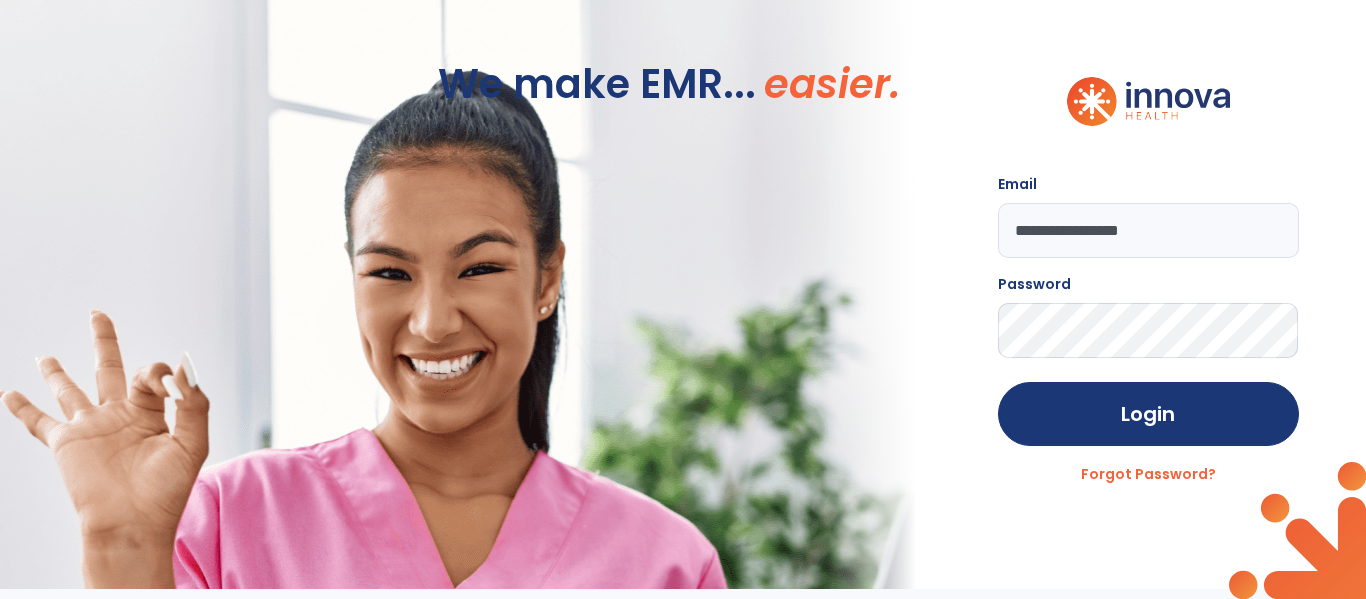scroll, scrollTop: 0, scrollLeft: 0, axis: both 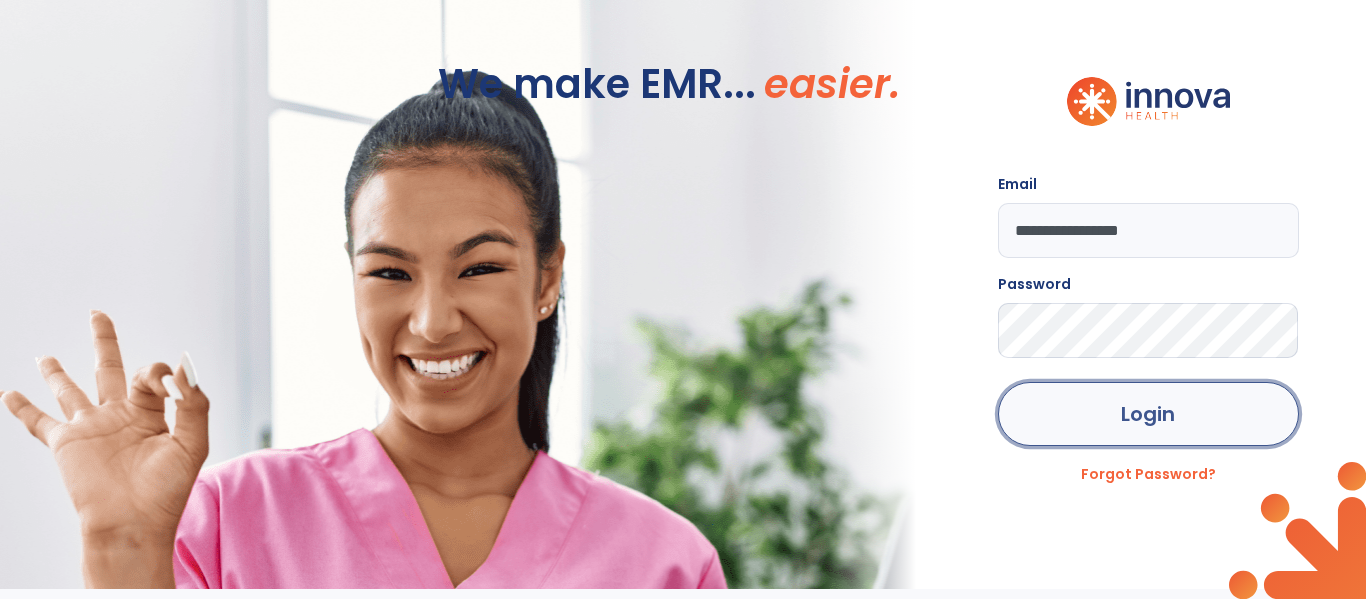 click on "Login" 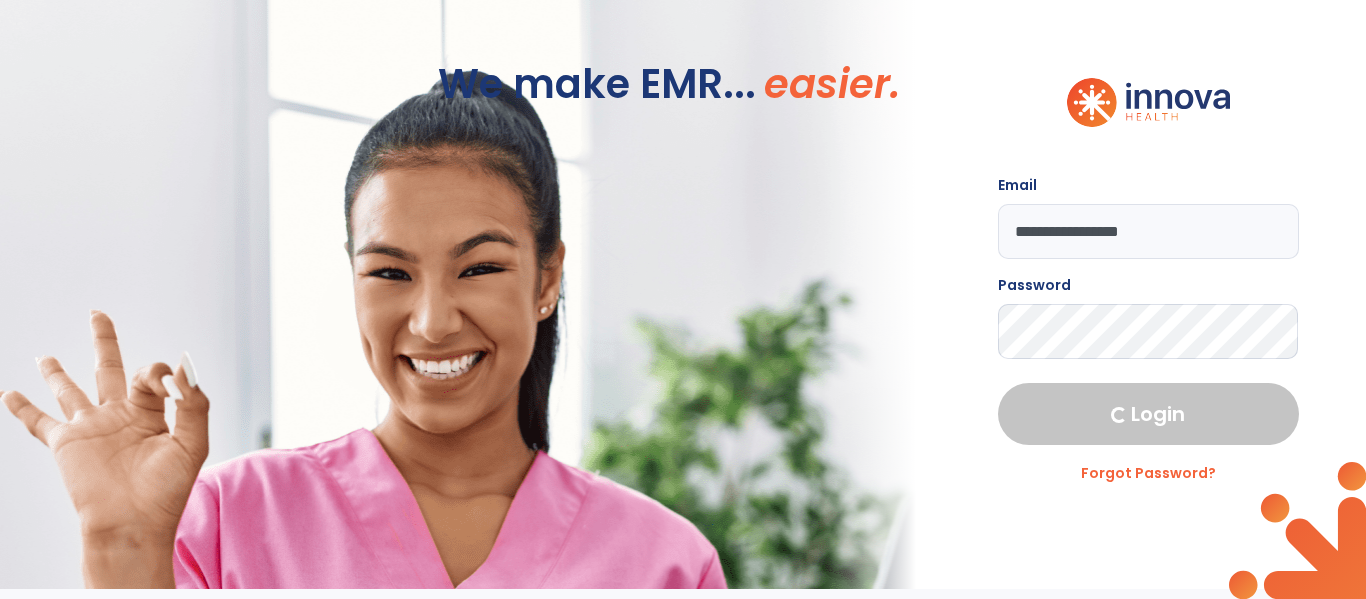 select on "****" 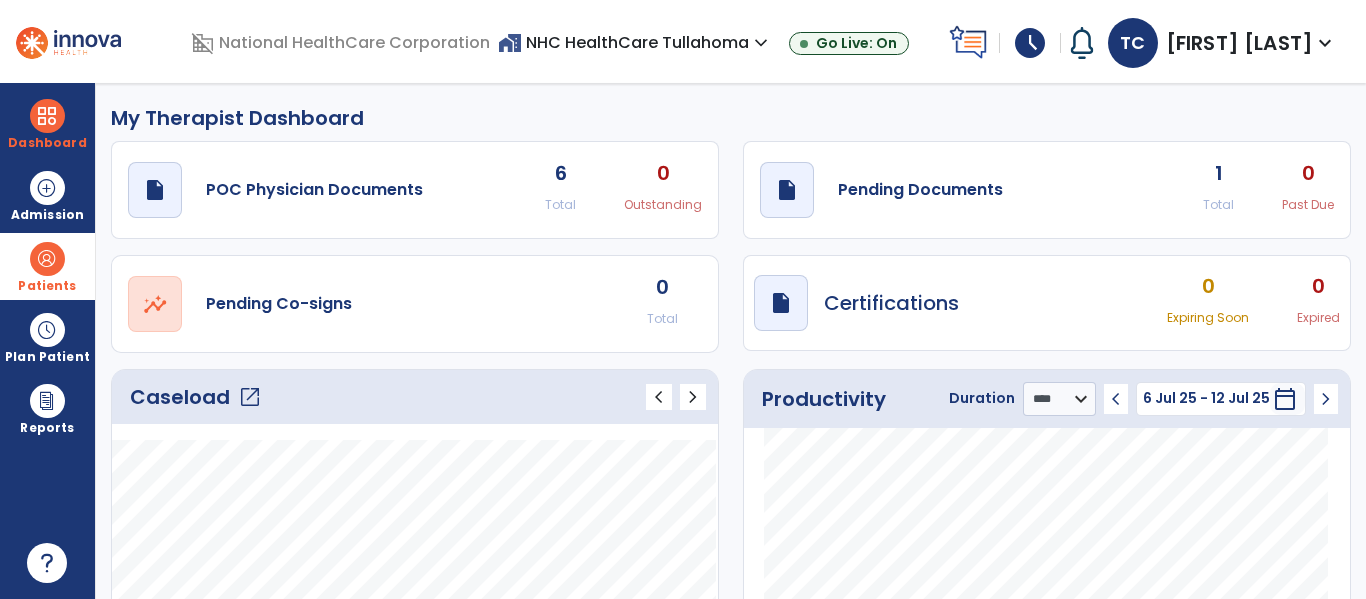click on "Patients" at bounding box center [47, 266] 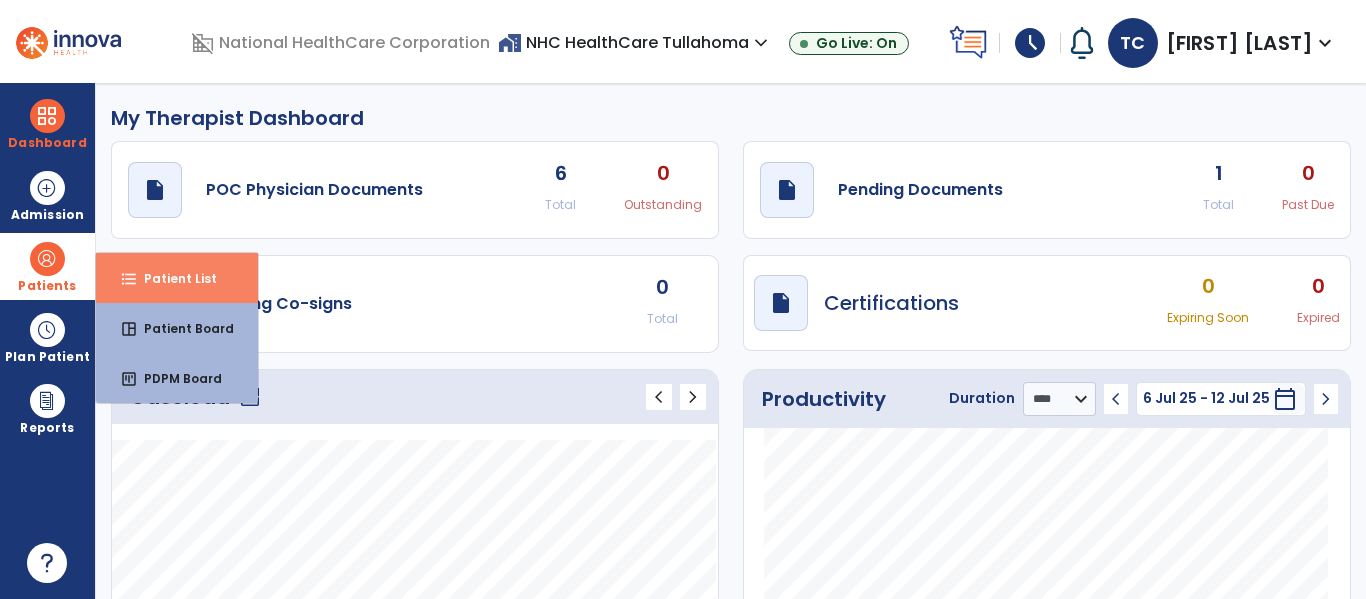 click on "format_list_bulleted  Patient List" at bounding box center [177, 278] 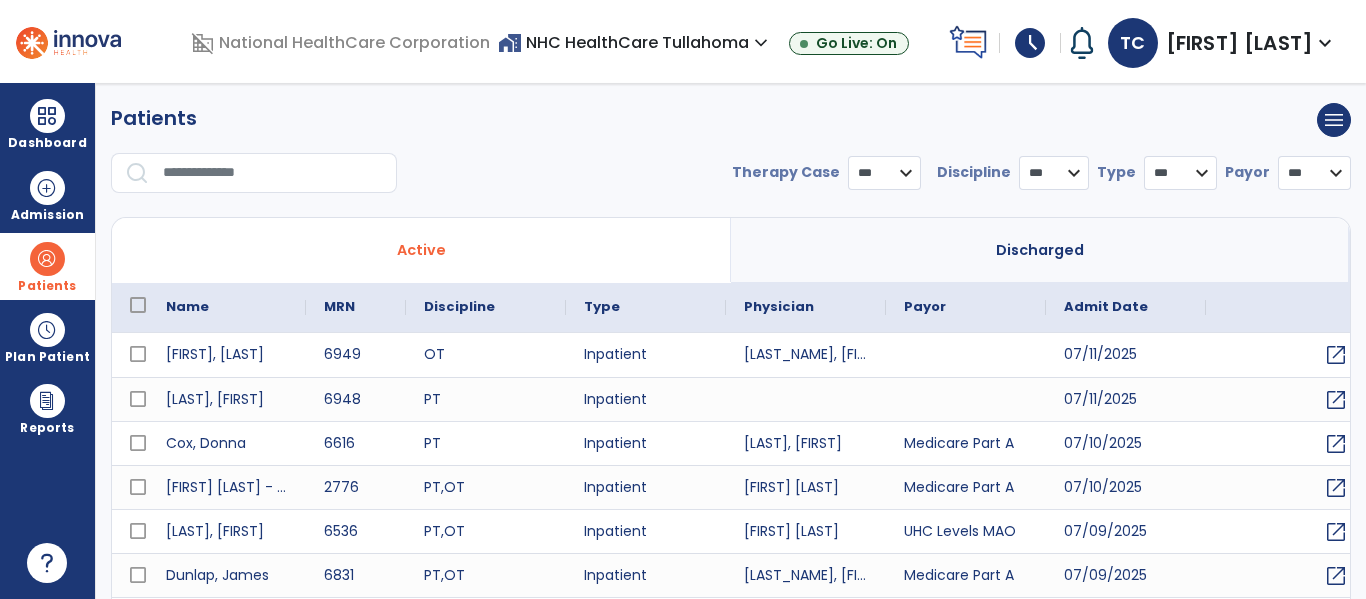 select on "***" 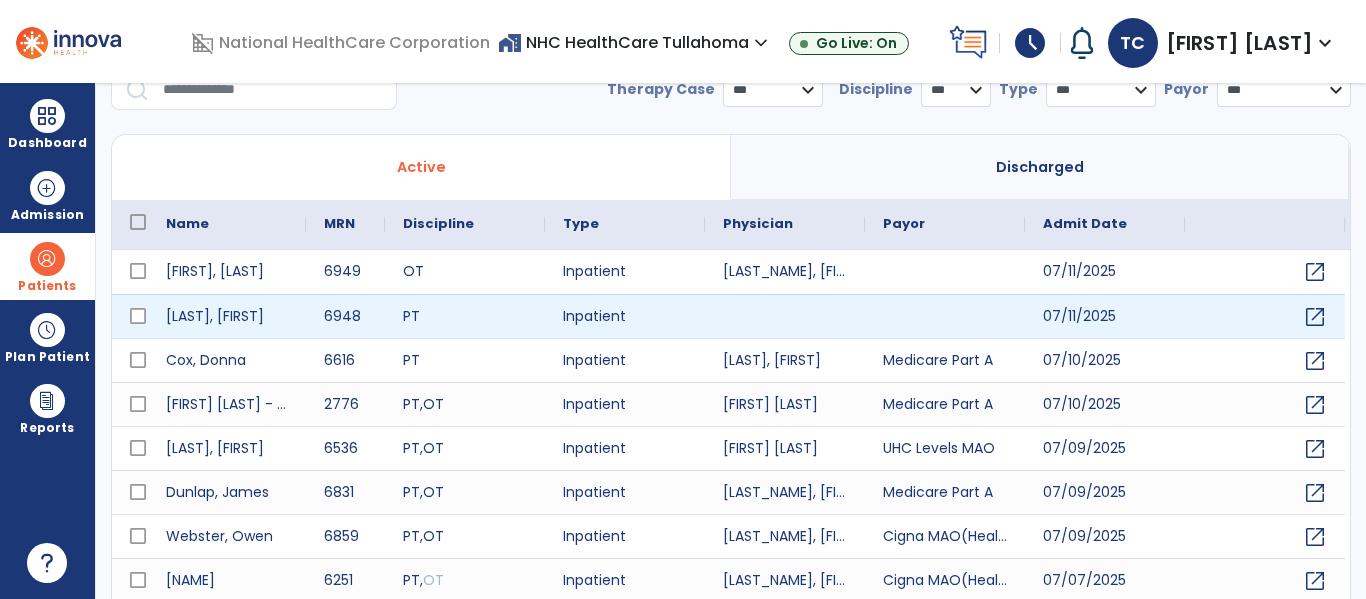 scroll, scrollTop: 0, scrollLeft: 0, axis: both 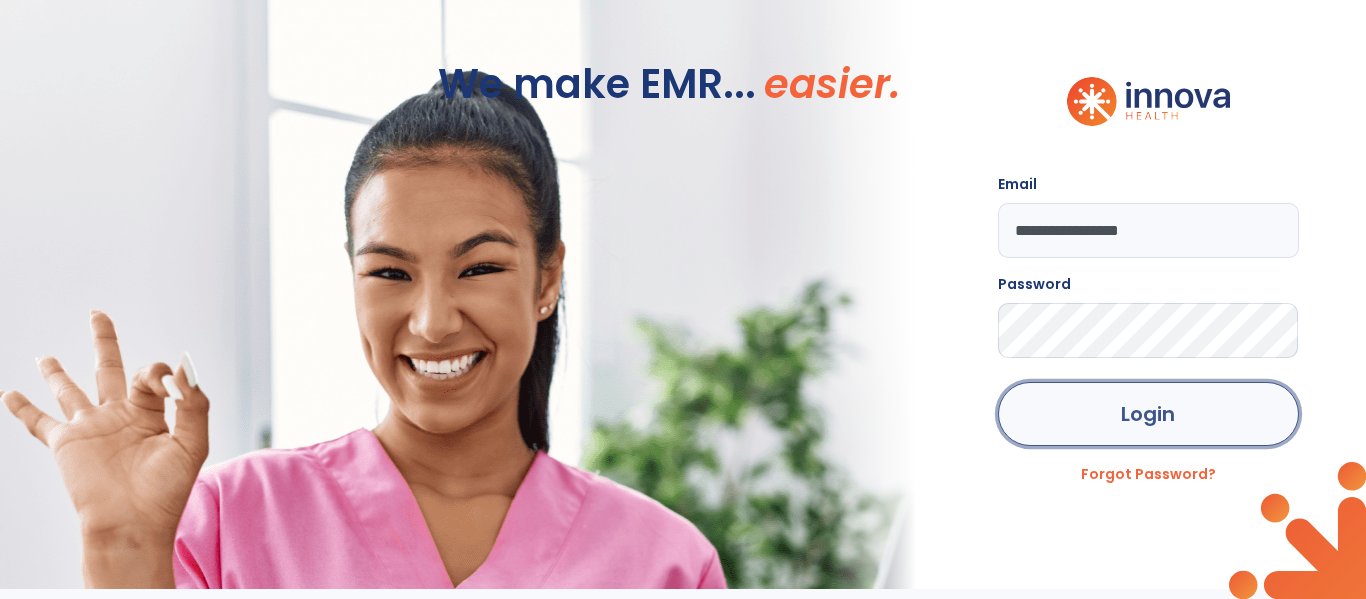 click on "Login" 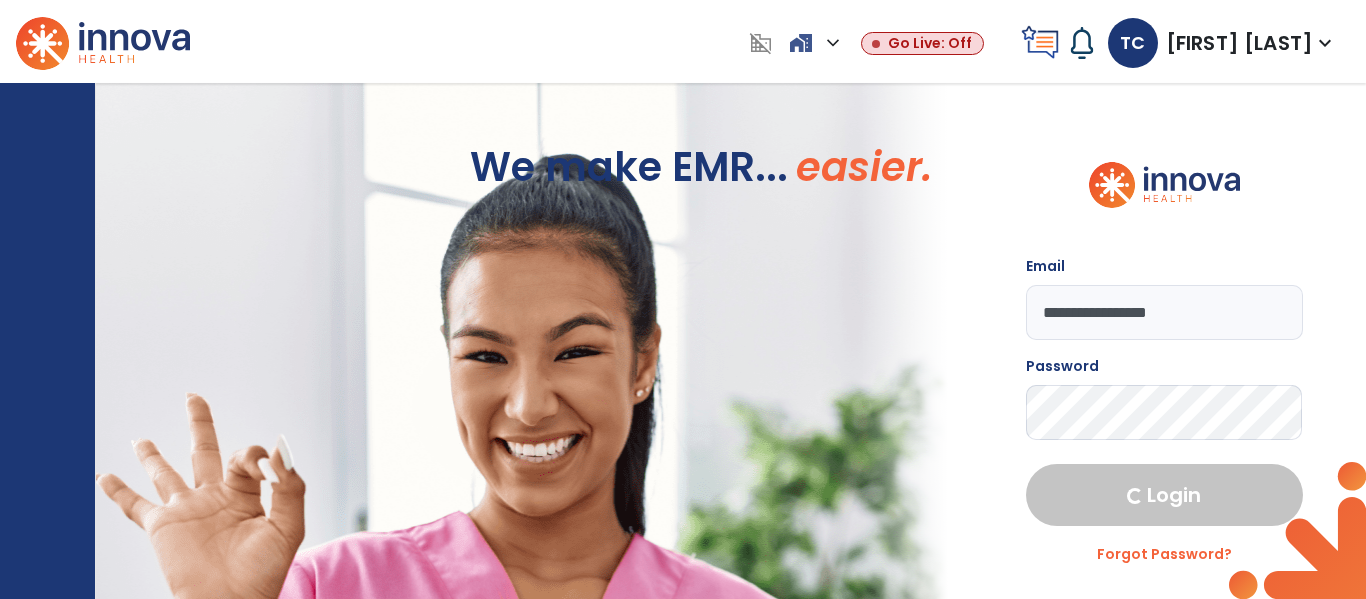 select on "****" 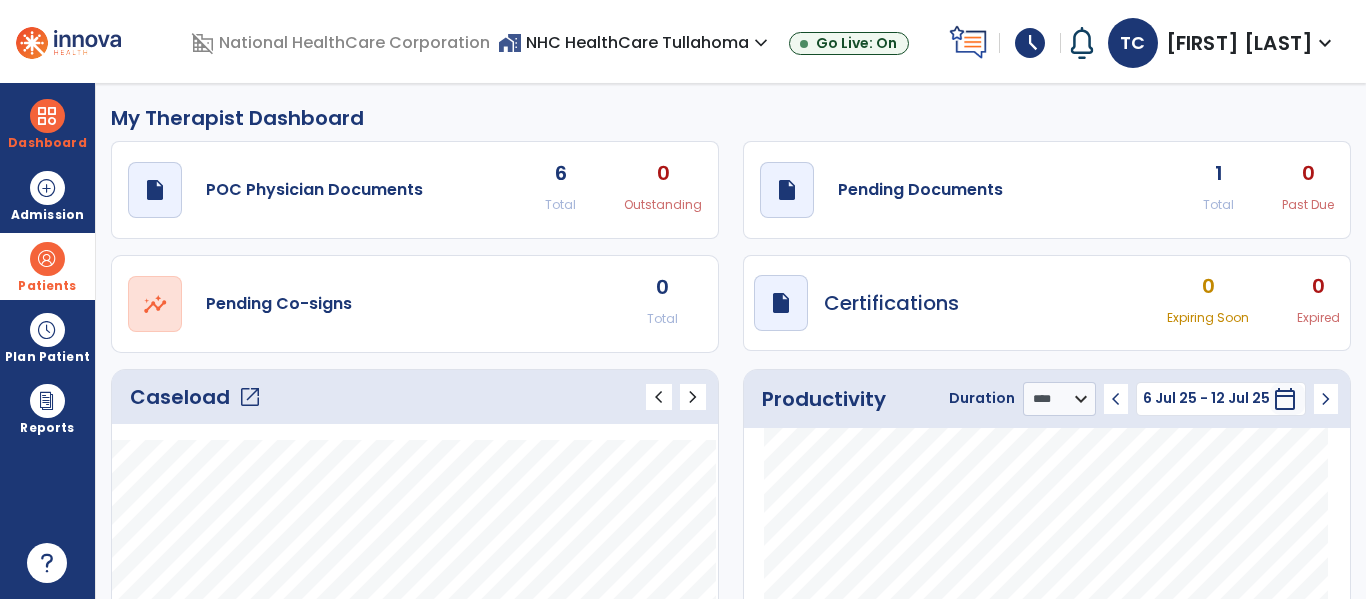 click at bounding box center [47, 259] 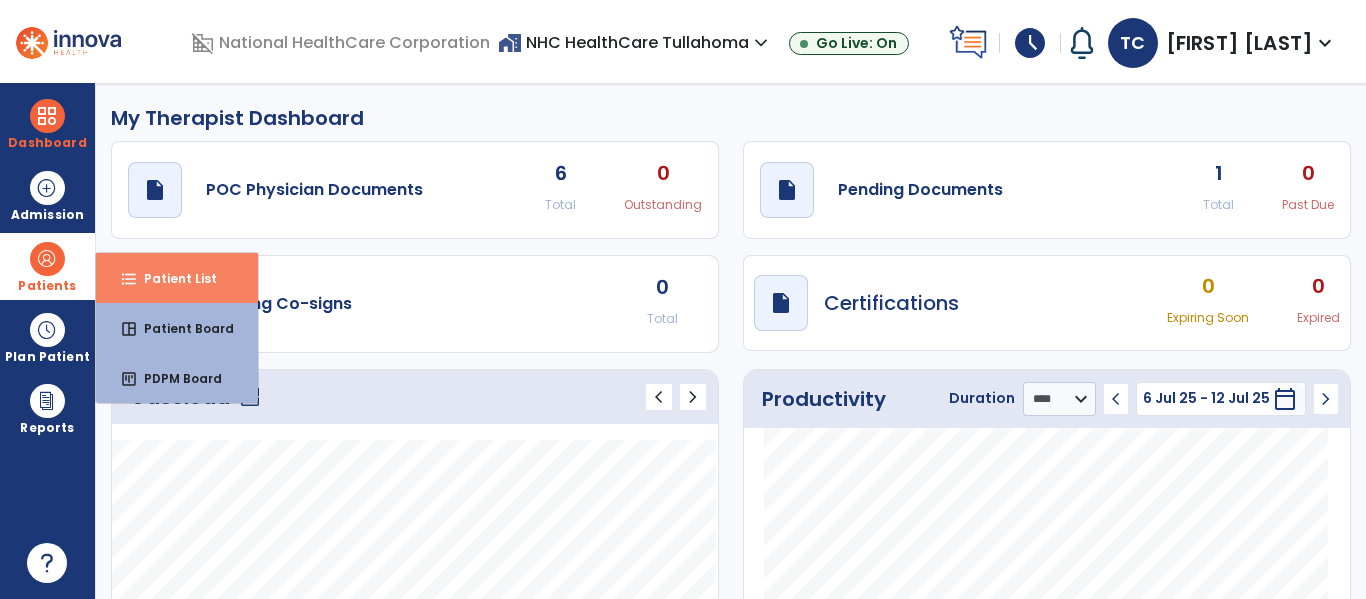 click on "Patient List" at bounding box center [172, 278] 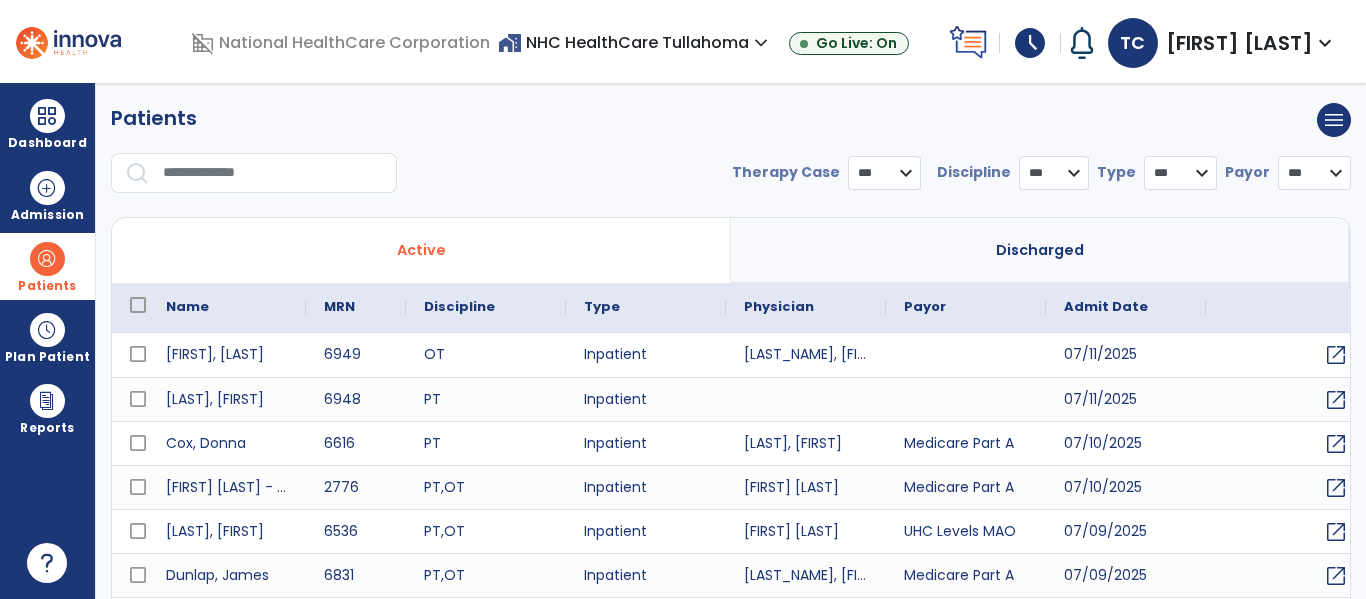select on "***" 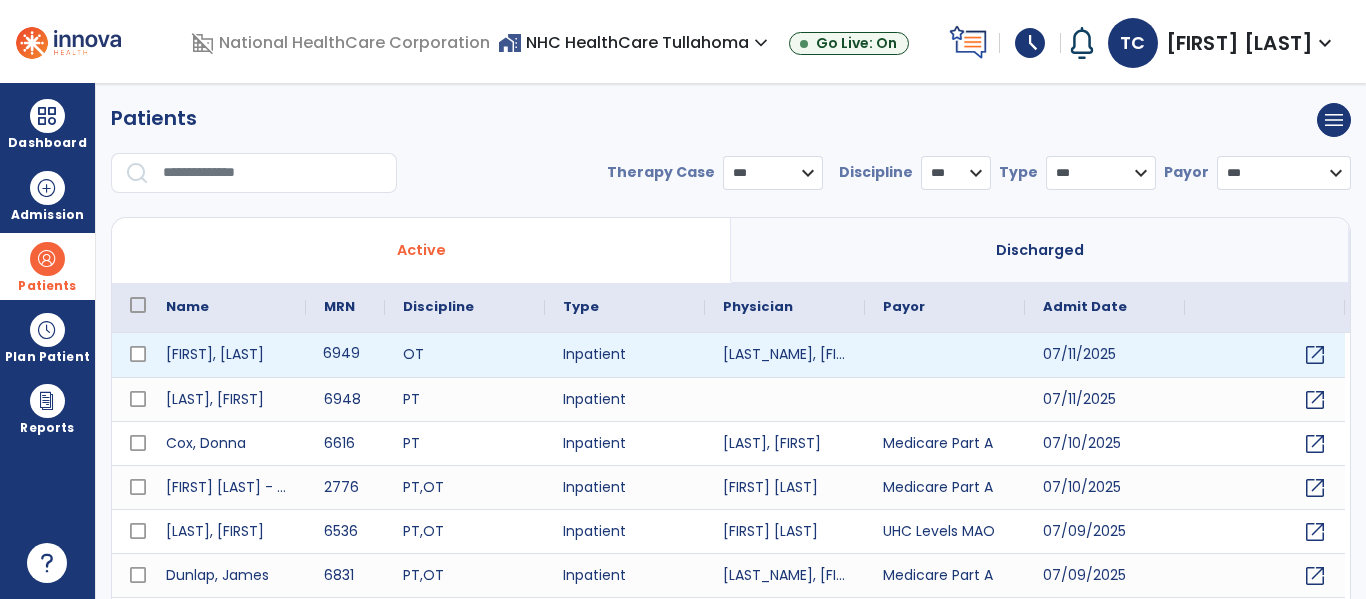 click on "6949" at bounding box center [345, 355] 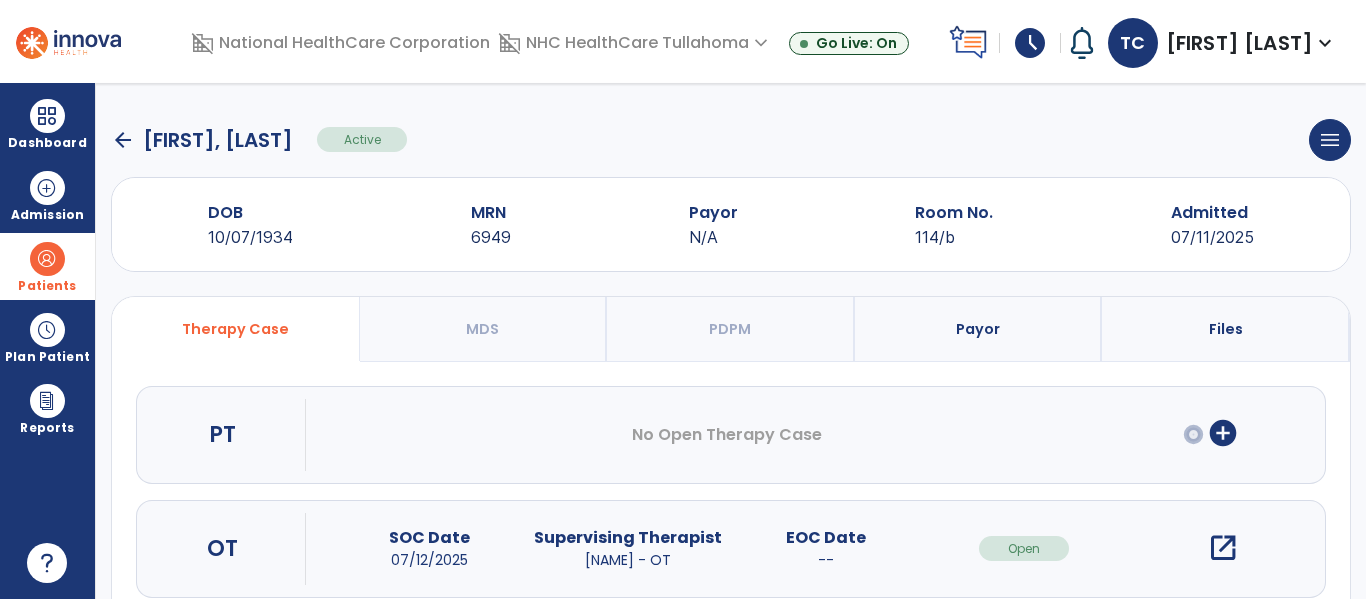 scroll, scrollTop: 162, scrollLeft: 0, axis: vertical 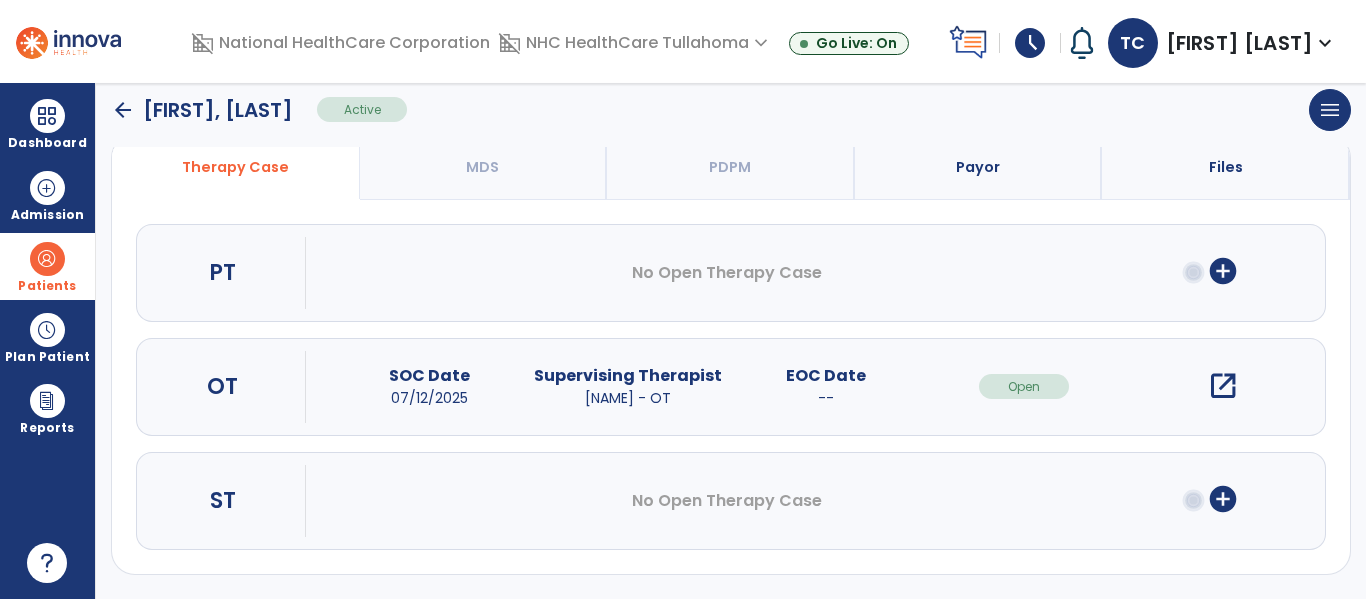 drag, startPoint x: 1192, startPoint y: 265, endPoint x: 1254, endPoint y: 317, distance: 80.919716 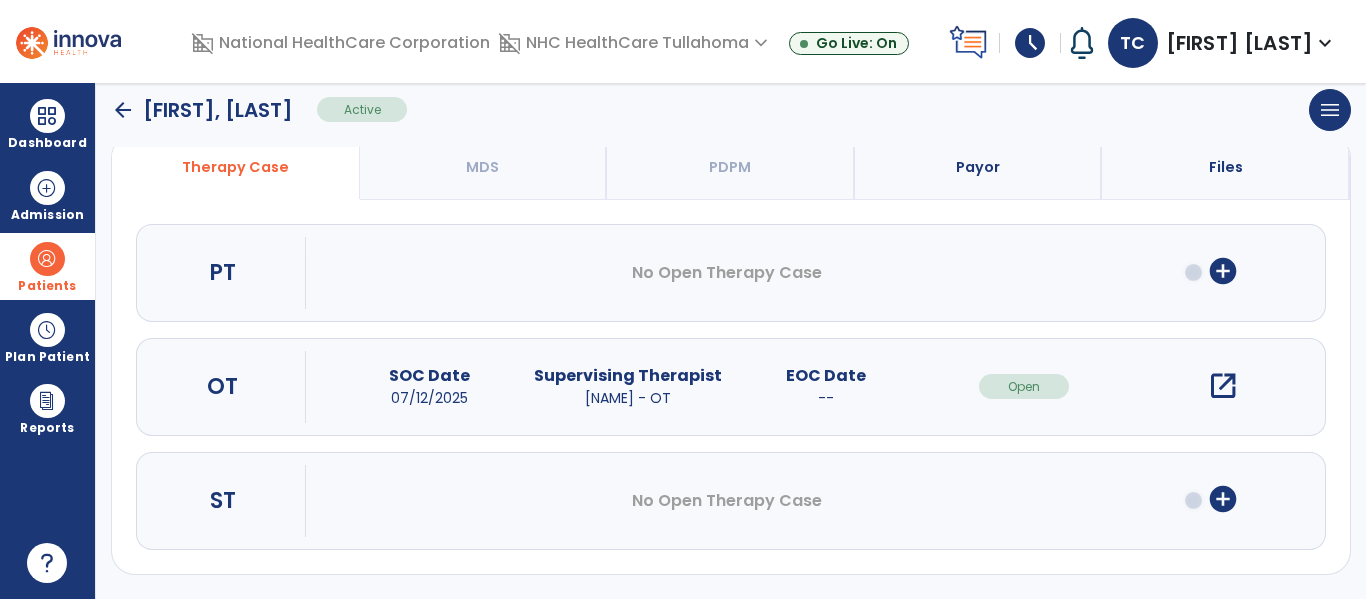 click on "domain_disabled   National HealthCare Corporation   domain_disabled   NHC HealthCare Tullahoma   expand_more   NHC HealthCare Tullahoma  Go Live: On schedule My Time:   Saturday, Jul 12    ***** stop  Stop   Open your timecard  arrow_right Notifications  No Notifications yet   TC   [LAST], [FIRST]    expand_more   home   Home   person   Profile   help   Help   logout   Log out  Dashboard  dashboard  Therapist Dashboard Admission Patients  format_list_bulleted  Patient List  space_dashboard  Patient Board  insert_chart  PDPM Board Plan Patient  event_note  Planner  content_paste_go  Scheduler  content_paste_go  Whiteboard Reports  export_notes  Billing Exports  note_alt  EOM Report  event_note  Minutes By Payor  inbox_customize  Service Log  playlist_add_check  Triple Check Report  arrow_back   Brice, Margaret  Active  menu   Edit Admission   View OBRA Report   Discharge Patient  DOB [DATE] MRN [NUMBER] Payor N/A Room No. 114/b Admitted [DATE]  Therapy Case   MDS   PDPM   Payor   Files  PT OT ST" at bounding box center (683, 299) 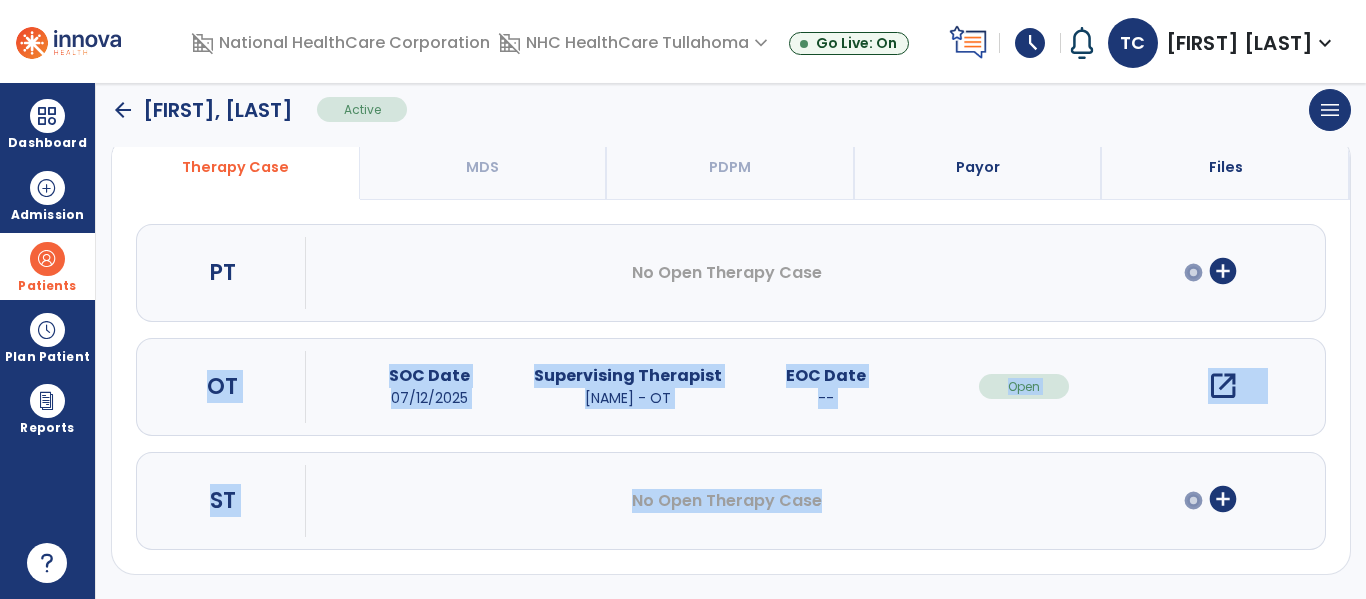 click on "add_circle" at bounding box center [1223, 271] 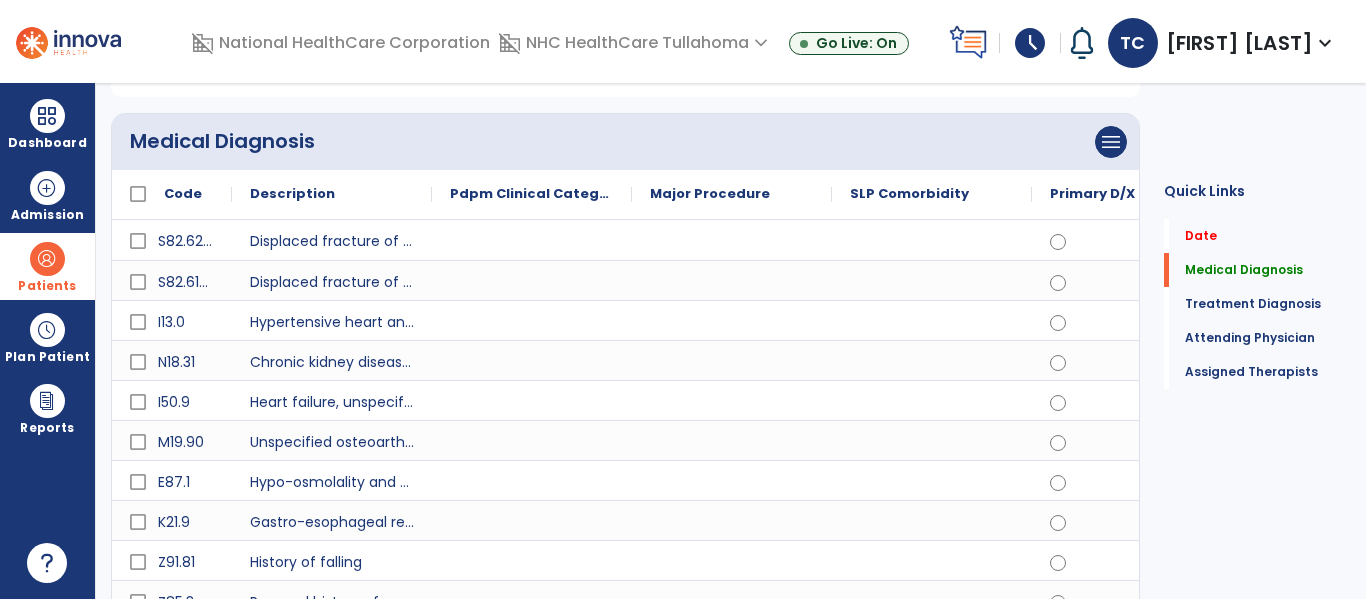 scroll, scrollTop: 0, scrollLeft: 0, axis: both 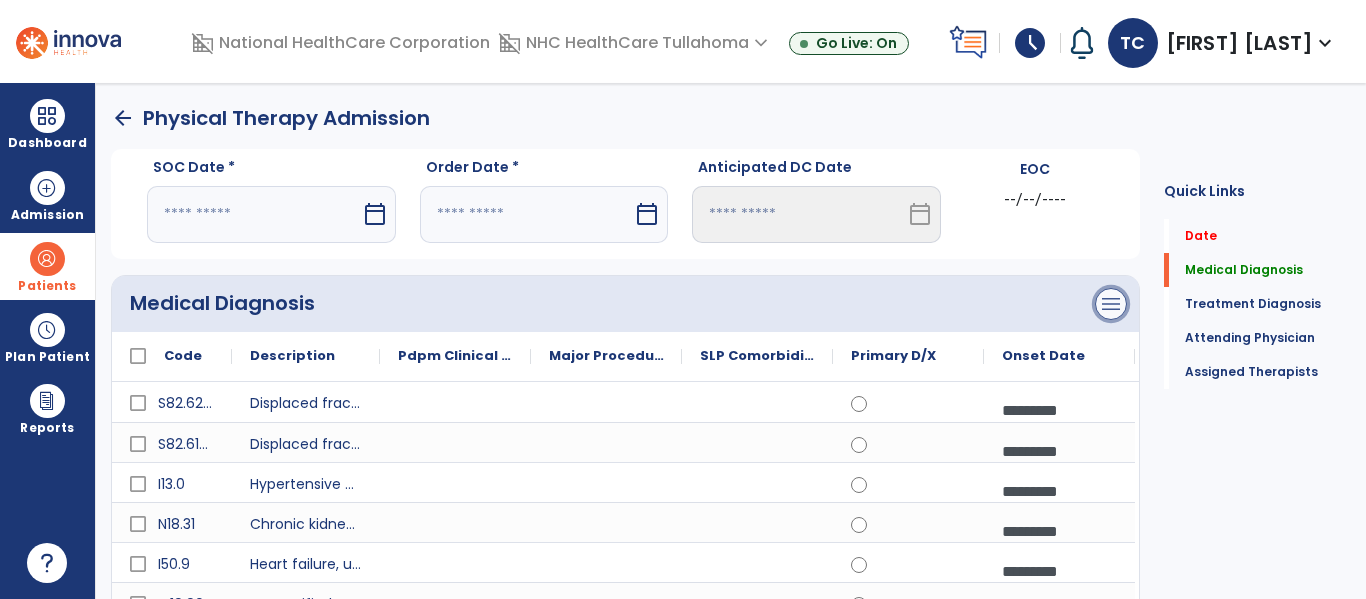 click on "menu" at bounding box center (1111, 304) 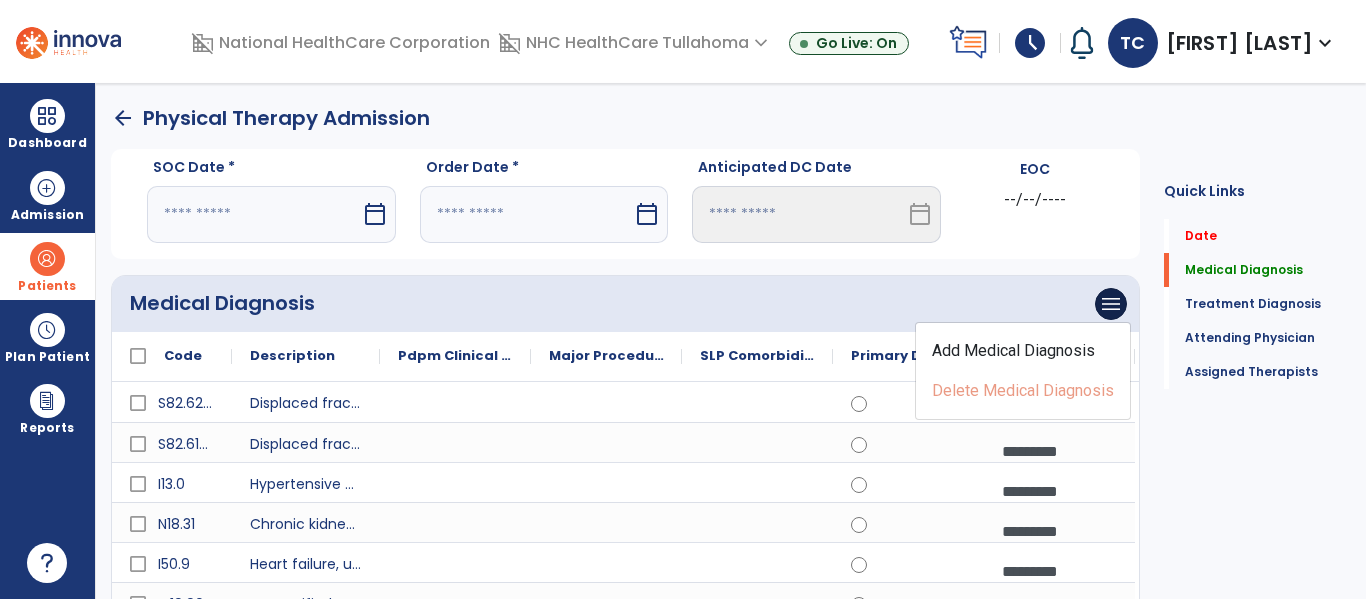 click on "Major Procedure" 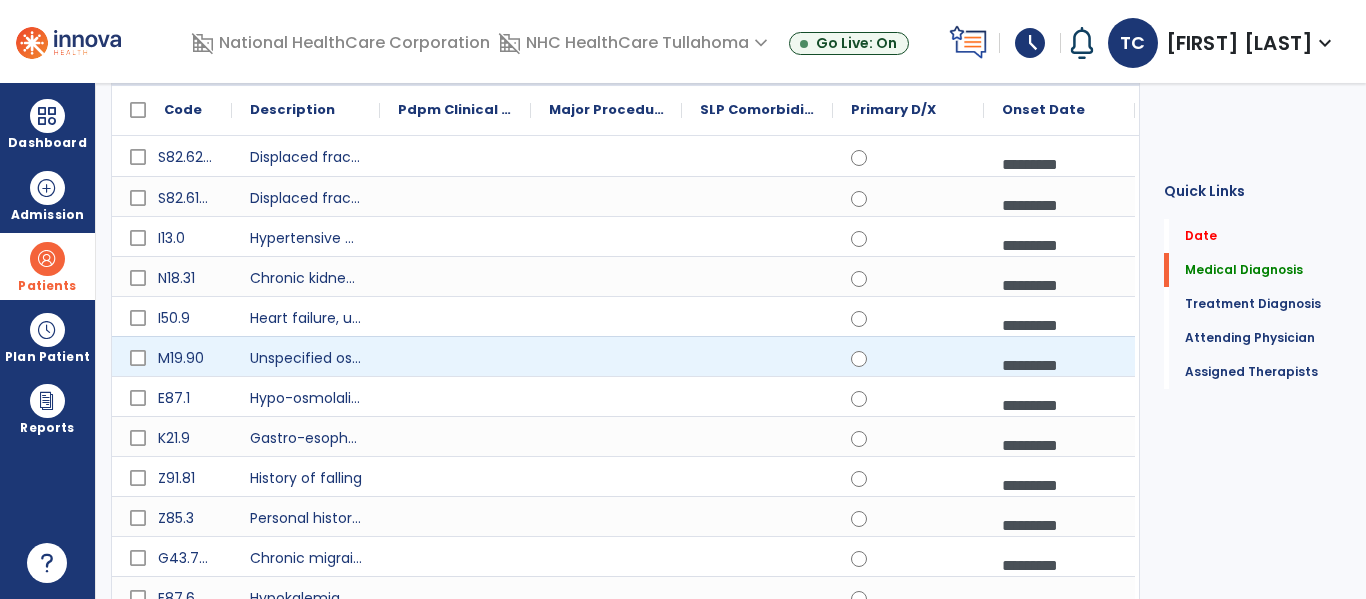 scroll, scrollTop: 247, scrollLeft: 0, axis: vertical 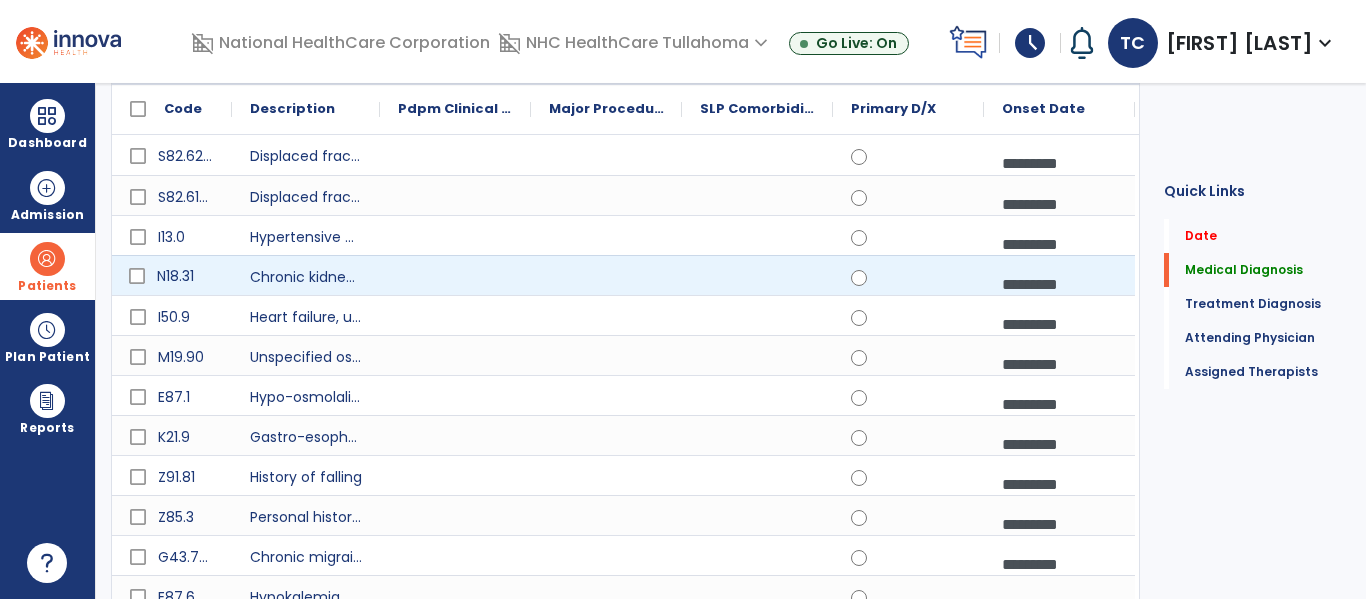 click on "N18.31" at bounding box center (186, 276) 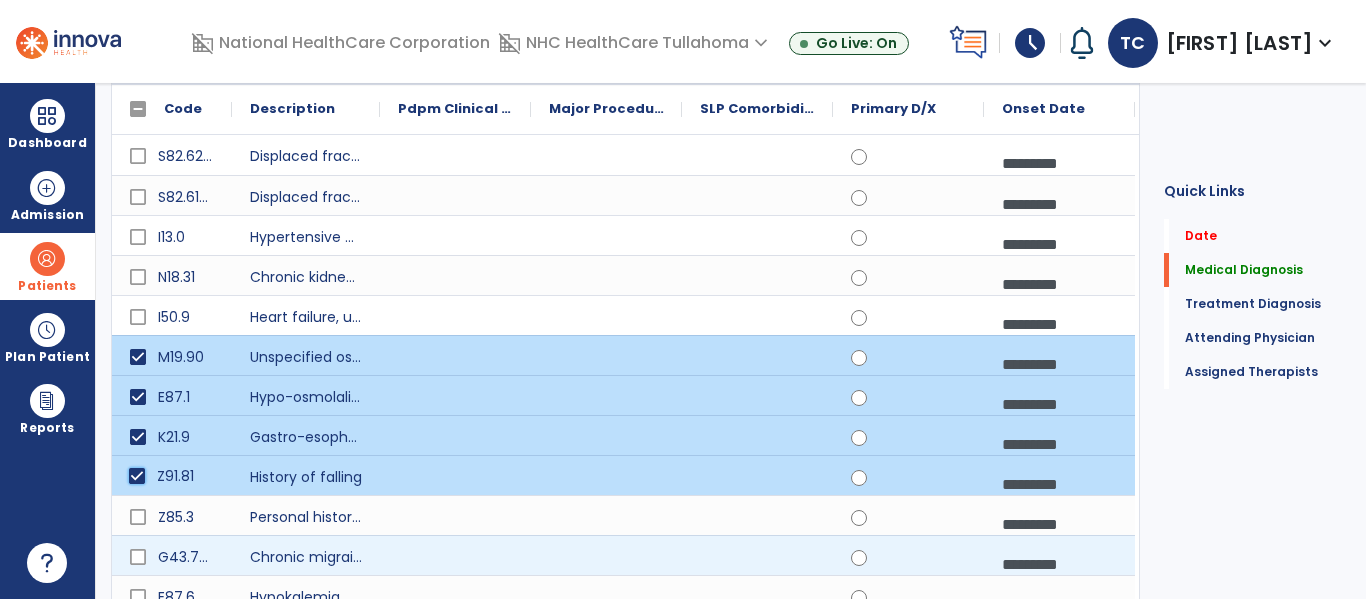 scroll, scrollTop: 415, scrollLeft: 0, axis: vertical 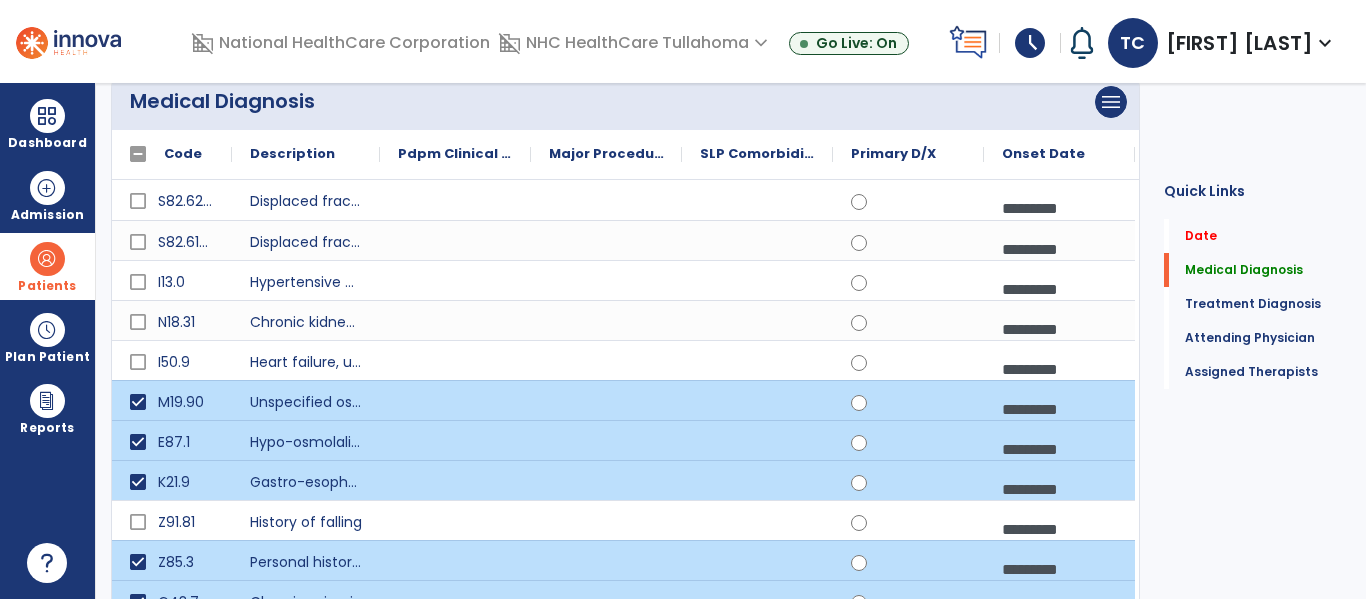 click on "Medical Diagnosis      menu   Add Medical Diagnosis   Delete Medical Diagnosis" 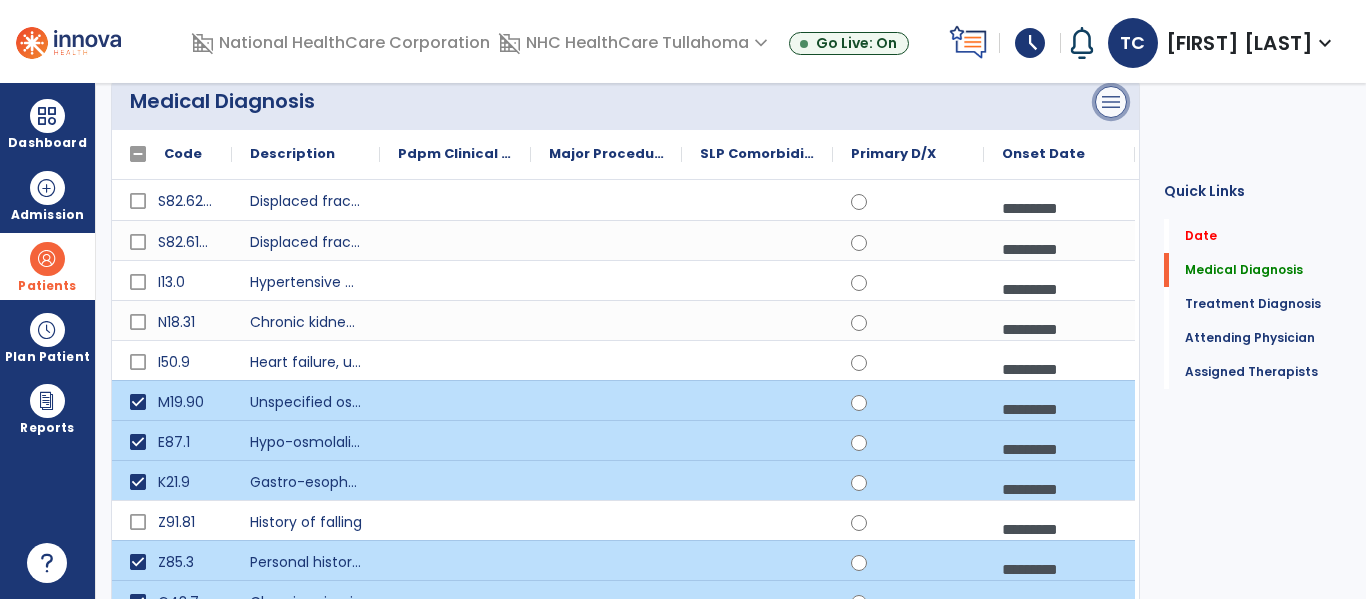 click on "menu" at bounding box center [1111, 102] 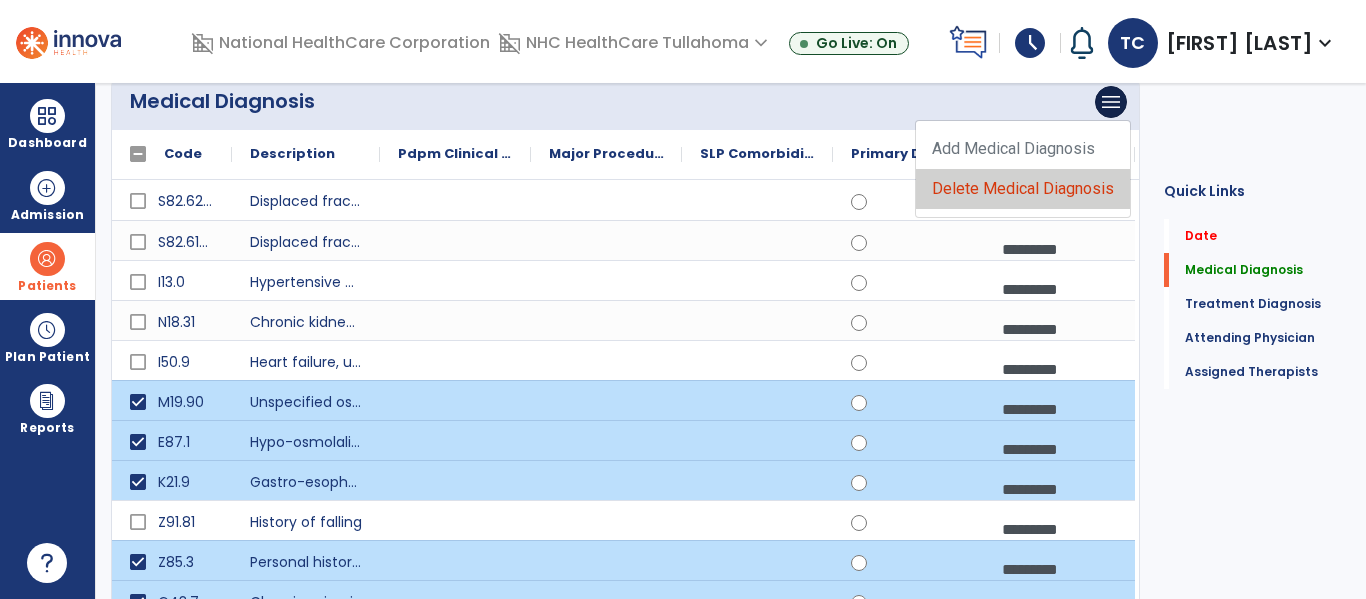 click on "Delete Medical Diagnosis" 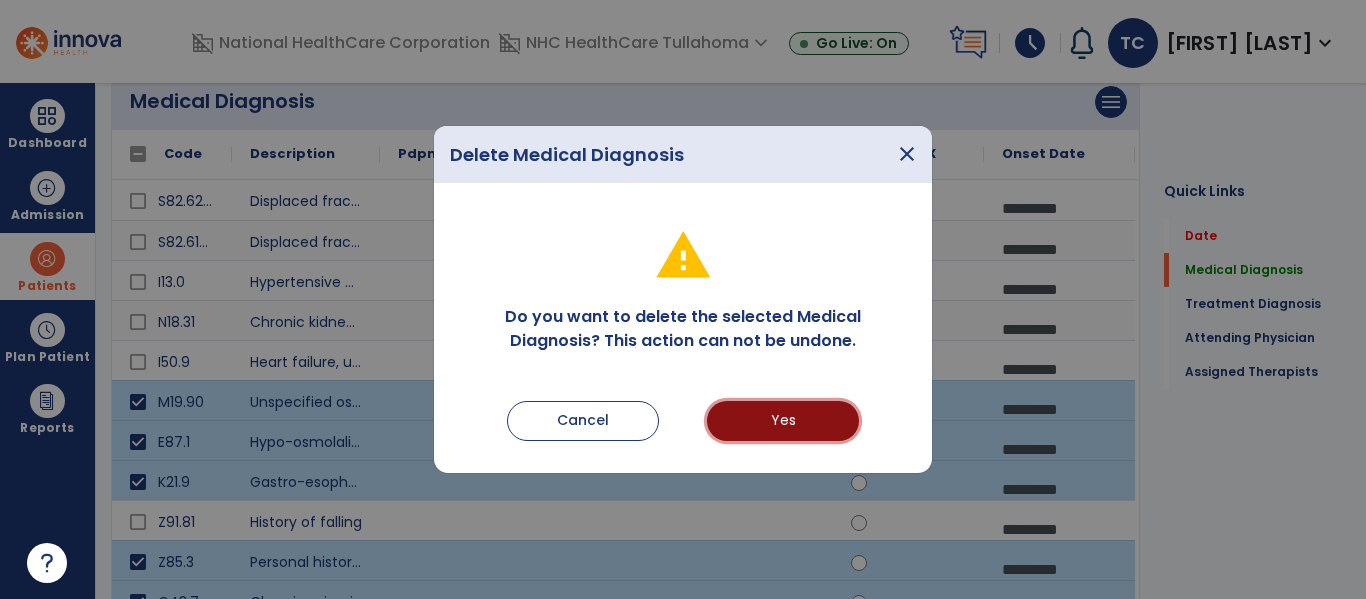 click on "Yes" at bounding box center (783, 421) 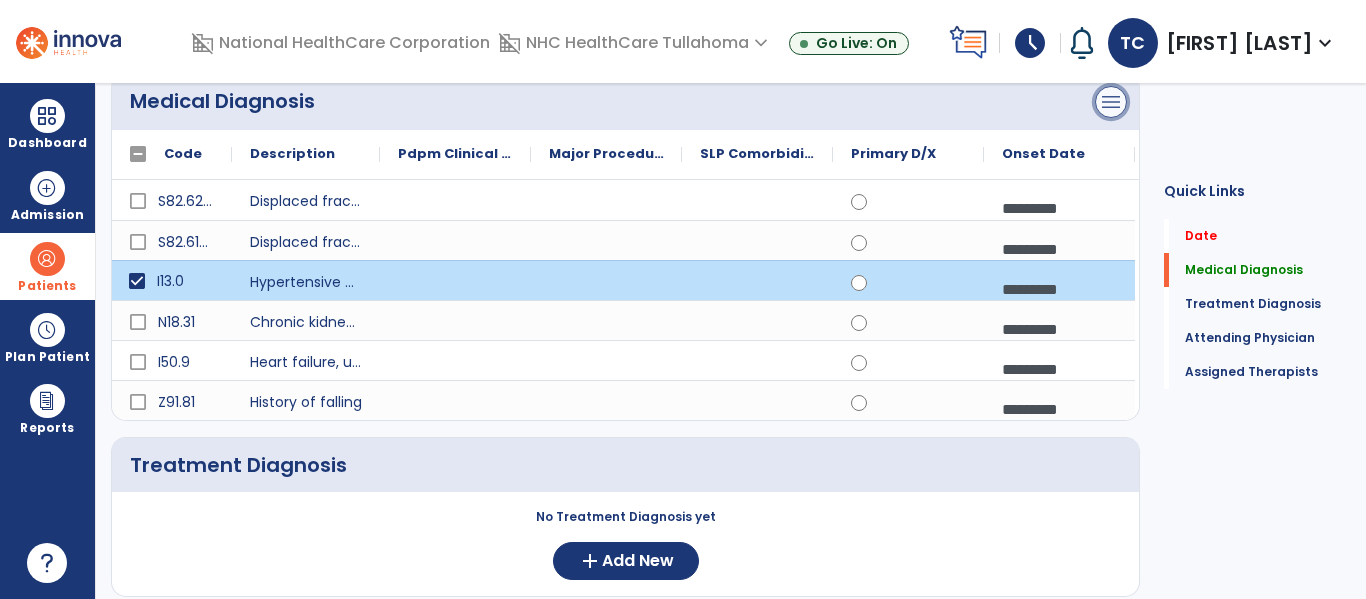 click on "menu" at bounding box center [1111, 102] 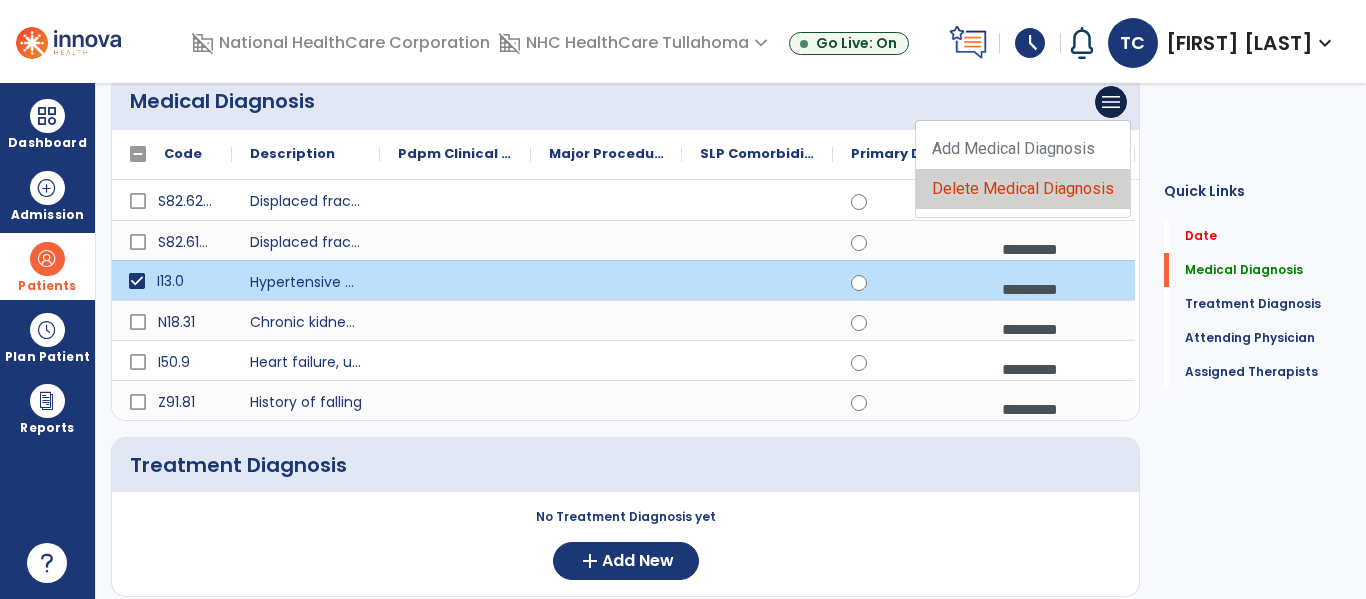 click on "Delete Medical Diagnosis" 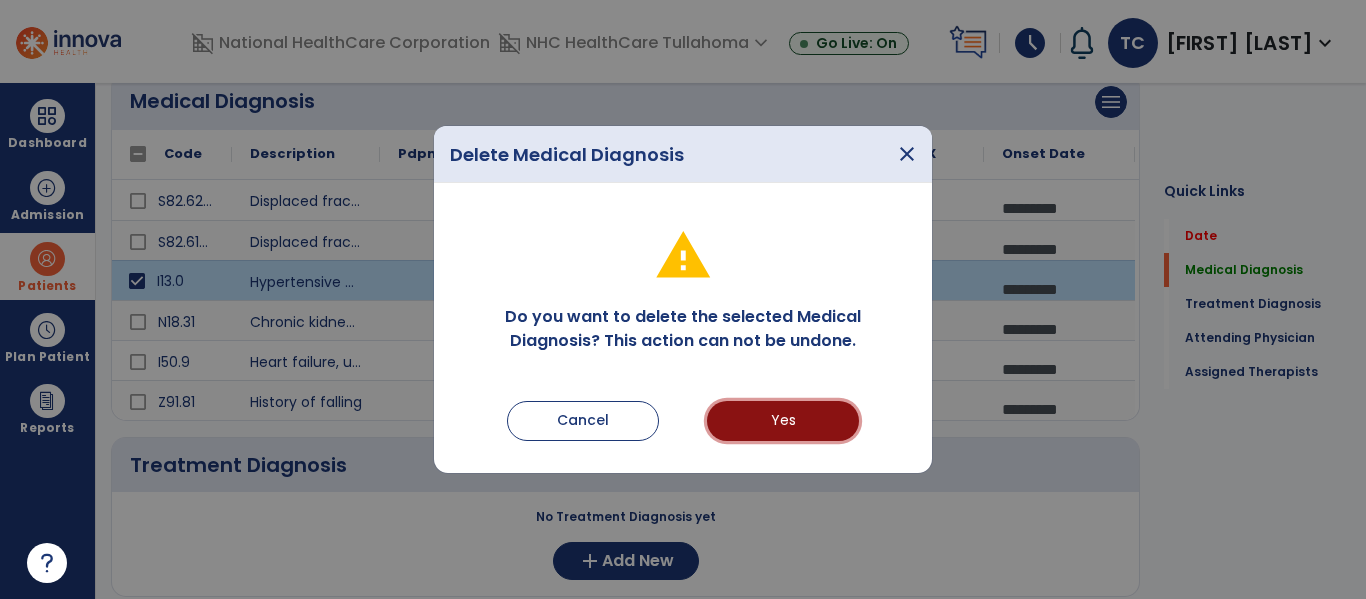 click on "Yes" at bounding box center [783, 421] 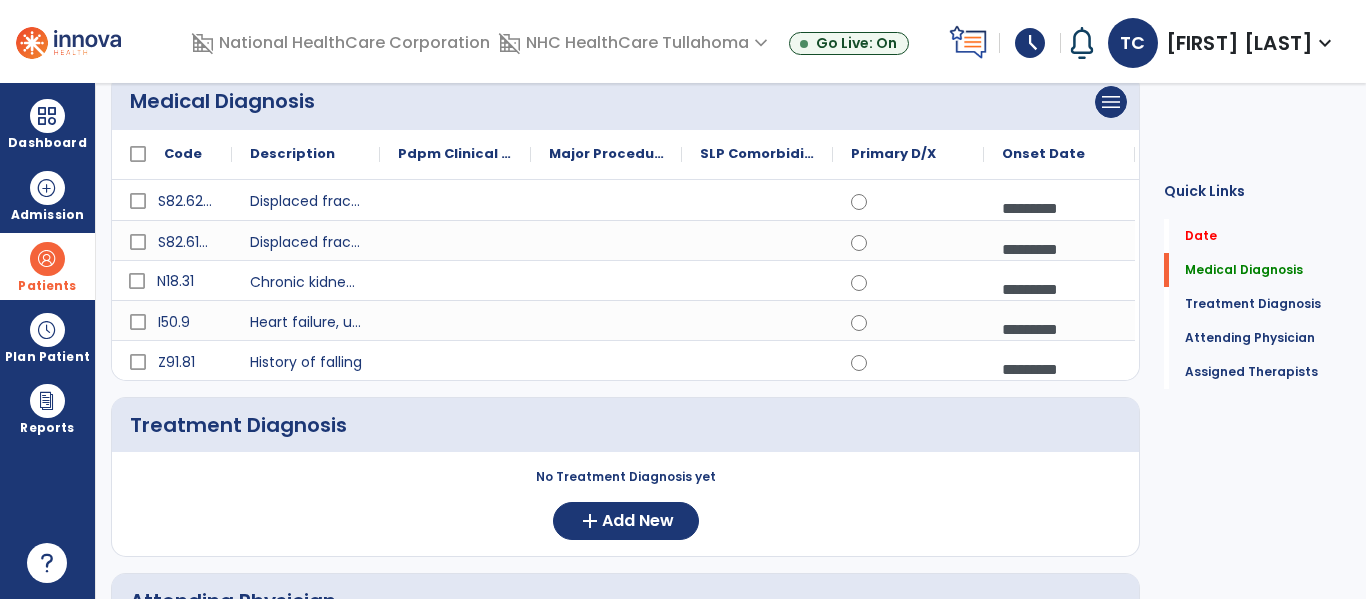 click on "Treatment Diagnosis" 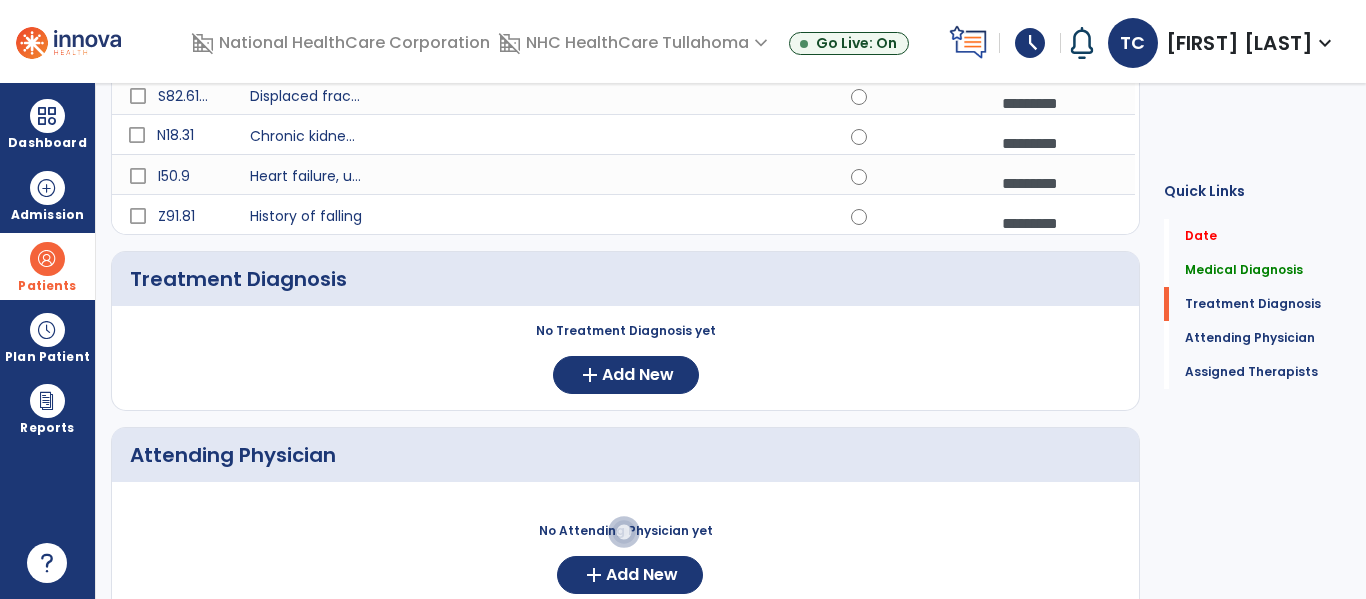 scroll, scrollTop: 349, scrollLeft: 0, axis: vertical 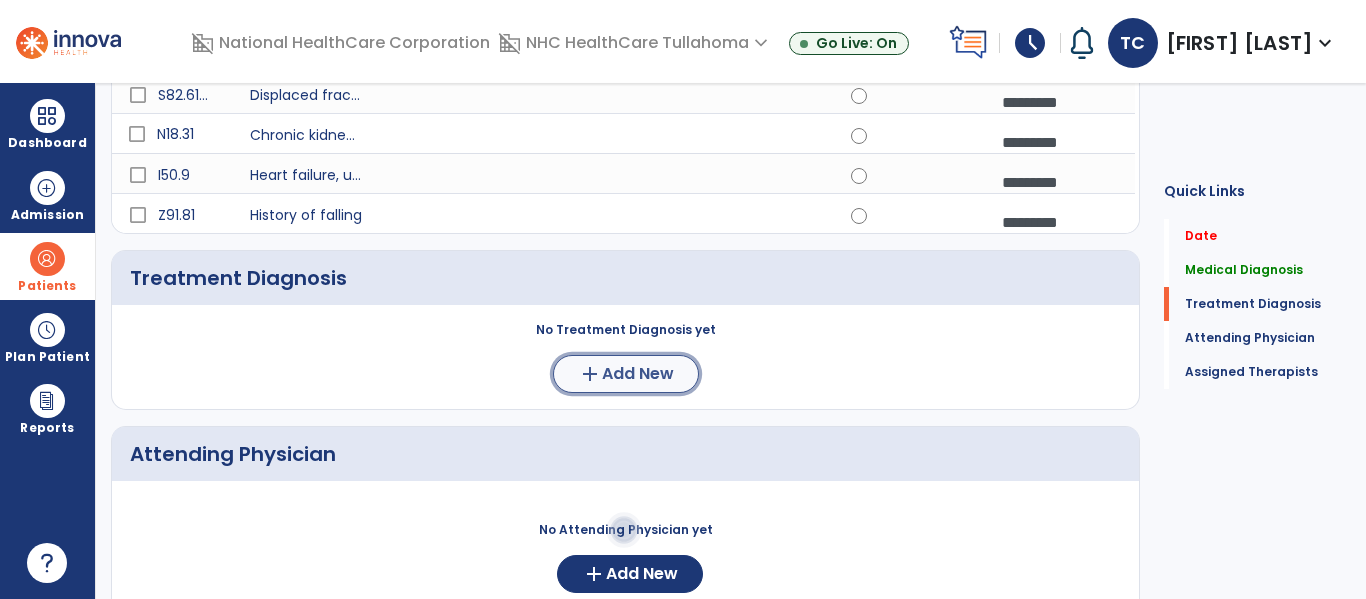 click on "Add New" 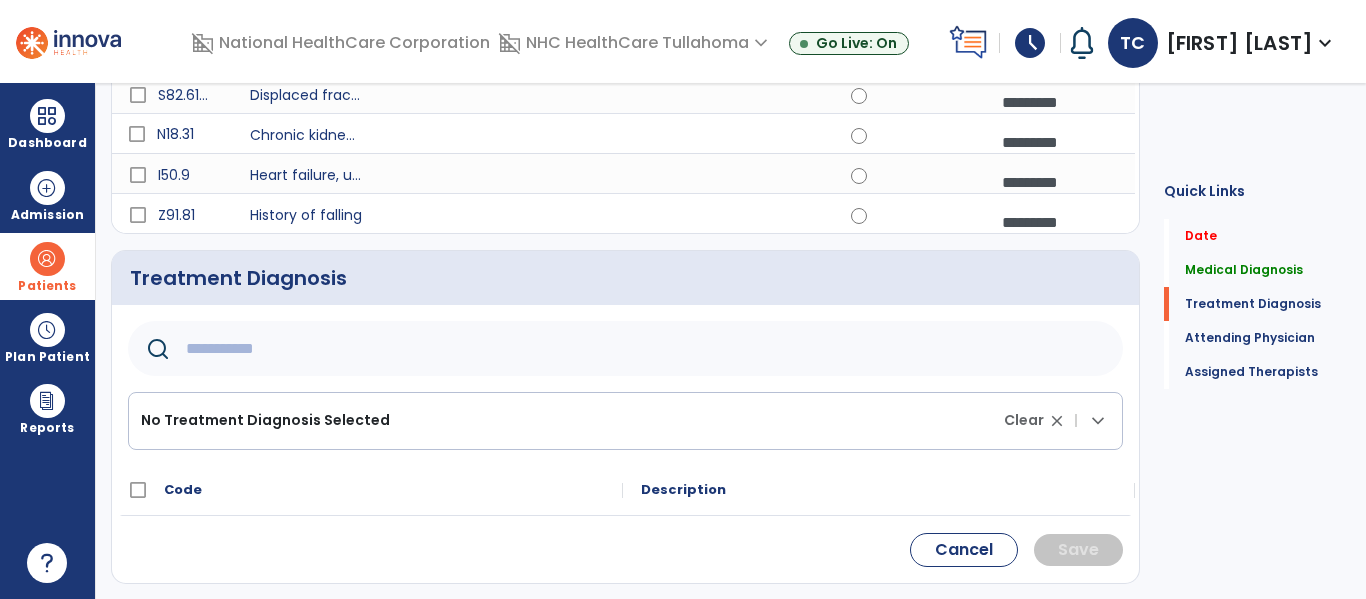 click 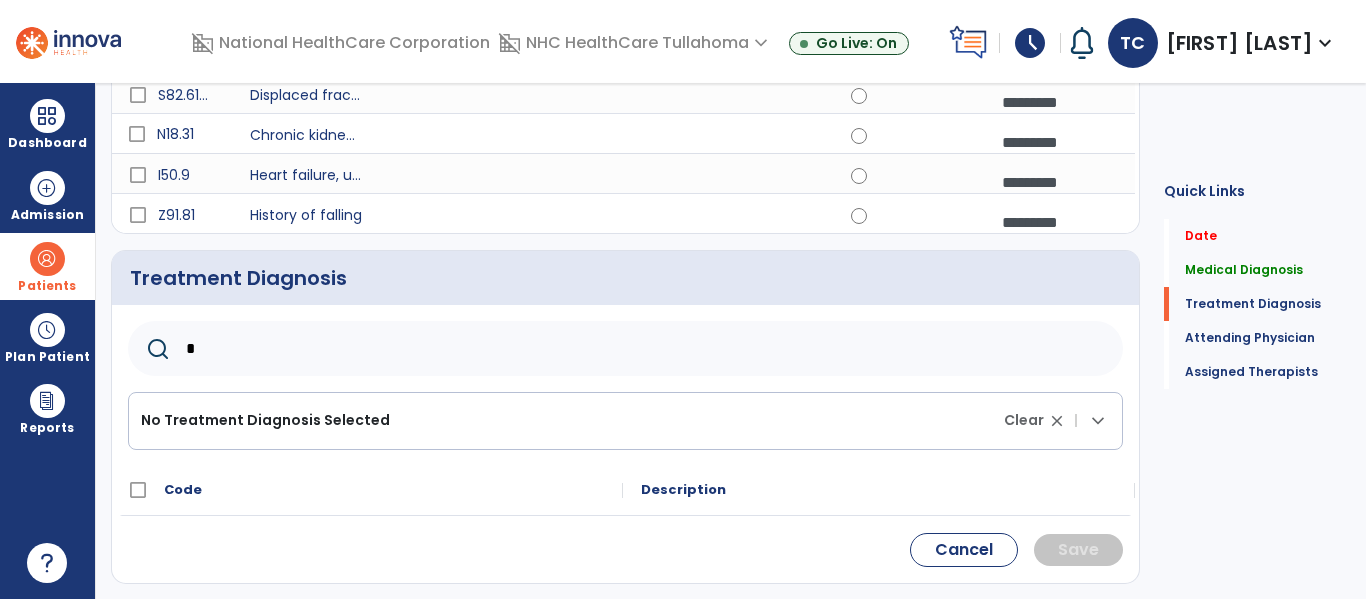 click on "*" 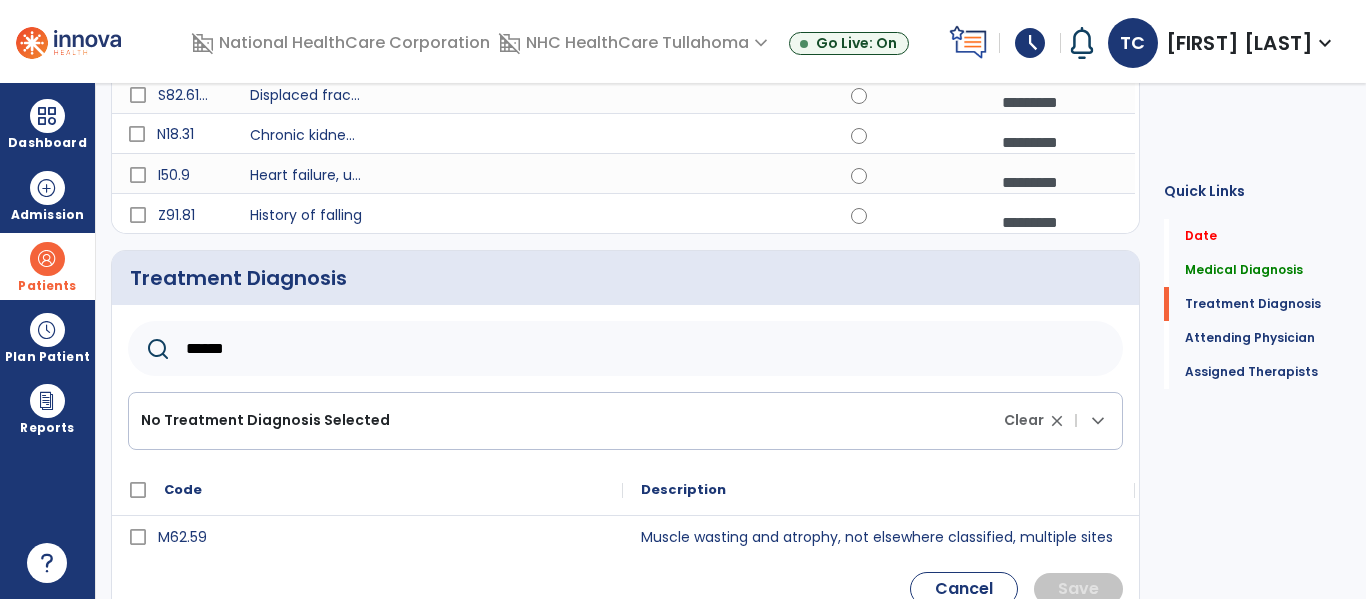 scroll, scrollTop: 473, scrollLeft: 0, axis: vertical 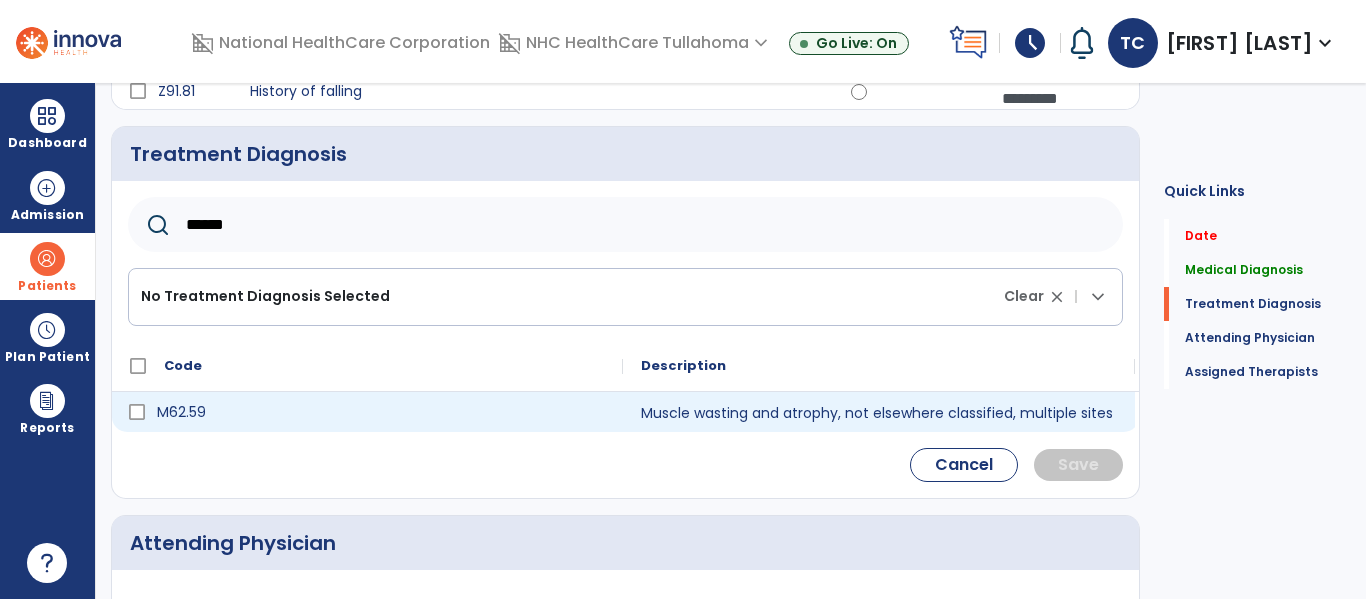 click on "M62.59" at bounding box center [381, 412] 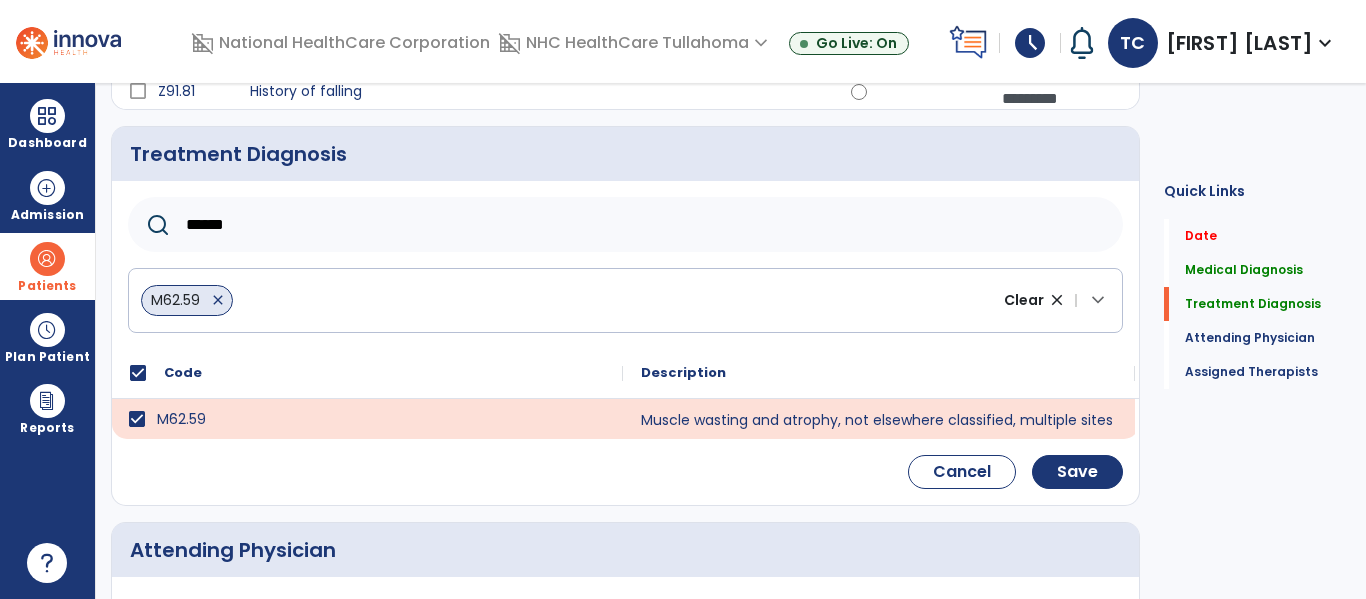 click on "******" 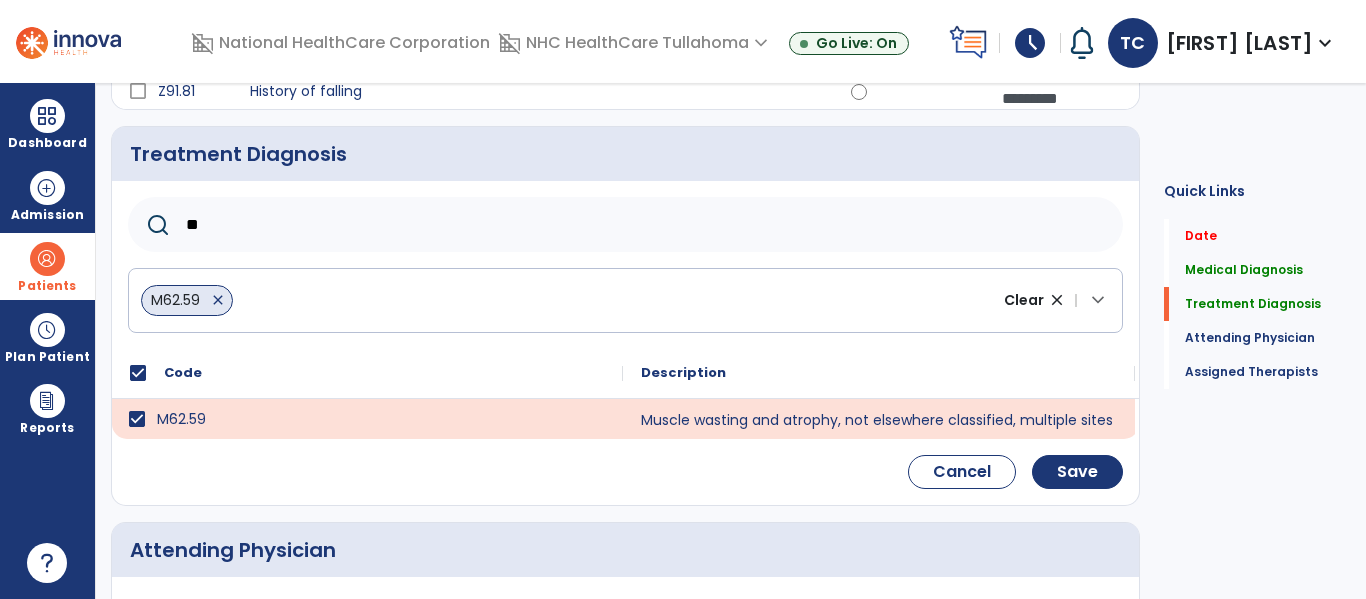 type on "*" 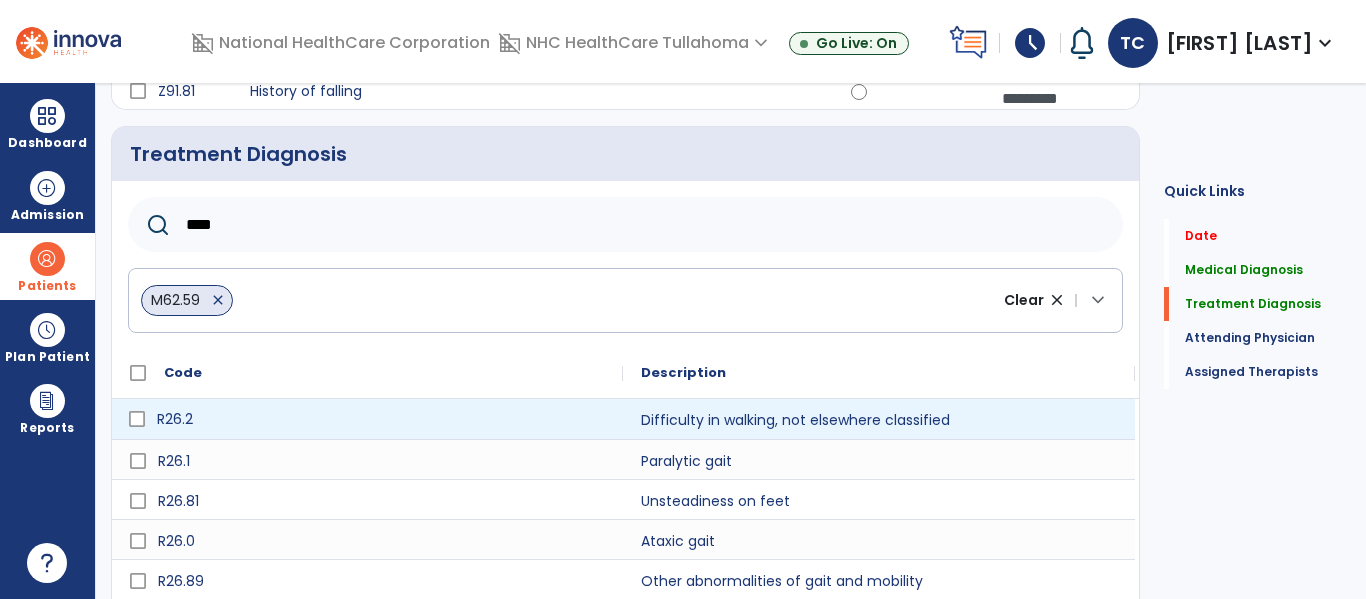 type on "****" 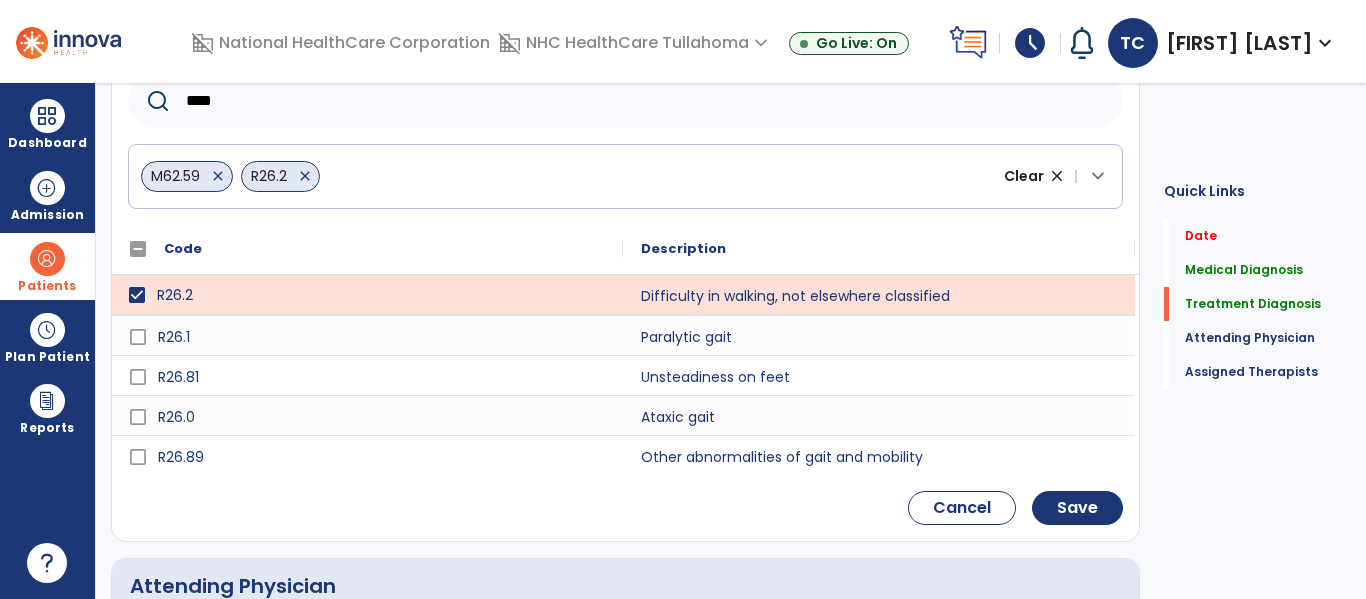 scroll, scrollTop: 597, scrollLeft: 0, axis: vertical 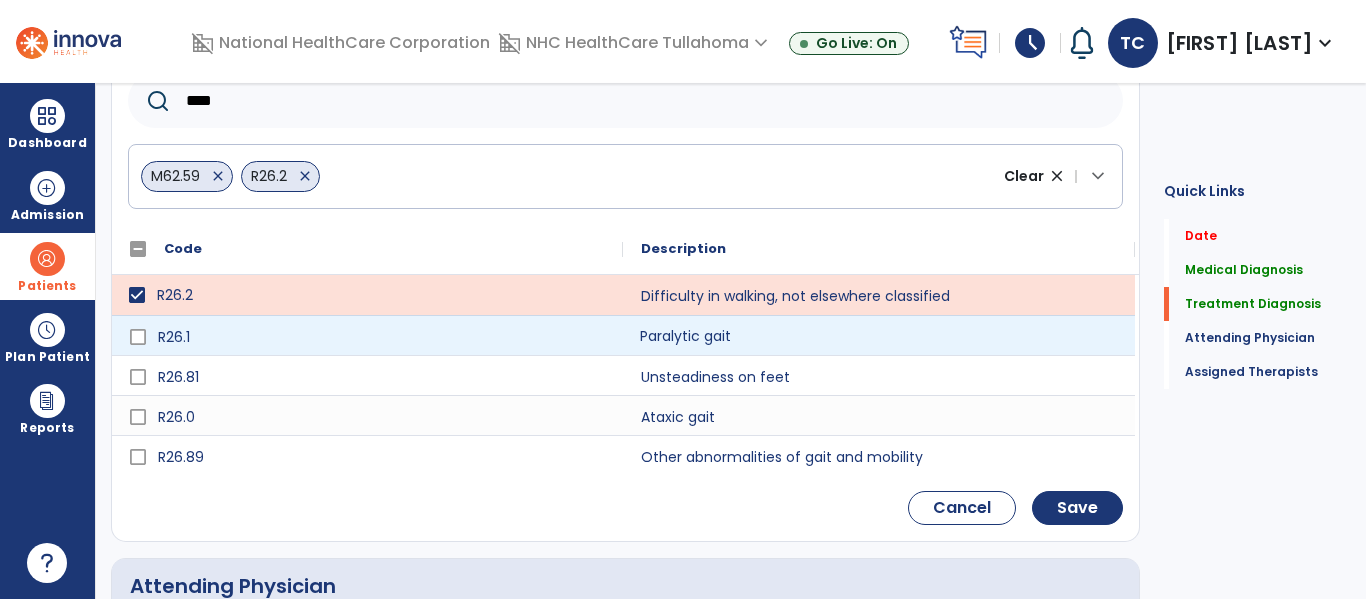 click on "Paralytic gait" 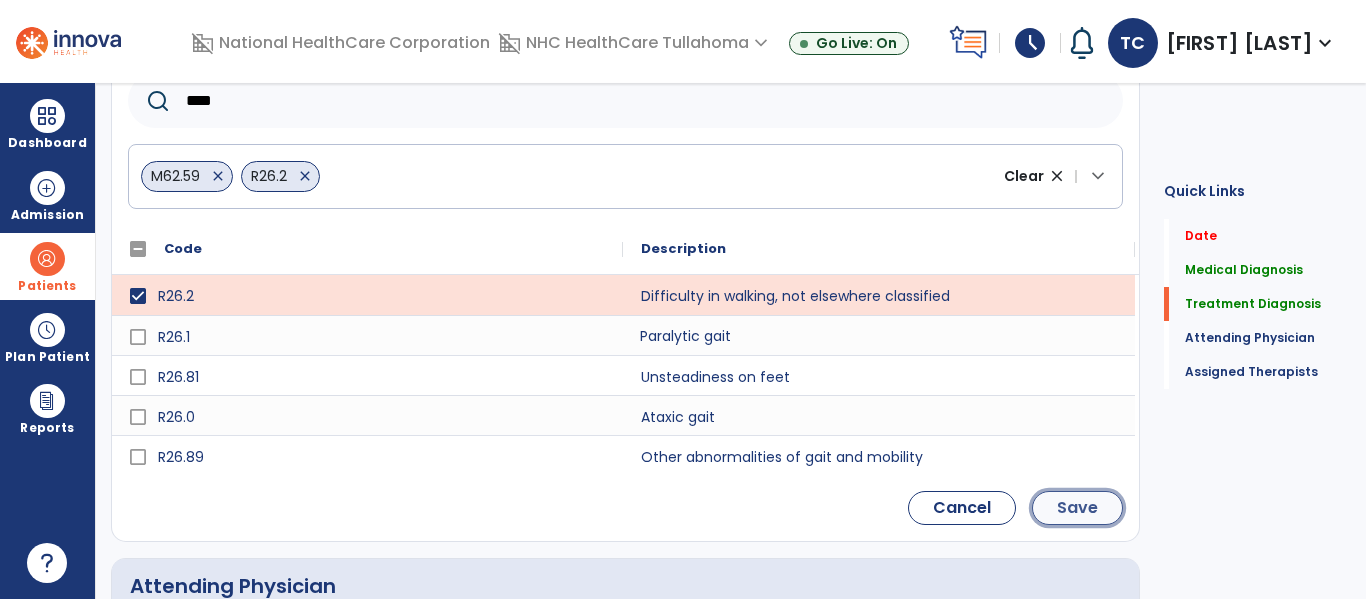 click on "Save" 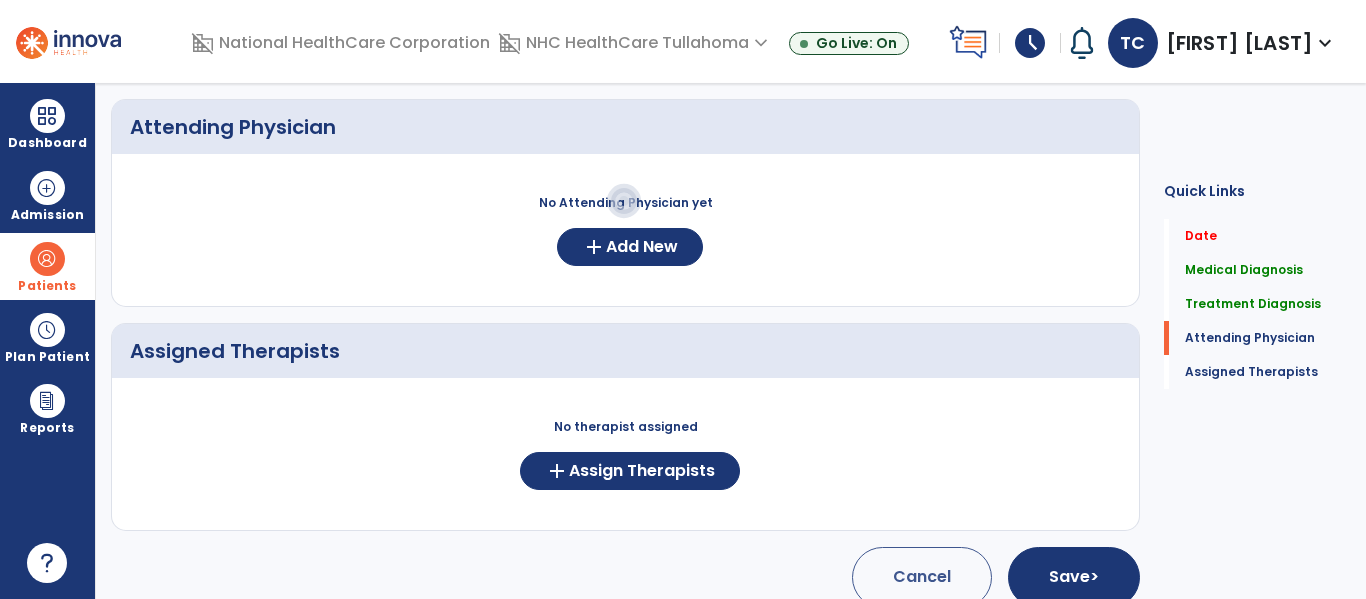 scroll, scrollTop: 706, scrollLeft: 0, axis: vertical 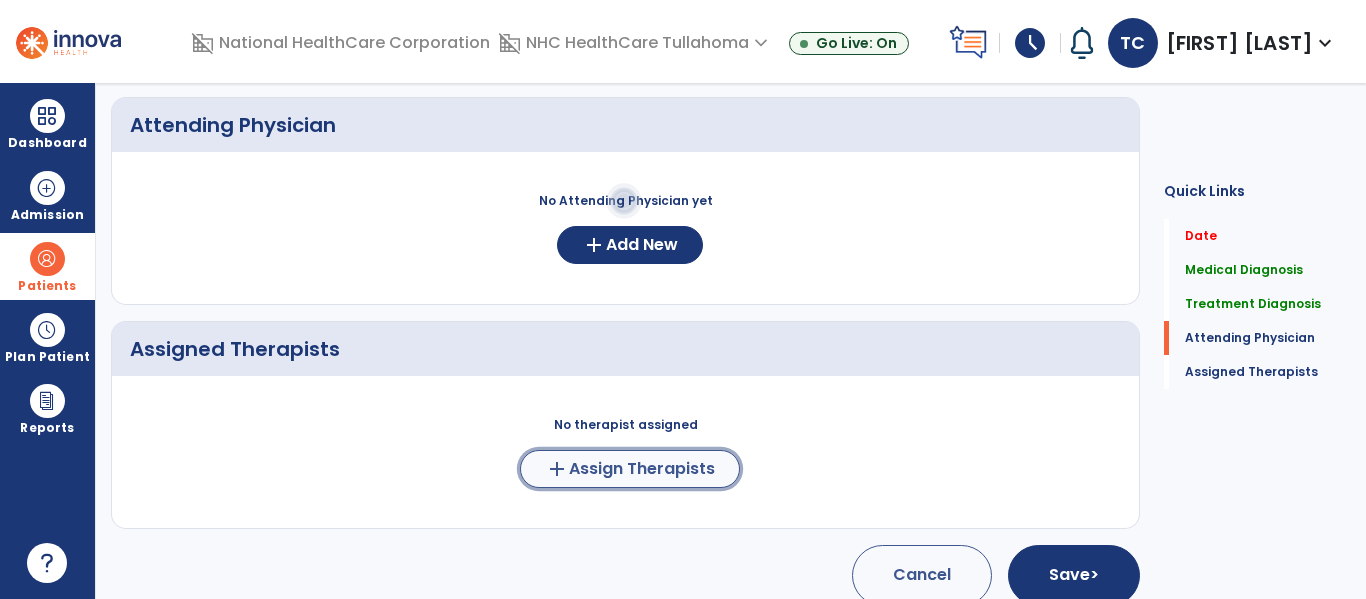 click on "add" 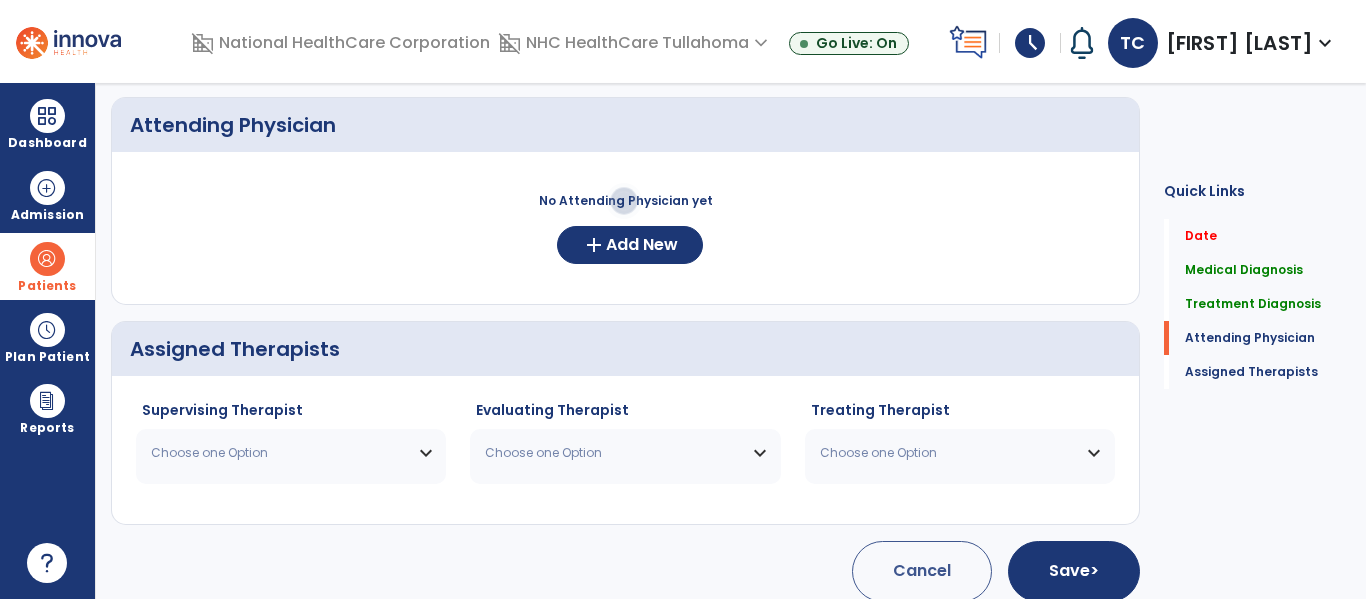 click on "Choose one Option" at bounding box center [278, 453] 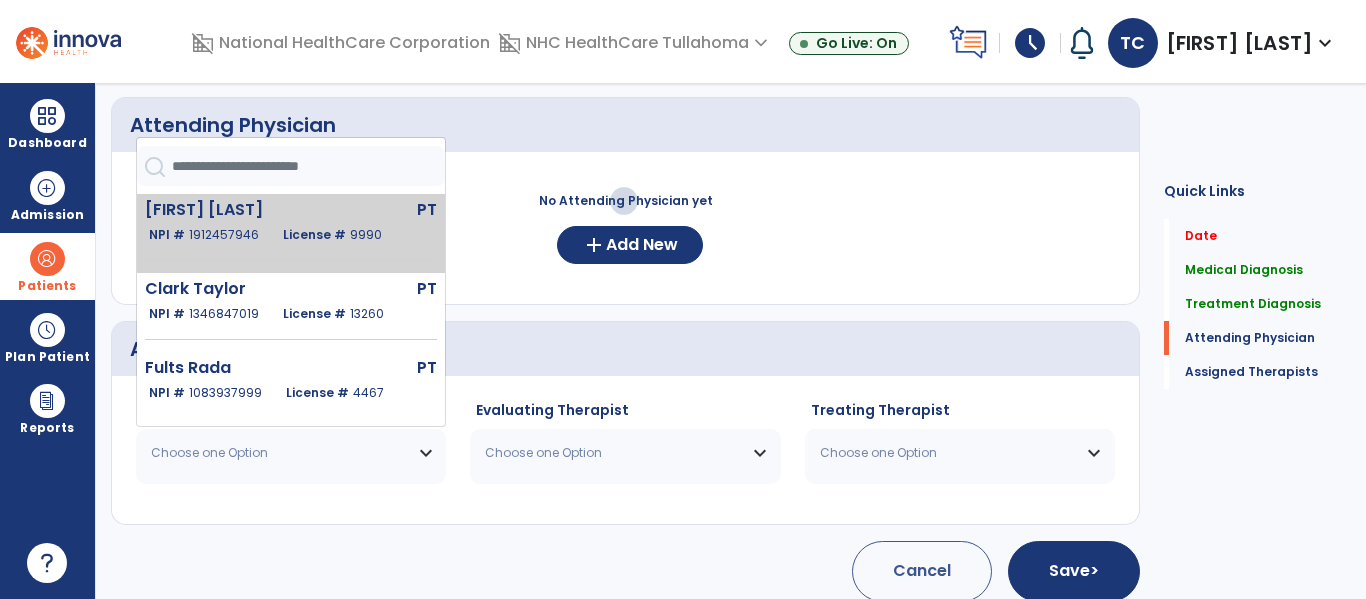 click on "[FIRST] [LAST]   PT   NPI #  [NUMBER]  License #  [NUMBER]" 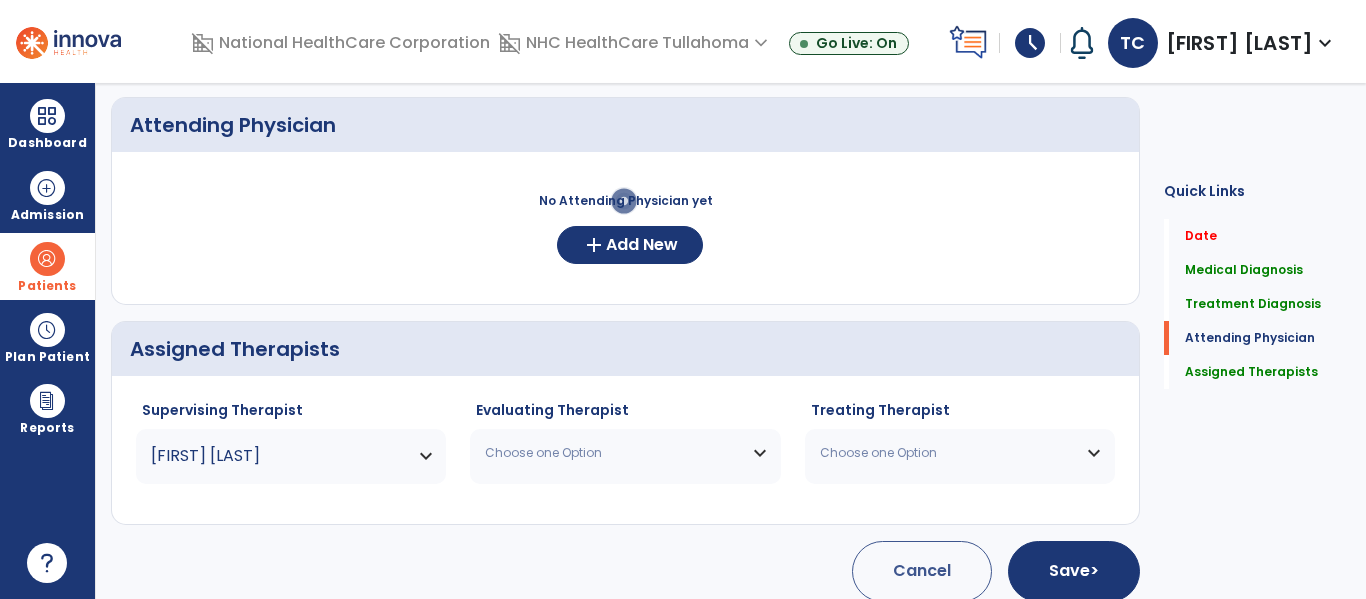click on "[FIRST] [LAST]" at bounding box center (278, 456) 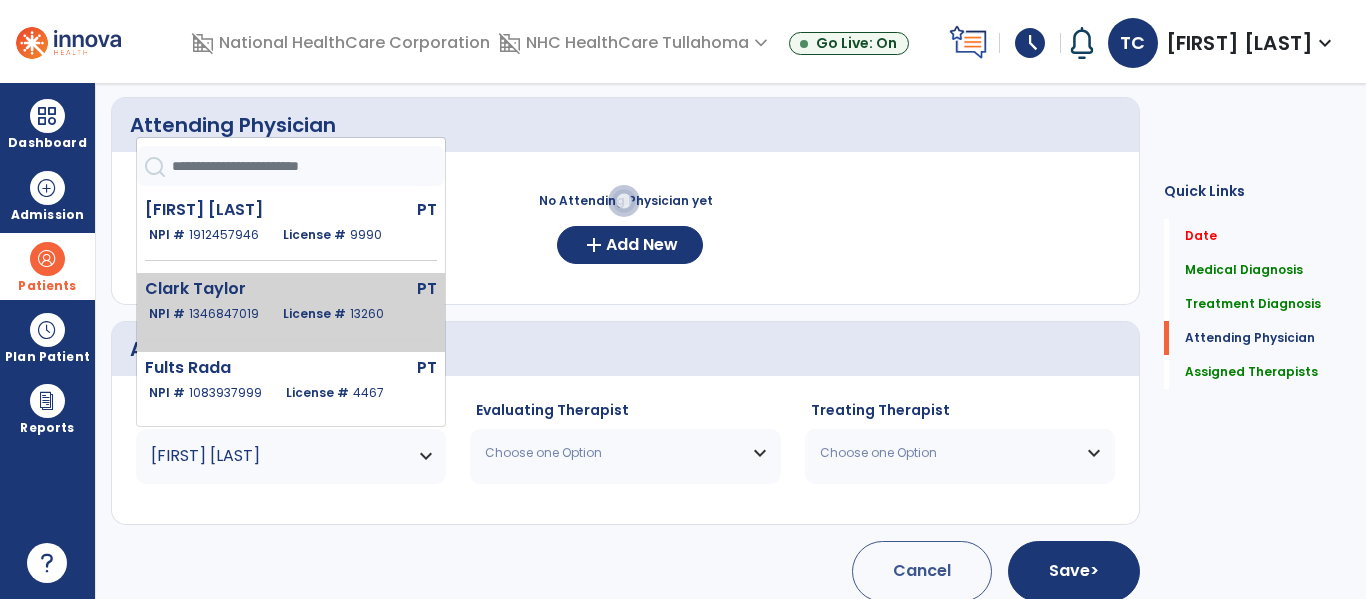 click on "NPI # [NPI]" 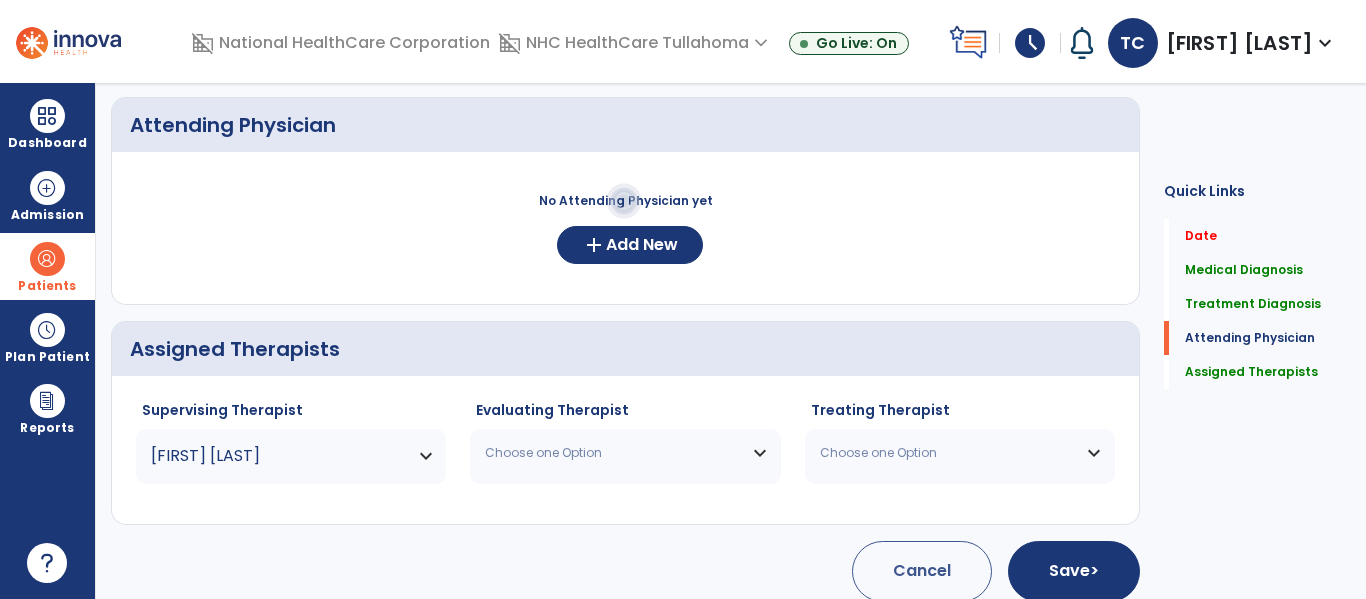 click on "Choose one Option" at bounding box center (612, 453) 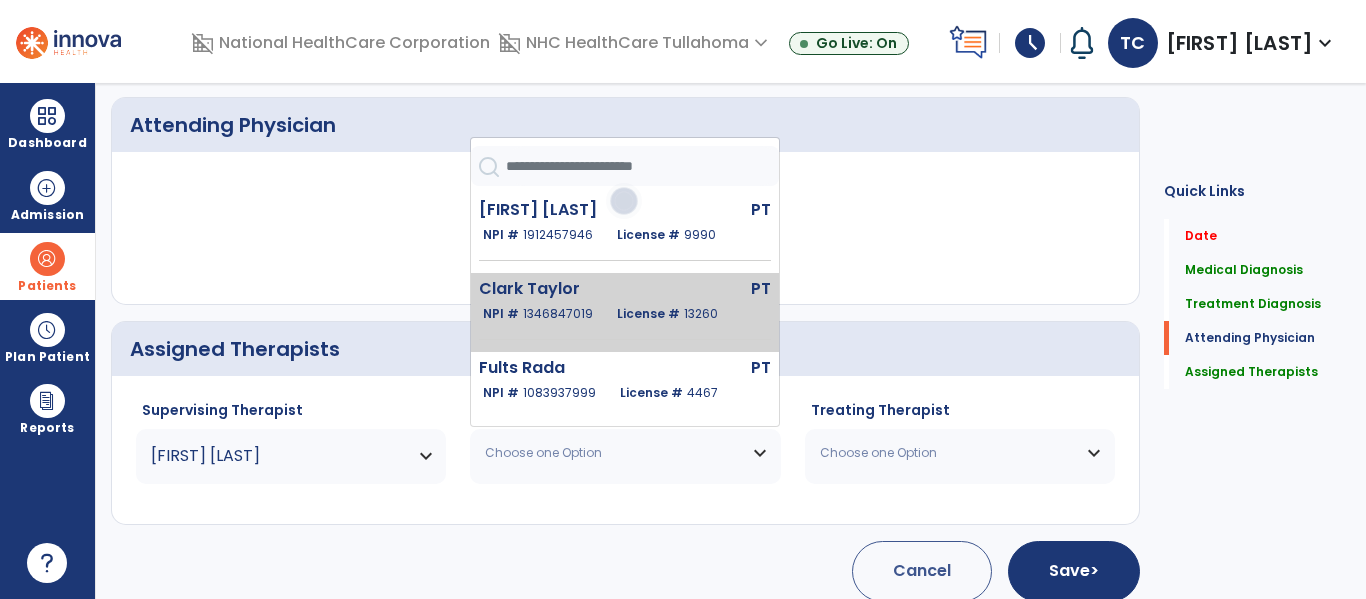 click on "Clark Taylor" 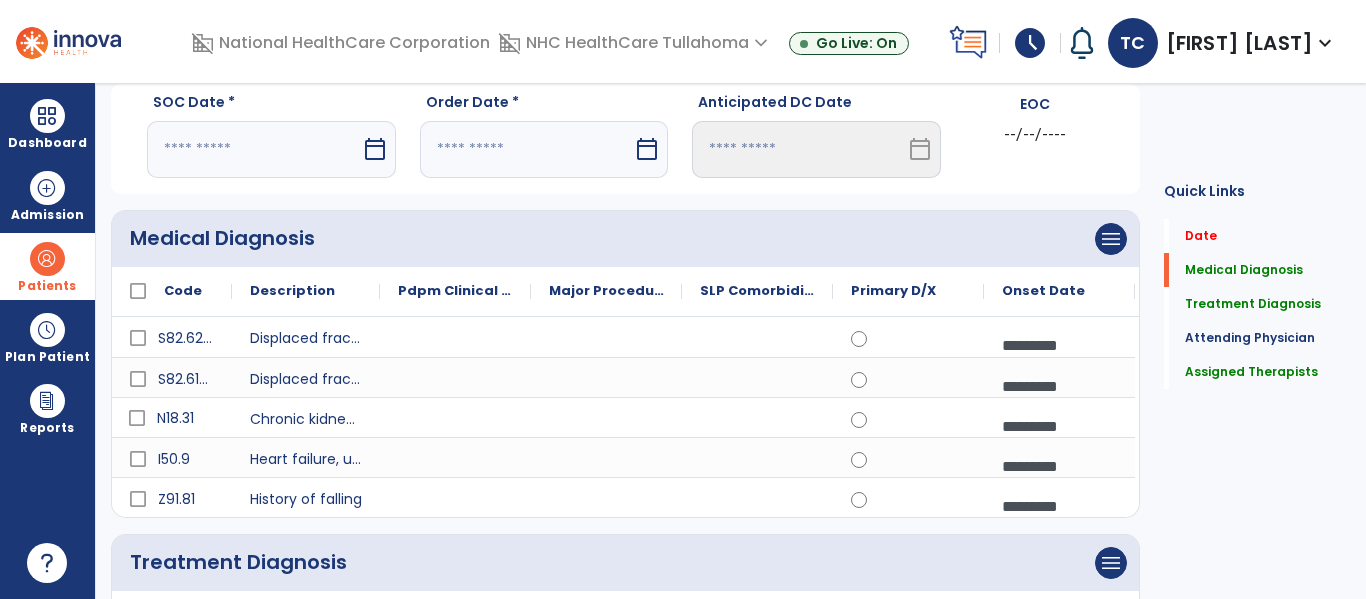 scroll, scrollTop: 0, scrollLeft: 0, axis: both 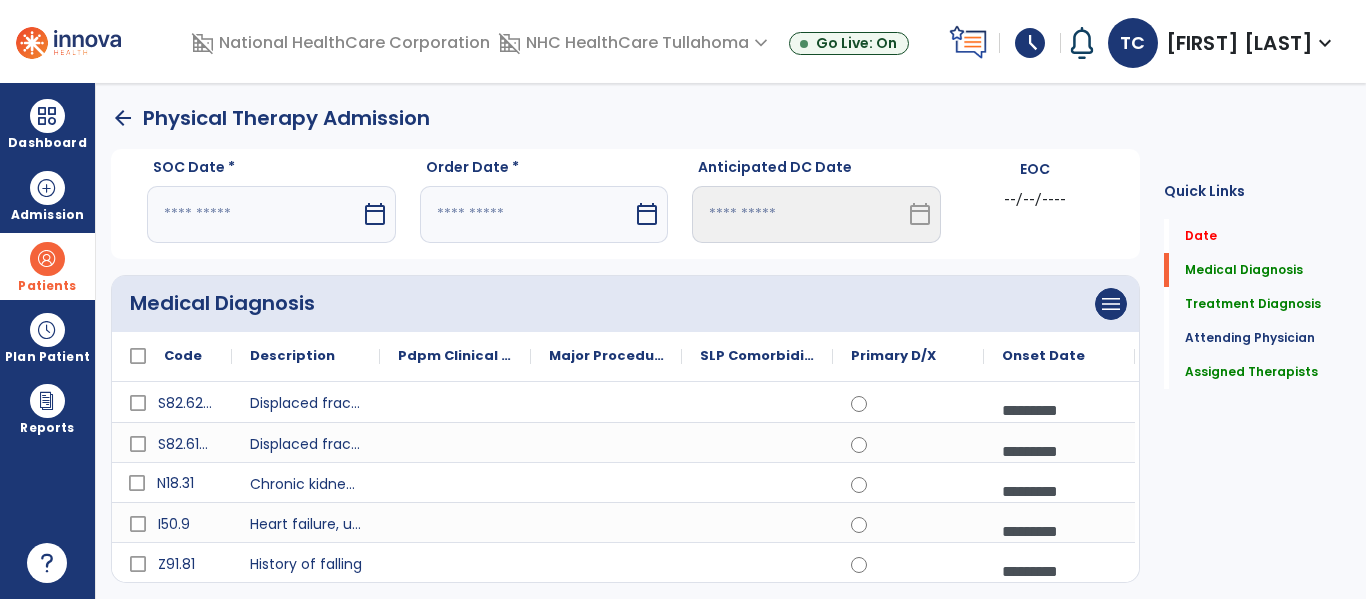 click on "calendar_today" at bounding box center [375, 214] 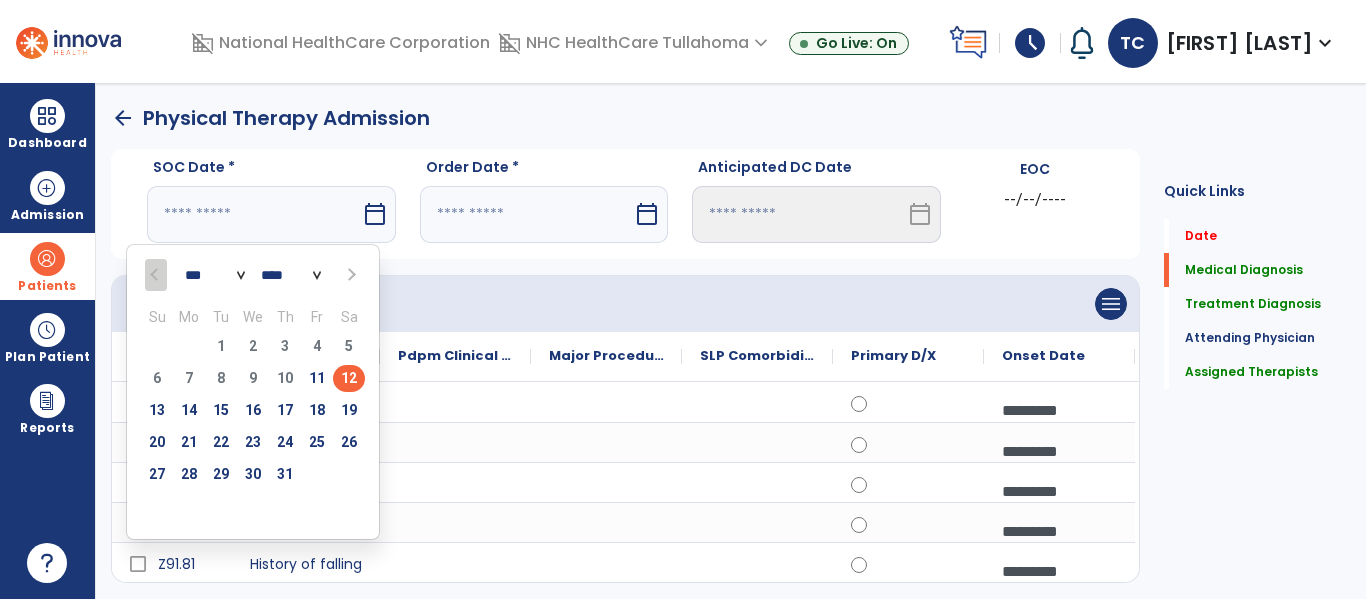 click on "12" at bounding box center (349, 378) 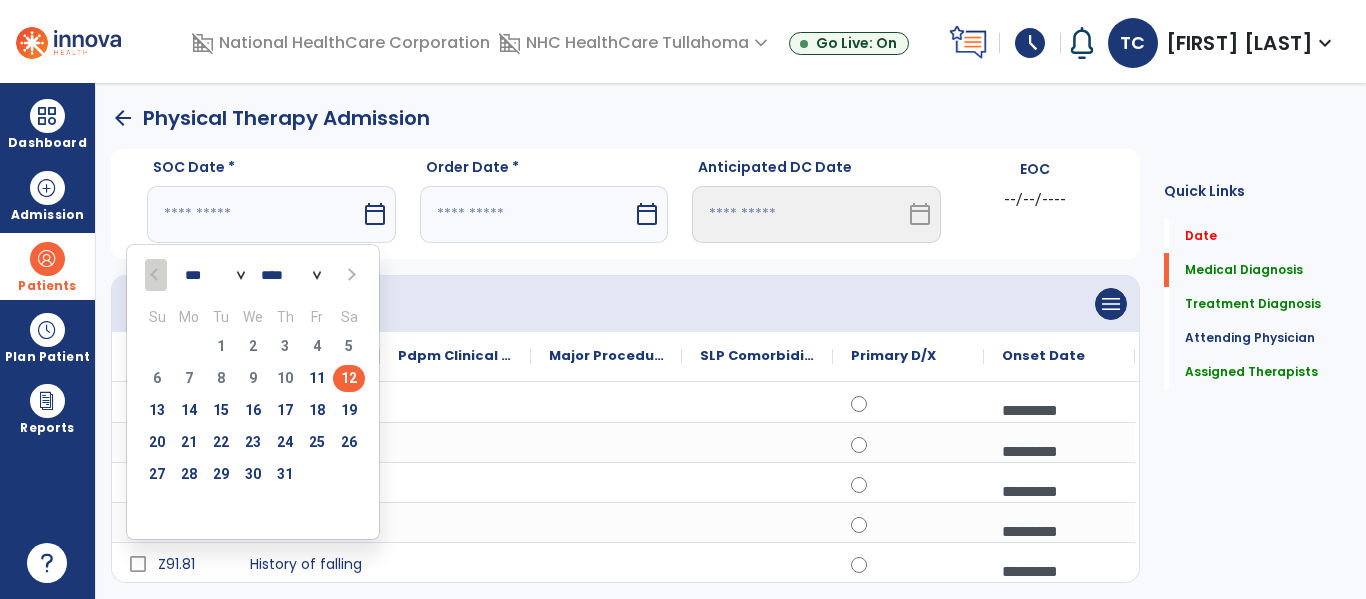 type on "*********" 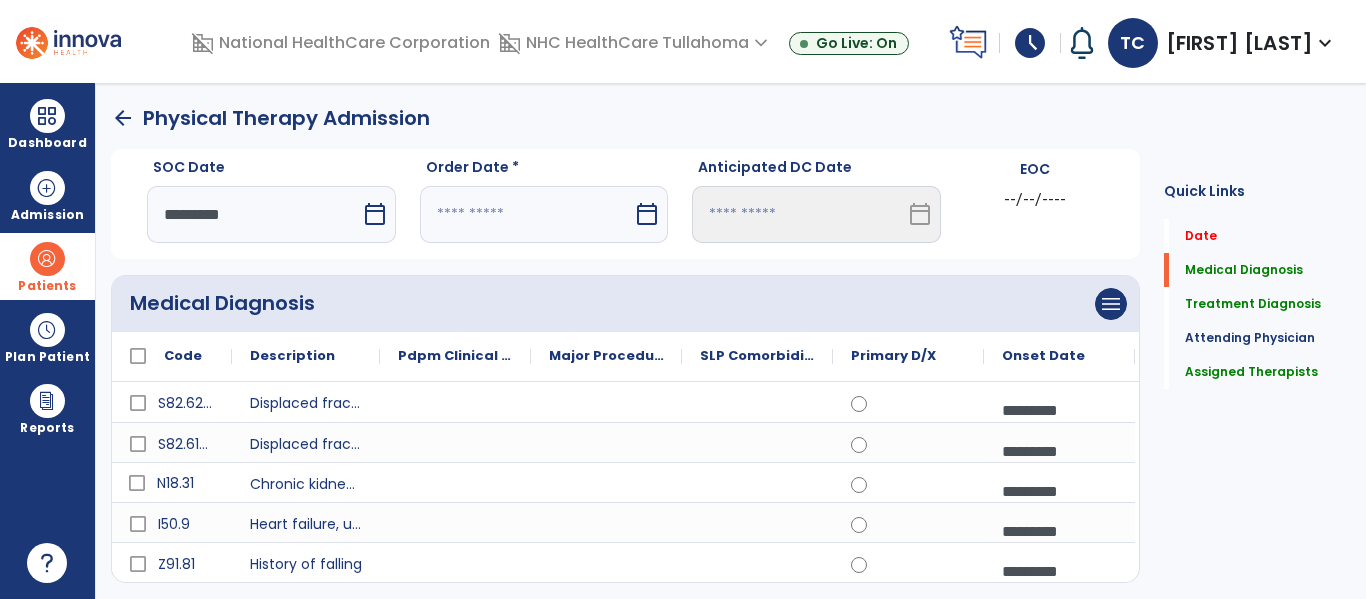 click on "calendar_today" at bounding box center [647, 214] 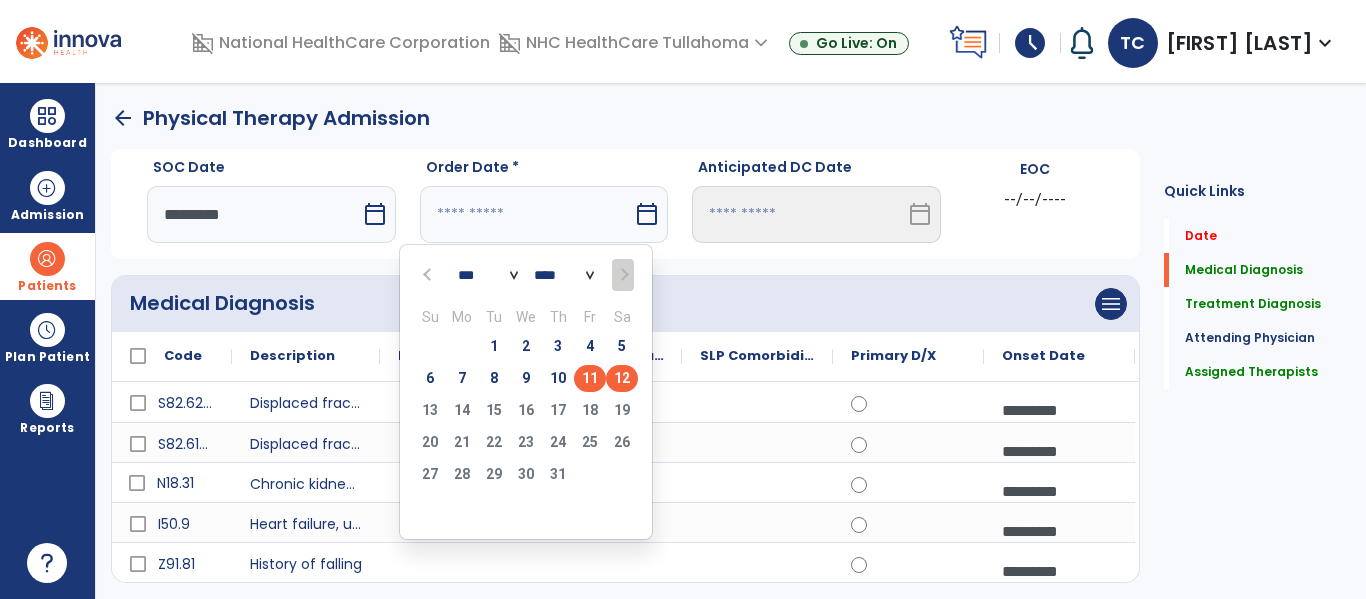 click on "11" at bounding box center (590, 378) 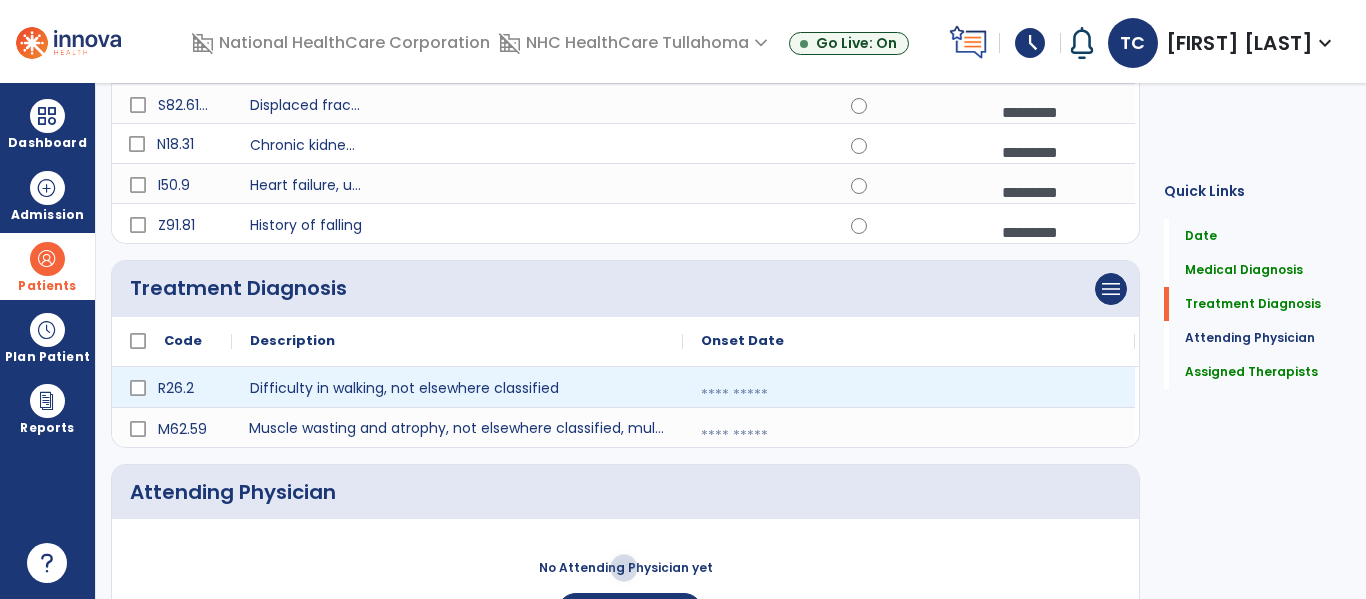scroll, scrollTop: 725, scrollLeft: 0, axis: vertical 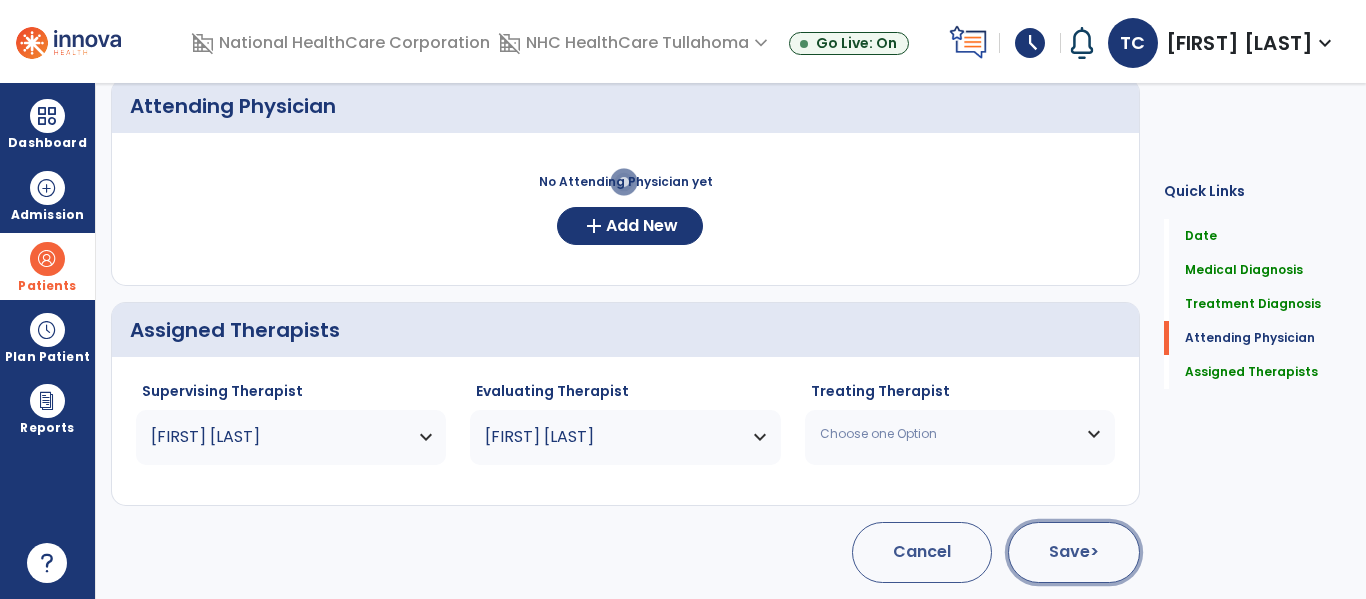 click on "Save  >" 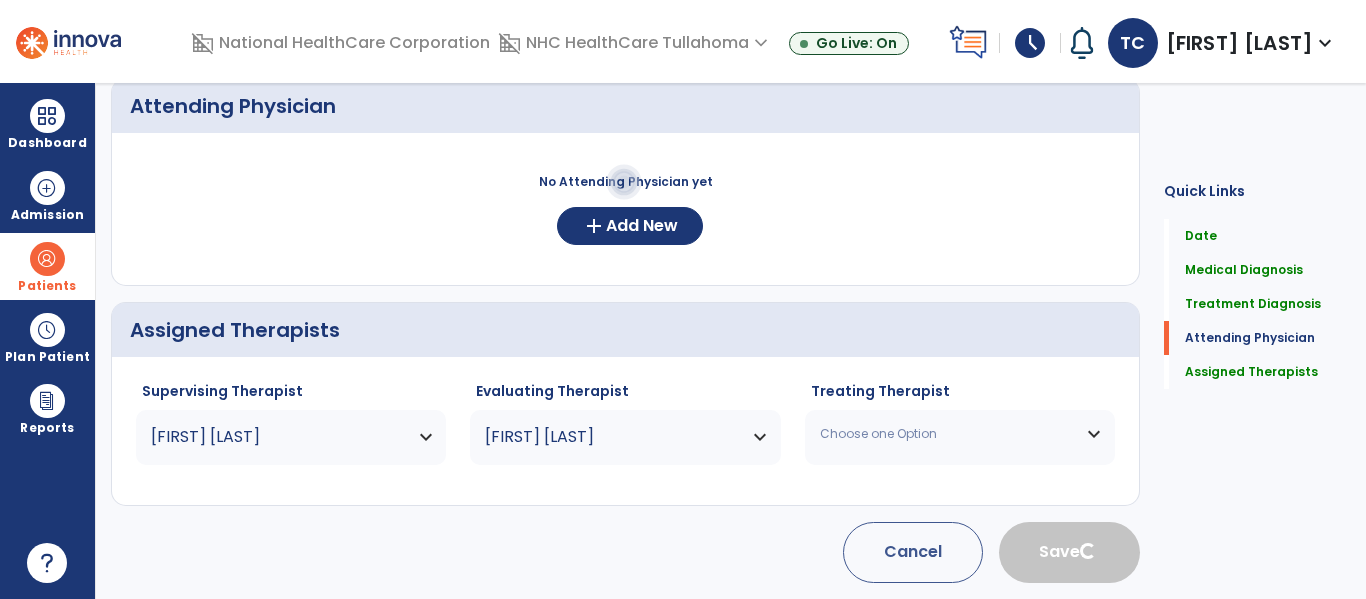 type 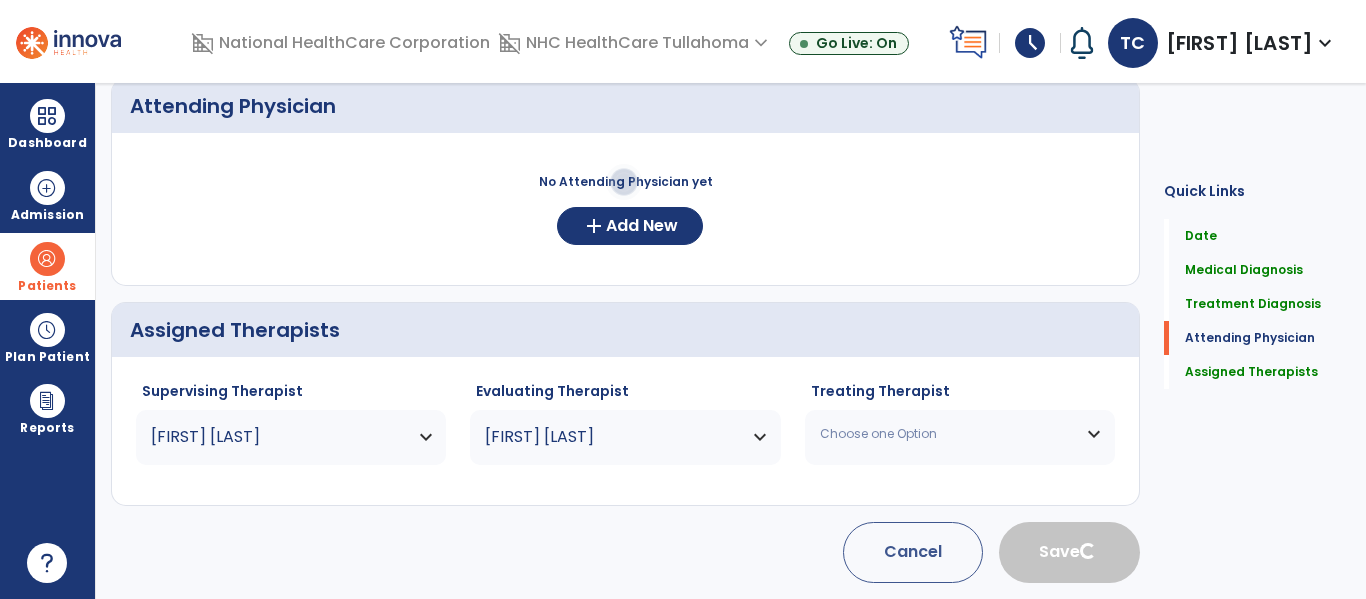 type 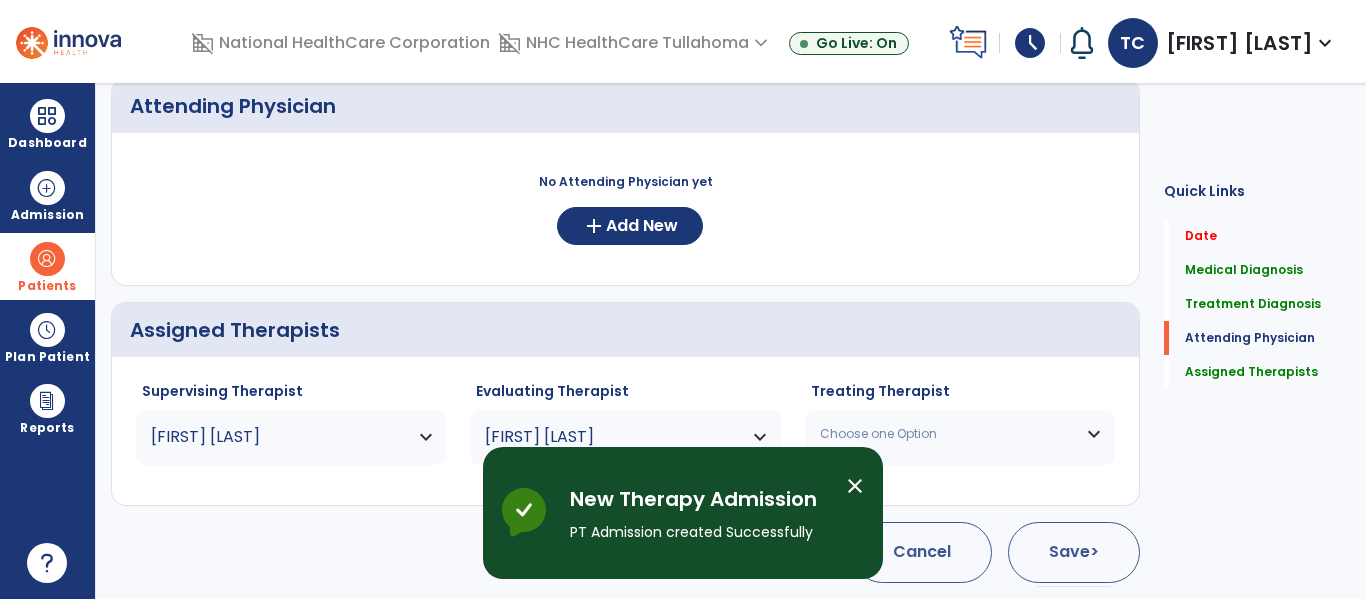 scroll, scrollTop: 162, scrollLeft: 0, axis: vertical 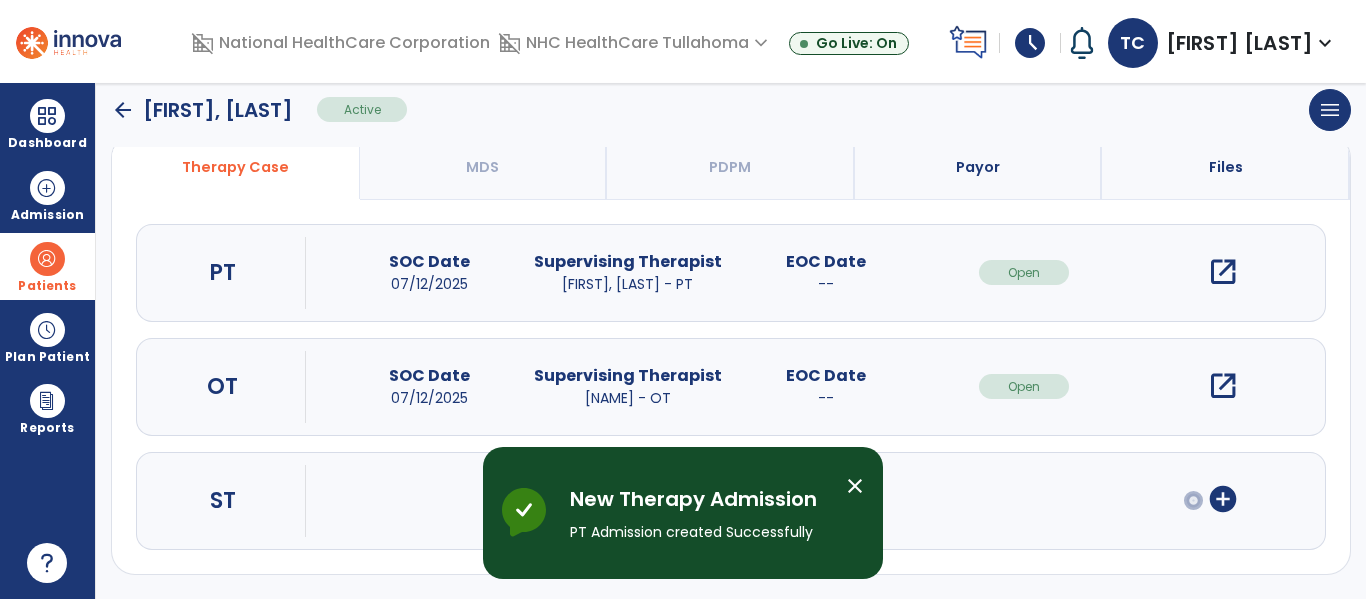 click on "open_in_new" at bounding box center (1223, 272) 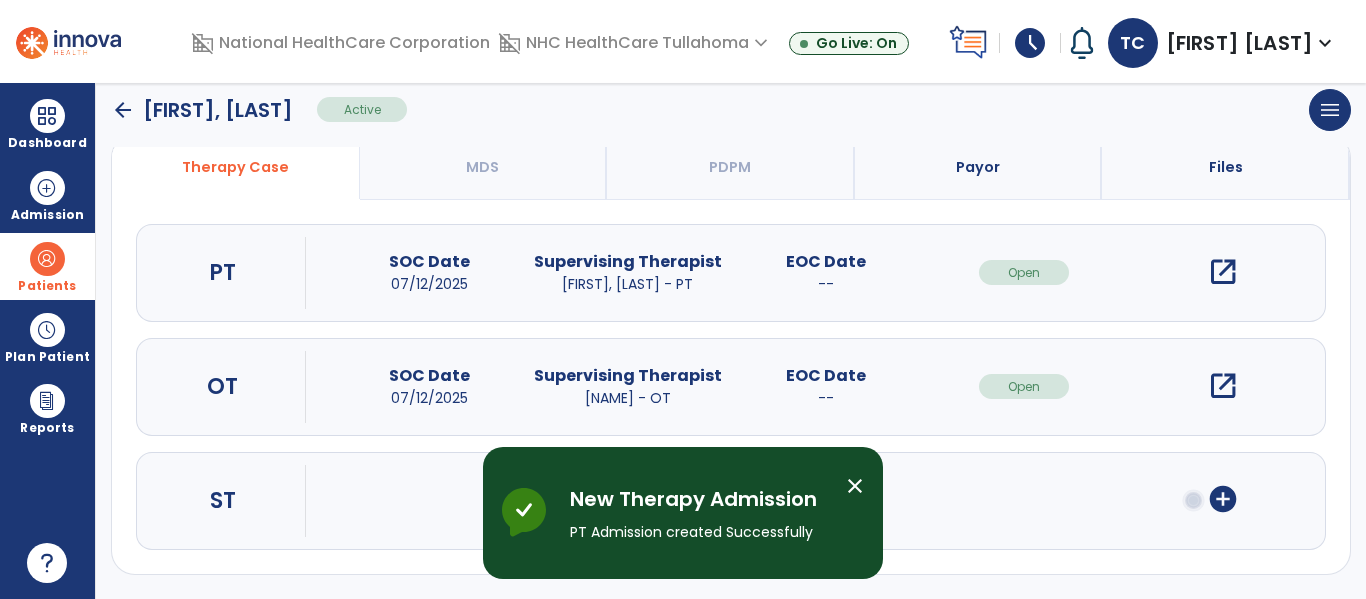 scroll, scrollTop: 0, scrollLeft: 0, axis: both 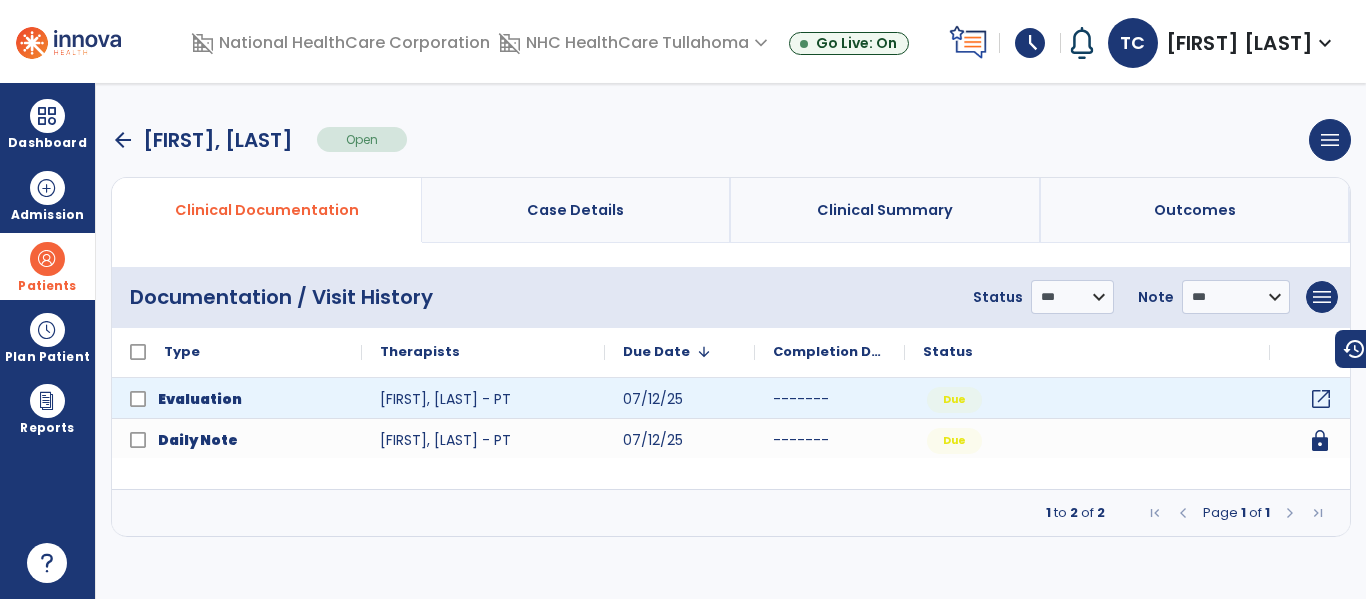 click on "open_in_new" 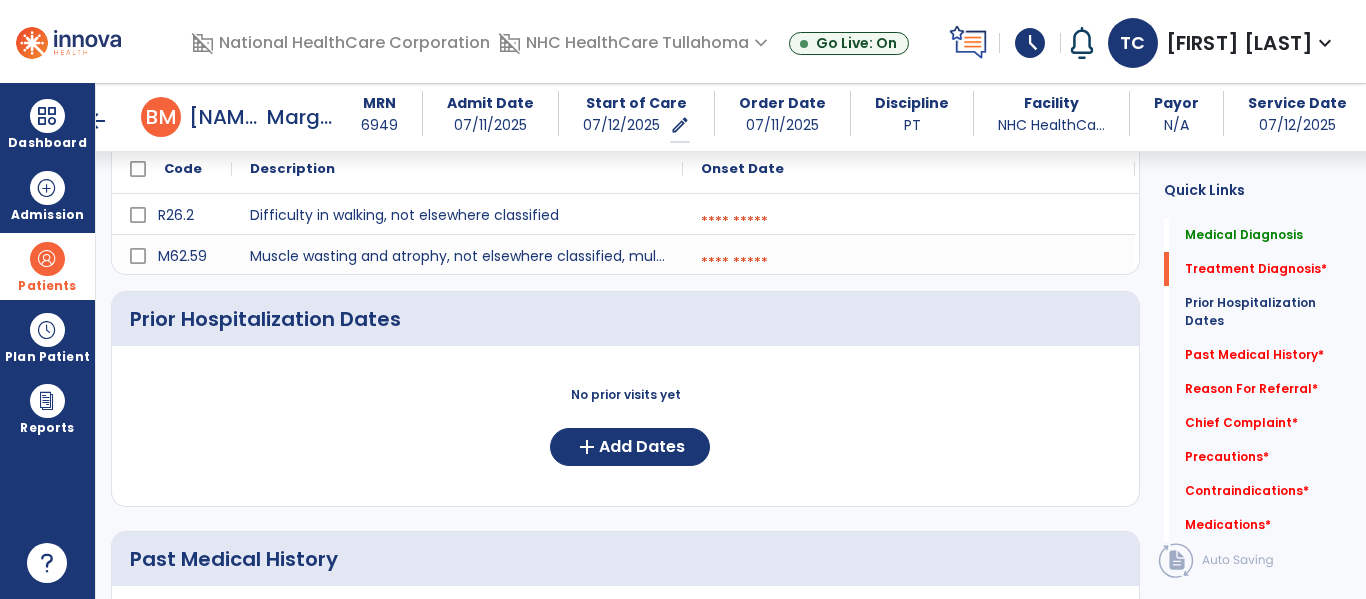 scroll, scrollTop: 574, scrollLeft: 0, axis: vertical 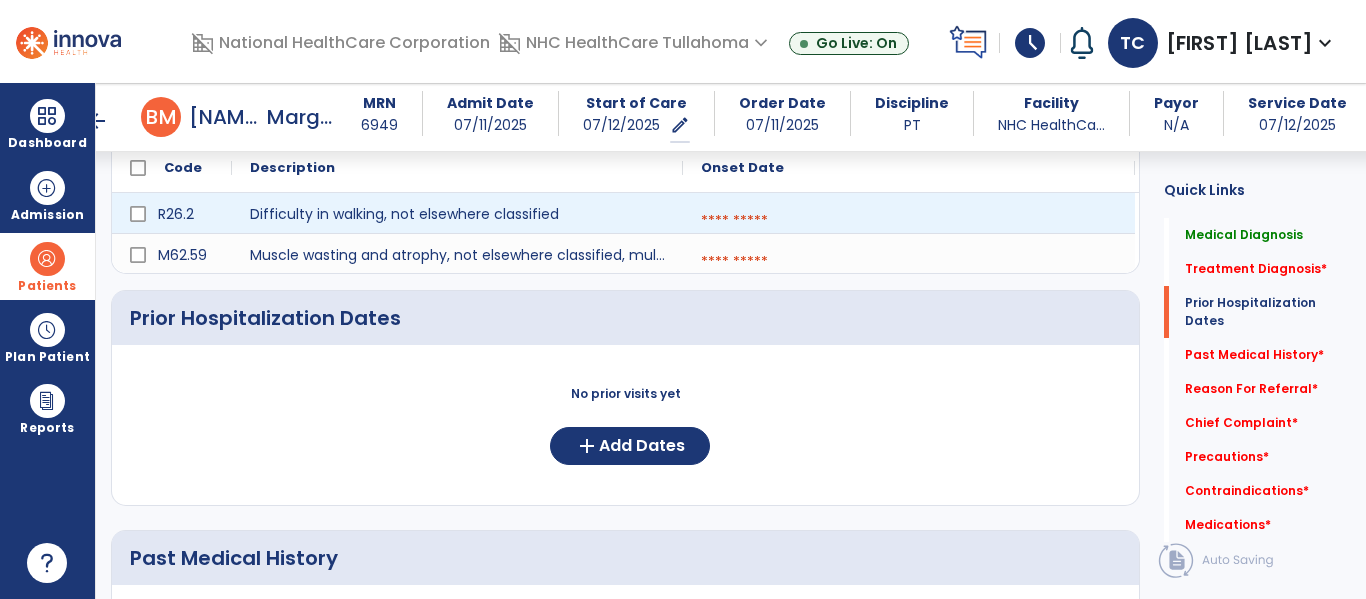 click at bounding box center [909, 221] 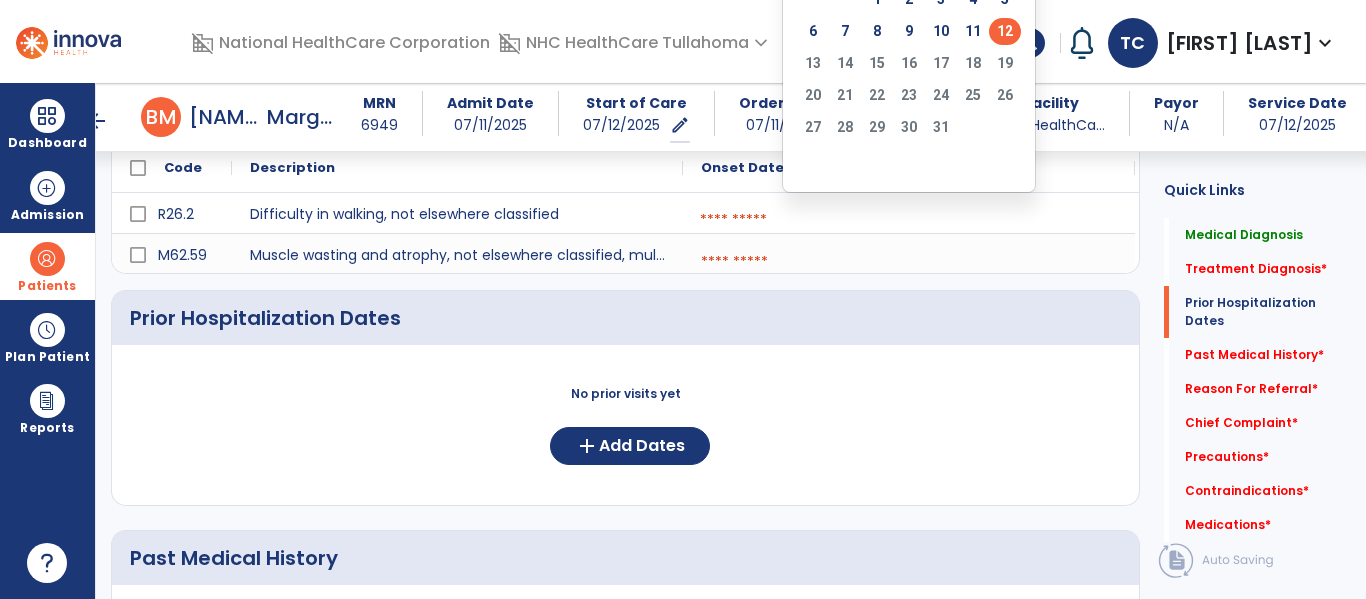 click on "12" 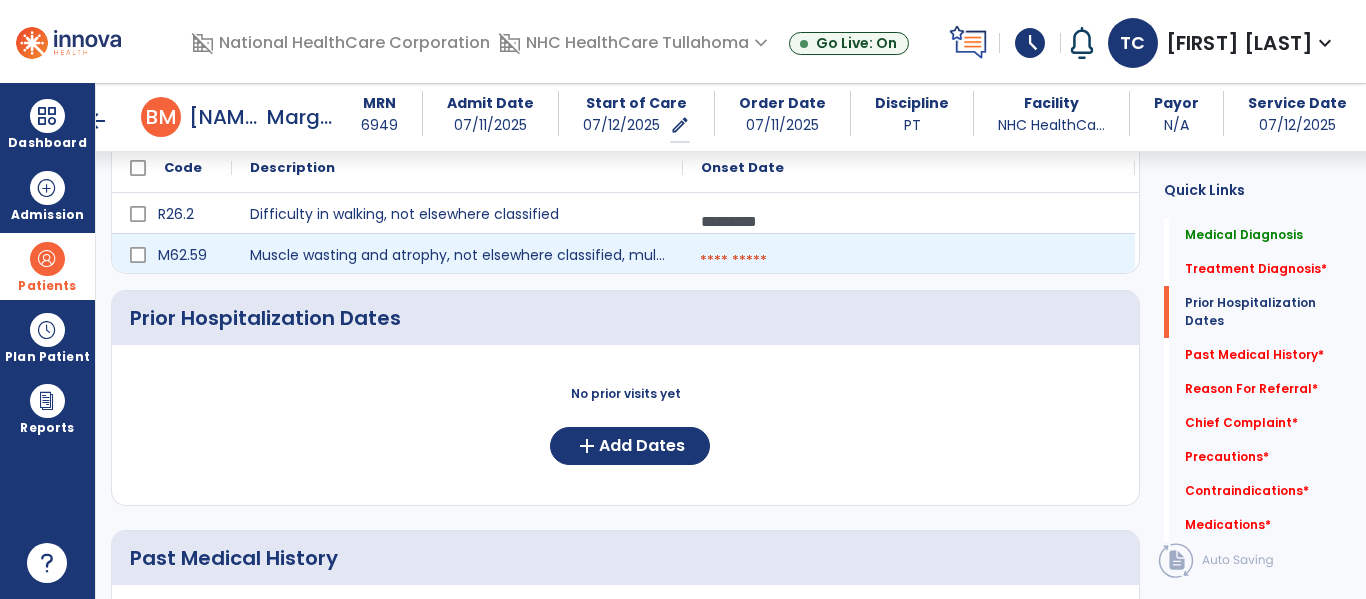 click at bounding box center (909, 261) 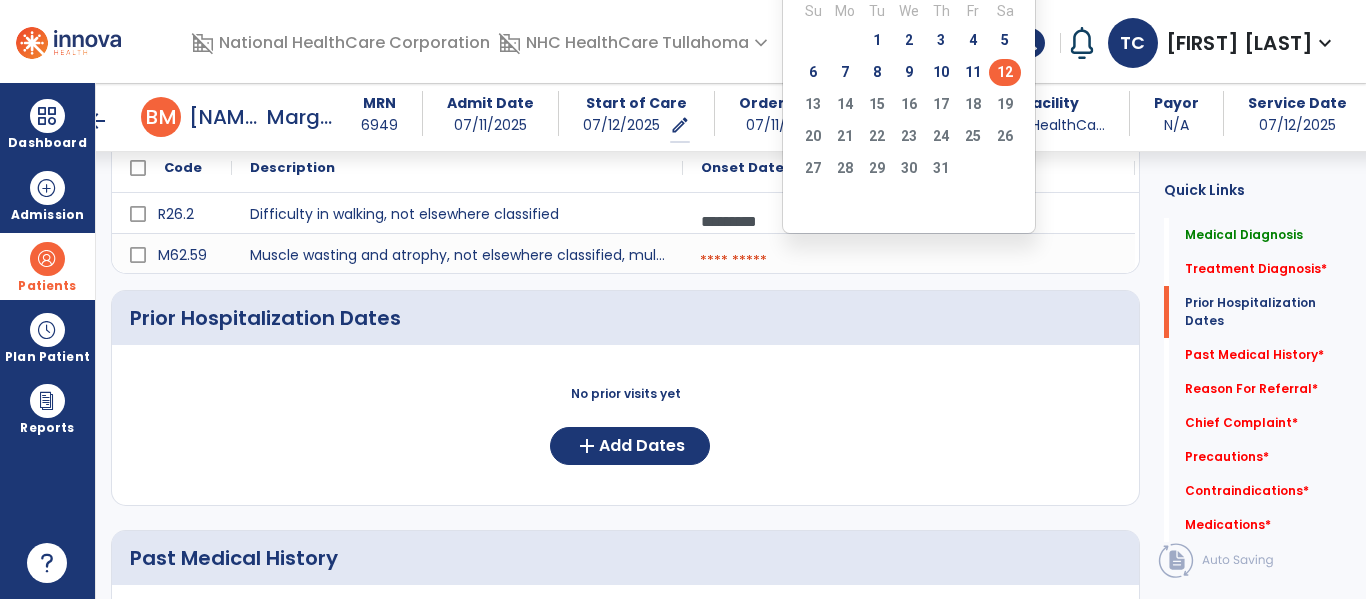click on "12" 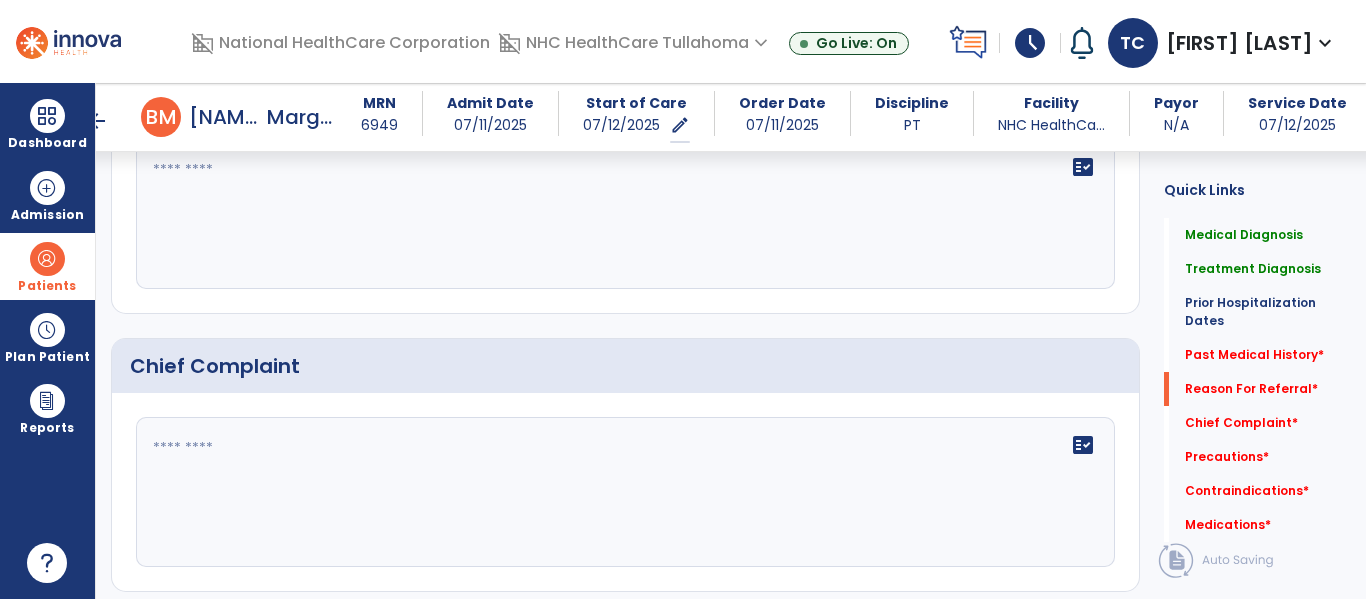 scroll, scrollTop: 1040, scrollLeft: 0, axis: vertical 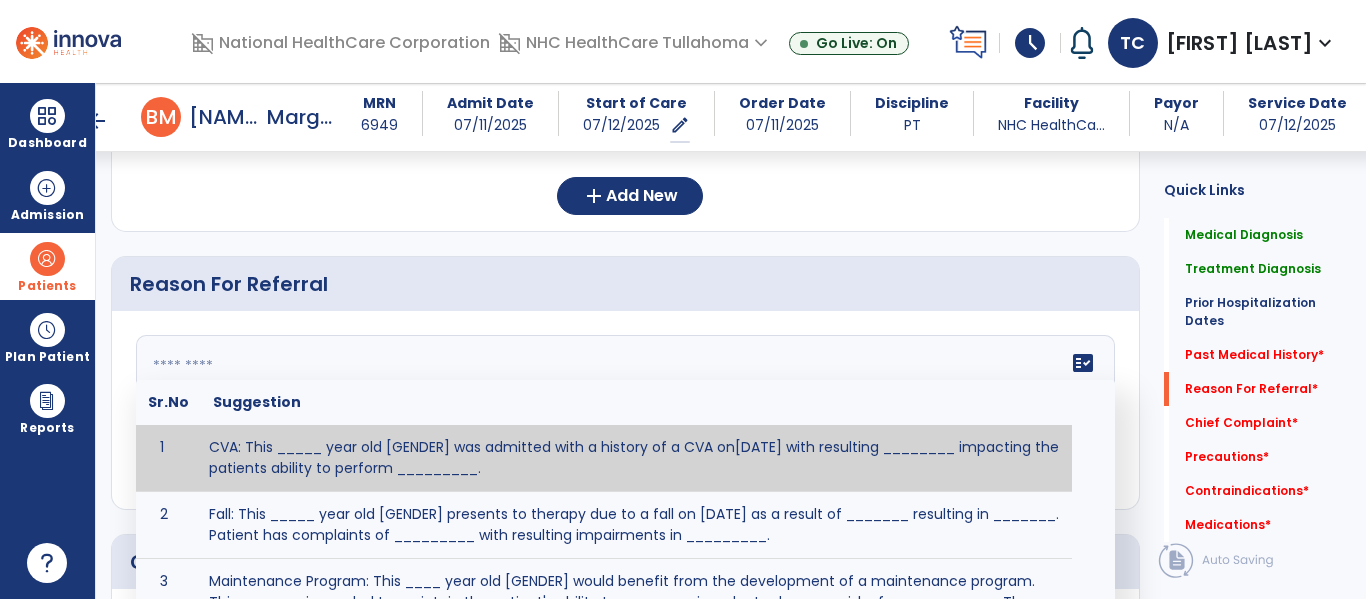 click 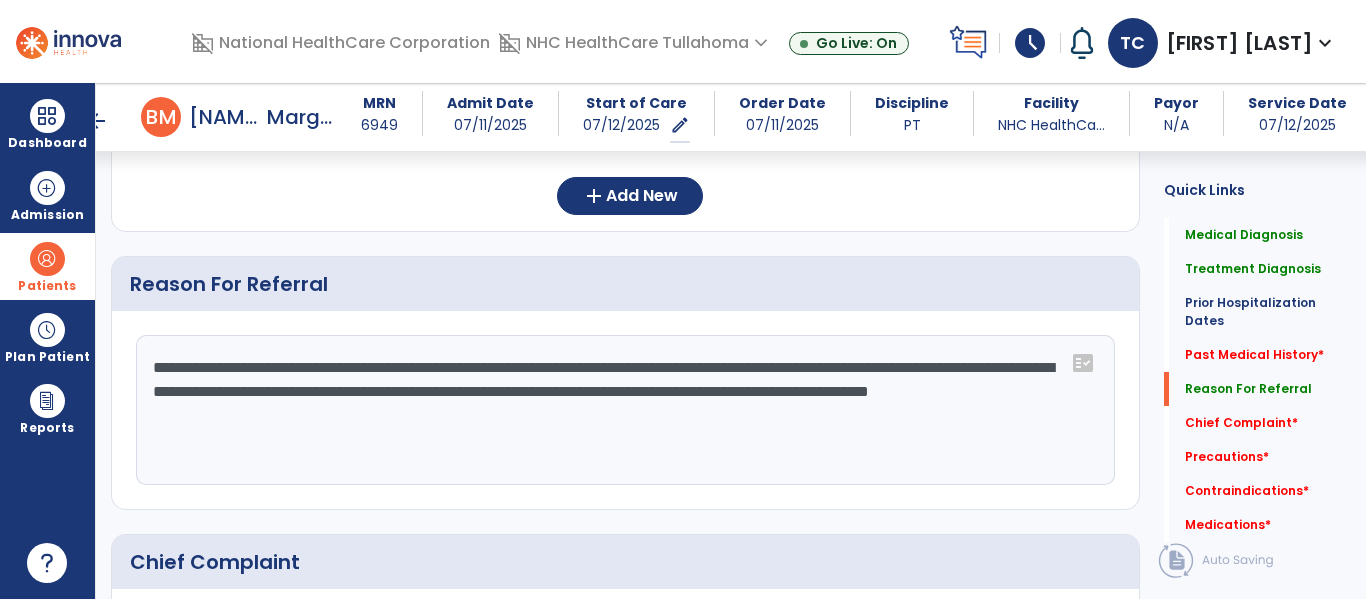 drag, startPoint x: 657, startPoint y: 402, endPoint x: 670, endPoint y: 397, distance: 13.928389 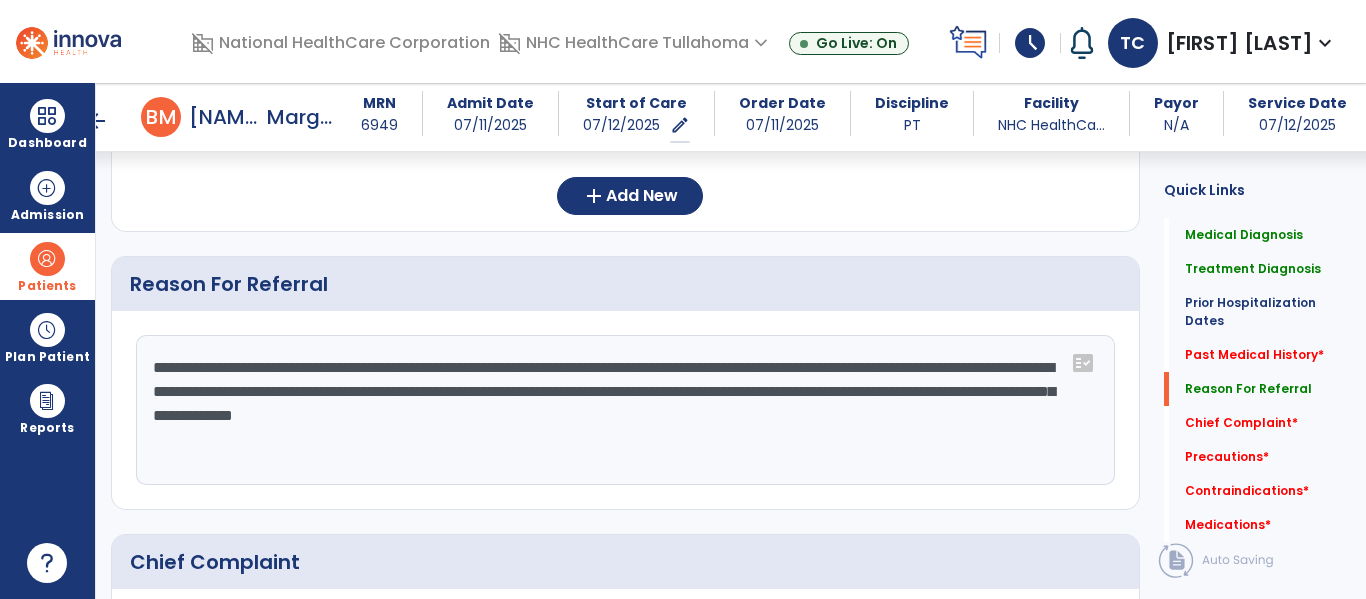 click on "**********" 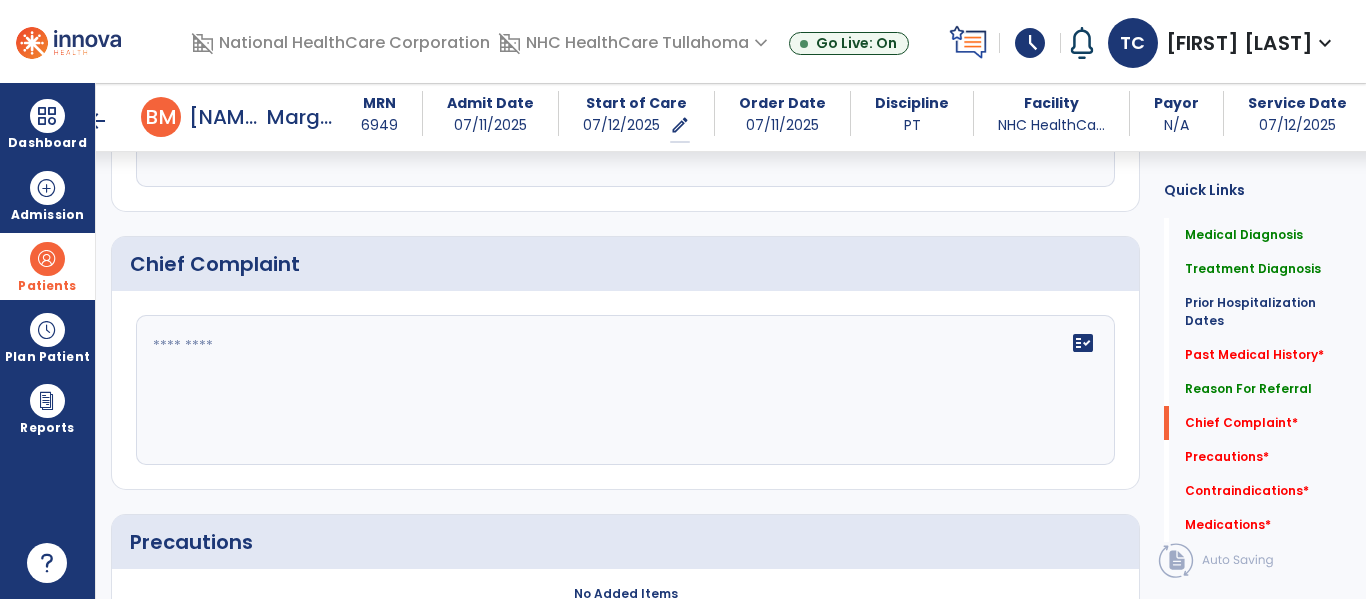 scroll, scrollTop: 1343, scrollLeft: 0, axis: vertical 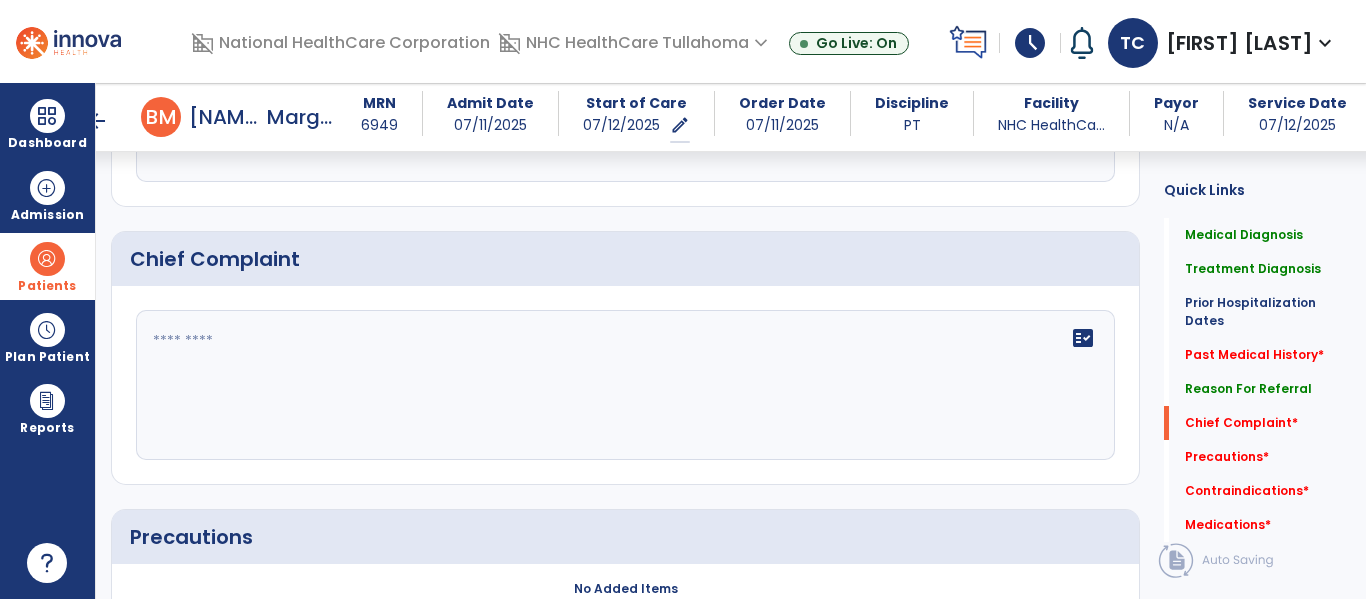 type on "**********" 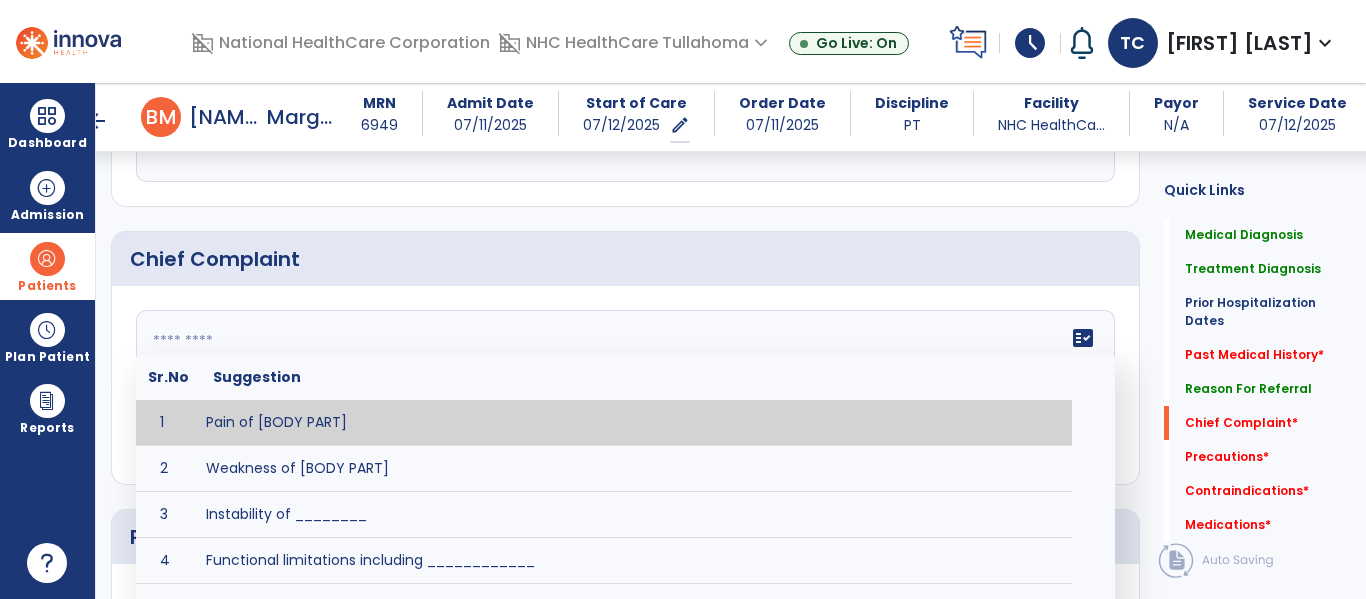 click on "fact_check  Sr.No Suggestion 1 Pain of [BODY PART] 2 Weakness of [BODY PART] 3 Instability of ________ 4 Functional limitations including ____________ 5 ADL's including ___________. 6 Inability to perform work related duties such as _________ 7 Inability to perform house hold duties such as __________. 8 Loss of balance. 9 Problems with gait including _________." 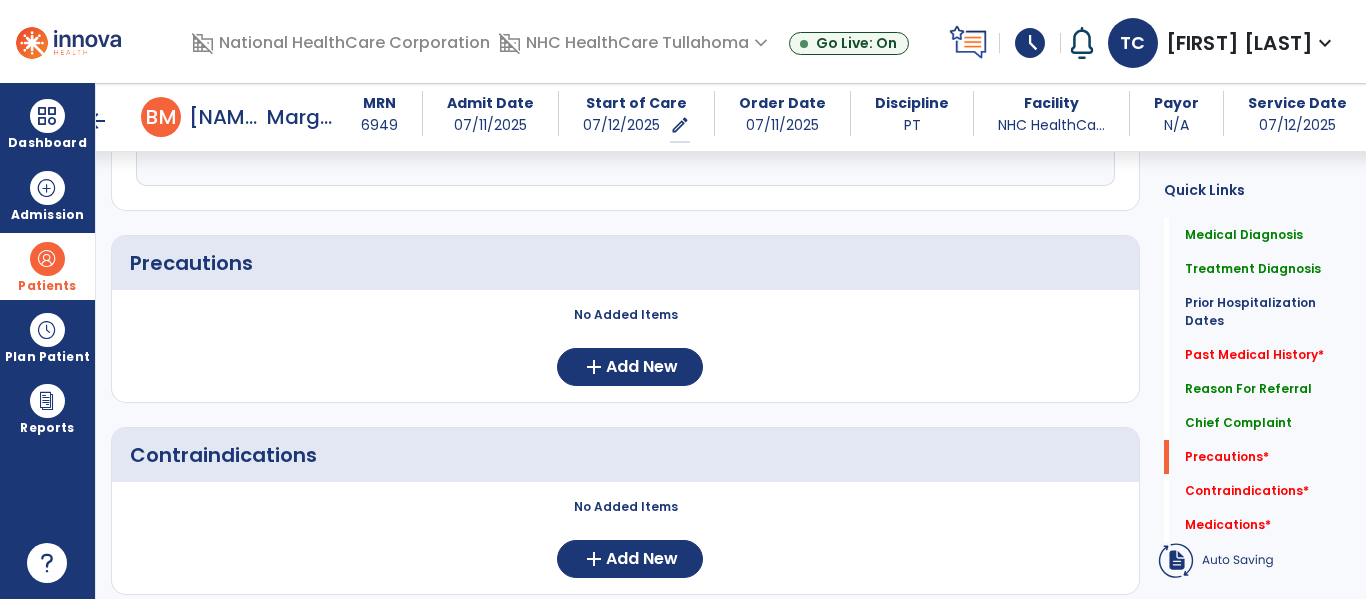 scroll, scrollTop: 1618, scrollLeft: 0, axis: vertical 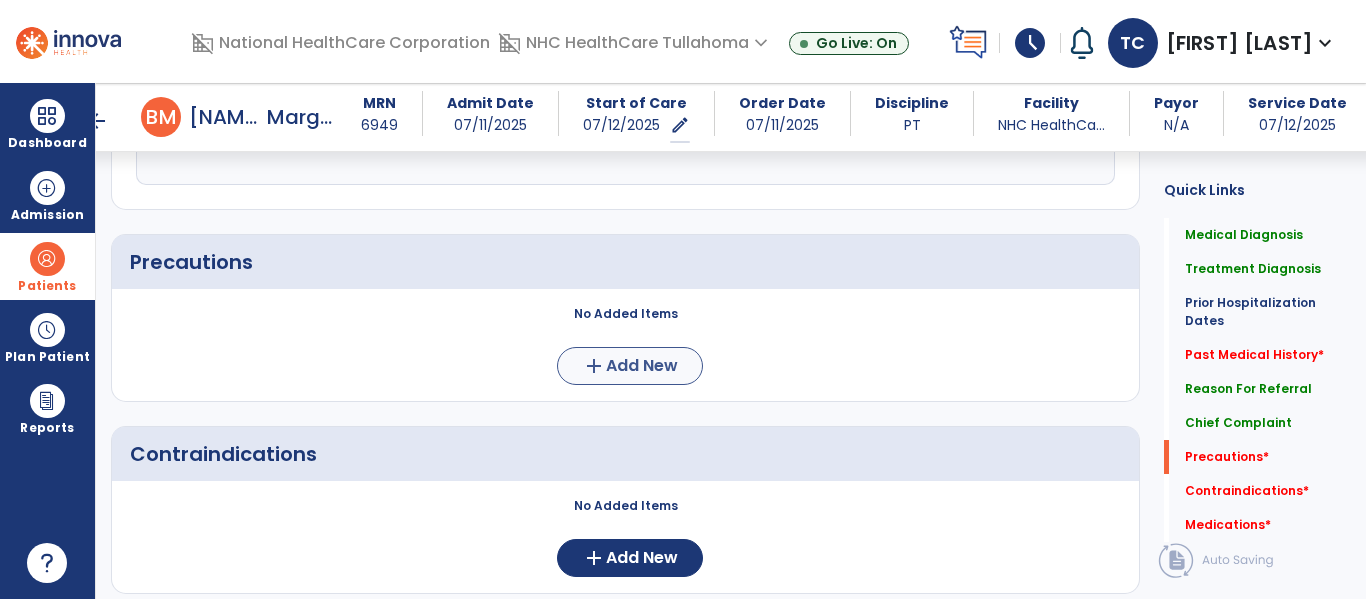 type on "**********" 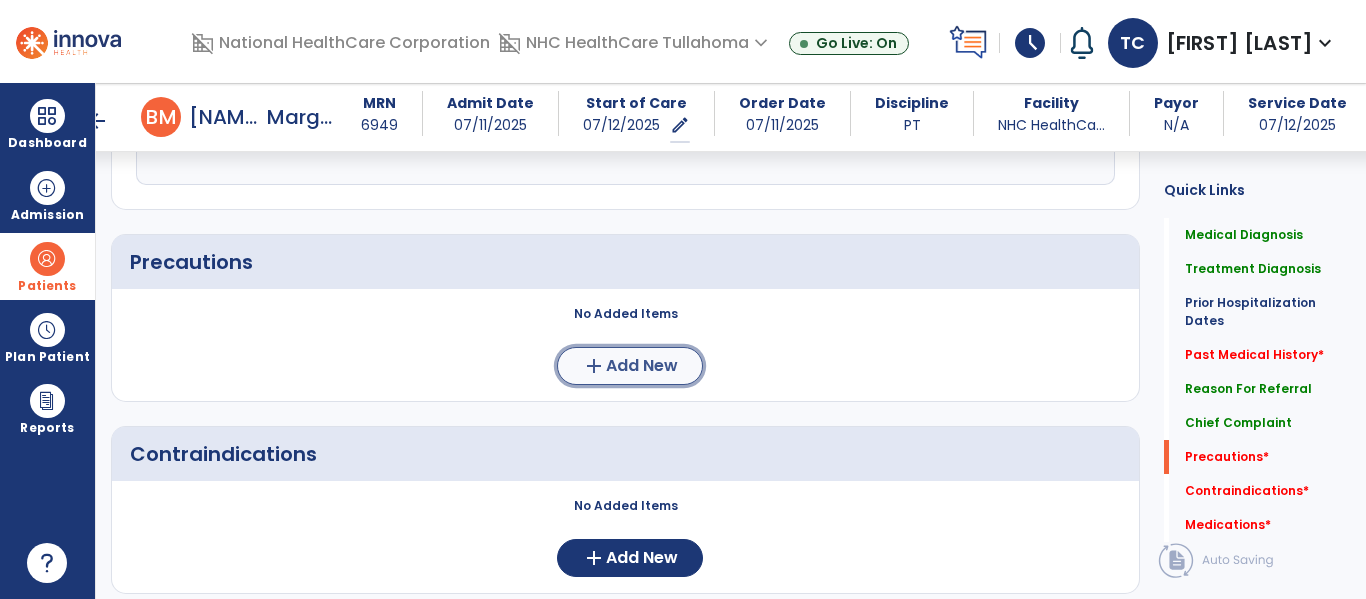 click on "Add New" 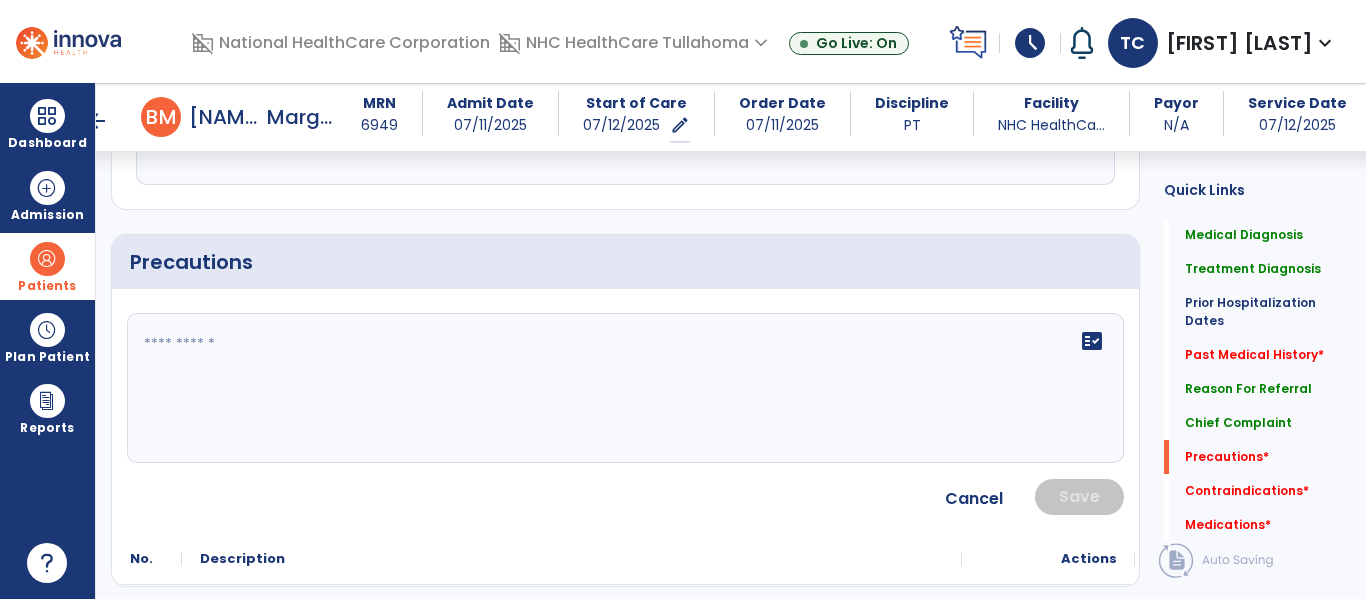 click on "fact_check" 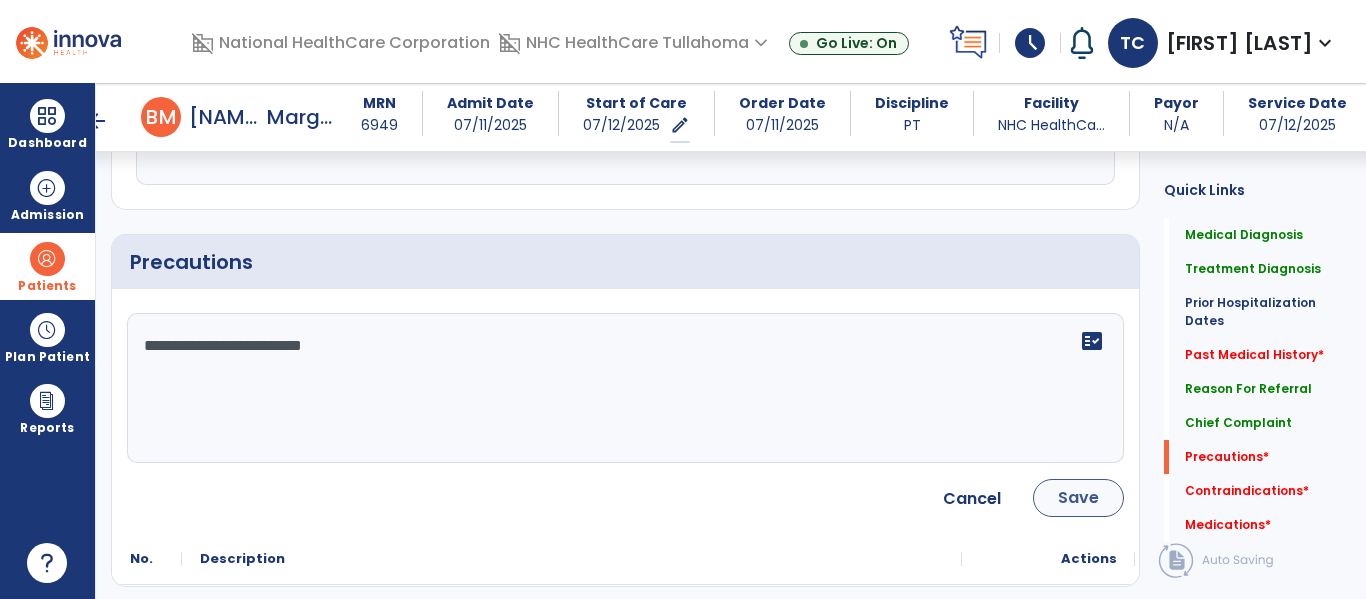 type on "**********" 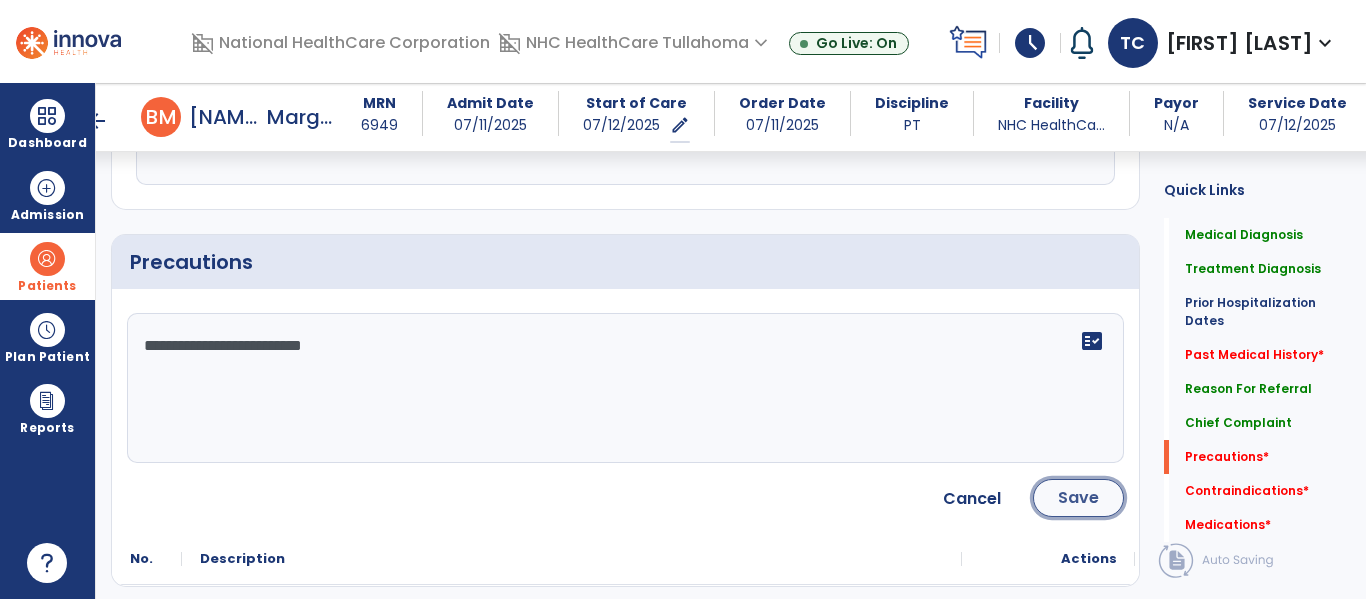 click on "Save" 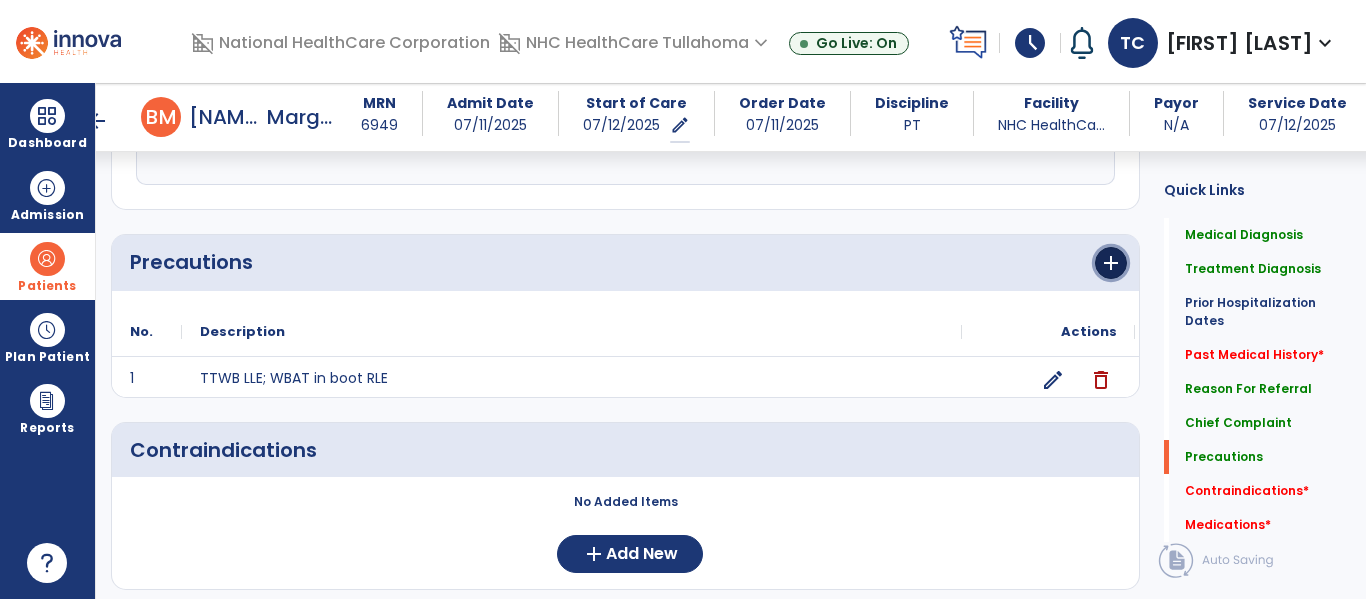 click on "add" 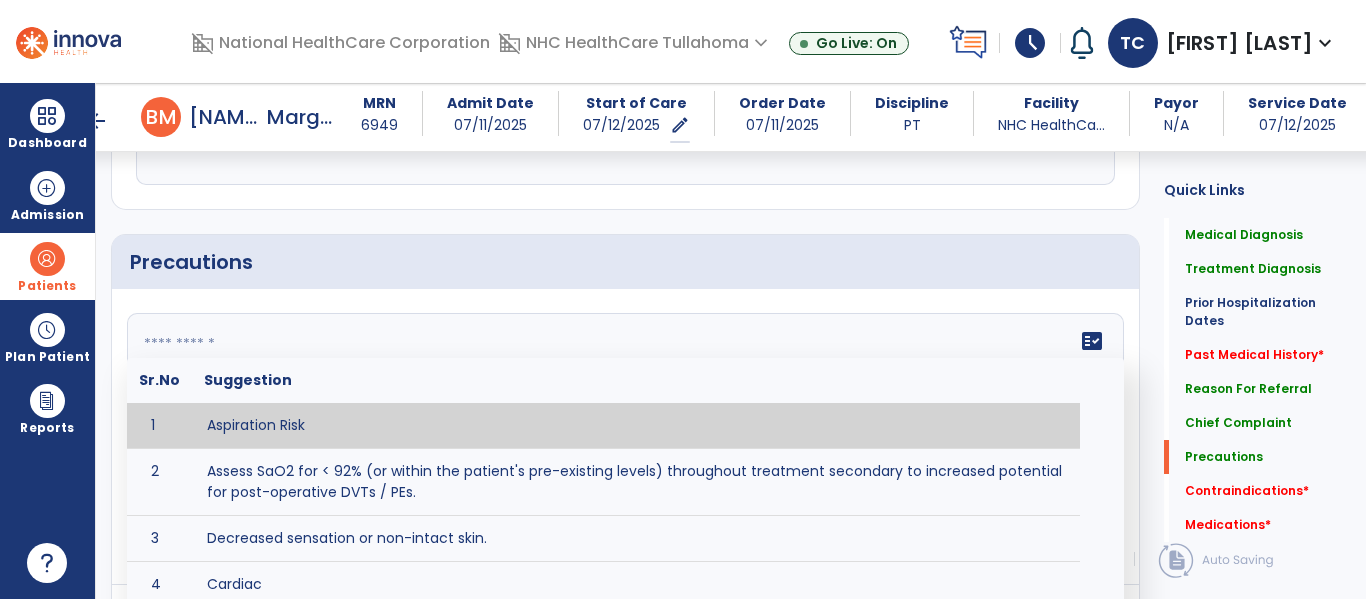 click 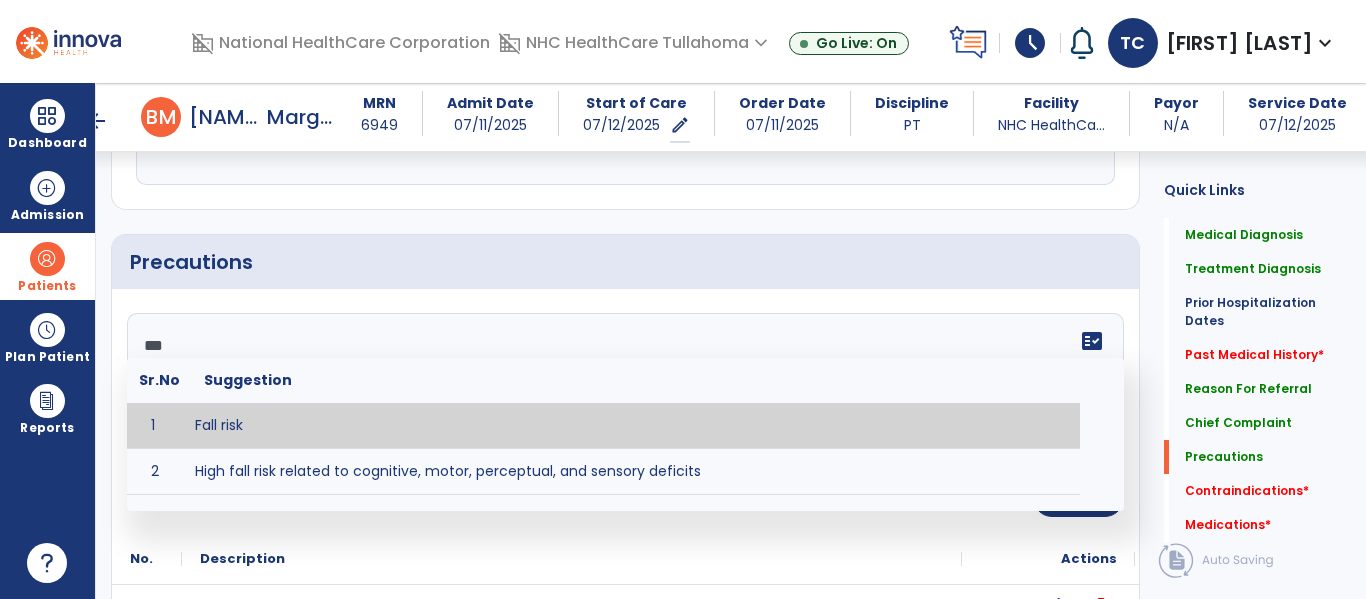type on "*********" 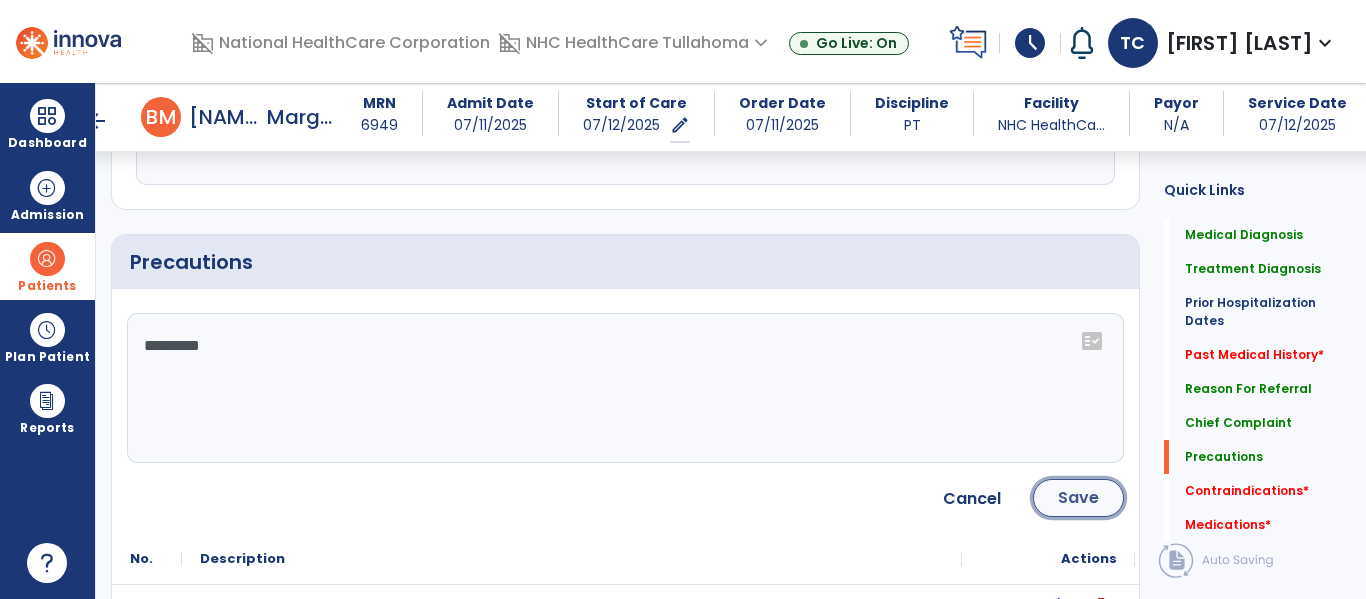 click on "Save" 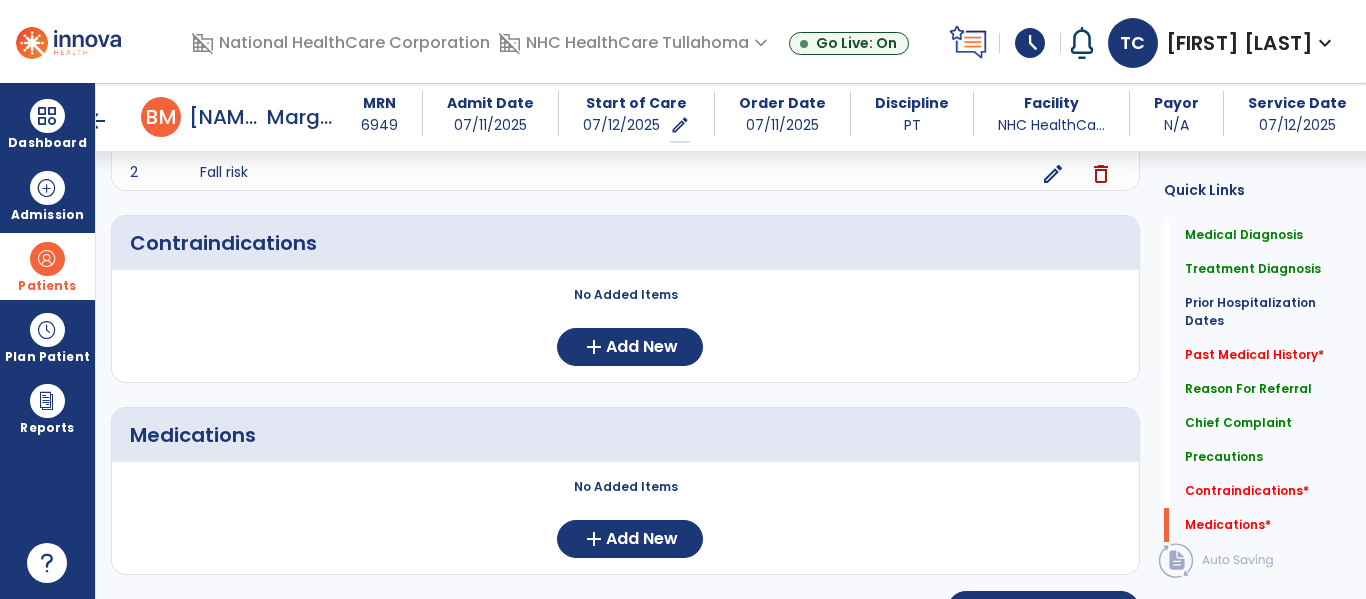 scroll, scrollTop: 1866, scrollLeft: 0, axis: vertical 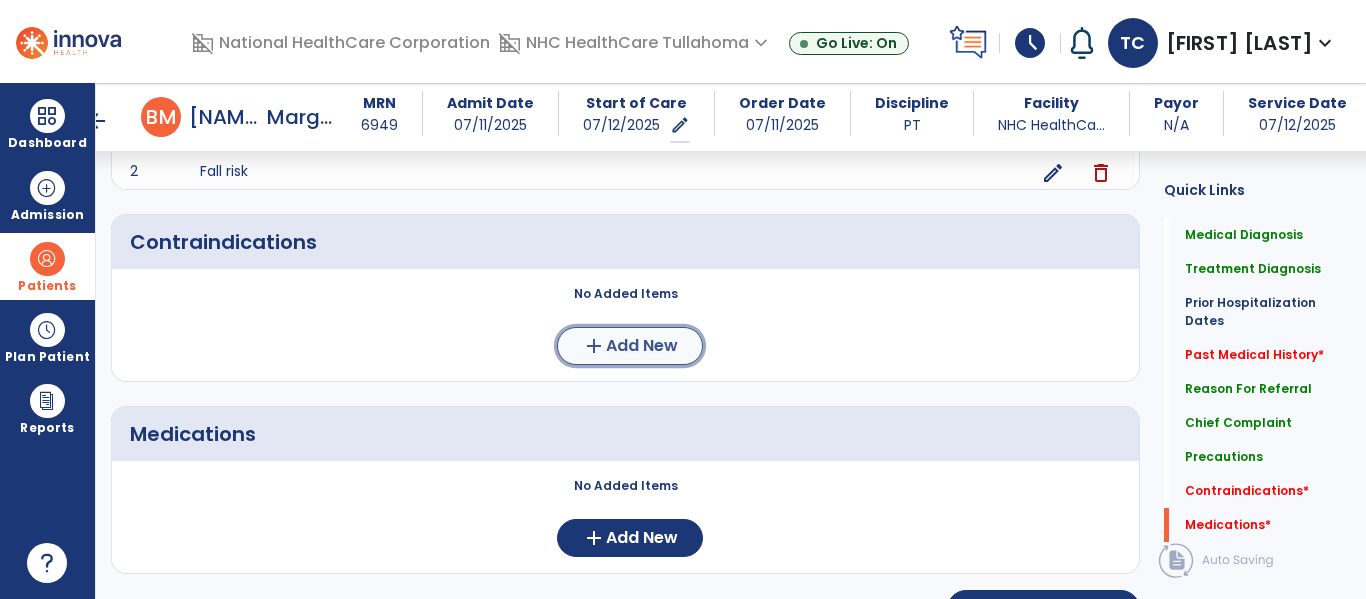 click on "add" 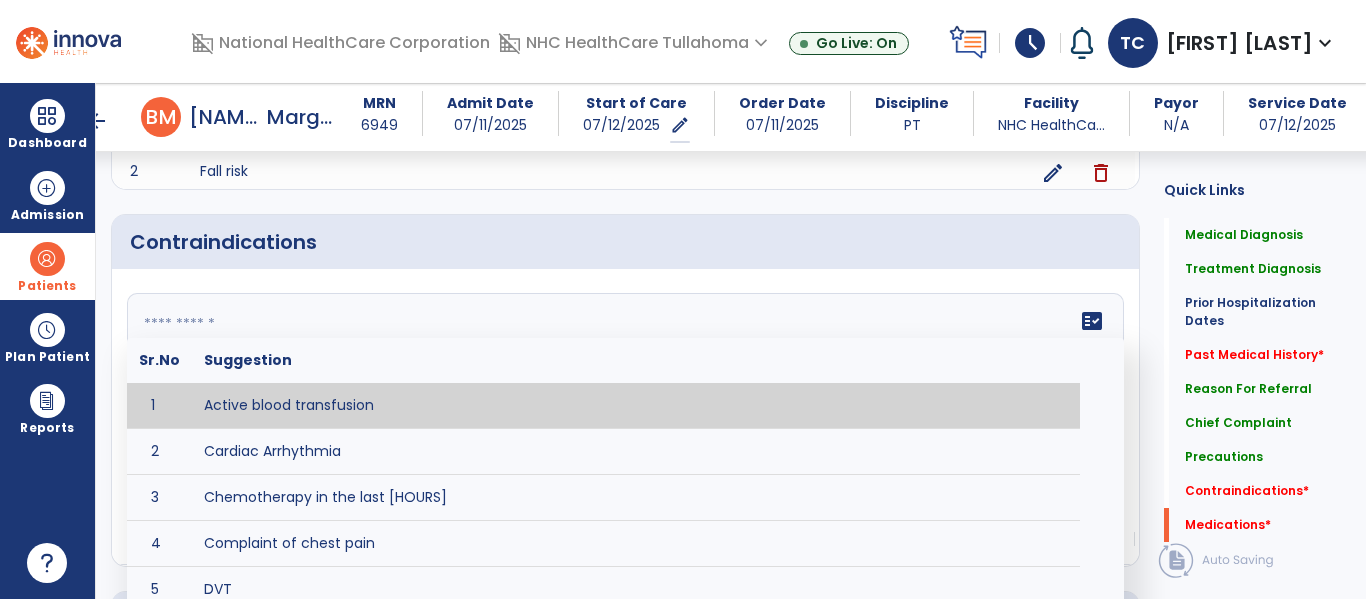 click on "fact_check  Sr.No Suggestion 1 Active blood transfusion 2 Cardiac Arrhythmia 3 Chemotherapy in the last [HOURS] 4 Complaint of chest pain 5 DVT 6 Hypertension [VALUES] 7 Inflammation or infection in the heart. 8 Oxygen saturation lower than [VALUE] 9 Pacemaker 10 Pulmonary infarction 11 Recent changes in EKG 12 Severe aortic stenosis 13 Severe dehydration 14 Severe diaphoresis 15 Severe orthostatic hypotension 16 Severe shortness of breath/dyspnea 17 Significantly elevated potassium levels 18 Significantly low potassium levels 19 Suspected or known dissecting aneurysm 20 Systemic infection 21 Uncontrolled diabetes with blood sugar levels greater than [VALUE] or less than [Value]  22 Unstable angina 23 Untreated blood clots" 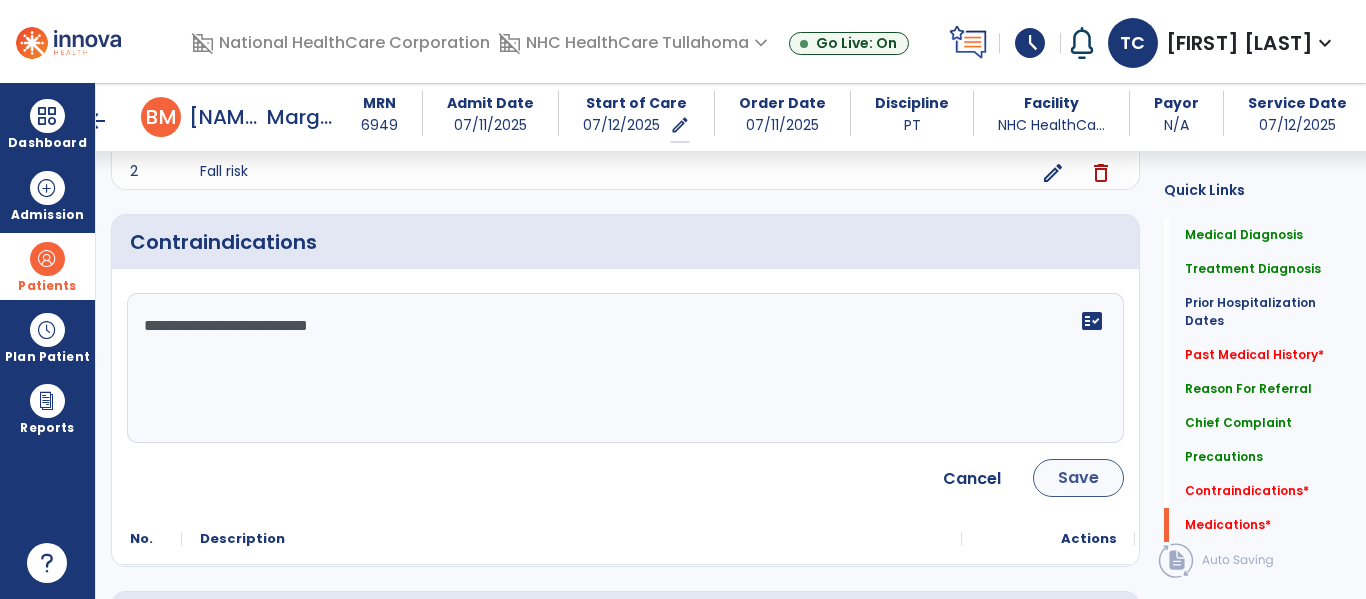 type on "**********" 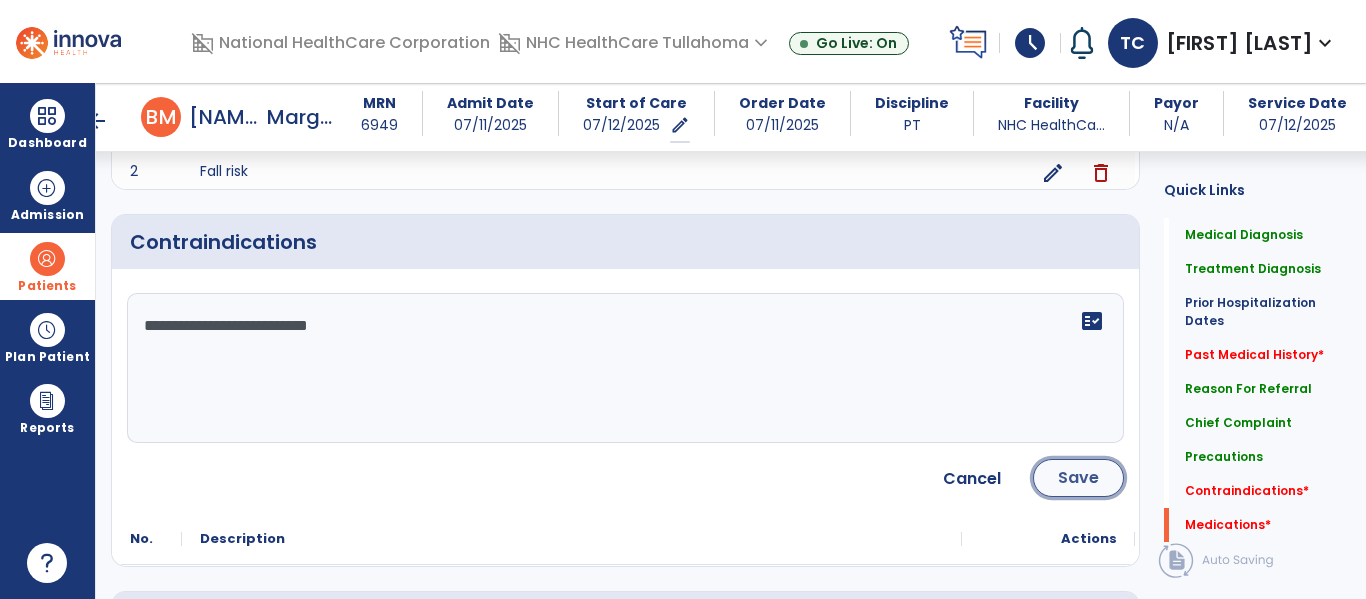 click on "Save" 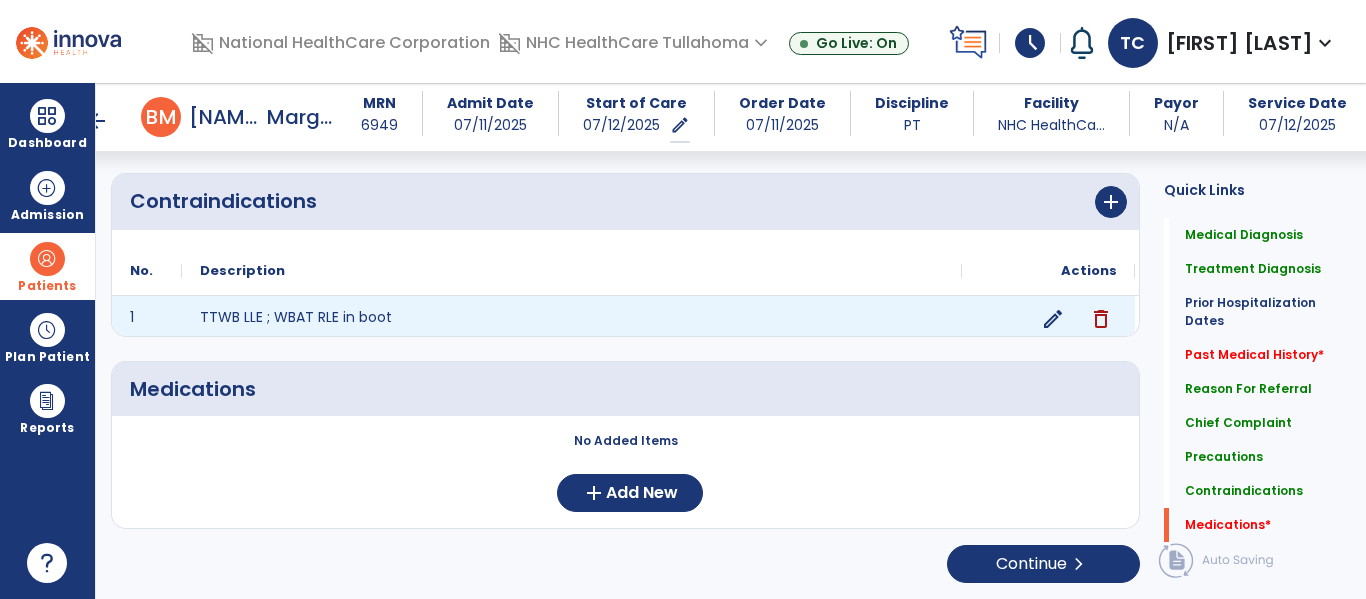 scroll, scrollTop: 1907, scrollLeft: 0, axis: vertical 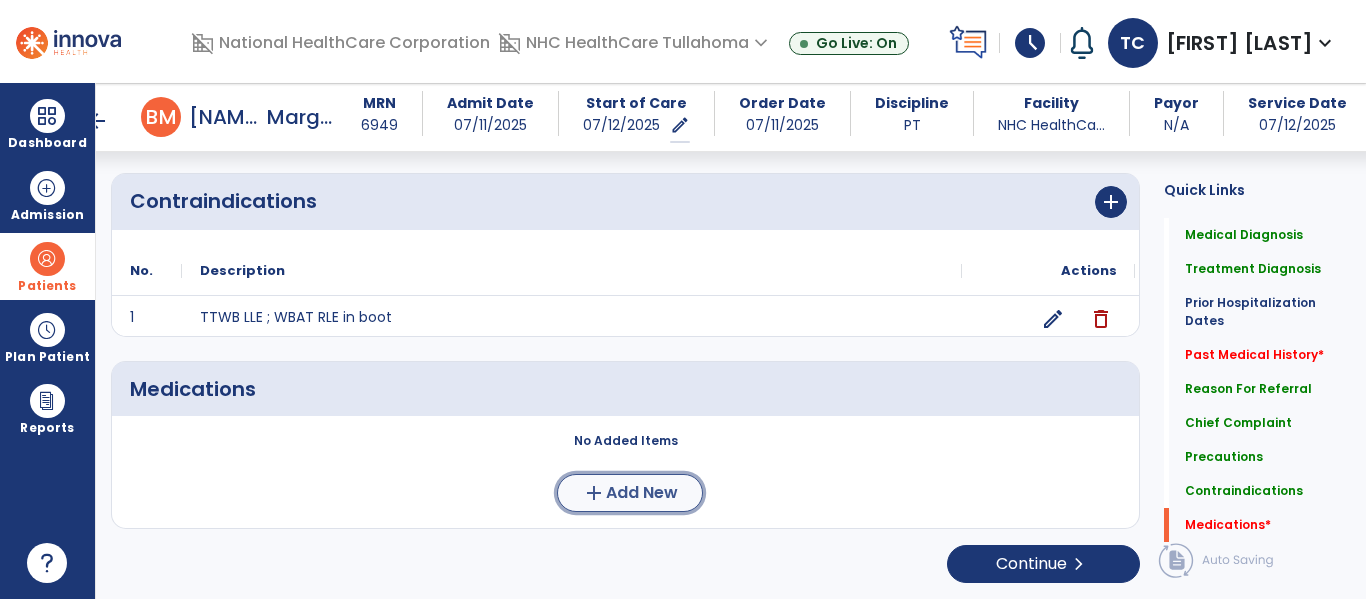 click on "add" 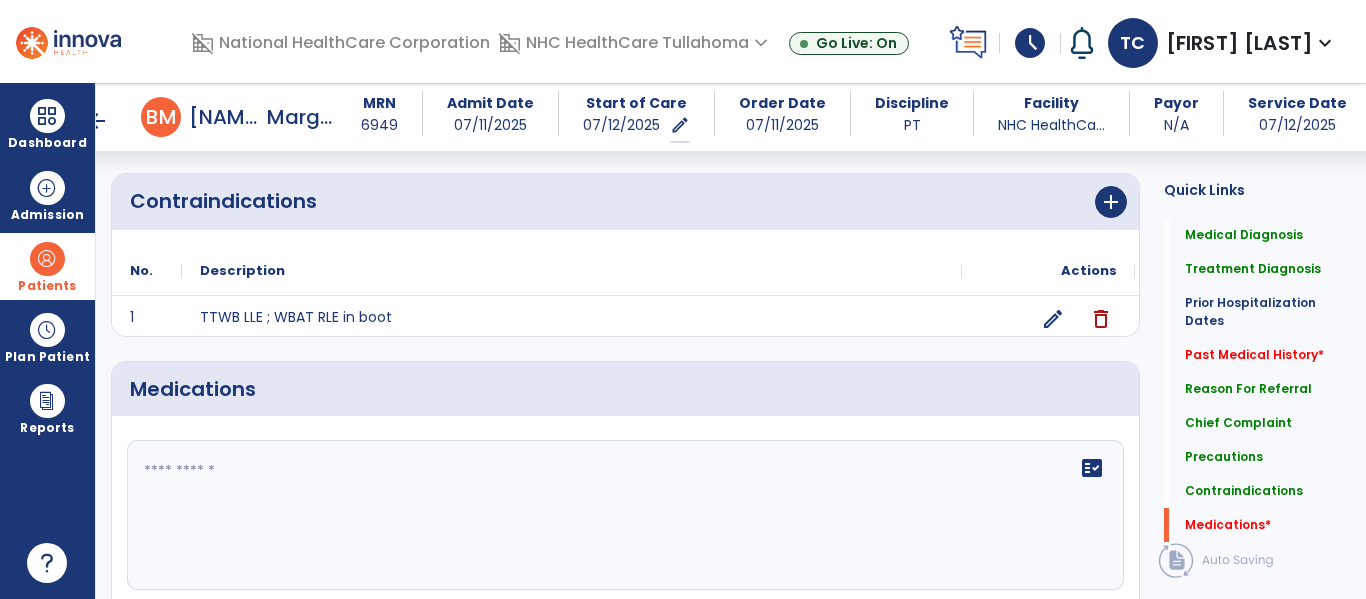 click 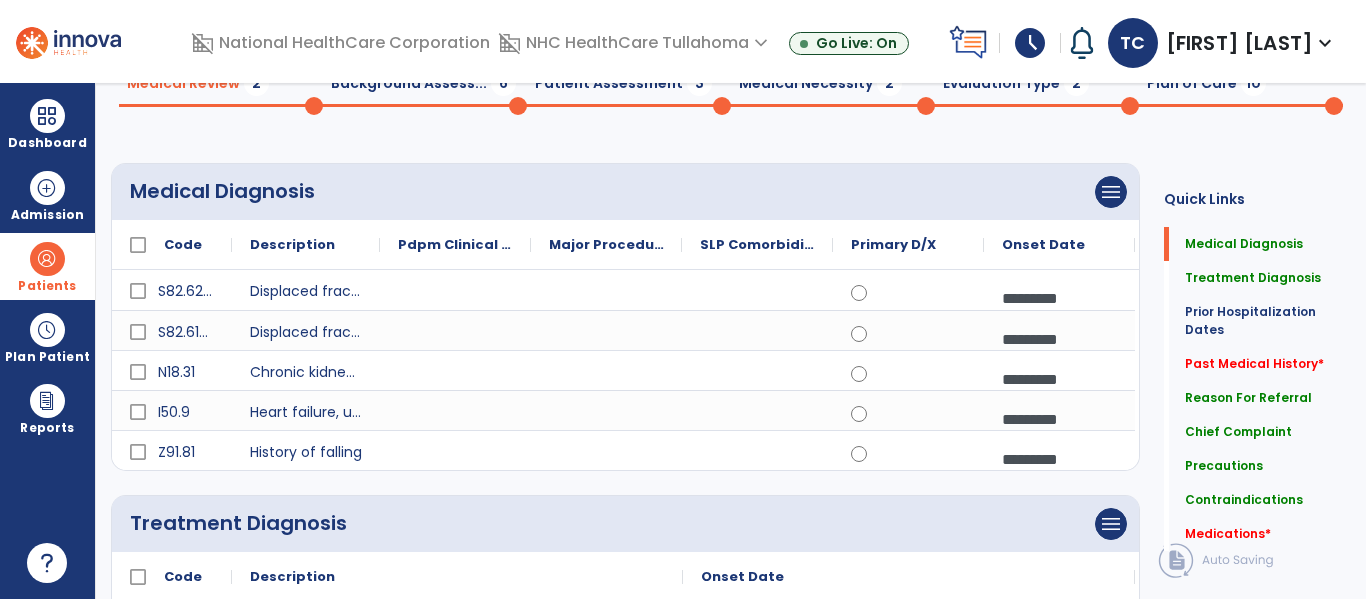 scroll, scrollTop: 0, scrollLeft: 0, axis: both 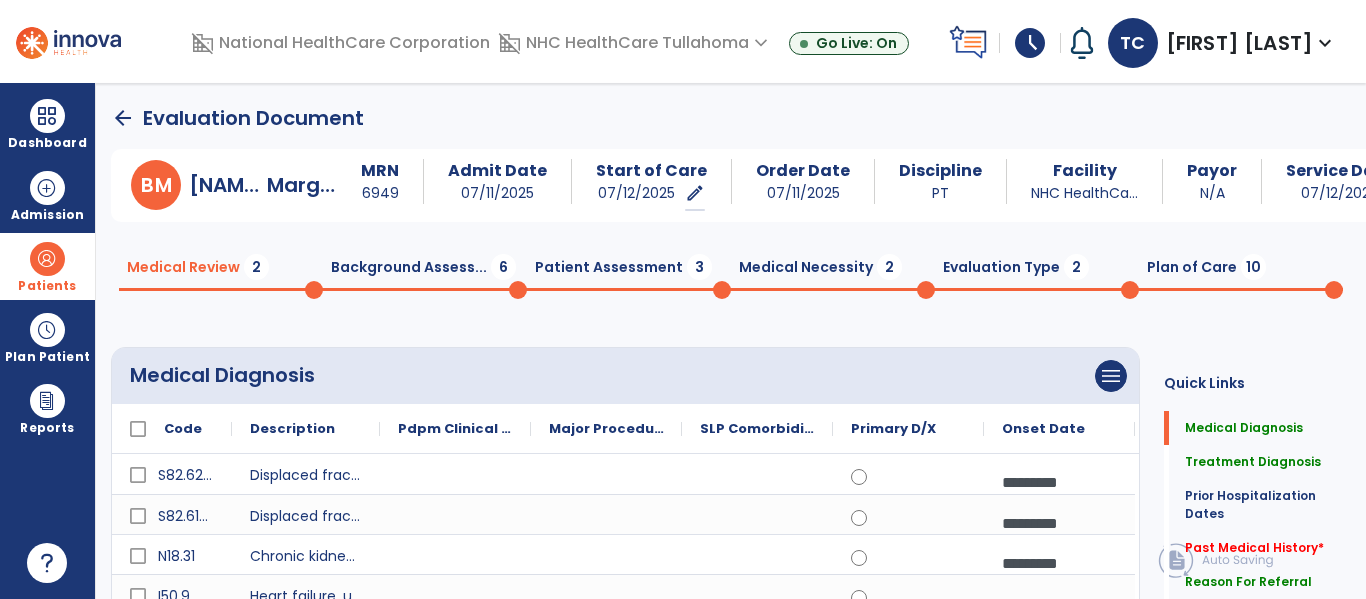 type on "**********" 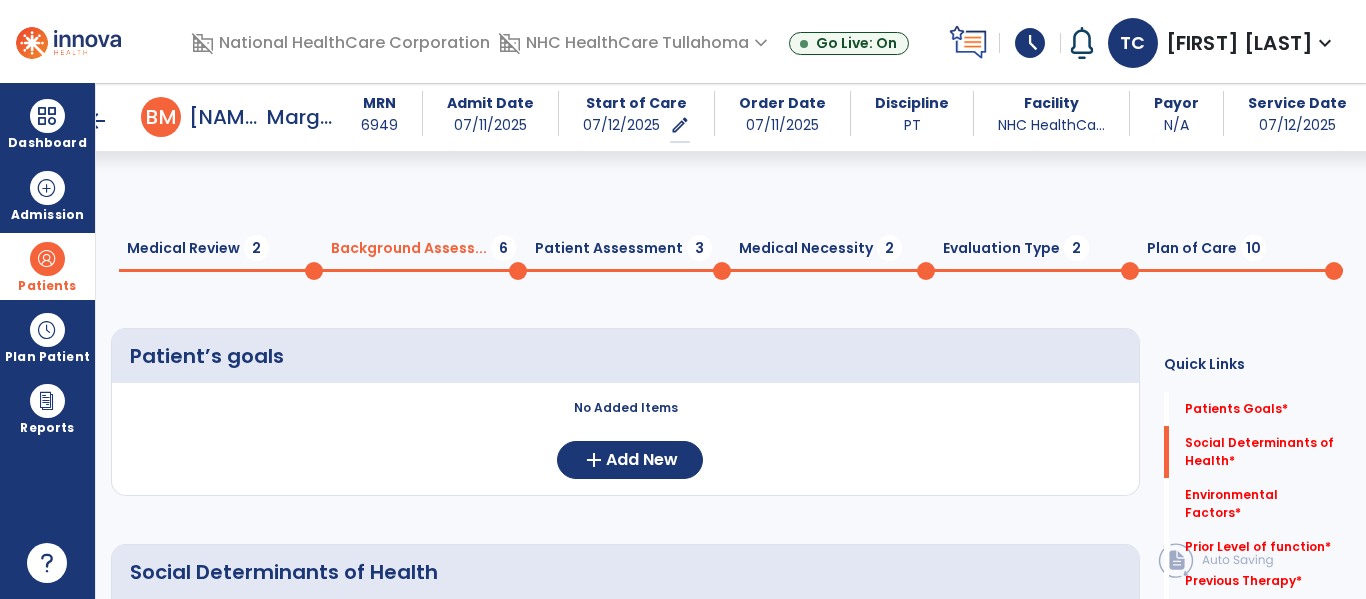 scroll, scrollTop: 205, scrollLeft: 0, axis: vertical 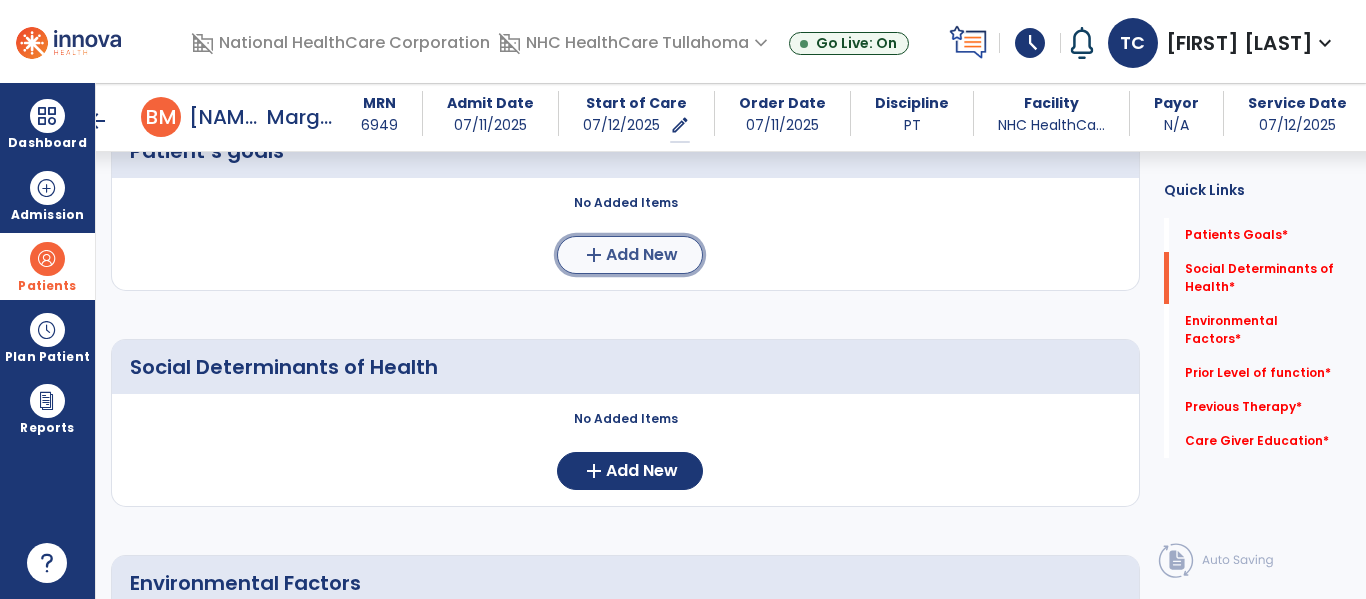 click on "add" 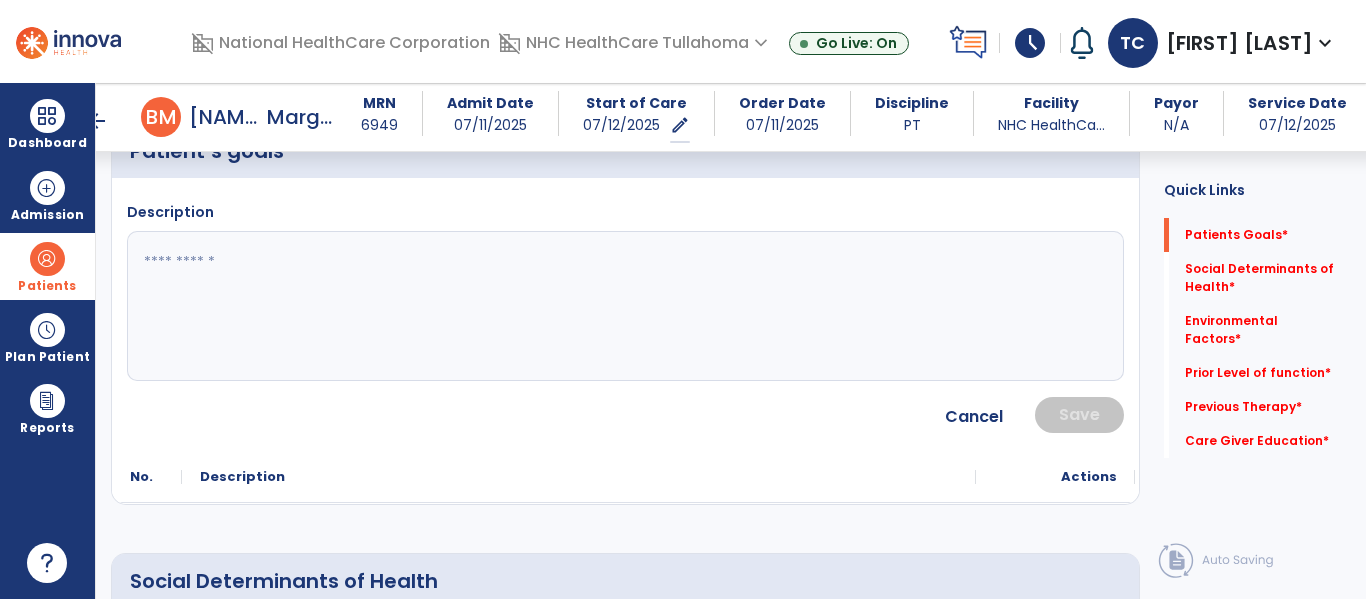 click 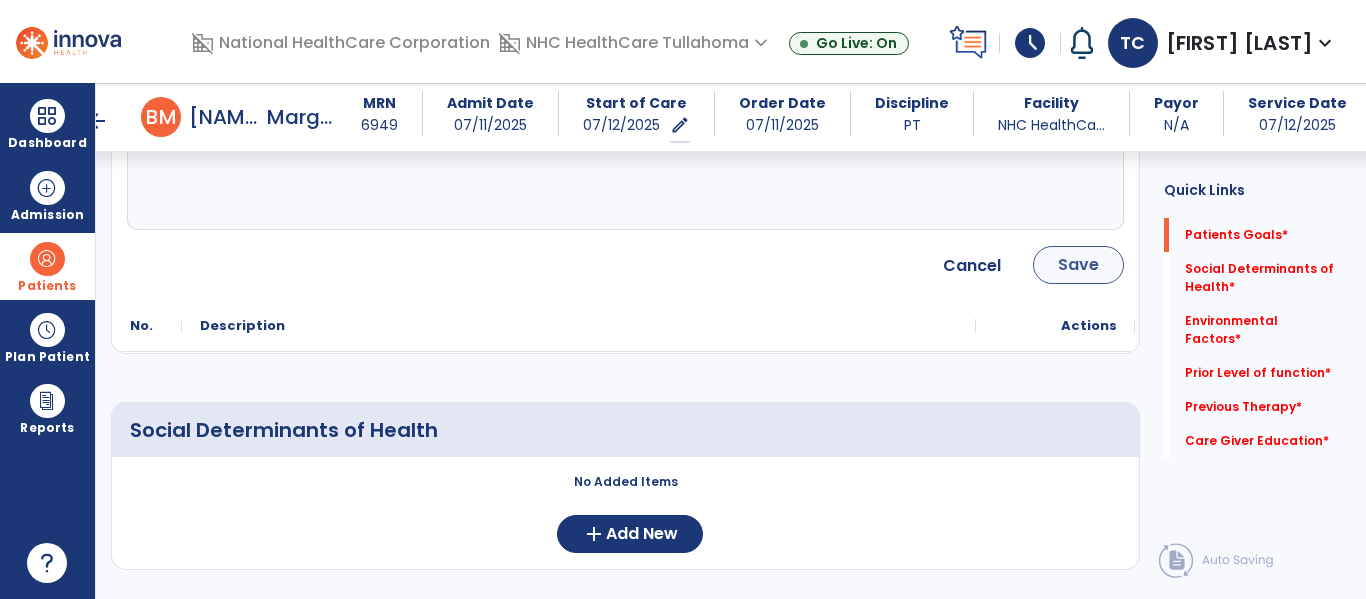 type on "**********" 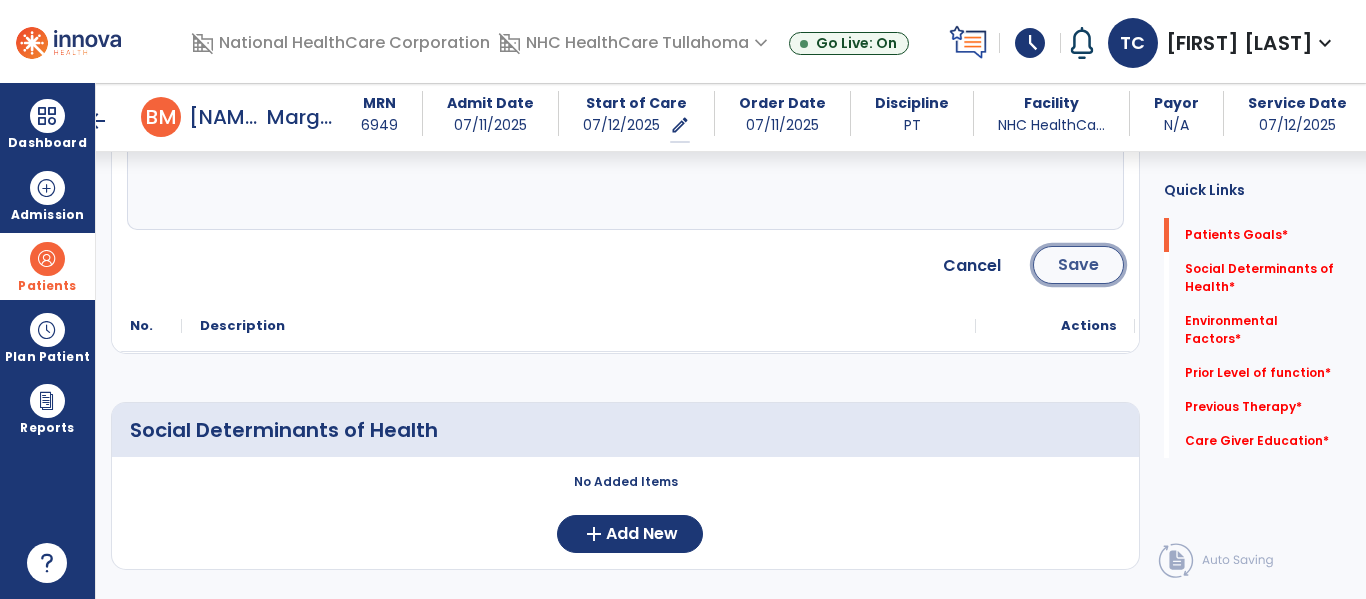 click on "Save" 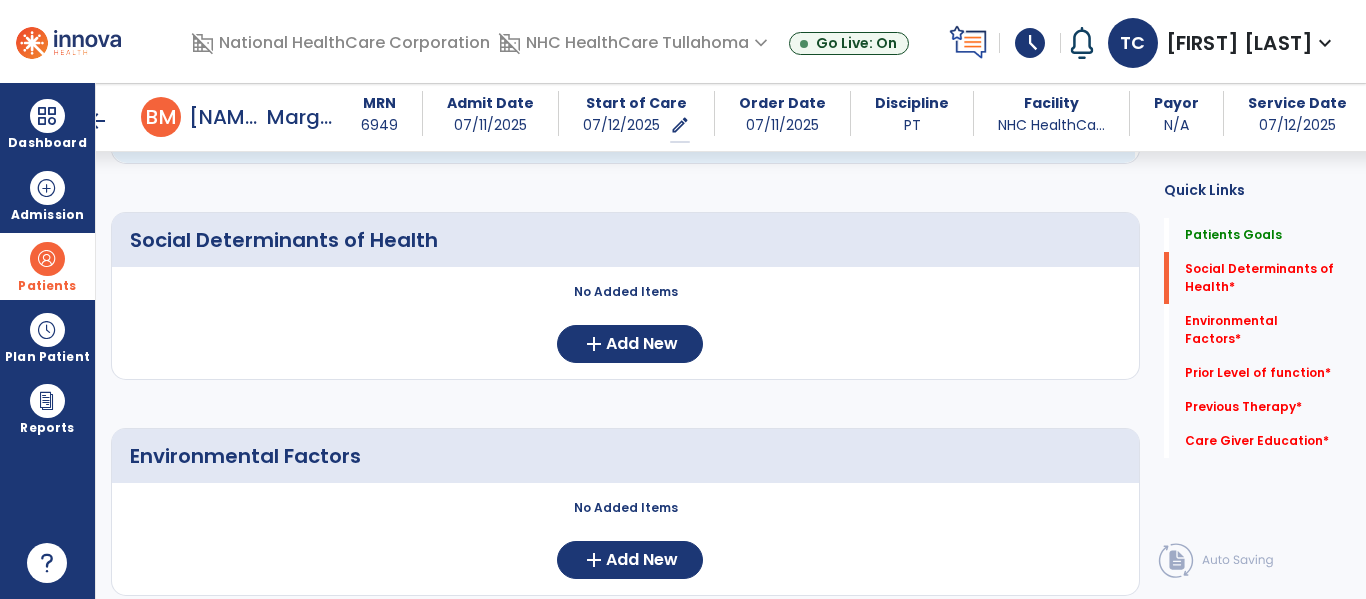 scroll, scrollTop: 371, scrollLeft: 0, axis: vertical 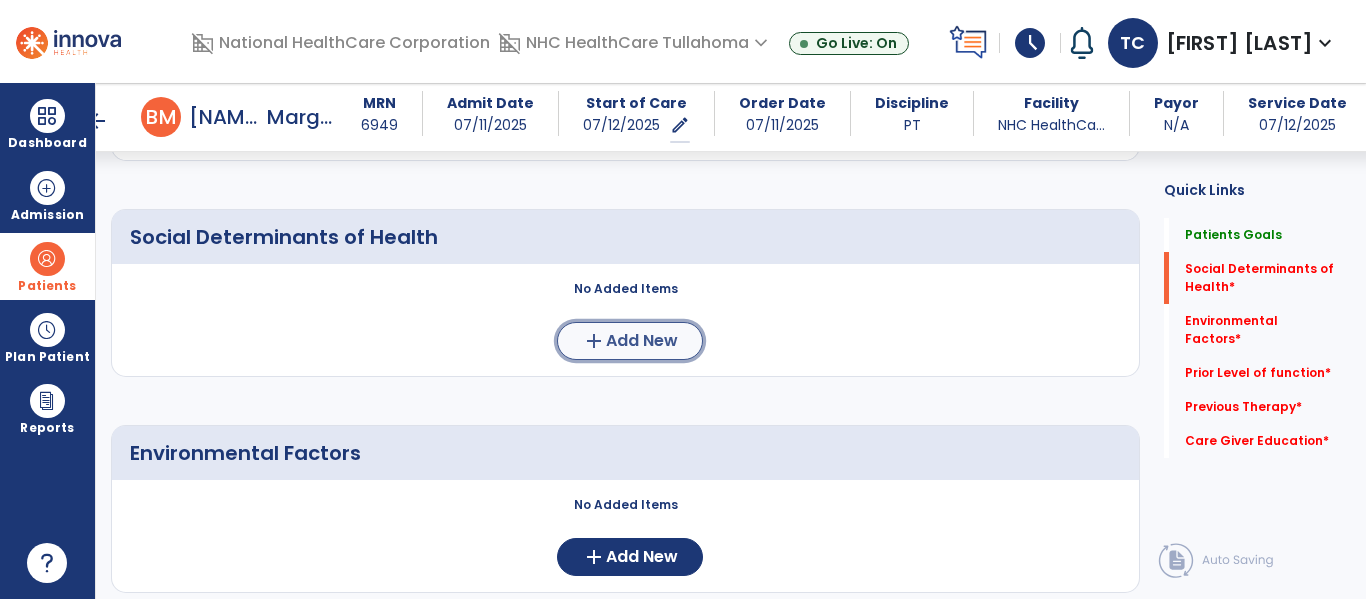 click on "Add New" 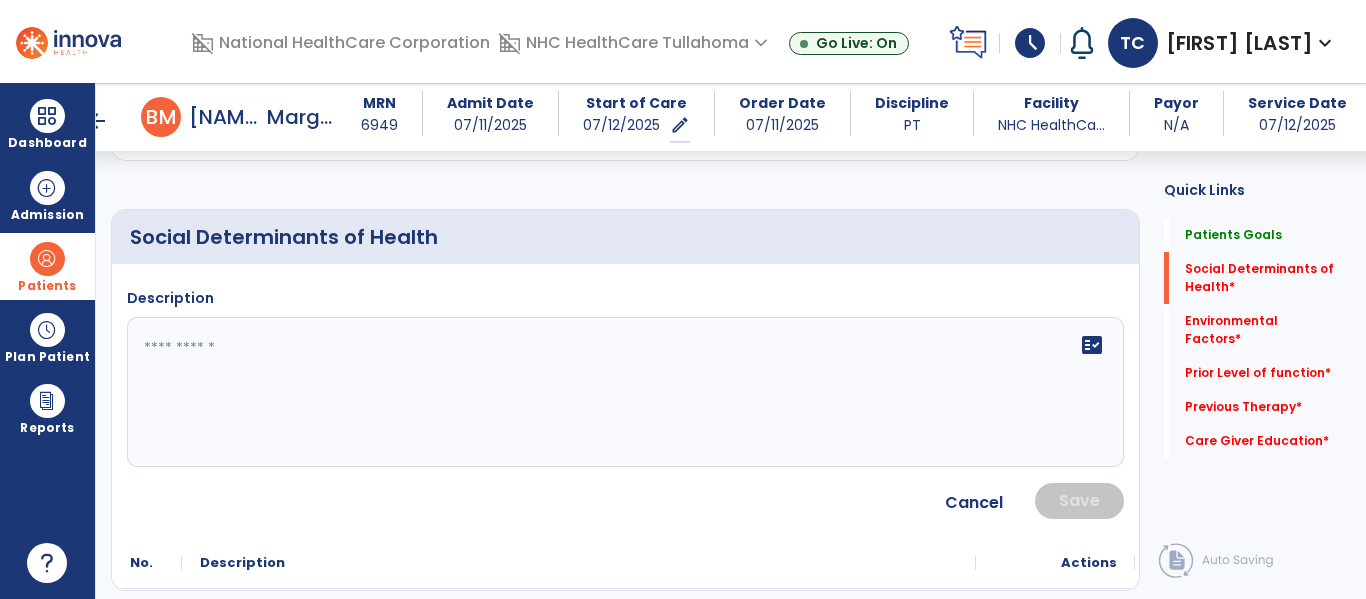 click on "fact_check" 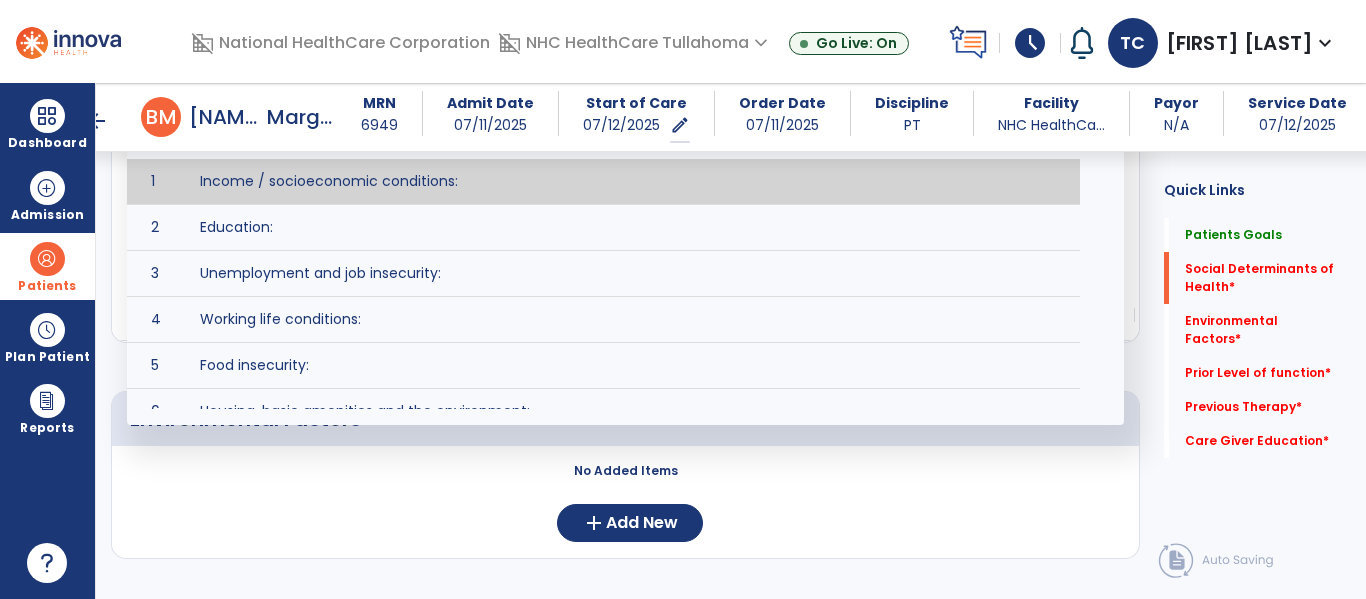 scroll, scrollTop: 625, scrollLeft: 0, axis: vertical 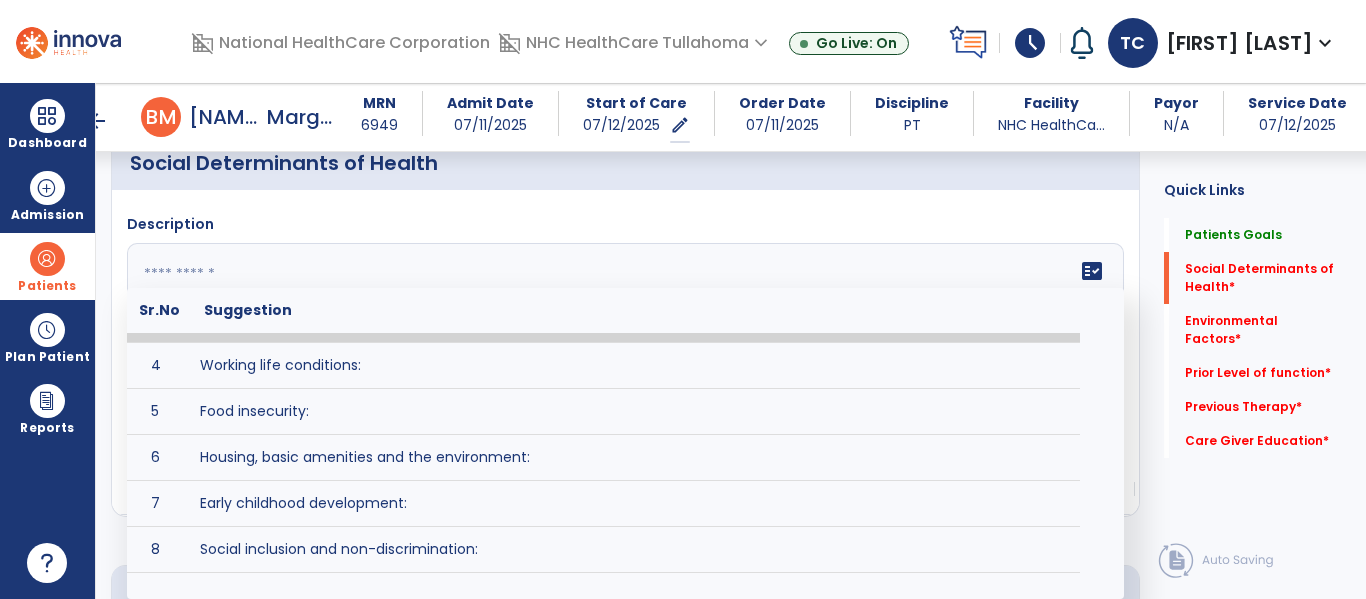 click 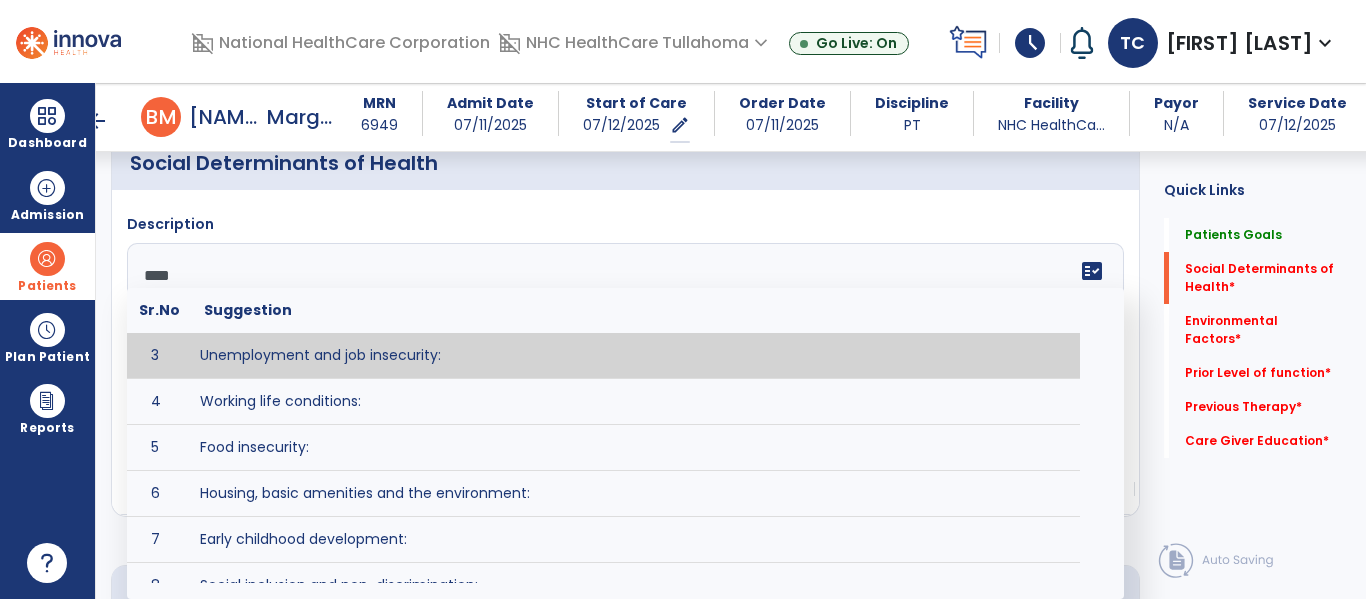 scroll, scrollTop: 0, scrollLeft: 0, axis: both 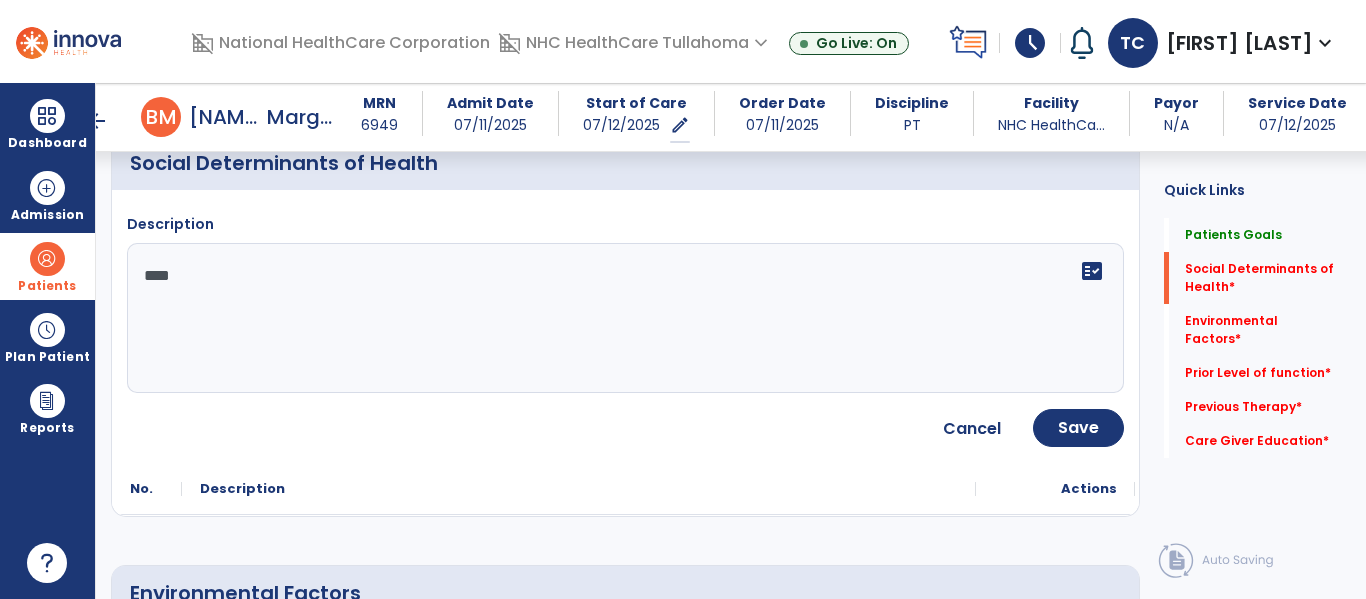 click on "****" 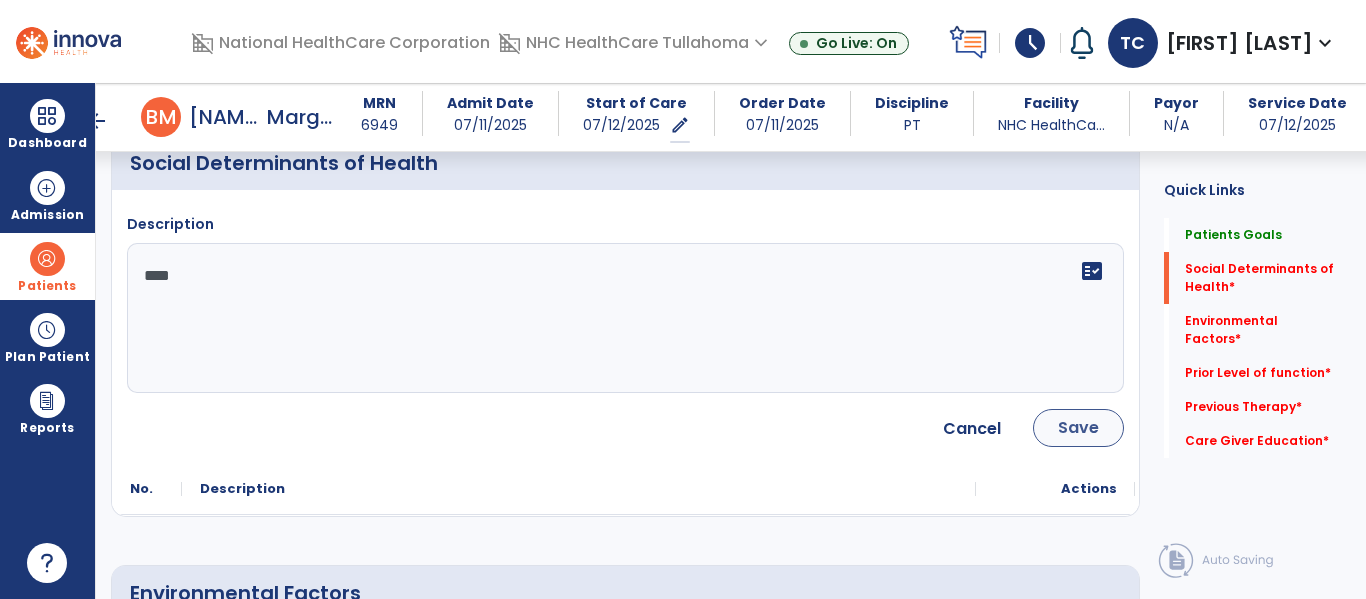 type on "****" 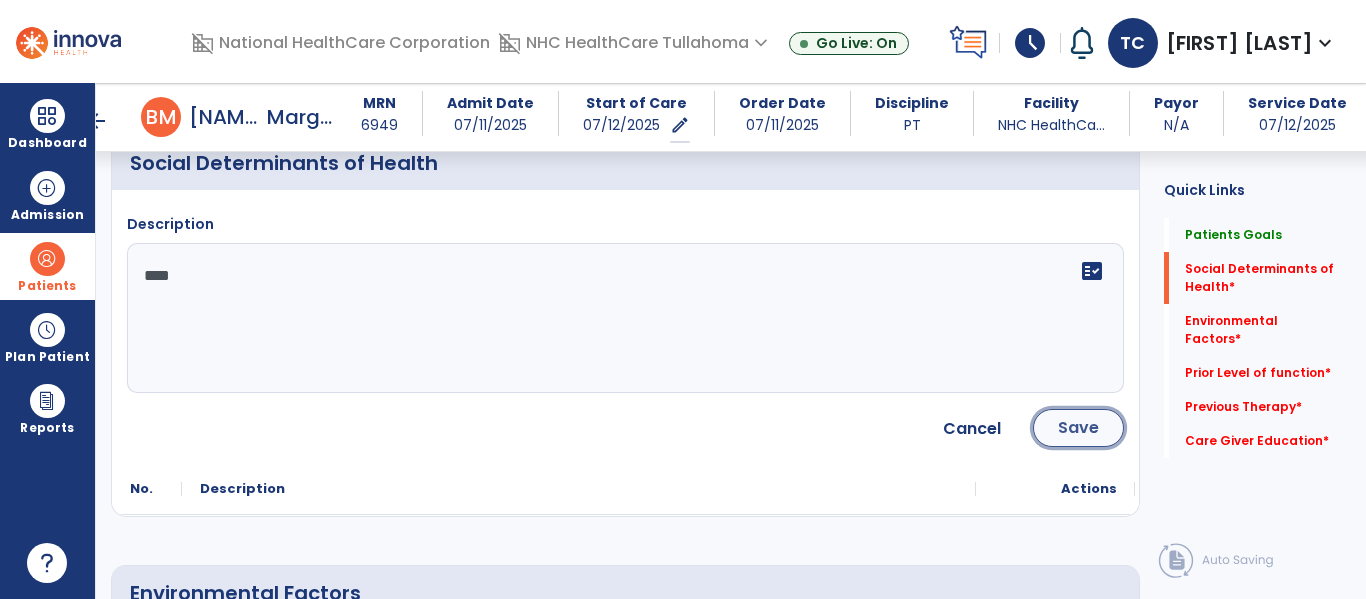 click on "Save" 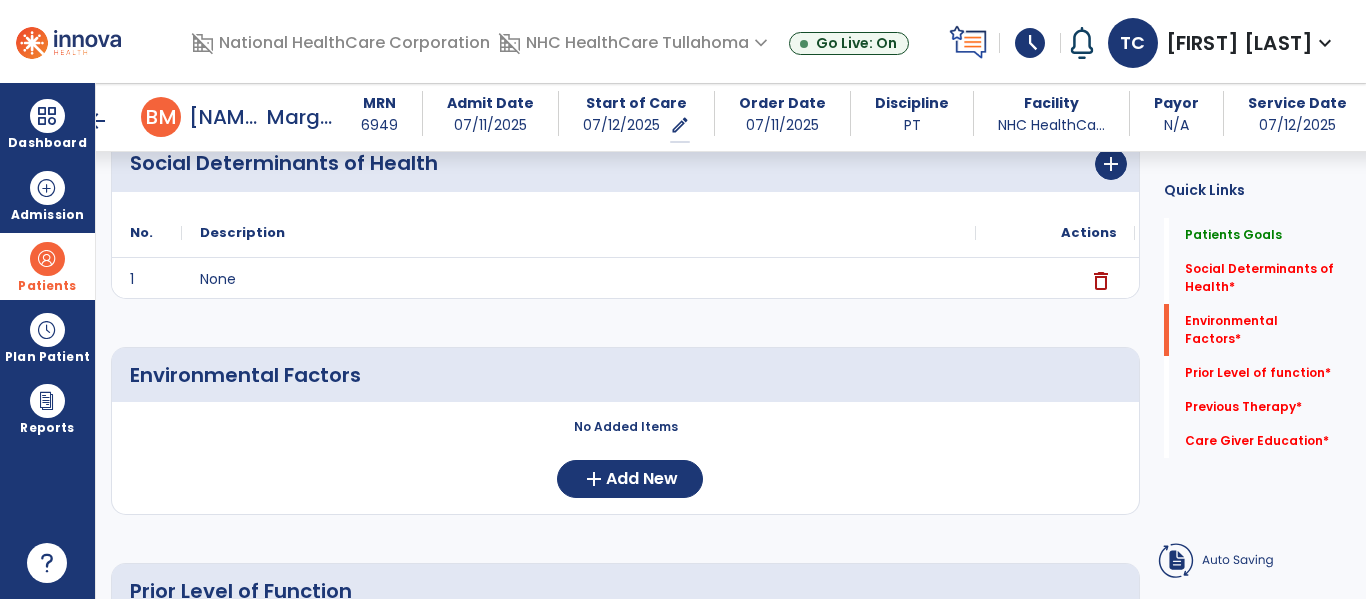 scroll, scrollTop: 485, scrollLeft: 0, axis: vertical 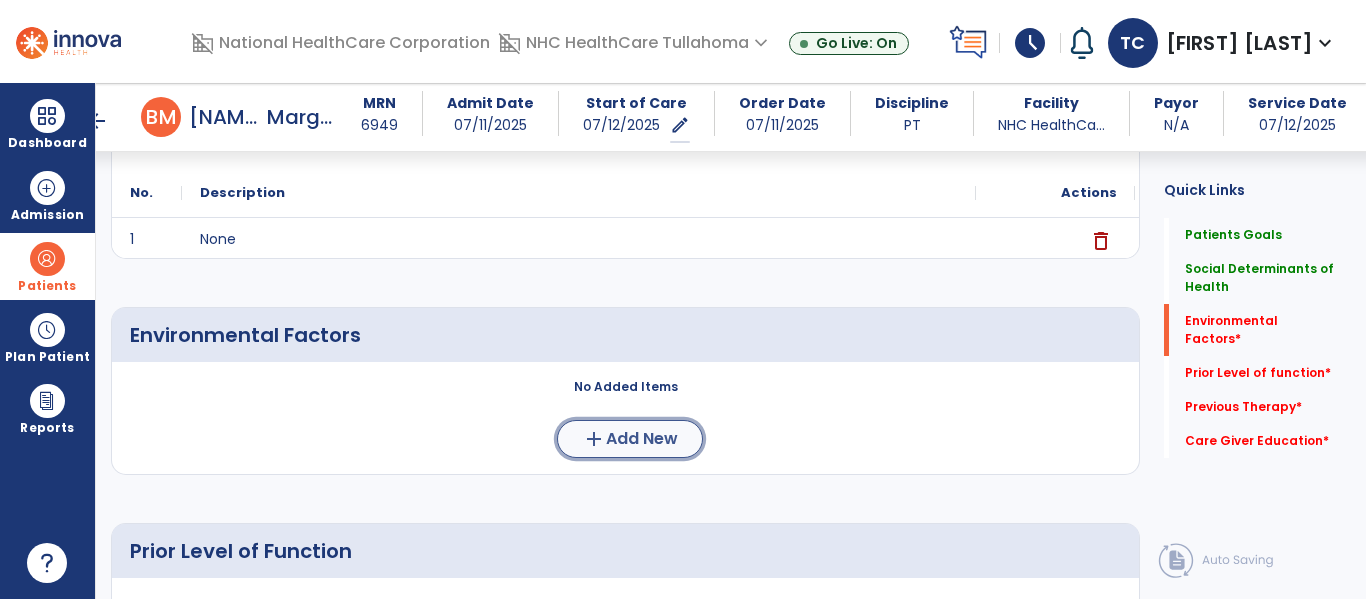 click on "add" 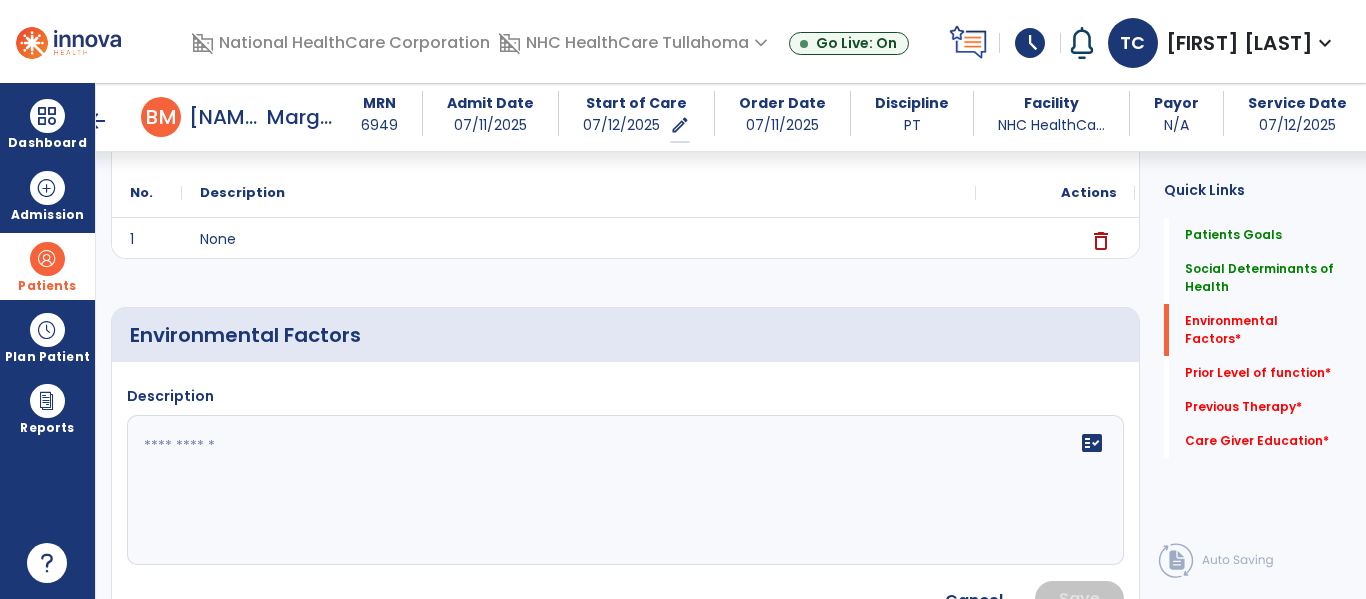 click 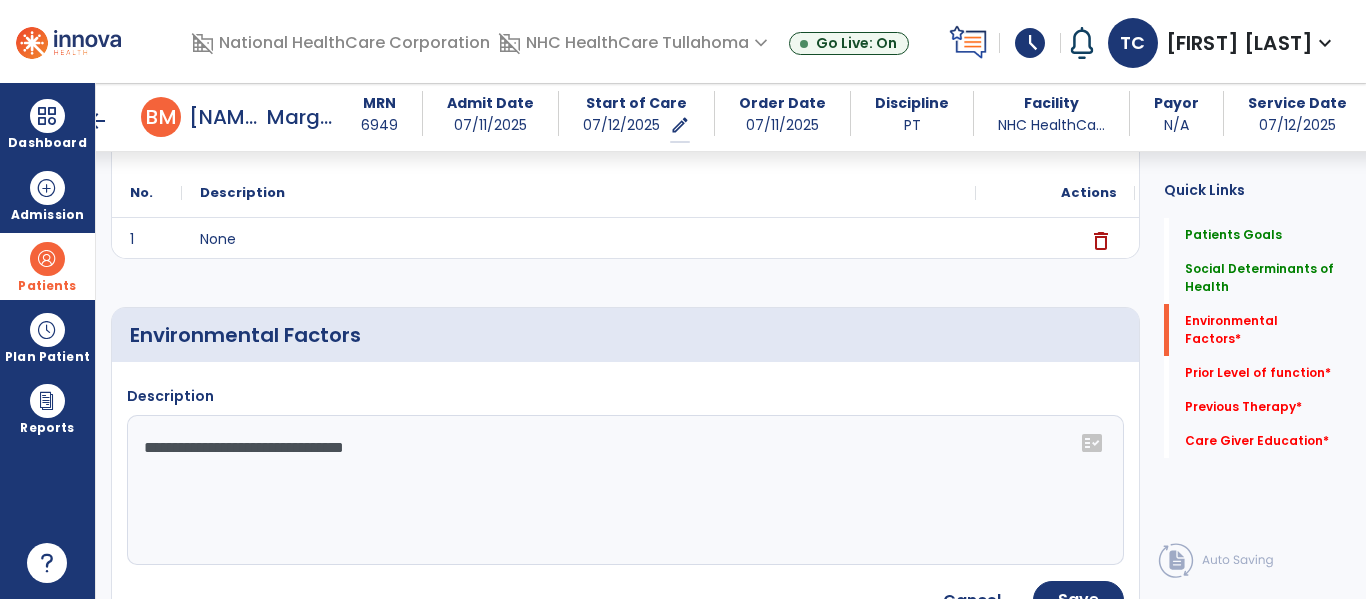 click on "**********" 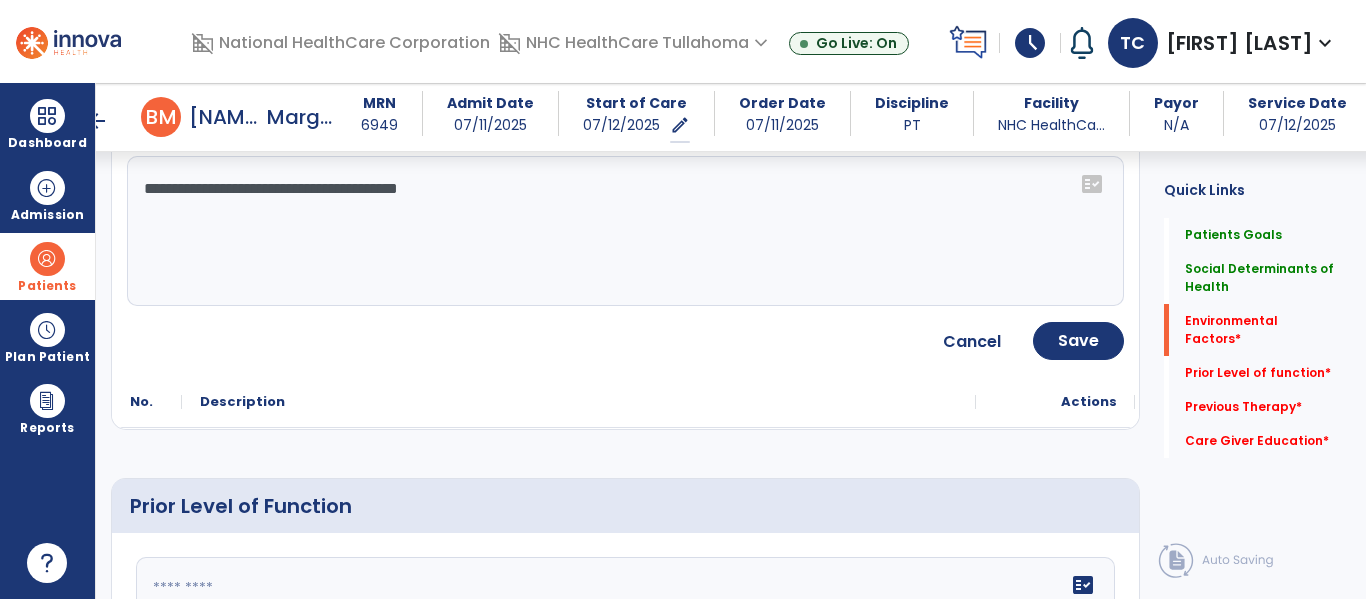 scroll, scrollTop: 745, scrollLeft: 0, axis: vertical 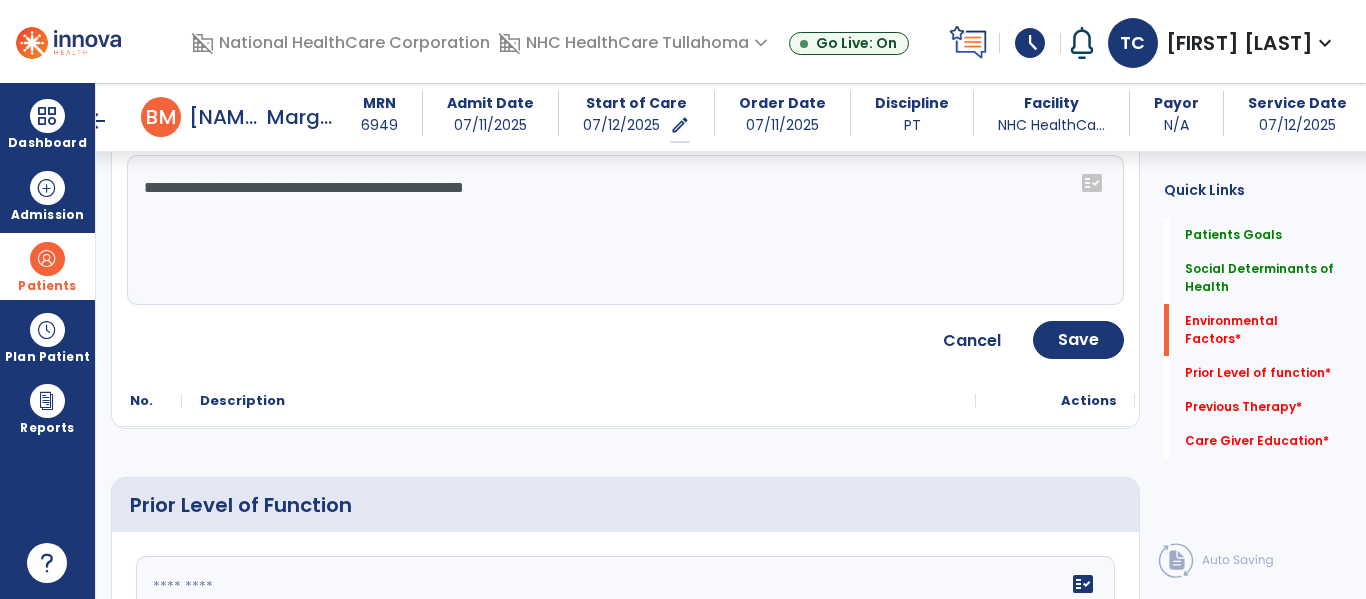 type on "**********" 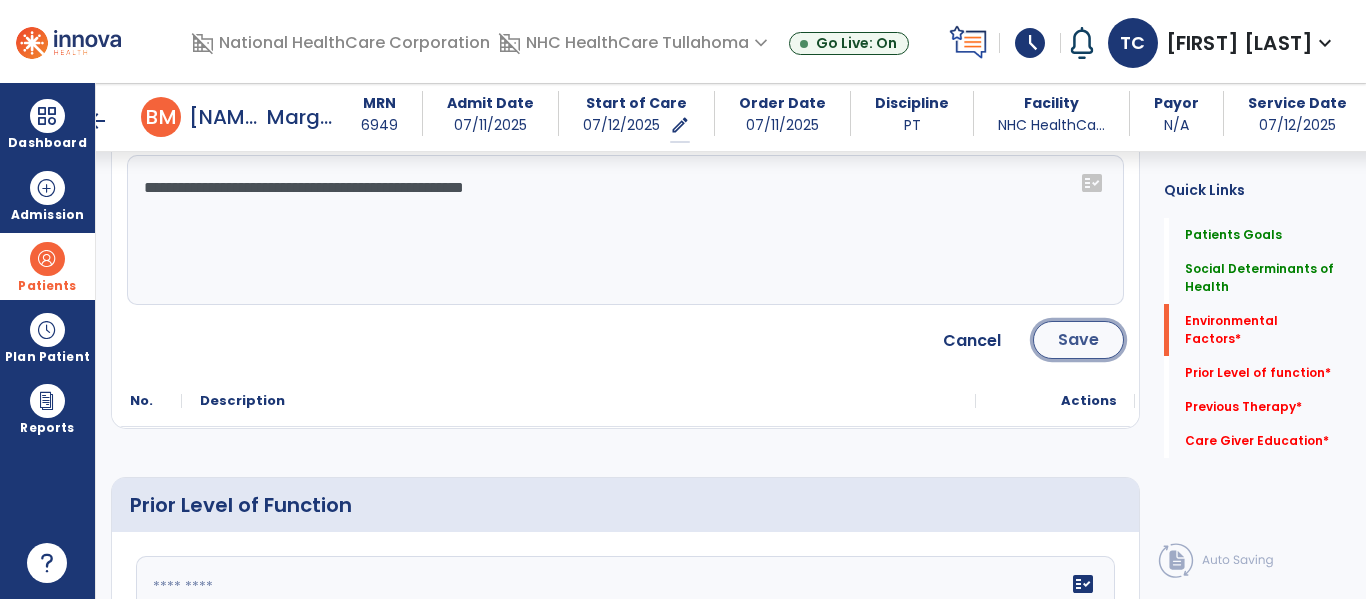 click on "Save" 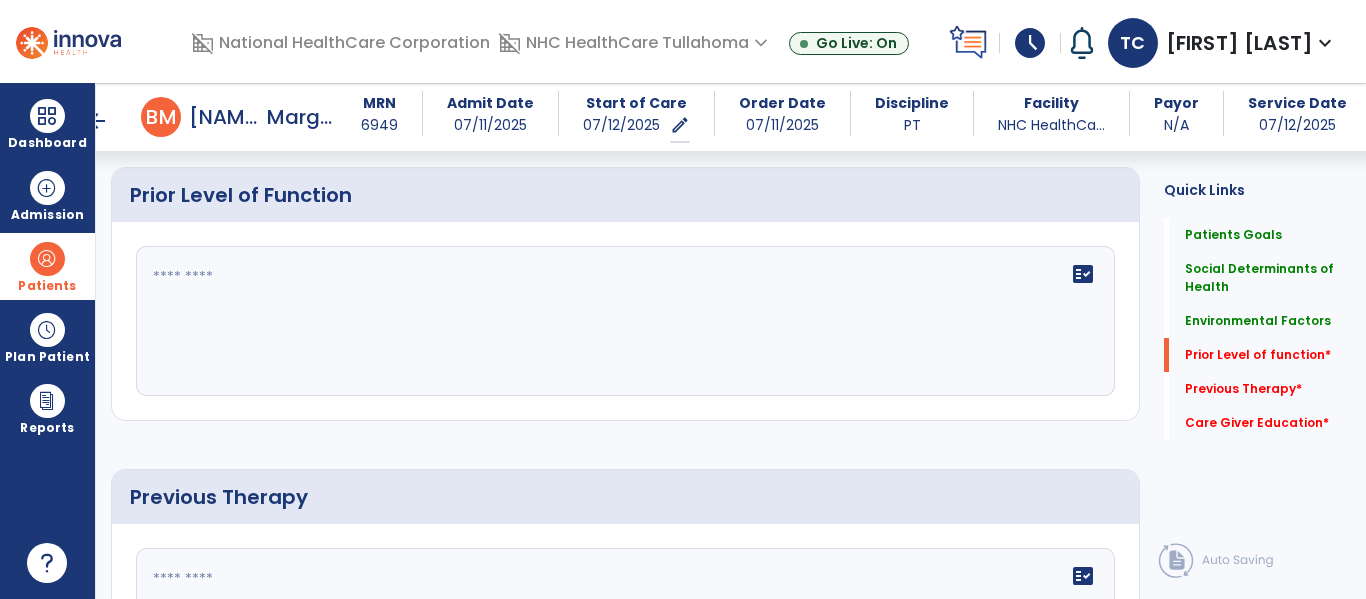 scroll, scrollTop: 837, scrollLeft: 0, axis: vertical 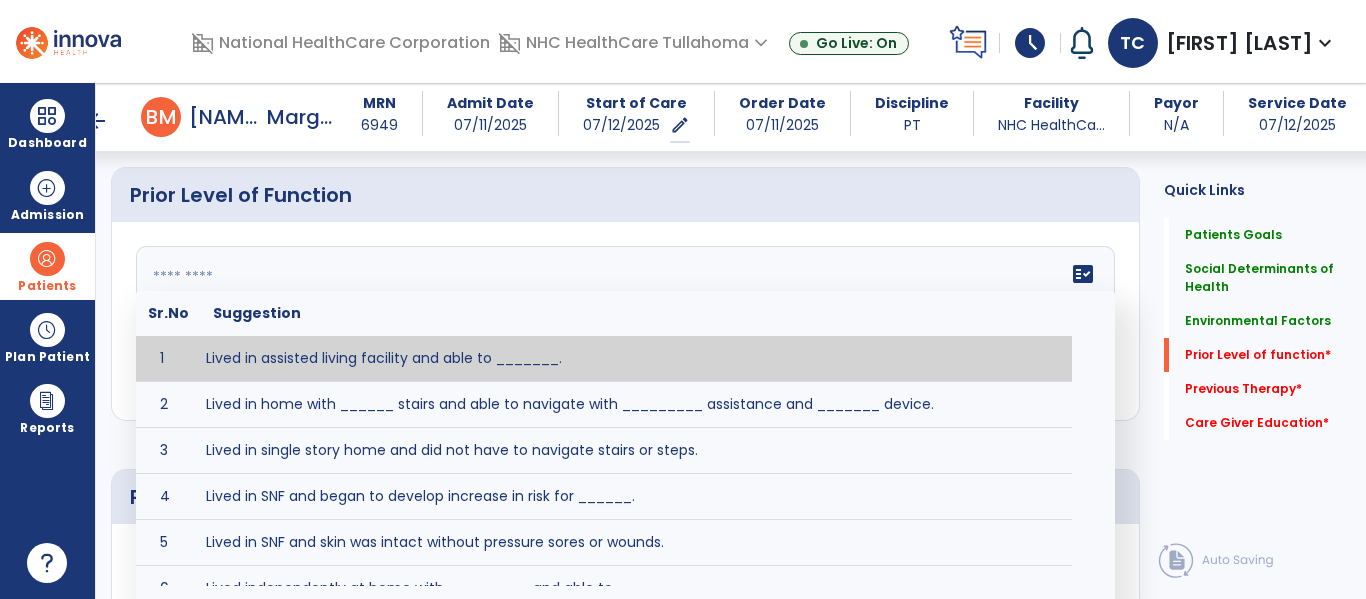 type on "*" 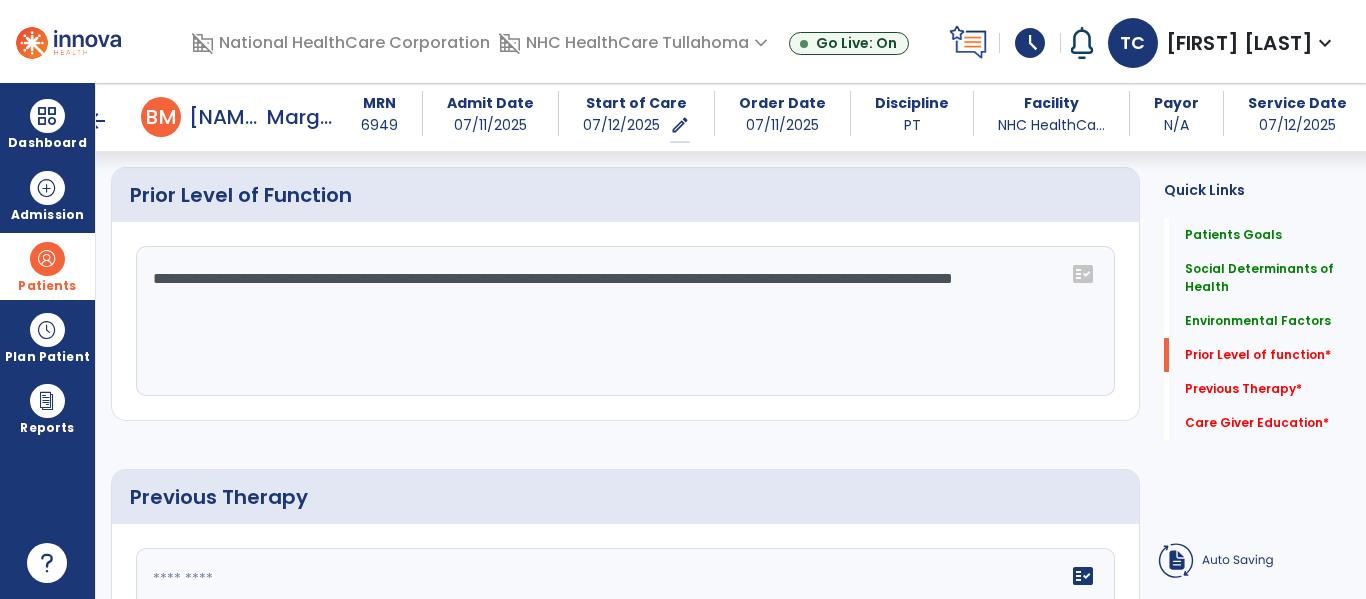 scroll, scrollTop: 837, scrollLeft: 0, axis: vertical 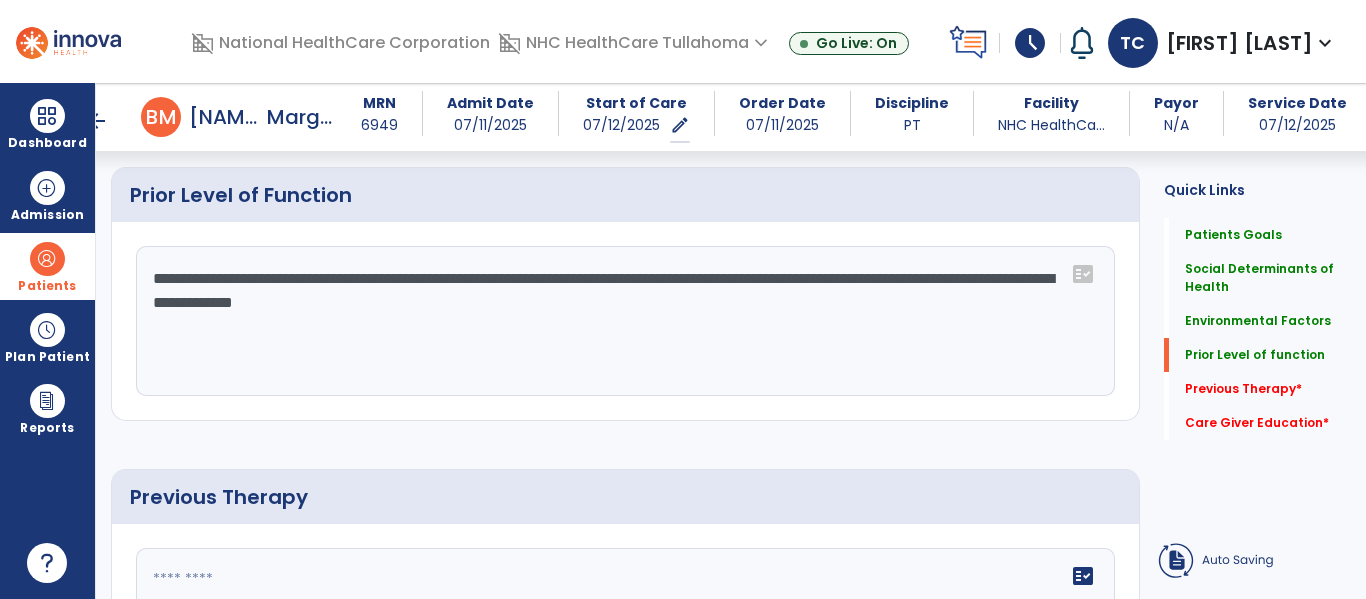 click on "**********" 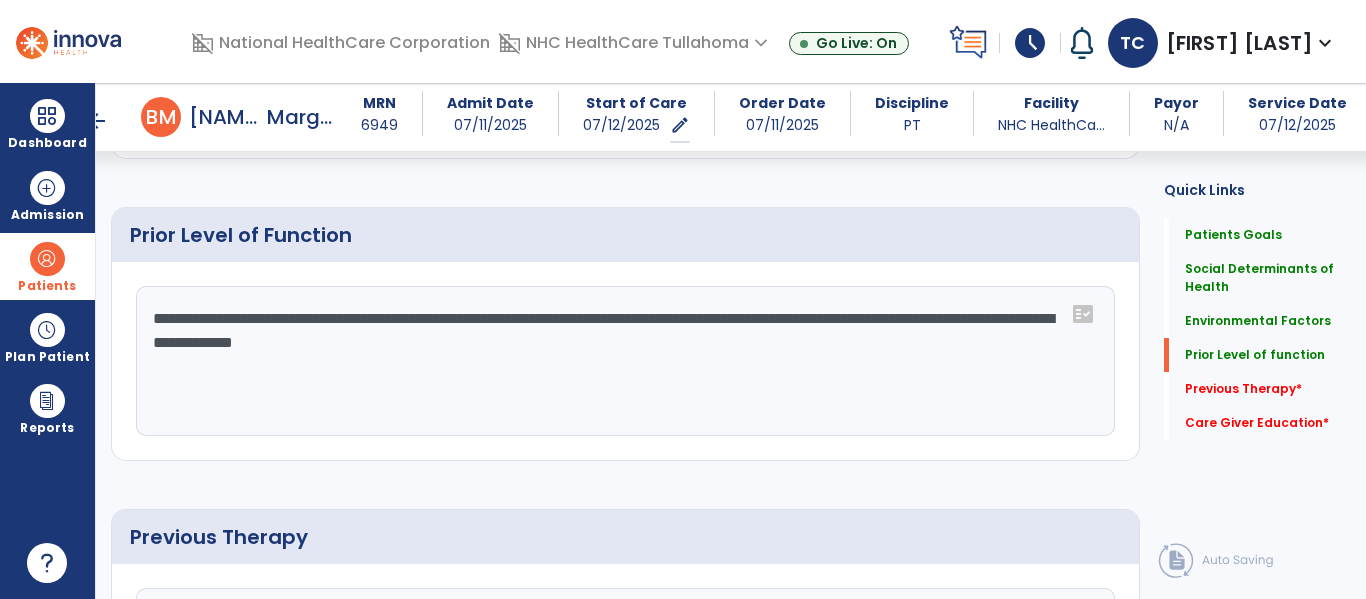 scroll, scrollTop: 837, scrollLeft: 0, axis: vertical 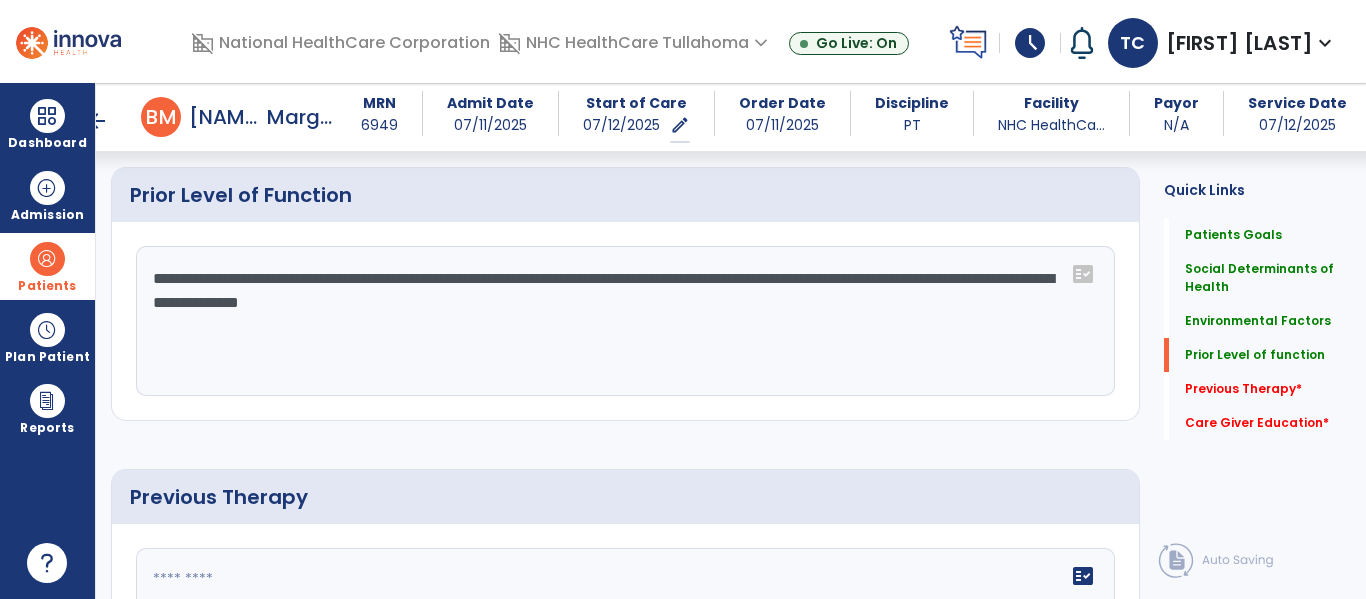 click on "**********" 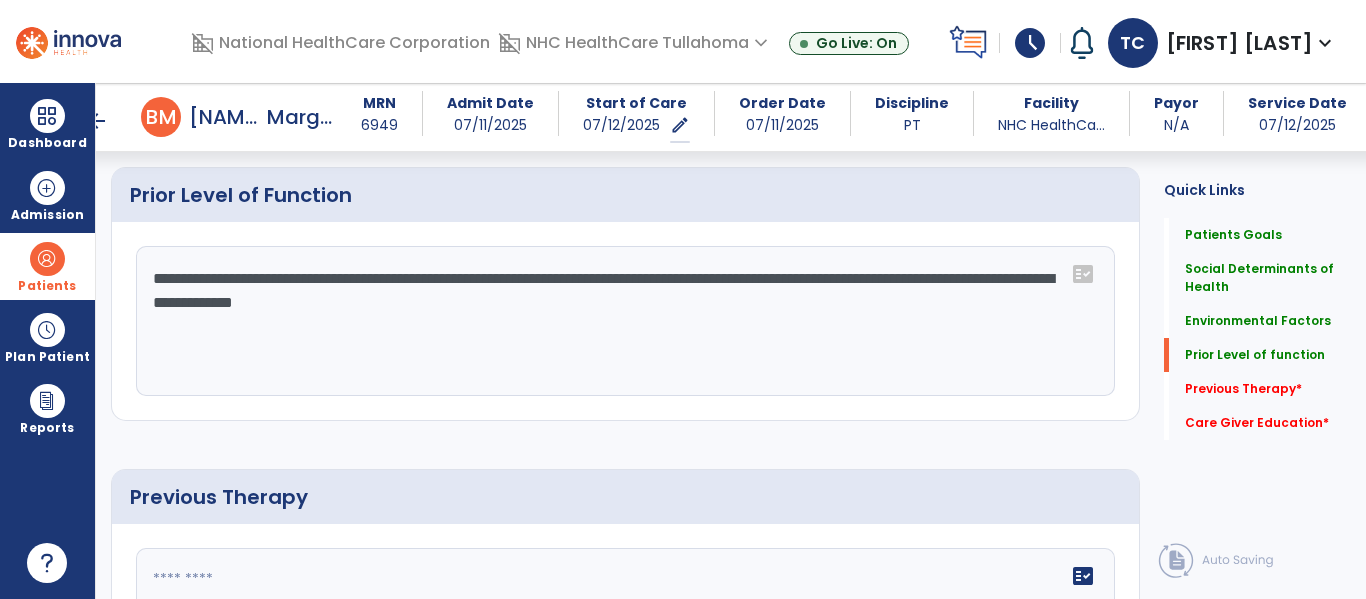 click on "**********" 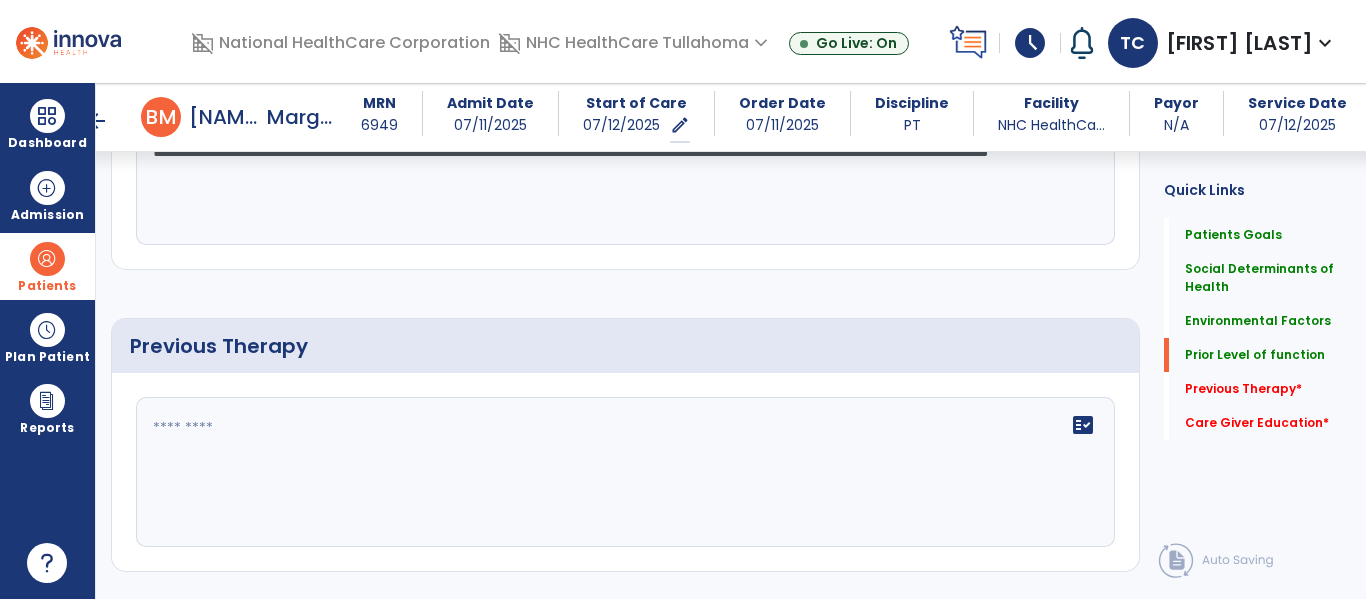 scroll, scrollTop: 991, scrollLeft: 0, axis: vertical 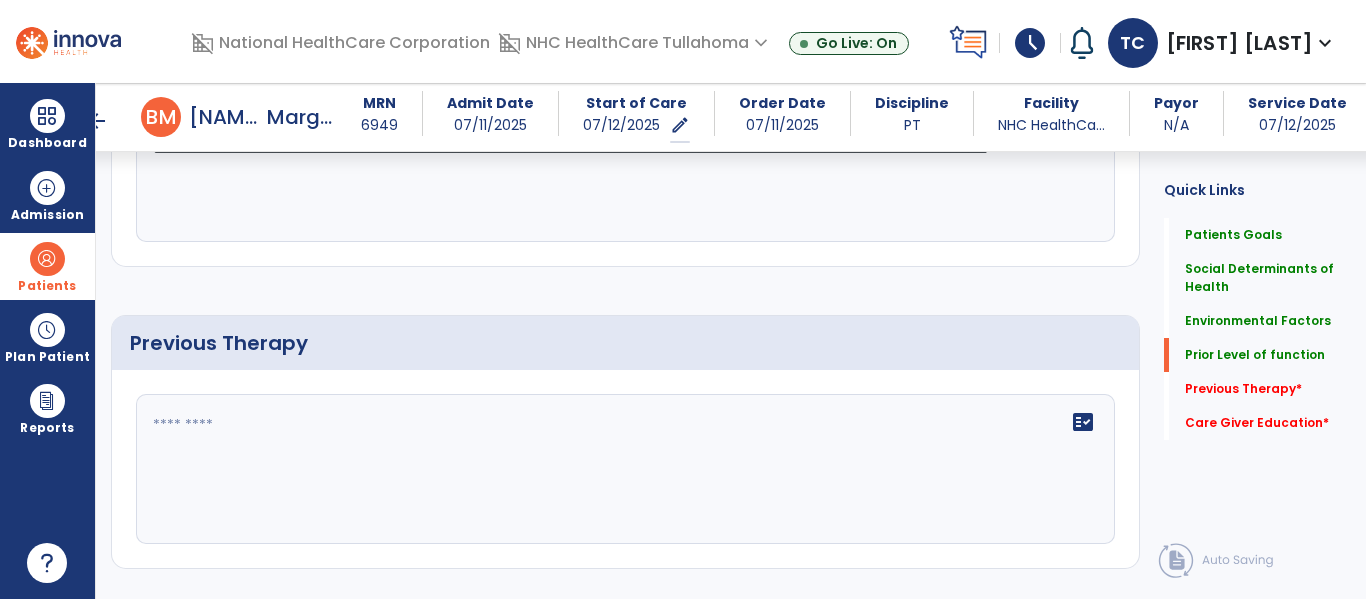 type on "**********" 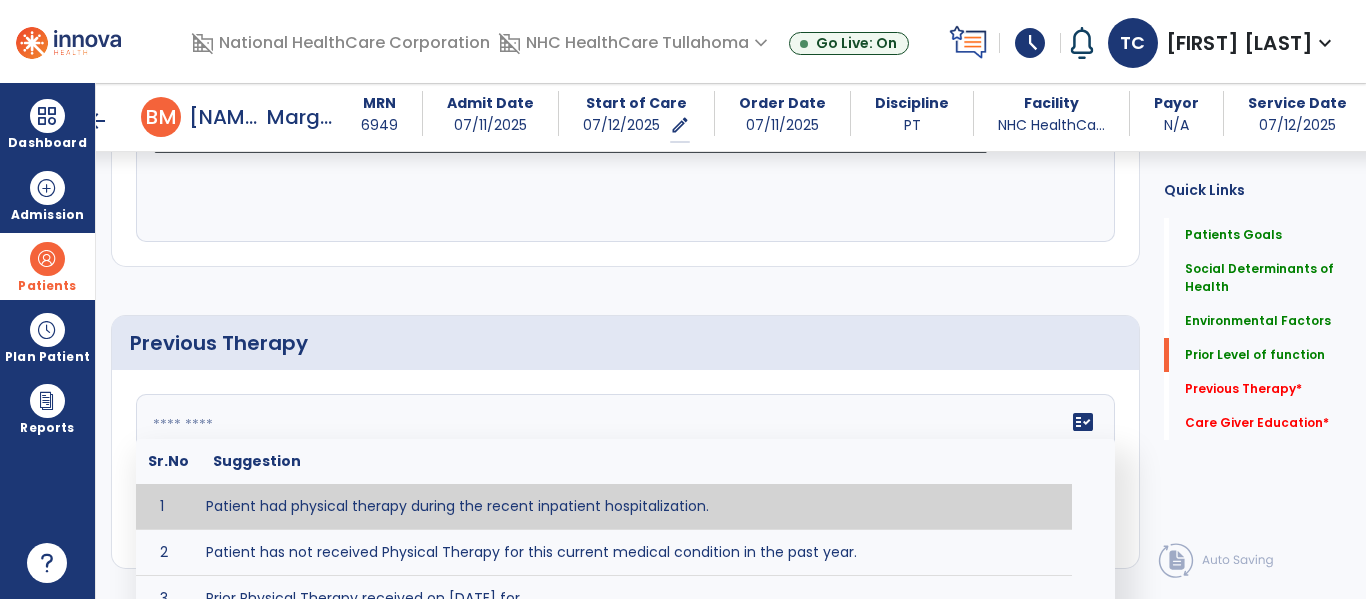 type on "**********" 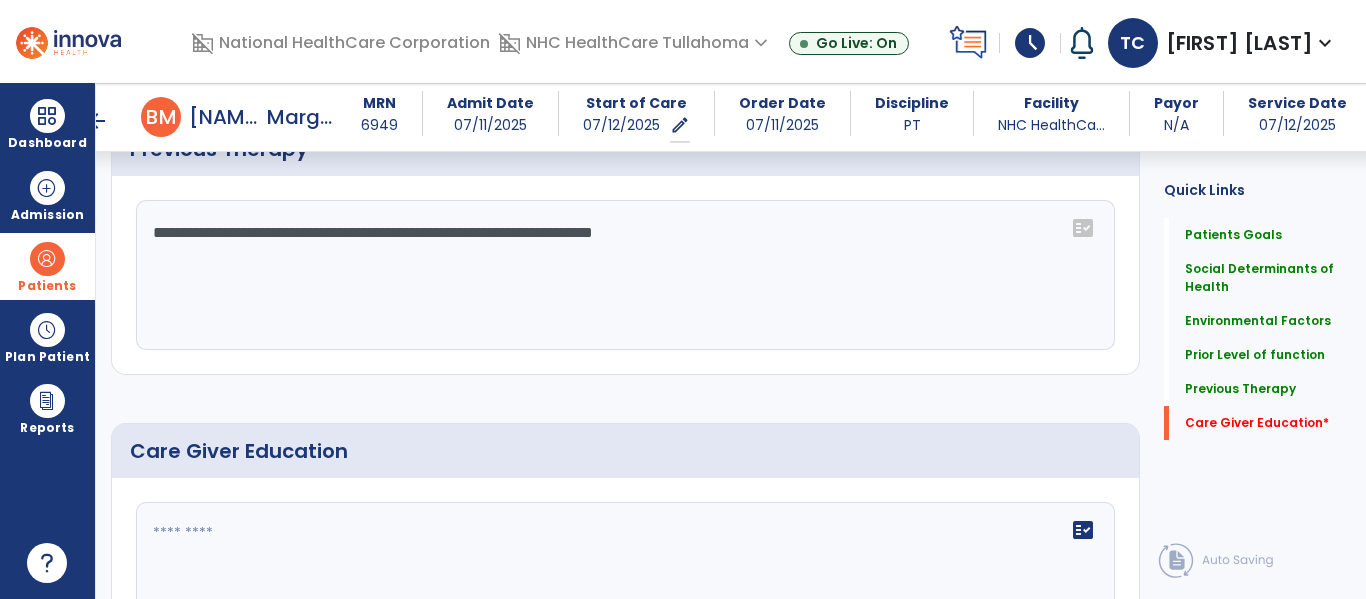 scroll, scrollTop: 1333, scrollLeft: 0, axis: vertical 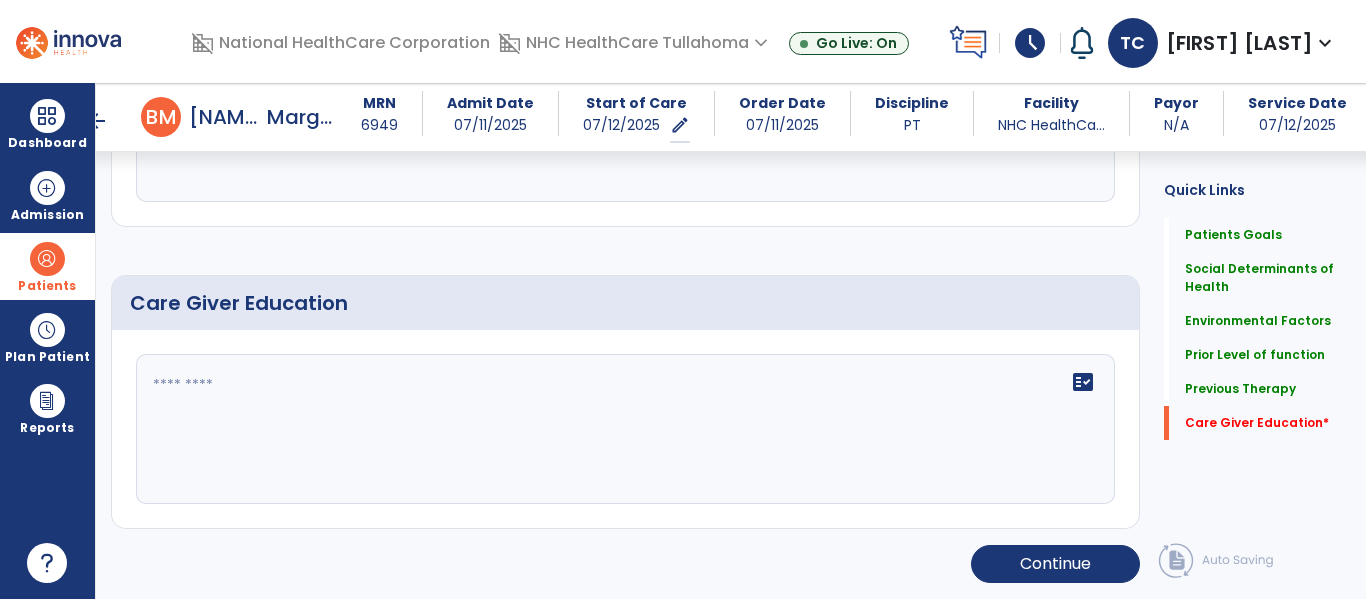 click on "fact_check" 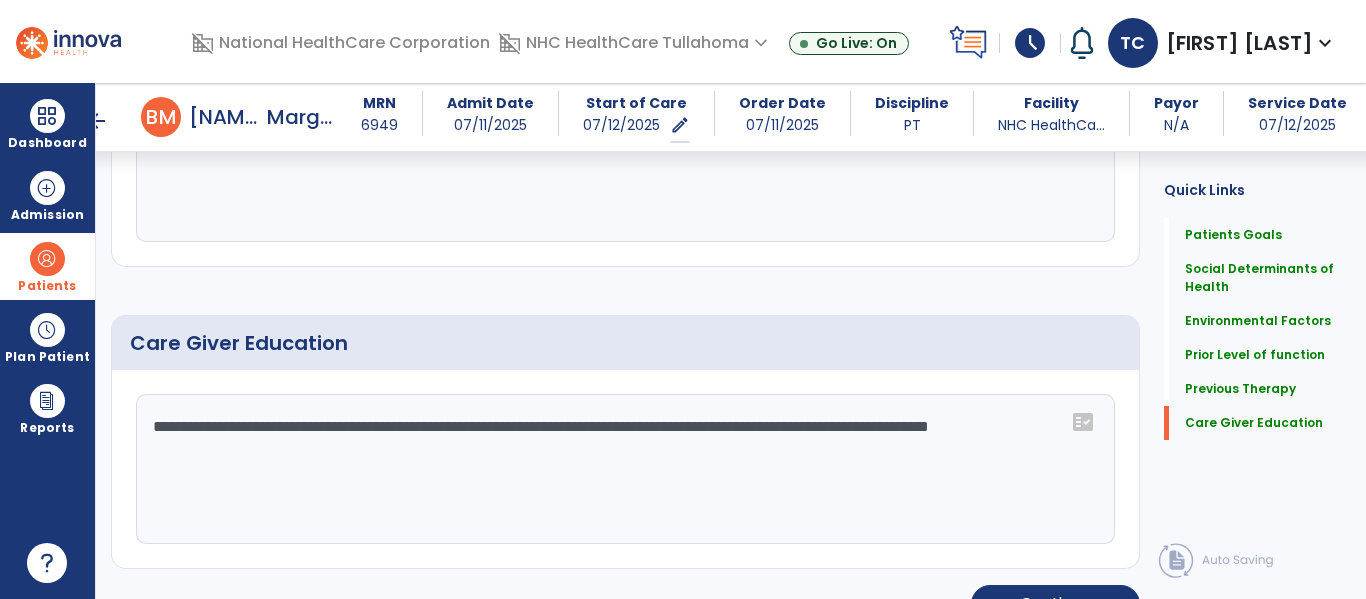 scroll, scrollTop: 1333, scrollLeft: 0, axis: vertical 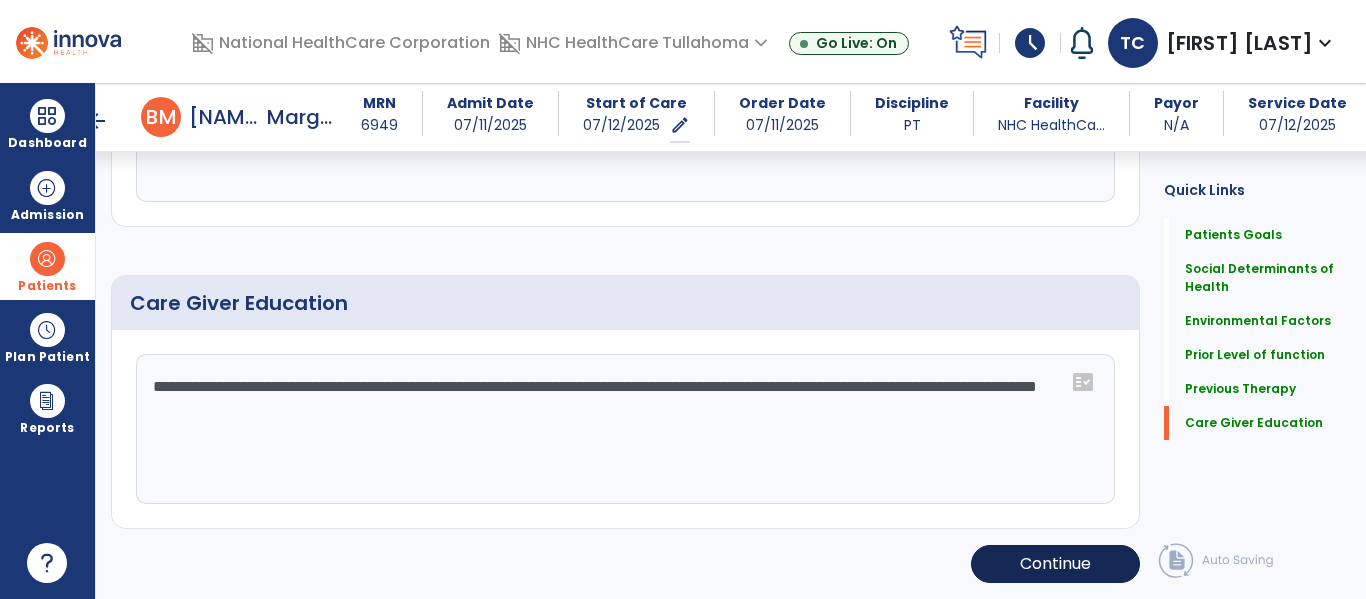 type on "**********" 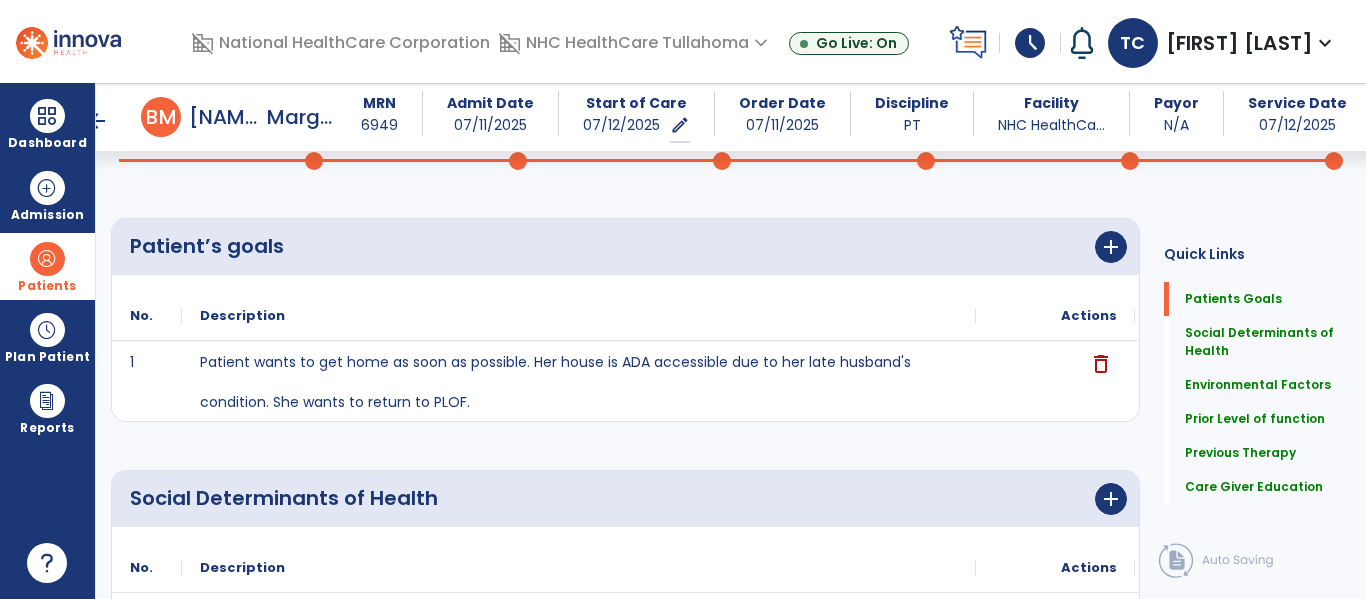 scroll, scrollTop: 0, scrollLeft: 0, axis: both 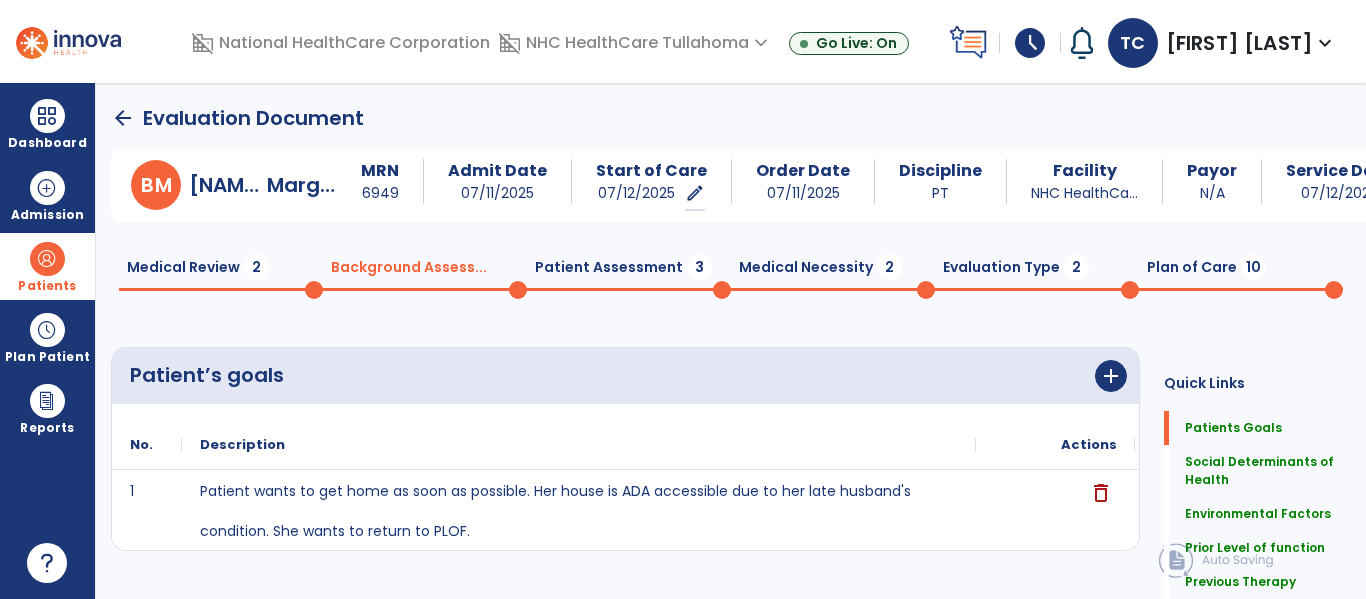 click on "Patient Assessment  3" 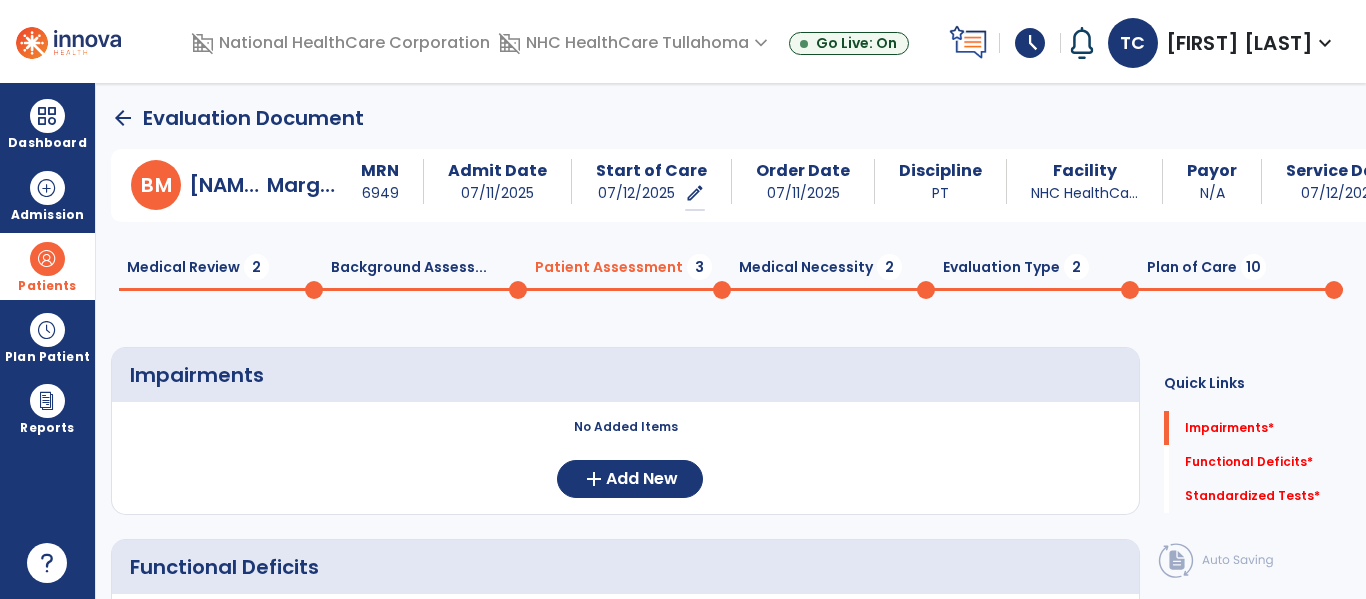 scroll, scrollTop: 122, scrollLeft: 0, axis: vertical 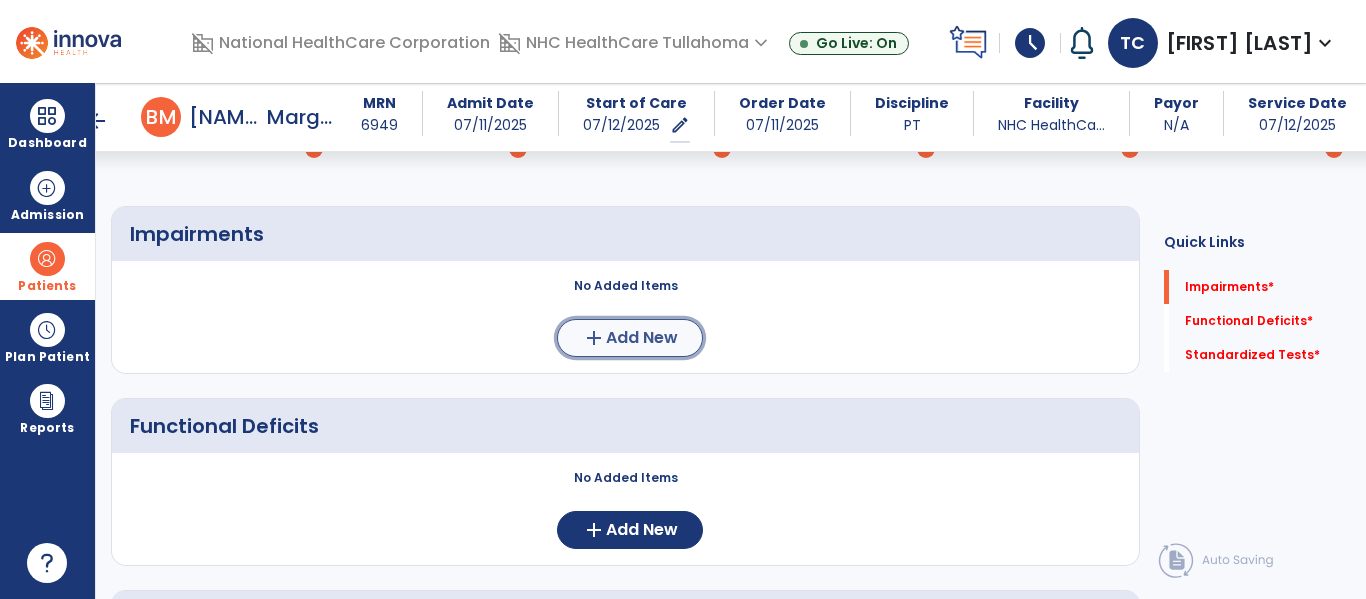 click on "add" 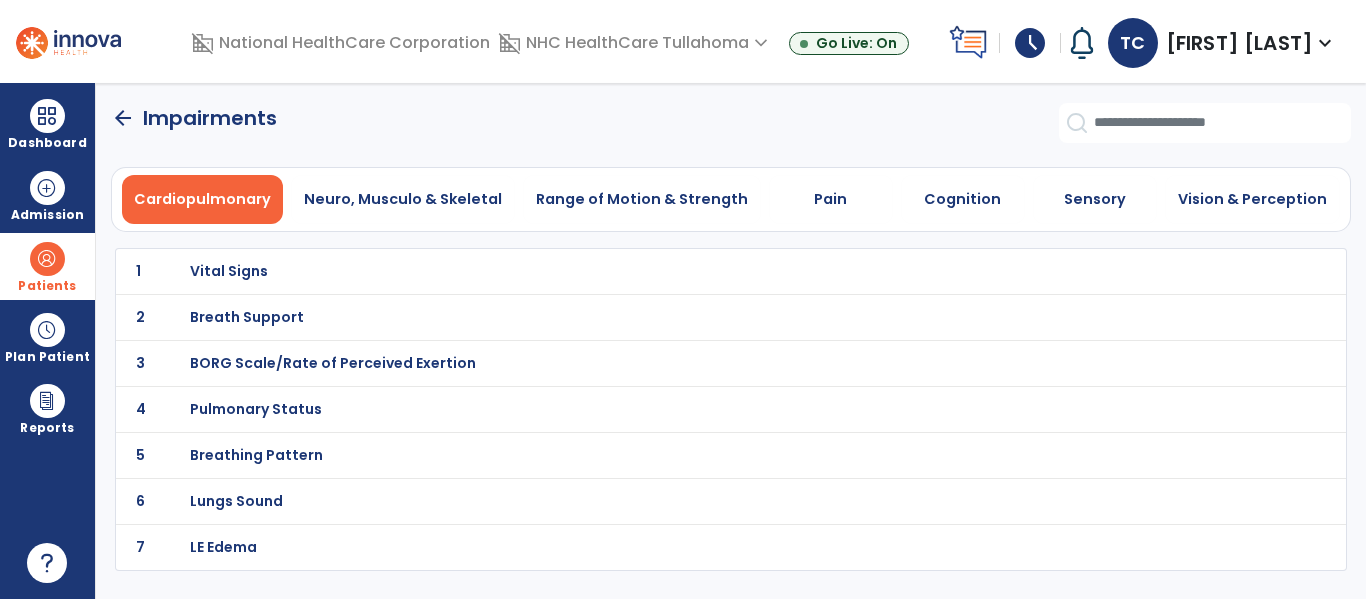 scroll, scrollTop: 0, scrollLeft: 0, axis: both 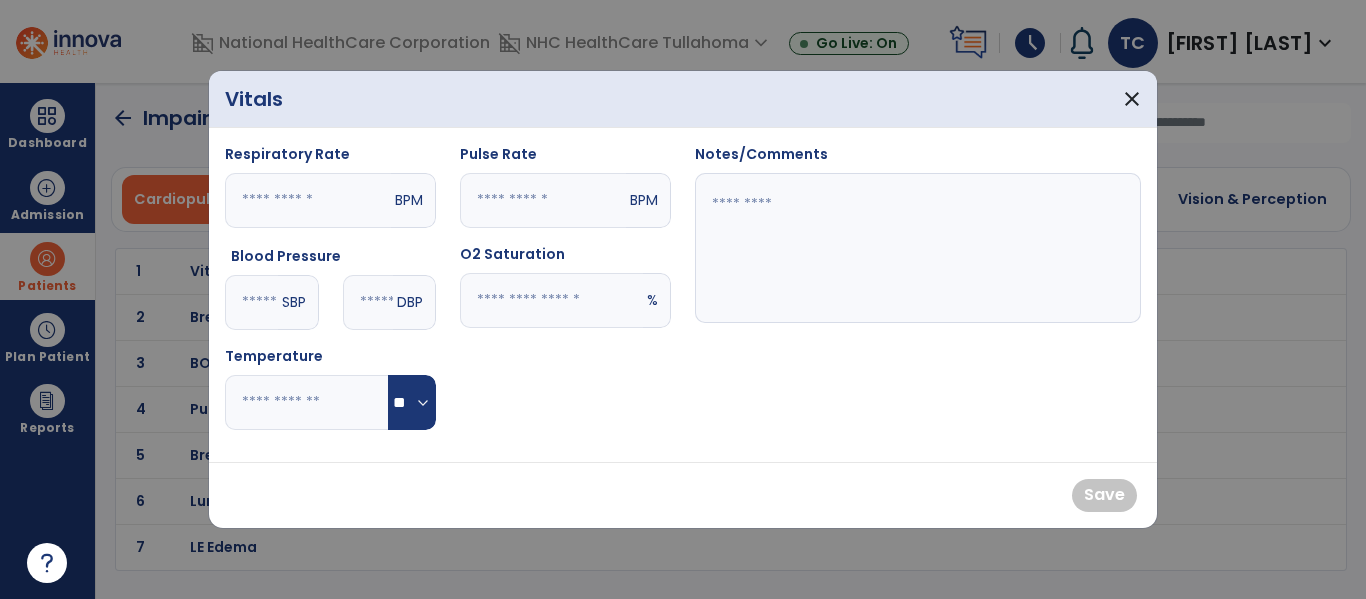 click at bounding box center (308, 200) 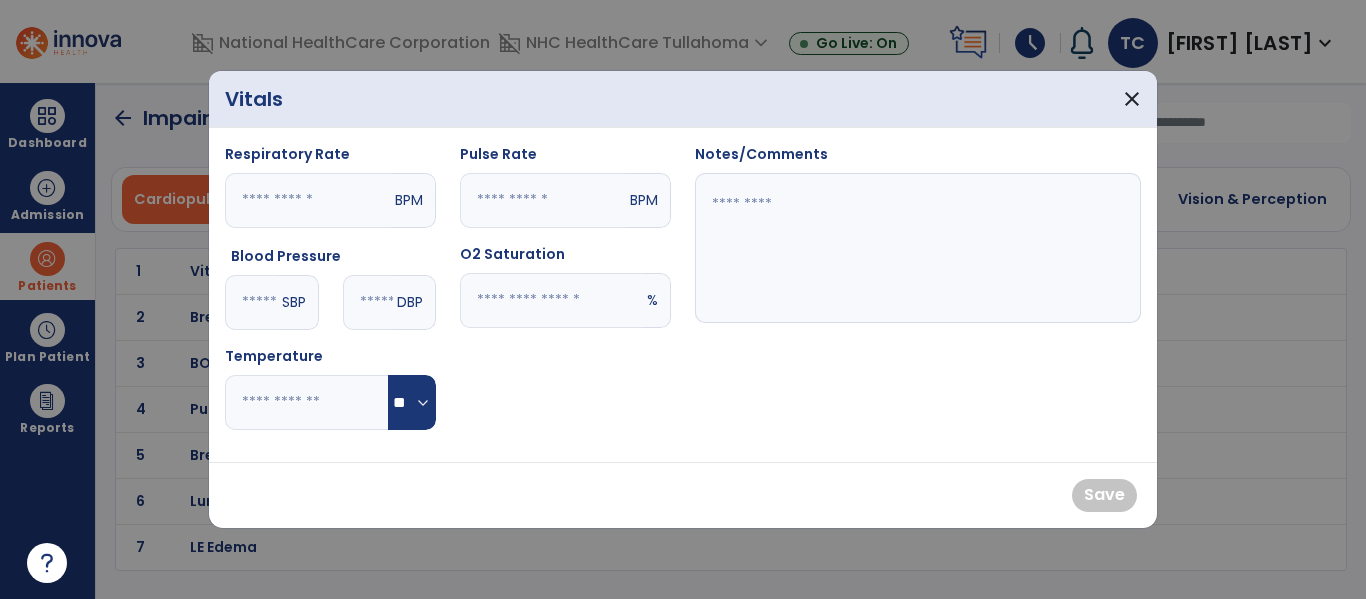 click at bounding box center (251, 302) 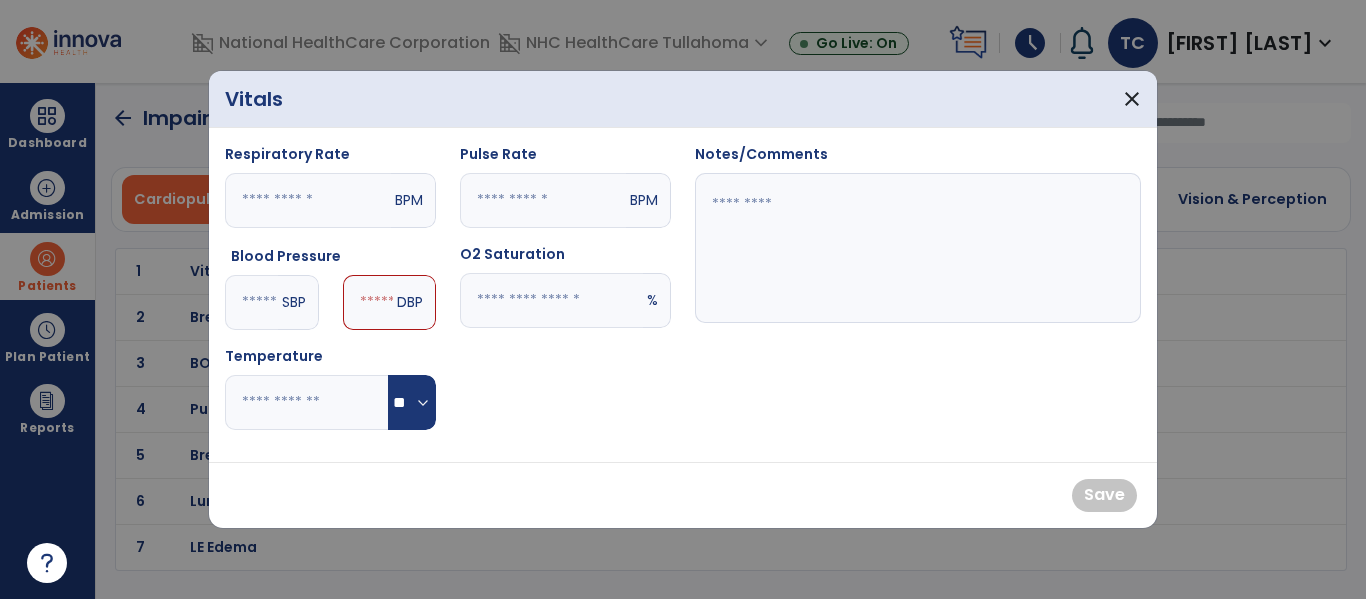 type on "***" 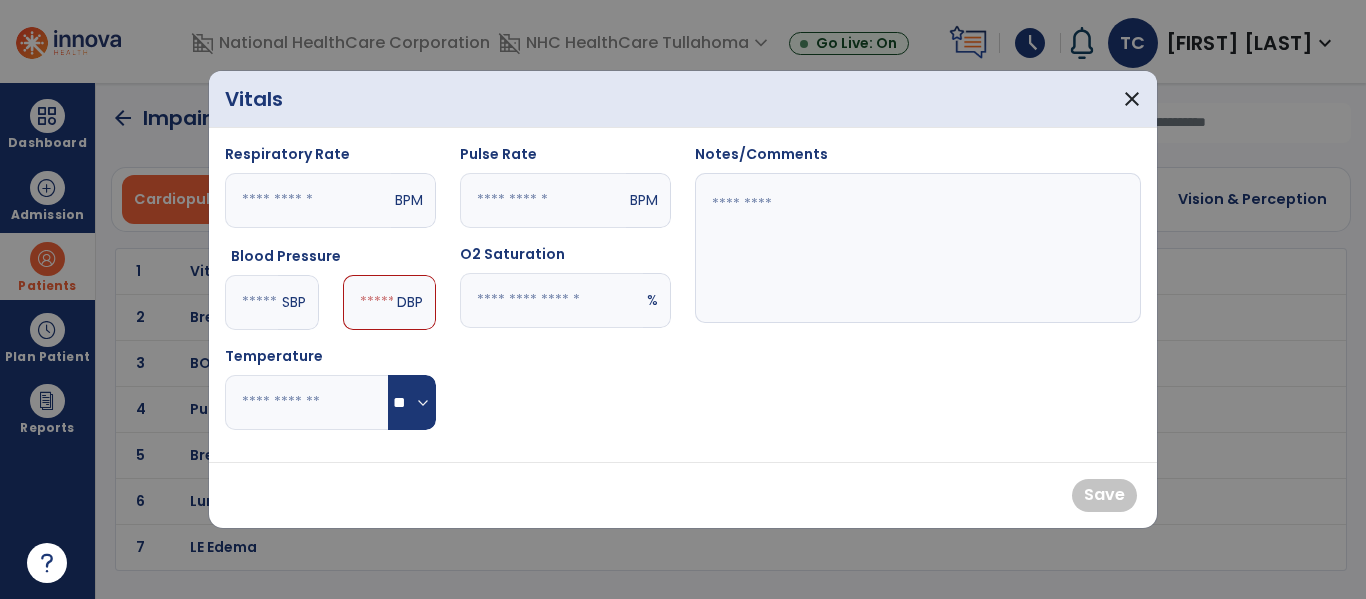click at bounding box center [368, 302] 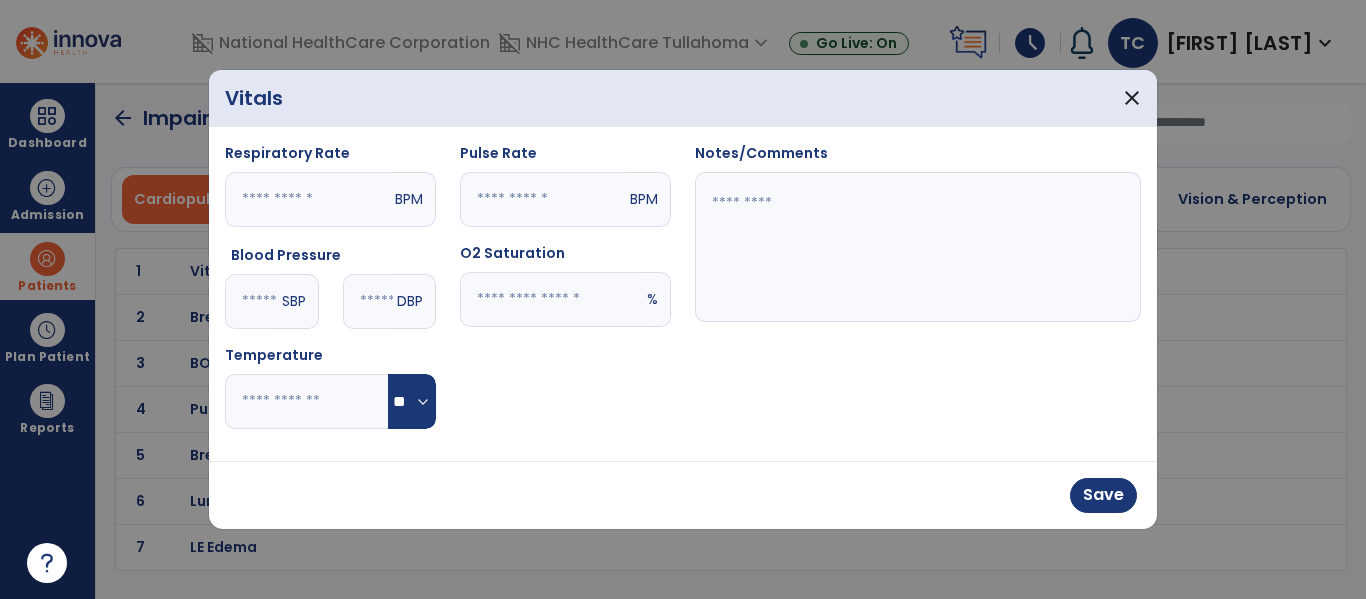 type on "**" 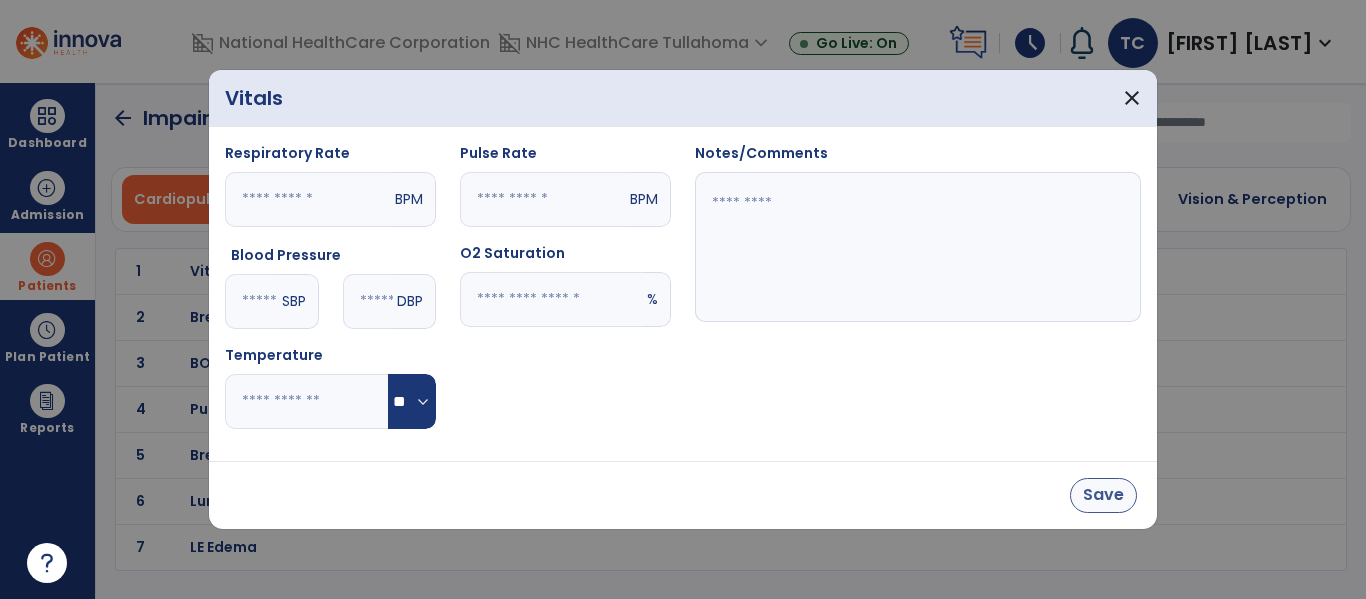 type on "***" 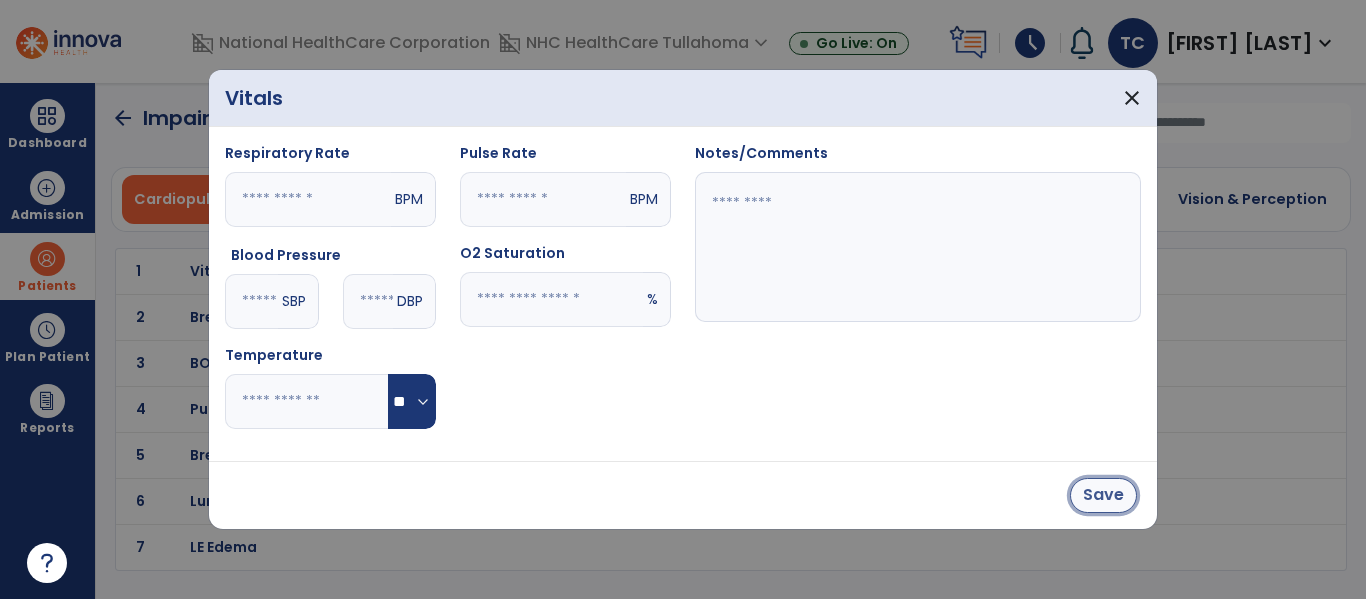 click on "Save" at bounding box center (1103, 495) 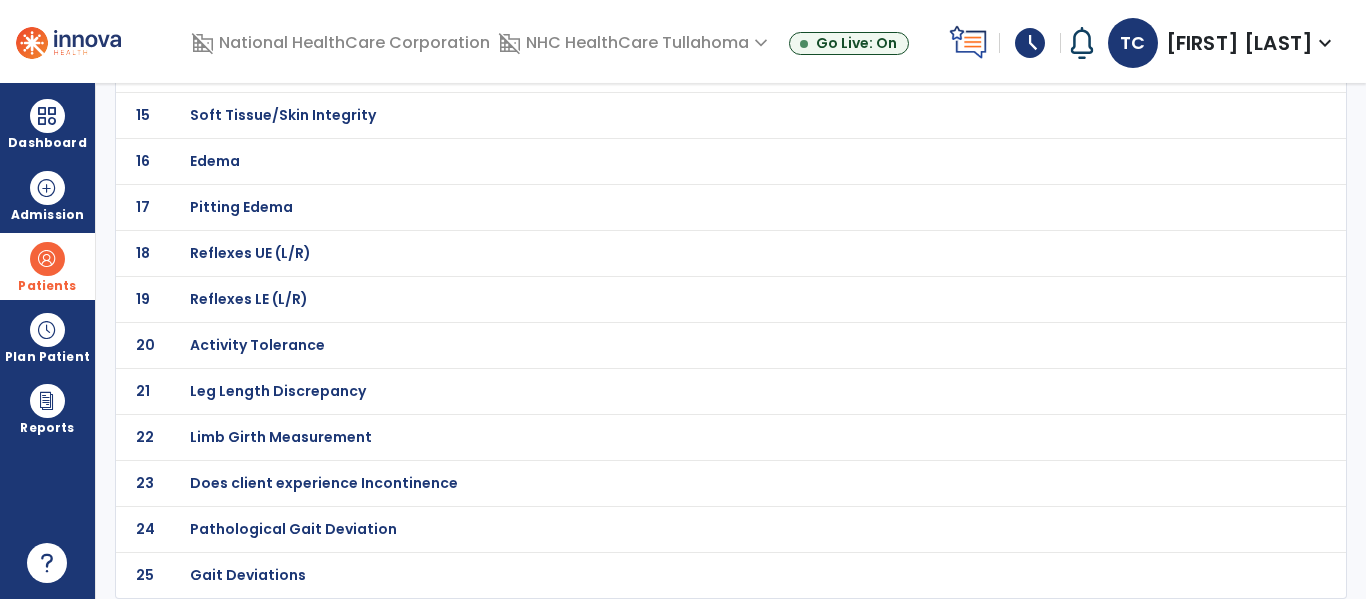 click on "25 Gait Deviations" 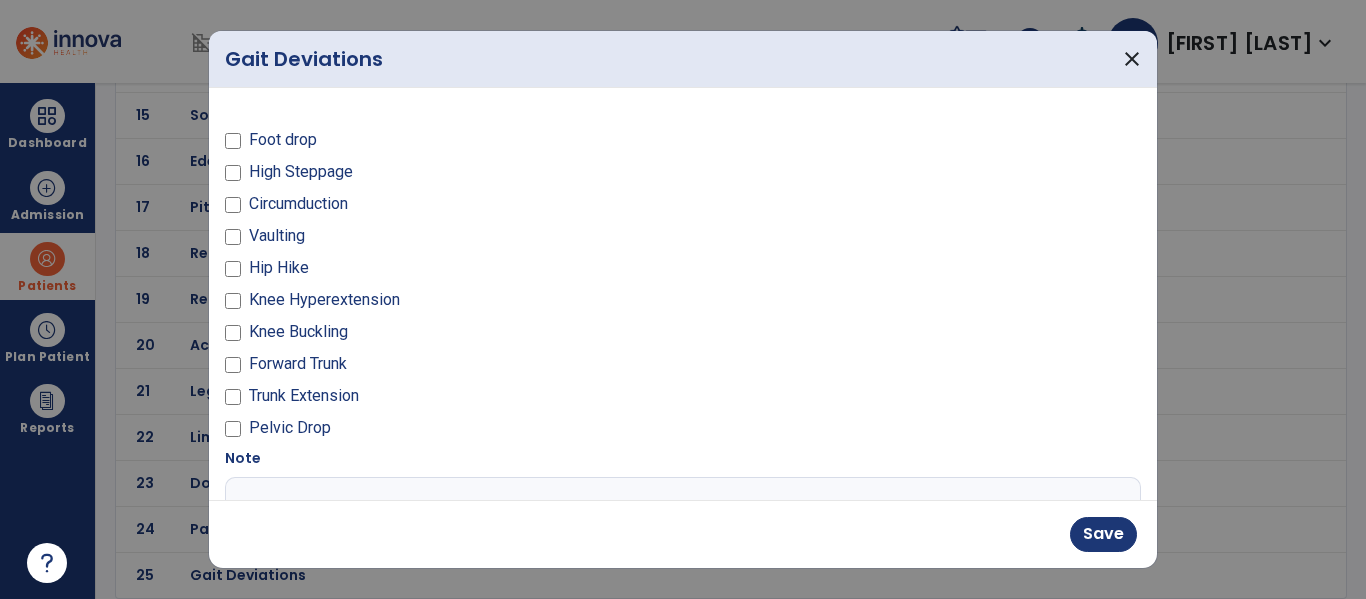 click on "Foot drop      High Steppage      Circumduction      Vaulting      Hip Hike      Knee Hyperextension      Knee Buckling      Forward Trunk      Trunk Extension      Pelvic Drop  Note" at bounding box center (683, 373) 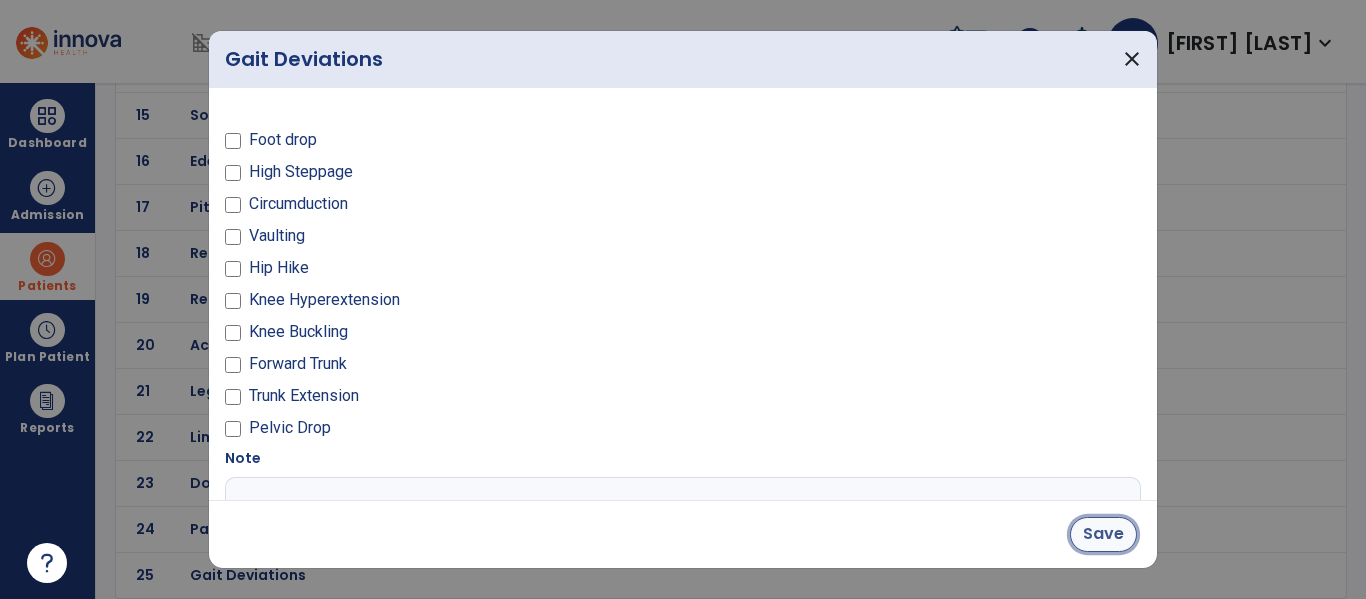 click on "Save" at bounding box center [1103, 534] 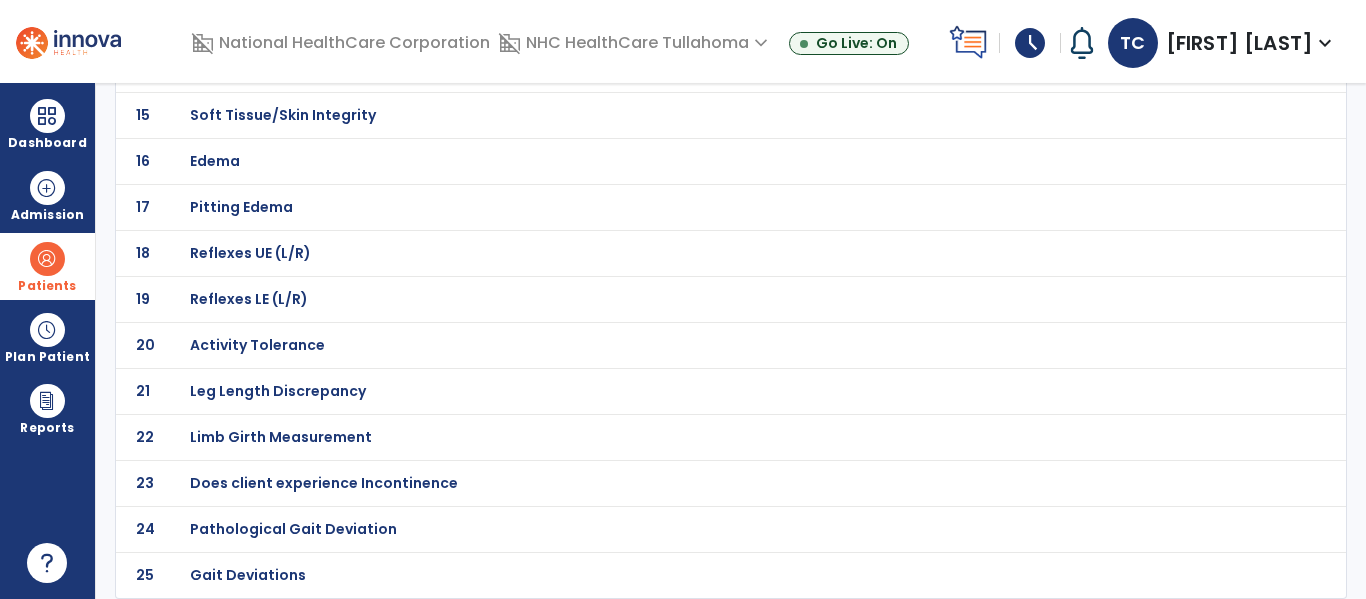 click on "24 Pathological Gait Deviation" 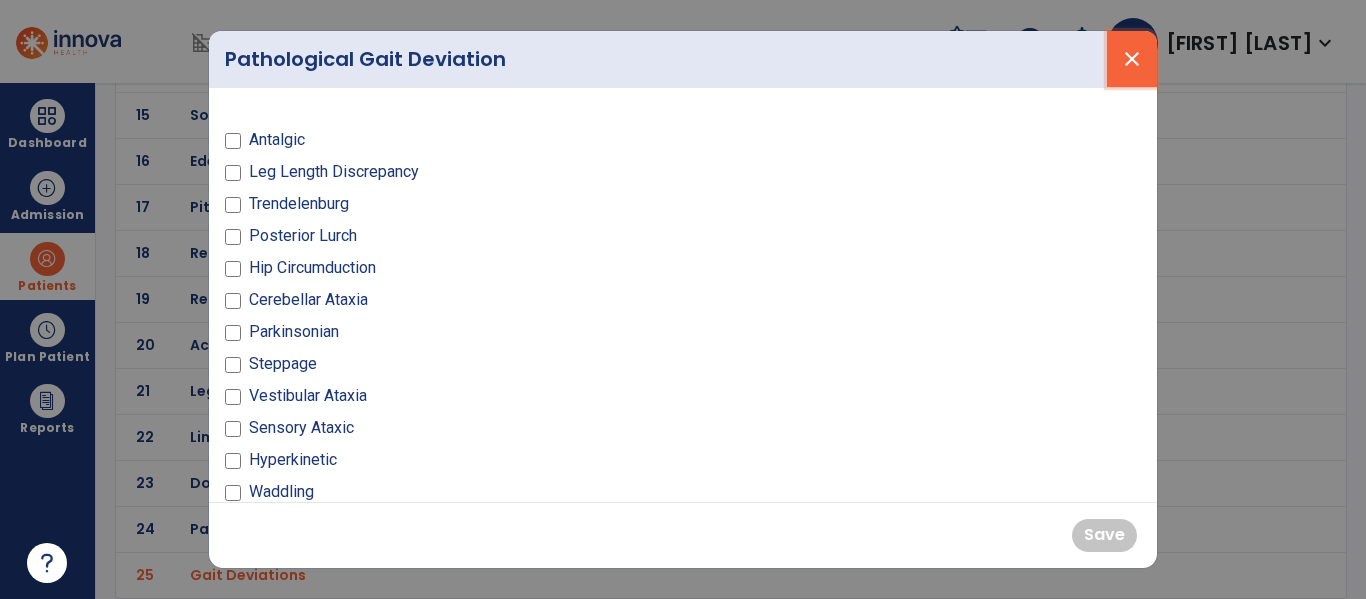 click on "close" at bounding box center [1132, 59] 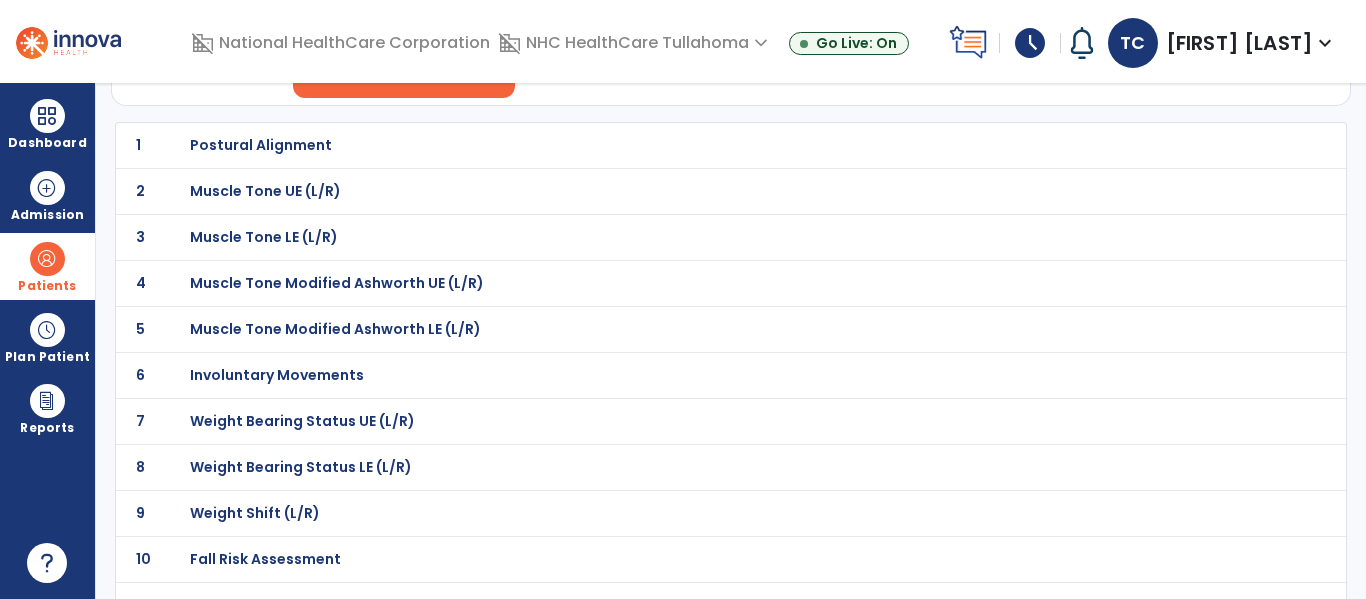 scroll, scrollTop: 126, scrollLeft: 0, axis: vertical 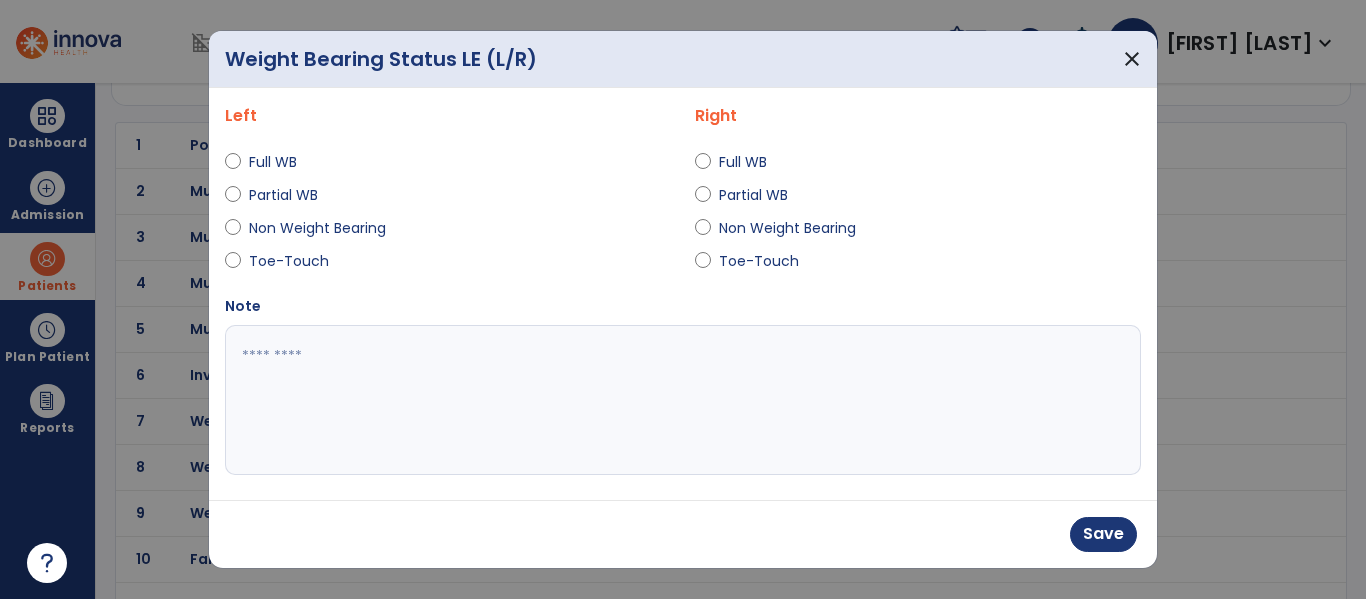 click at bounding box center [680, 400] 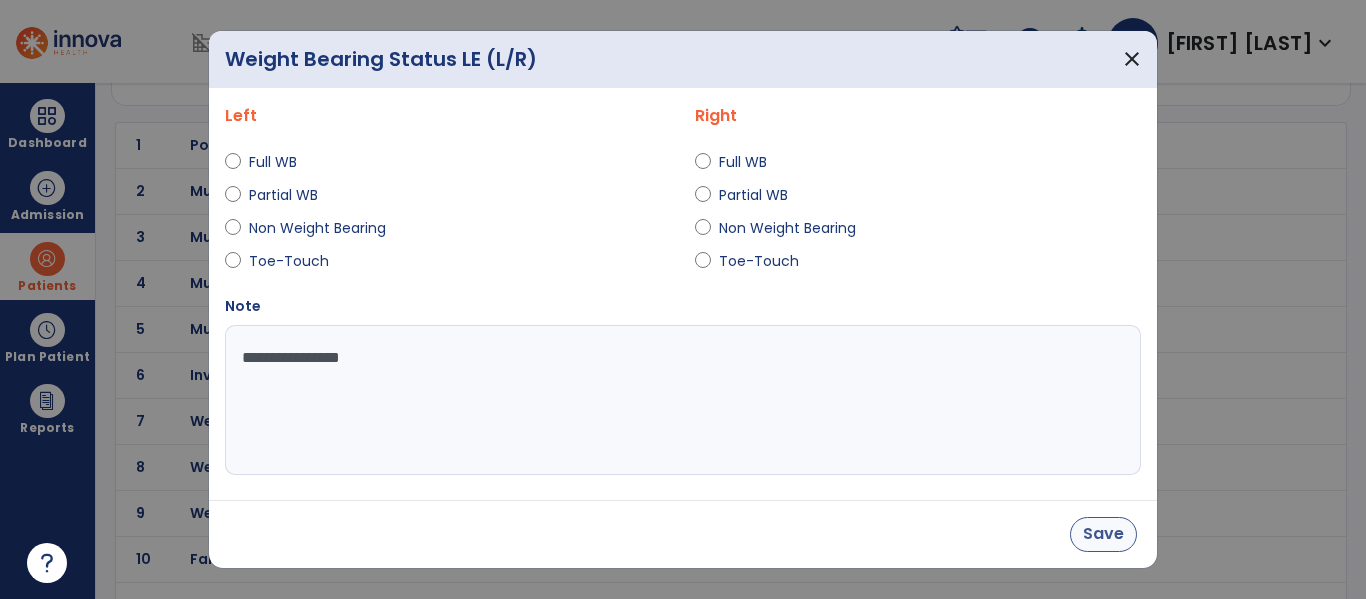 type on "**********" 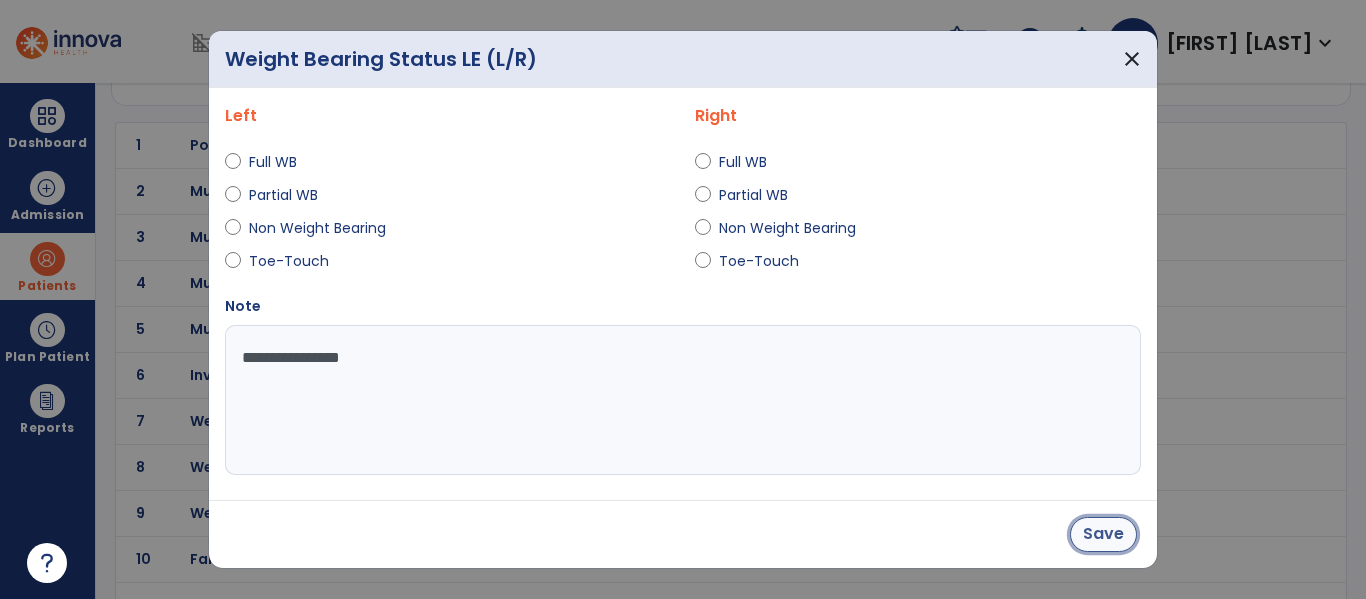 click on "Save" at bounding box center (1103, 534) 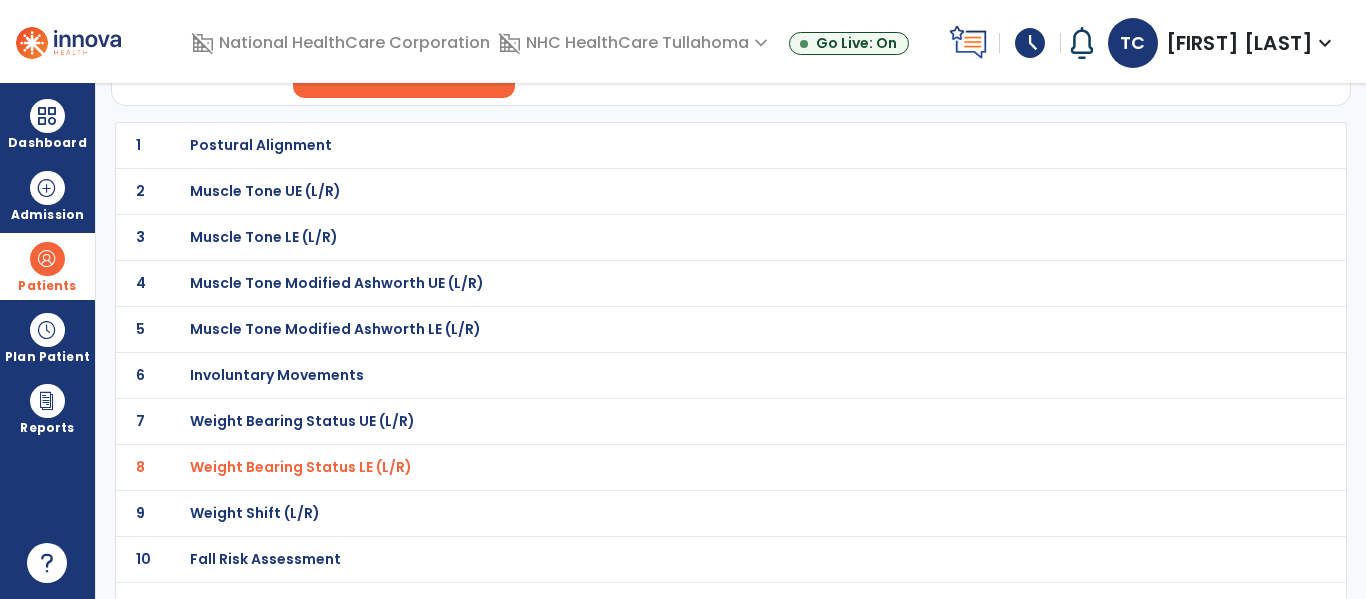 scroll, scrollTop: 0, scrollLeft: 0, axis: both 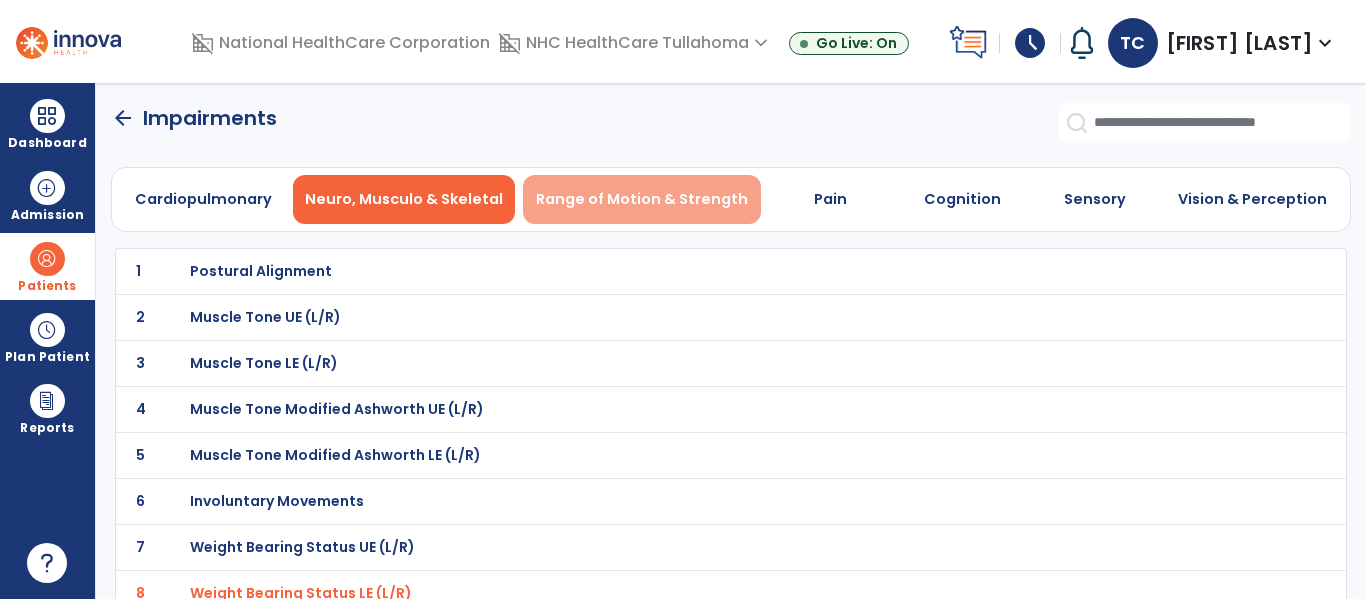 click on "Range of Motion & Strength" at bounding box center (642, 199) 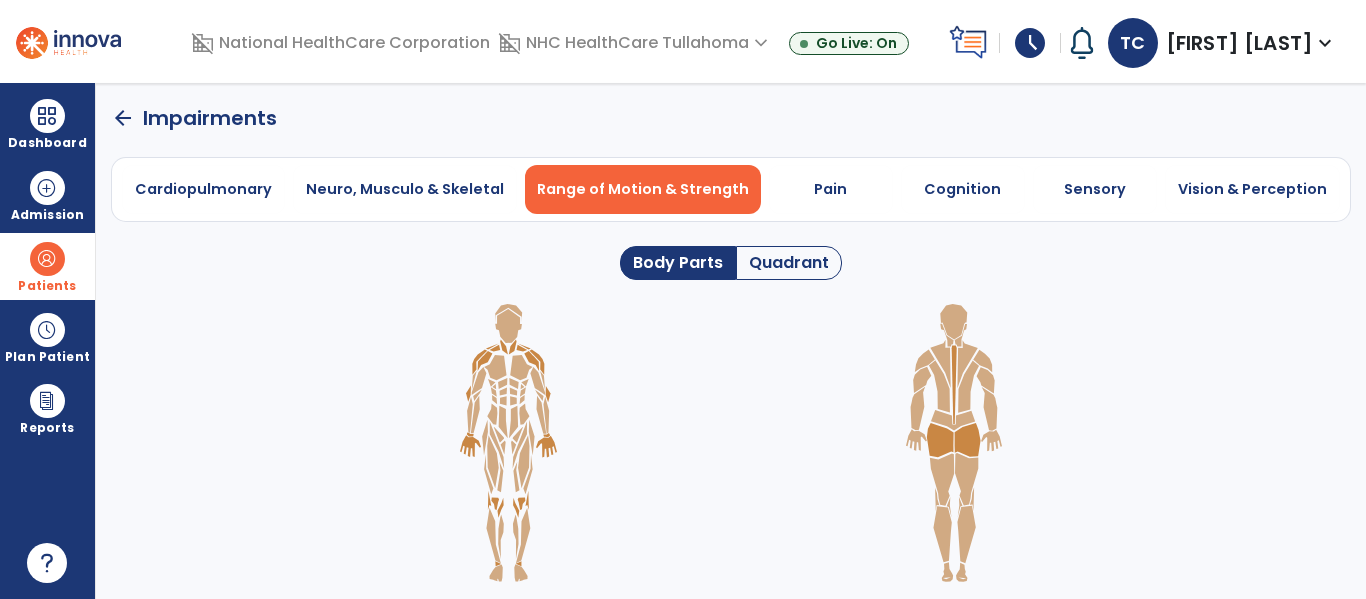 click on "Quadrant" 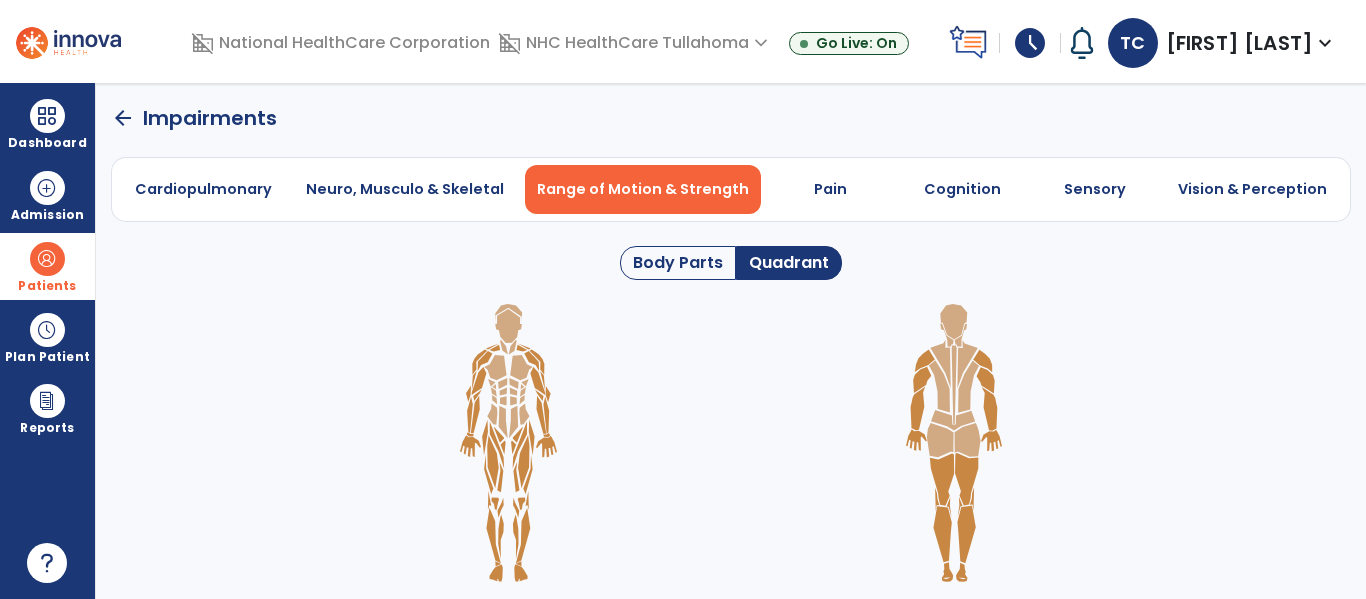 click 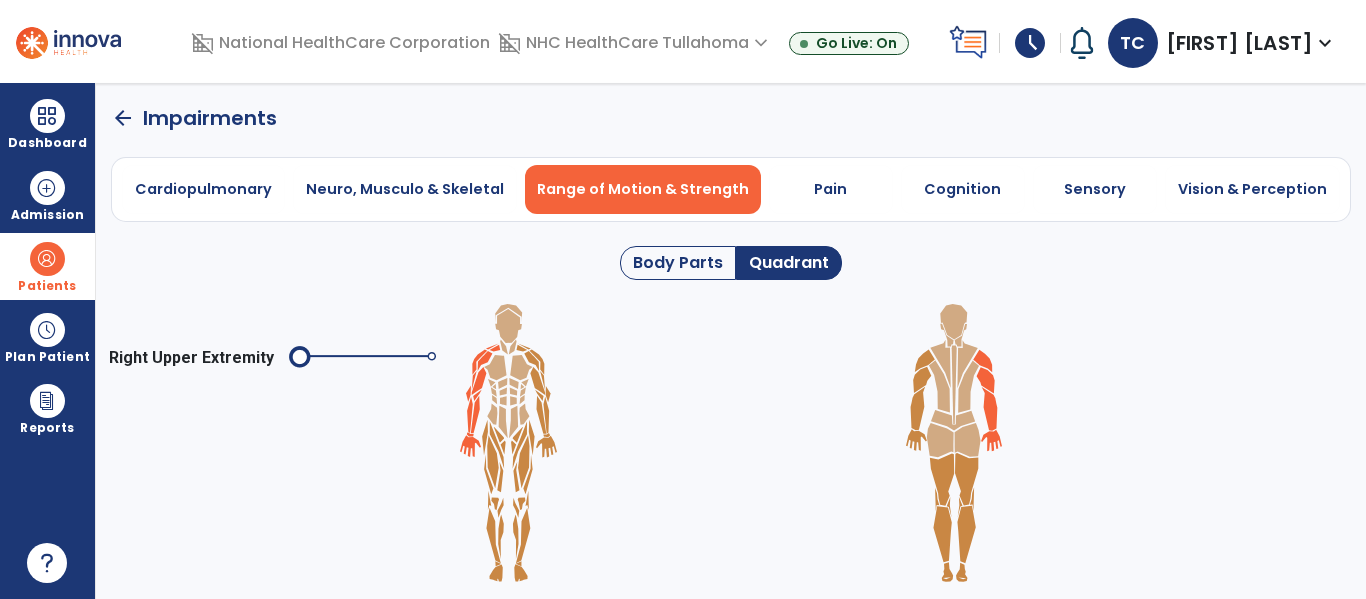 click 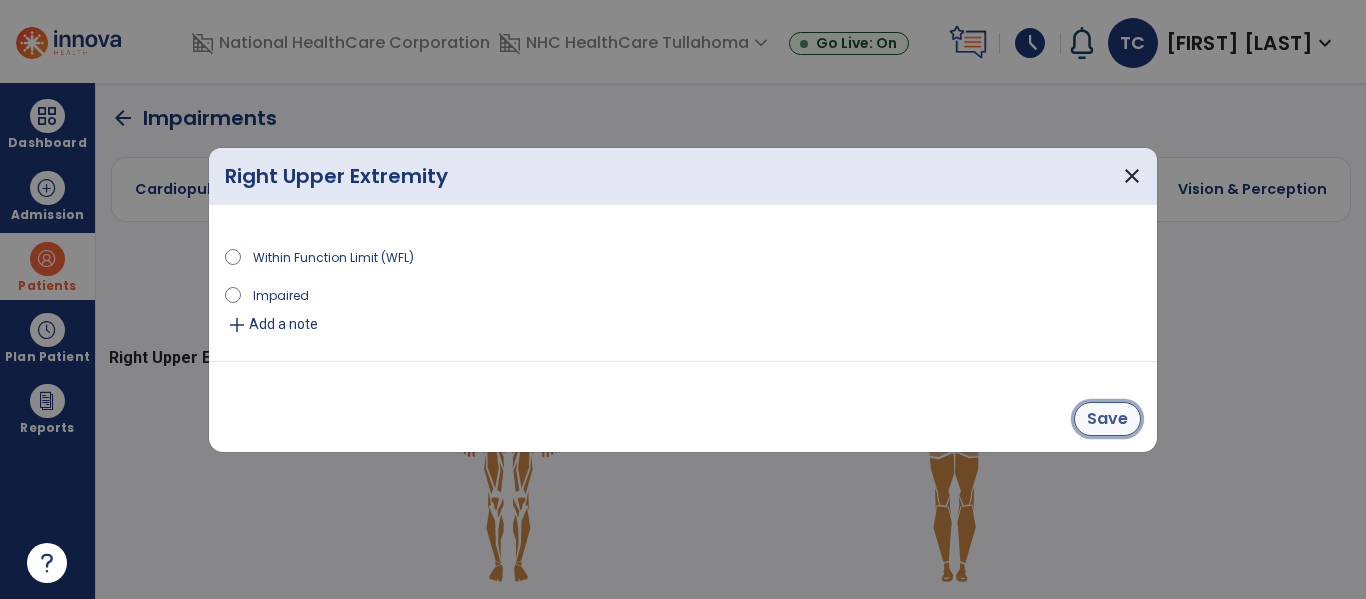click on "Save" at bounding box center (1107, 419) 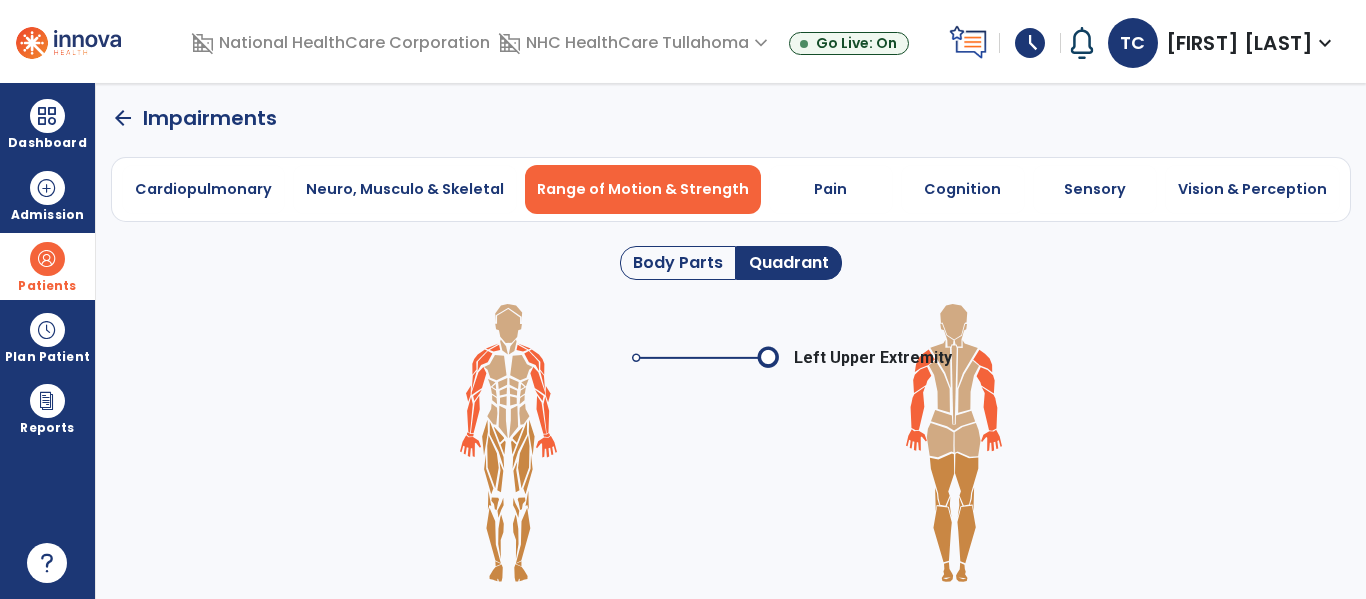 click 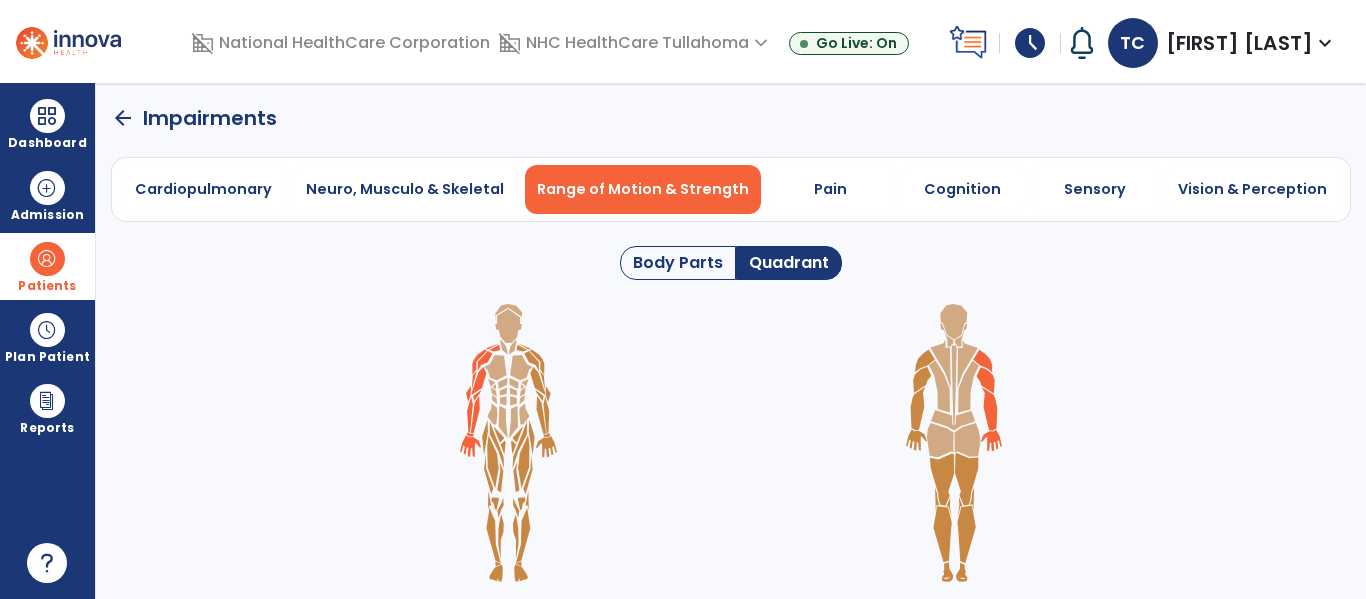 click 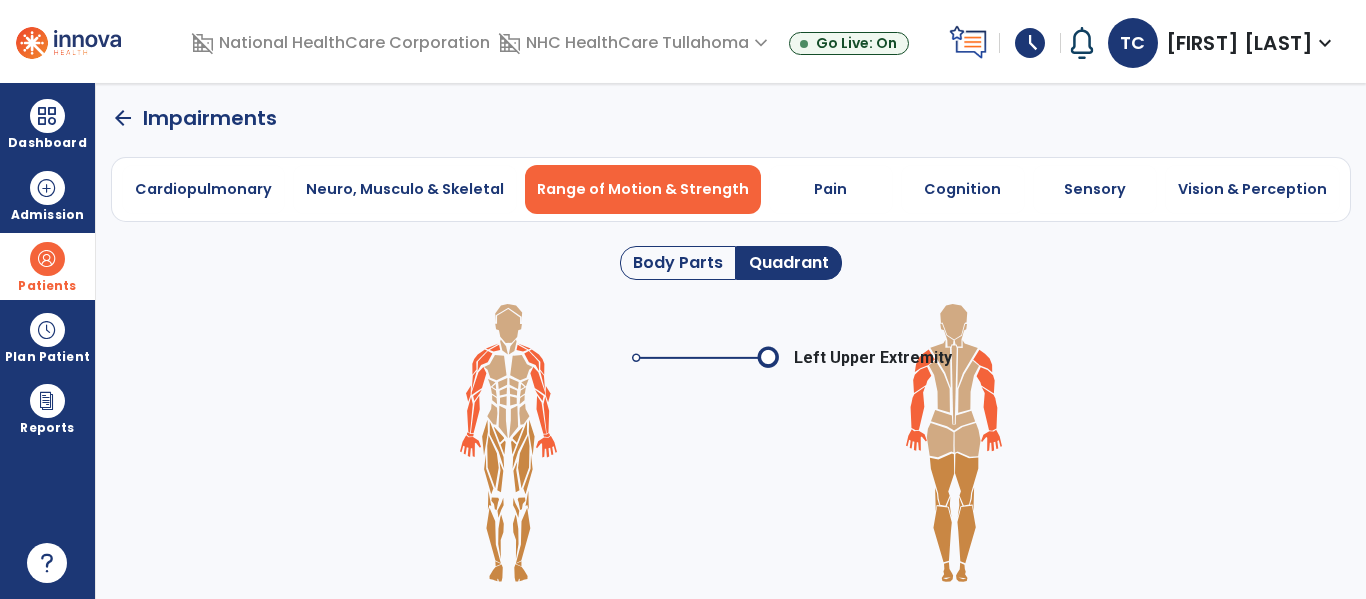 click 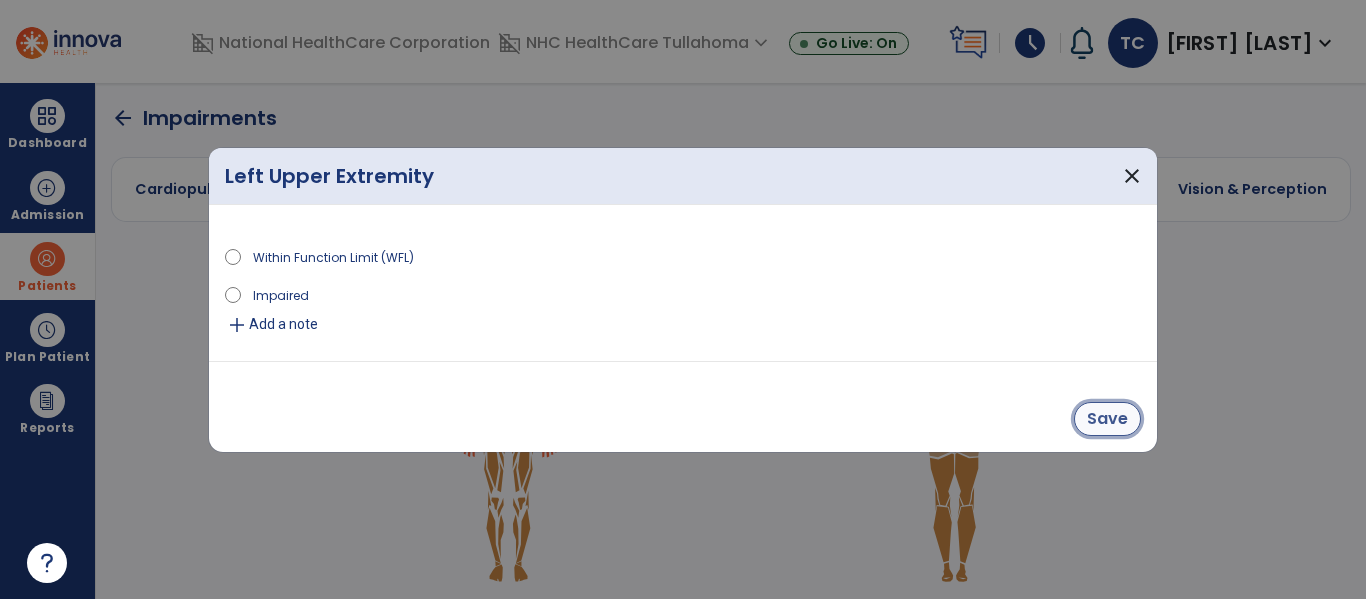 click on "Save" at bounding box center (1107, 419) 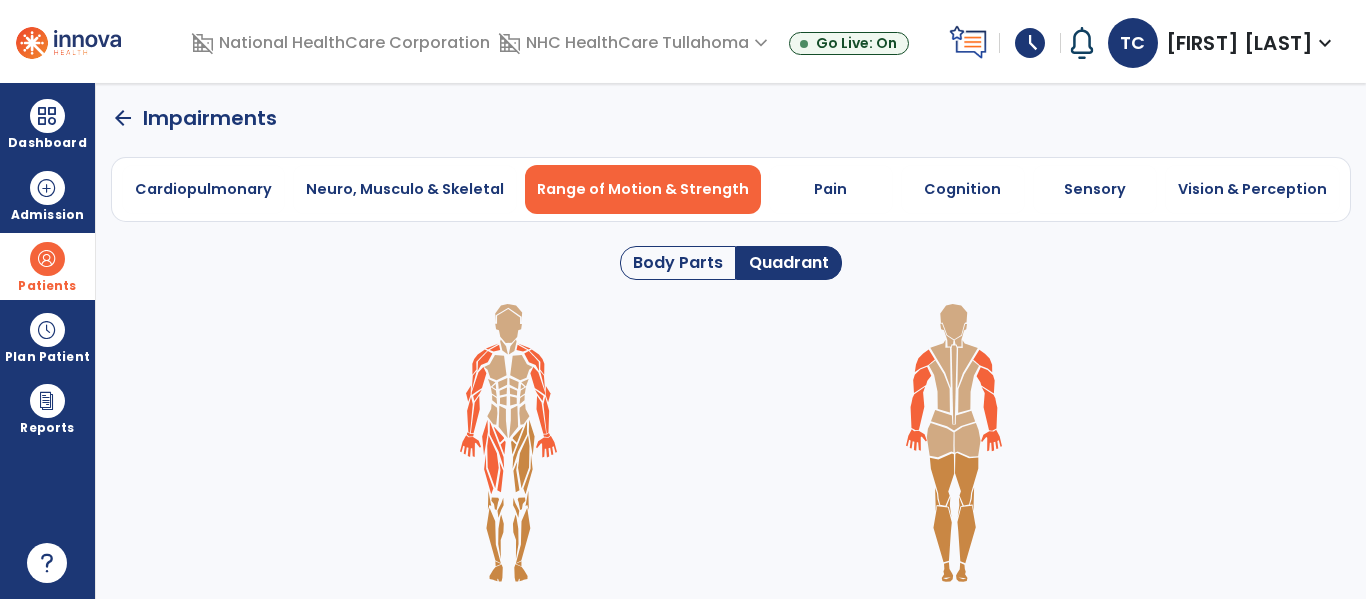 click 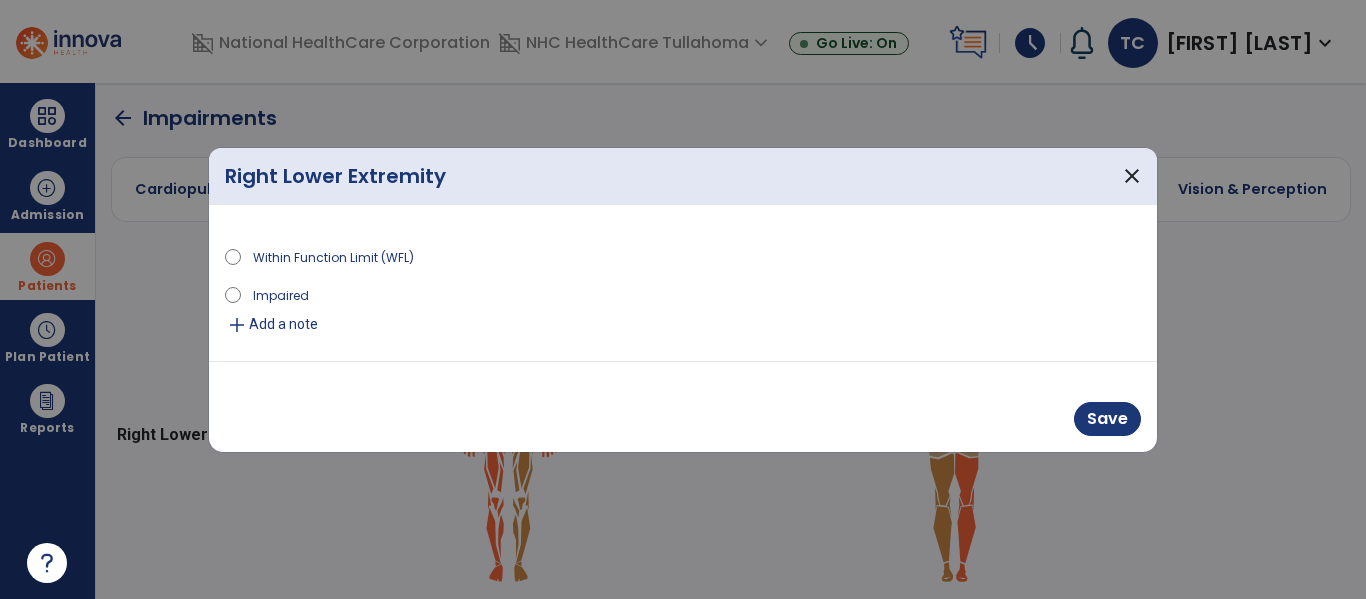 click on "Impaired" at bounding box center [281, 294] 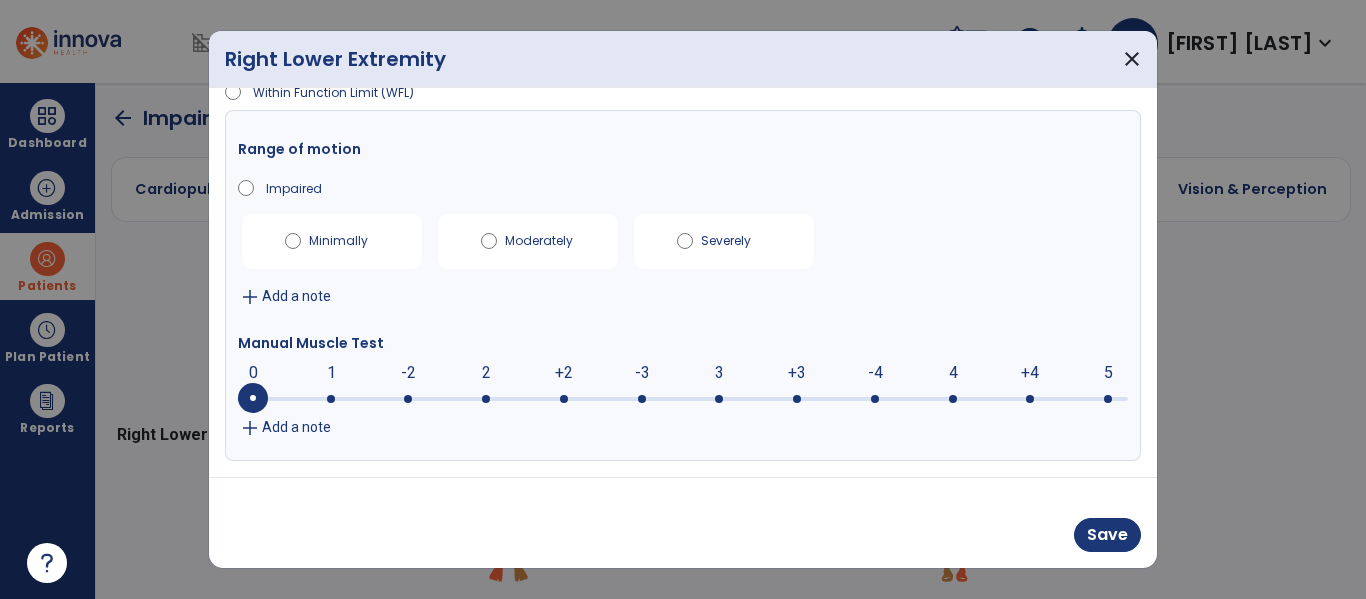 scroll, scrollTop: 47, scrollLeft: 0, axis: vertical 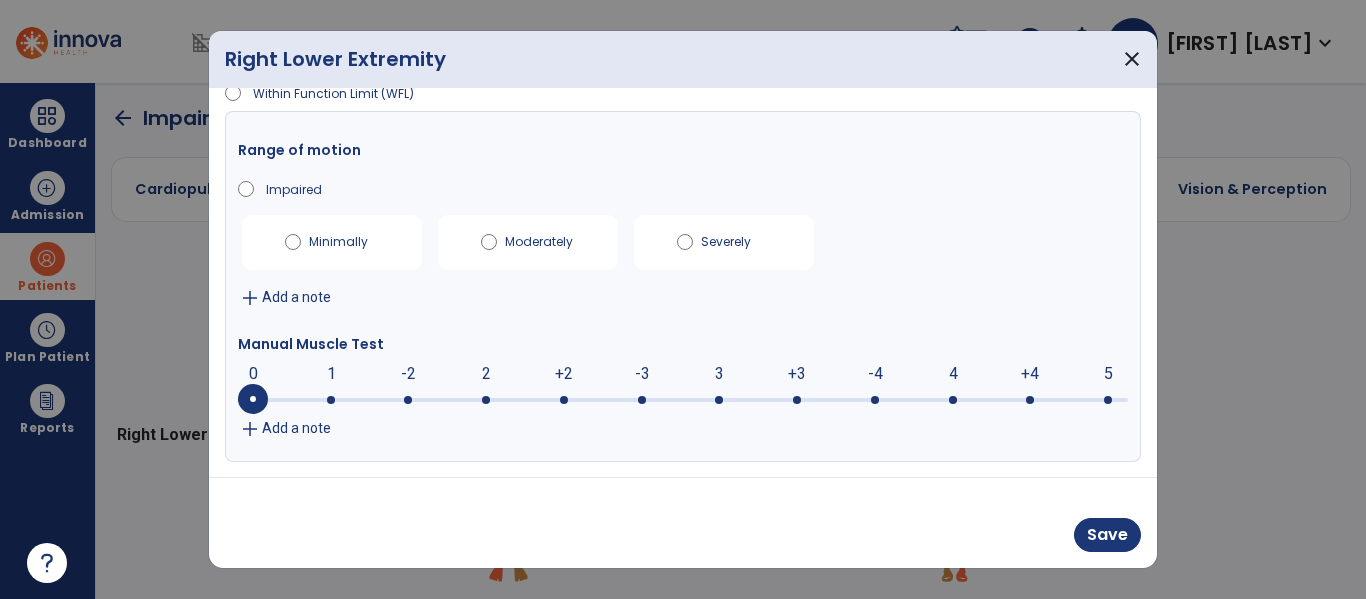 click on "Add a note" at bounding box center (296, 428) 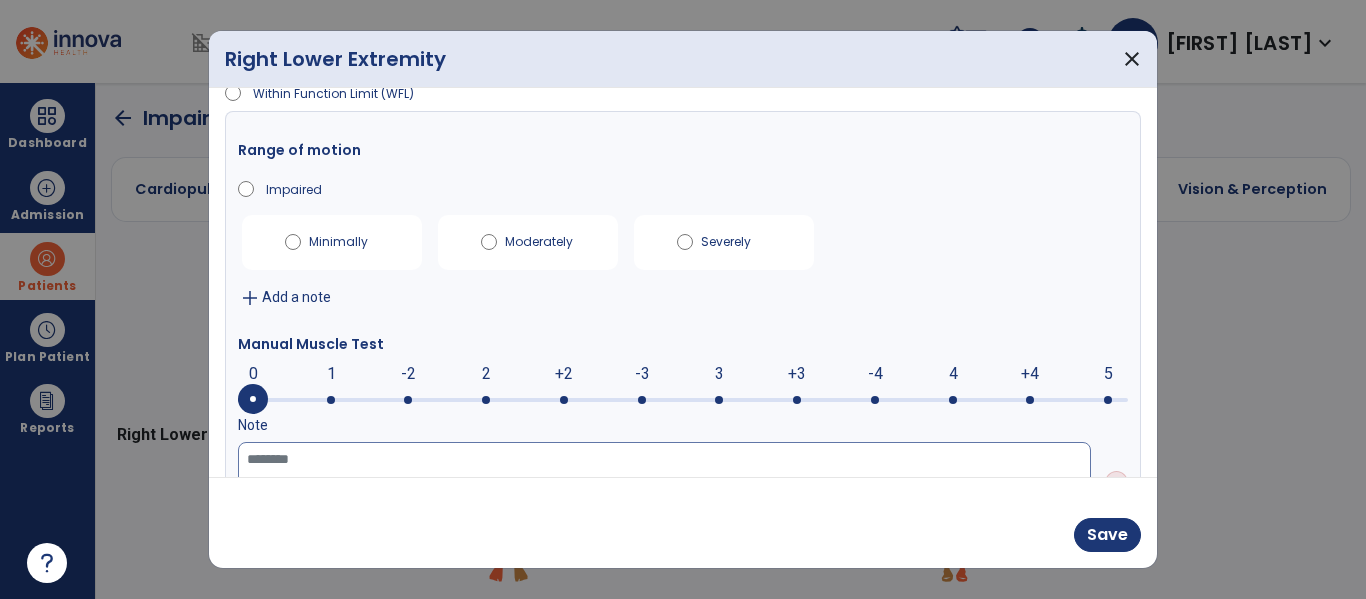 click at bounding box center [664, 483] 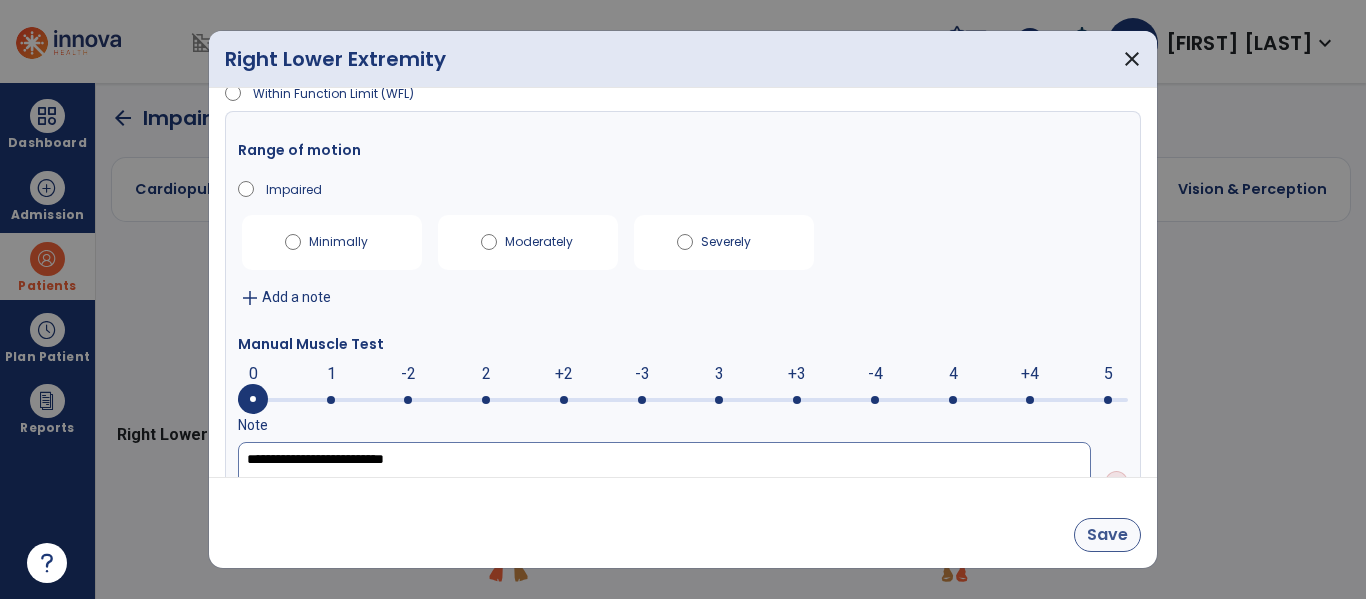 type on "**********" 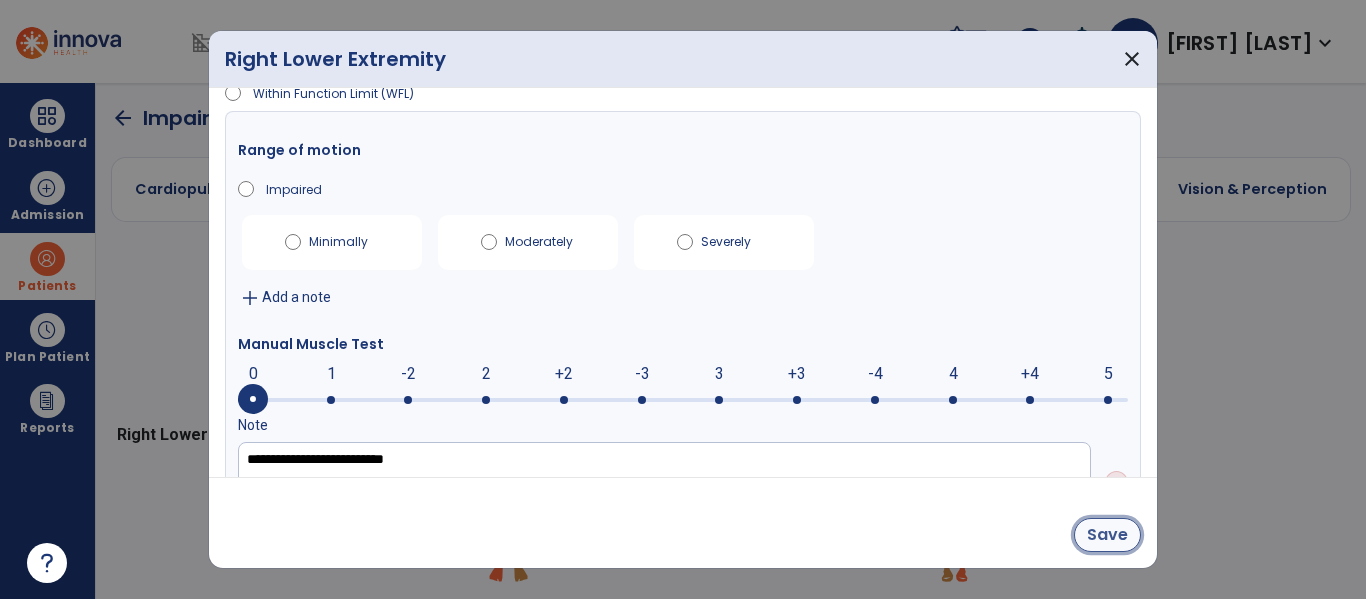 click on "Save" at bounding box center (1107, 535) 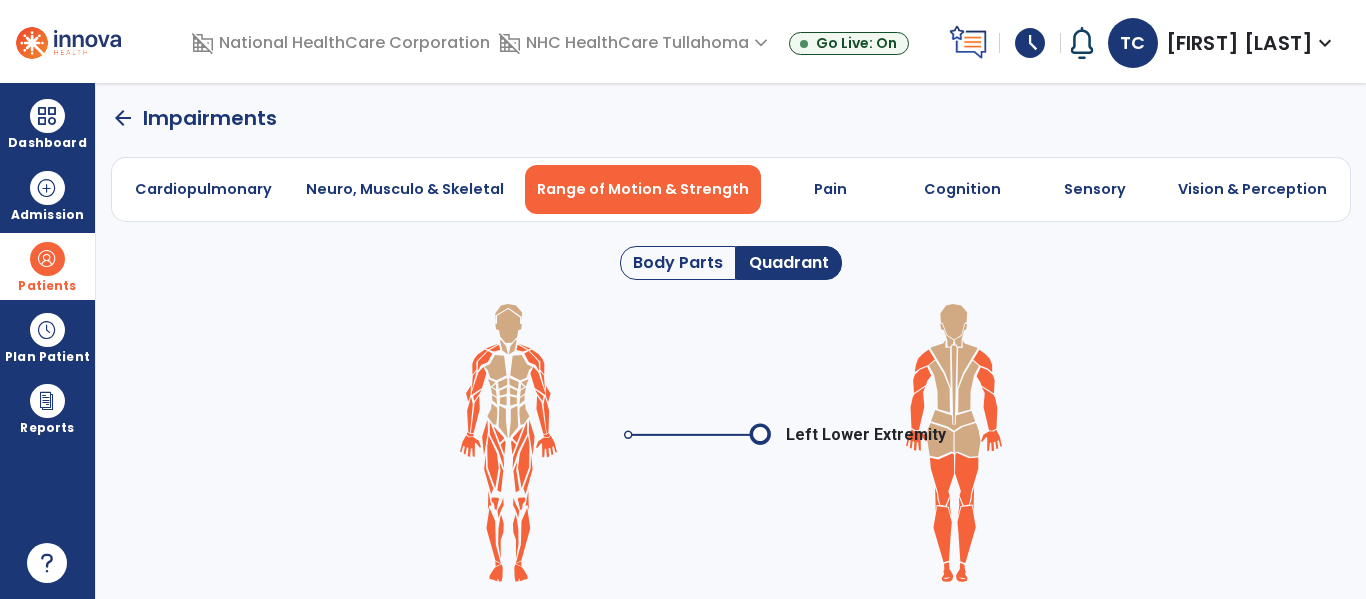 click 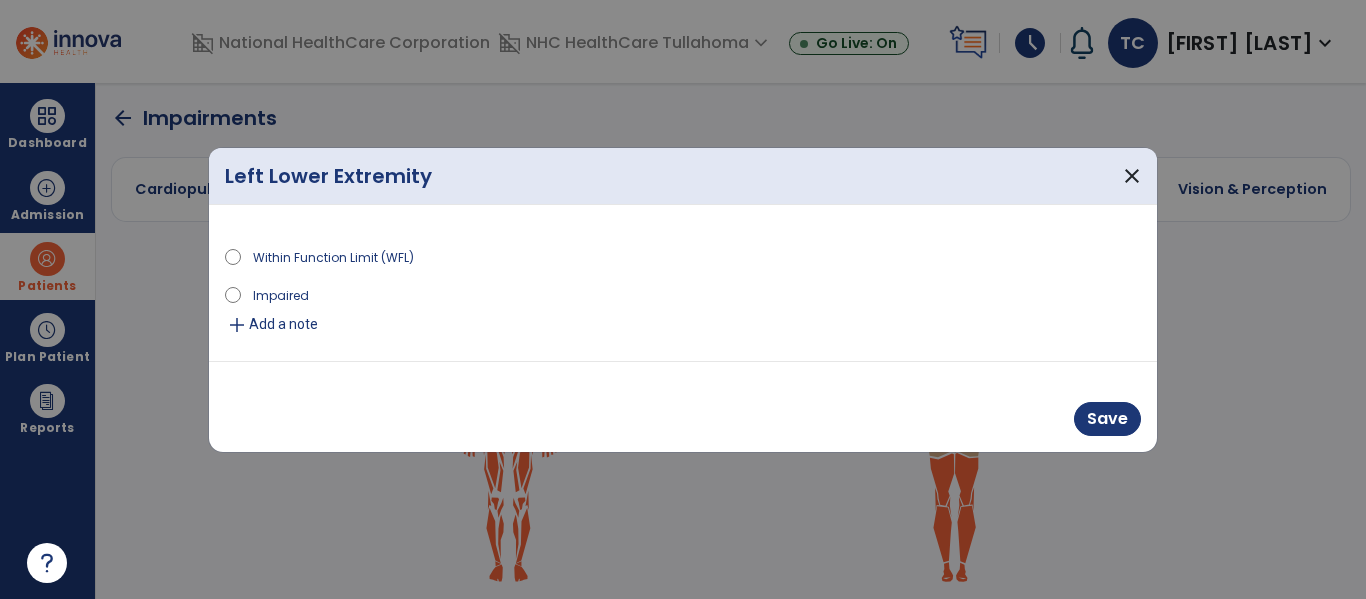 click on "Impaired" at bounding box center [281, 294] 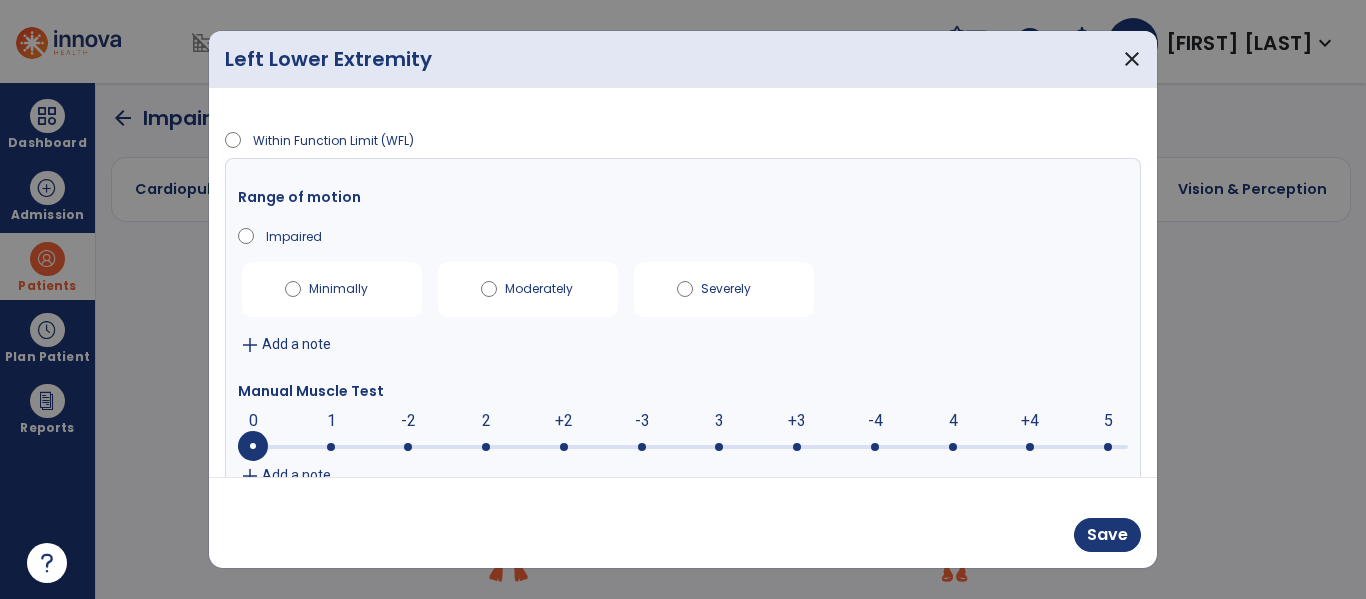 scroll, scrollTop: 48, scrollLeft: 0, axis: vertical 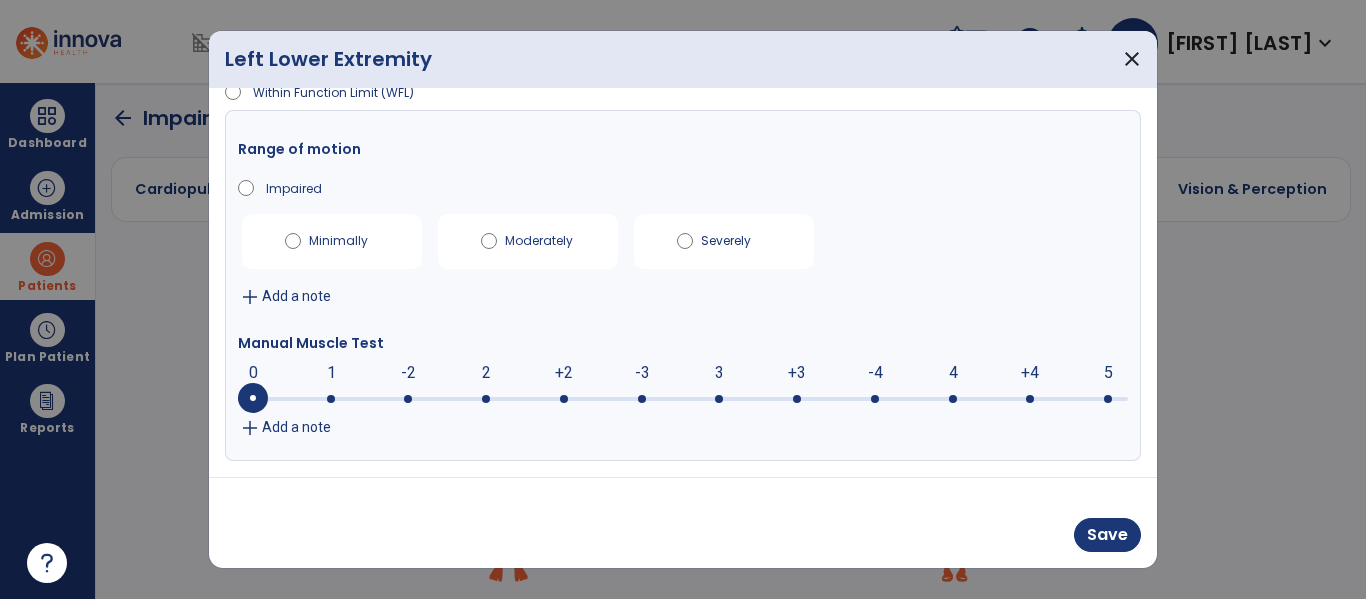click on "Add a note" at bounding box center (296, 427) 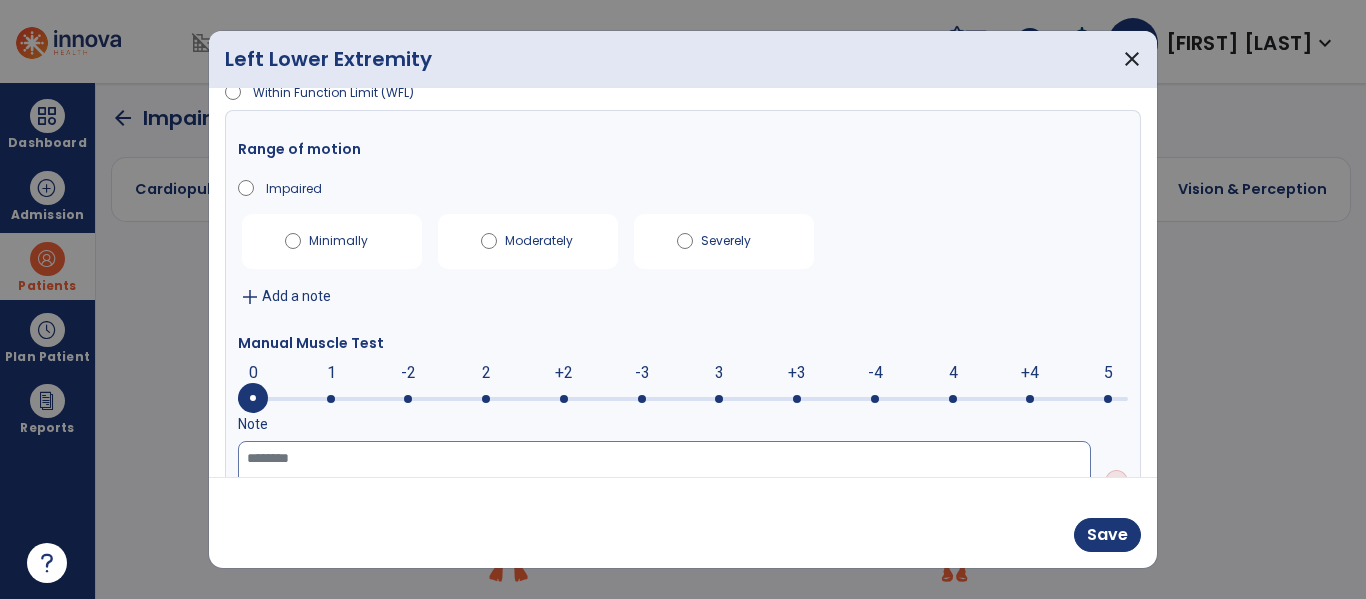 click at bounding box center (664, 482) 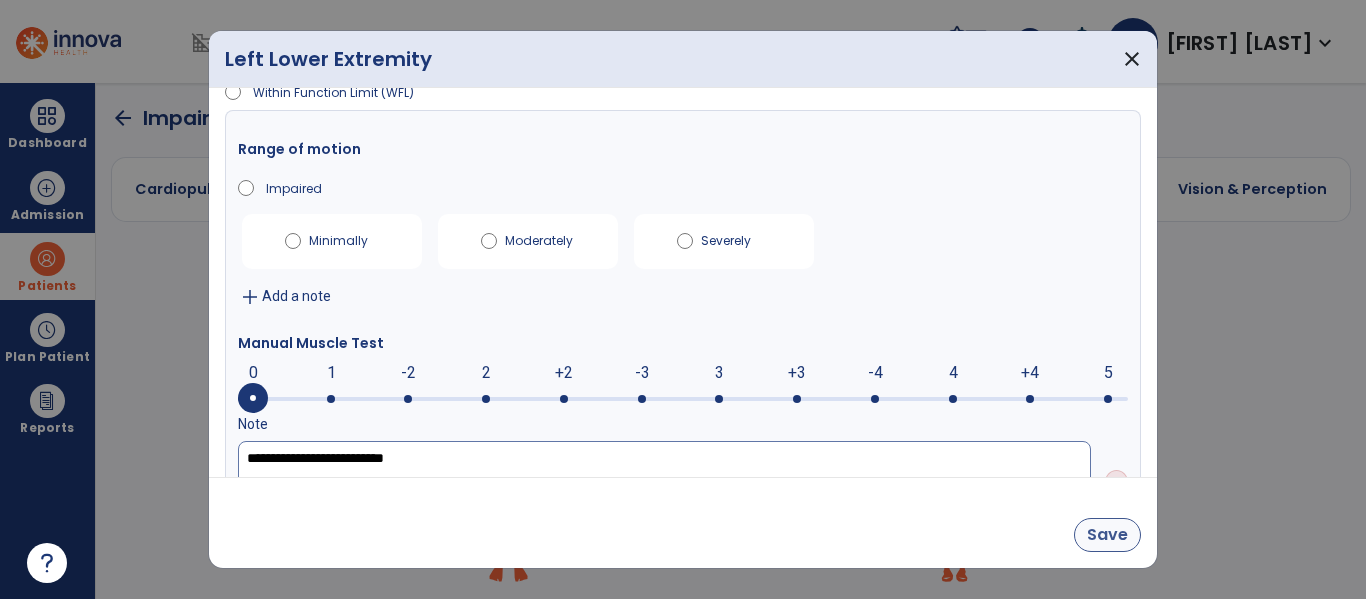 type on "**********" 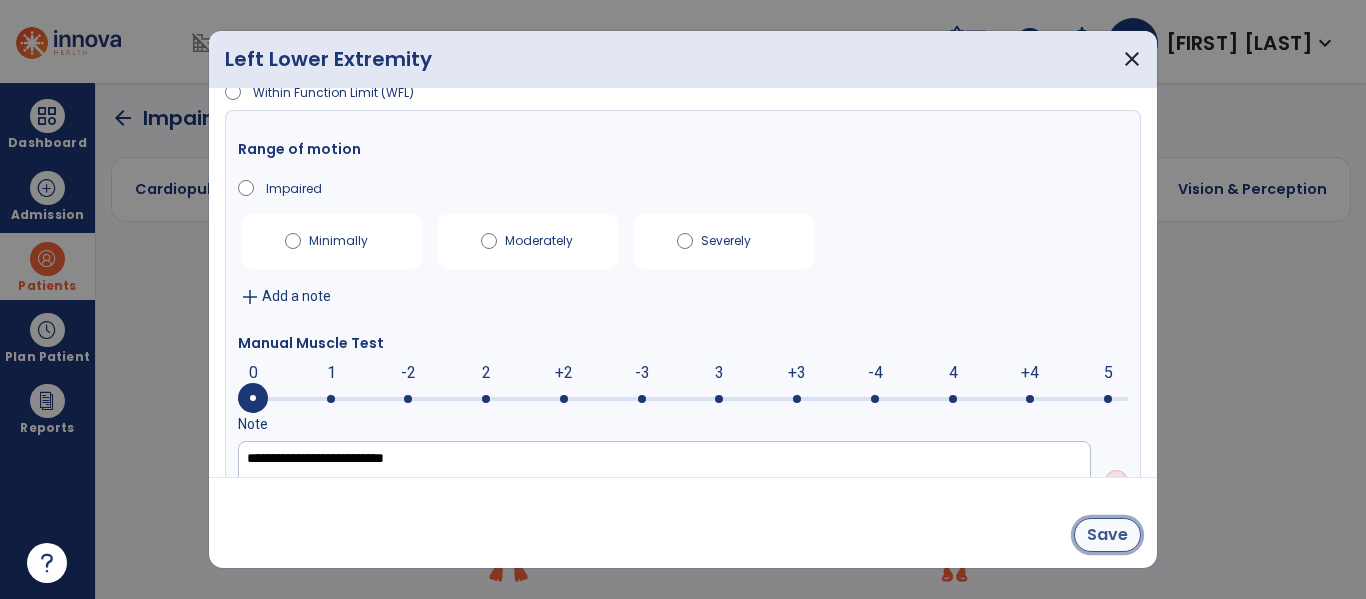 click on "Save" at bounding box center [1107, 535] 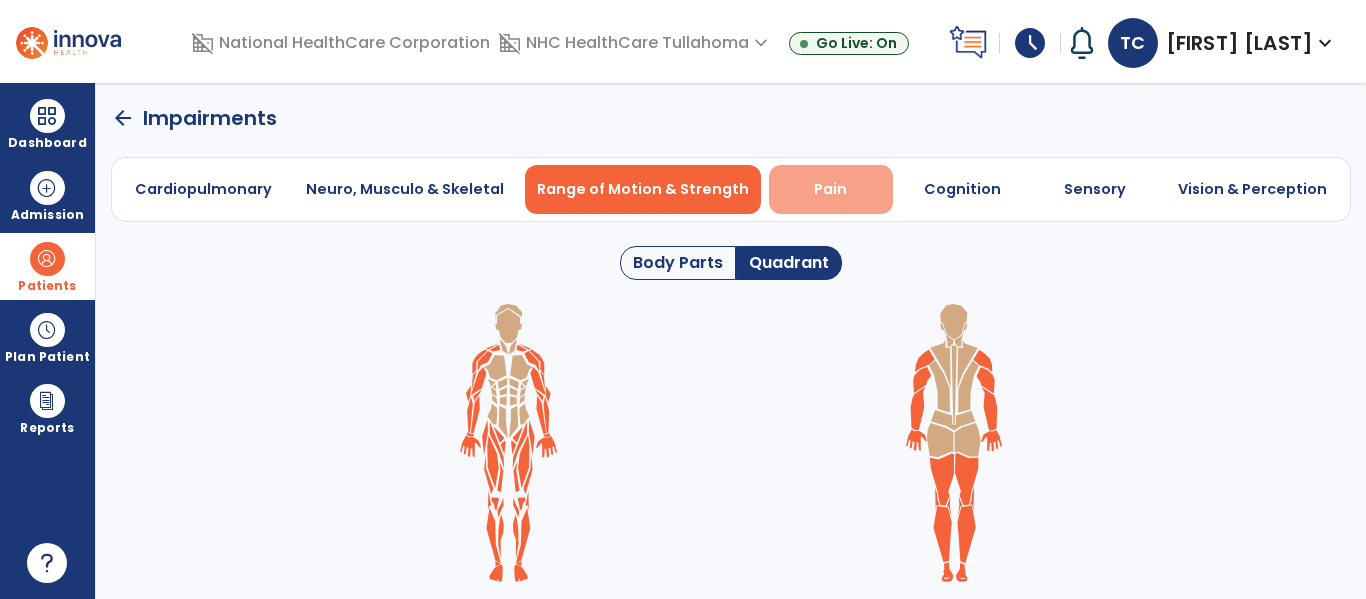 click on "Pain" at bounding box center (831, 189) 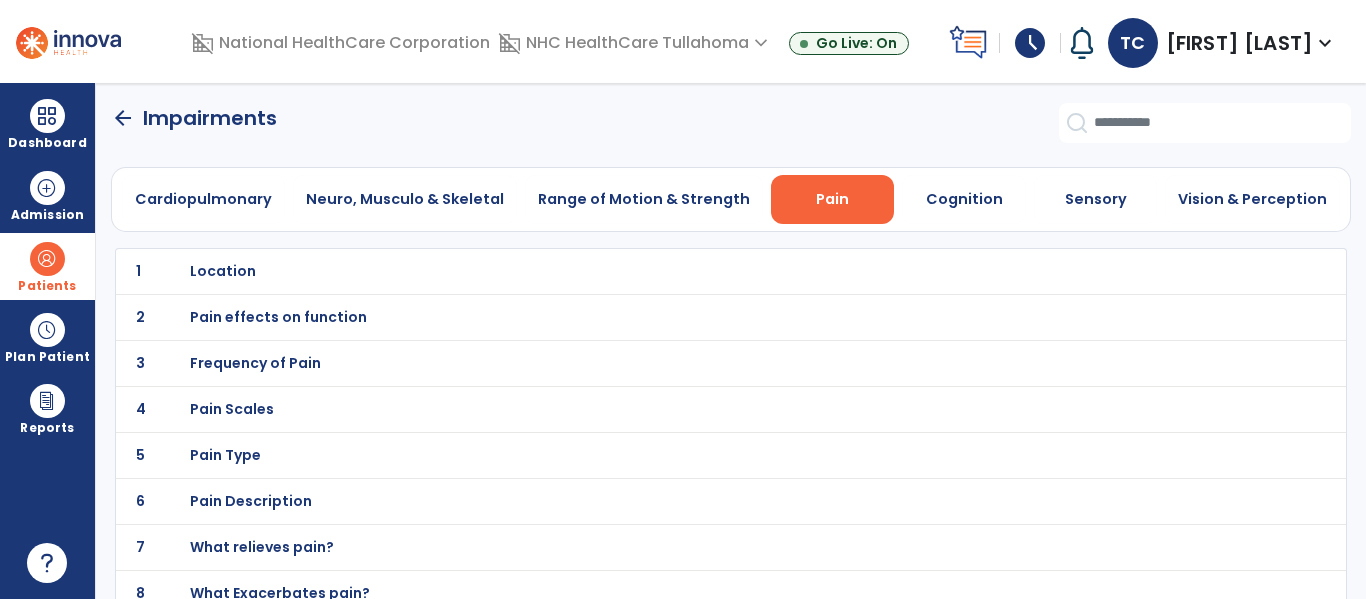 click on "Location" at bounding box center [223, 271] 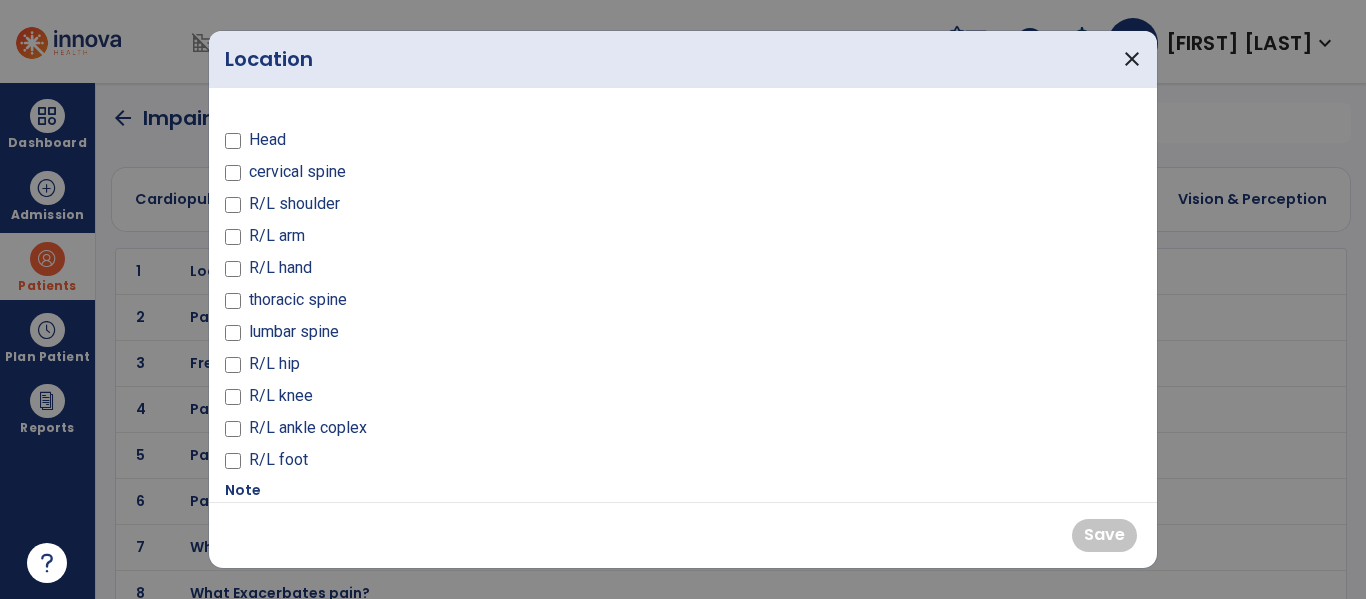 click on "R/L foot" at bounding box center (448, 464) 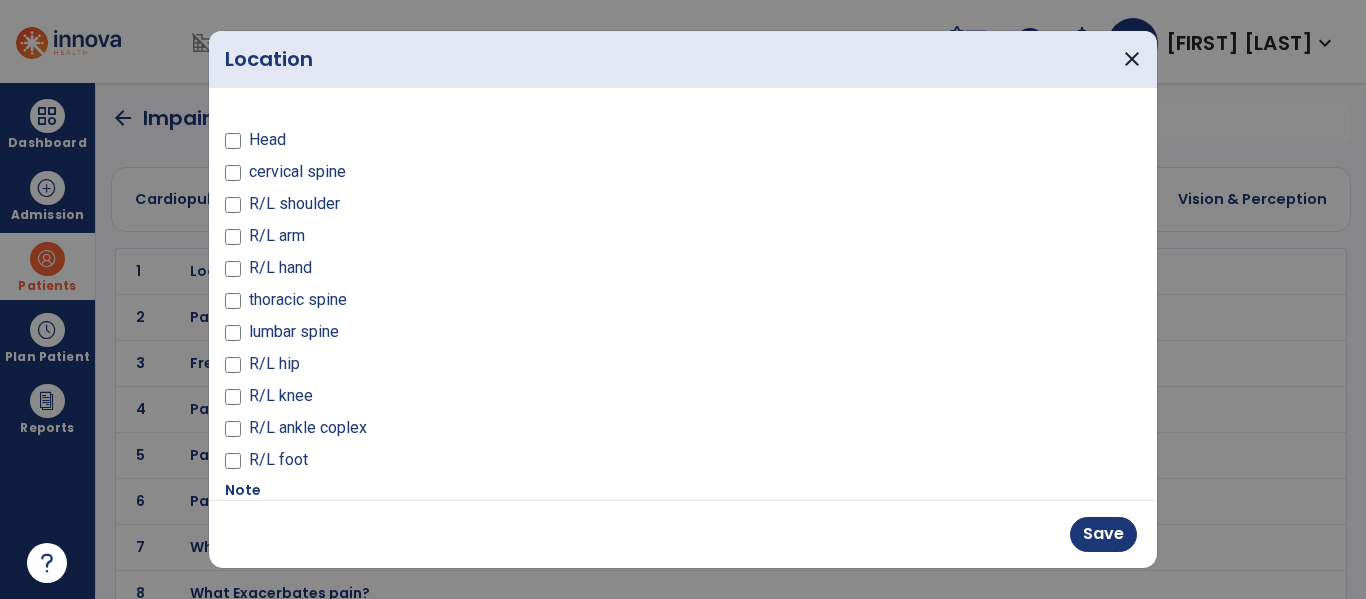 click on "Save" at bounding box center (683, 534) 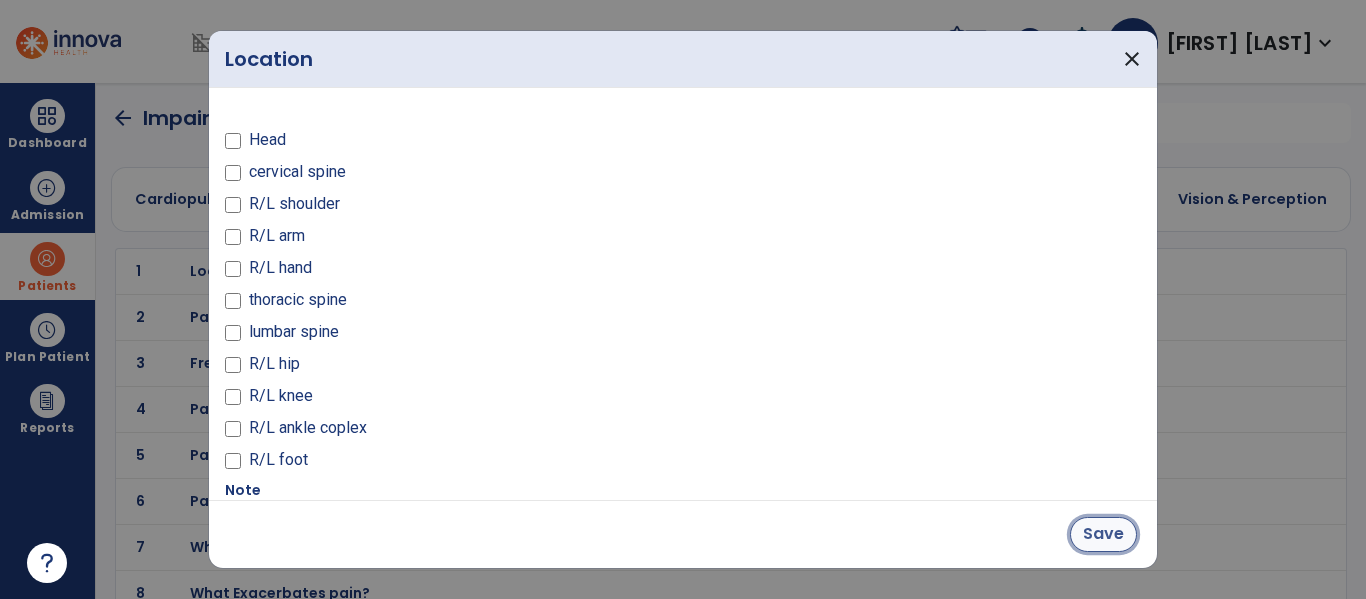 click on "Save" at bounding box center [1103, 534] 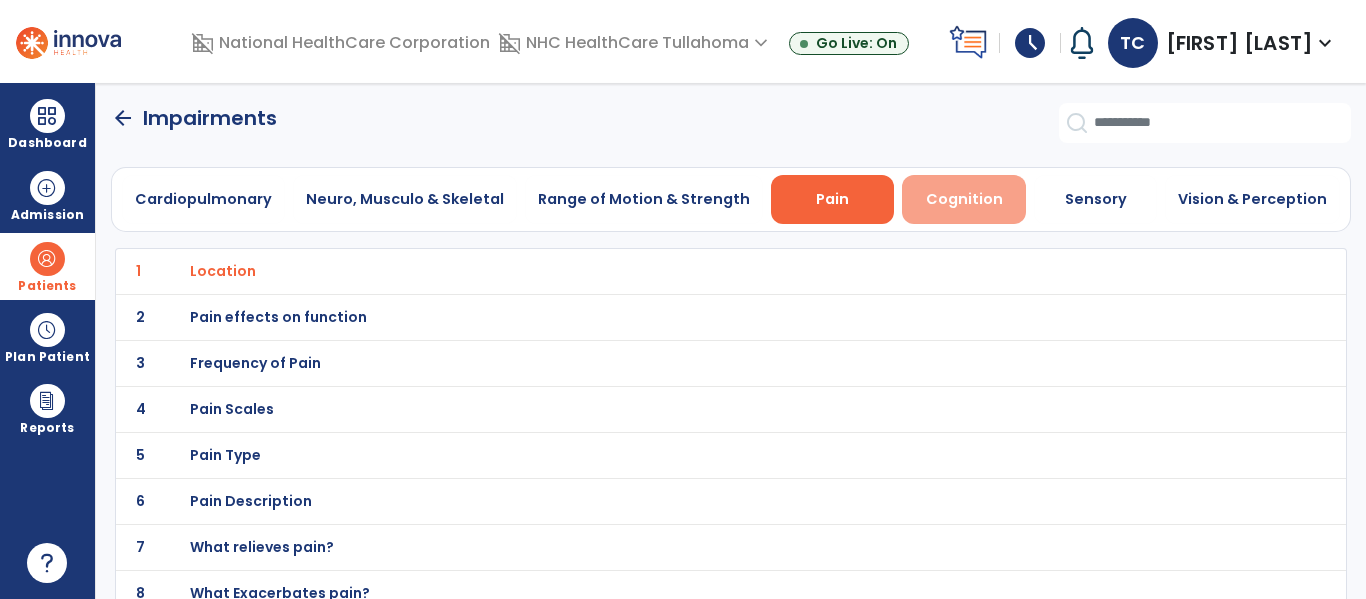 click on "Cognition" at bounding box center [964, 199] 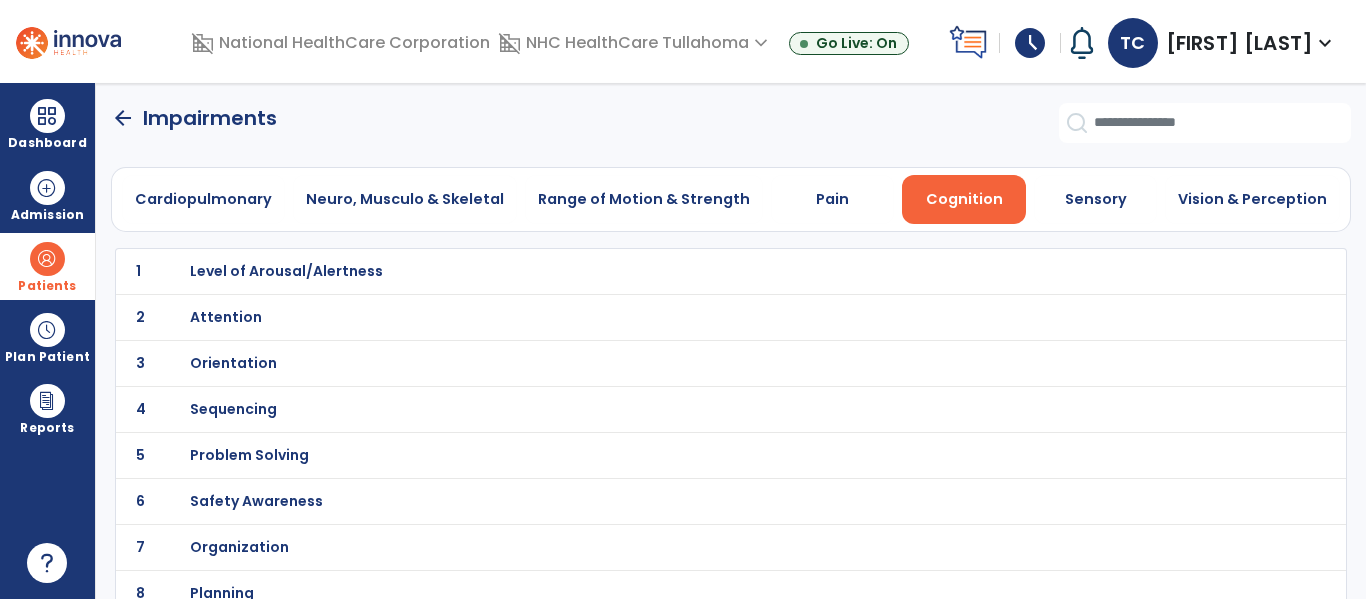 click on "1 Level of Arousal/Alertness" 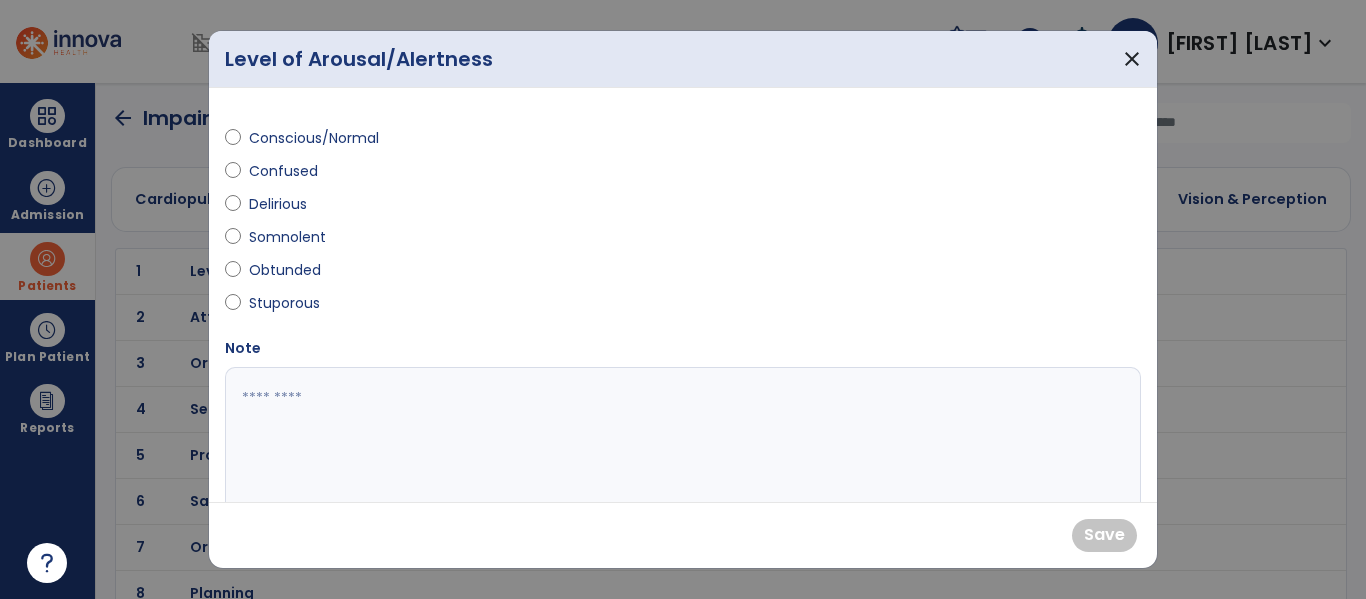 drag, startPoint x: 241, startPoint y: 137, endPoint x: 177, endPoint y: 123, distance: 65.51336 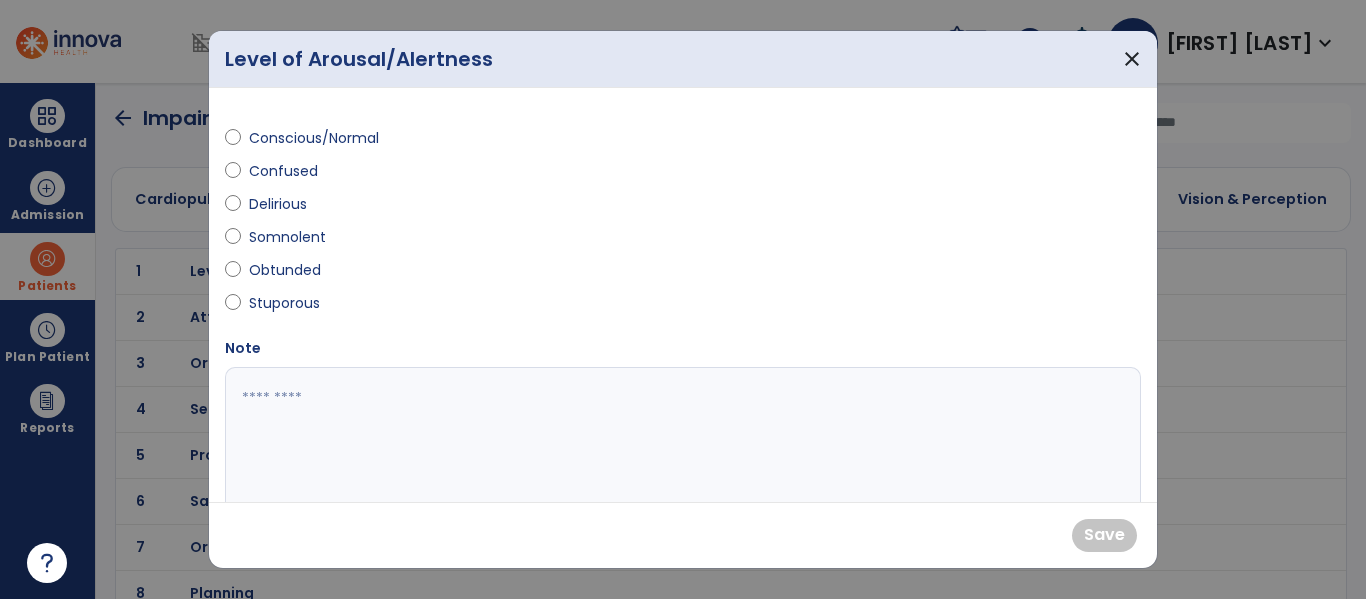 click at bounding box center (683, 299) 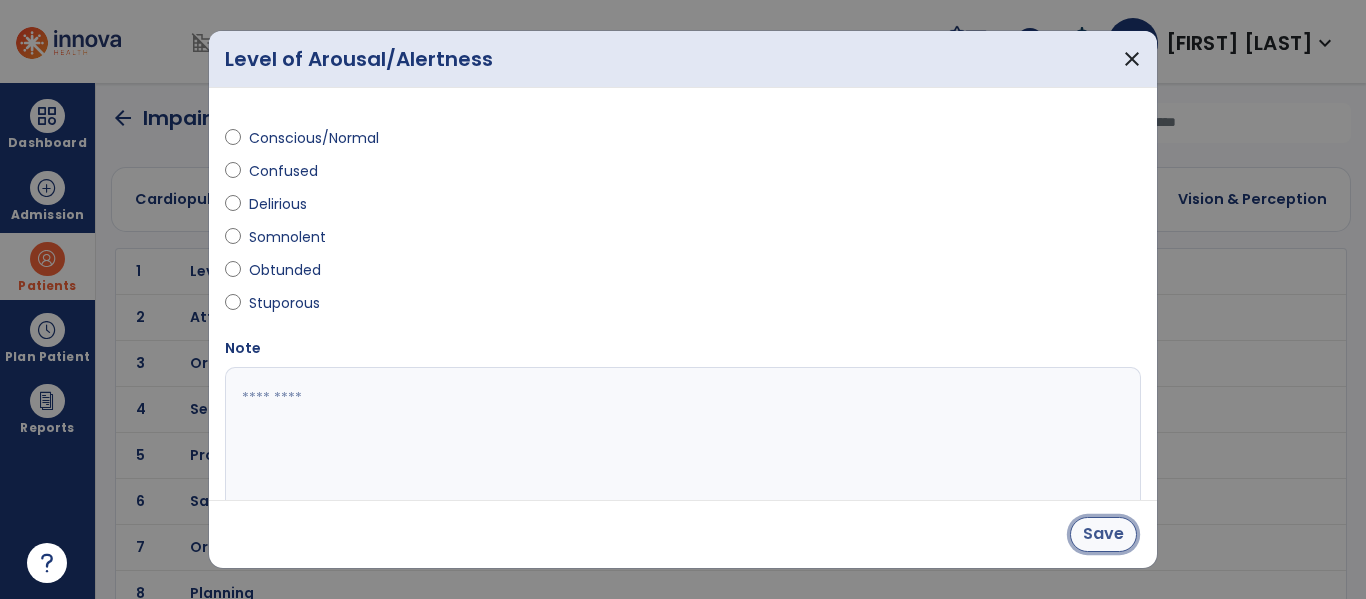 click on "Save" at bounding box center [1103, 534] 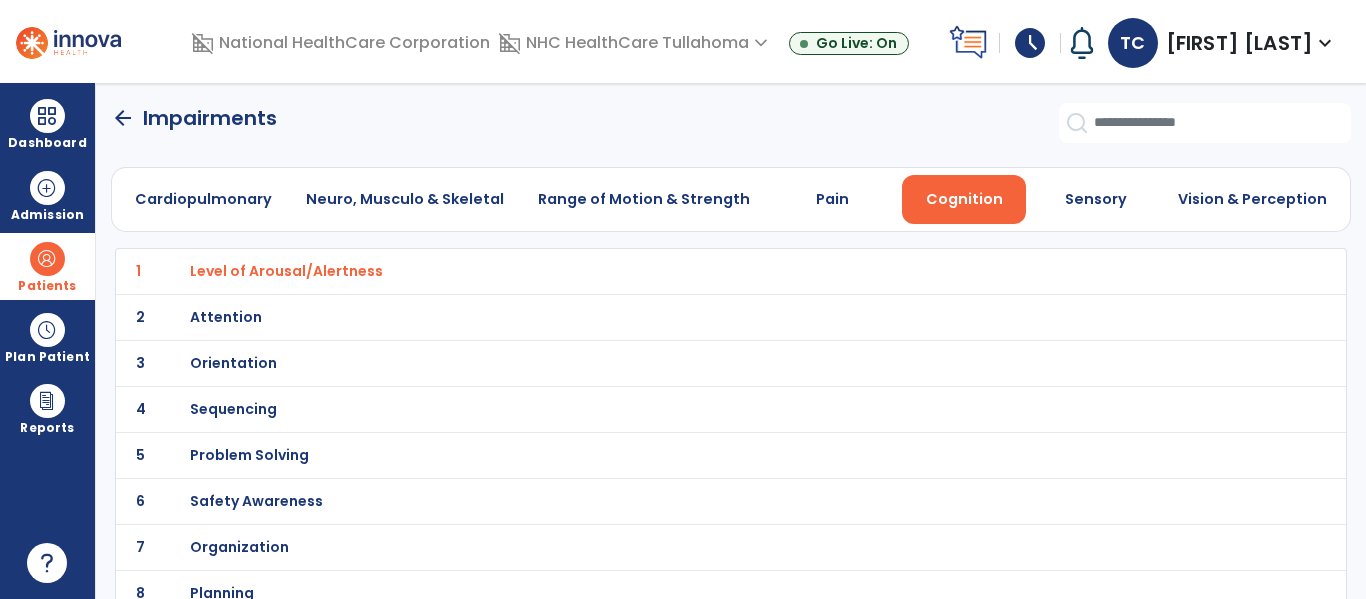 click on "arrow_back" 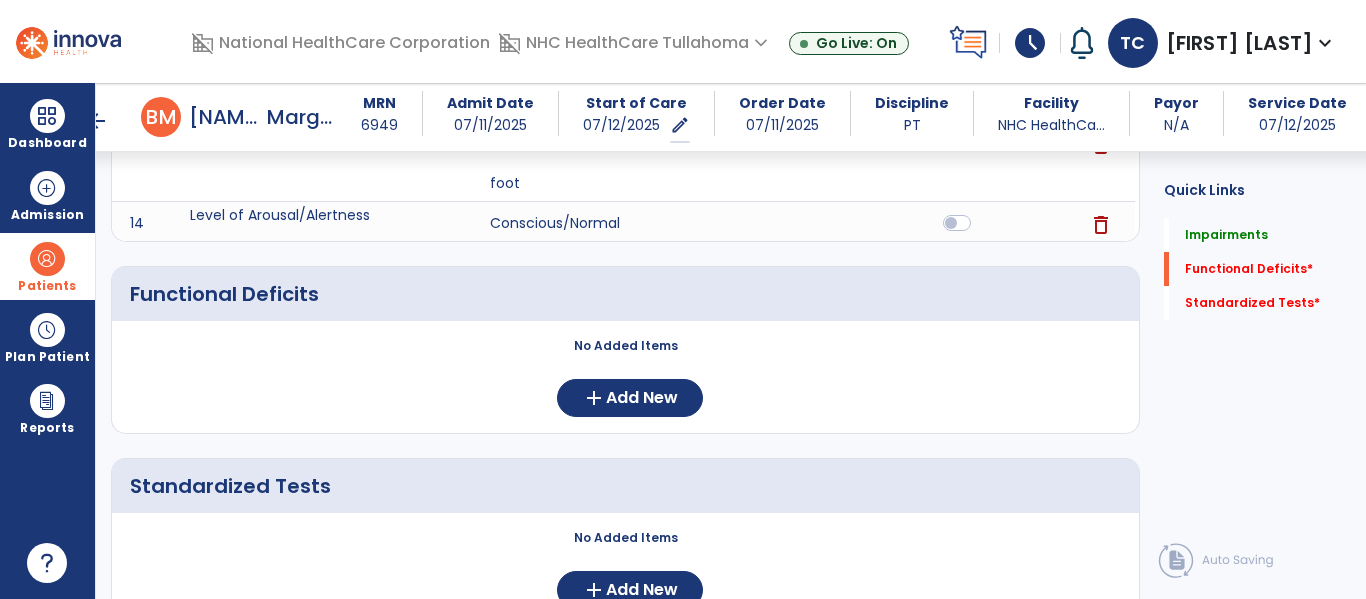 scroll, scrollTop: 979, scrollLeft: 0, axis: vertical 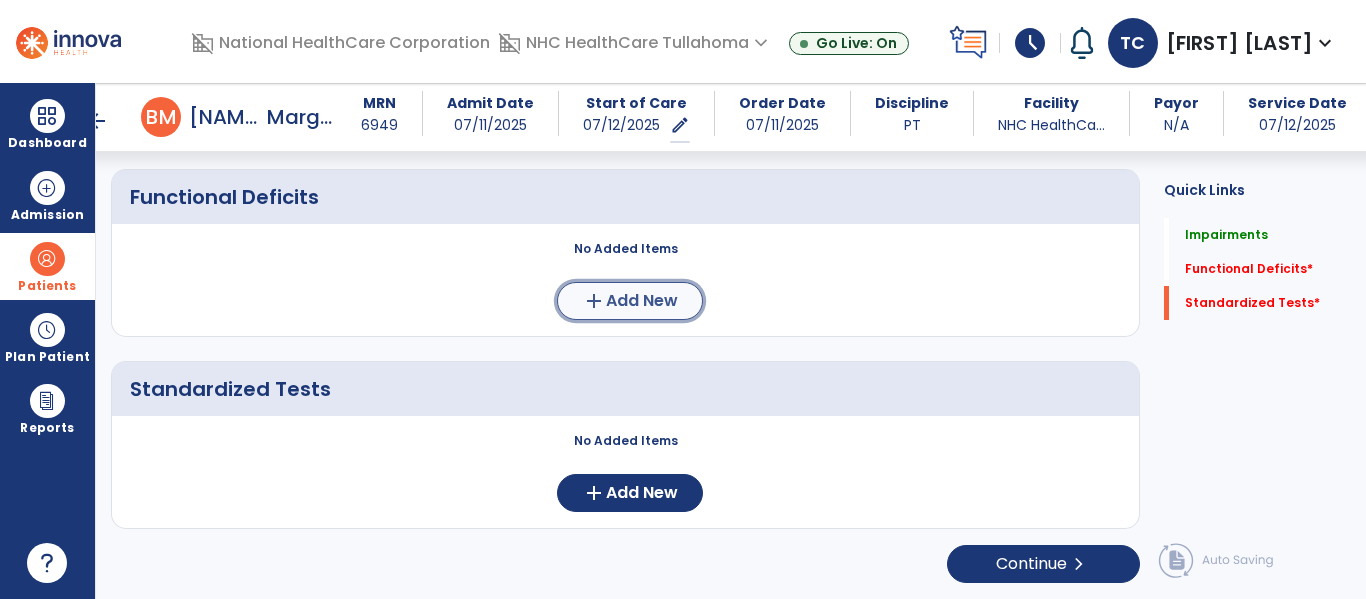 click on "add" 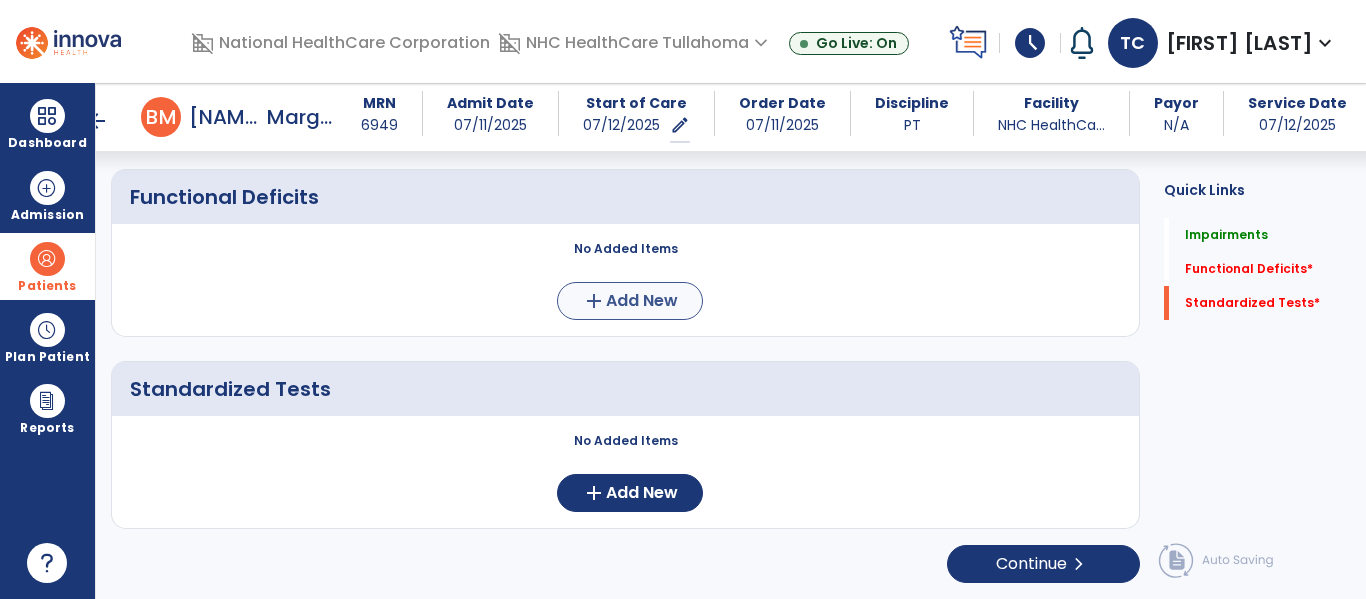 scroll, scrollTop: 0, scrollLeft: 0, axis: both 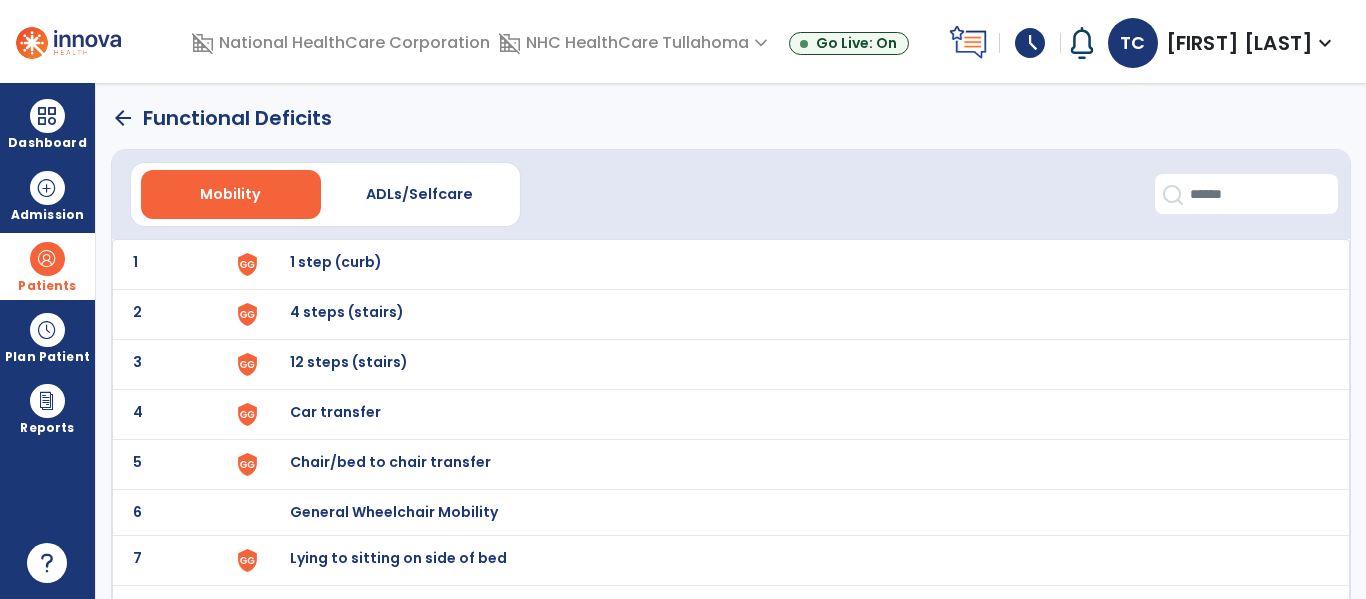 click on "2 4 steps (stairs)" 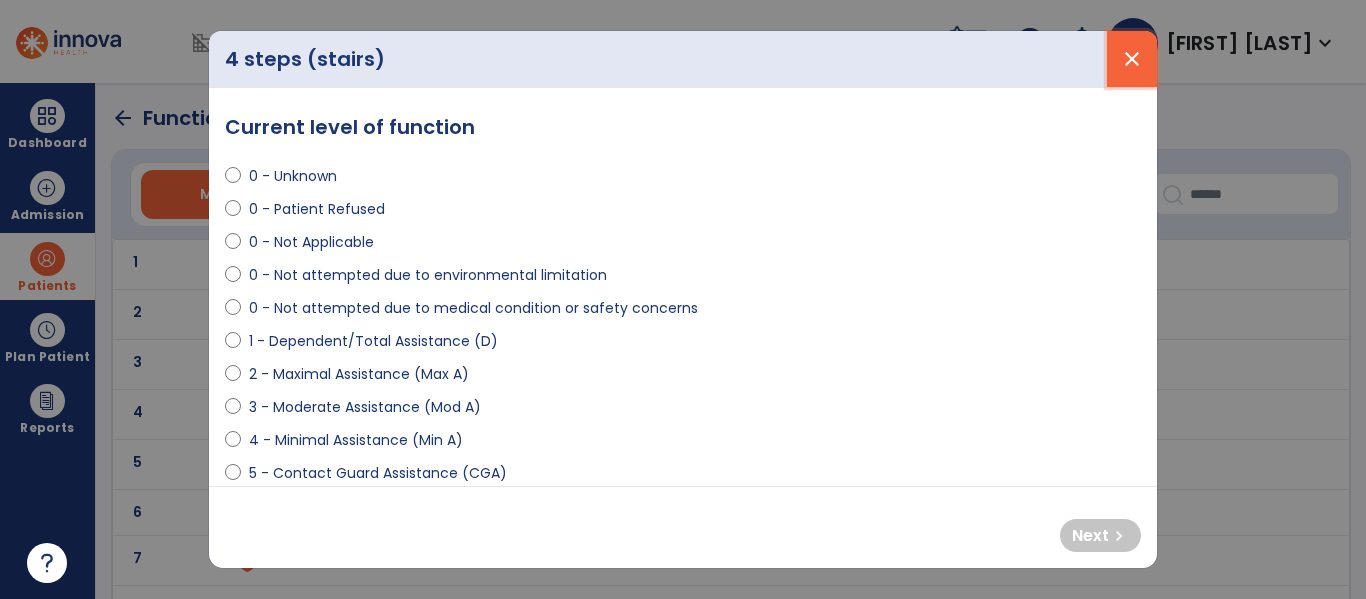 click on "close" at bounding box center (1132, 59) 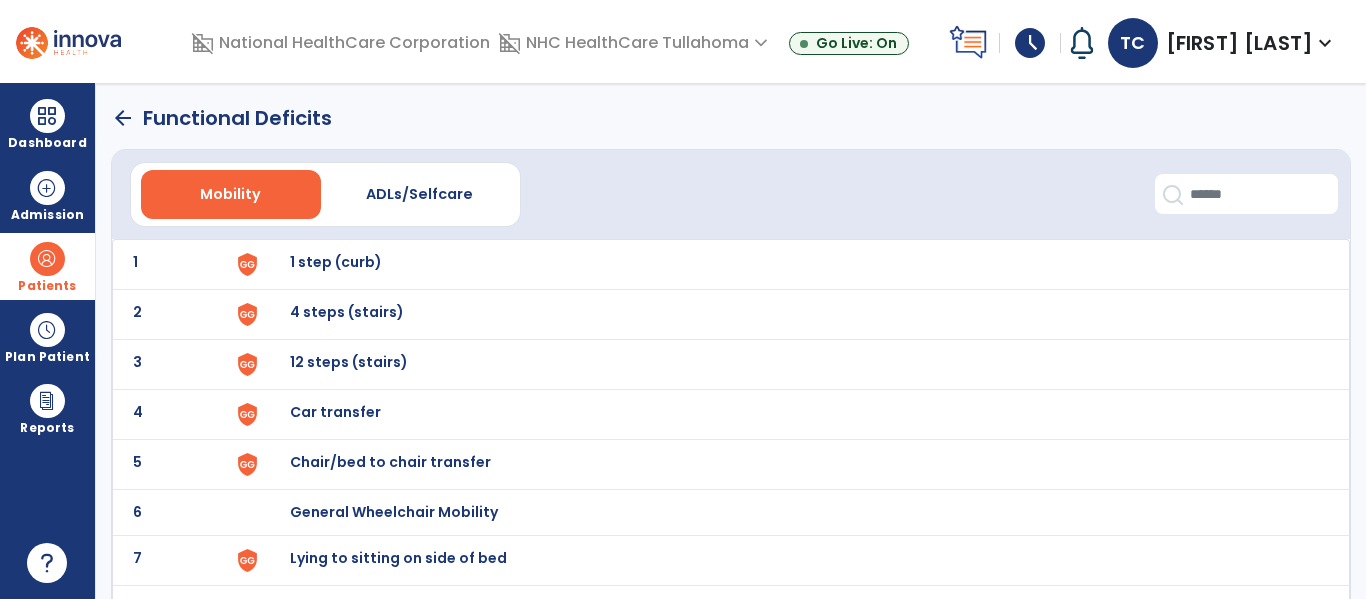 click on "1 step (curb)" at bounding box center [336, 262] 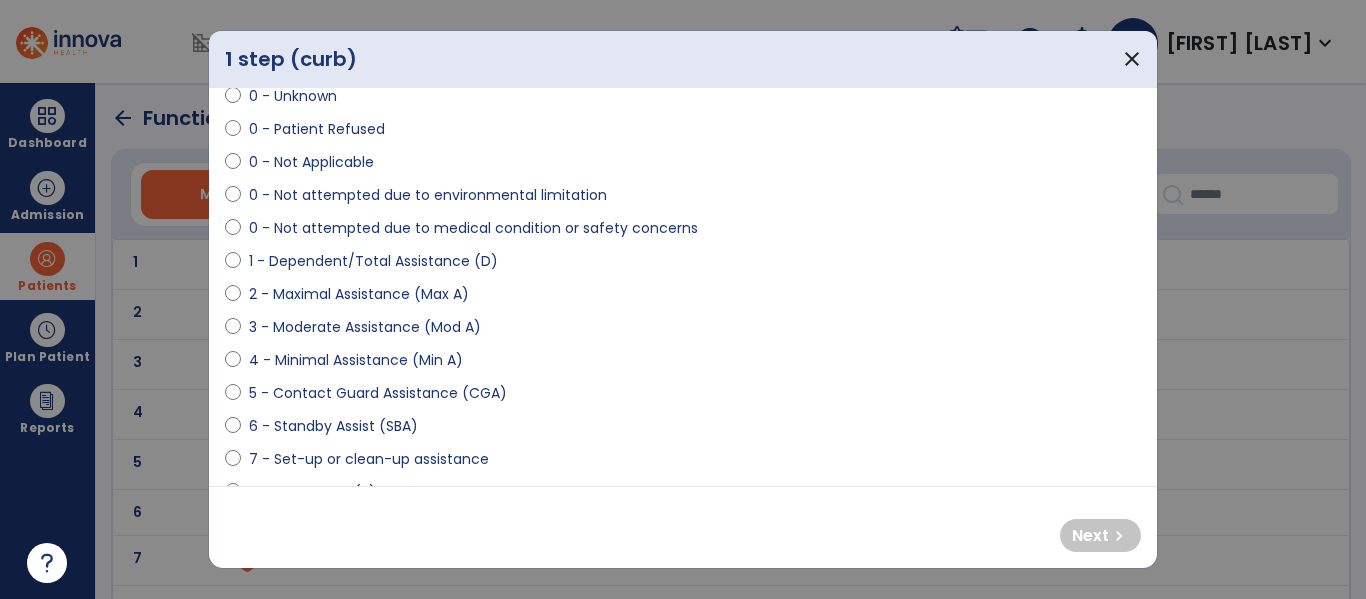 scroll, scrollTop: 79, scrollLeft: 0, axis: vertical 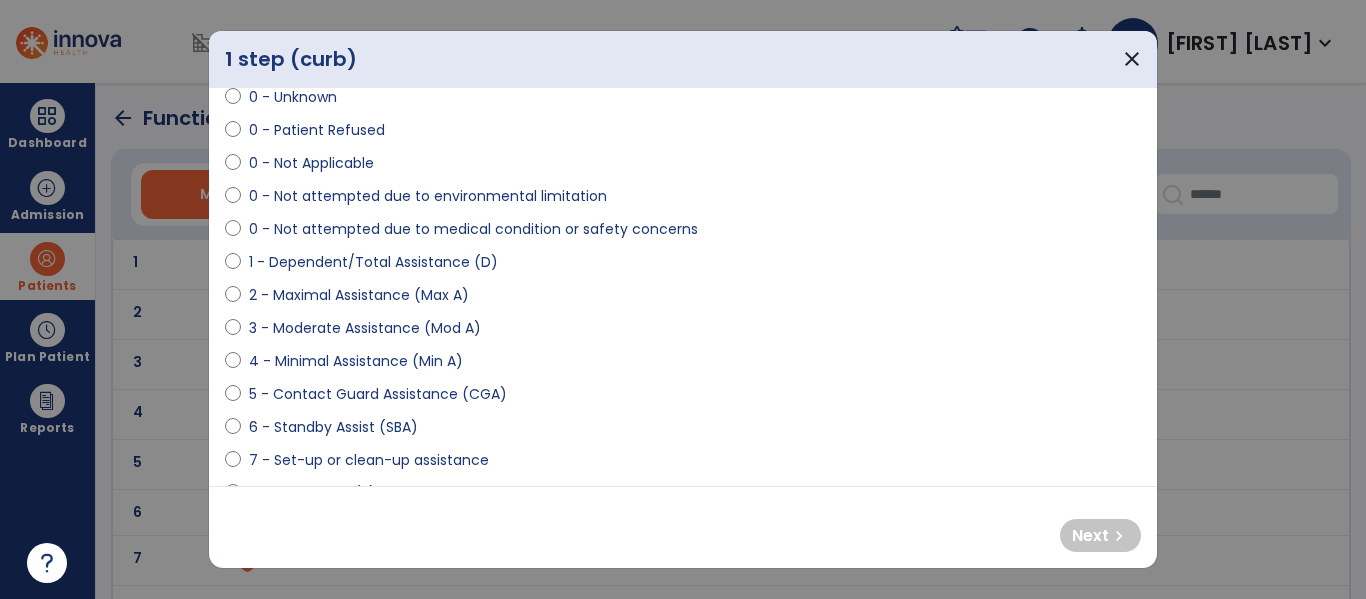 click on "0 - Not attempted due to medical condition or safety concerns" at bounding box center [473, 229] 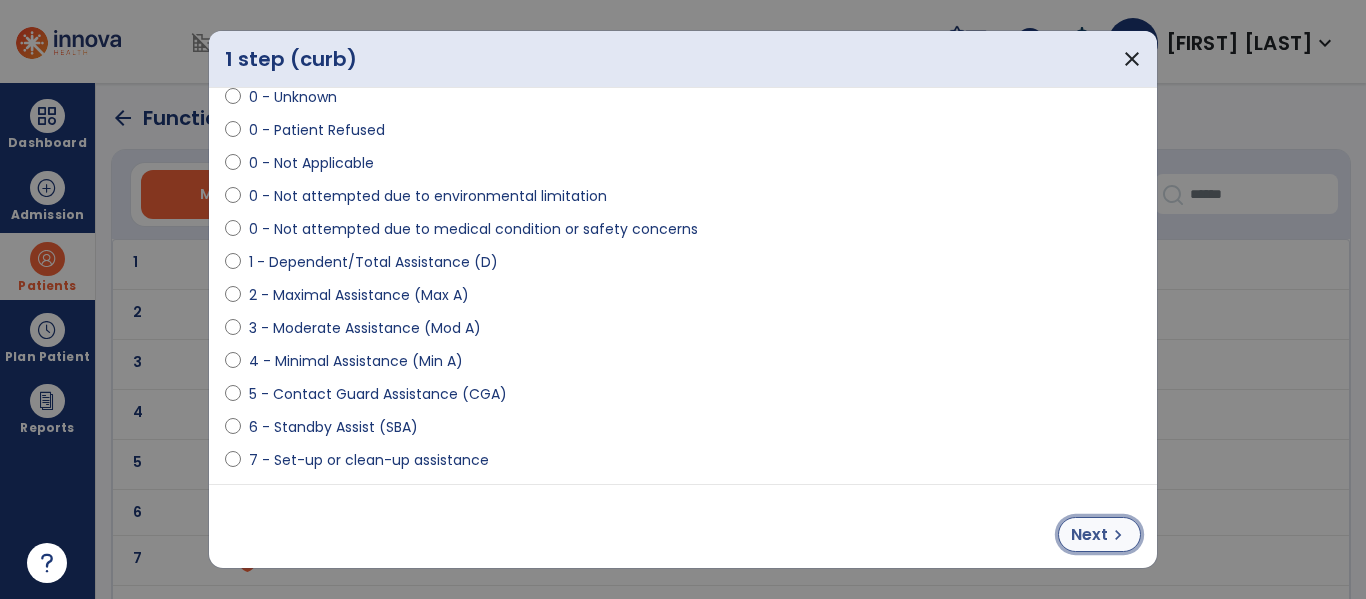 click on "Next" at bounding box center (1089, 535) 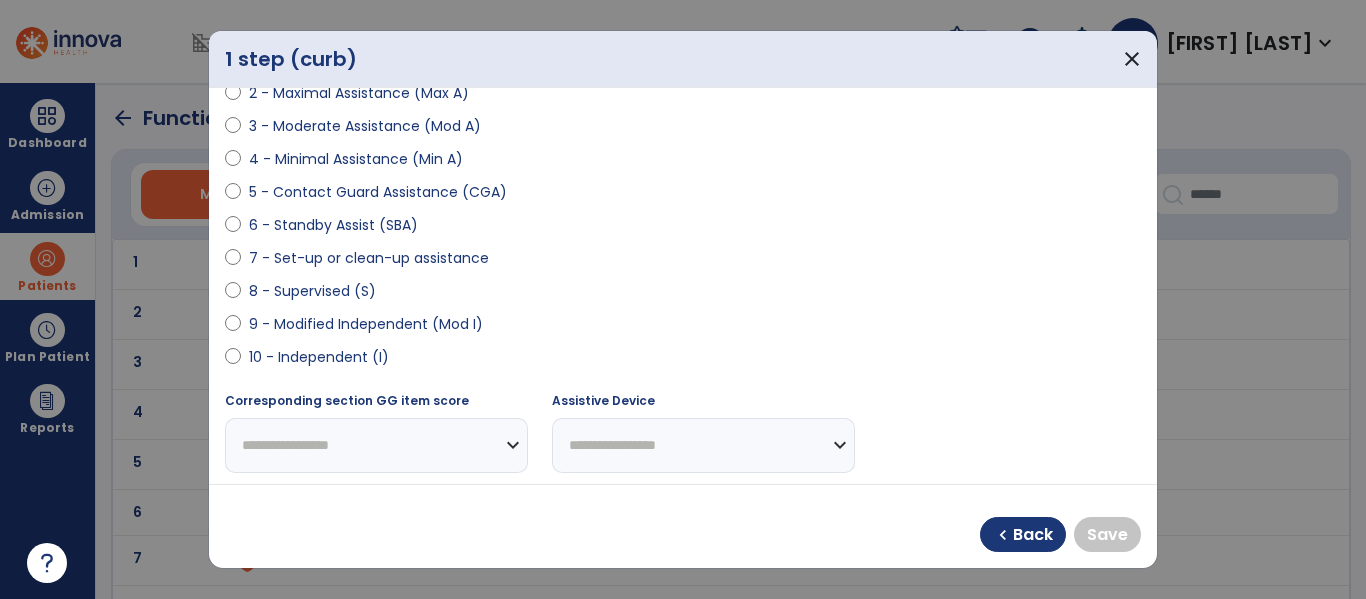 scroll, scrollTop: 282, scrollLeft: 0, axis: vertical 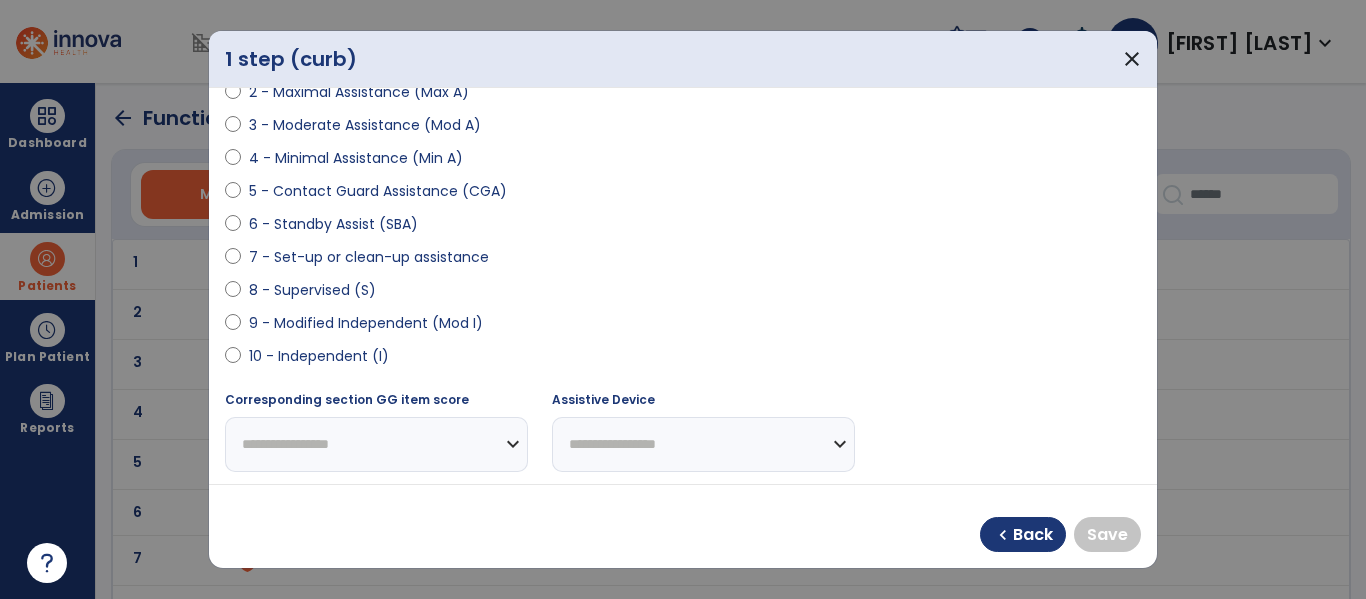 click on "9 - Modified Independent (Mod I)" at bounding box center [366, 323] 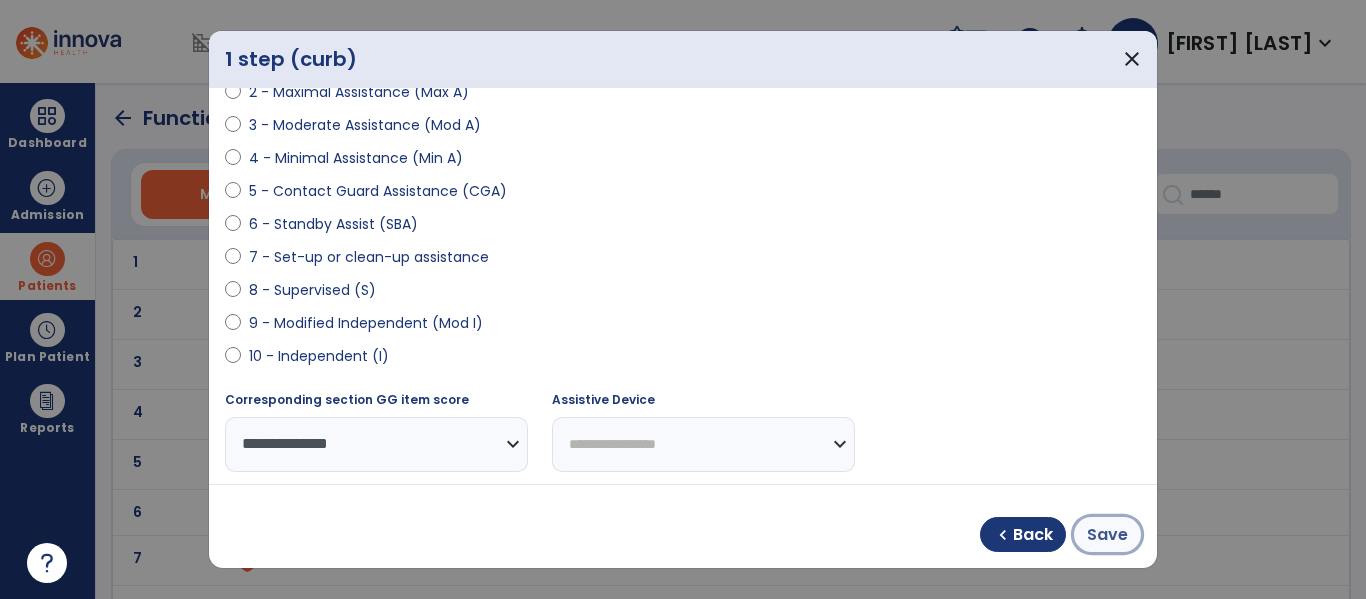 click on "Save" at bounding box center [1107, 535] 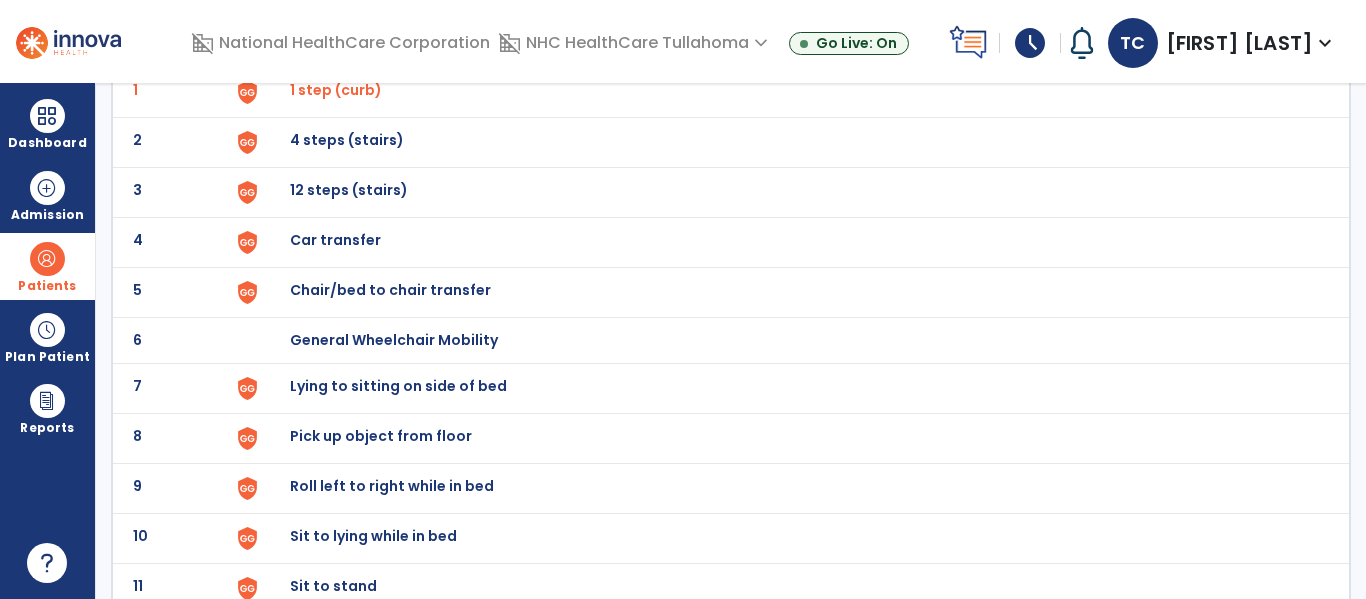 scroll, scrollTop: 344, scrollLeft: 0, axis: vertical 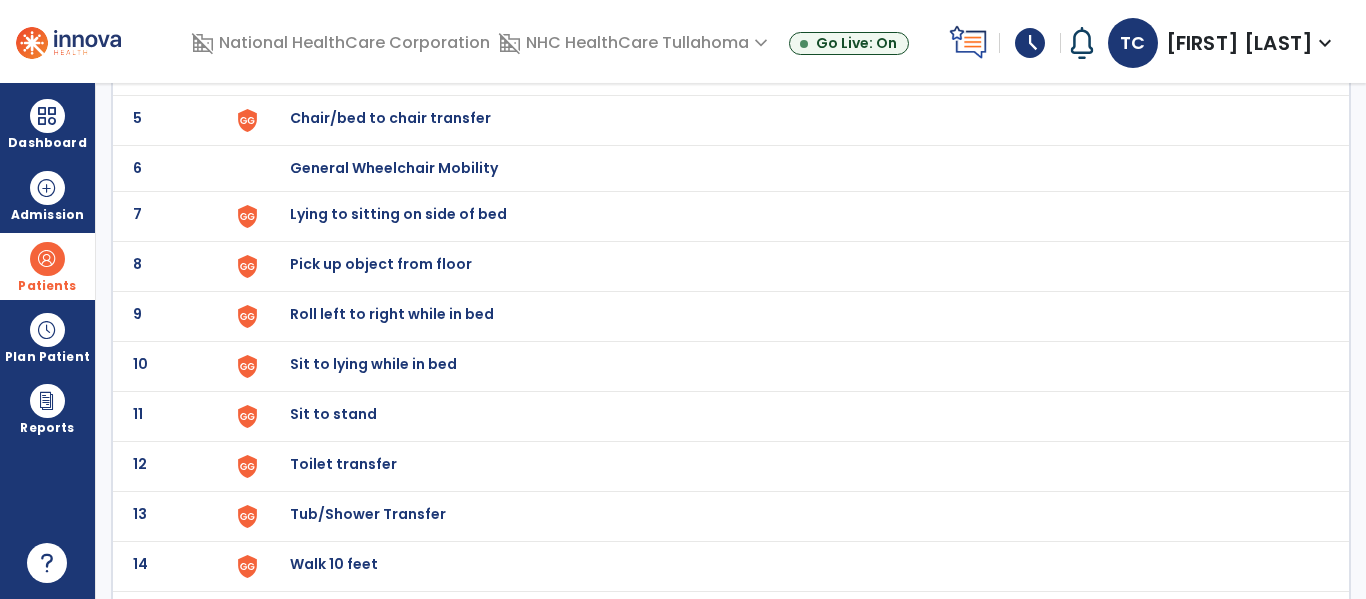 click on "Sit to stand" at bounding box center [336, -82] 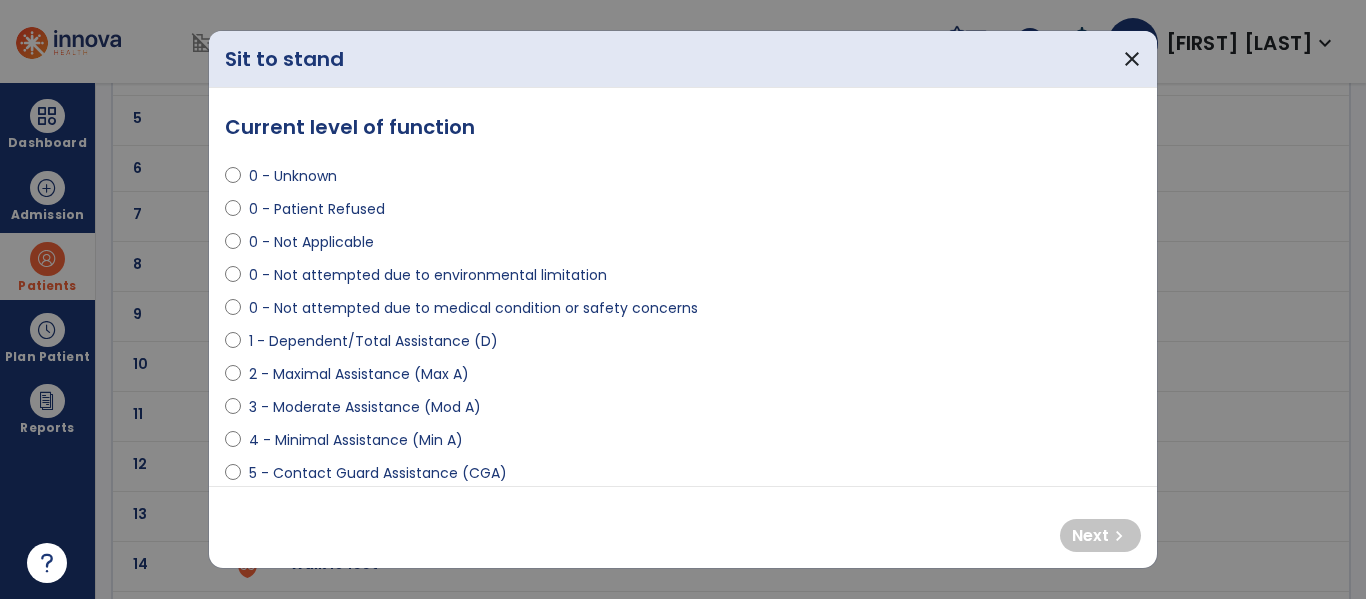scroll, scrollTop: 78, scrollLeft: 0, axis: vertical 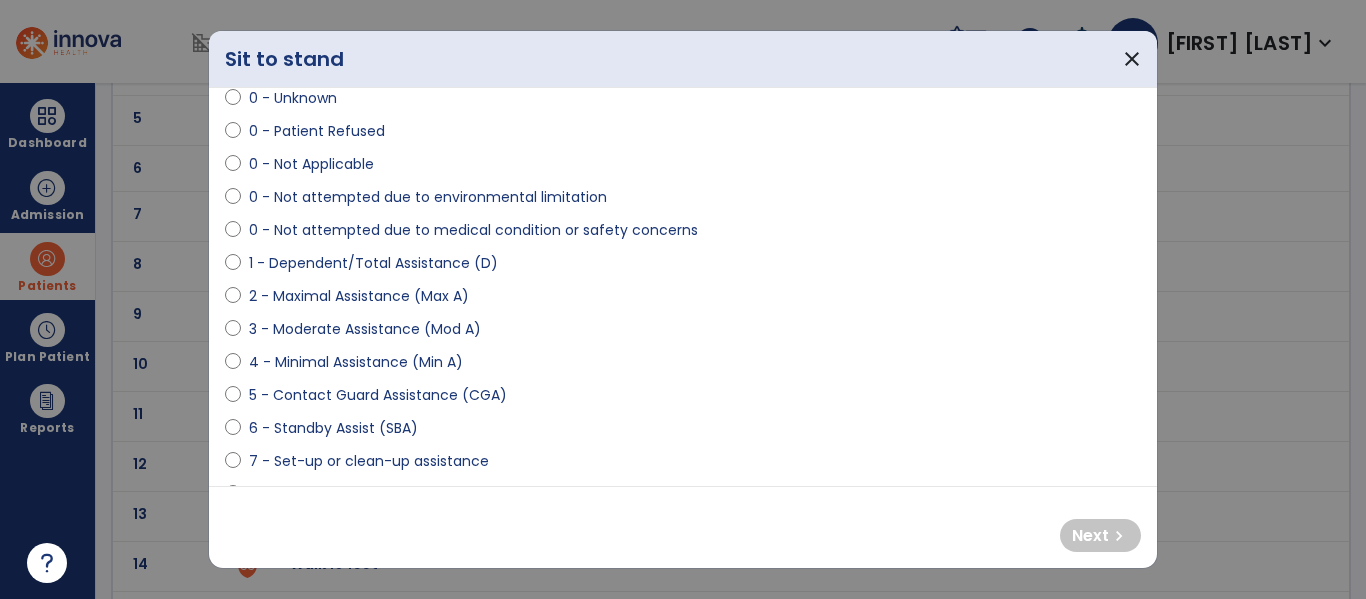 click on "5 - Contact Guard Assistance (CGA)" at bounding box center (378, 395) 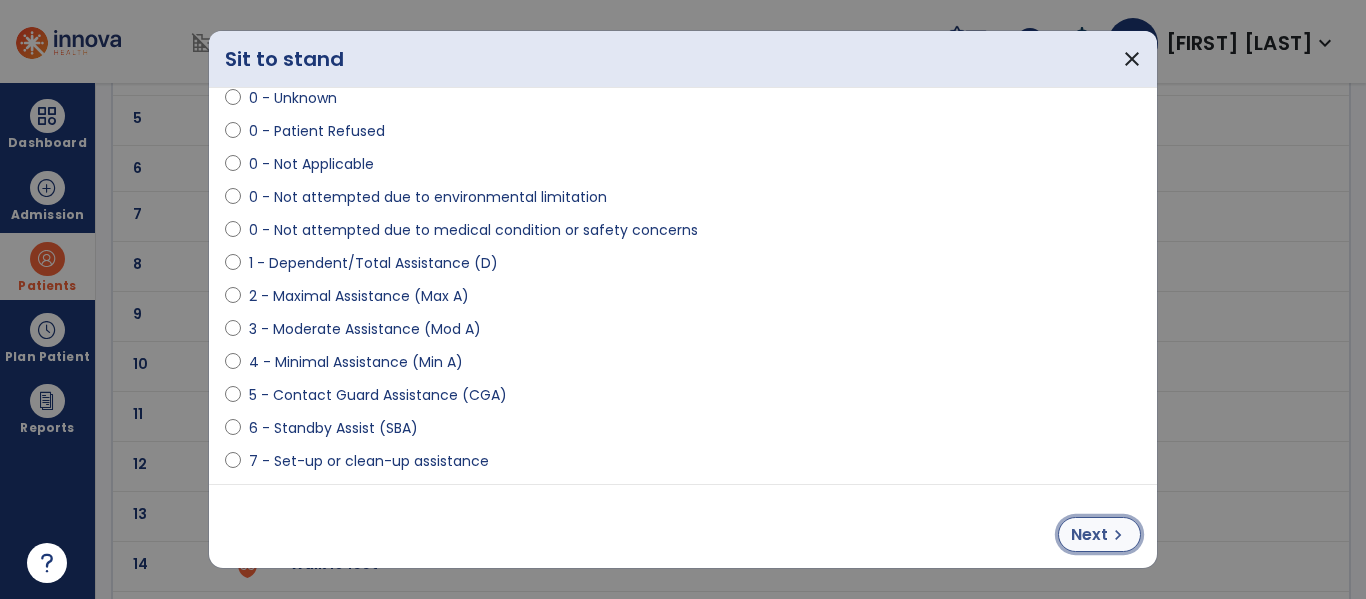 click on "Next" at bounding box center (1089, 535) 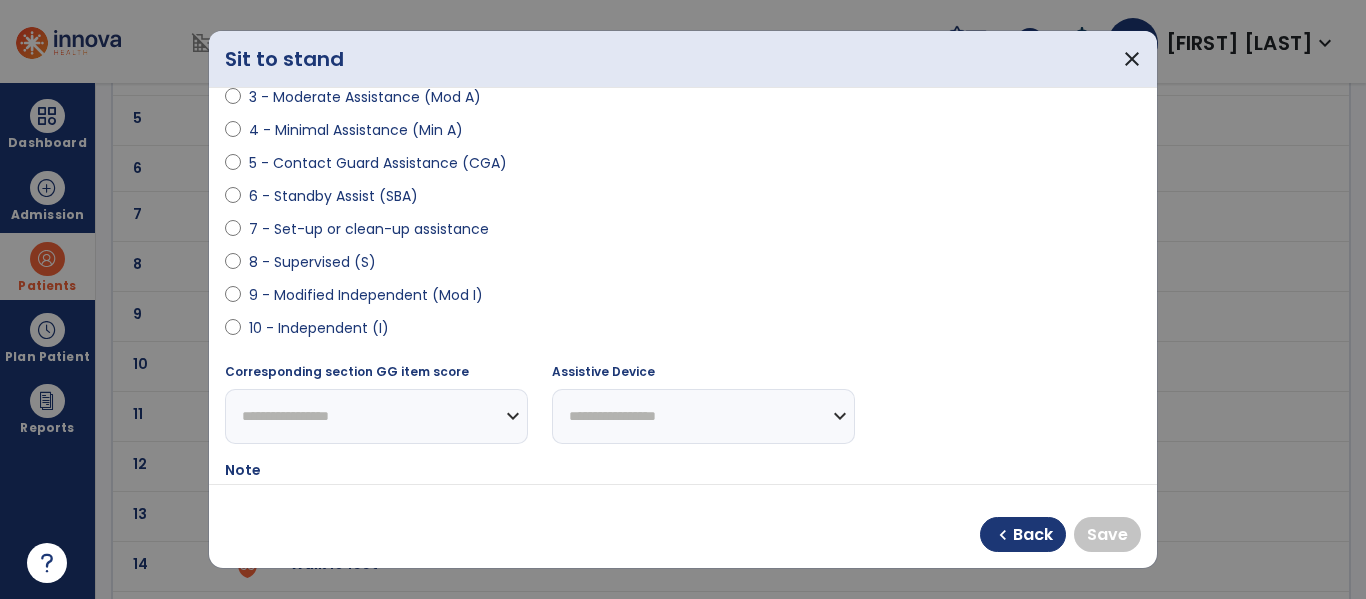 scroll, scrollTop: 308, scrollLeft: 0, axis: vertical 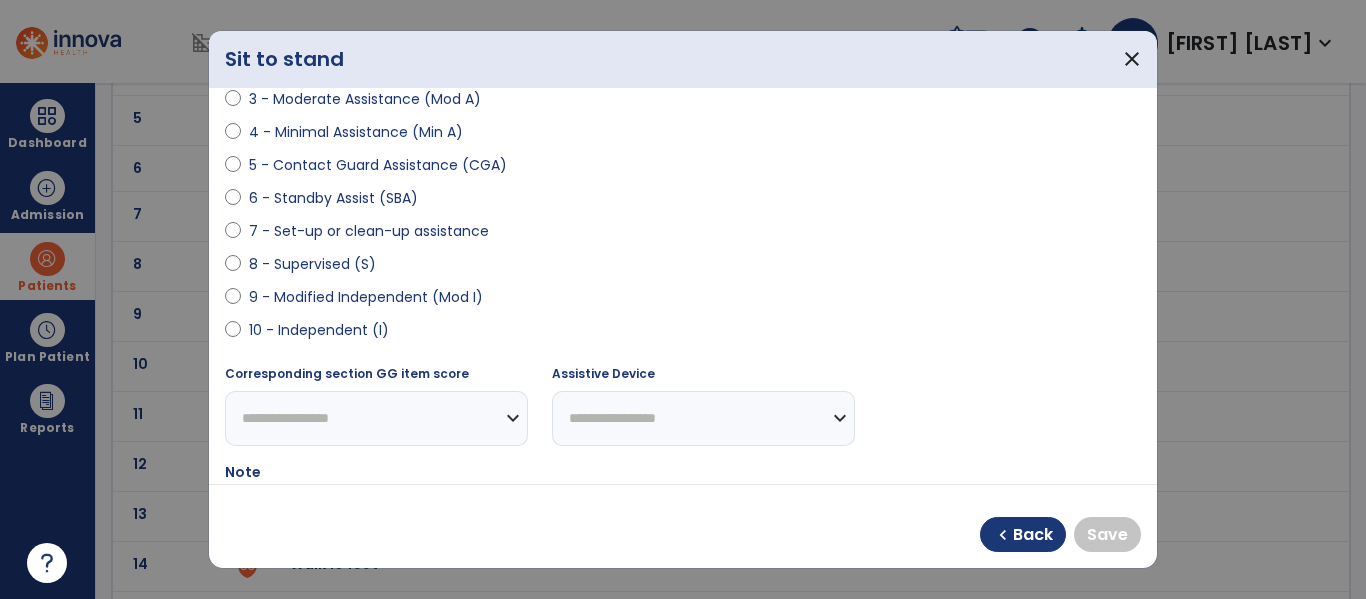 click on "10 - Independent (I)" at bounding box center (319, 330) 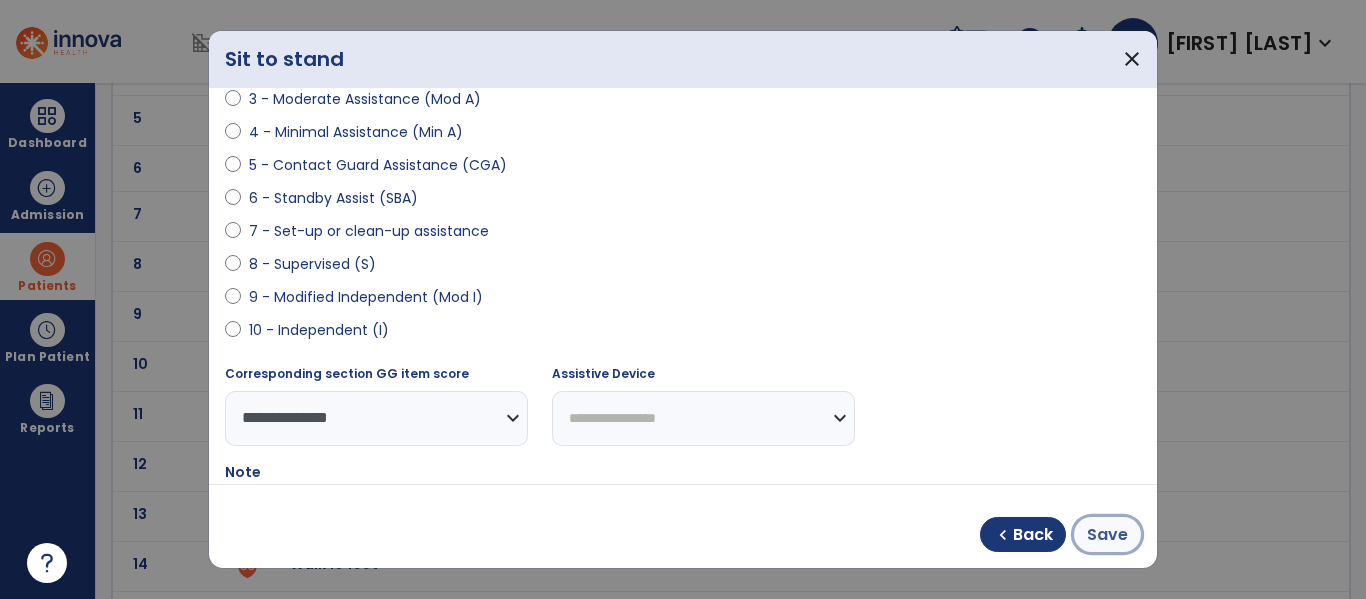 click on "Save" at bounding box center (1107, 534) 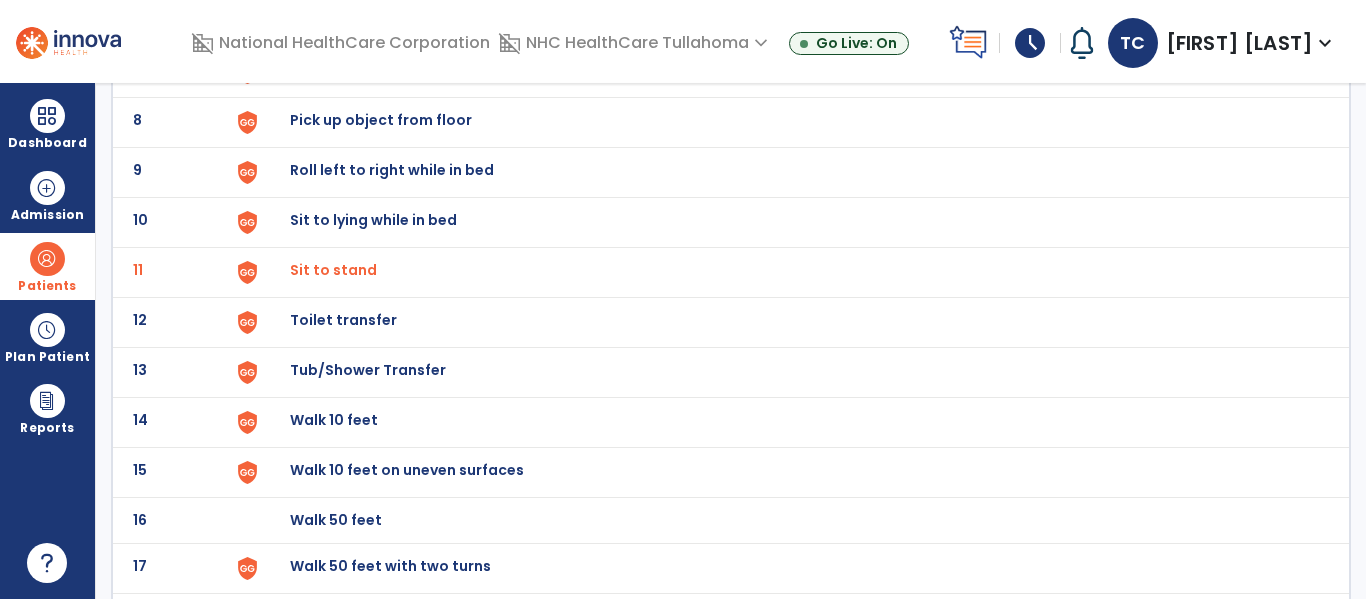 scroll, scrollTop: 488, scrollLeft: 0, axis: vertical 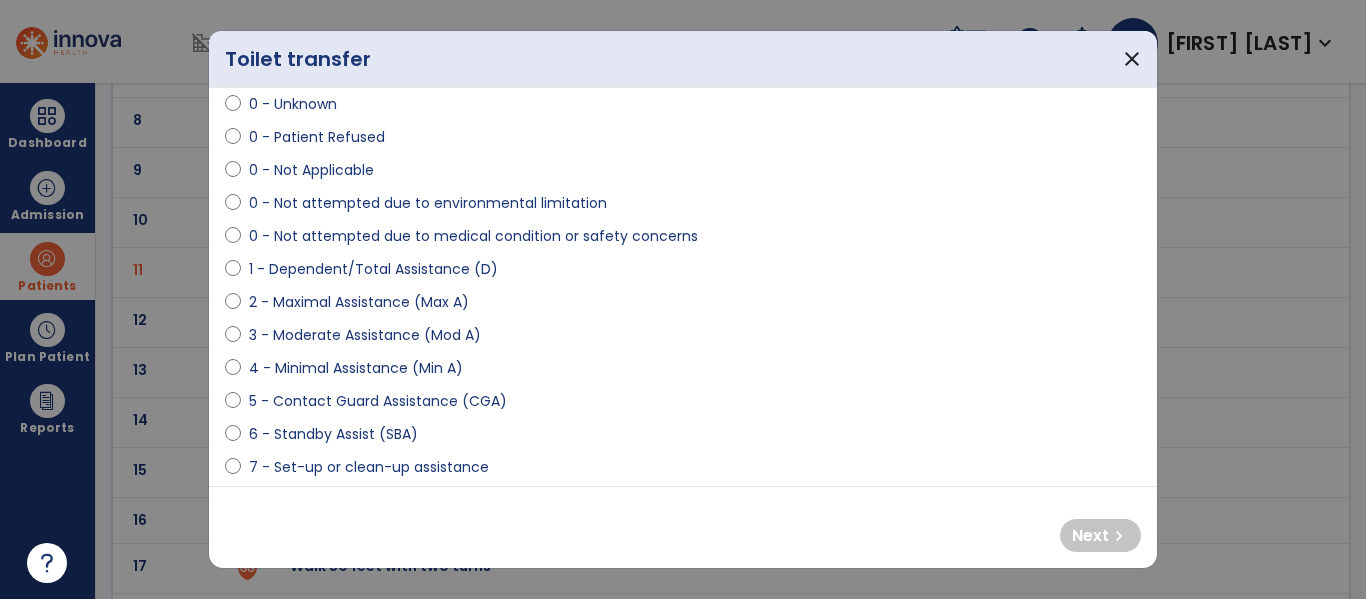 click on "4 - Minimal Assistance (Min A)" at bounding box center (356, 368) 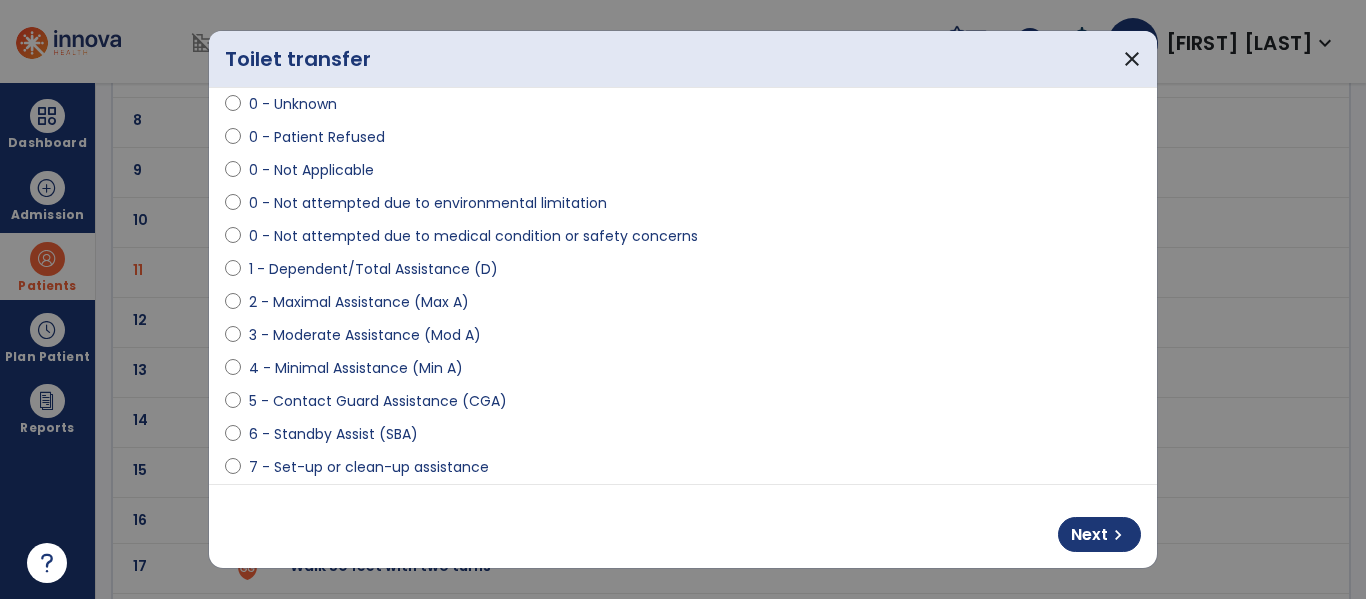 click on "5 - Contact Guard Assistance (CGA)" at bounding box center (378, 401) 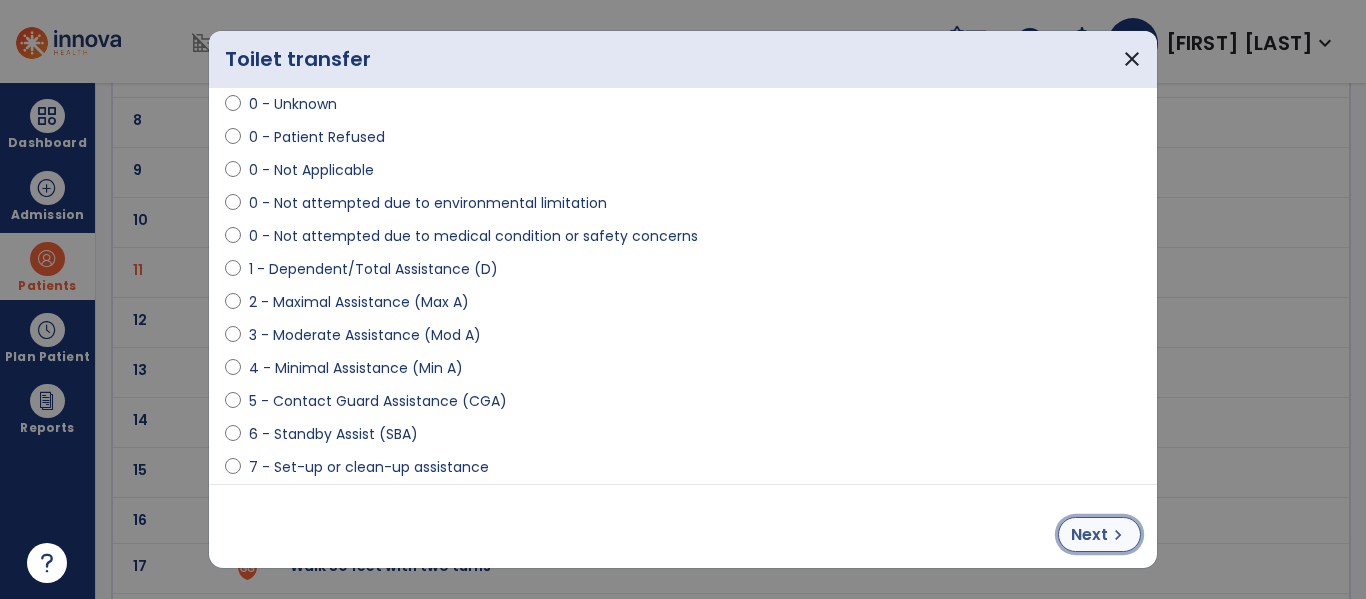 click on "chevron_right" at bounding box center [1118, 535] 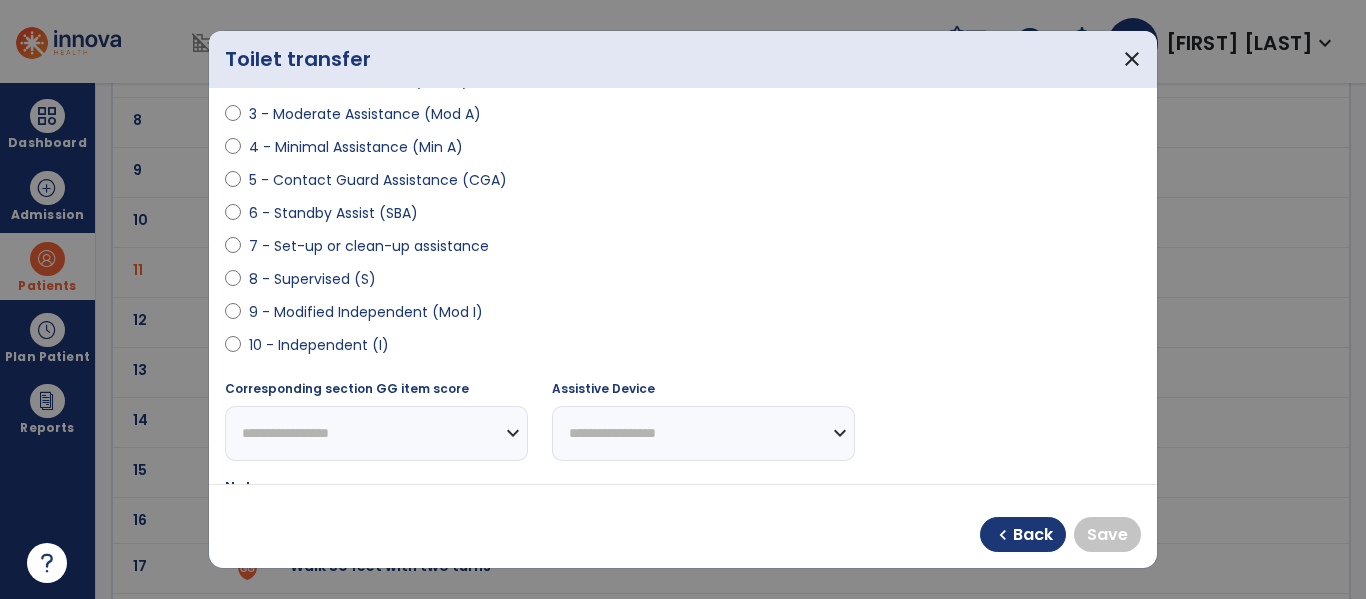 scroll, scrollTop: 297, scrollLeft: 0, axis: vertical 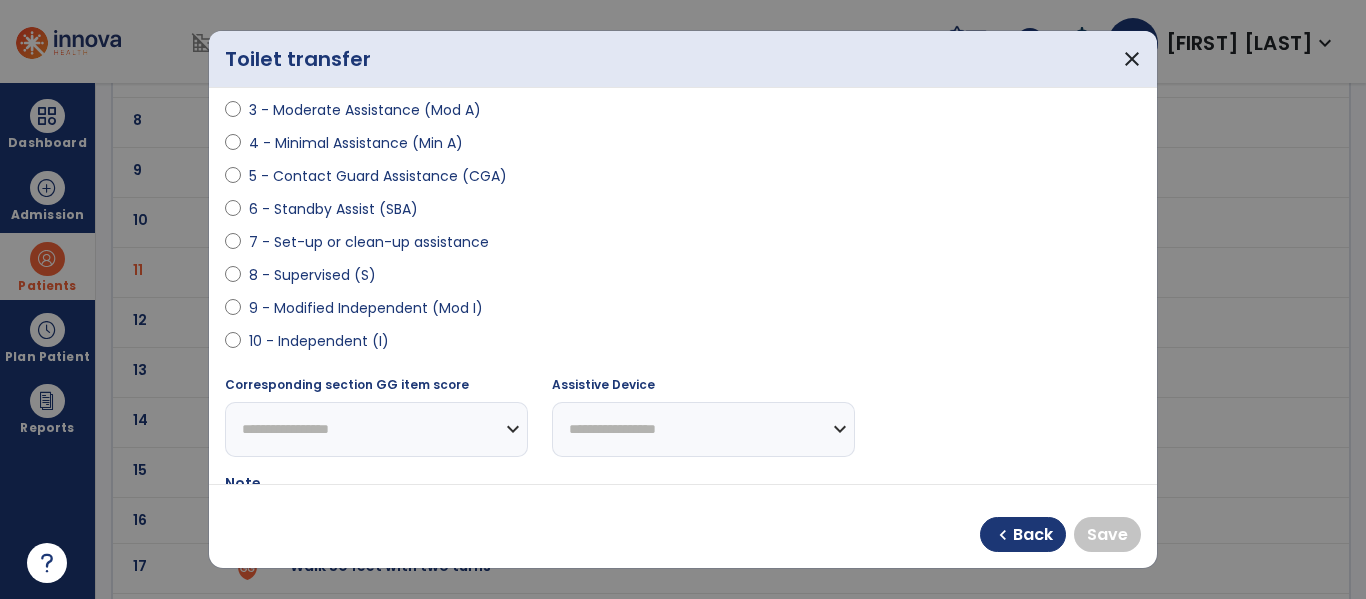 click on "10 - Independent (I)" at bounding box center [319, 341] 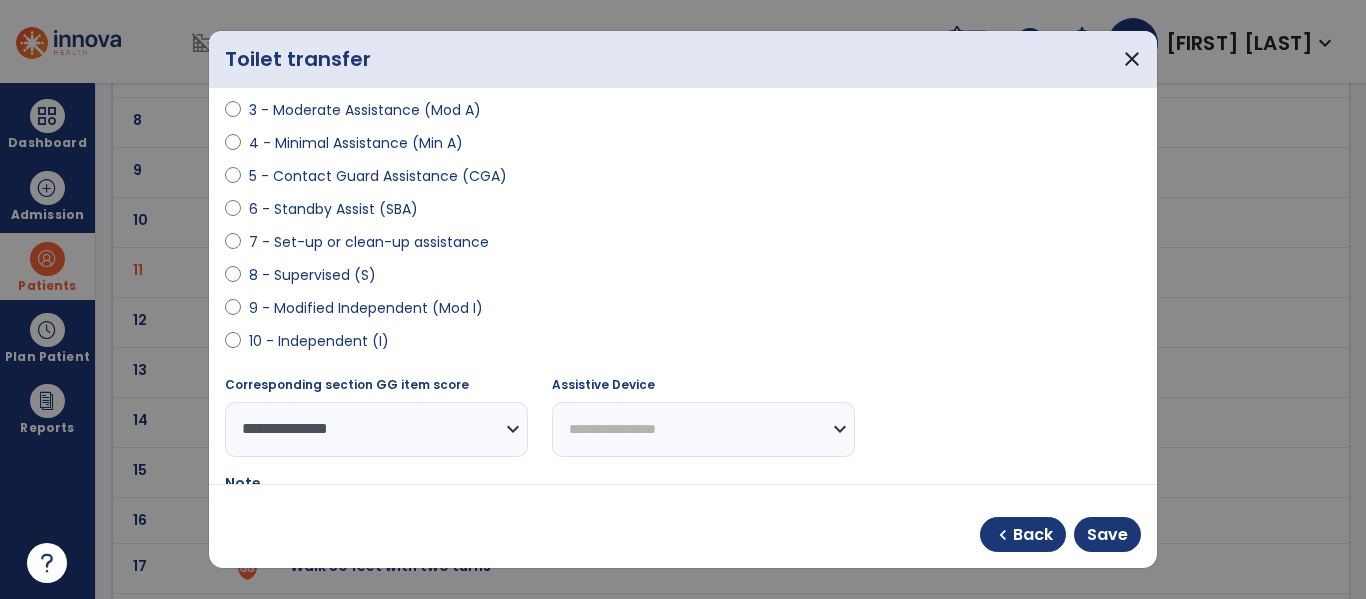 click on "9 - Modified Independent (Mod I)" at bounding box center [366, 308] 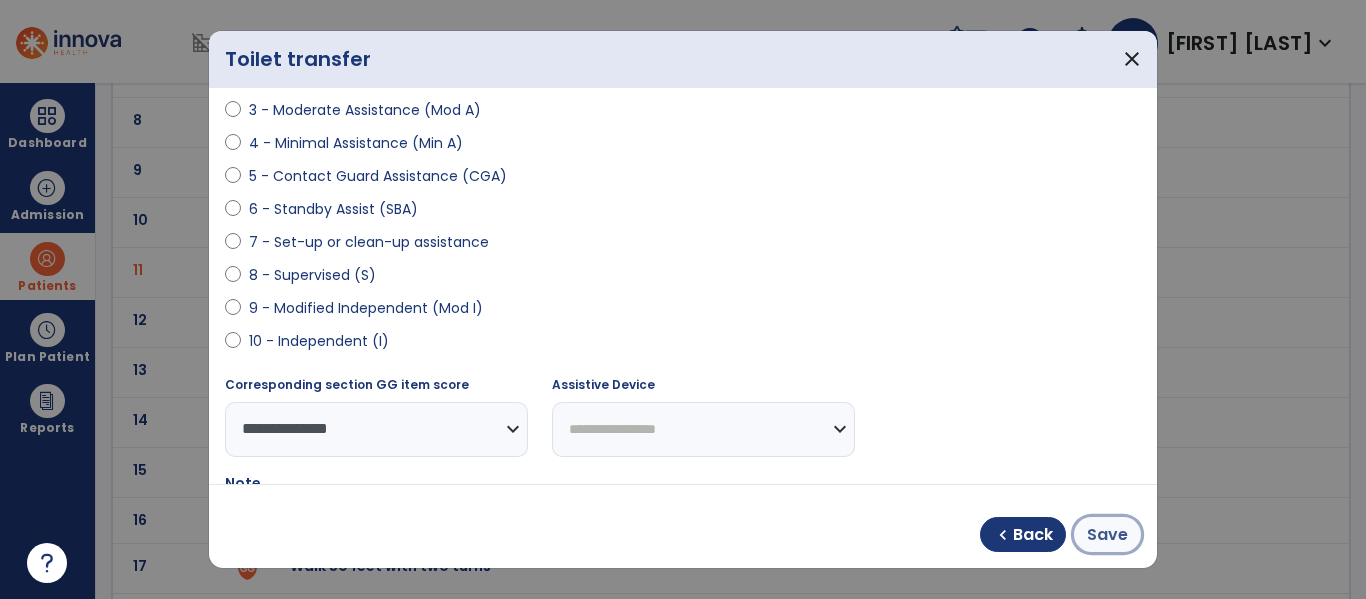 click on "Save" at bounding box center (1107, 534) 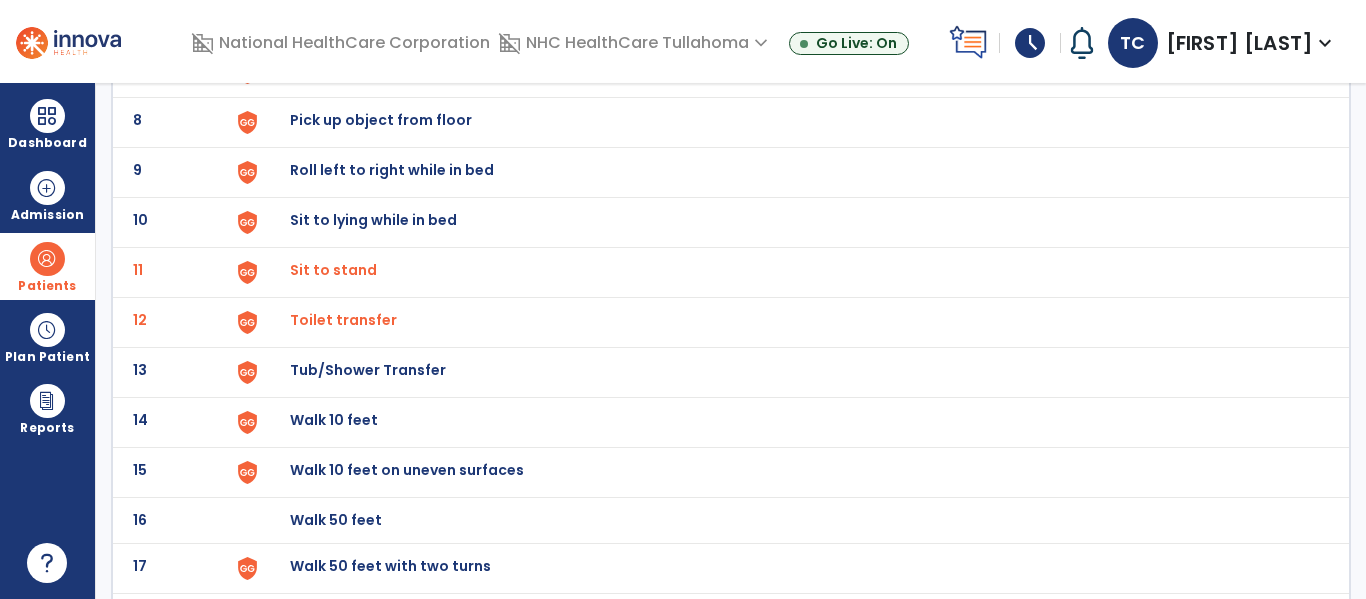 scroll, scrollTop: 664, scrollLeft: 0, axis: vertical 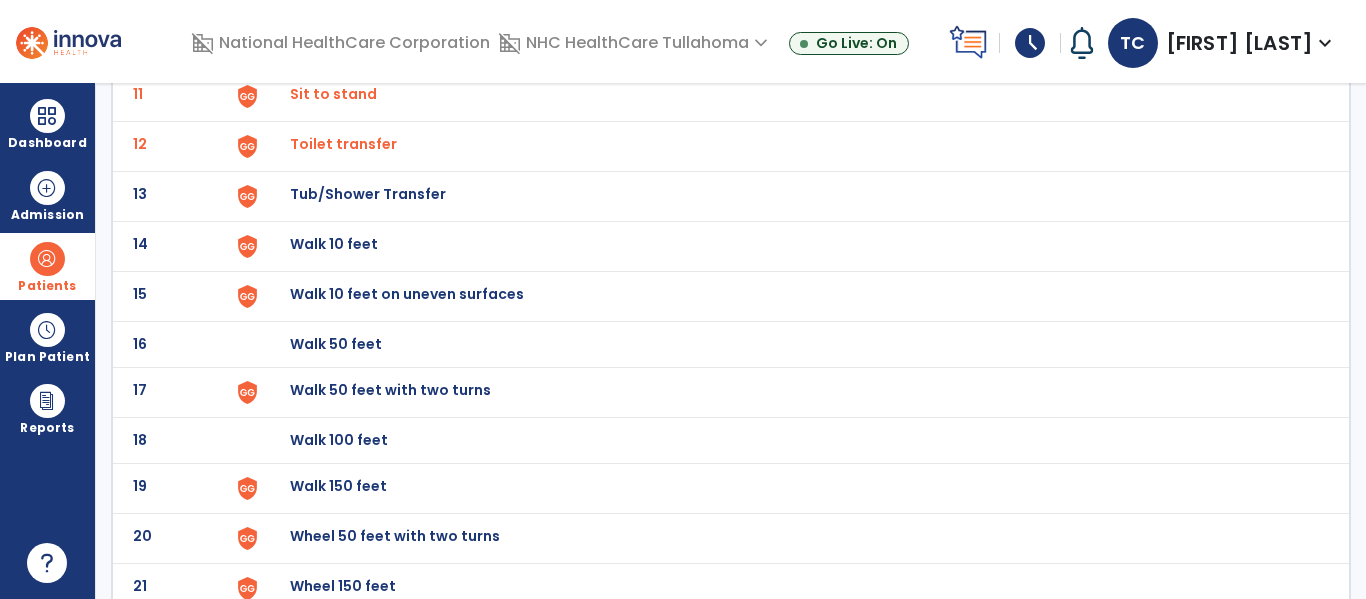 click on "14 Walk 10 feet" 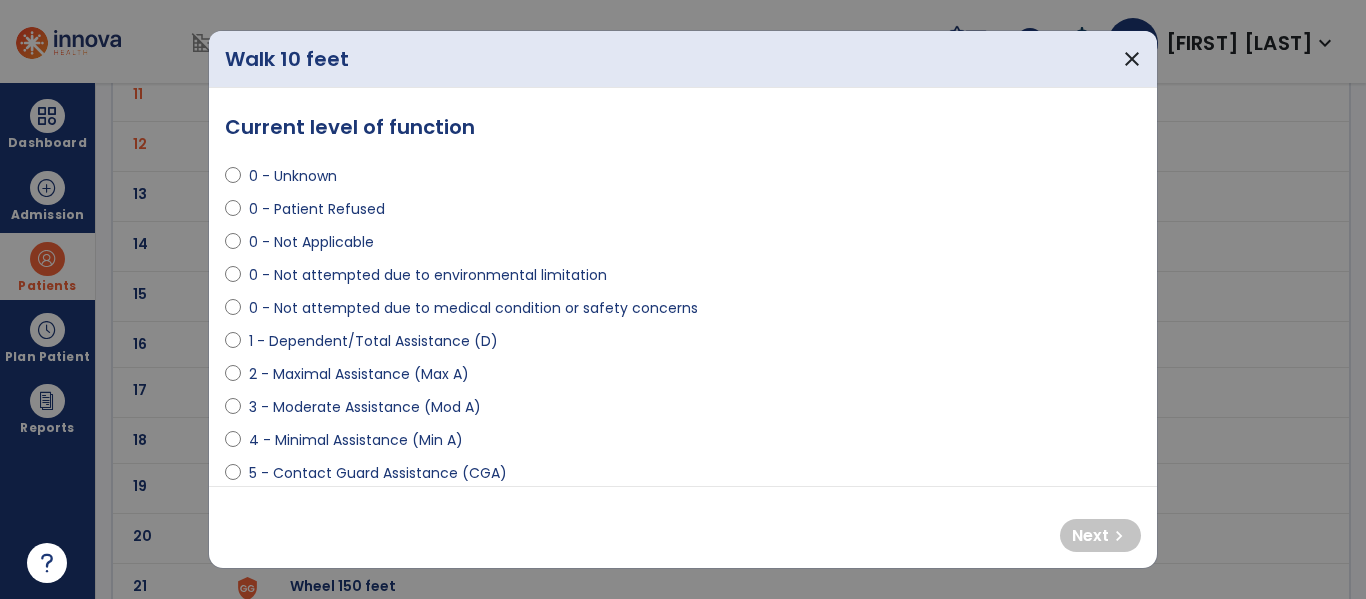 click on "4 - Minimal Assistance (Min A)" at bounding box center [356, 440] 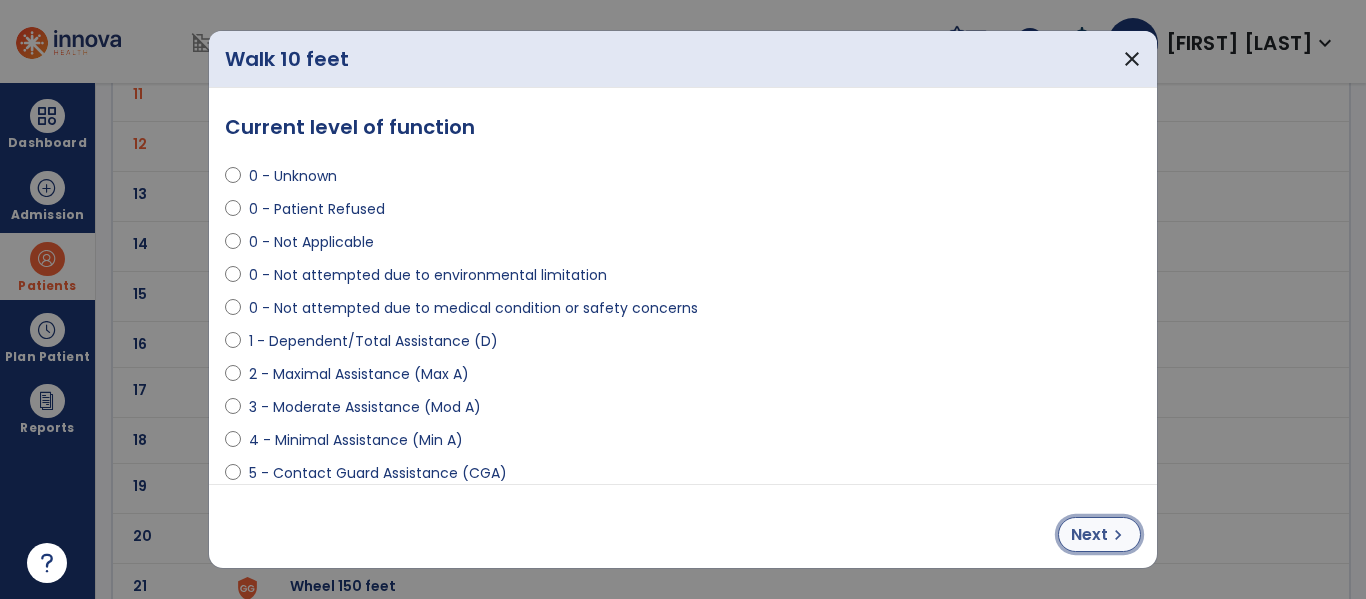 click on "Next" at bounding box center (1089, 535) 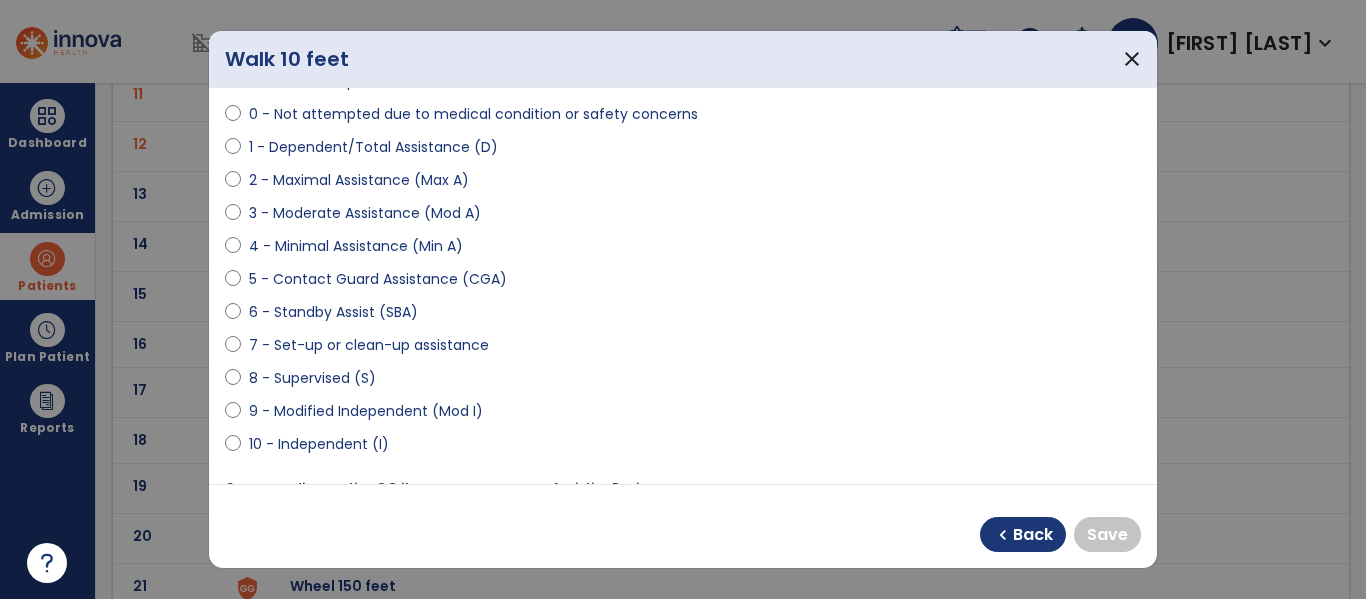 scroll, scrollTop: 188, scrollLeft: 0, axis: vertical 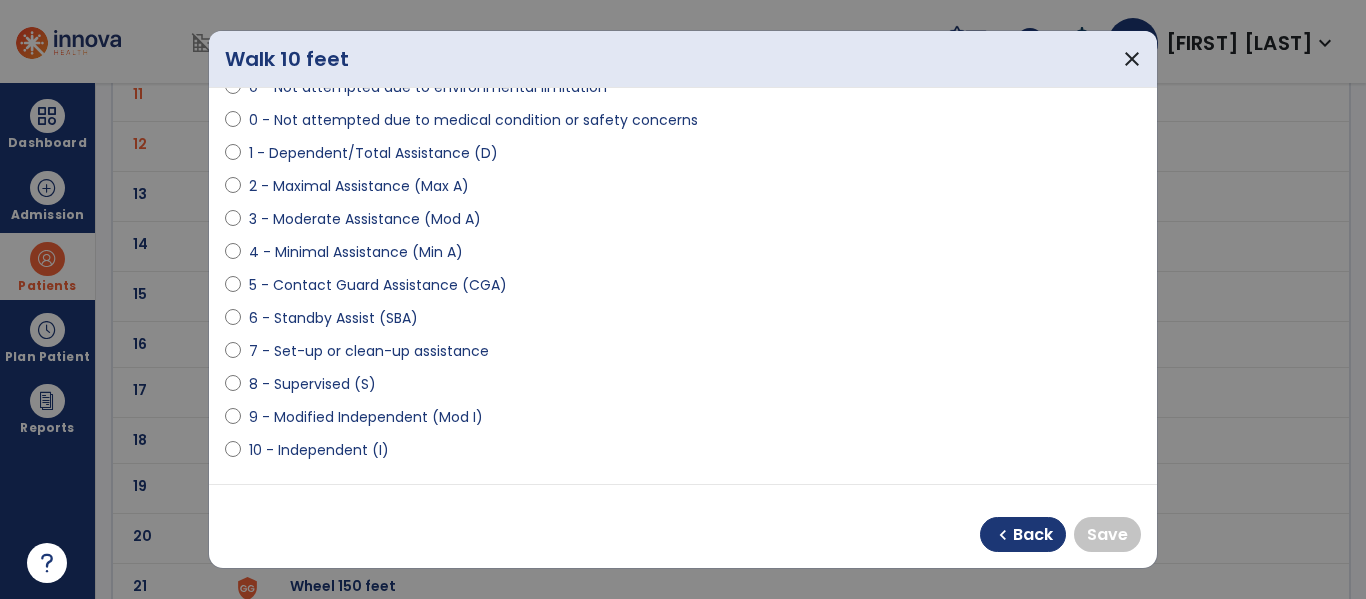 click on "9 - Modified Independent (Mod I)" at bounding box center [366, 417] 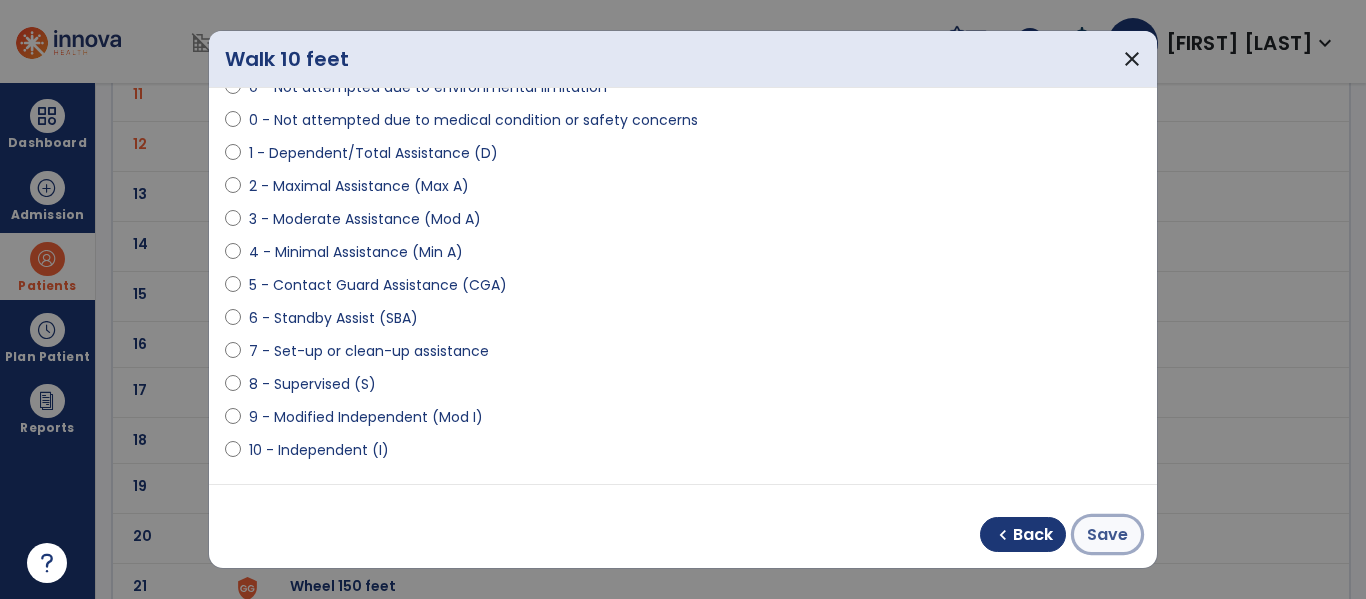 click on "Save" at bounding box center (1107, 535) 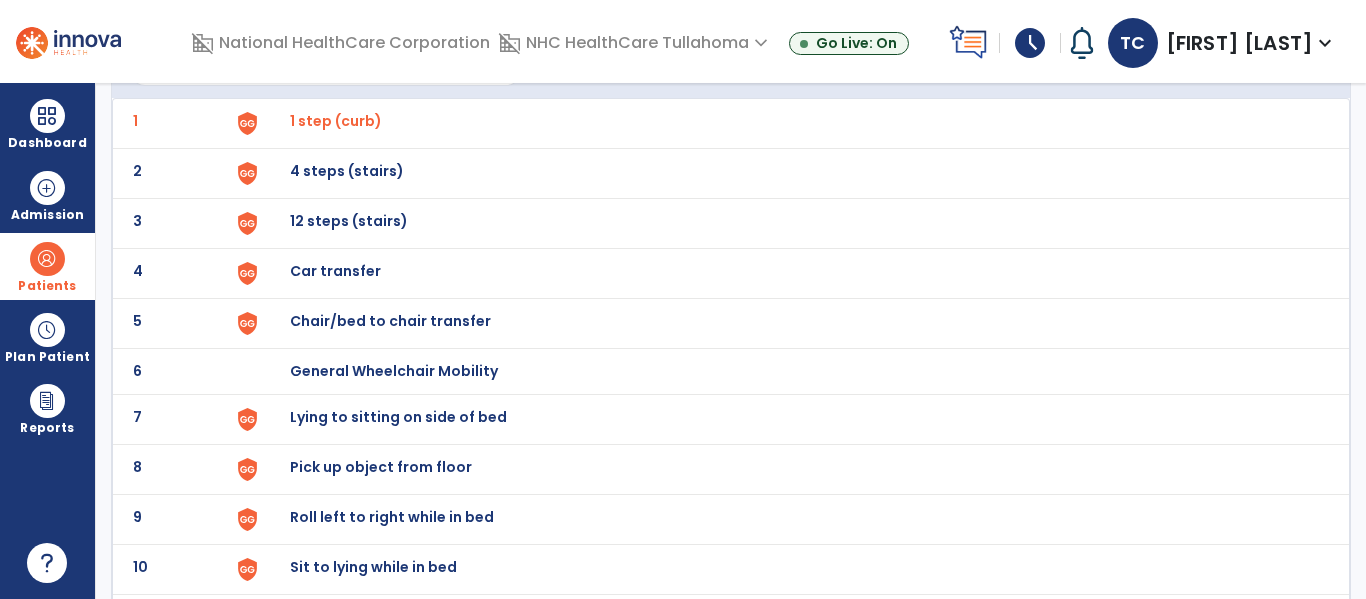 scroll, scrollTop: 0, scrollLeft: 0, axis: both 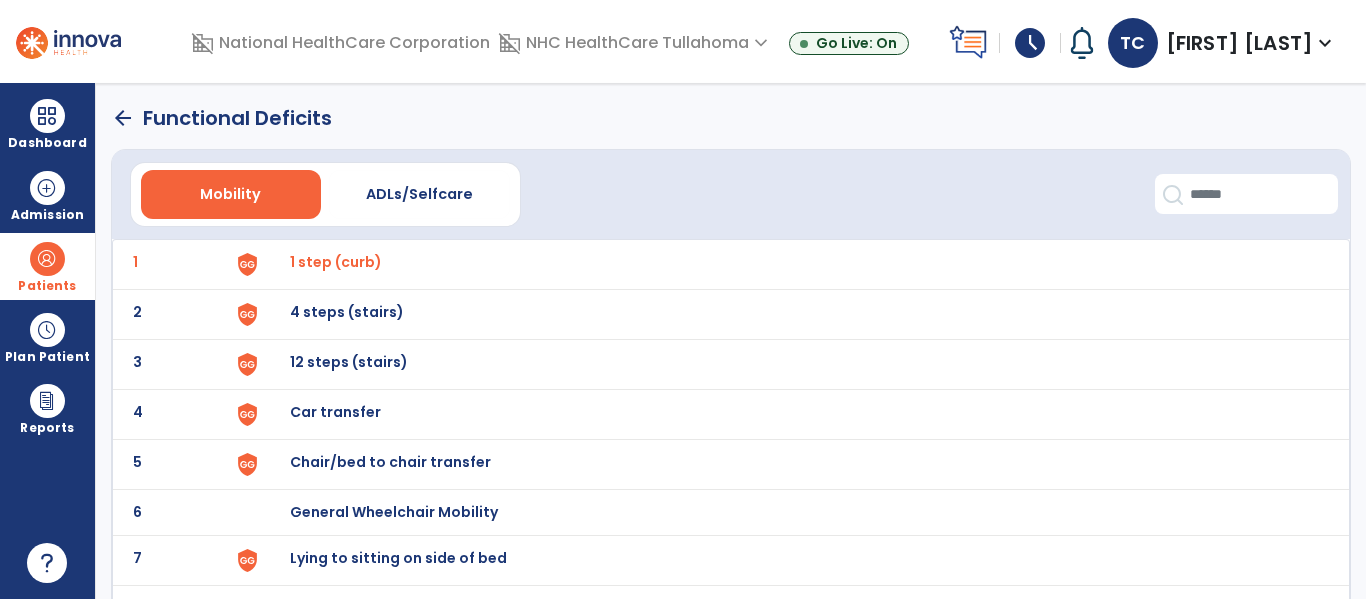 click on "arrow_back" 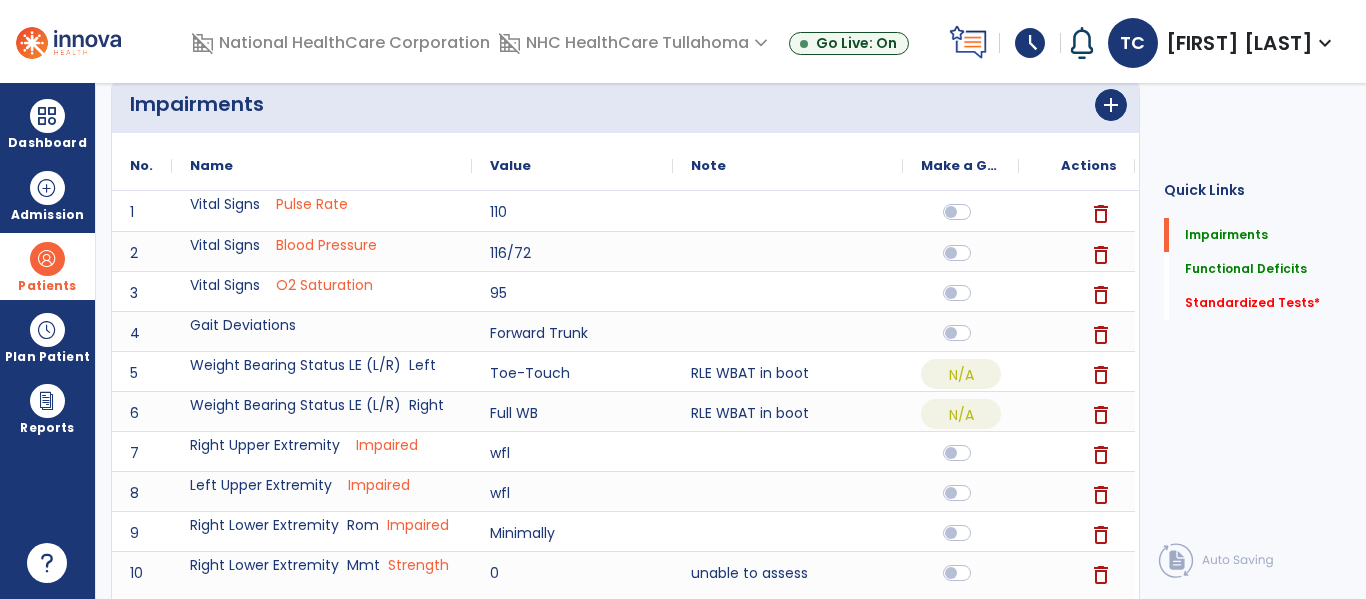 scroll, scrollTop: 0, scrollLeft: 0, axis: both 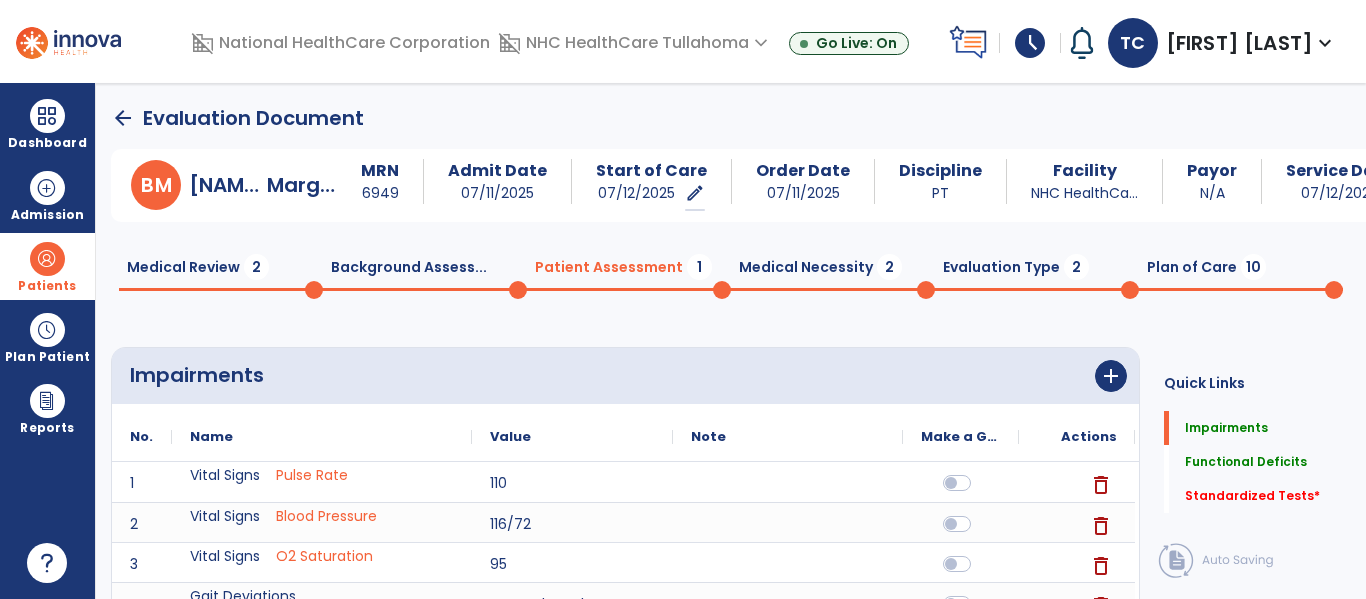 click on "Medical Necessity  2" 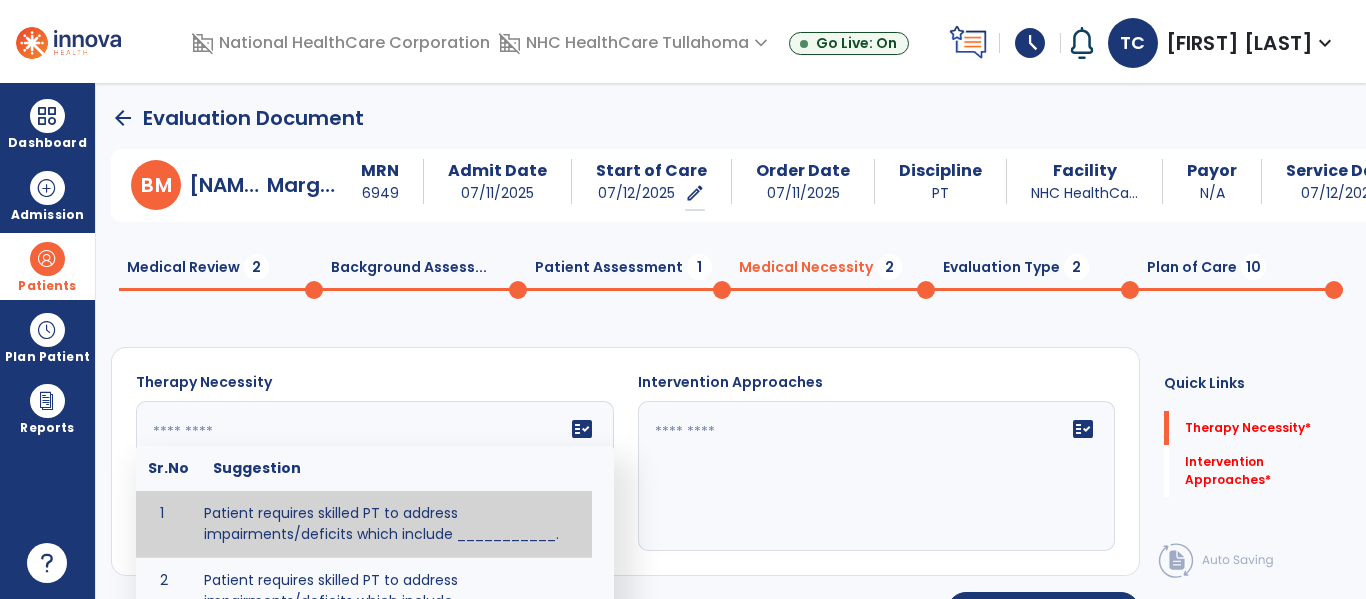 click on "fact_check  Sr.No Suggestion 1 Patient requires skilled PT to address impairments/deficits which include ___________. 2 Patient requires skilled PT to address impairments/deficits which include ___________ related to the patient's recent inpatient hospital stay and diagnosis of _____________." 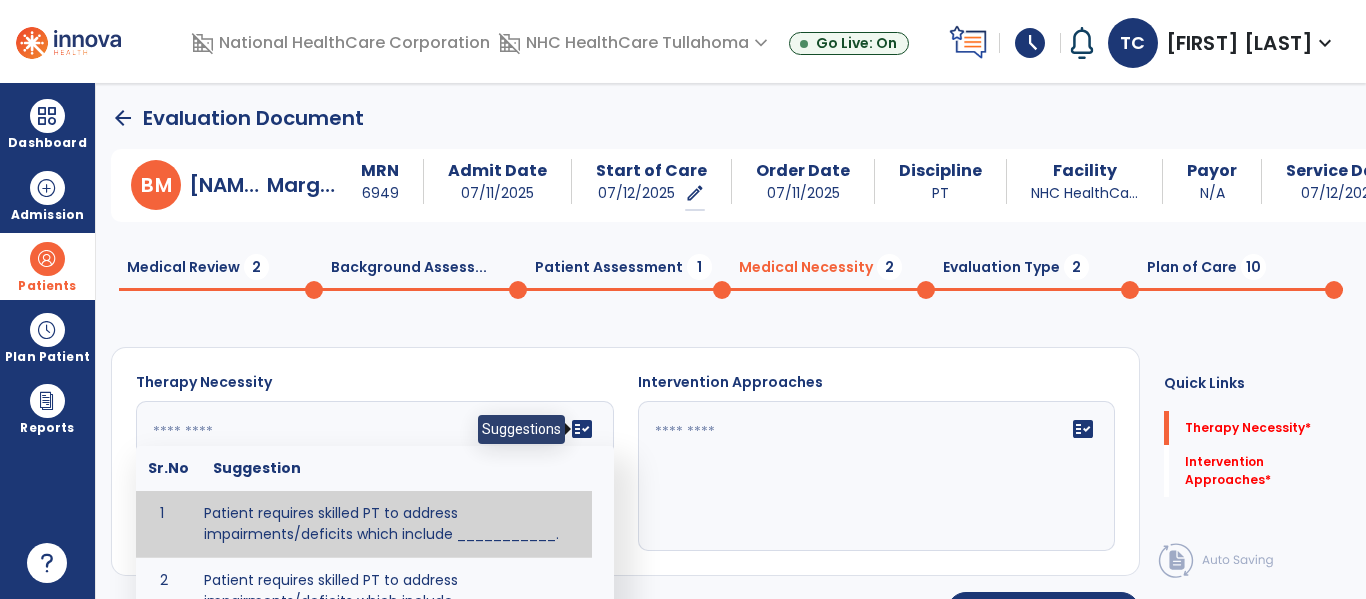 click on "fact_check" 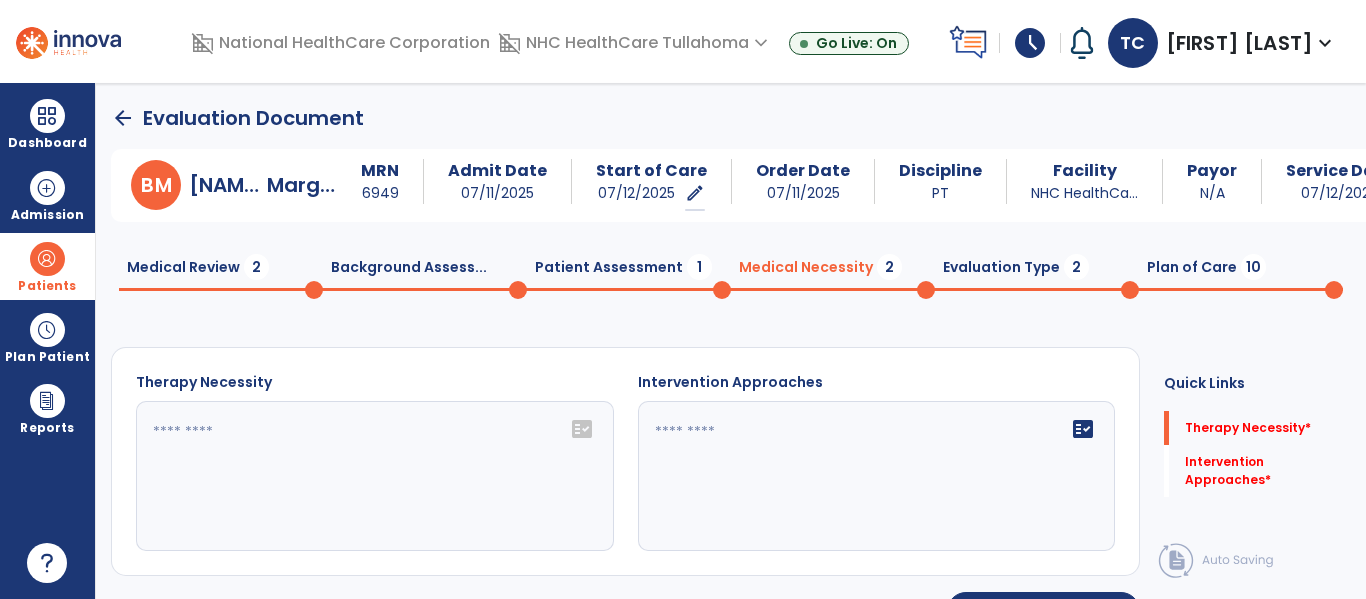 click on "fact_check" 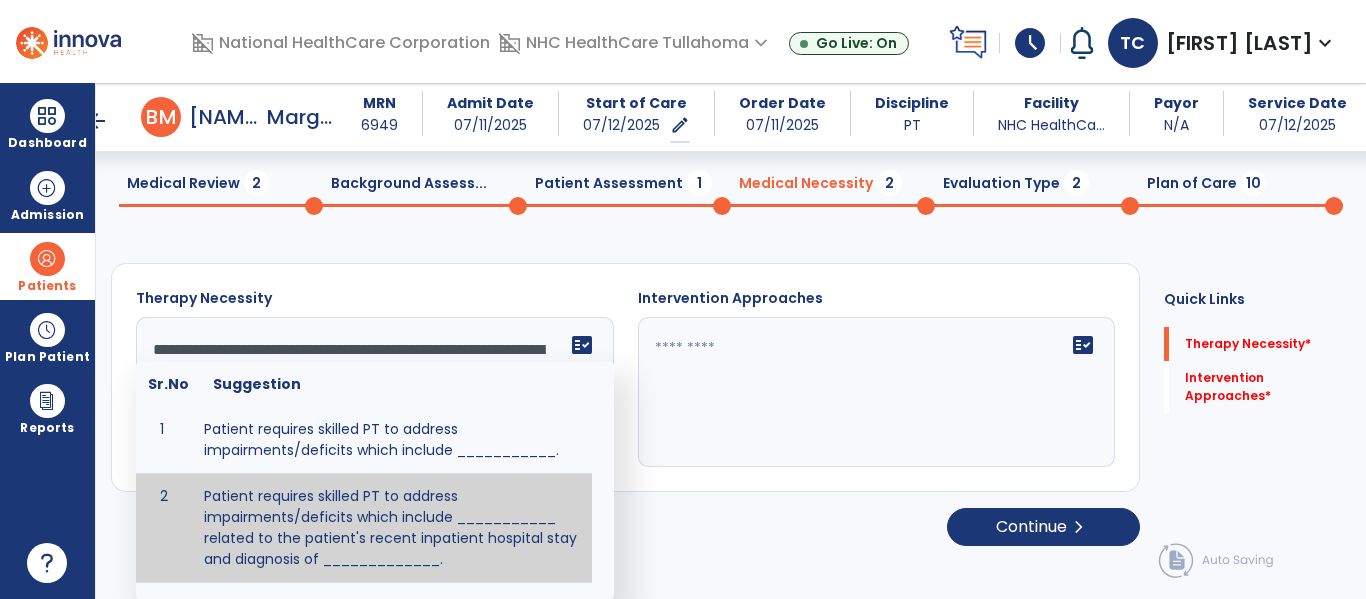 scroll, scrollTop: 29, scrollLeft: 0, axis: vertical 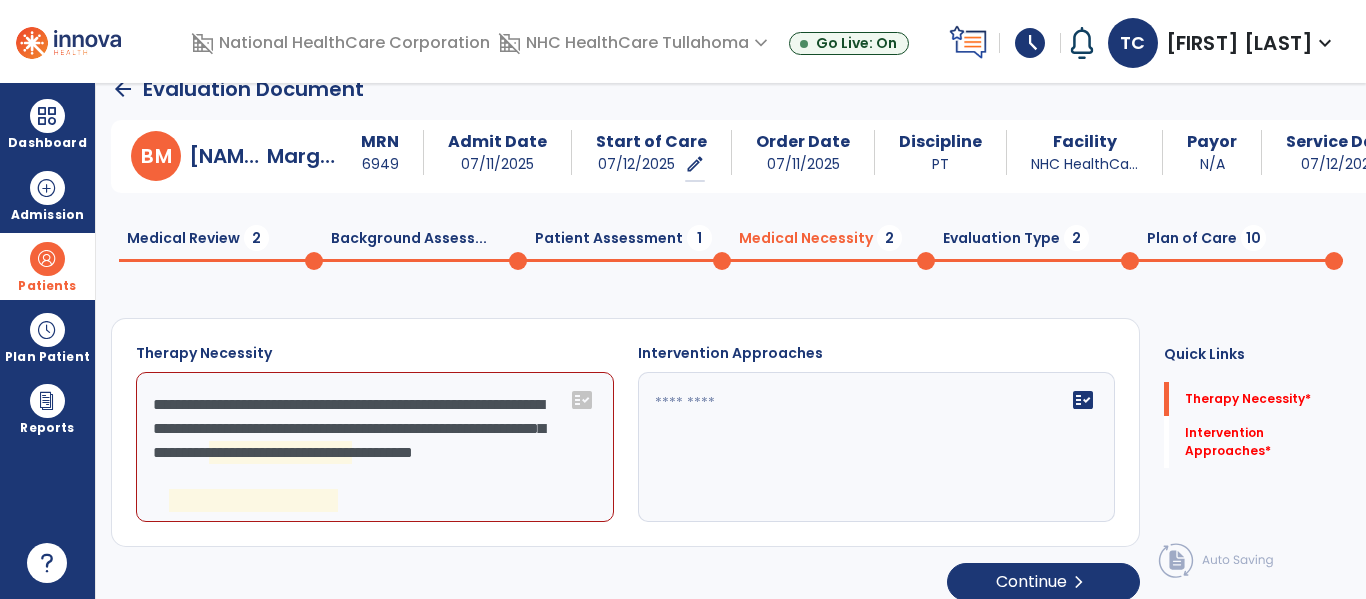 click on "**********" 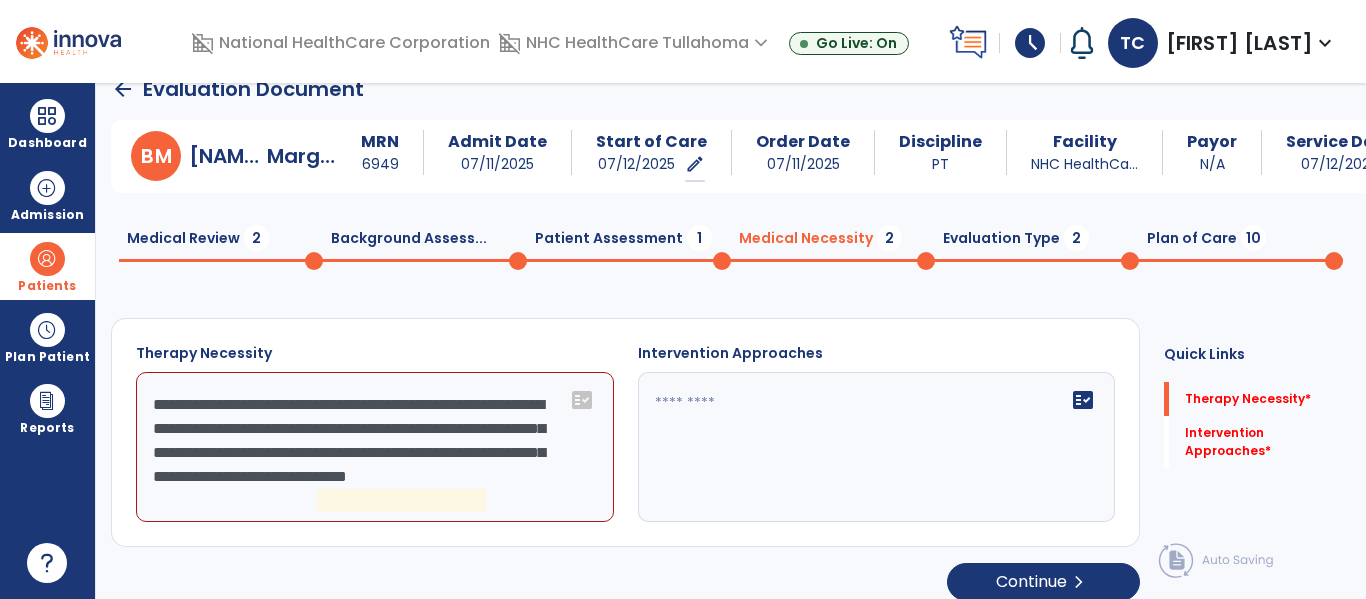 click on "**********" 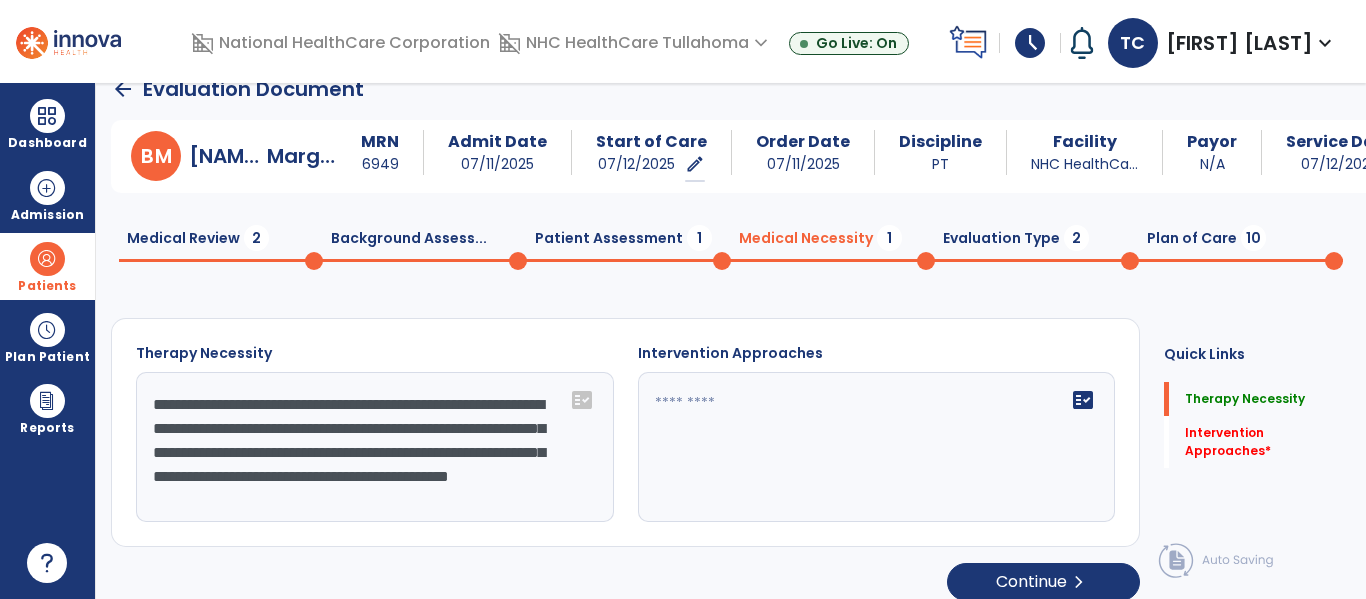 scroll, scrollTop: 16, scrollLeft: 0, axis: vertical 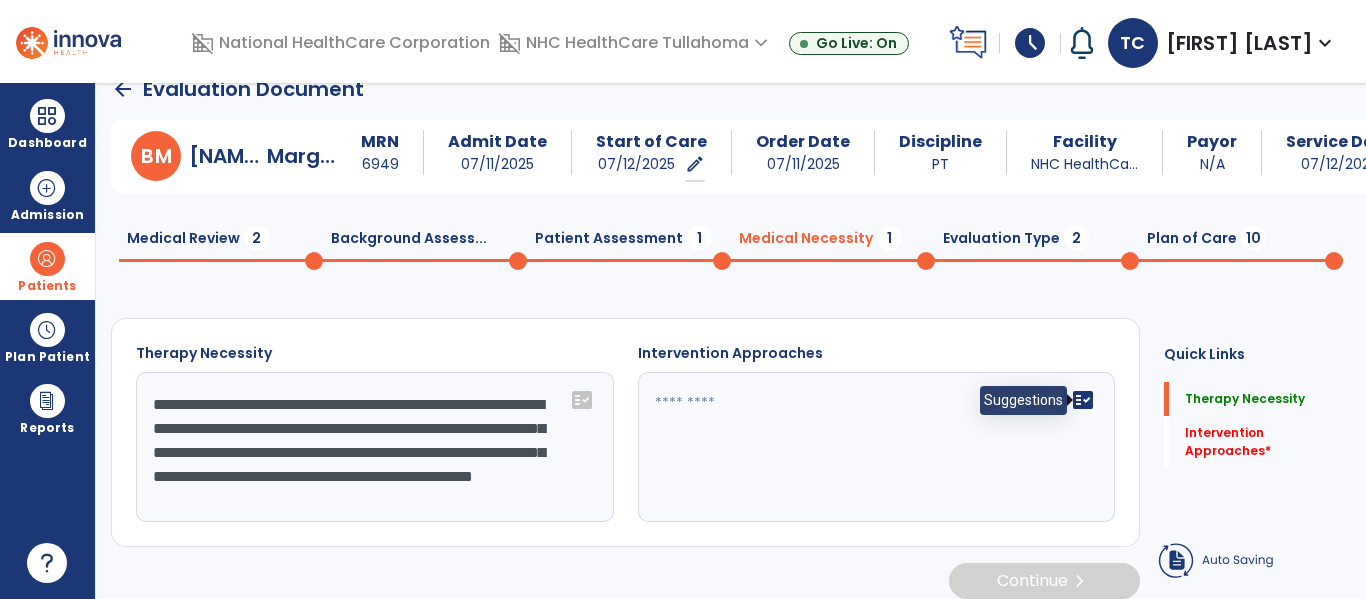 type on "**********" 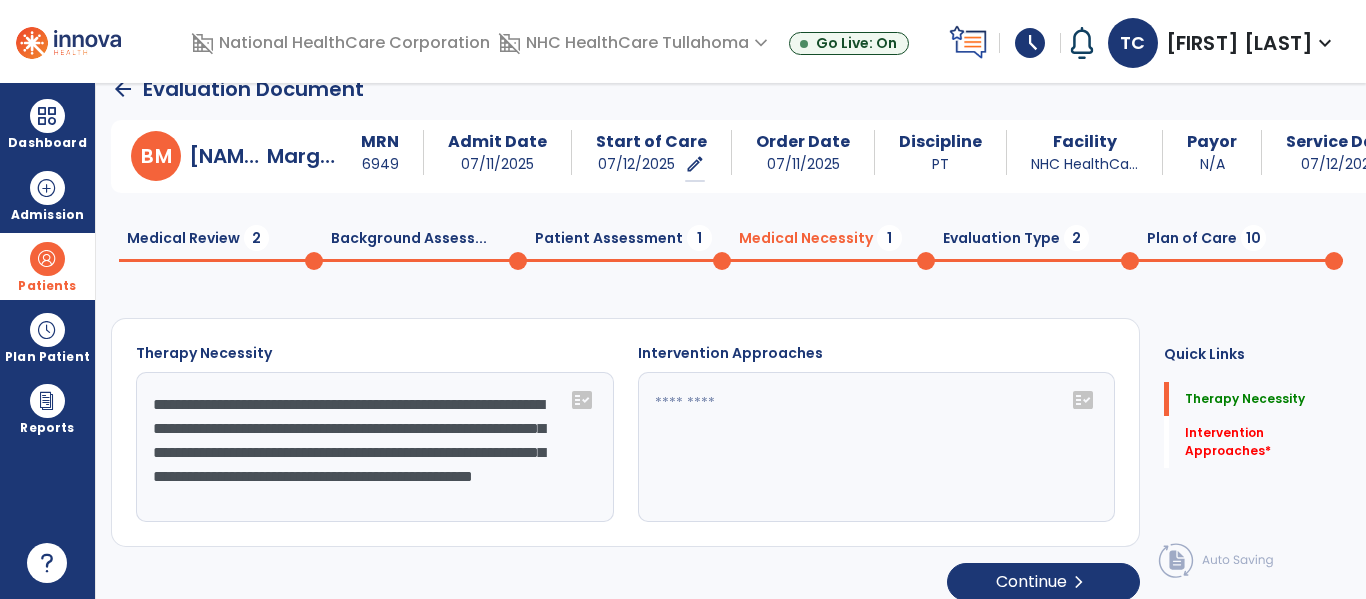 click on "fact_check" 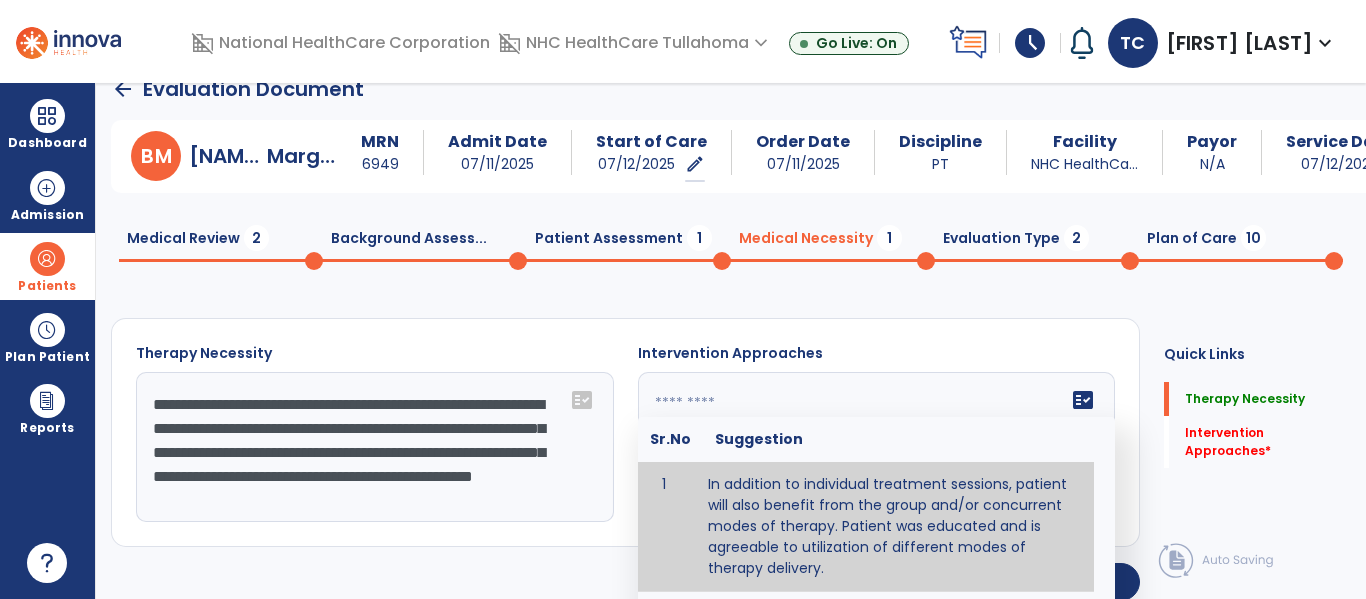 type on "**********" 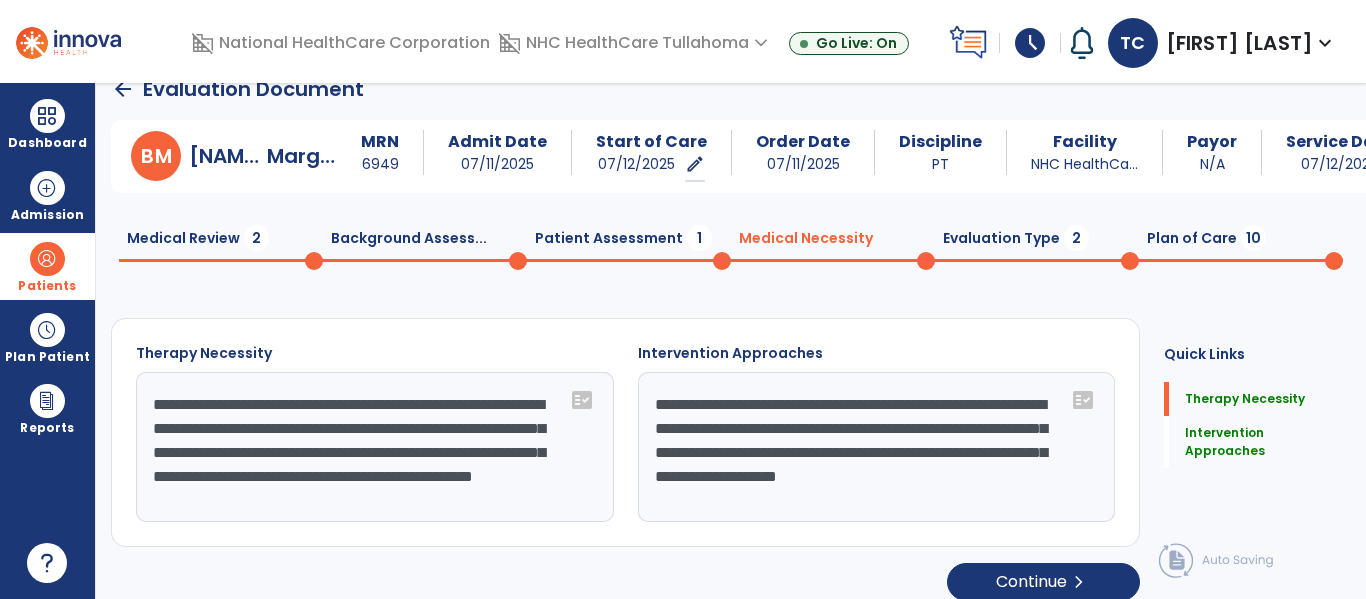 click on "Evaluation Type  2" 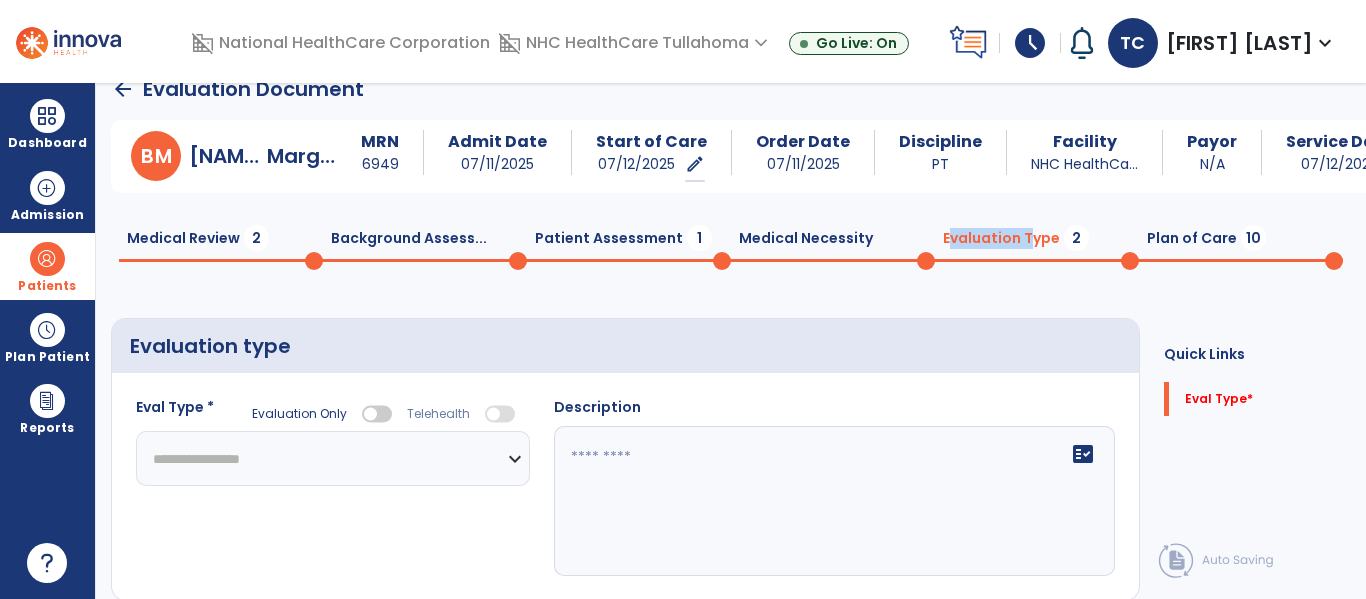 click on "Evaluation Type  2" 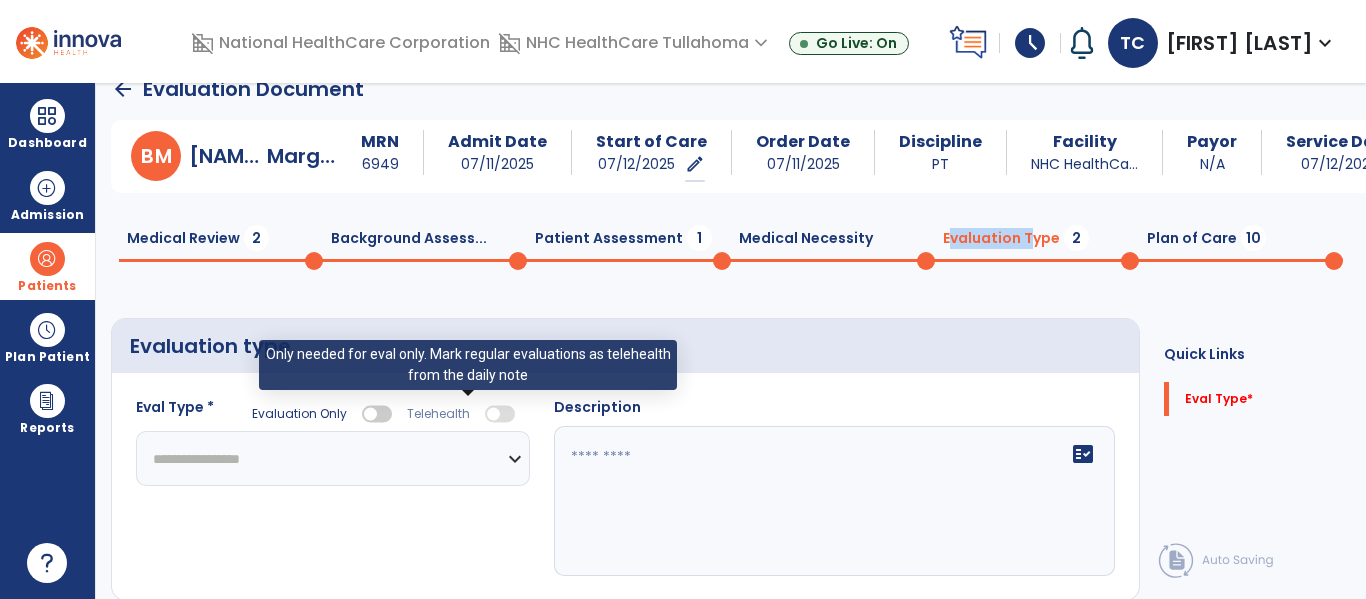 select on "**********" 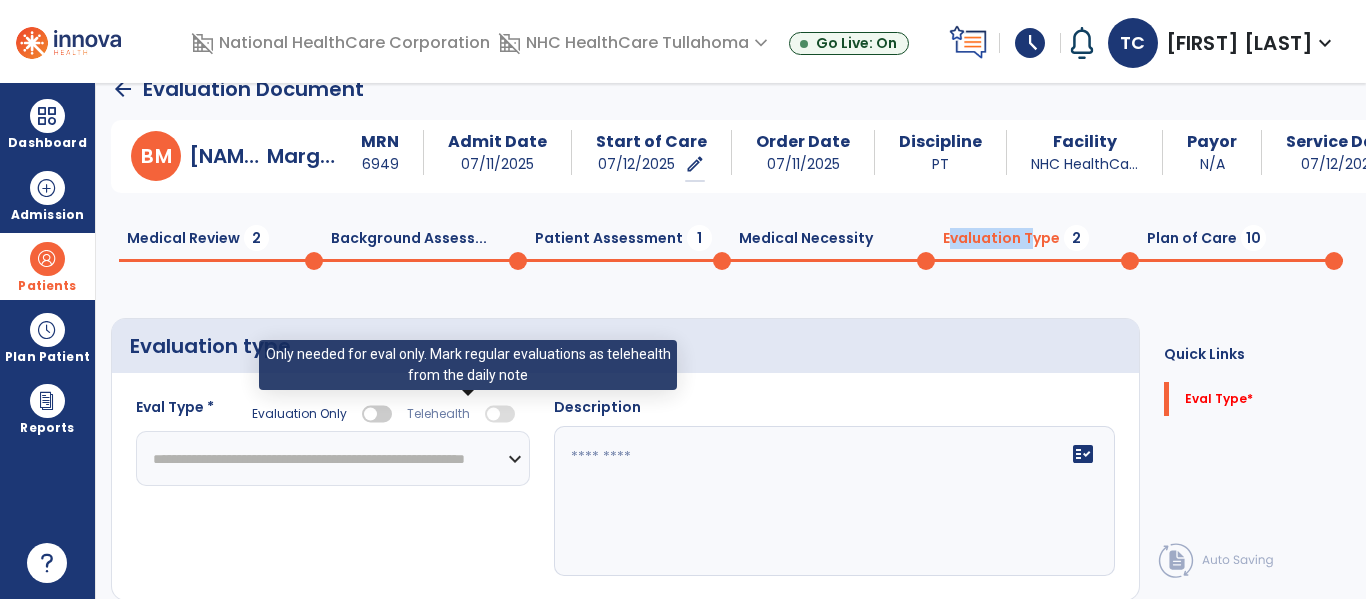 click on "**********" 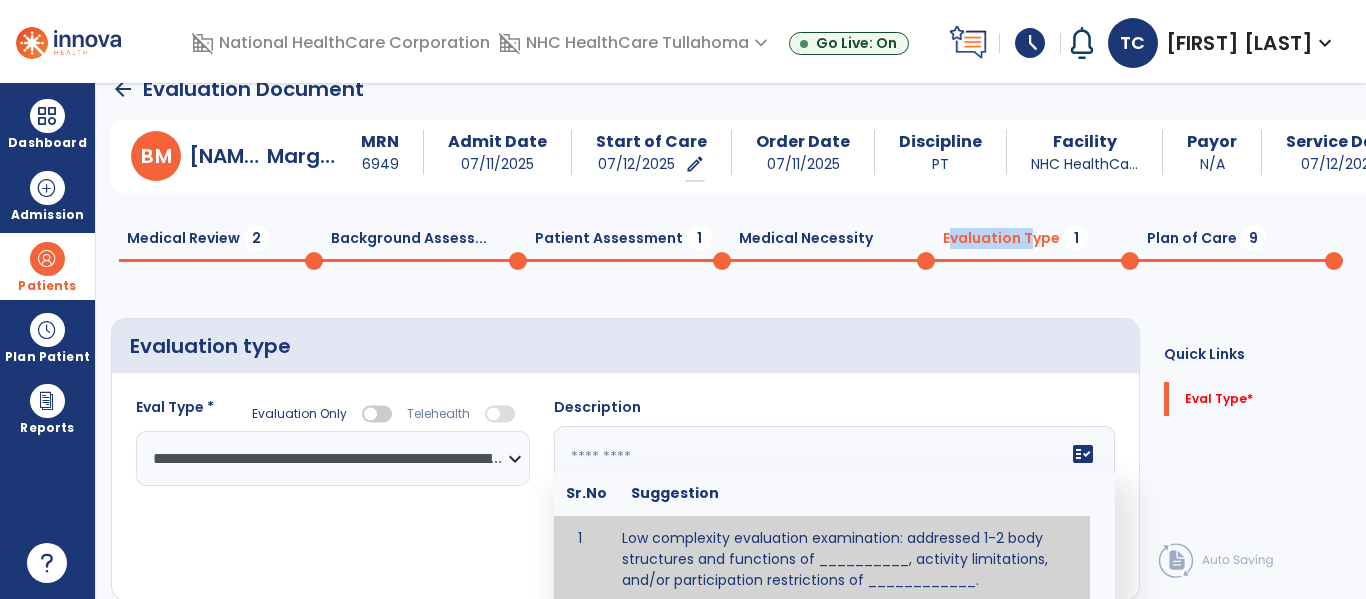 click on "fact_check  Sr.No Suggestion 1 Low complexity evaluation examination: addressed 1-2 body structures and functions of __________, activity limitations, and/or participation restrictions of ____________. 2 Moderate Complexity evaluation examination: addressed 3 or more body structures and functions of ________, activity limitations, and/or participation restrictions of _______. 3 High Complexity evaluation examination: addressed 4 or more body structures and functions of _______, activity limitations, and/or participation restrictions of _________" 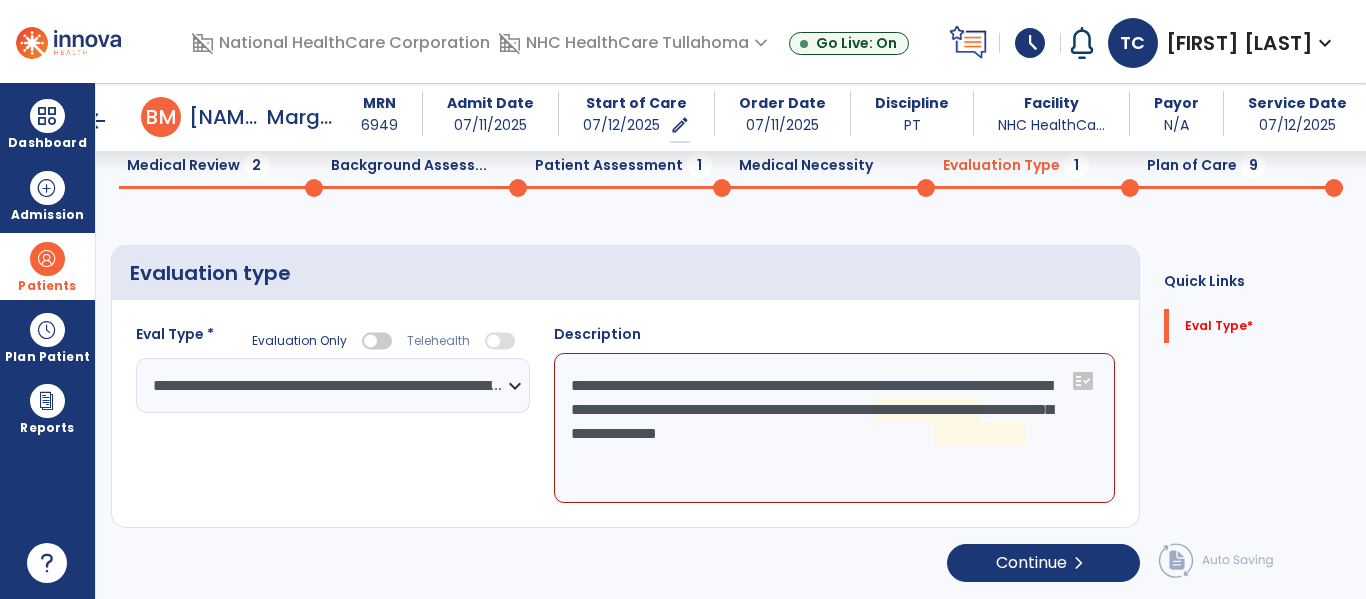 scroll, scrollTop: 83, scrollLeft: 0, axis: vertical 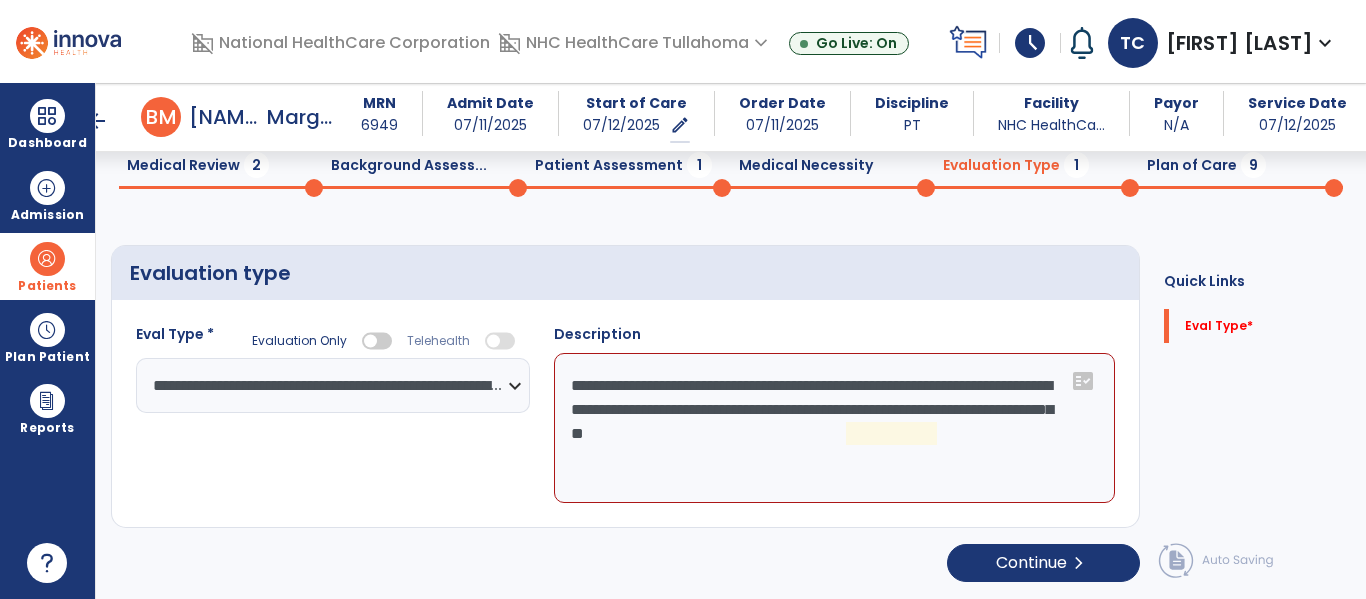 click on "**********" 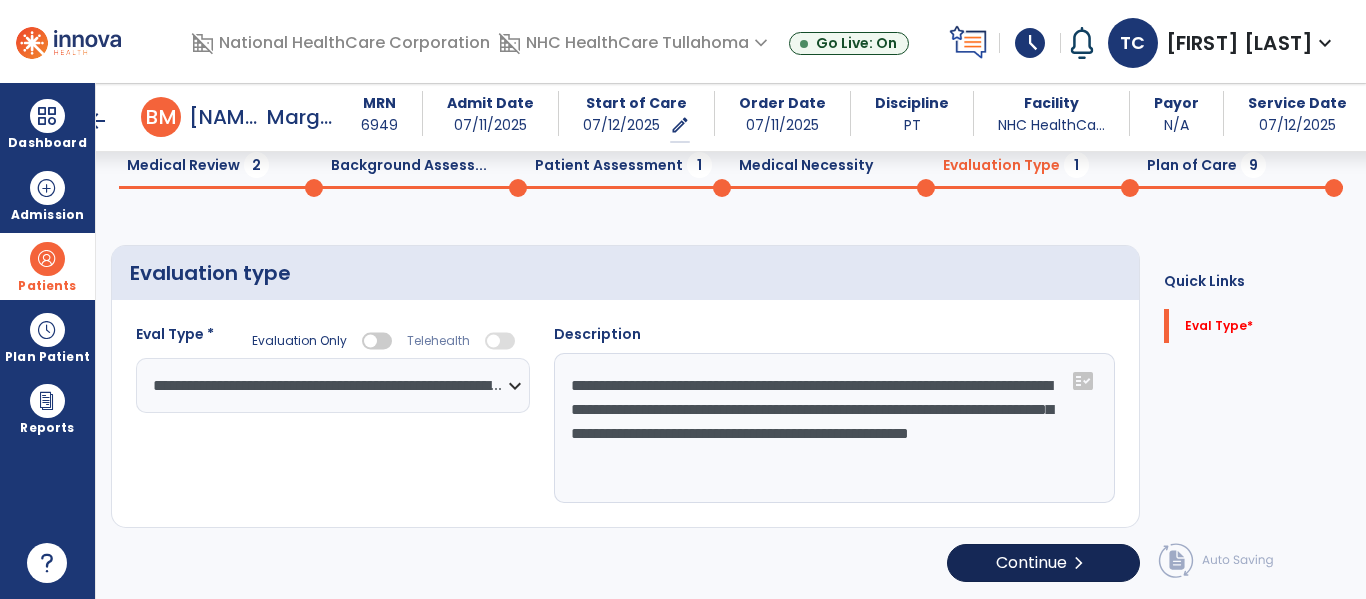 type on "**********" 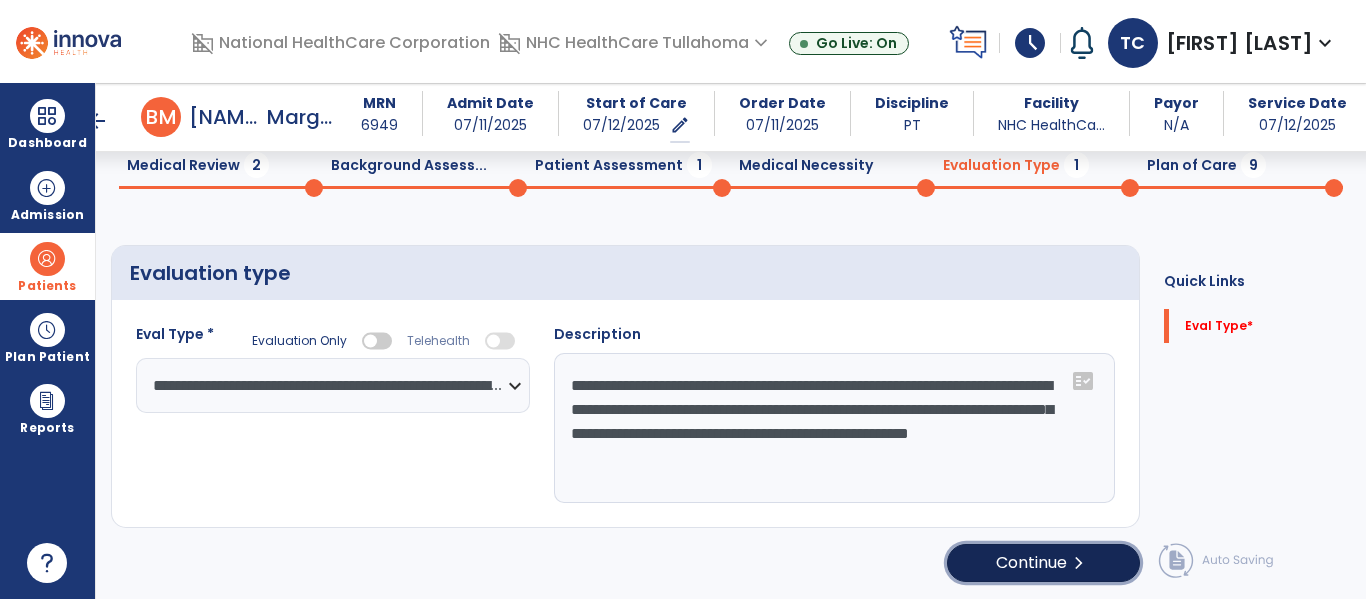click on "Continue  chevron_right" 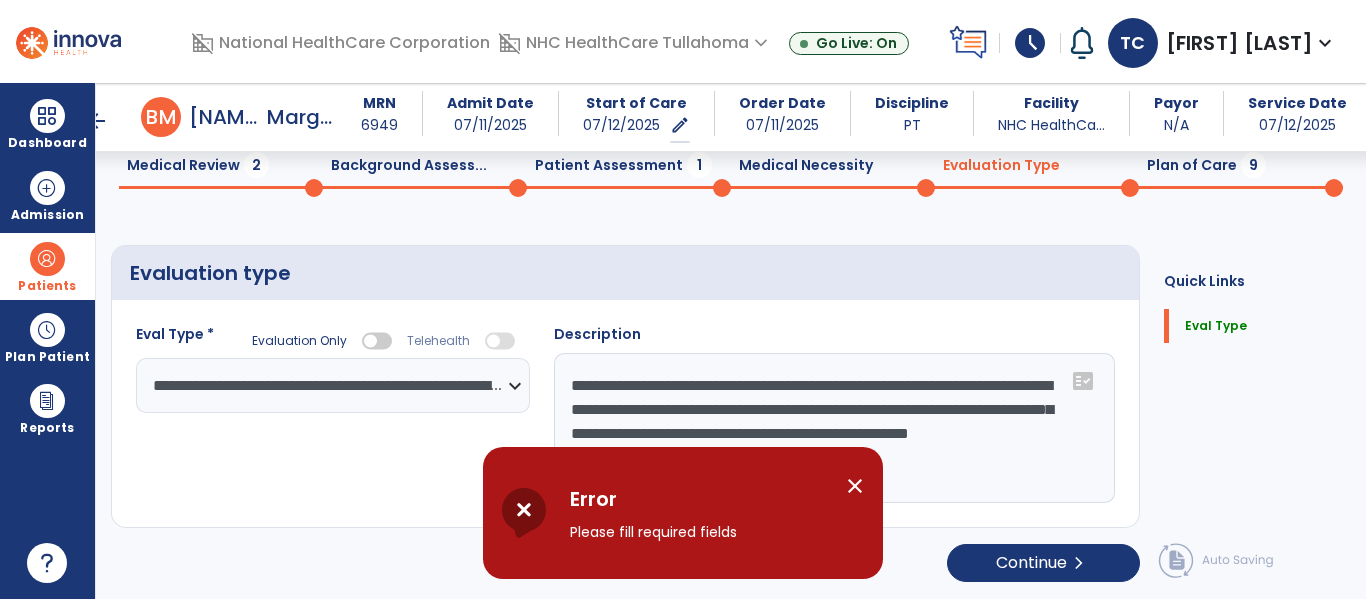 scroll, scrollTop: 82, scrollLeft: 0, axis: vertical 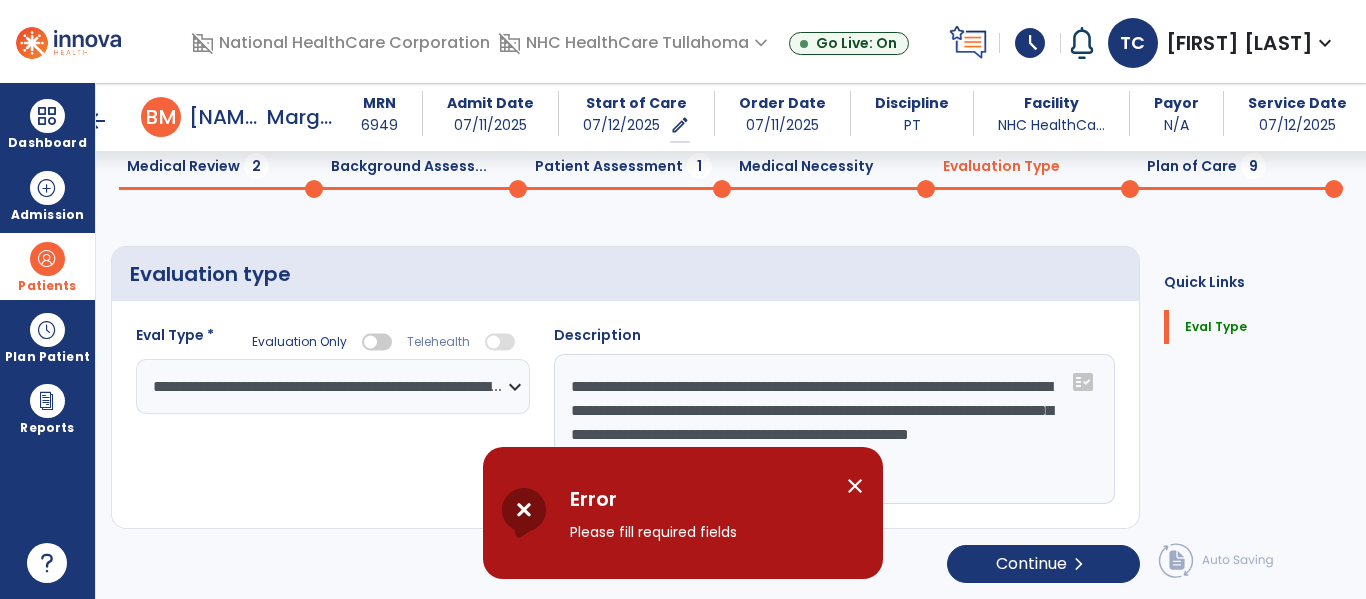 click on "**********" 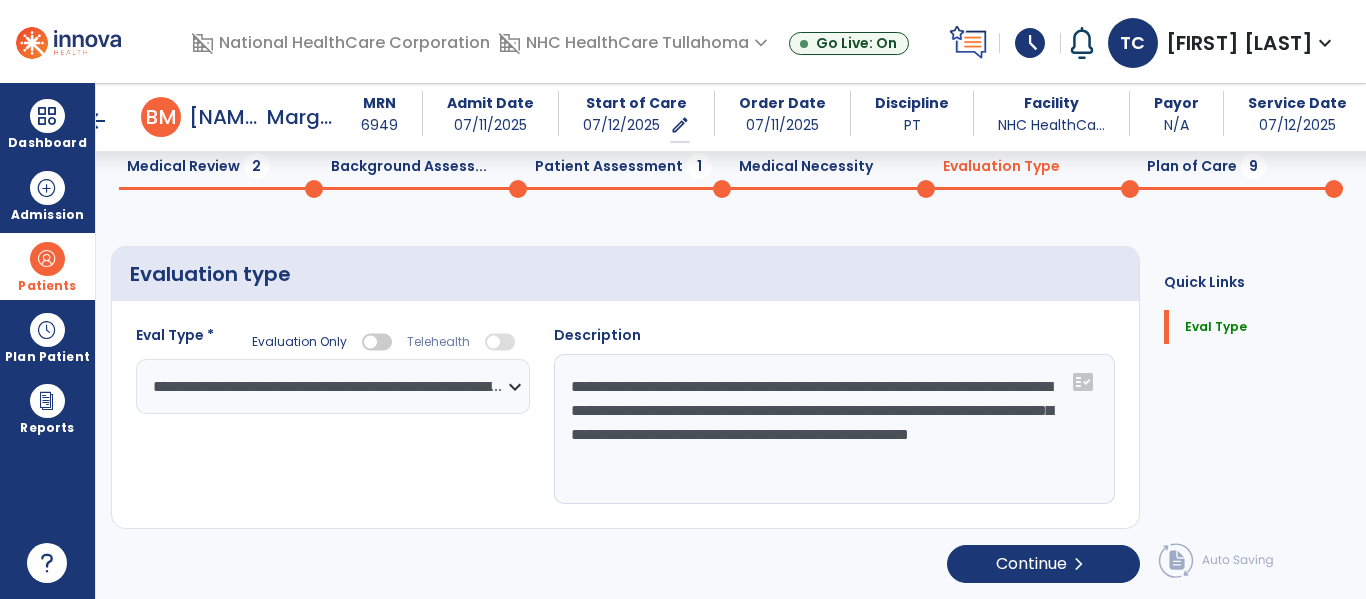 click on "**********" 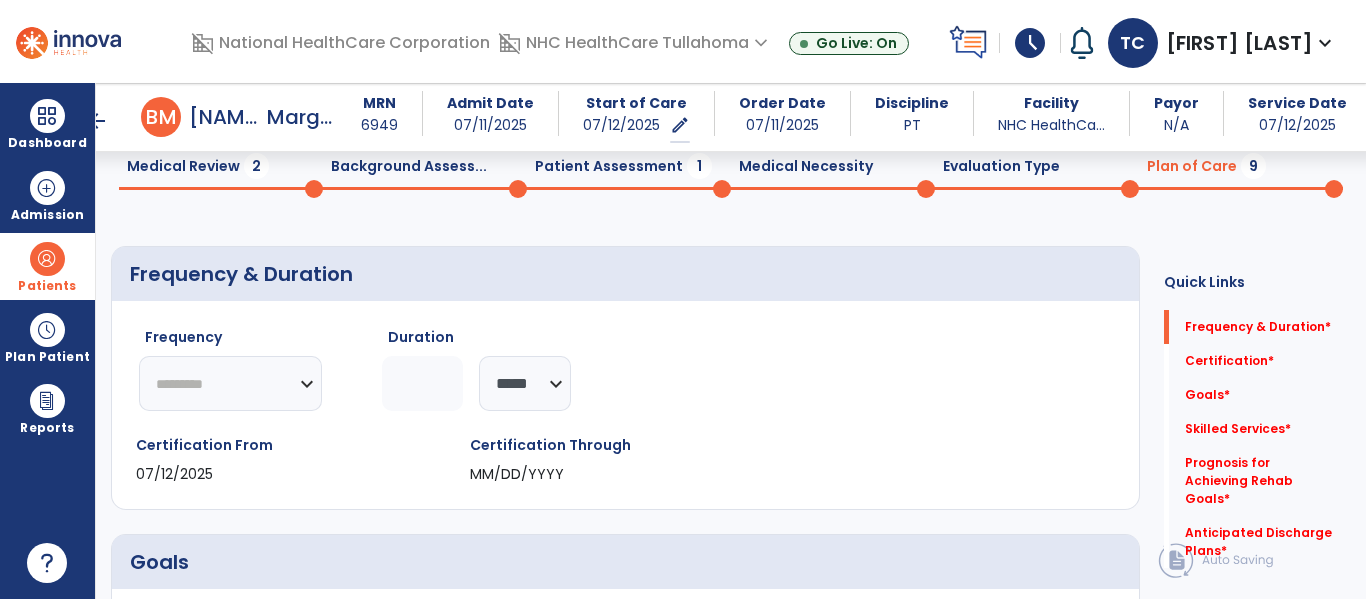 click on "********* ** ** ** ** ** ** **" 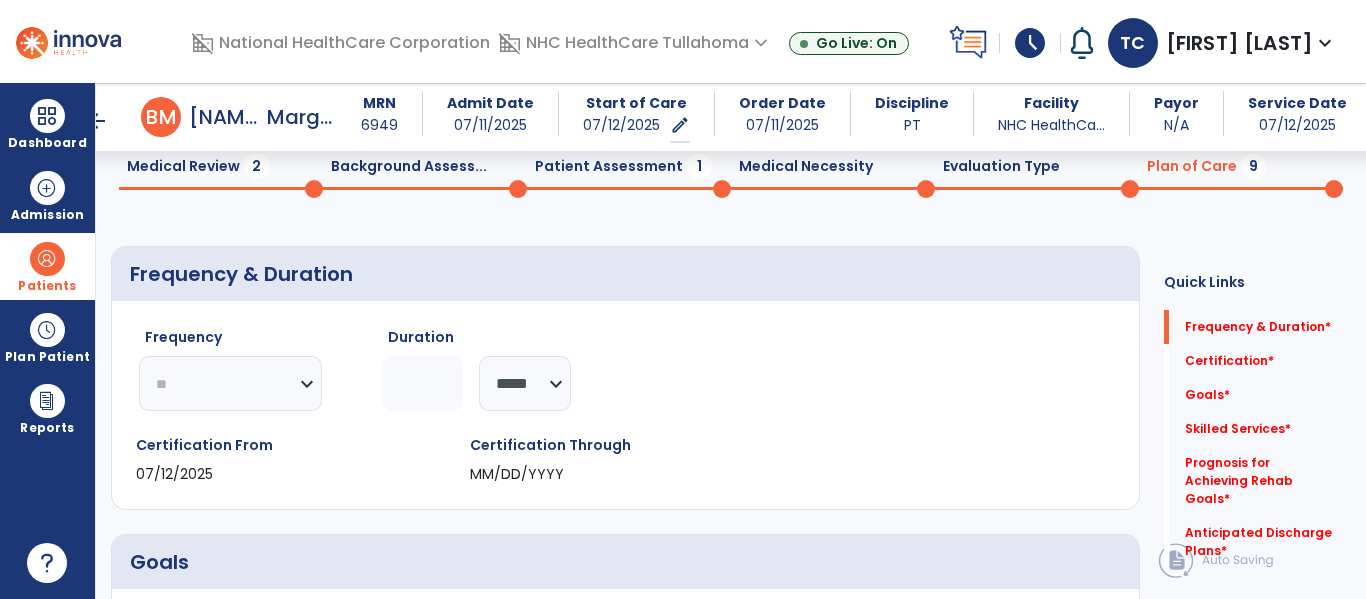click on "********* ** ** ** ** ** ** **" 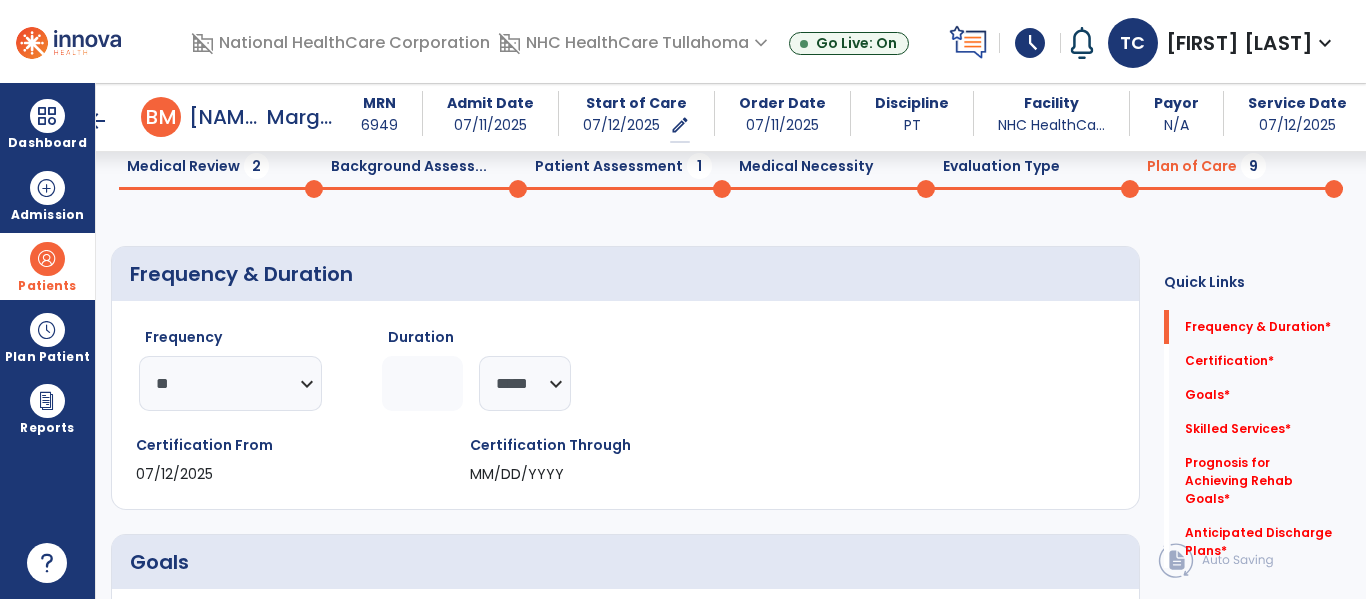 click 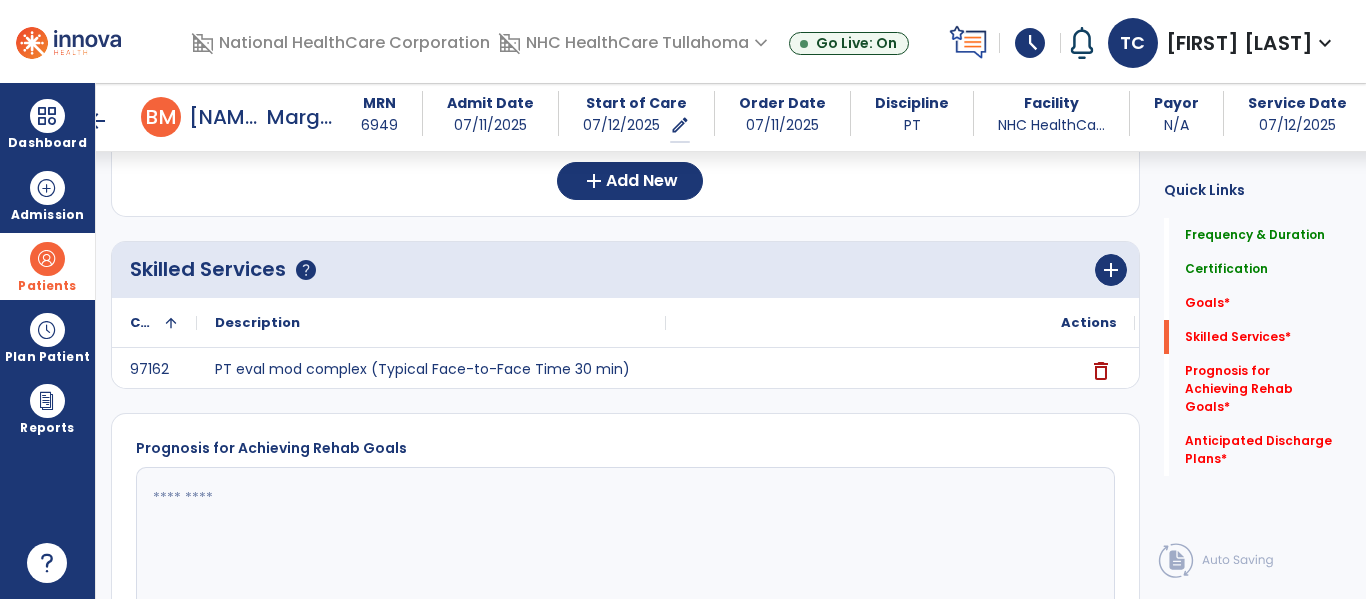 scroll, scrollTop: 567, scrollLeft: 0, axis: vertical 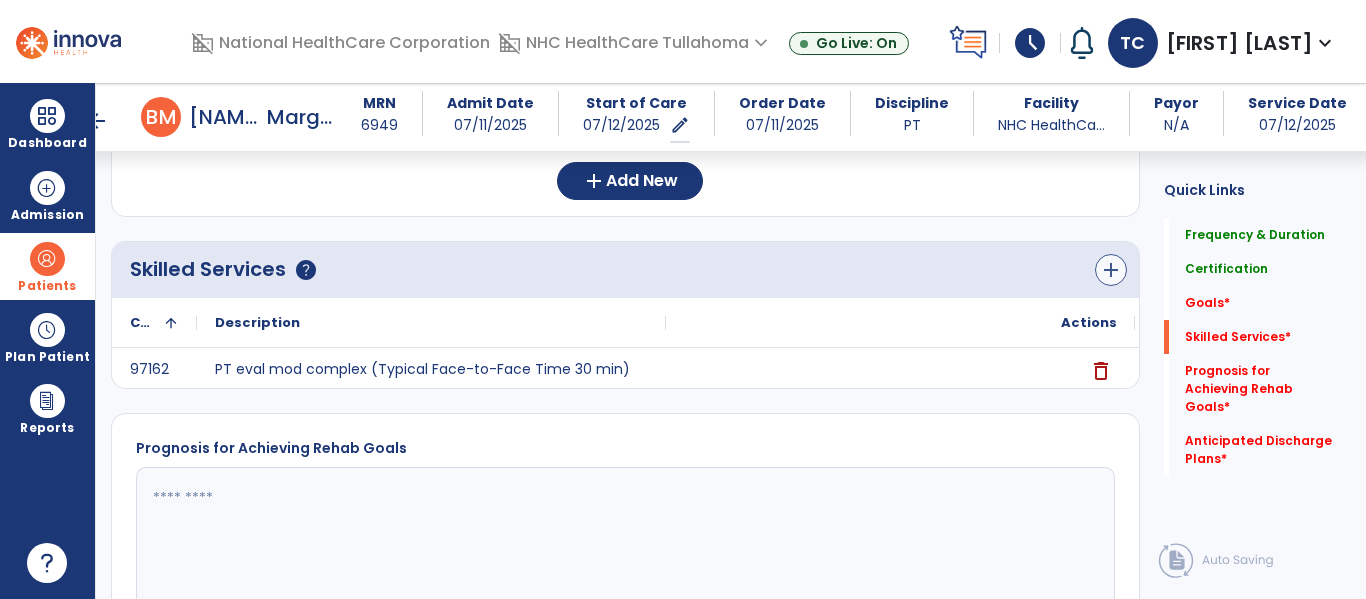type on "**" 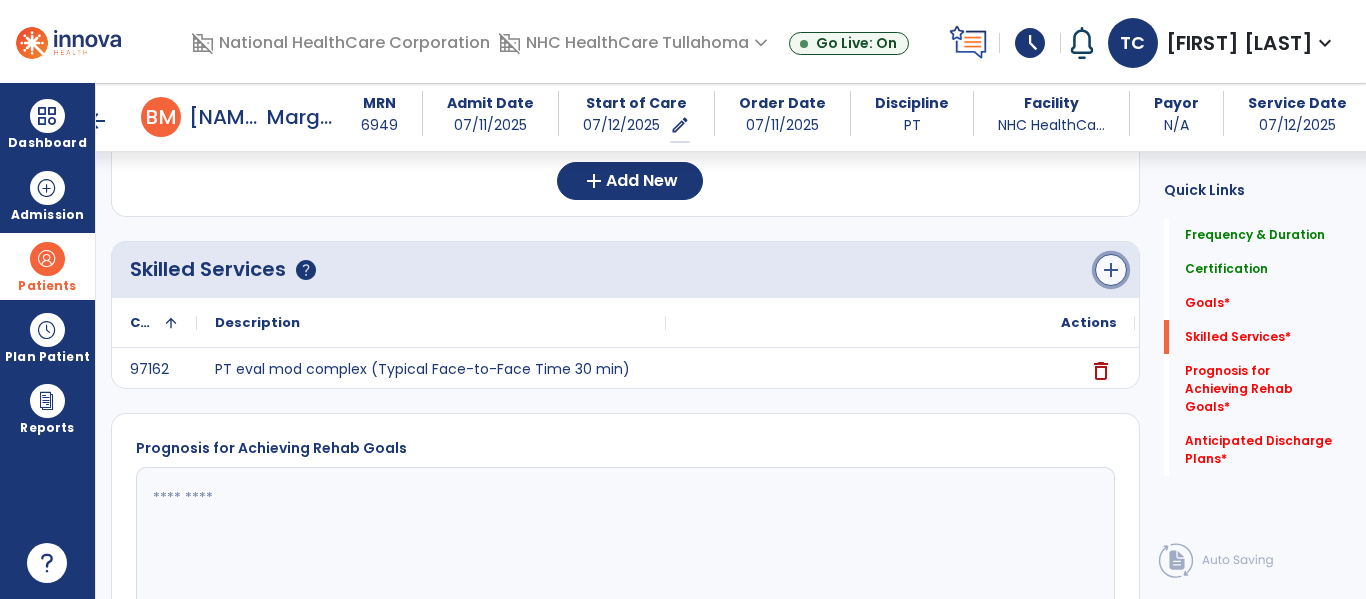 click on "add" 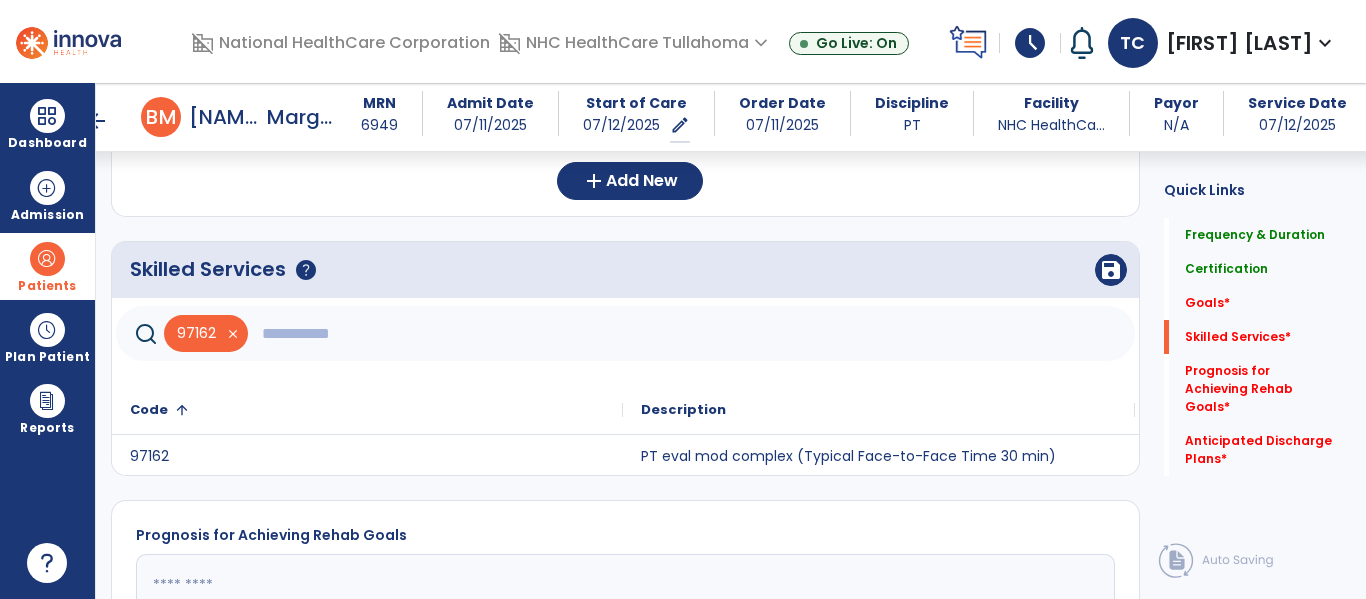 click 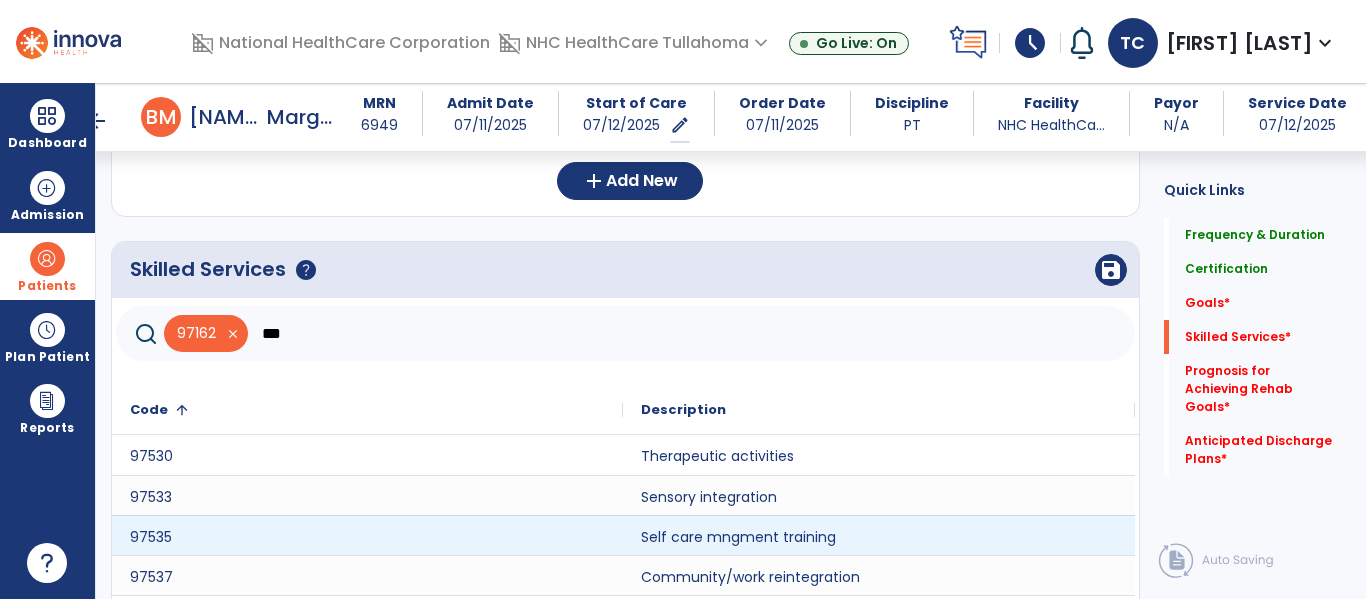 scroll, scrollTop: 676, scrollLeft: 0, axis: vertical 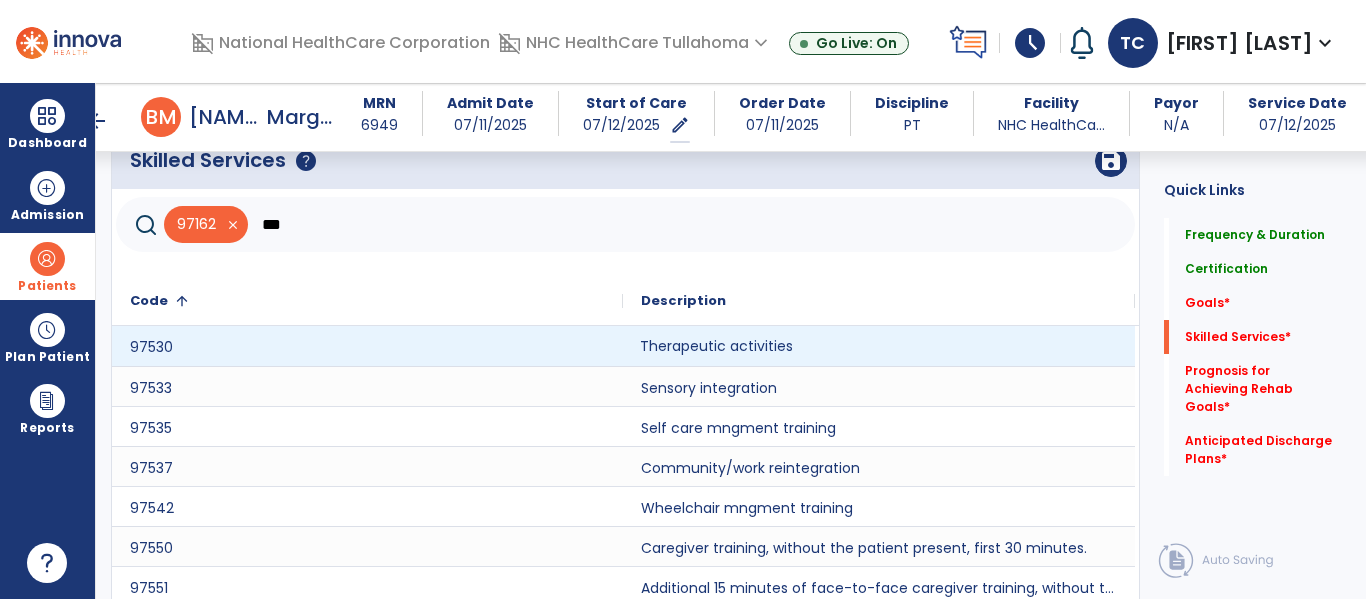 click on "Therapeutic activities" 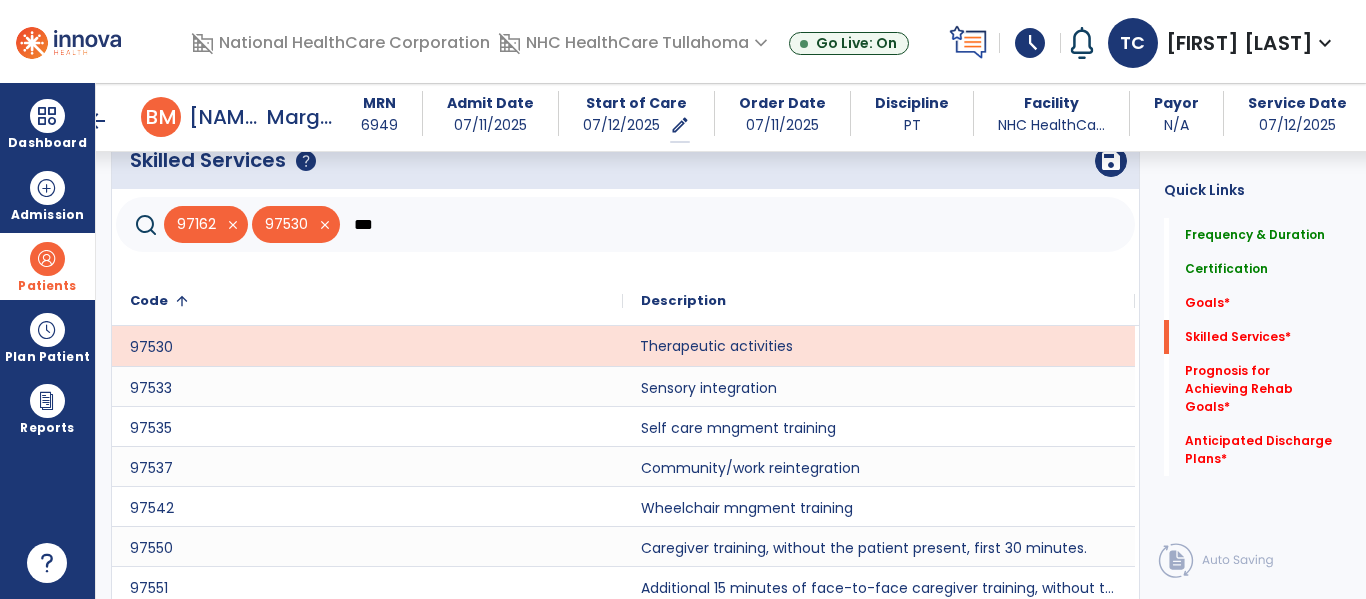 click on "***" 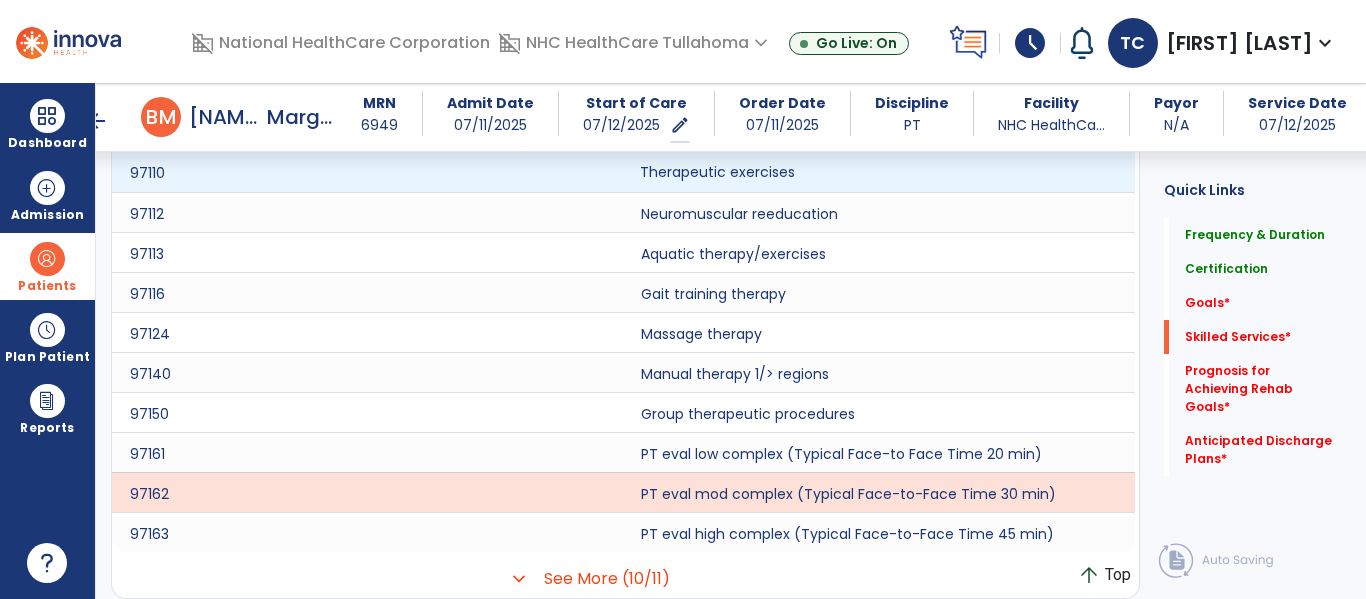 scroll, scrollTop: 645, scrollLeft: 0, axis: vertical 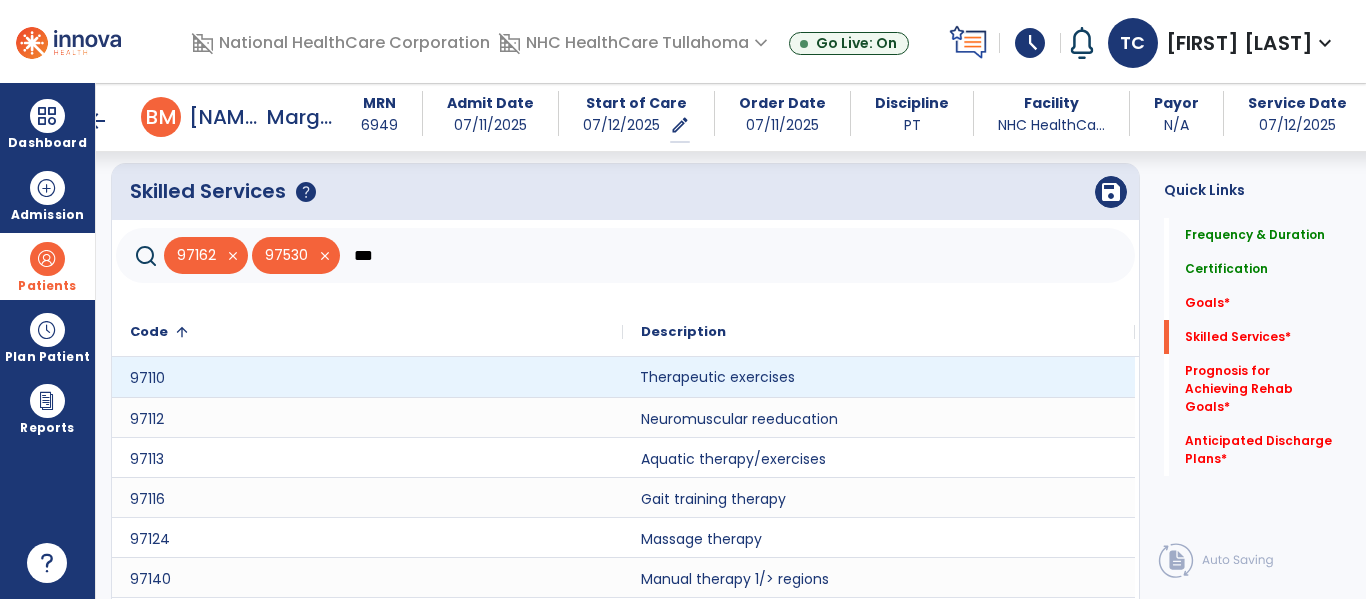 click on "Therapeutic exercises" 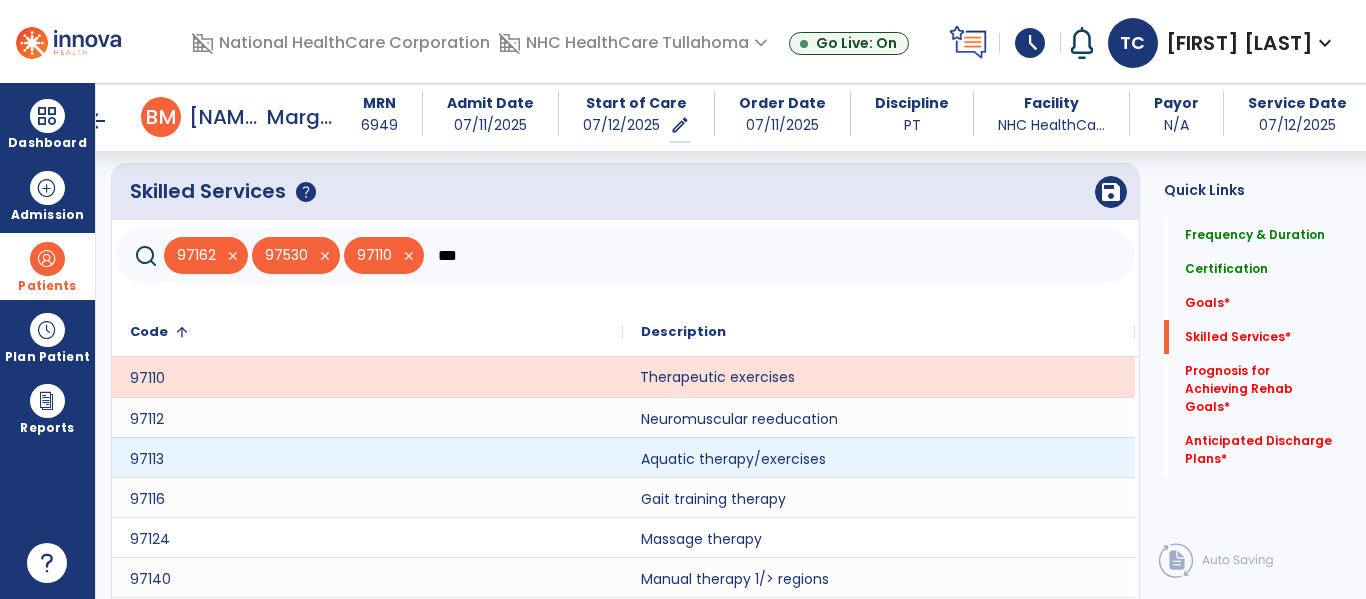 scroll, scrollTop: 685, scrollLeft: 0, axis: vertical 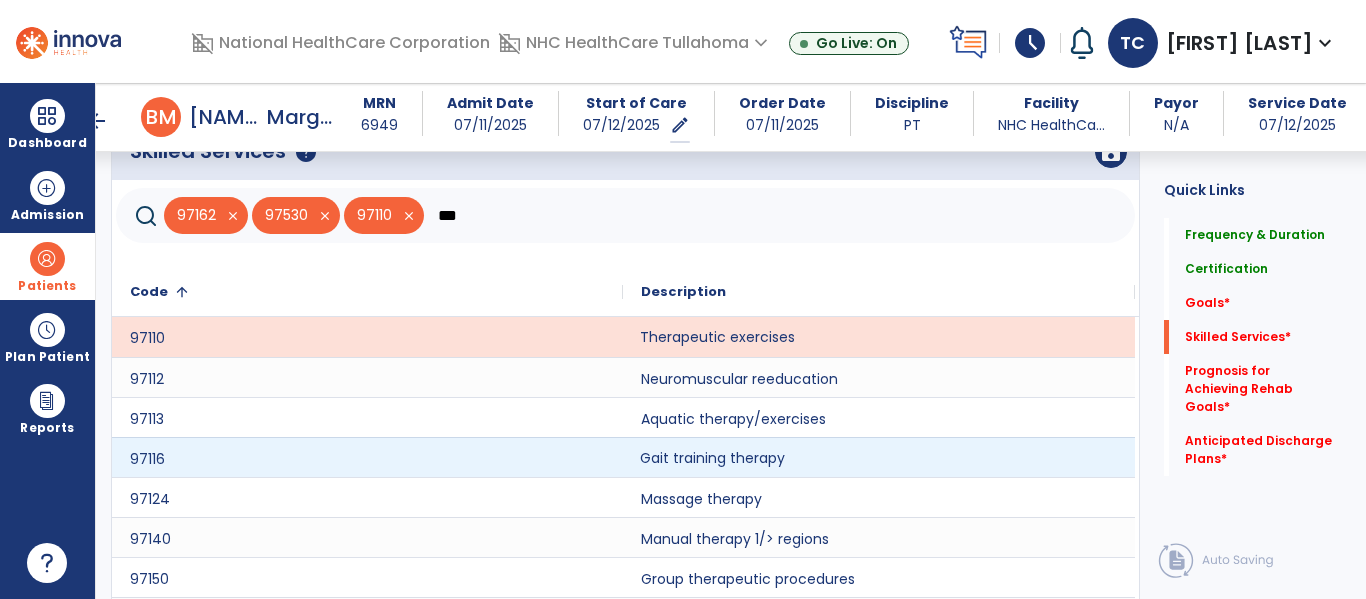 click on "Gait training therapy" 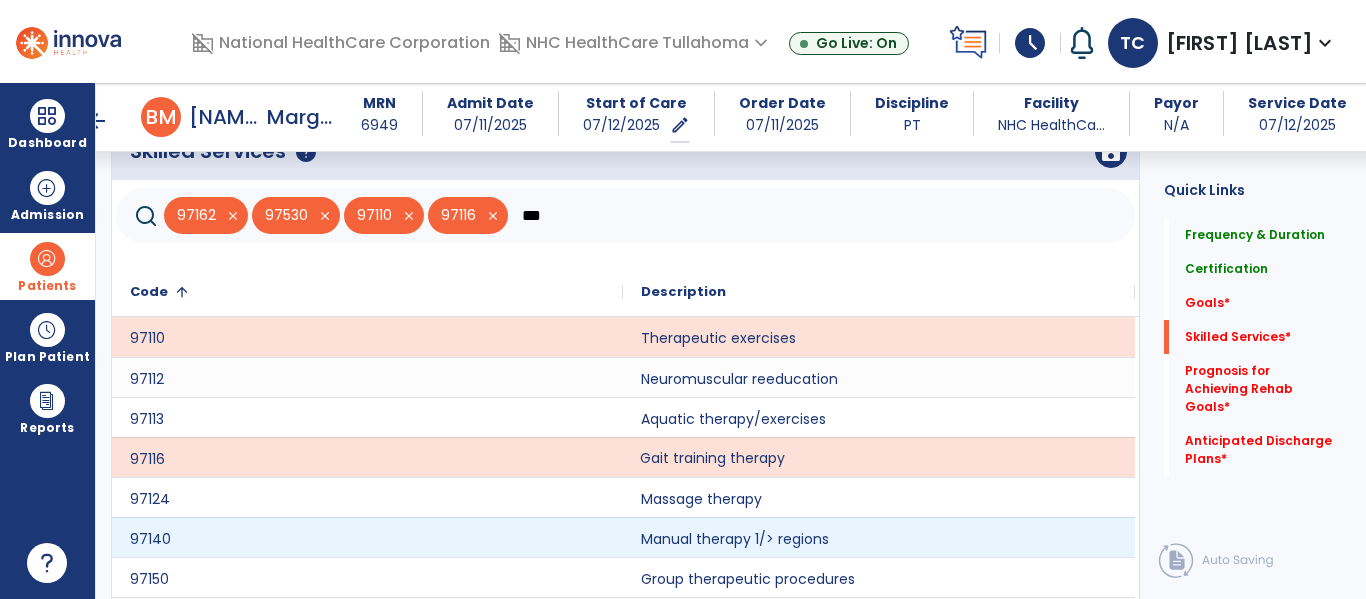 scroll, scrollTop: 778, scrollLeft: 0, axis: vertical 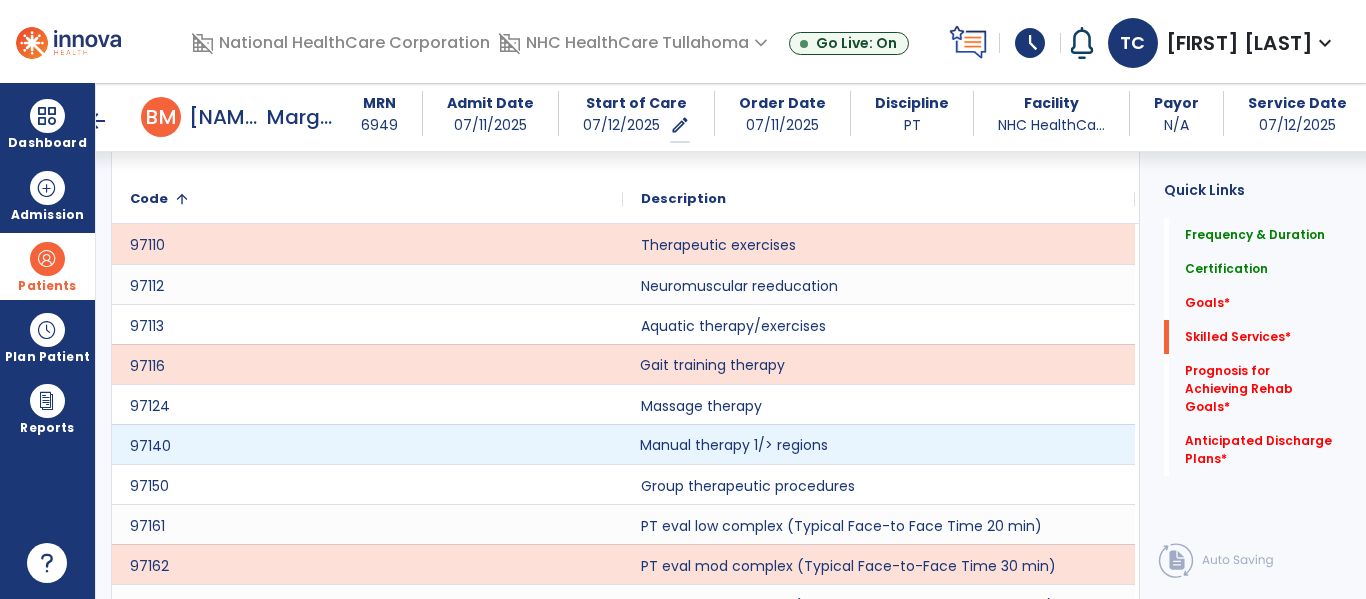 click on "Manual therapy 1/> regions" 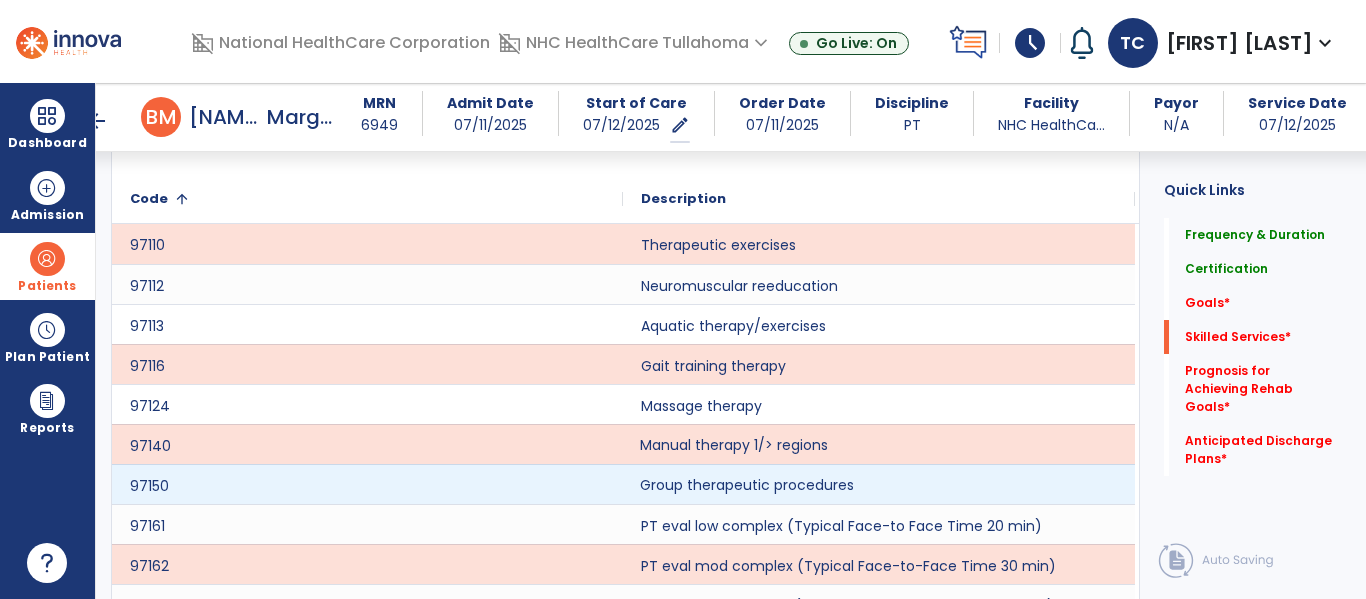 click on "Group therapeutic procedures" 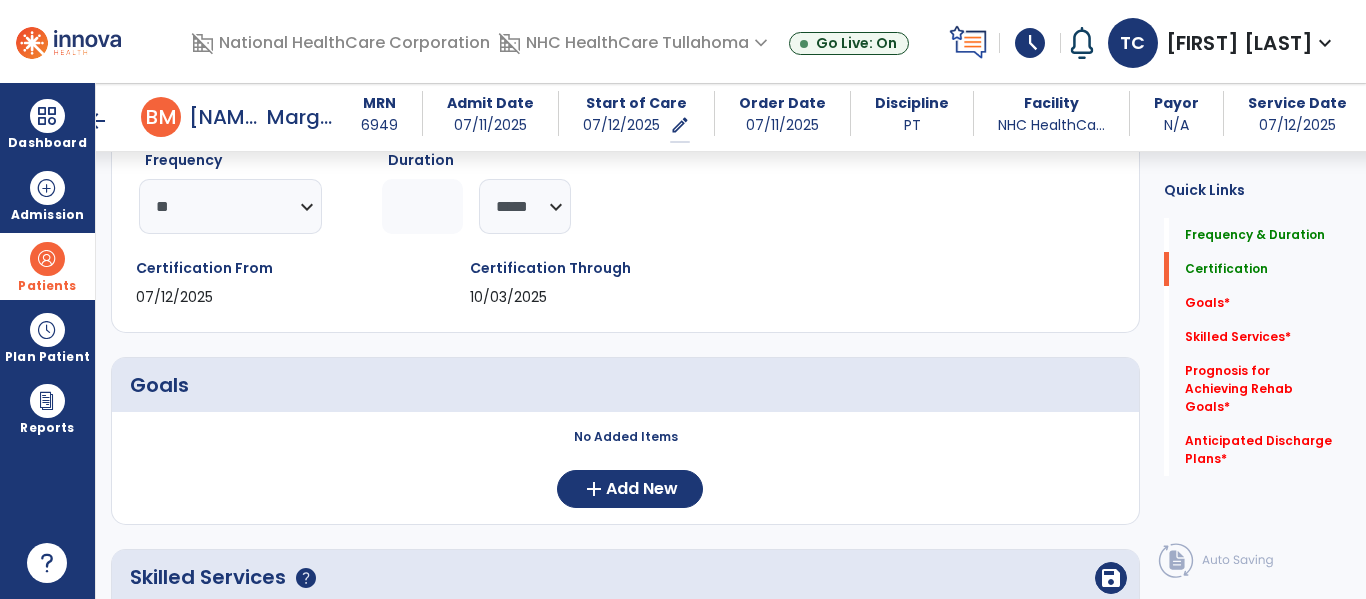 scroll, scrollTop: 461, scrollLeft: 0, axis: vertical 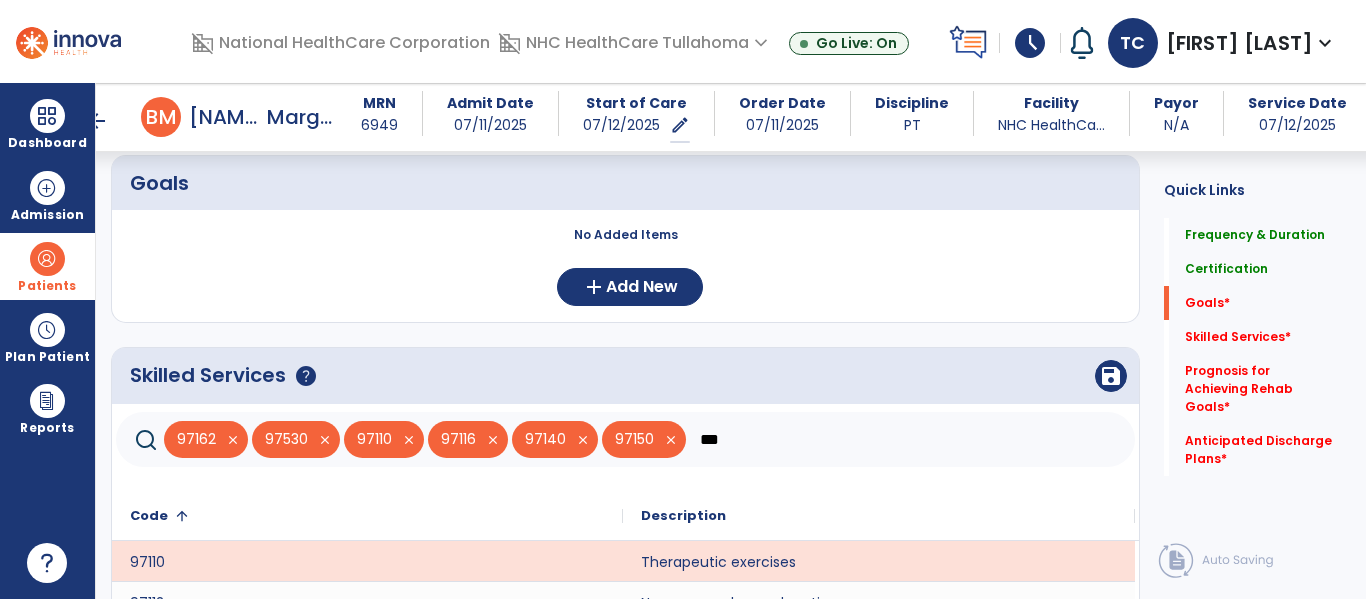 click on "***" 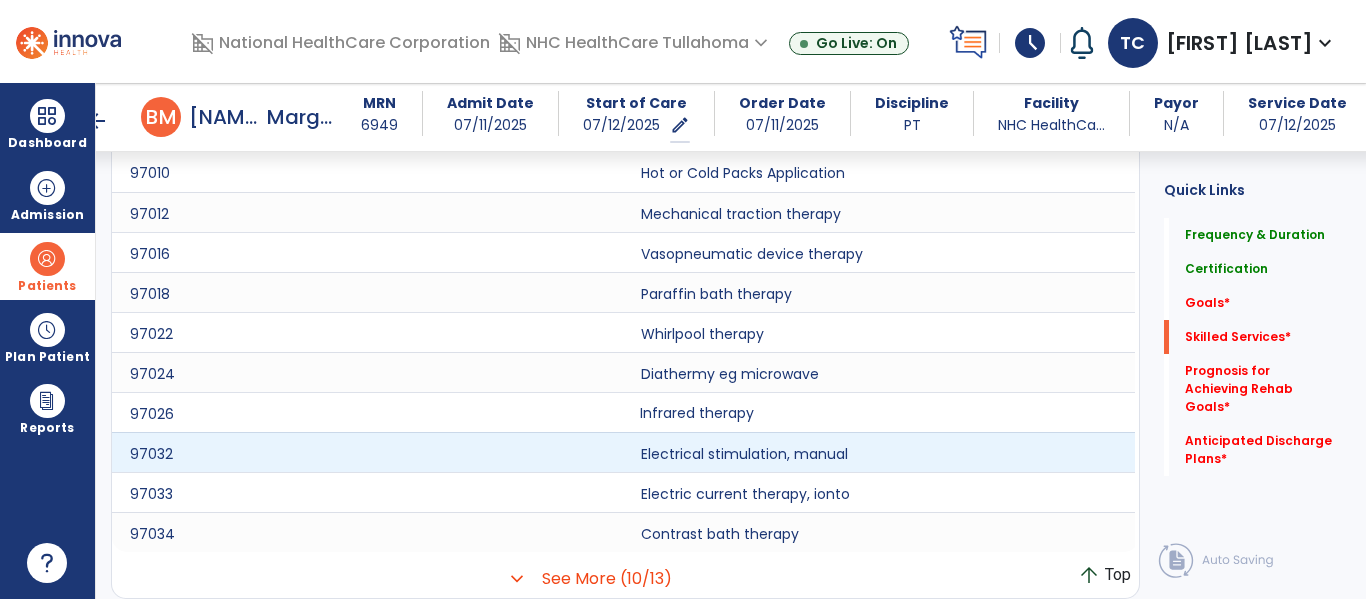 scroll, scrollTop: 896, scrollLeft: 0, axis: vertical 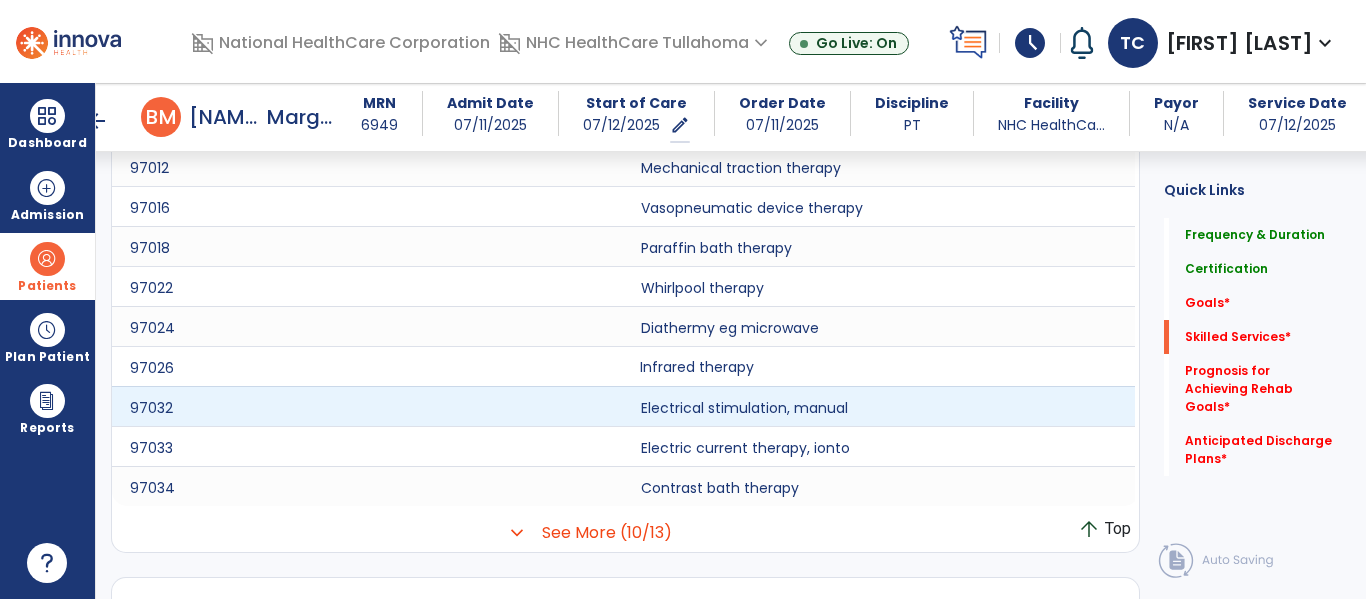 type on "***" 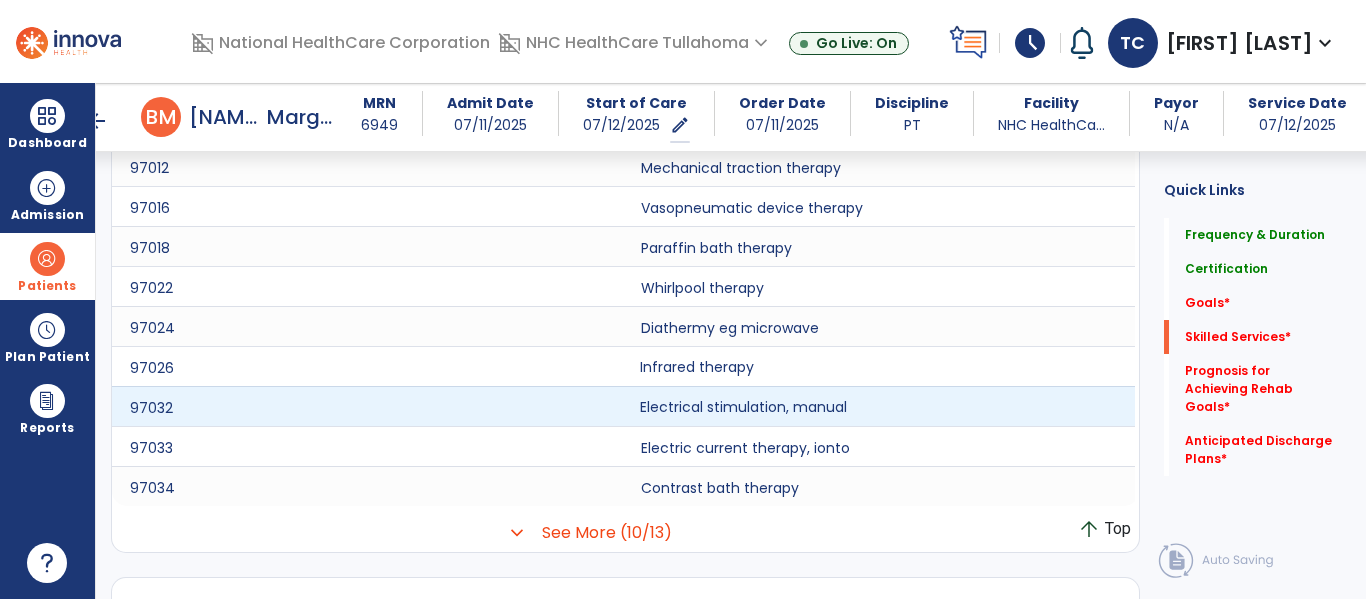 click on "Electrical stimulation, manual" 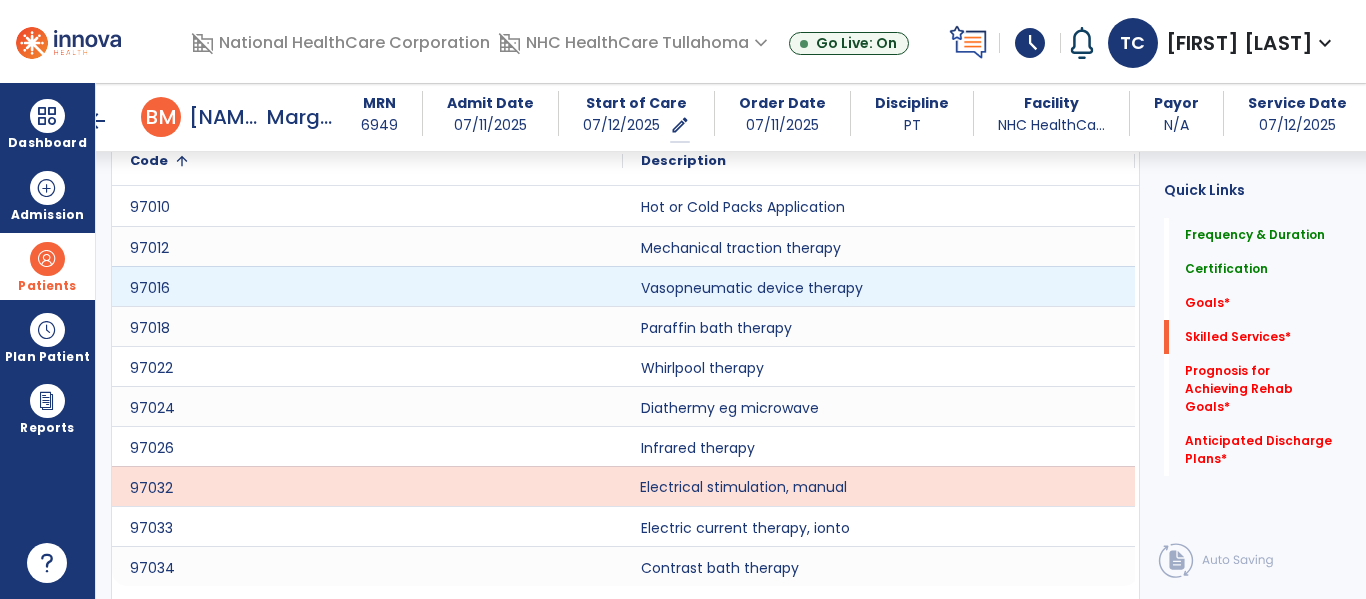 scroll, scrollTop: 754, scrollLeft: 0, axis: vertical 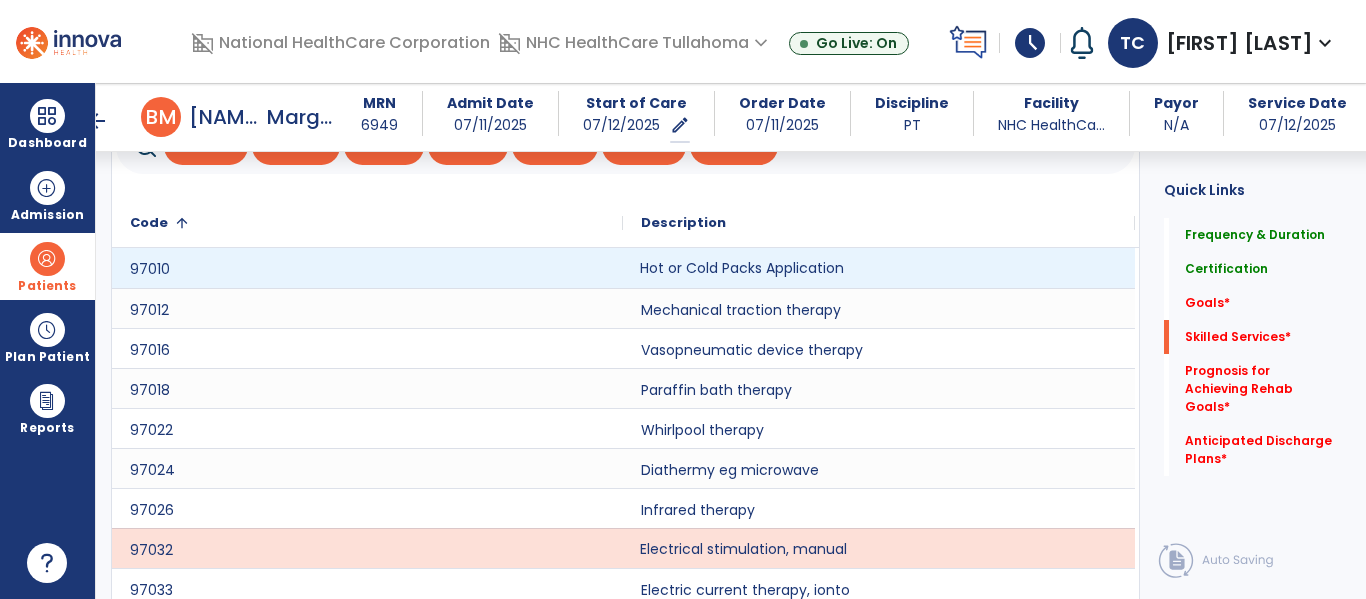 click on "Hot or Cold Packs Application" 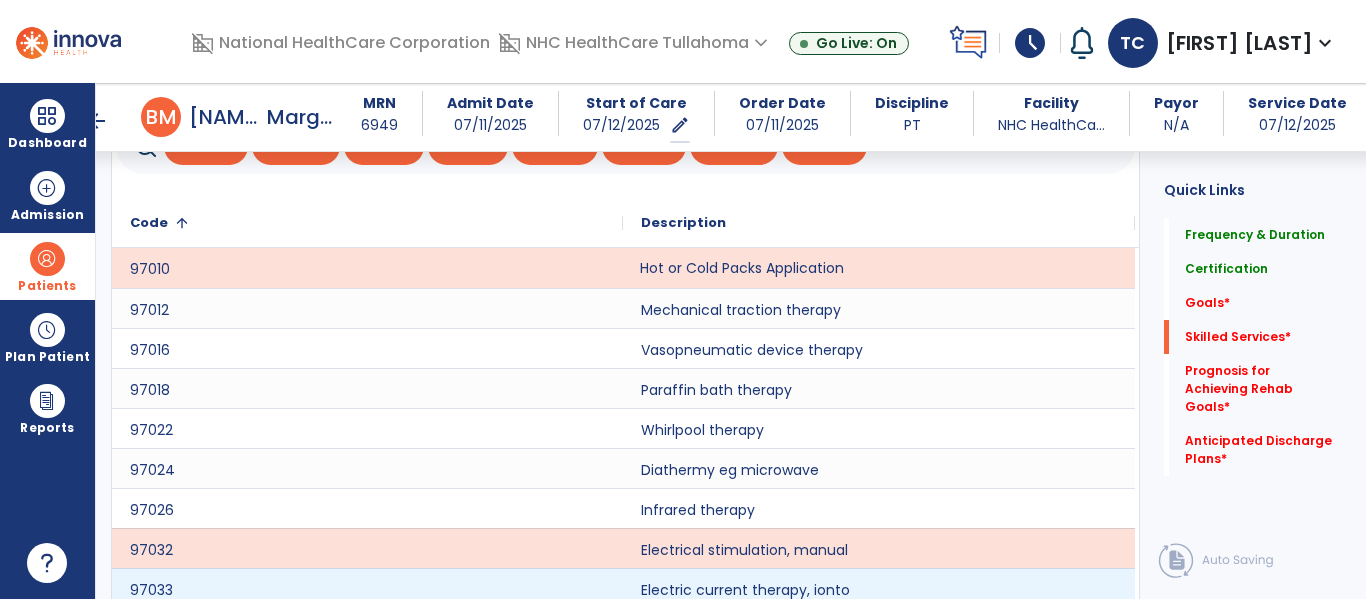 scroll, scrollTop: 856, scrollLeft: 0, axis: vertical 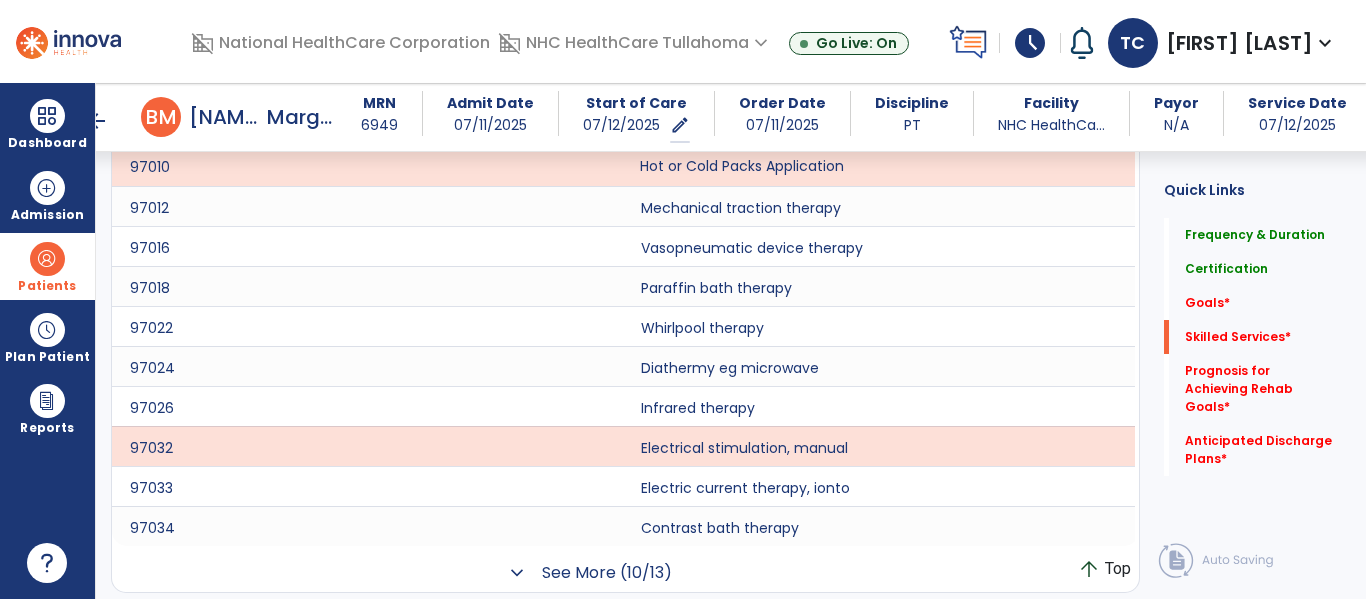 click on "See More (10/13)" 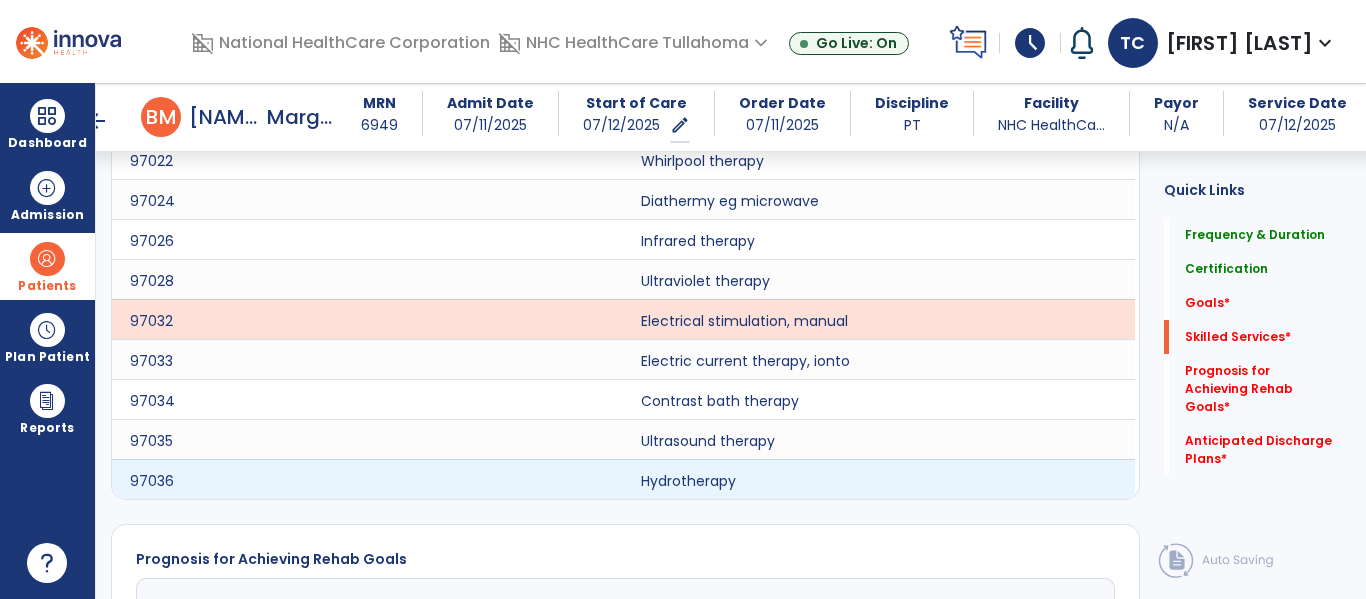 scroll, scrollTop: 1024, scrollLeft: 0, axis: vertical 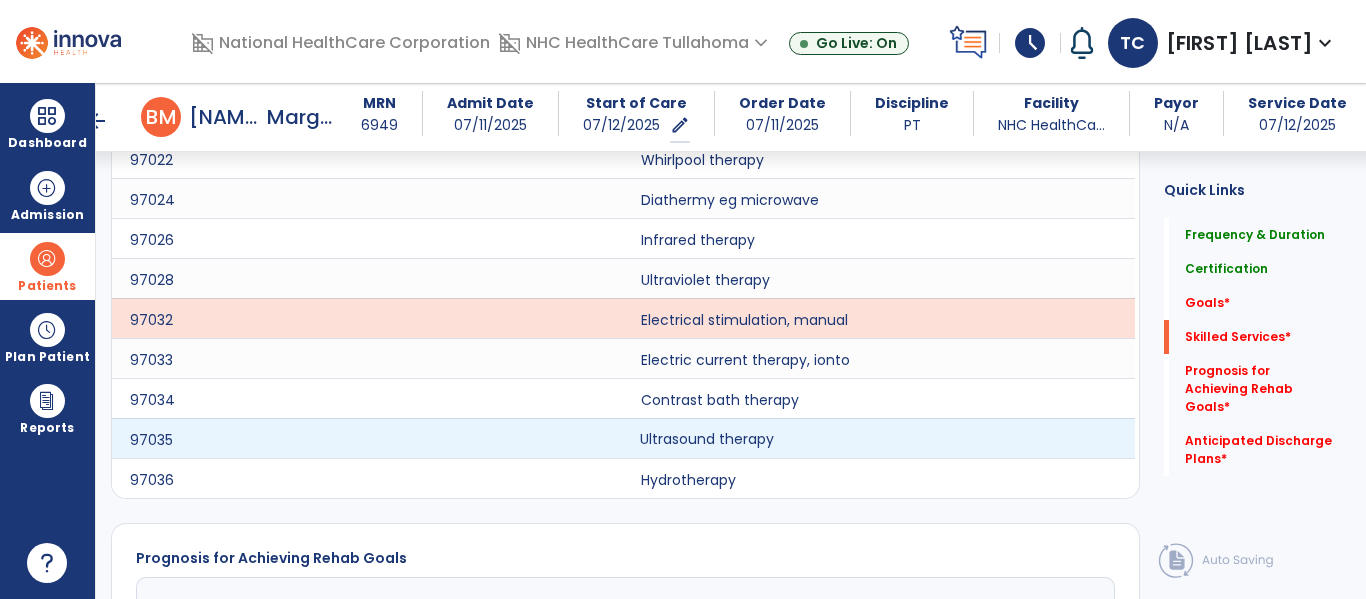 click on "Ultrasound therapy" 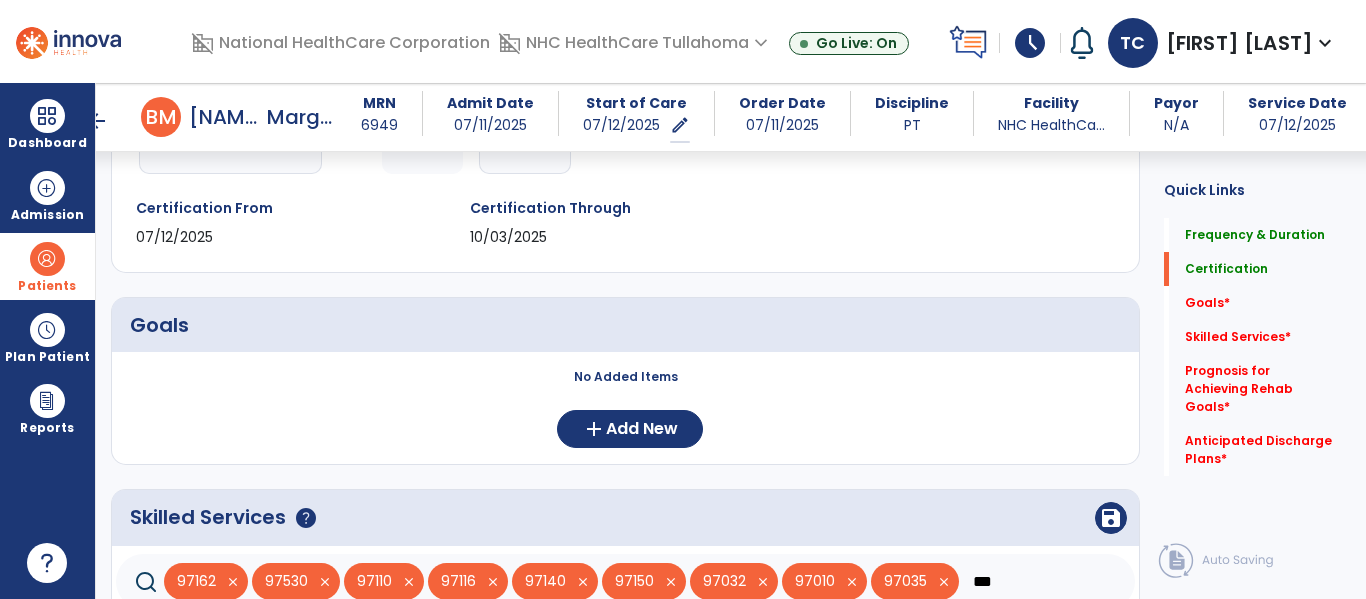 scroll, scrollTop: 321, scrollLeft: 0, axis: vertical 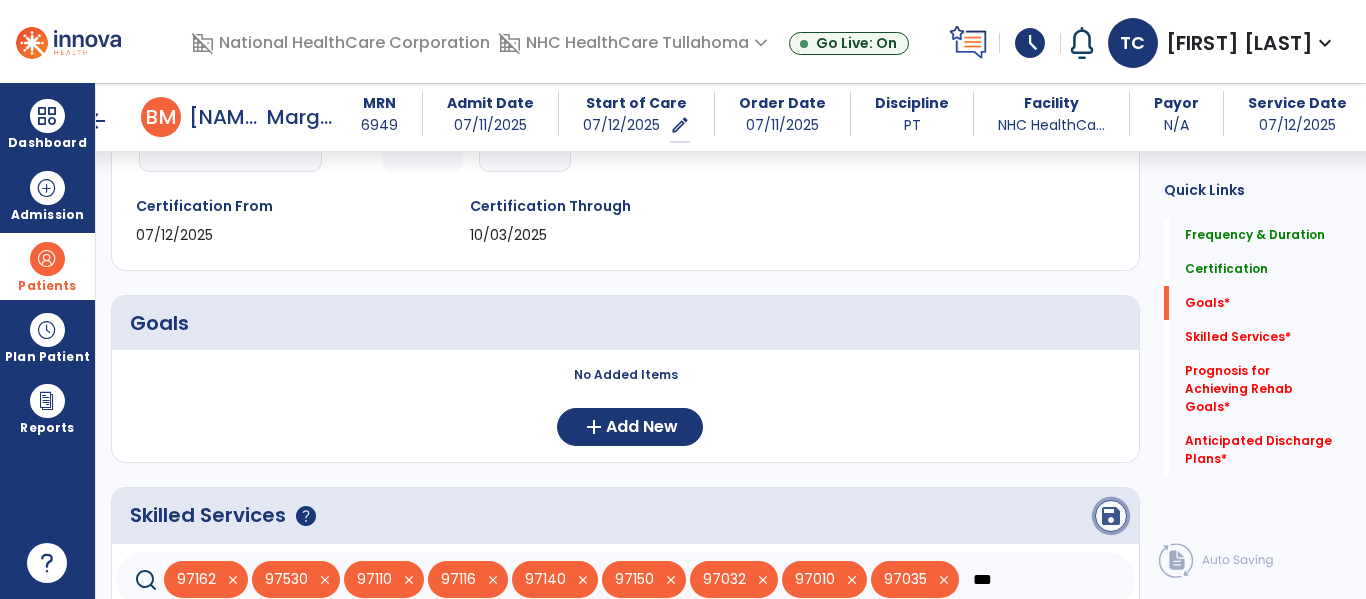 click on "save" 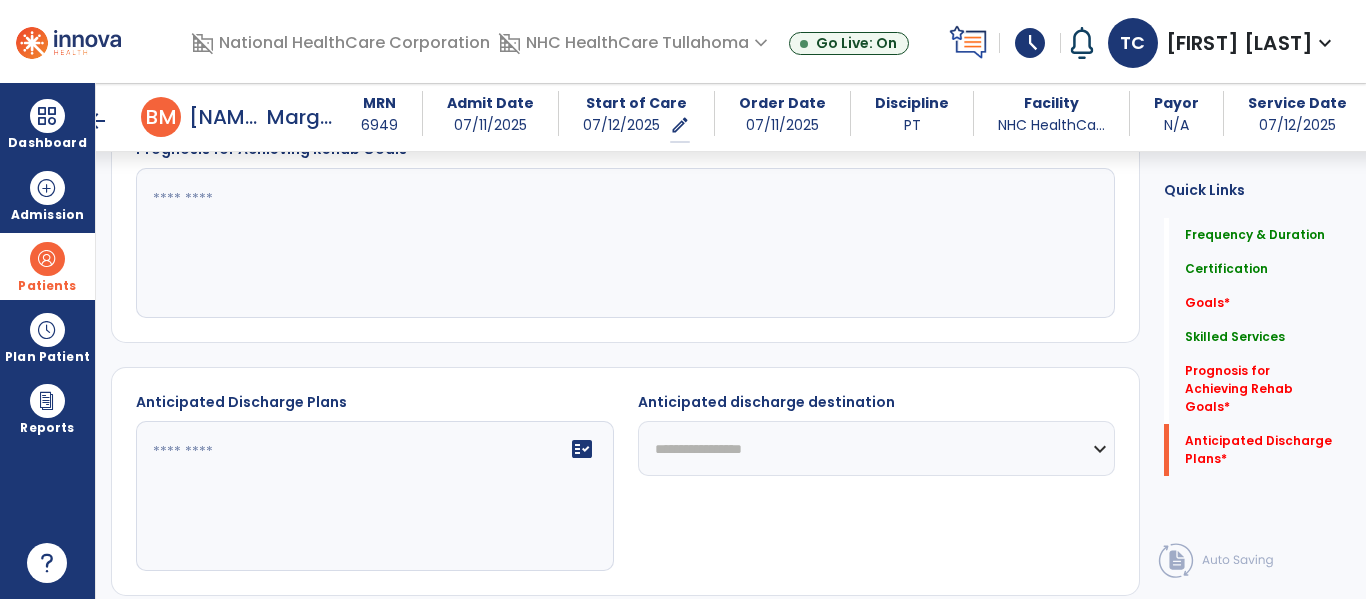 scroll, scrollTop: 975, scrollLeft: 0, axis: vertical 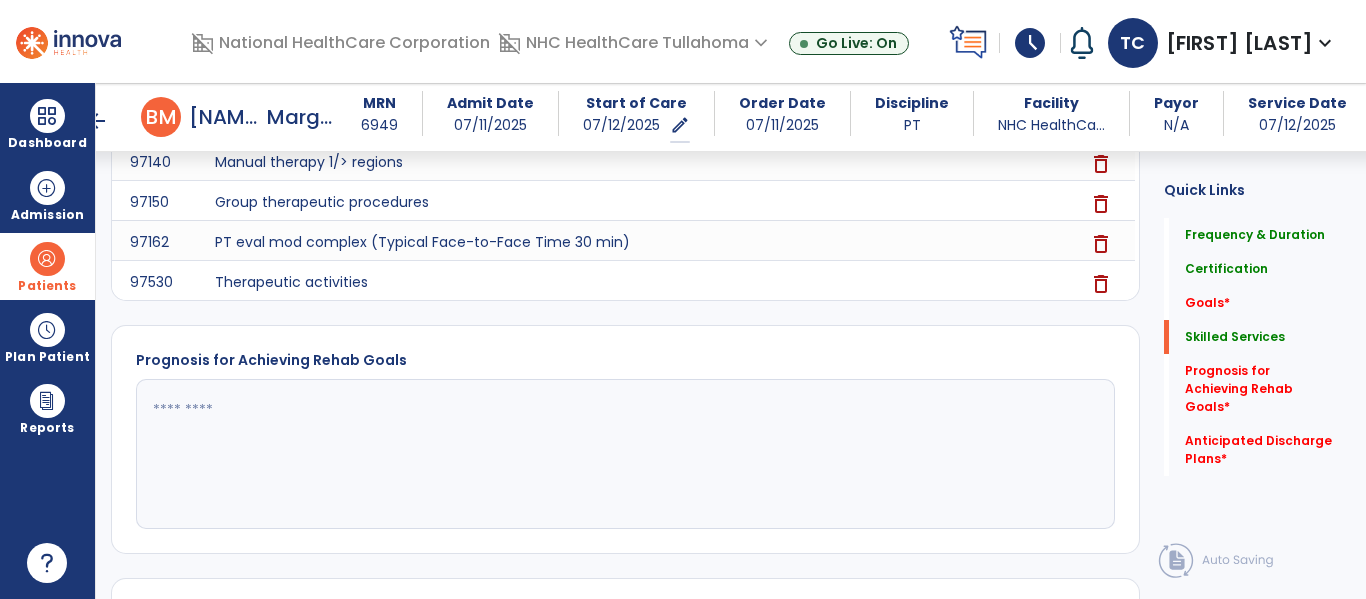 click 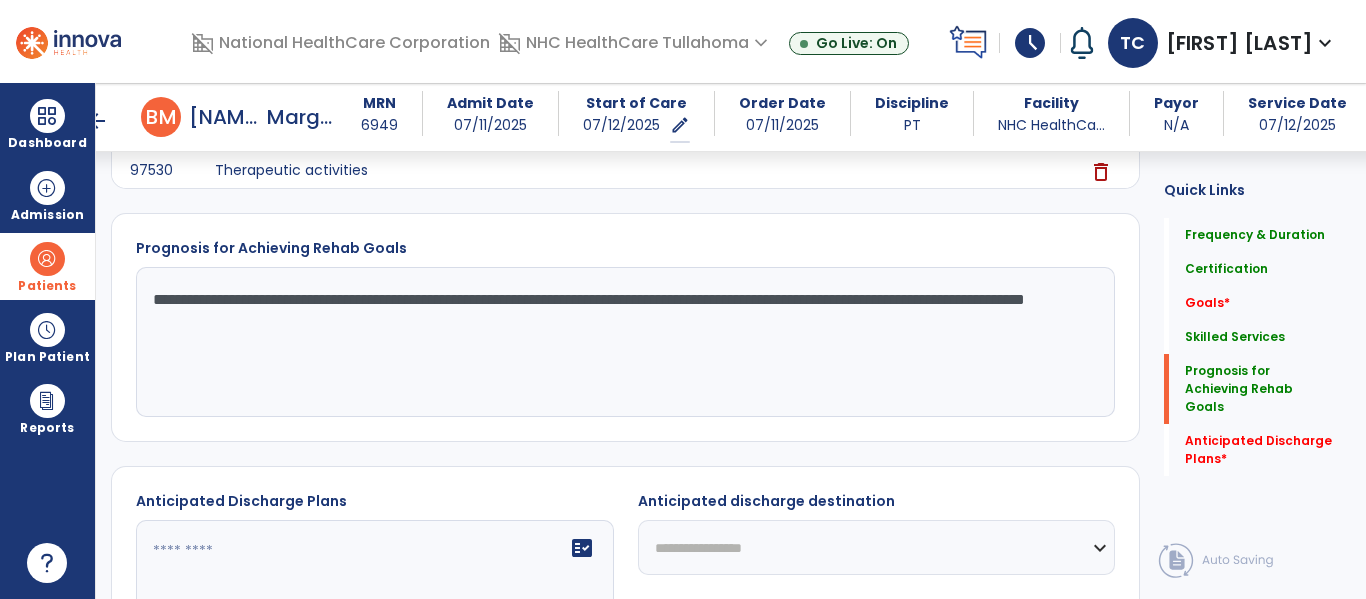 scroll, scrollTop: 1280, scrollLeft: 0, axis: vertical 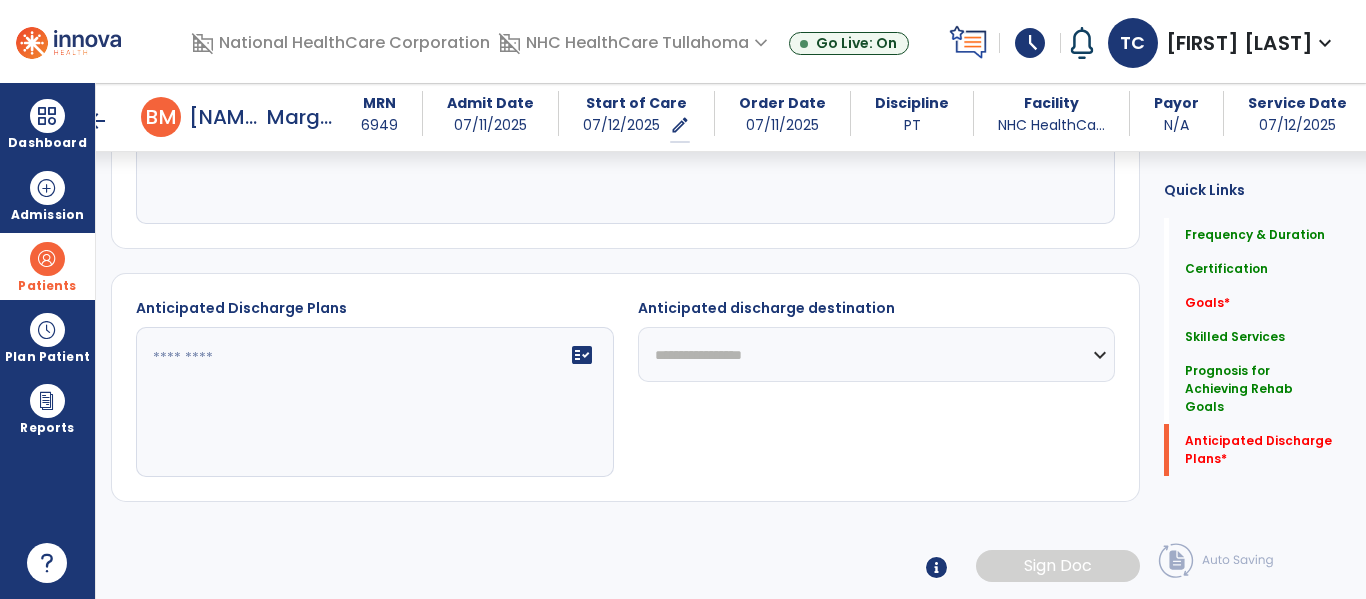 type on "**********" 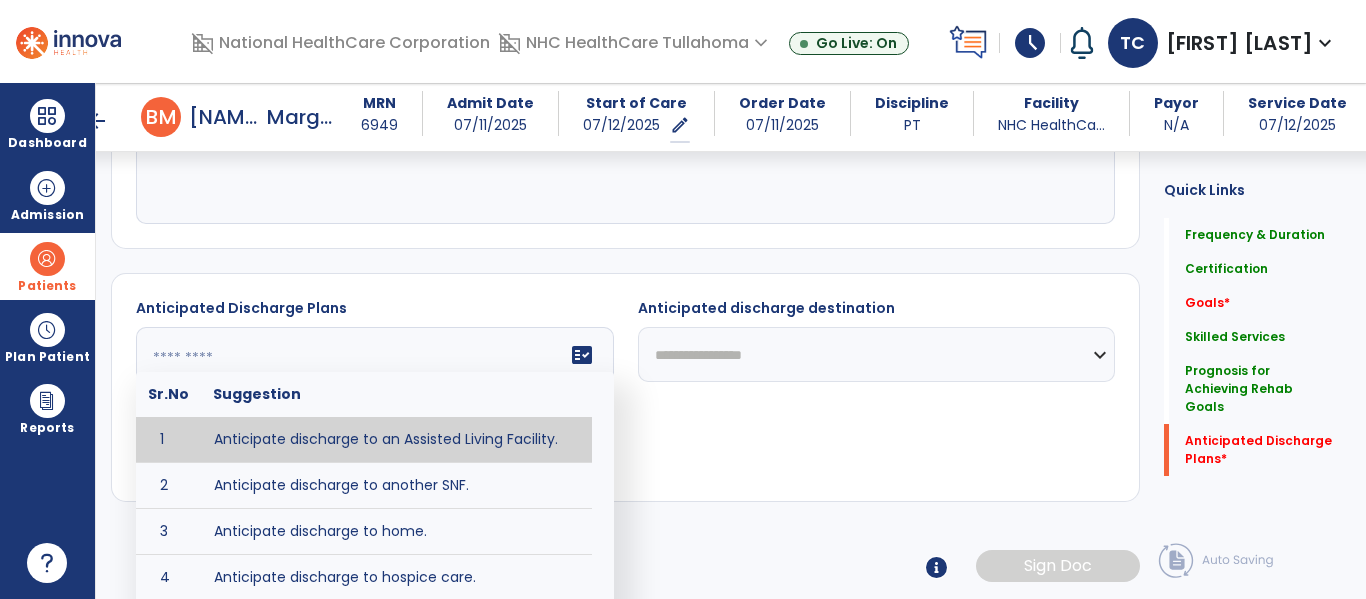 click on "fact_check  Sr.No Suggestion 1 Anticipate discharge to an Assisted Living Facility. 2 Anticipate discharge to another SNF. 3 Anticipate discharge to home. 4 Anticipate discharge to hospice care. 5 Anticipate discharge to this SNF. 6 Anticipate patient will need [FULL/PART TIME] caregiver assistance. 7 Anticipate patient will need [ASSISTANCE LEVEL] assistance from [CAREGIVER]. 8 Anticipate patient will need 24-hour caregiver assistance. 9 Anticipate patient will need no caregiver assistance. 10 Discharge home and independent with caregiver. 11 Discharge home and independent without caregiver. 12 Discharge home and return to community activities. 13 Discharge home and return to vocational activities. 14 Discharge to home with patient continuing therapy services with out patient therapy. 15 Discharge to home with patient continuing therapy with Home Health. 16 Discharge to home with patient planning to live alone. 17 DME - the following DME for this patient is recommended by Physical Therapy: 18 19 20 21 22 23" 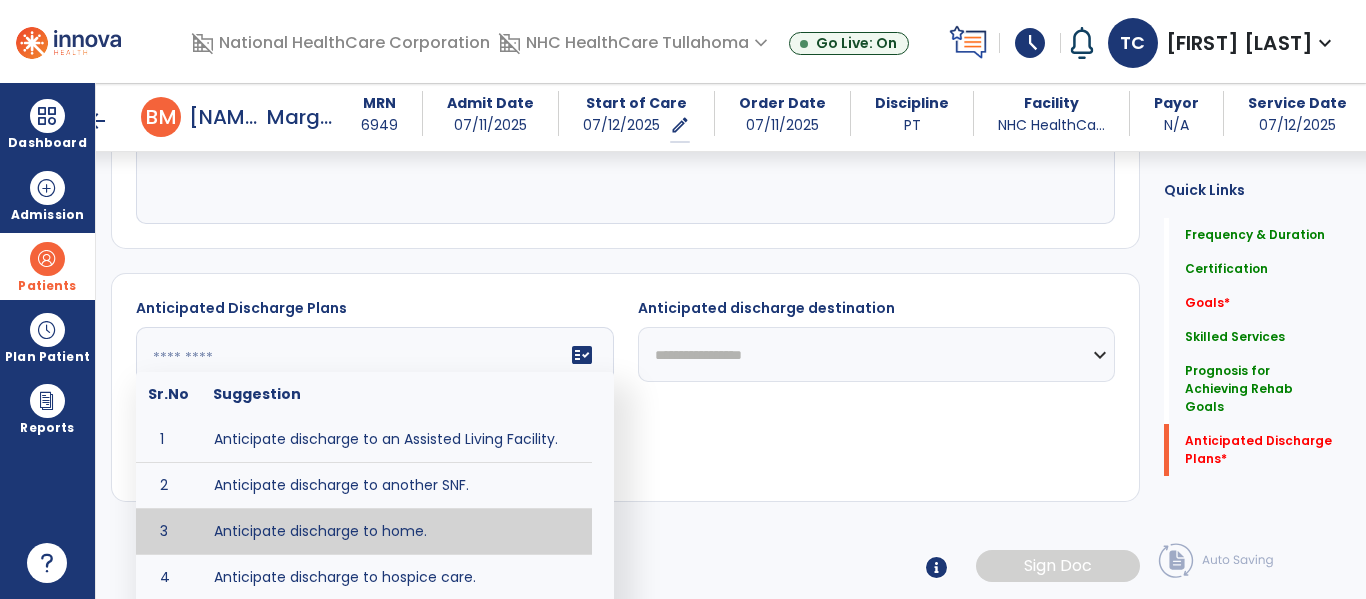 type on "**********" 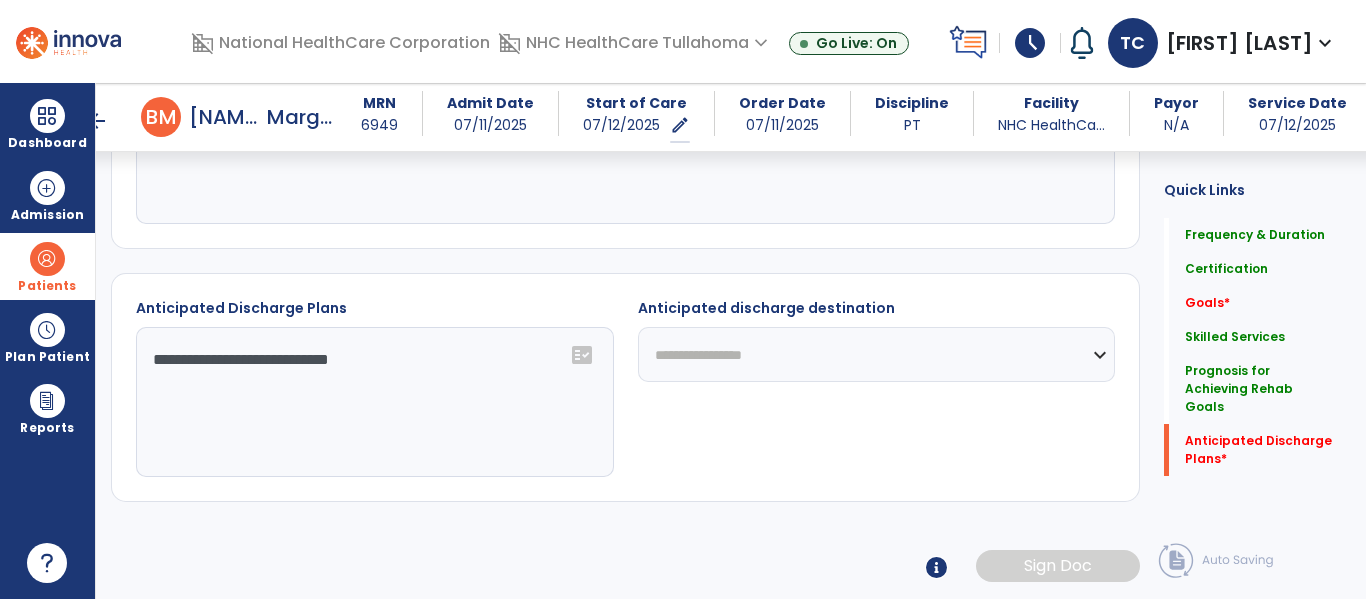 click on "**********" 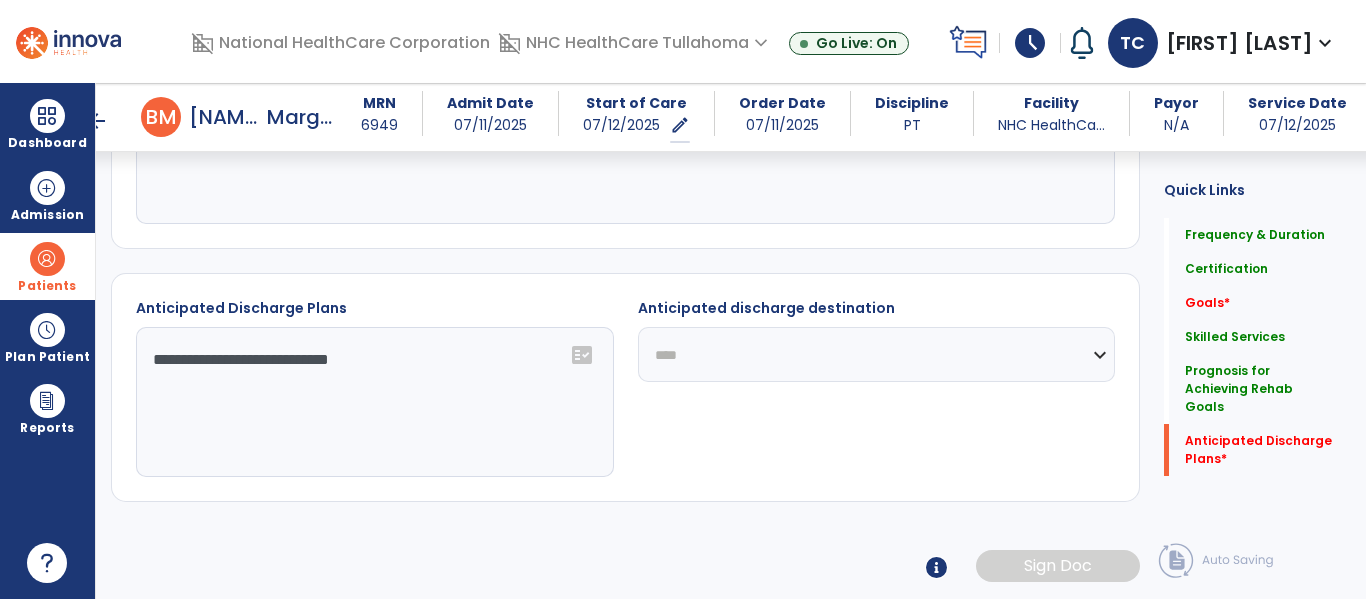 click on "**********" 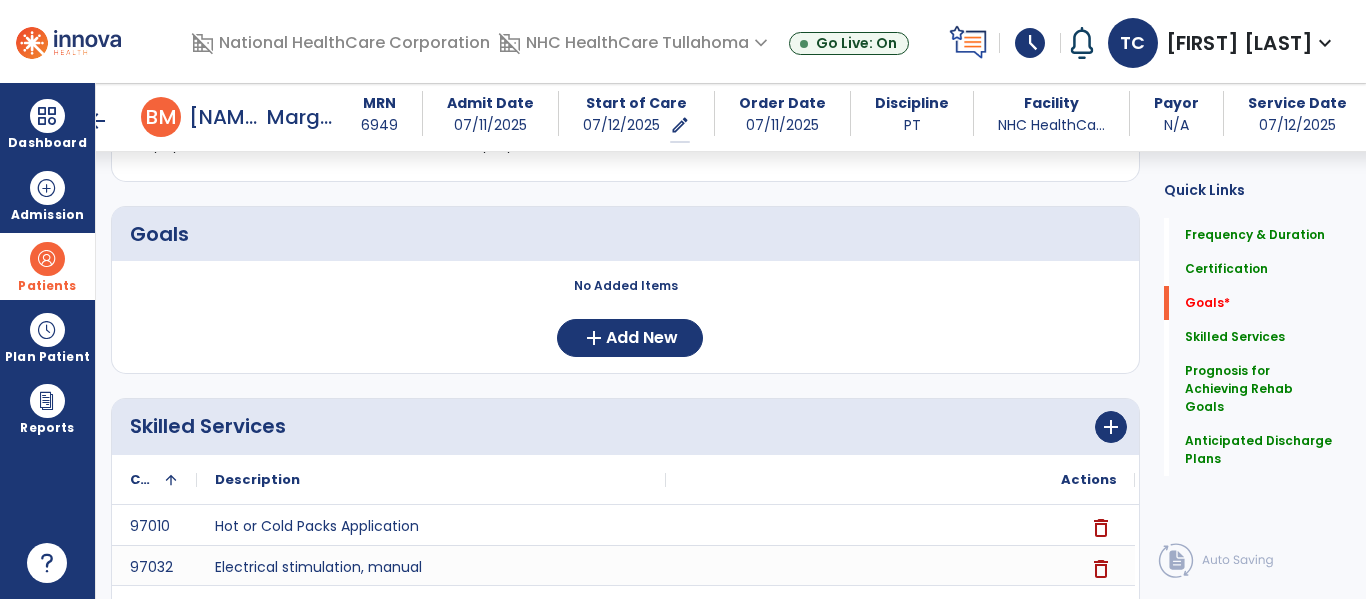 scroll, scrollTop: 409, scrollLeft: 0, axis: vertical 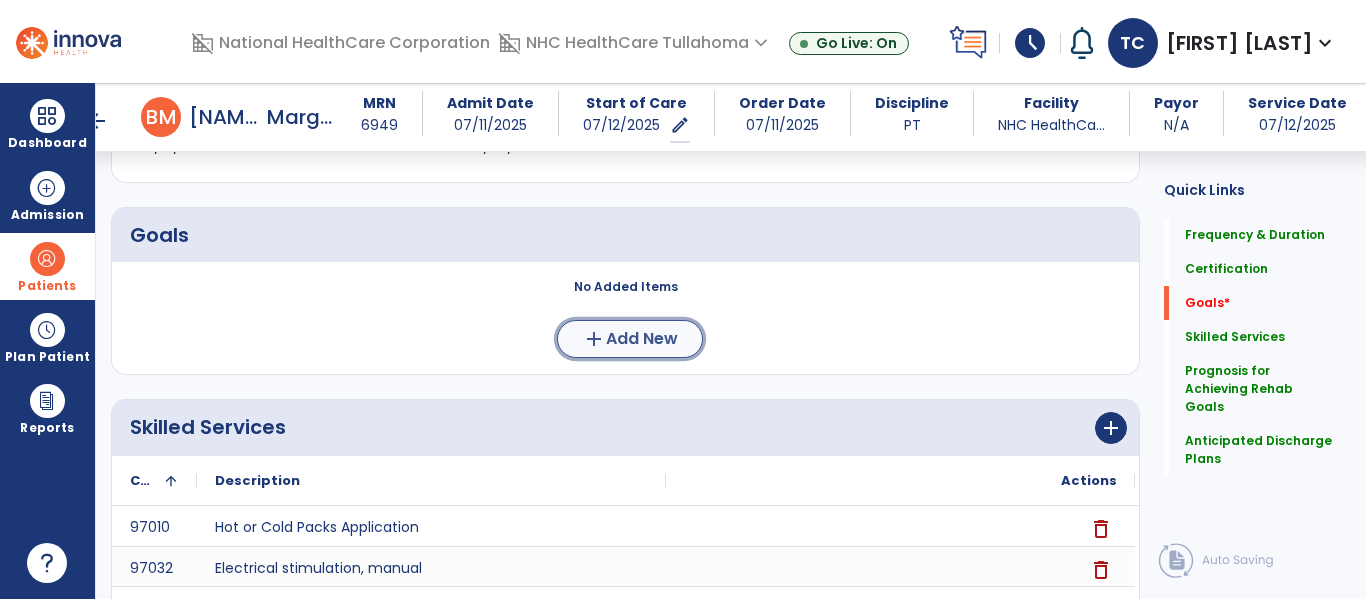 click on "Add New" at bounding box center [642, 339] 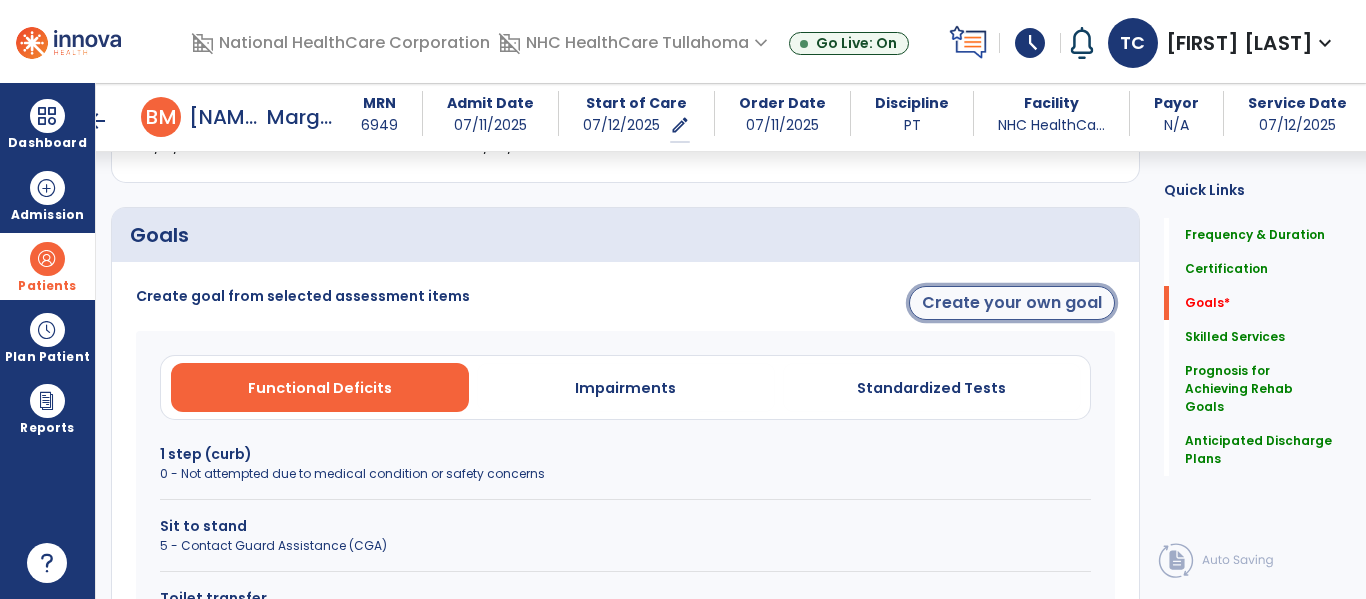 click on "Create your own goal" at bounding box center [1012, 303] 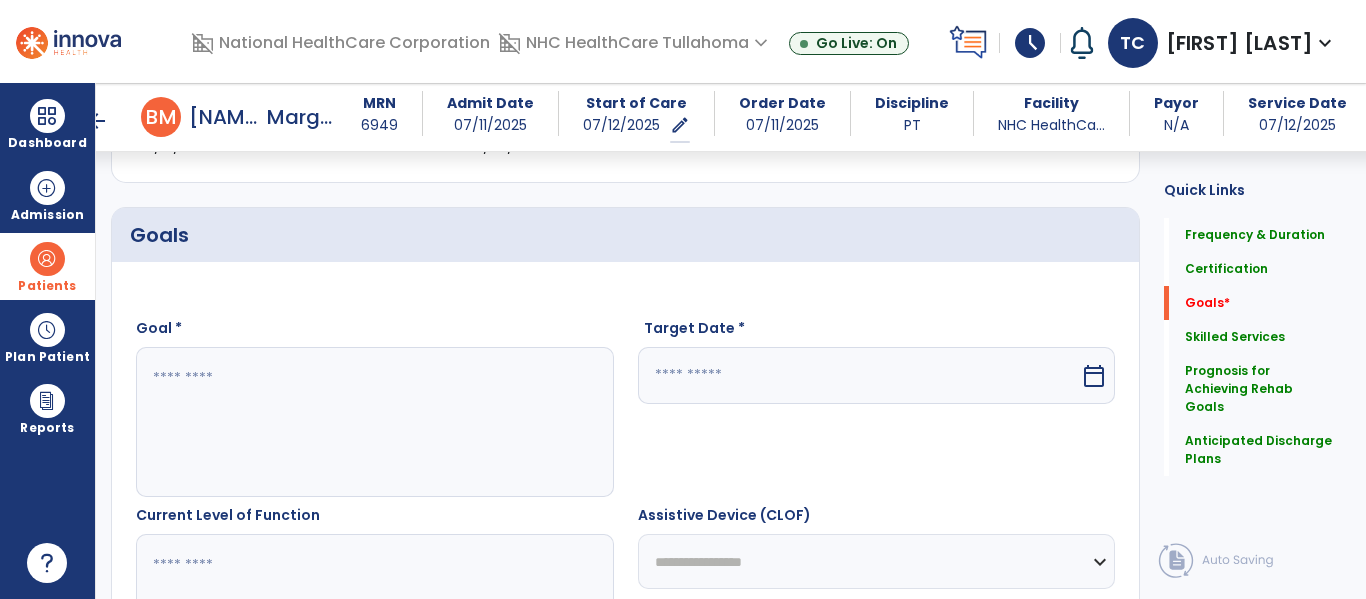 click at bounding box center [374, 422] 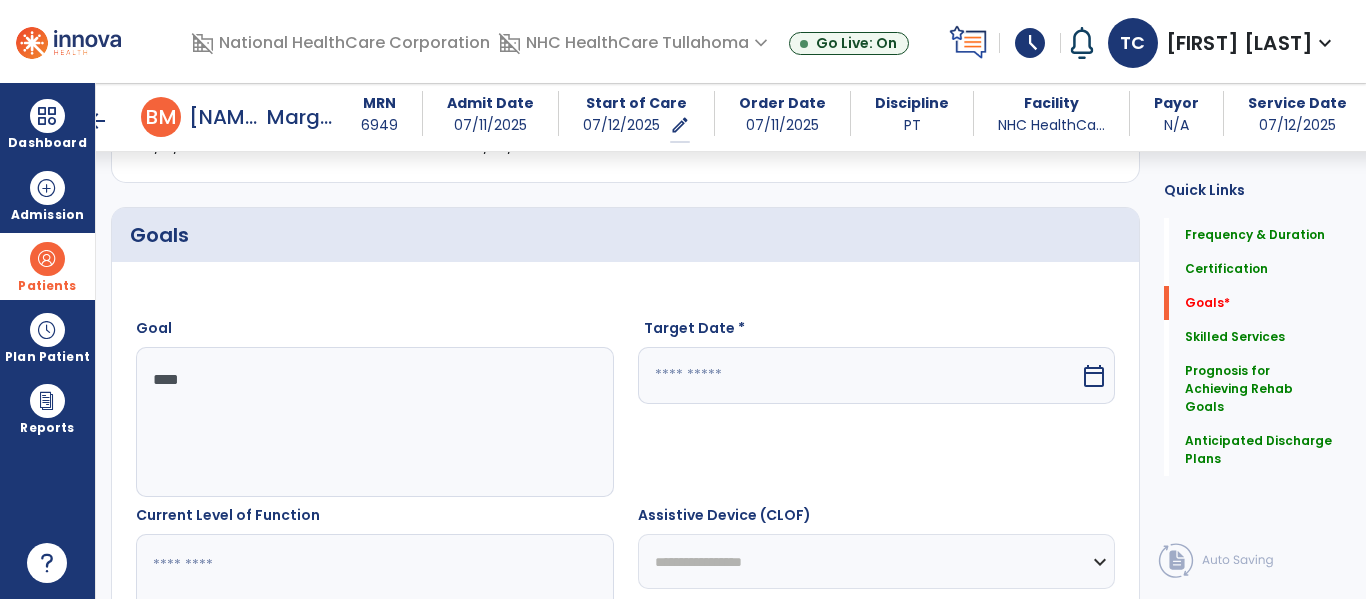 type on "****" 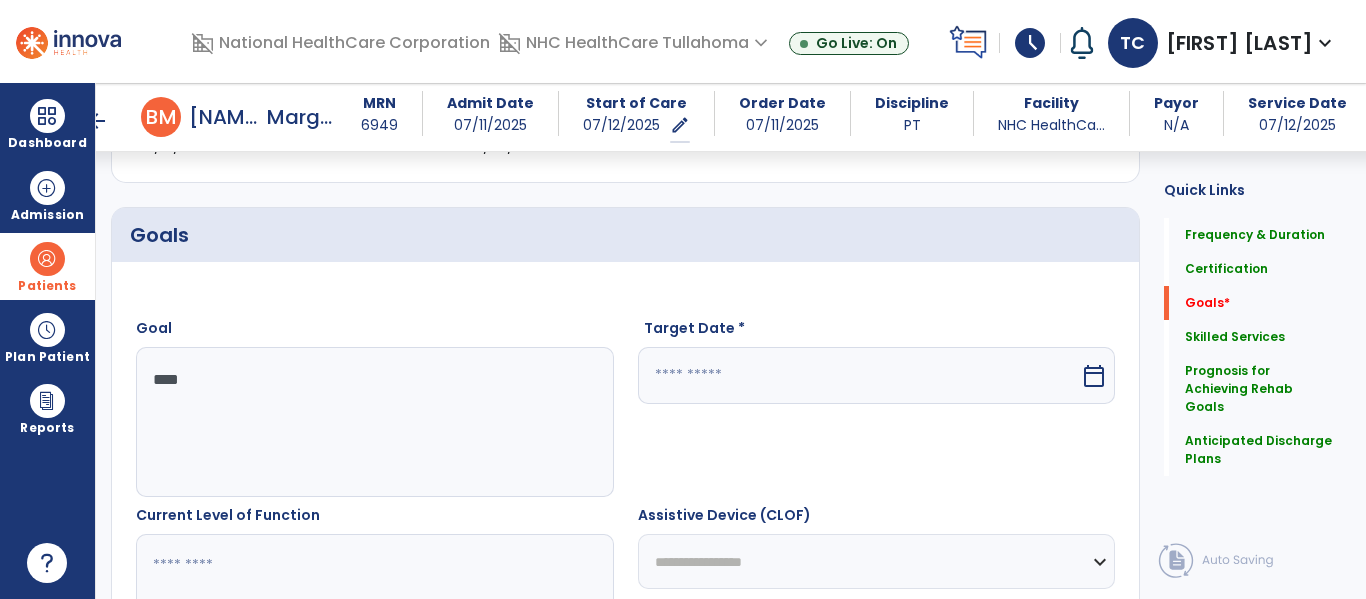 click at bounding box center [859, 375] 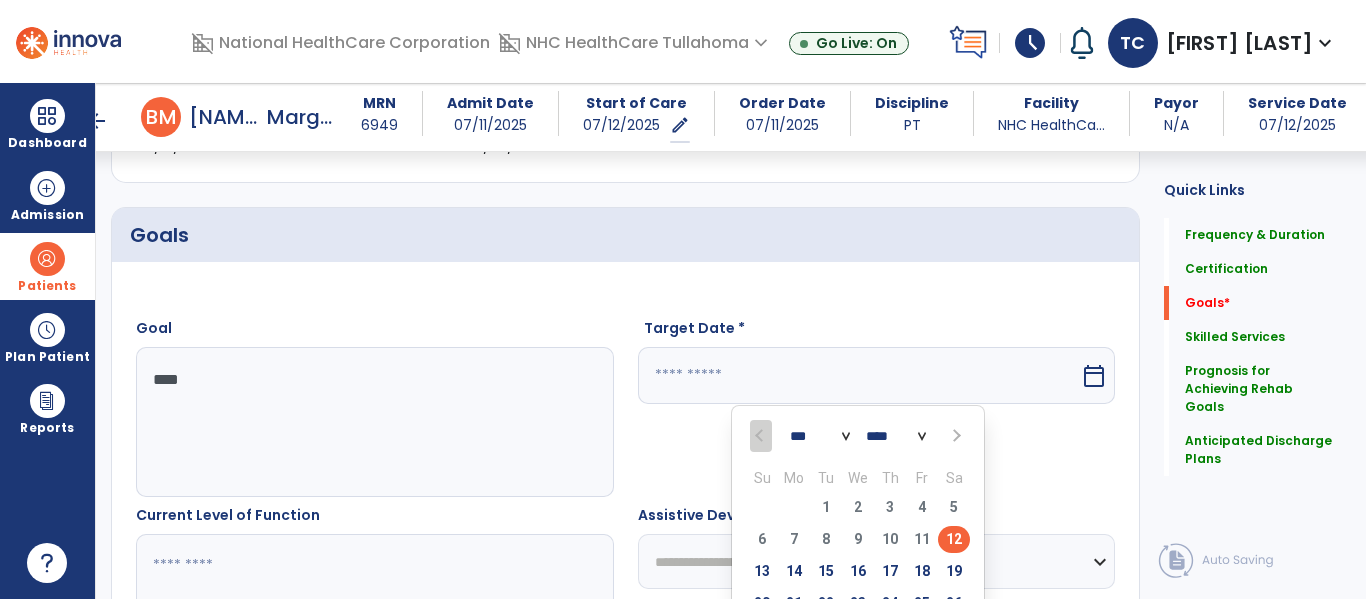 click at bounding box center [955, 436] 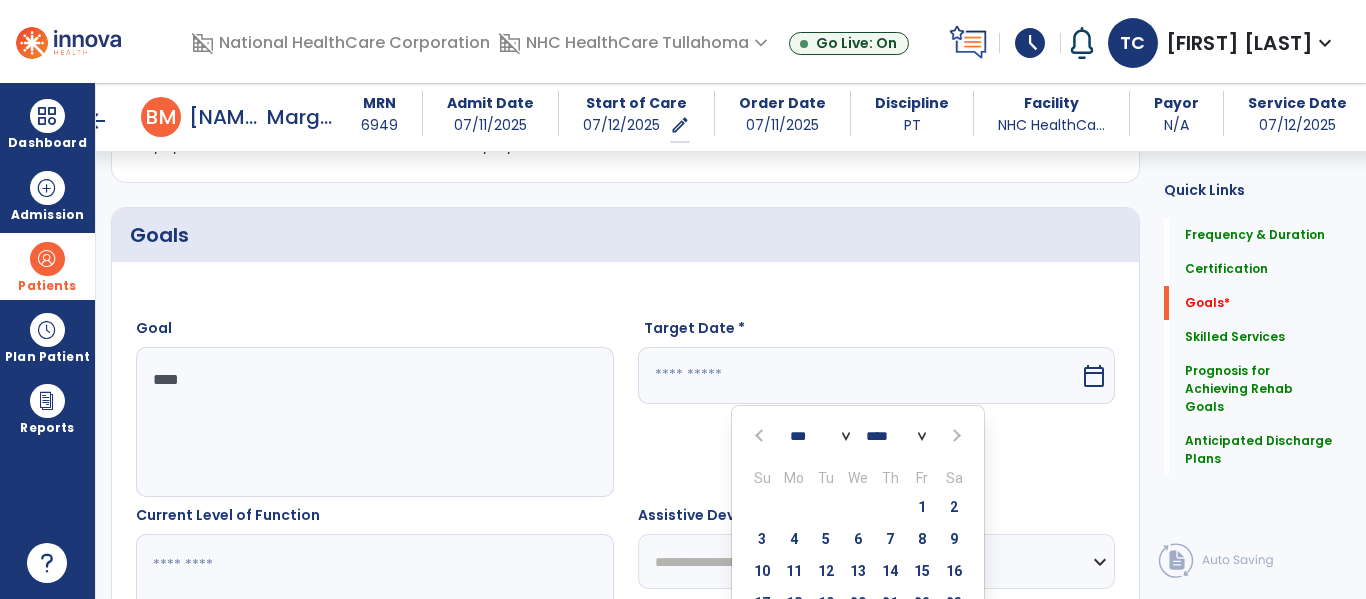 click at bounding box center (955, 436) 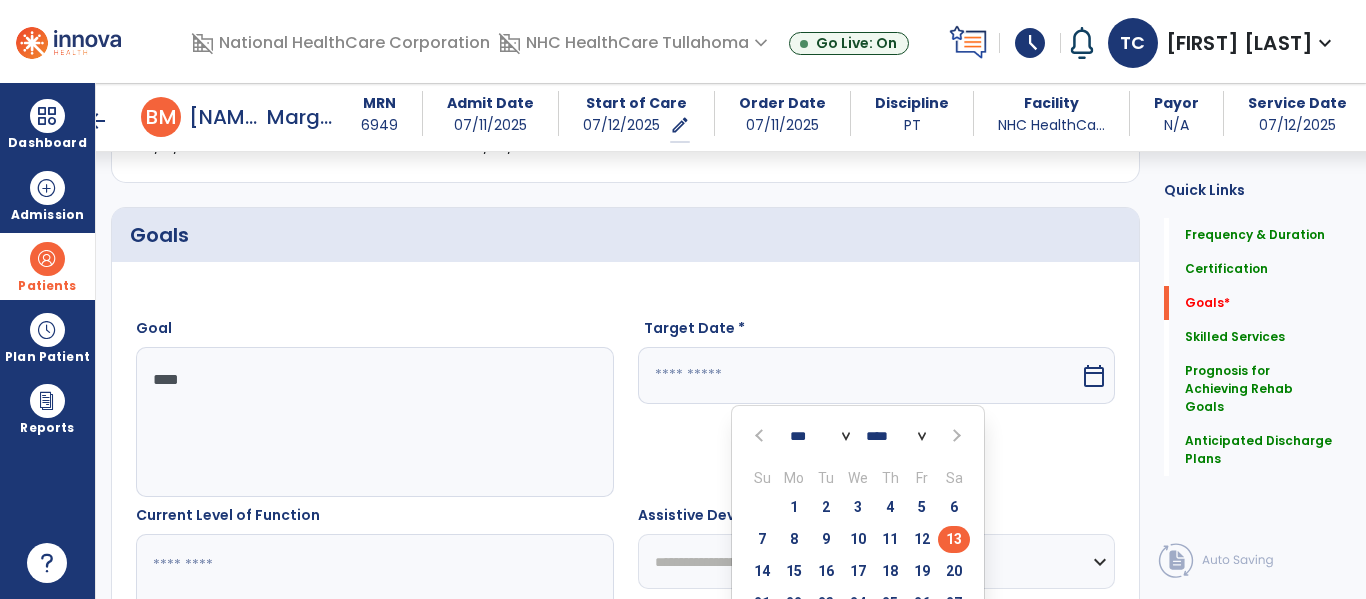 click on "13" at bounding box center (954, 539) 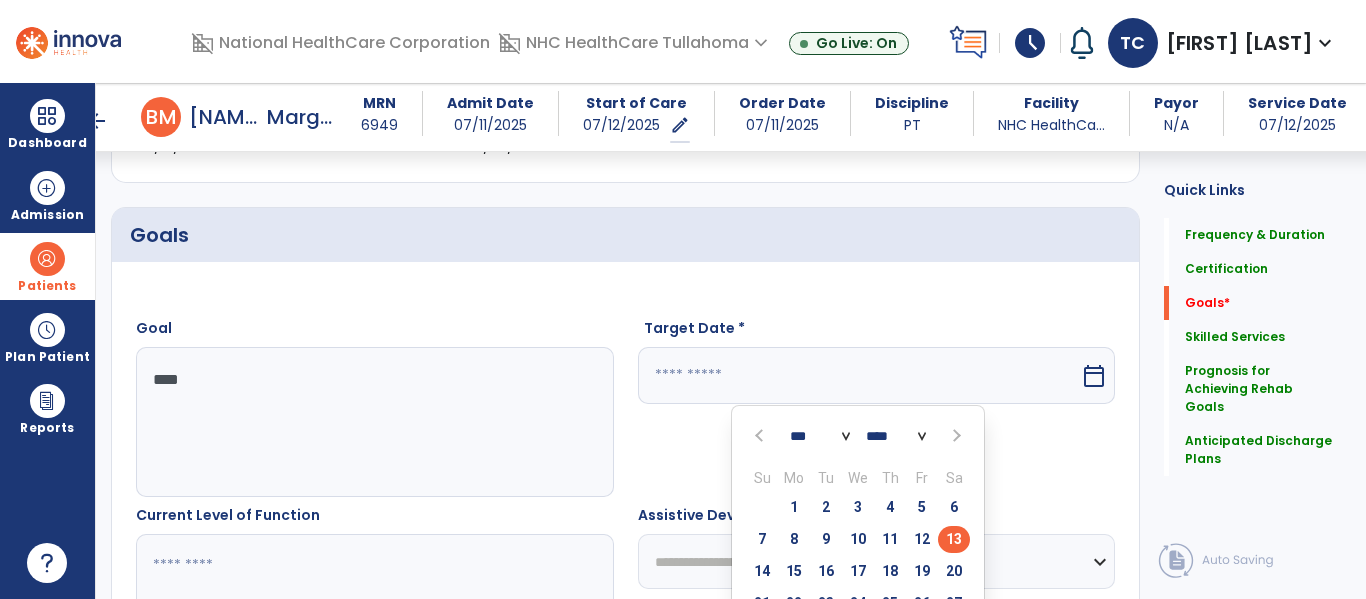 type on "*********" 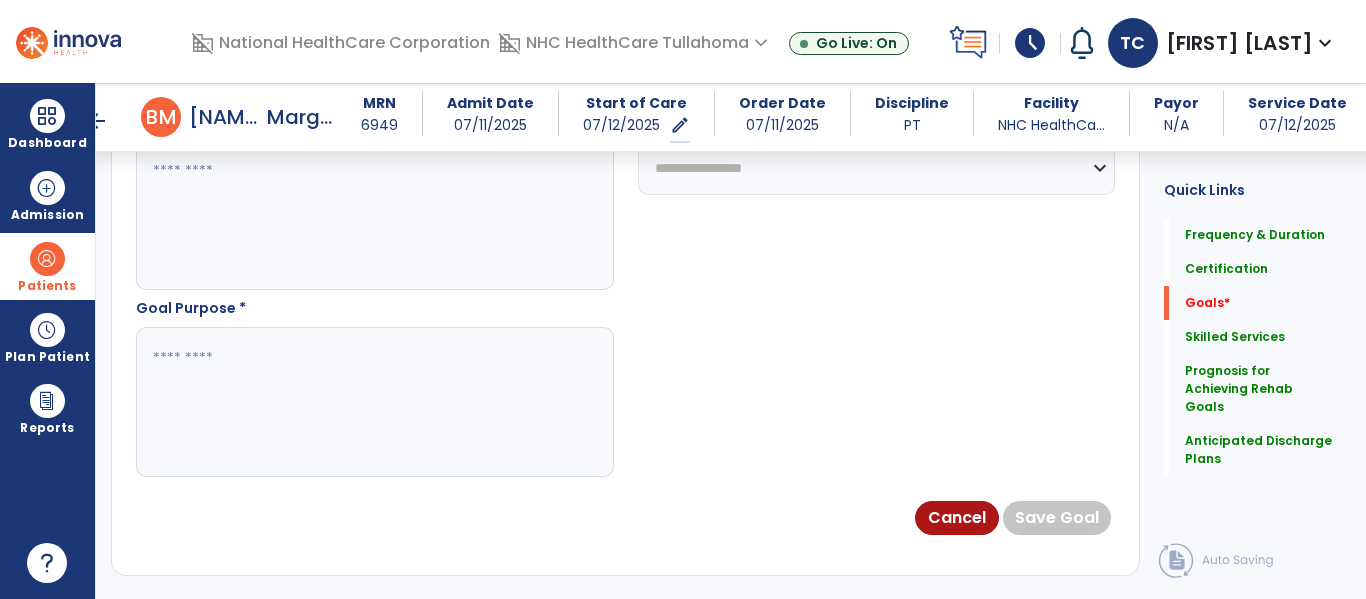 scroll, scrollTop: 1168, scrollLeft: 0, axis: vertical 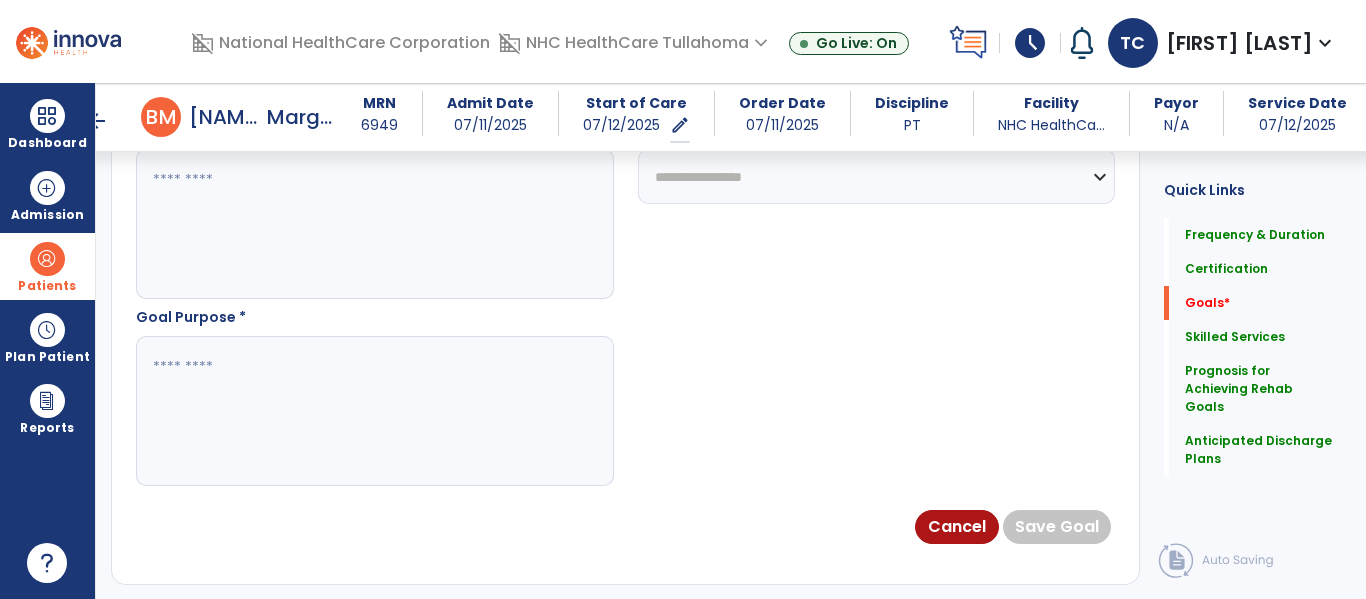 click at bounding box center [374, 411] 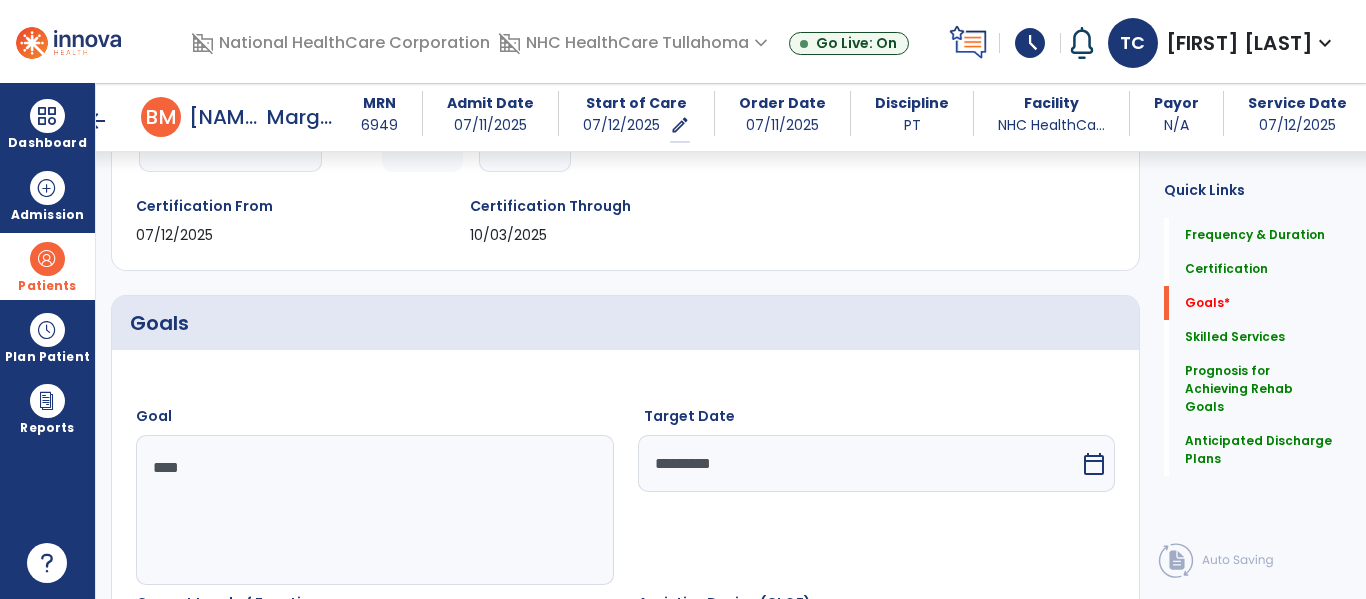 scroll, scrollTop: 341, scrollLeft: 0, axis: vertical 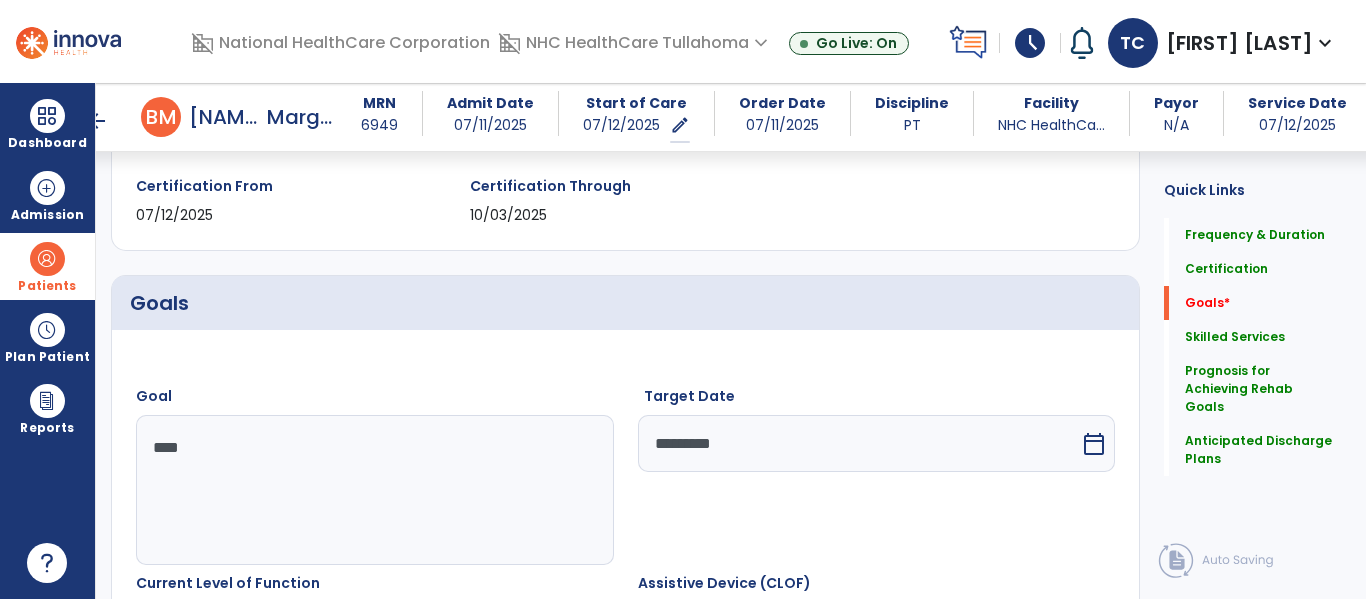 type on "**********" 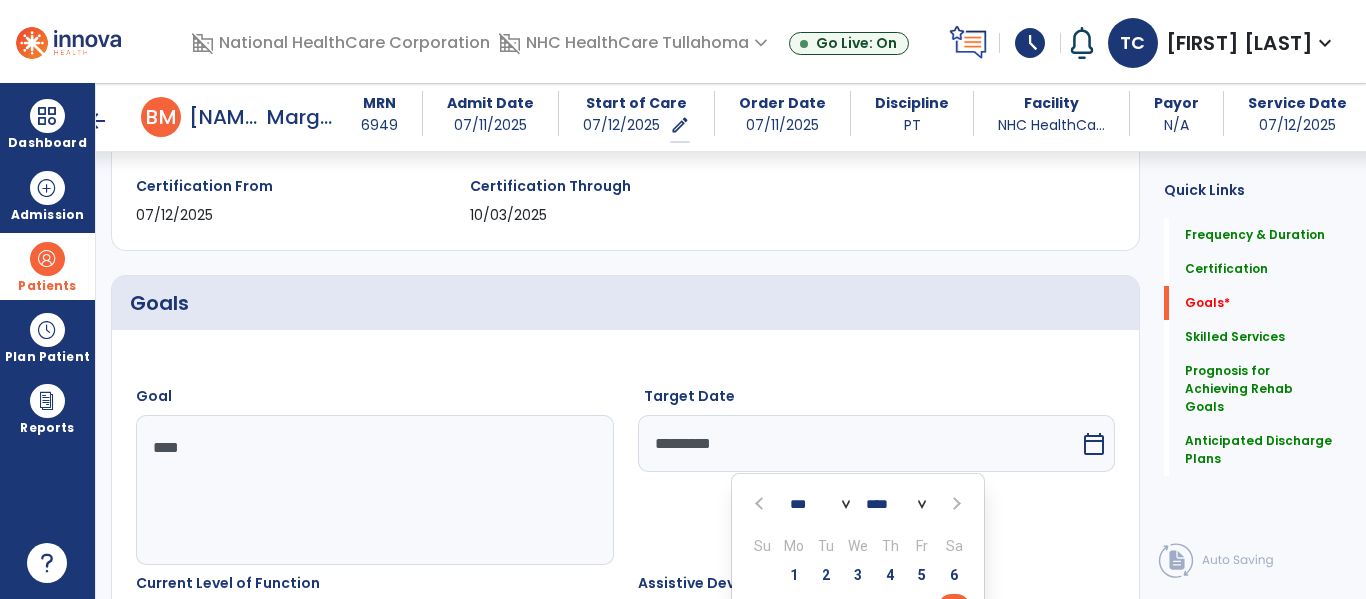 scroll, scrollTop: 369, scrollLeft: 0, axis: vertical 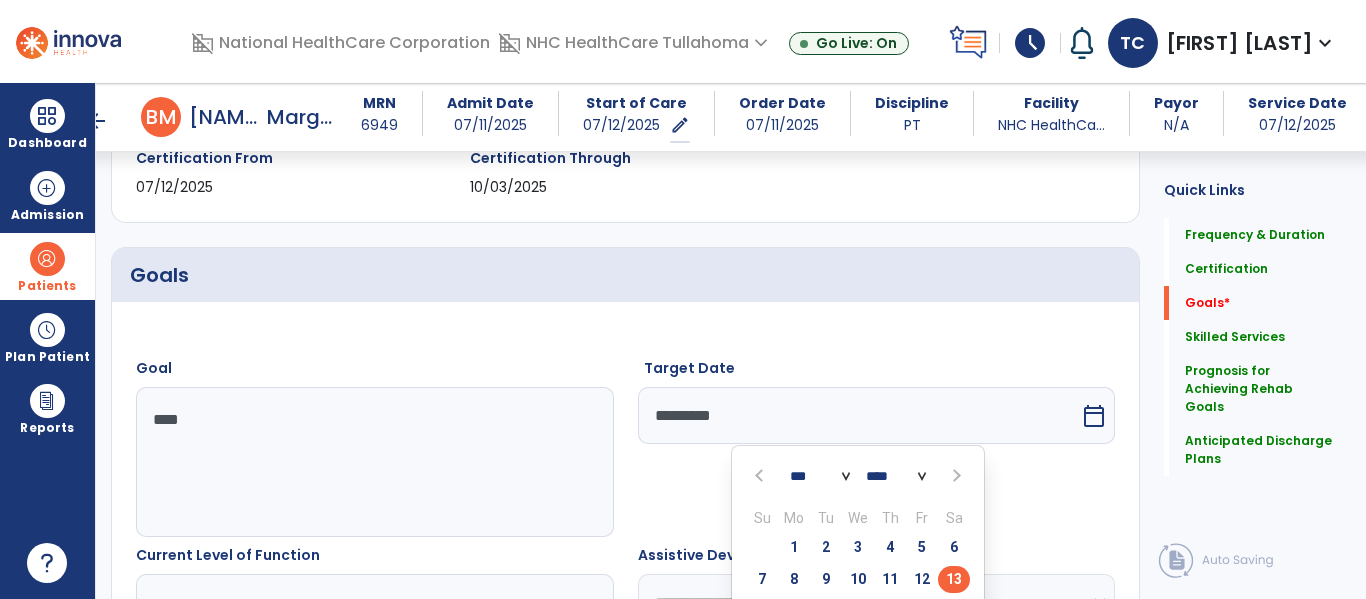 drag, startPoint x: 1090, startPoint y: 435, endPoint x: 969, endPoint y: 481, distance: 129.44884 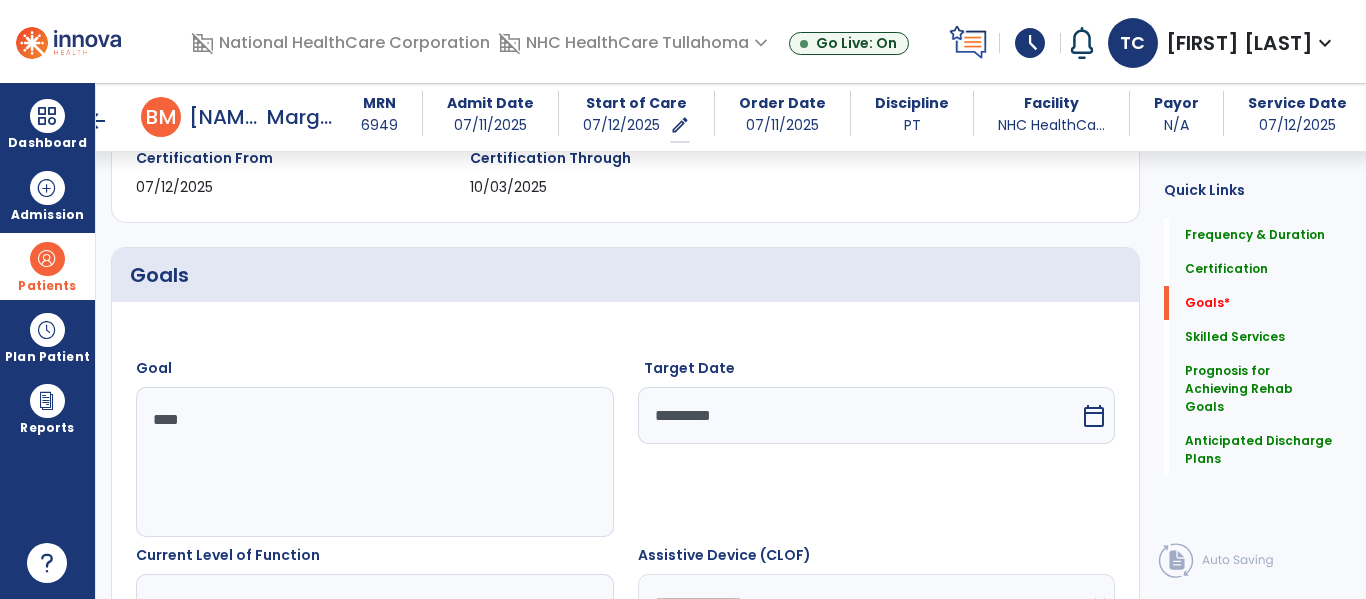 click on "calendar_today" at bounding box center [1096, 415] 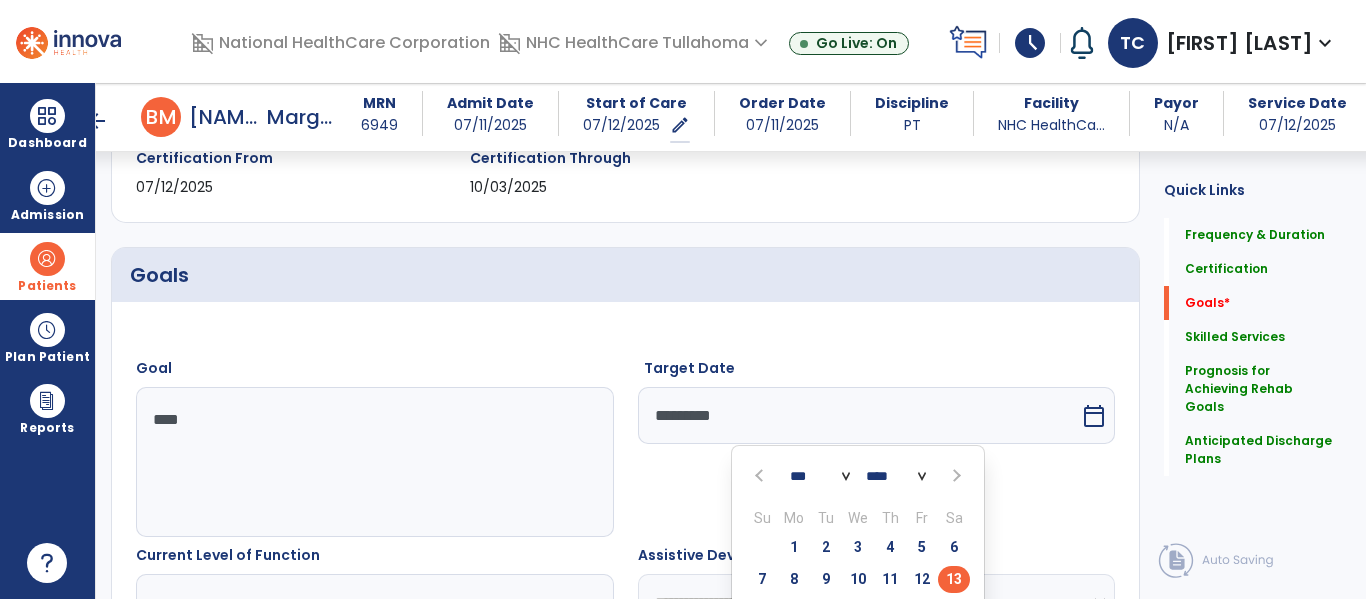 click on "calendar_today" at bounding box center [1096, 415] 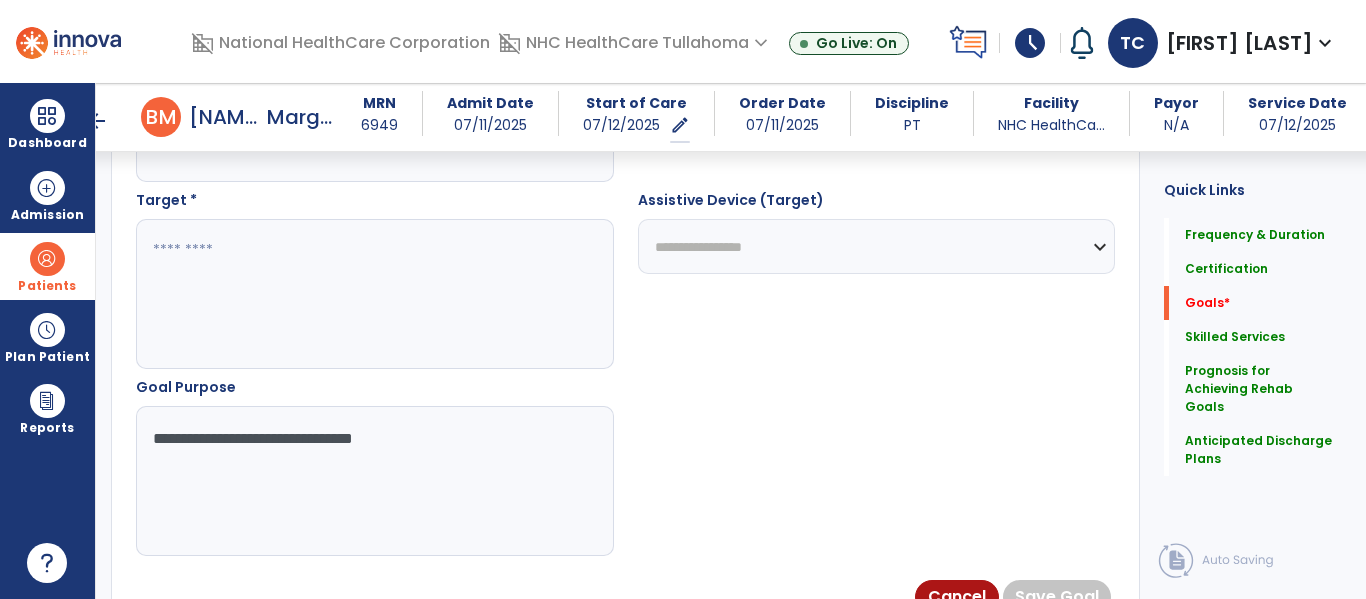scroll, scrollTop: 1117, scrollLeft: 0, axis: vertical 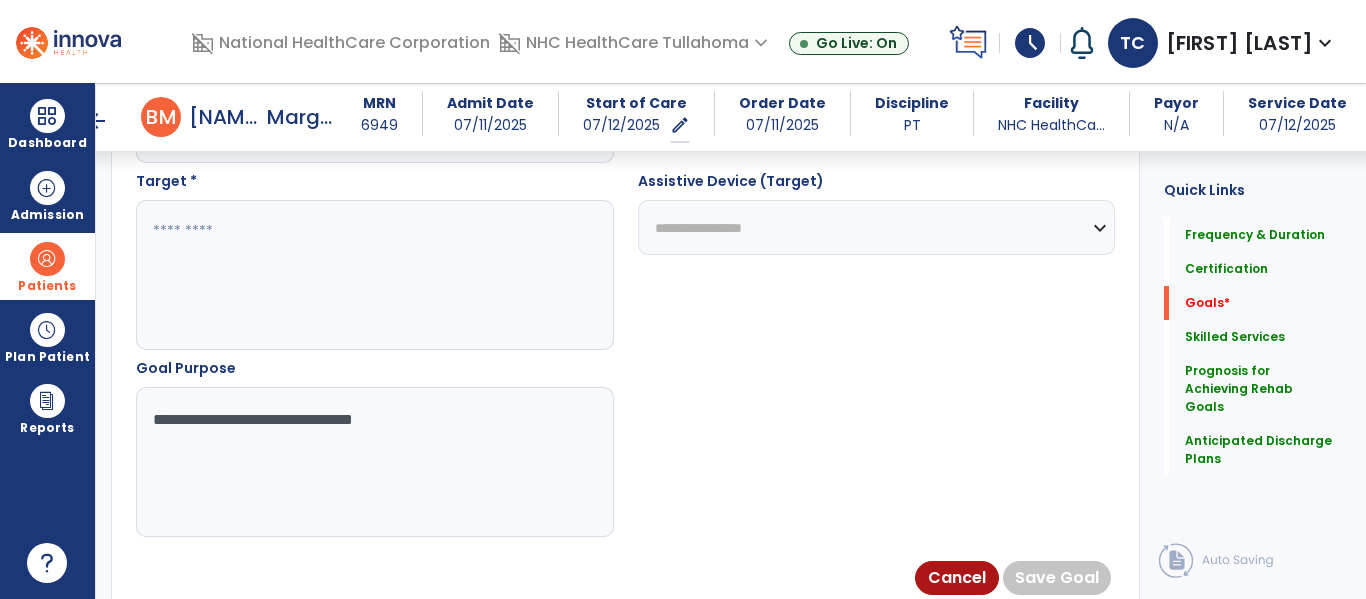 click on "**********" at bounding box center [374, 462] 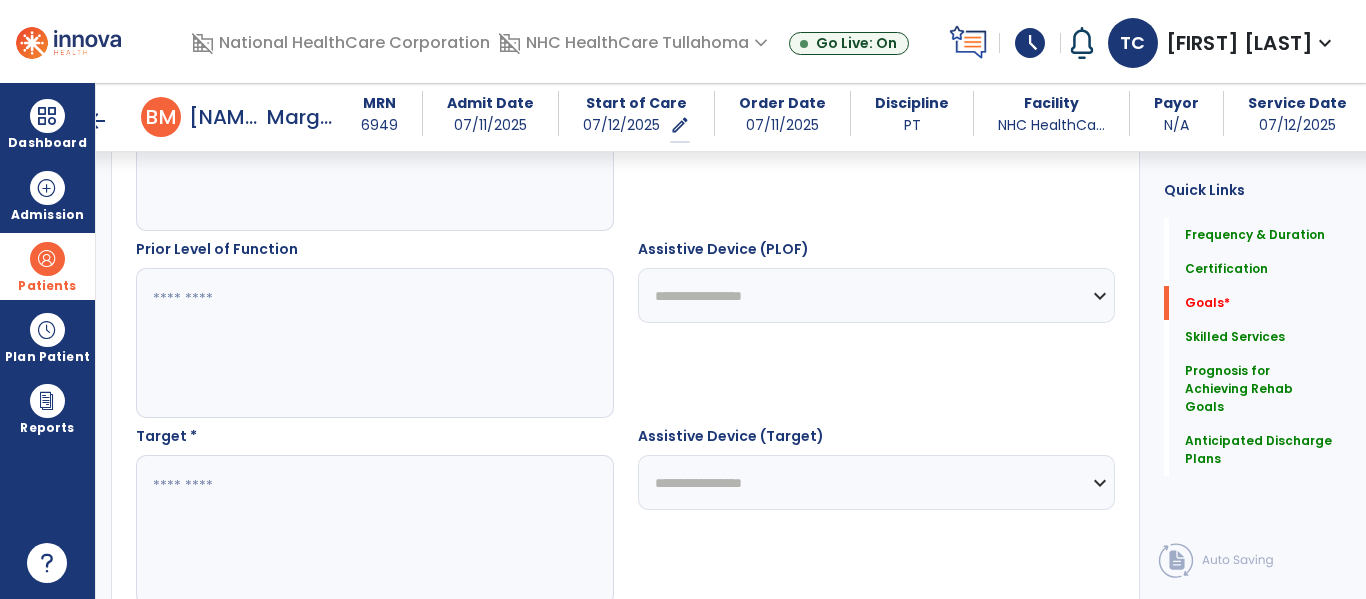 scroll, scrollTop: 861, scrollLeft: 0, axis: vertical 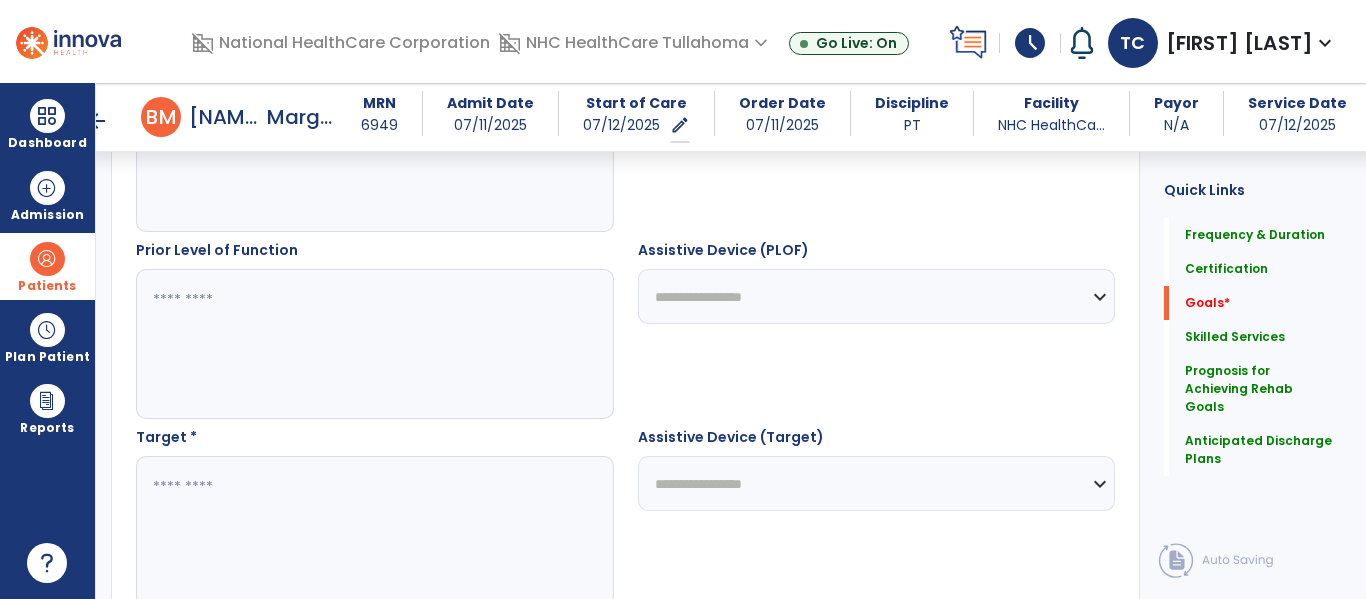 type on "**********" 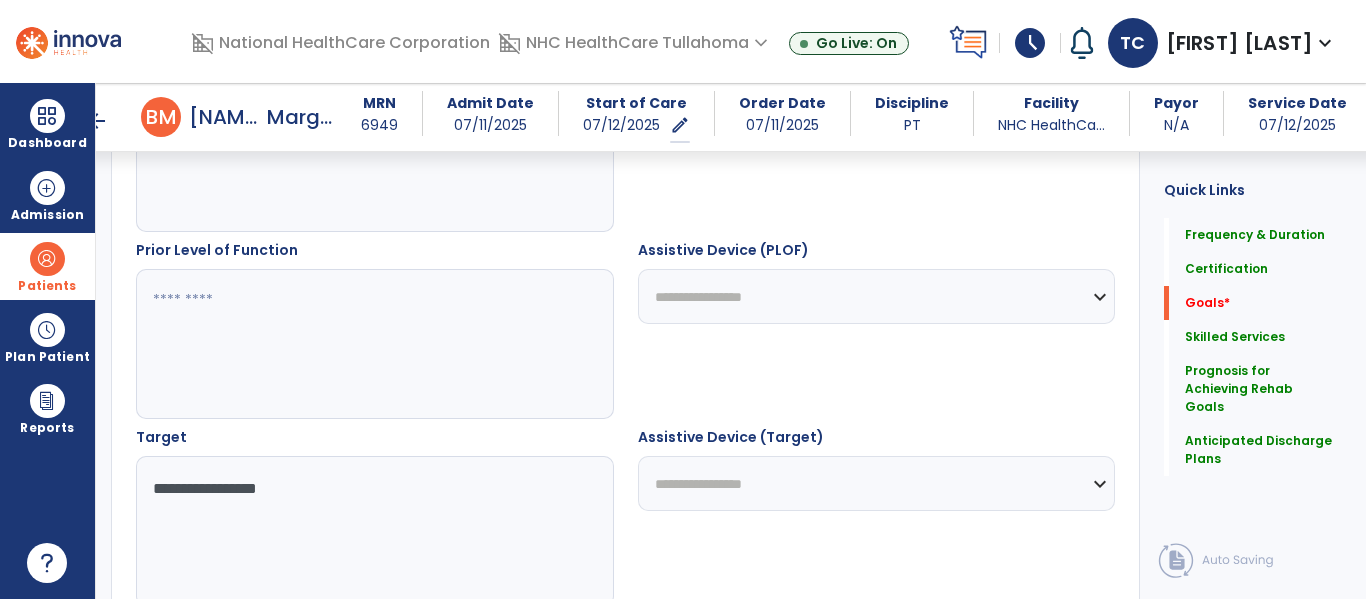 type on "**********" 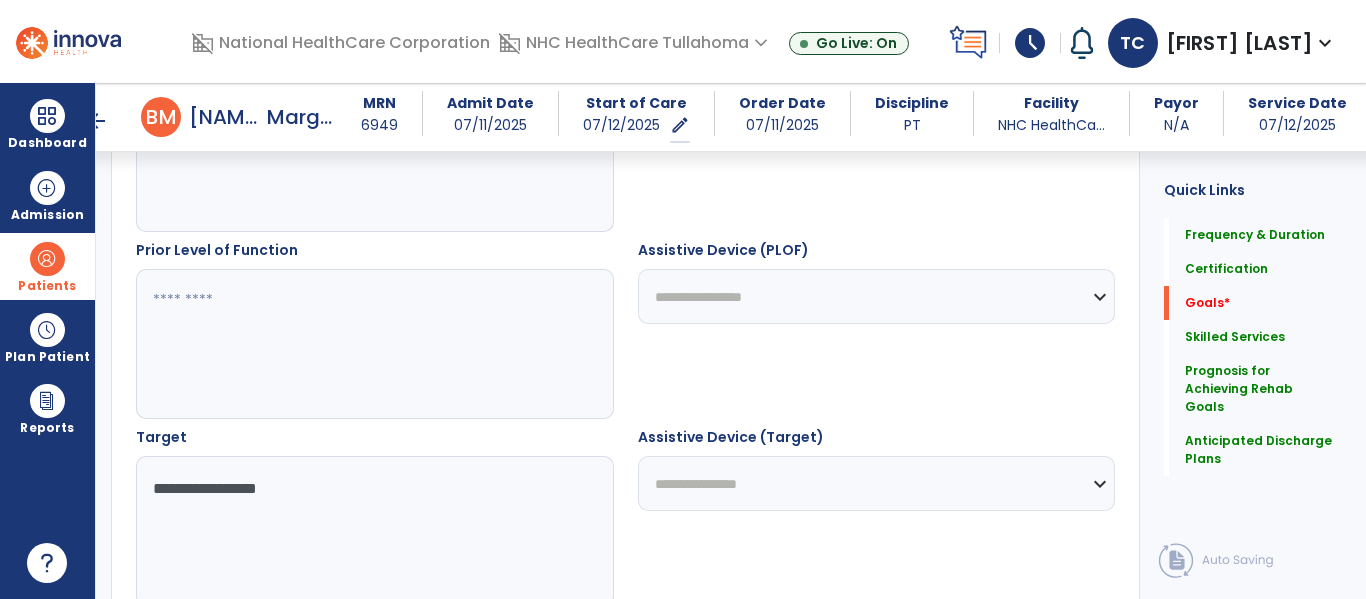 click on "**********" at bounding box center (877, 483) 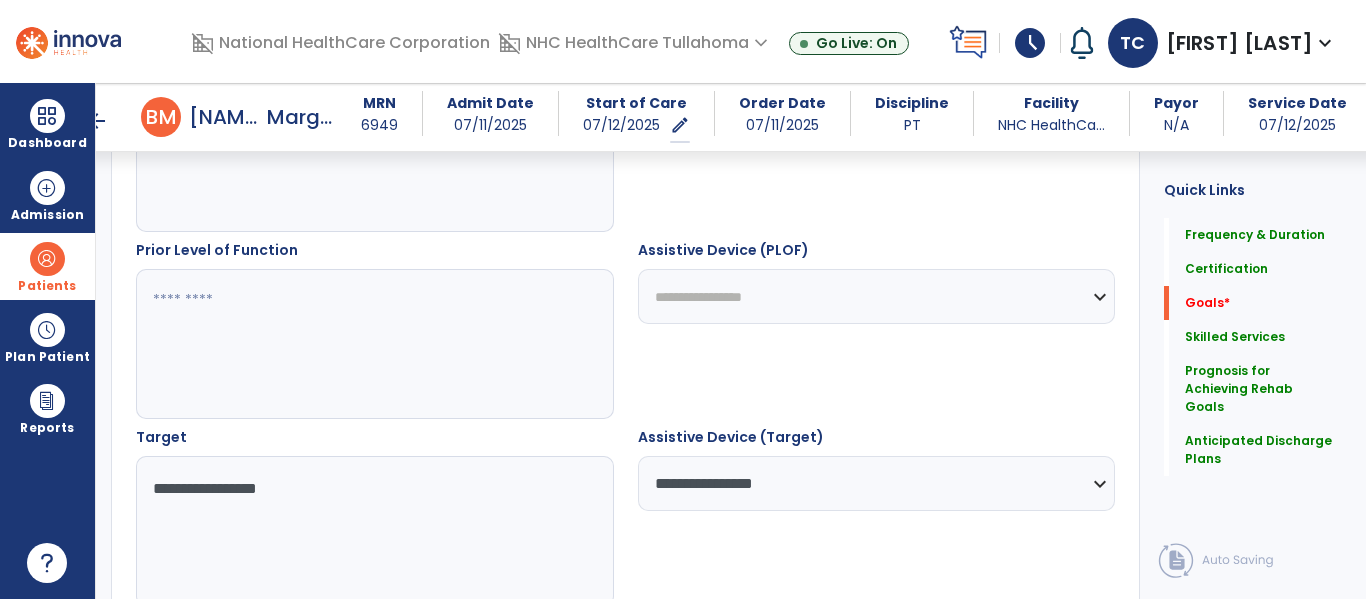 click at bounding box center [374, 344] 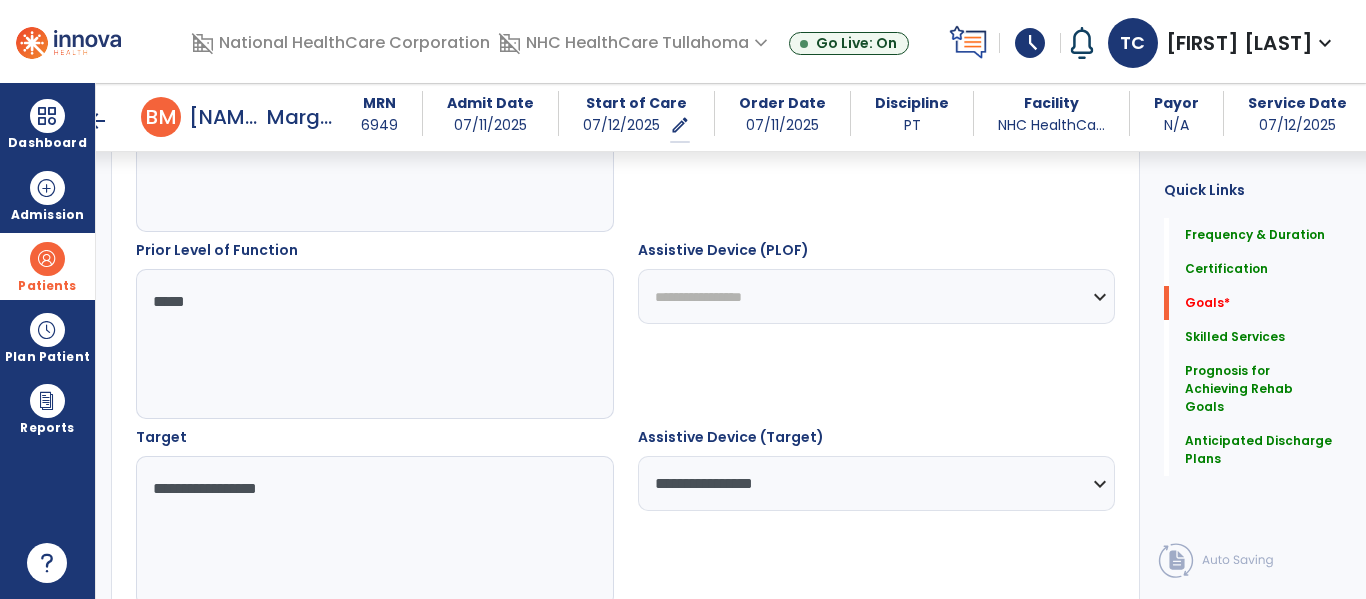 type on "*****" 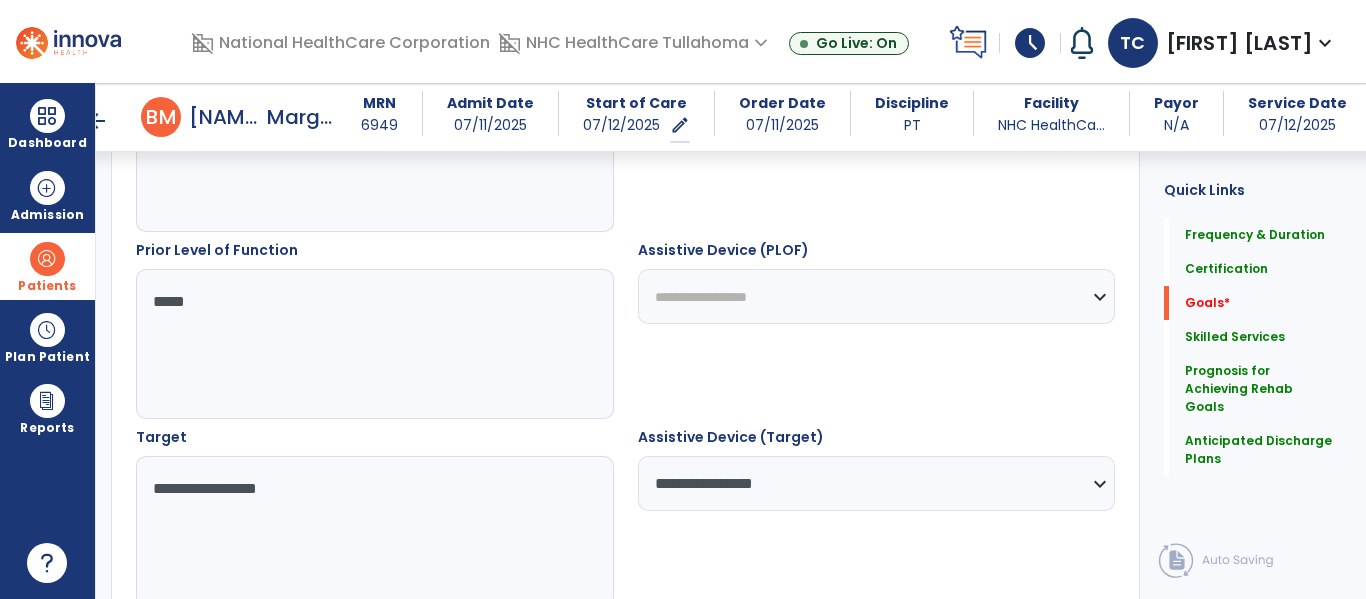click on "**********" at bounding box center (877, 296) 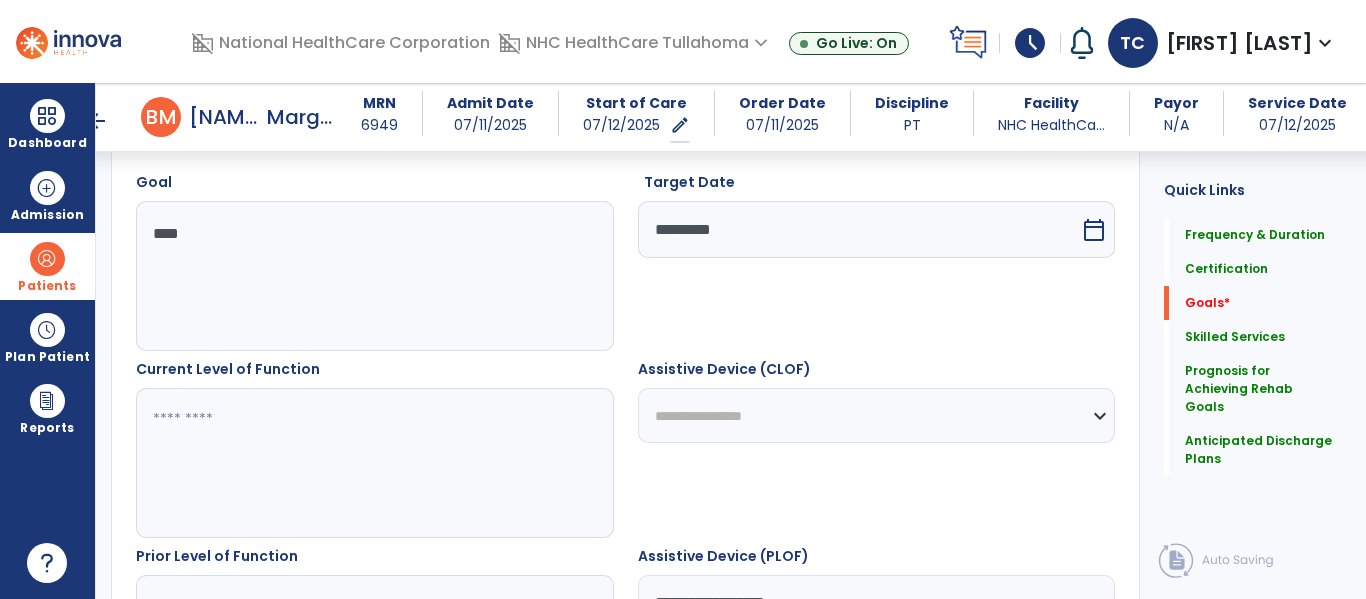 scroll, scrollTop: 554, scrollLeft: 0, axis: vertical 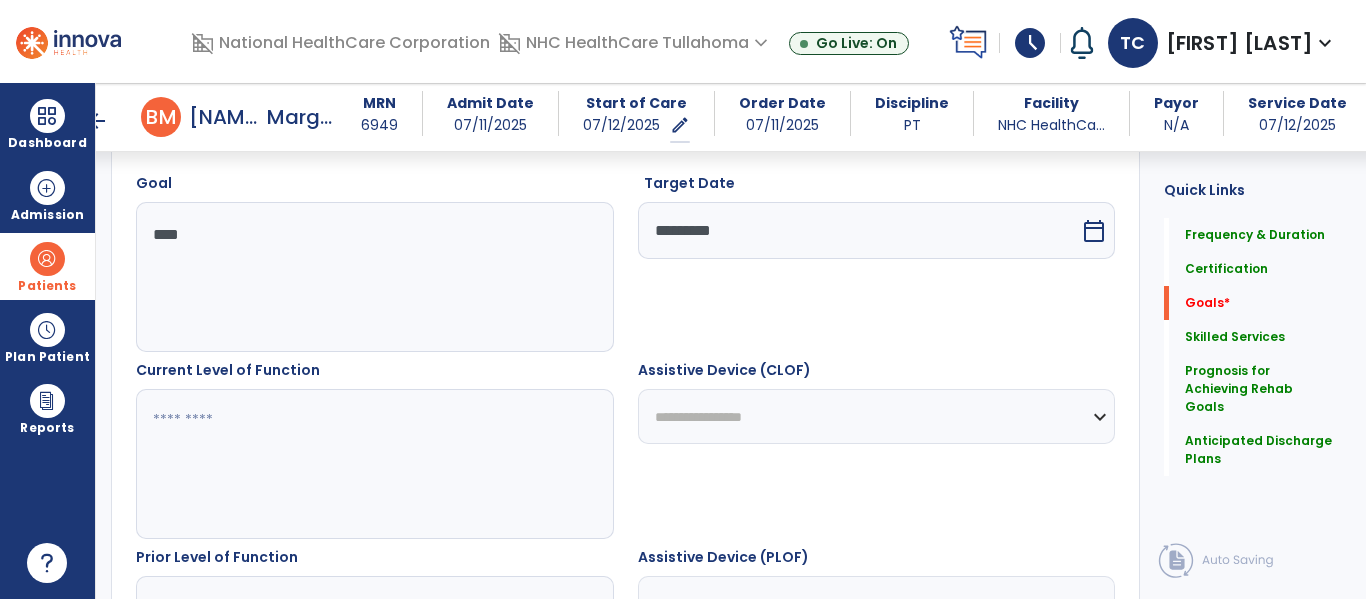 click at bounding box center [374, 464] 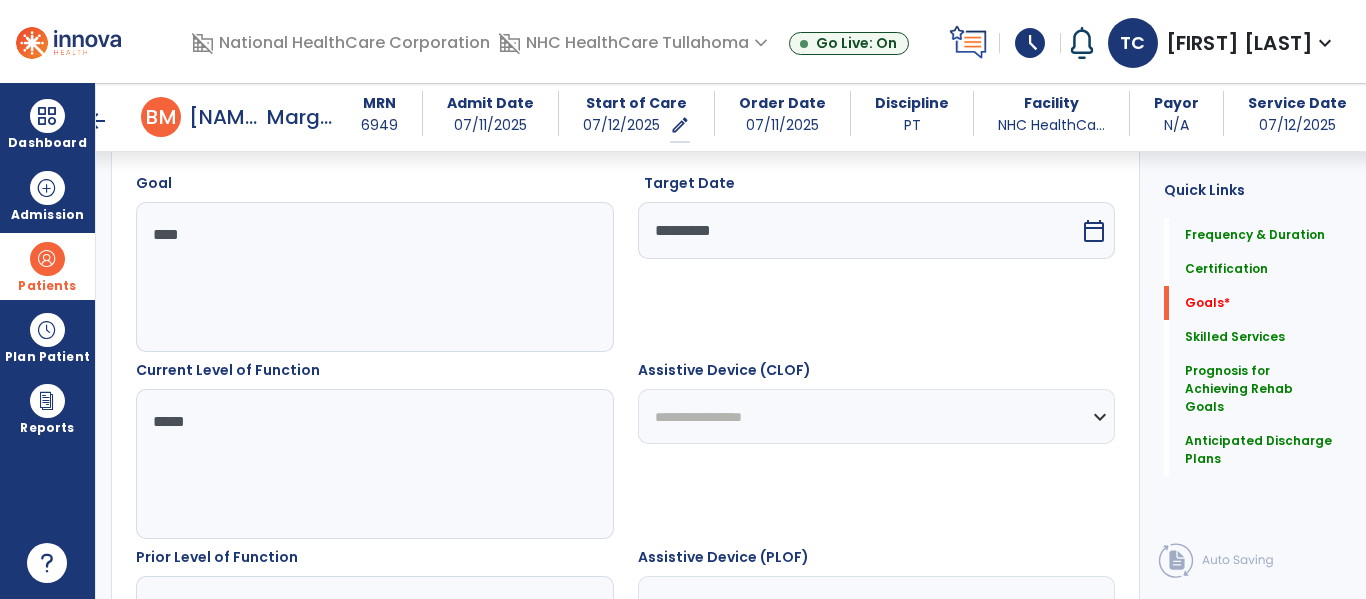 type on "*****" 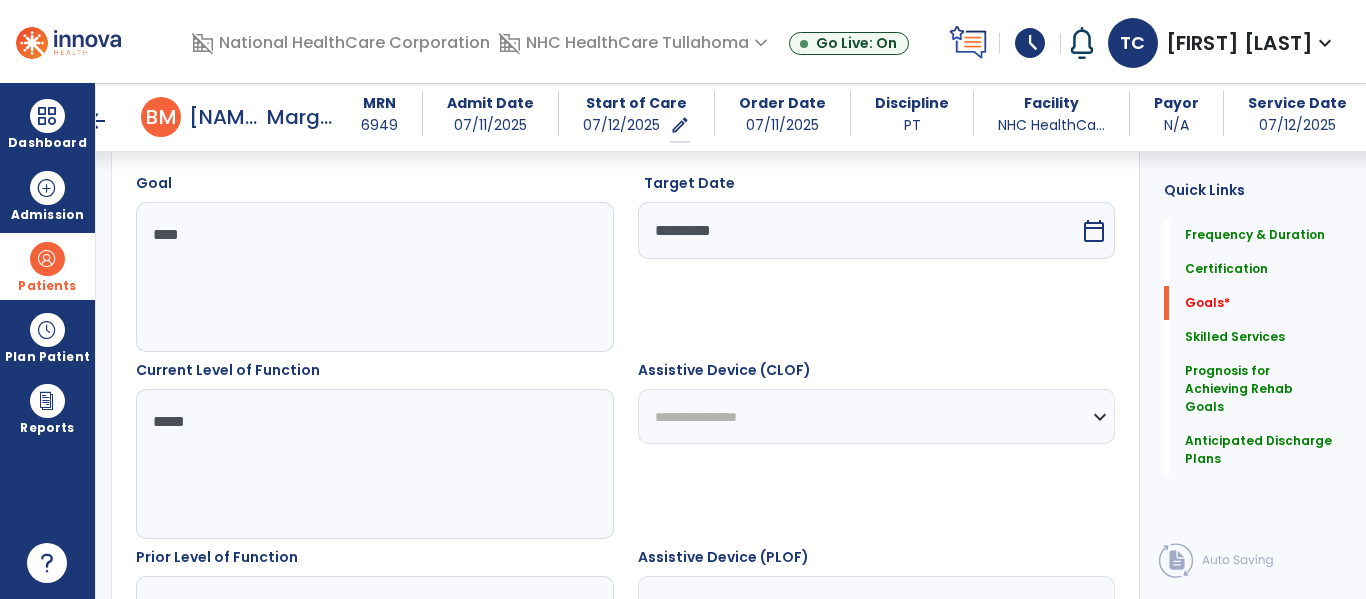 click on "**********" at bounding box center [877, 416] 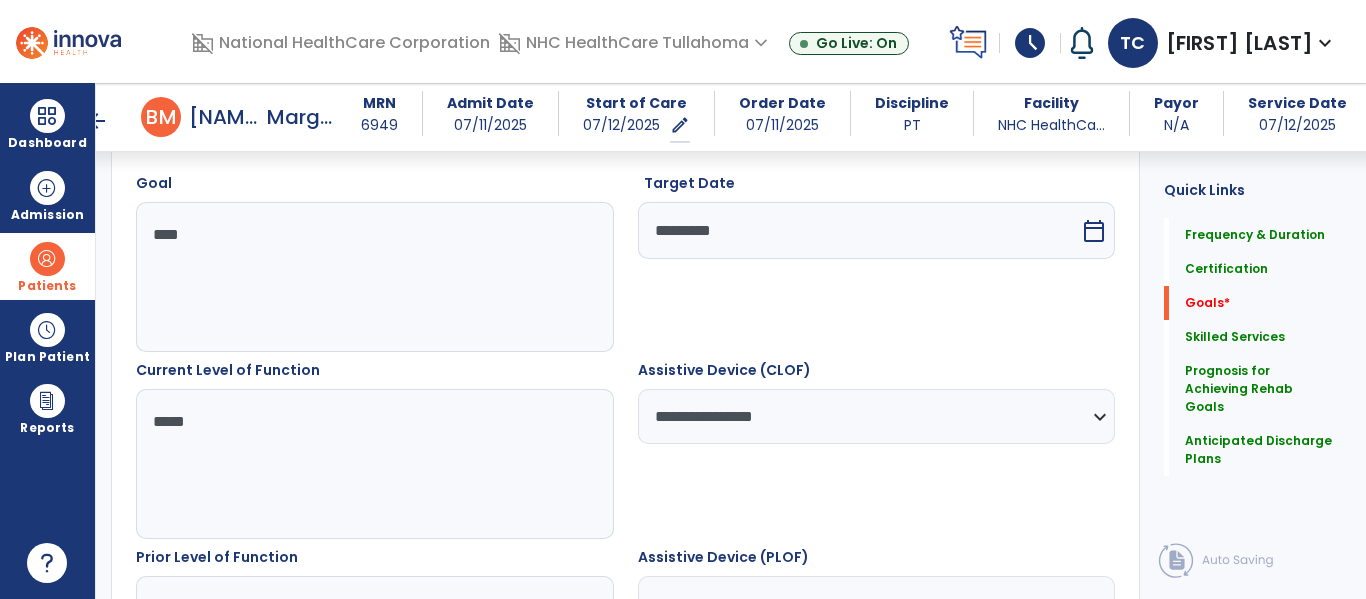 click on "*****" at bounding box center (374, 464) 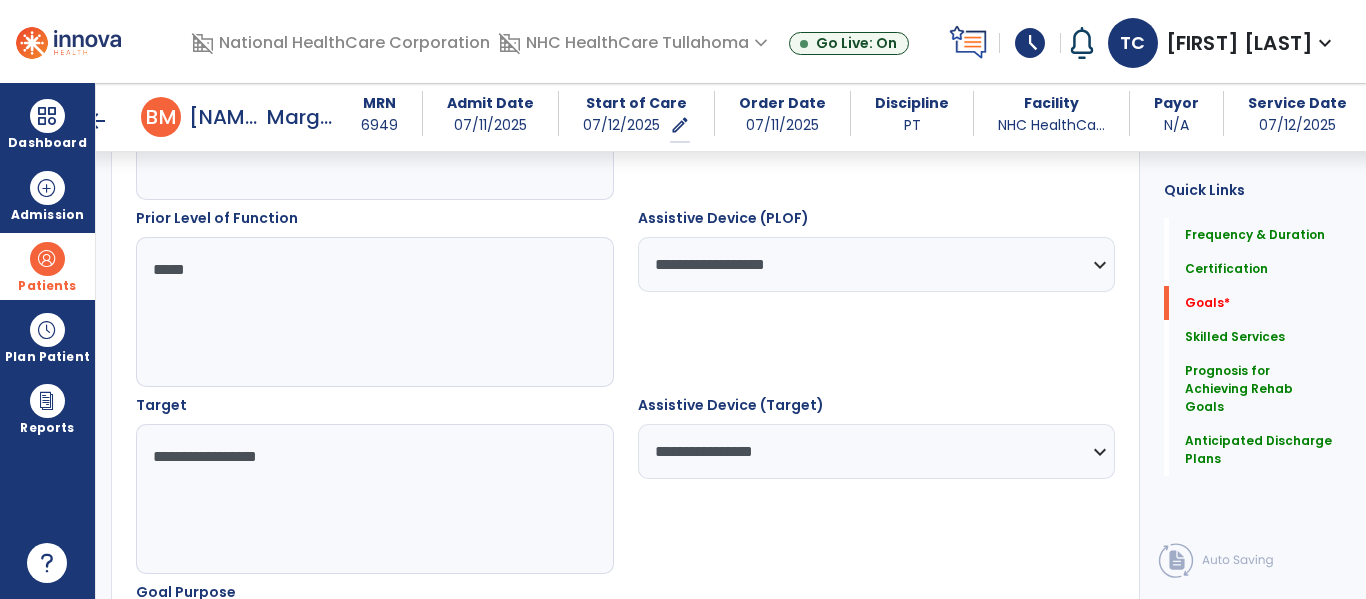 scroll, scrollTop: 1278, scrollLeft: 0, axis: vertical 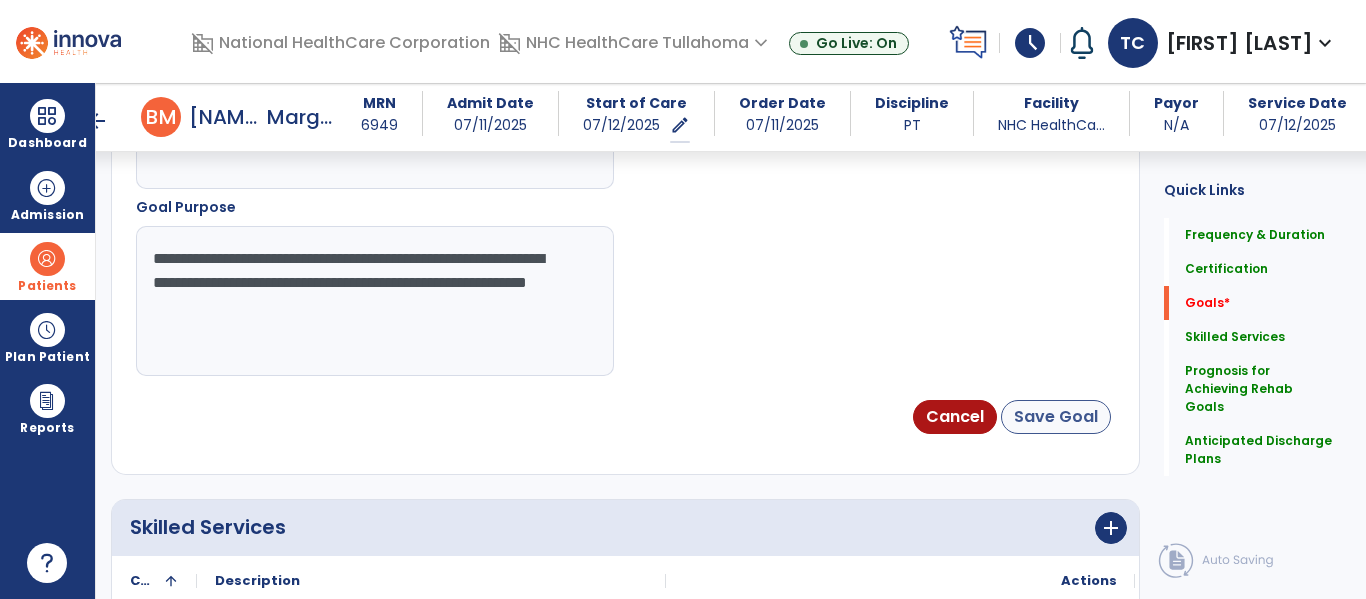 type on "**********" 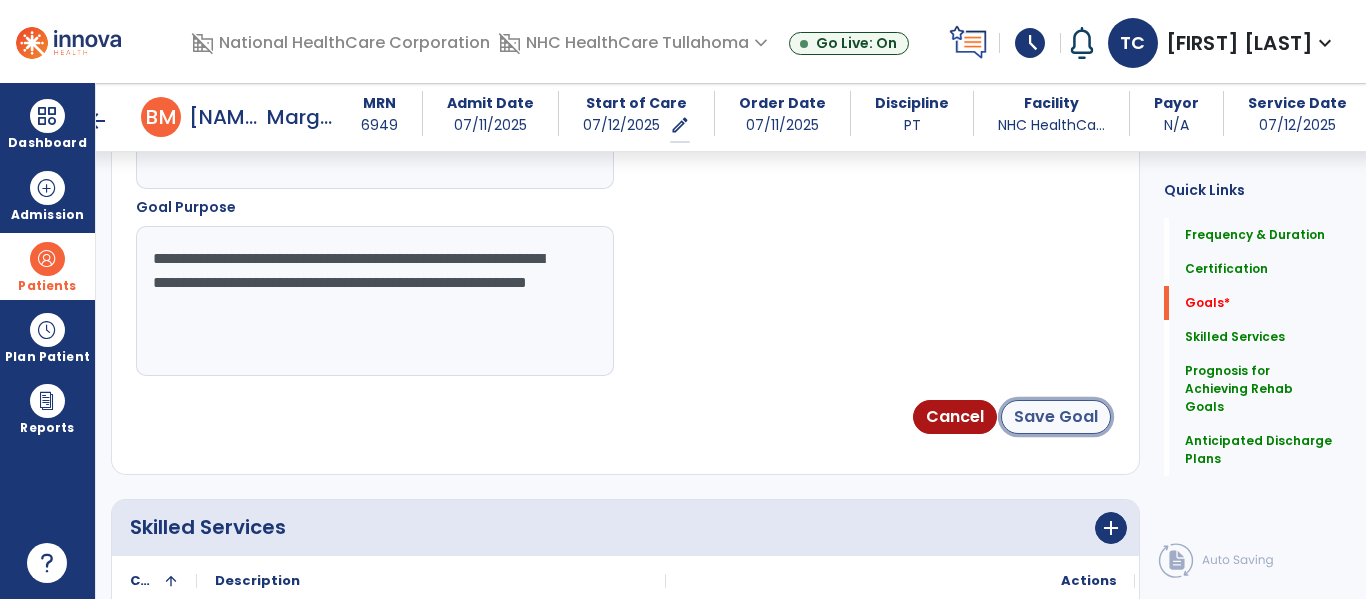 click on "Save Goal" at bounding box center (1056, 417) 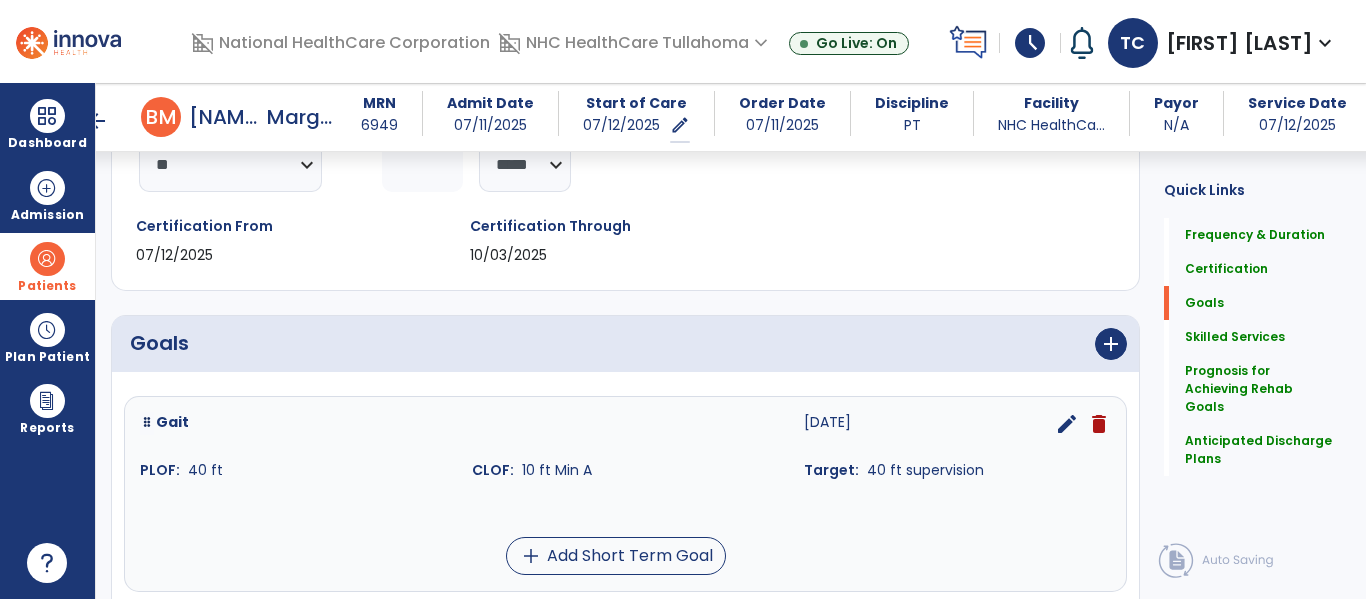 scroll, scrollTop: 300, scrollLeft: 0, axis: vertical 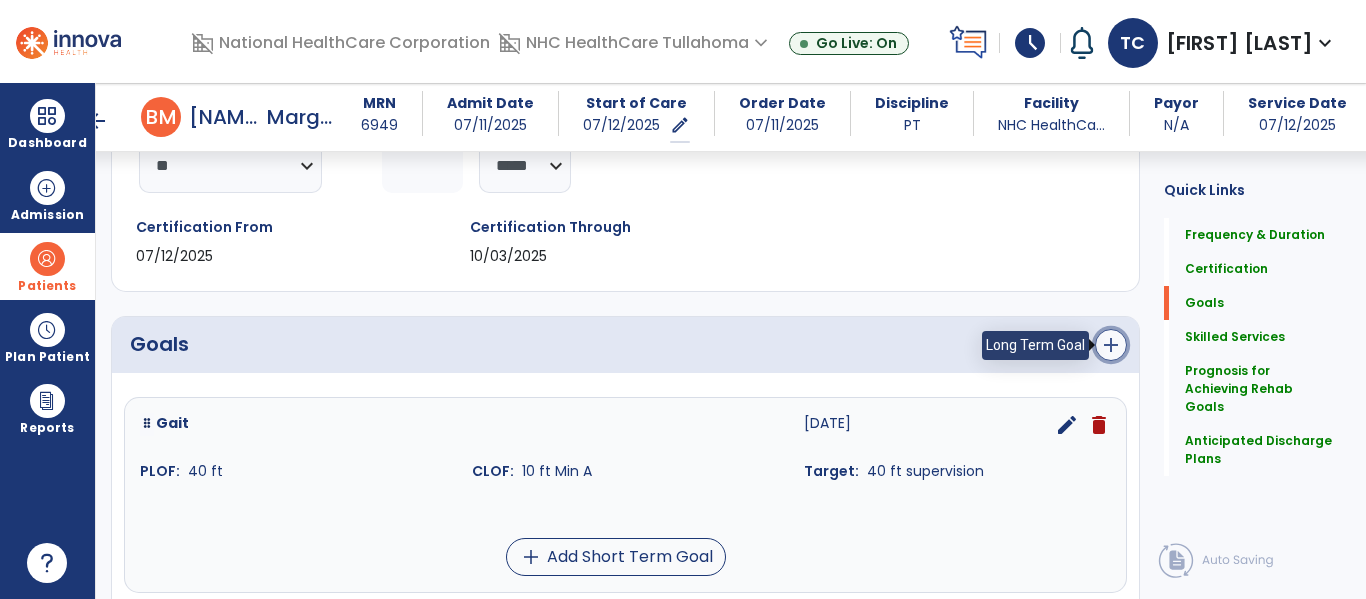 click on "add" at bounding box center [1111, 345] 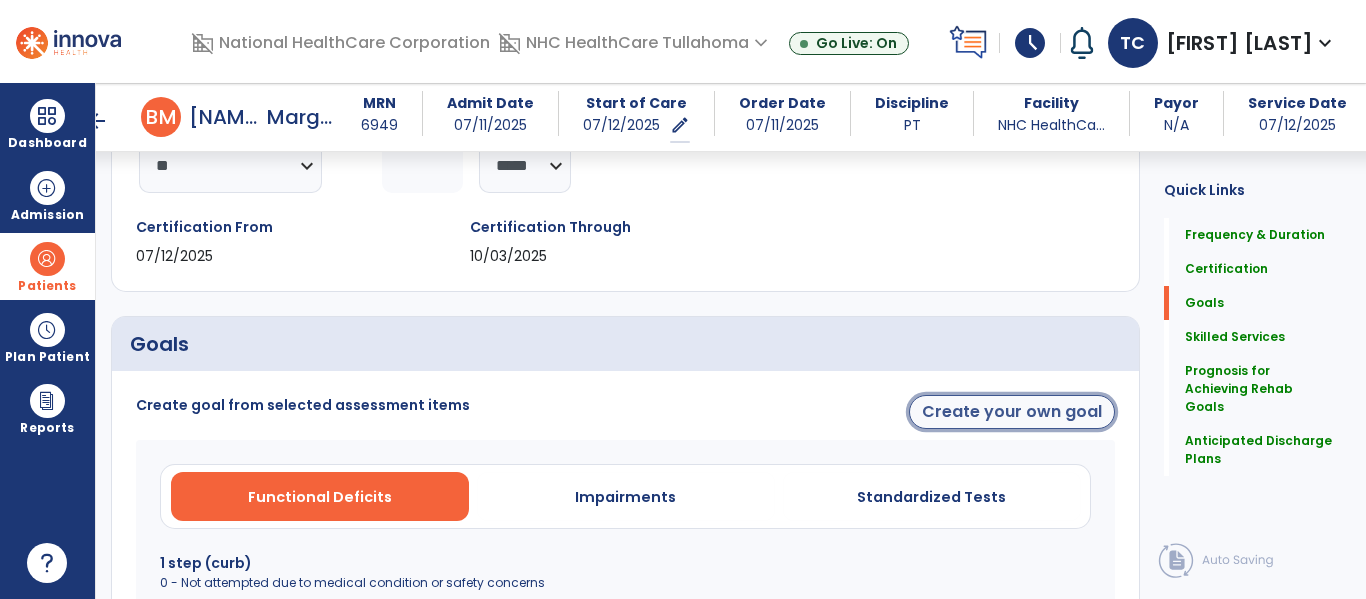 click on "Create your own goal" at bounding box center (1012, 412) 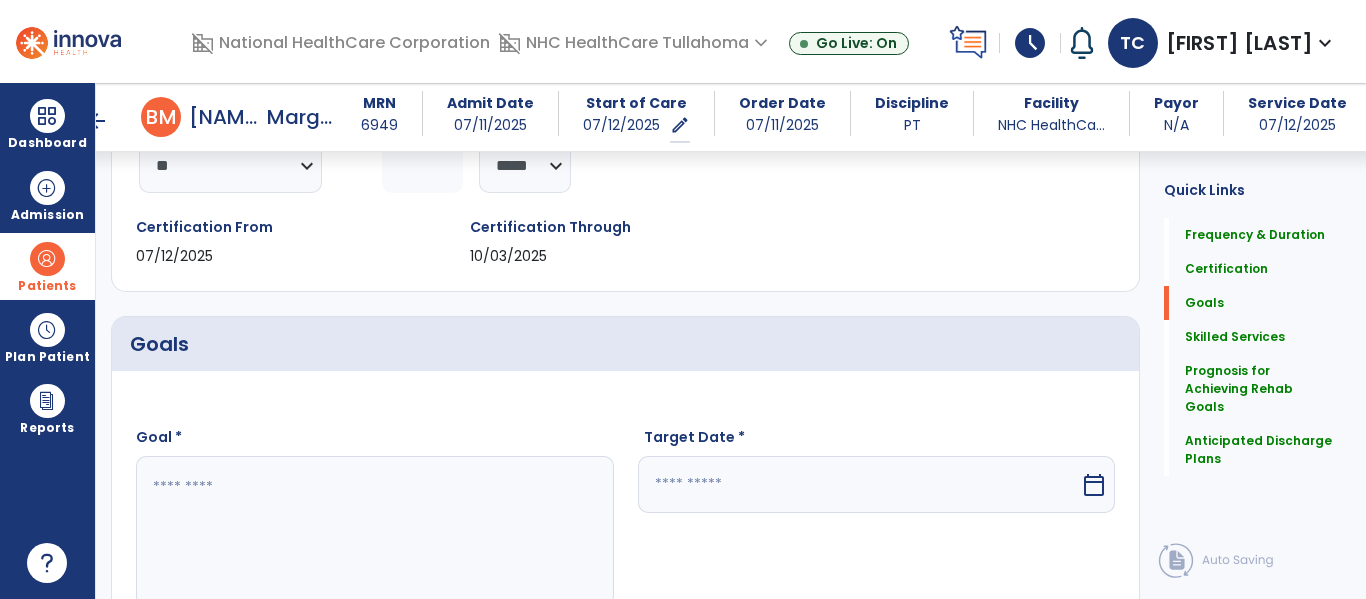 click at bounding box center [374, 531] 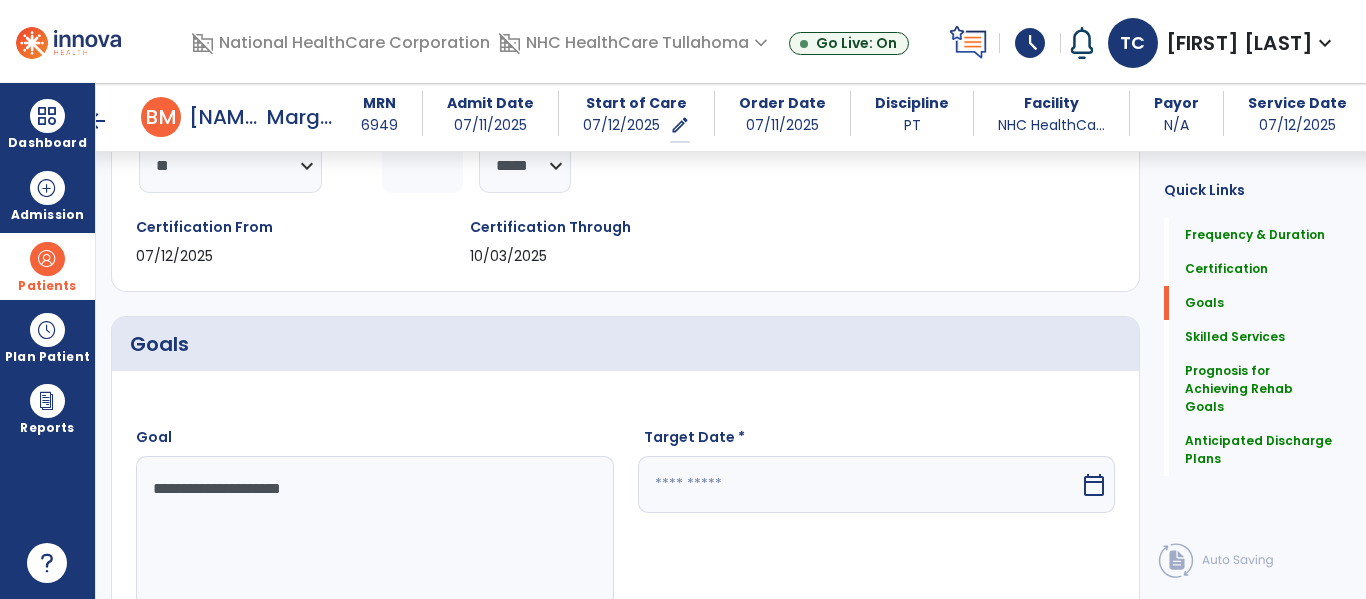type on "**********" 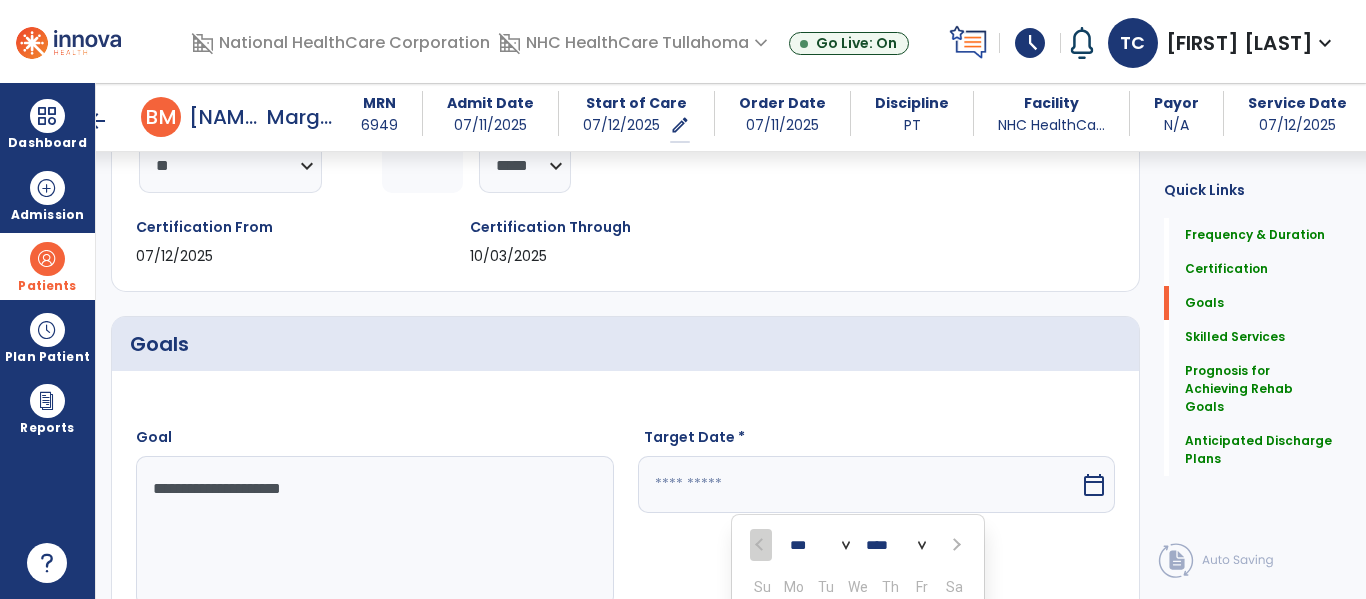 scroll, scrollTop: 612, scrollLeft: 0, axis: vertical 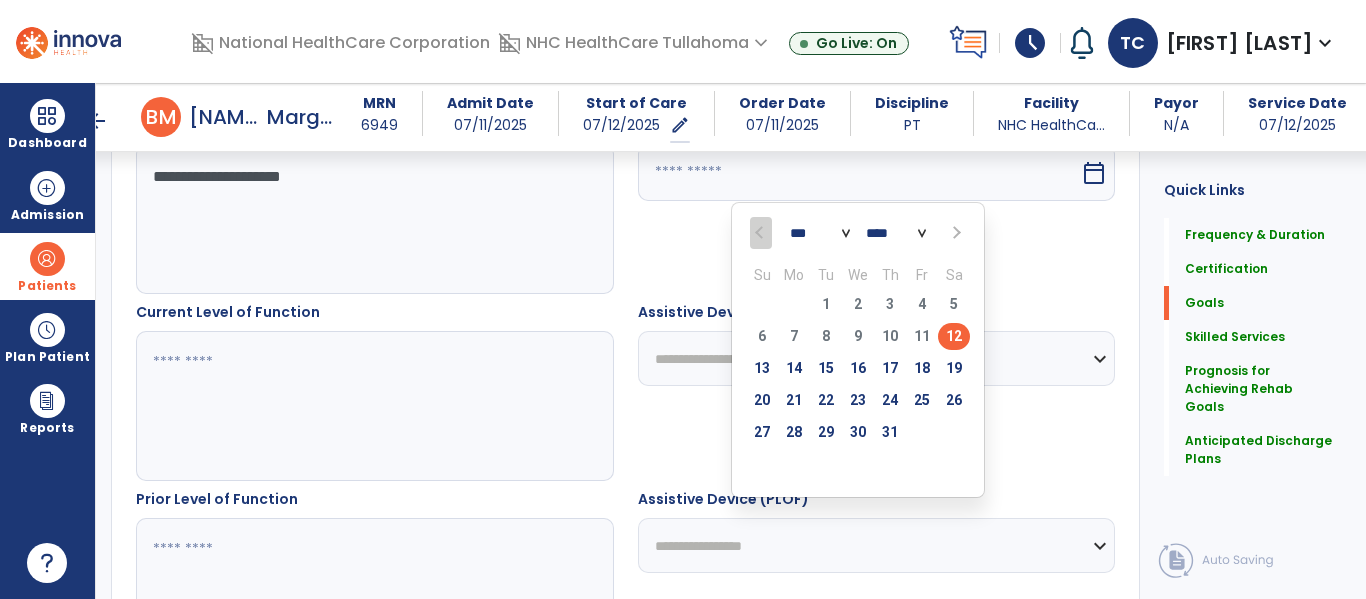 click on "Assistive Device (PLOF)" at bounding box center (877, 503) 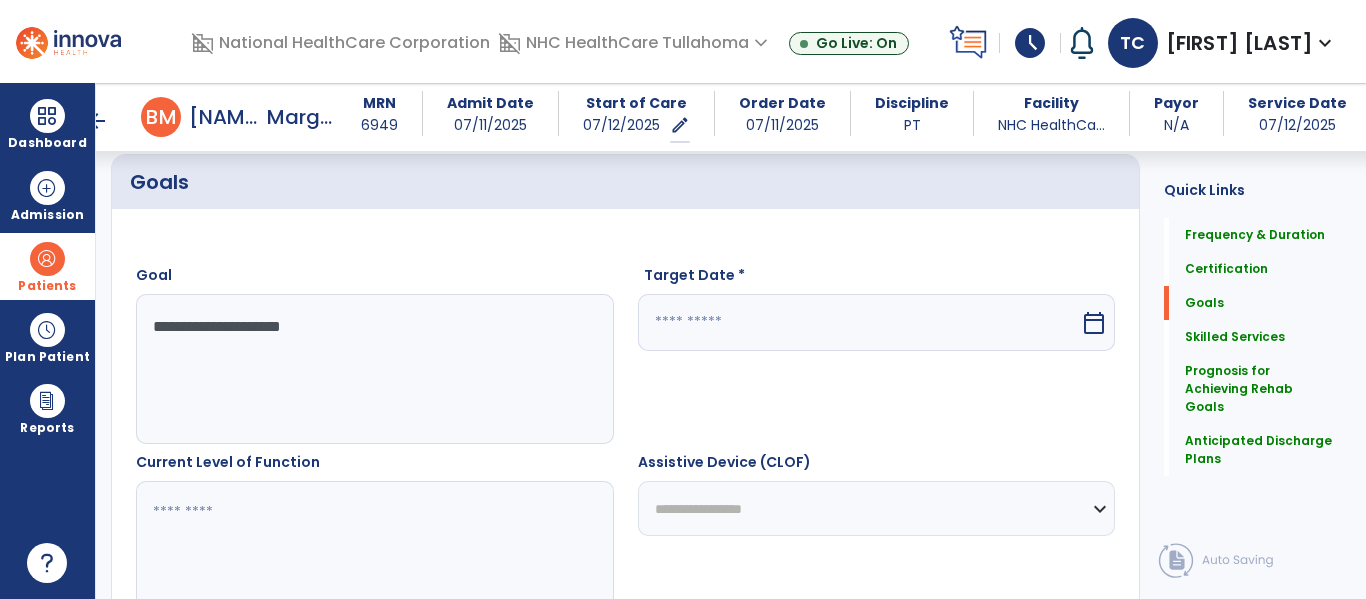scroll, scrollTop: 460, scrollLeft: 0, axis: vertical 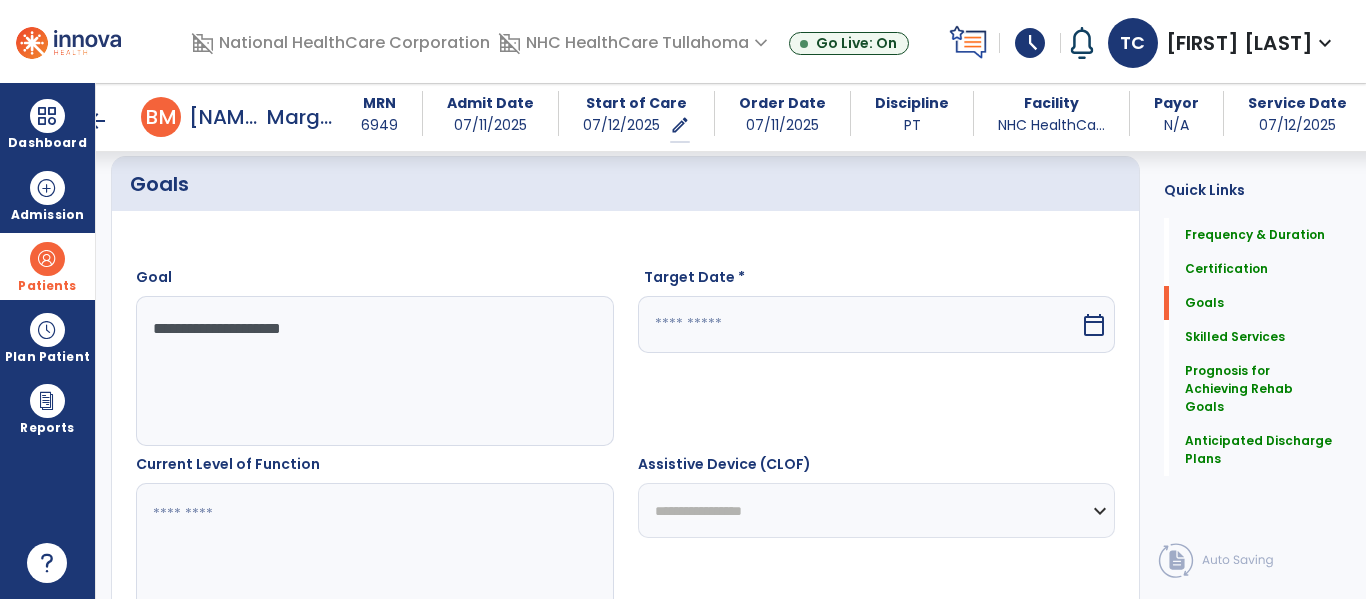 click on "calendar_today" at bounding box center (1096, 324) 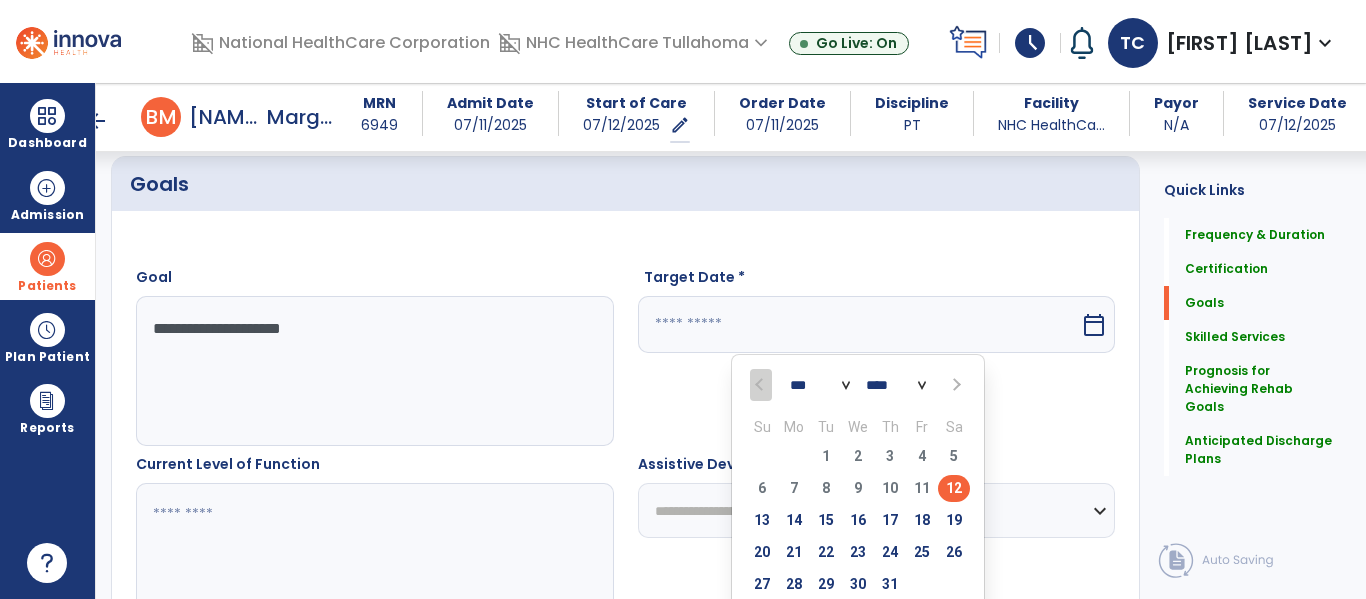 click at bounding box center (955, 385) 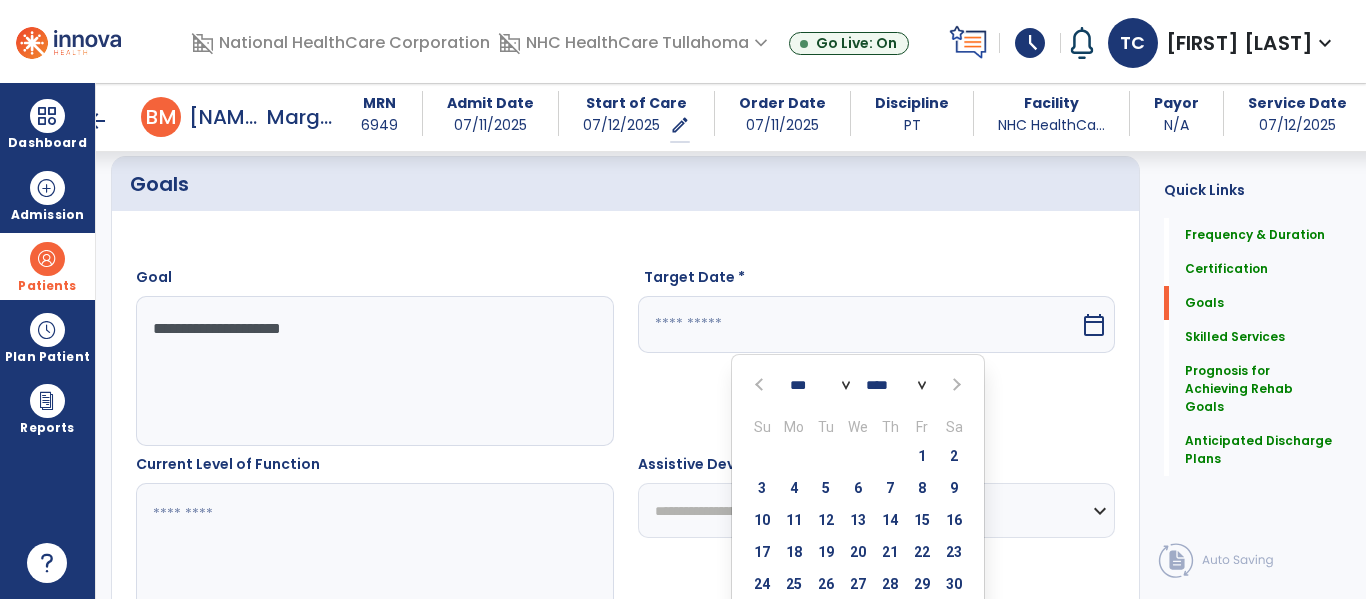 click at bounding box center [955, 385] 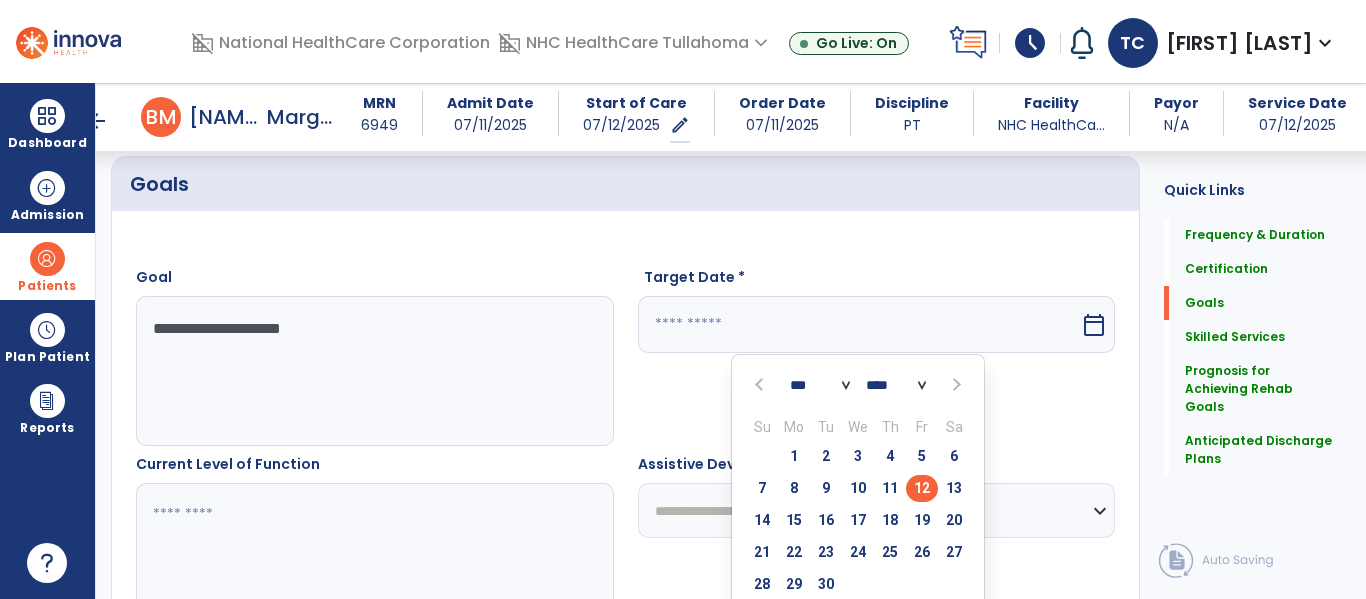 click on "12" at bounding box center [922, 488] 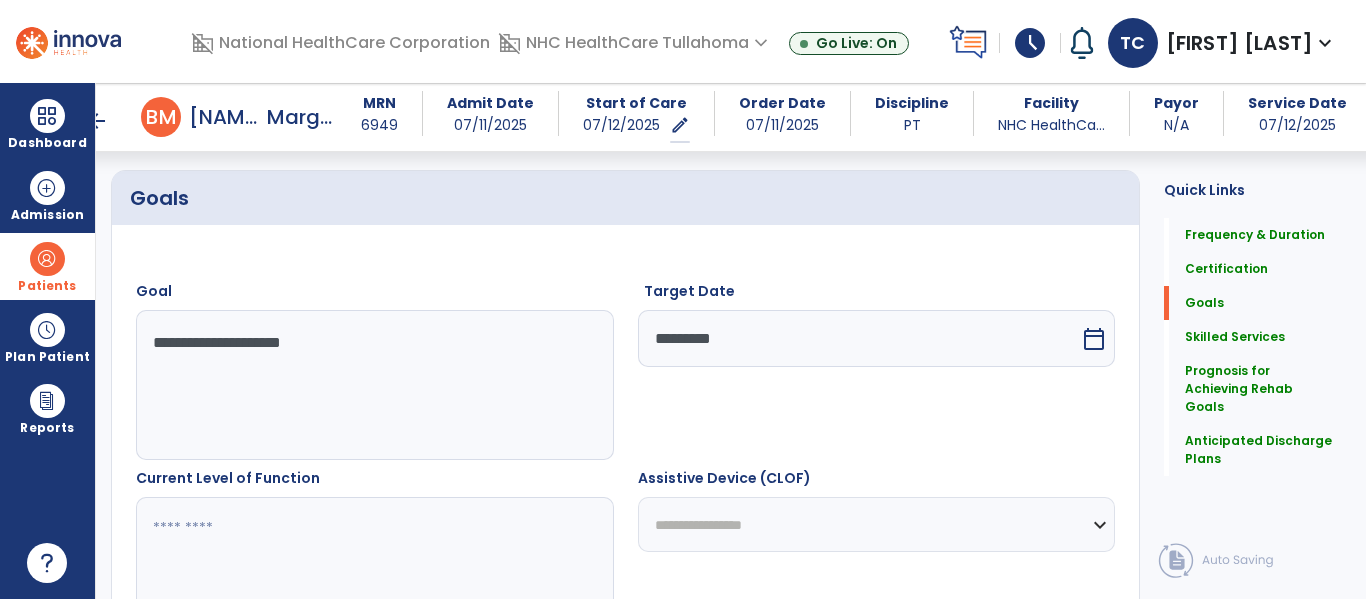 scroll, scrollTop: 445, scrollLeft: 0, axis: vertical 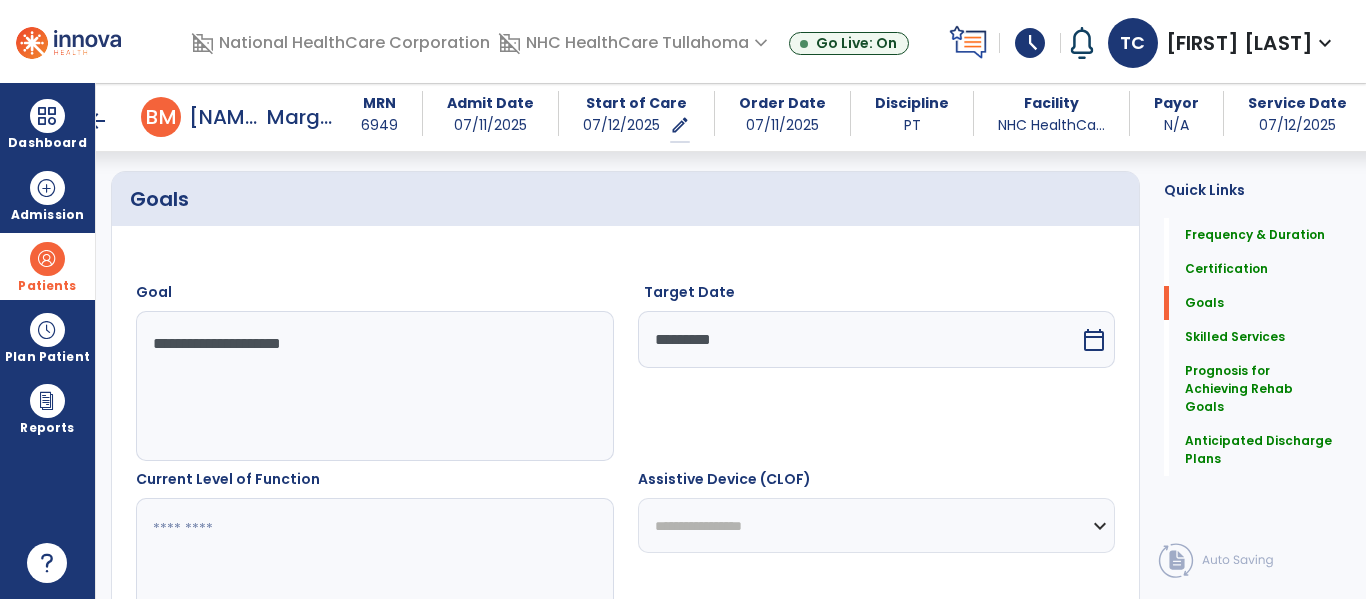 click on "**********" at bounding box center [374, 386] 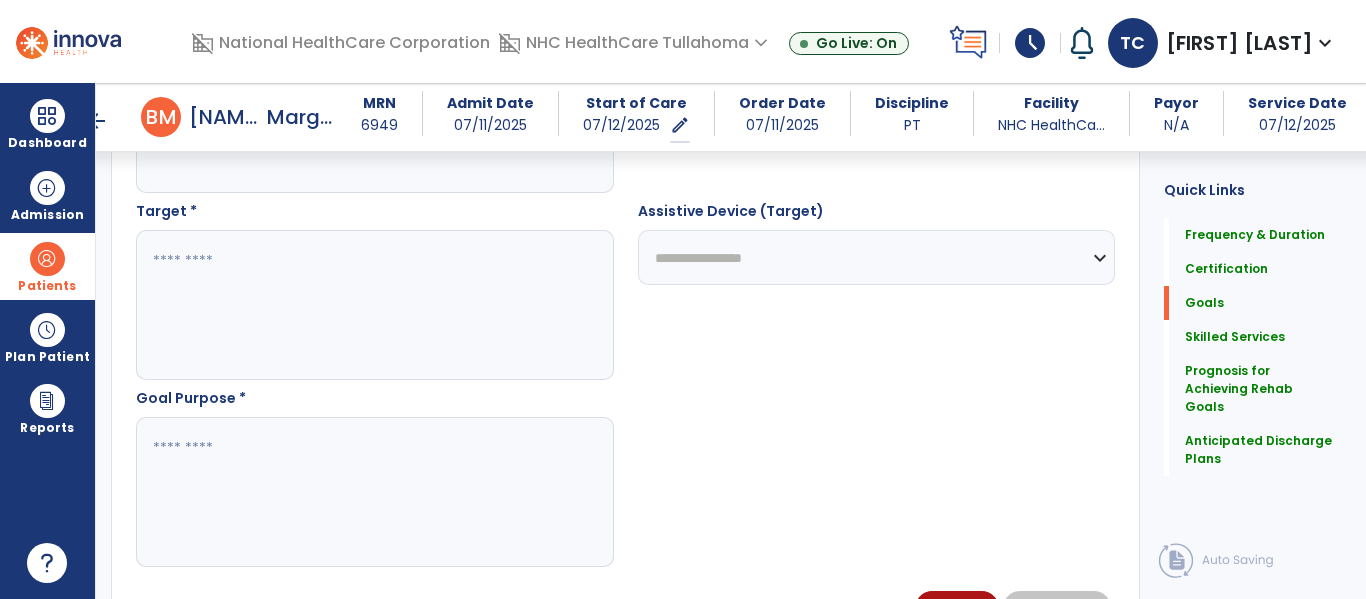 scroll, scrollTop: 1086, scrollLeft: 0, axis: vertical 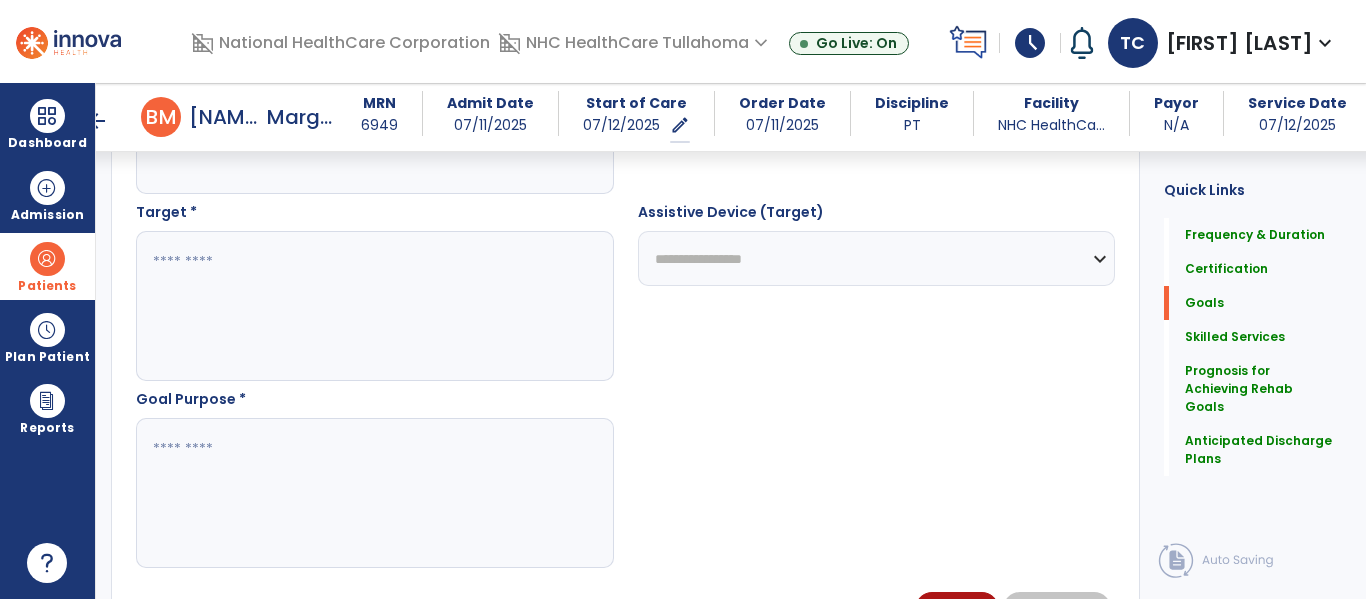 type on "**********" 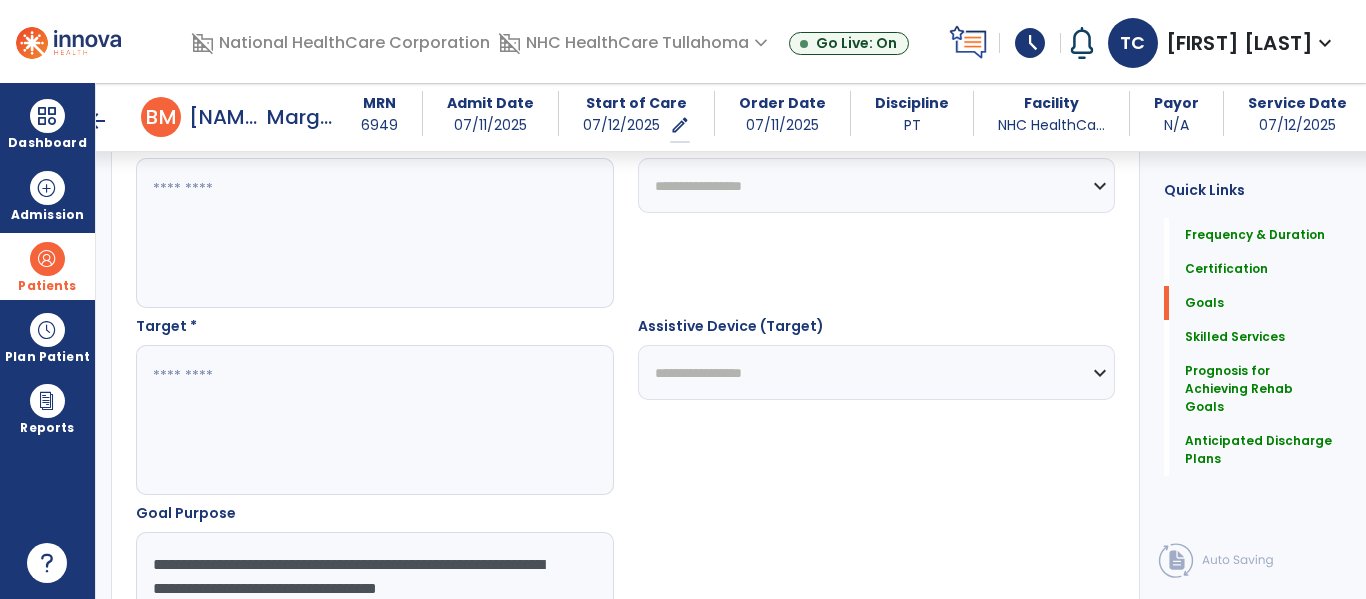 scroll, scrollTop: 971, scrollLeft: 0, axis: vertical 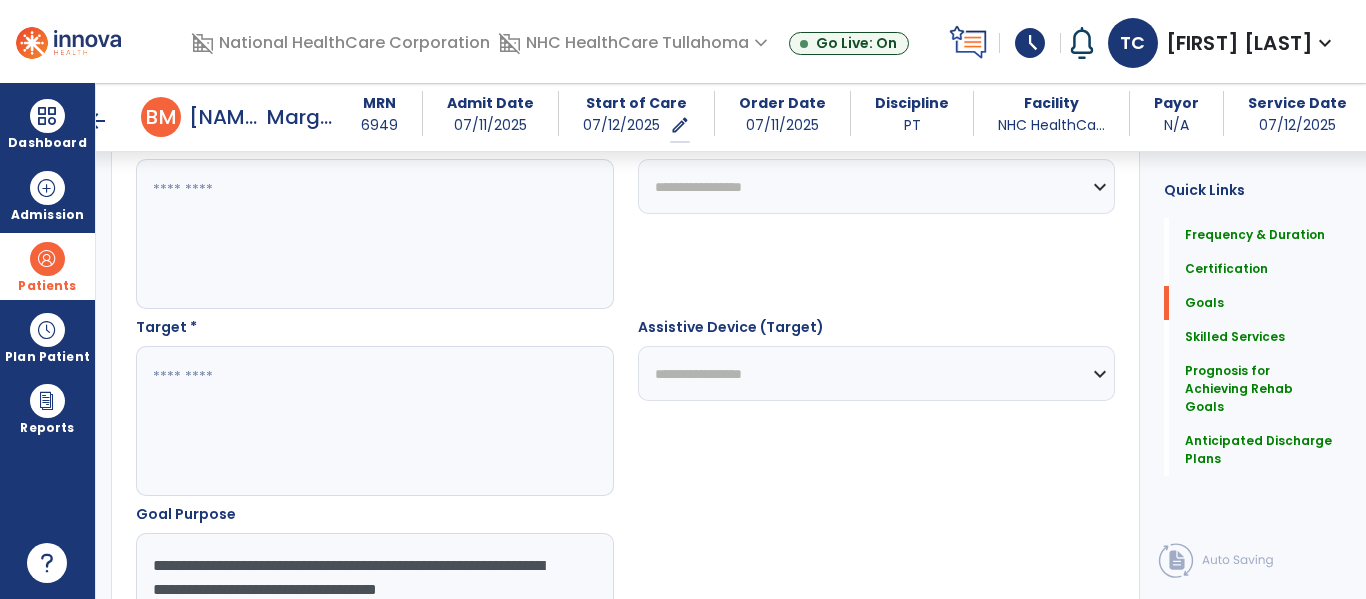 type on "**********" 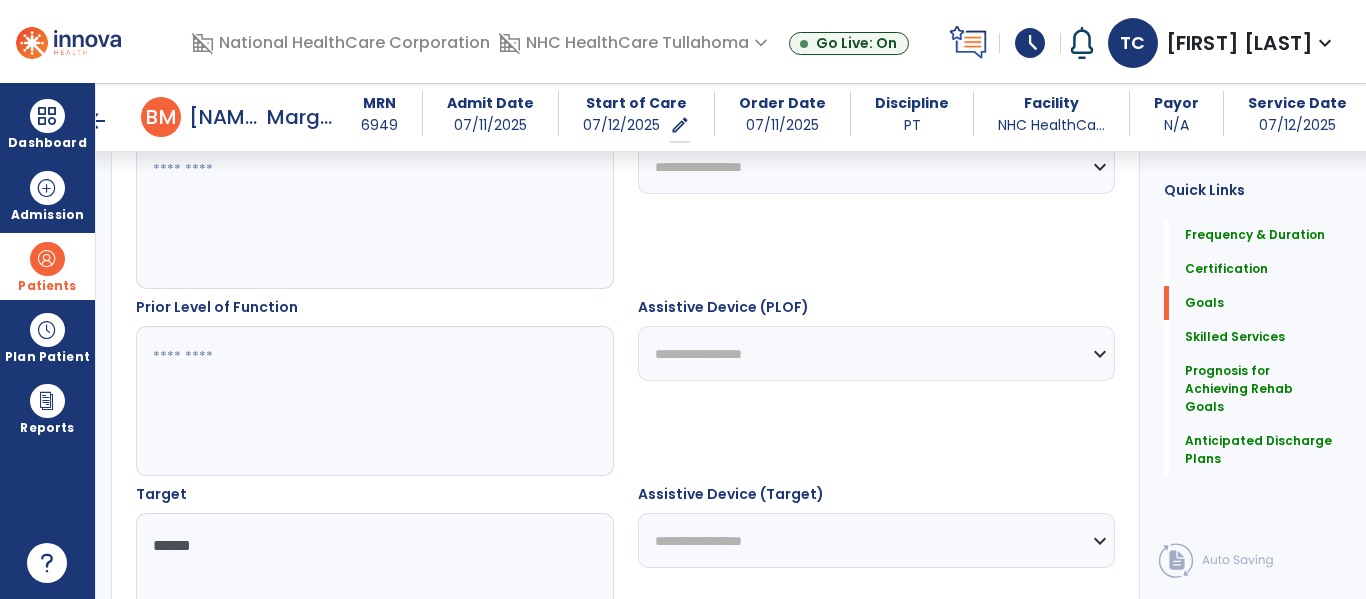 scroll, scrollTop: 803, scrollLeft: 0, axis: vertical 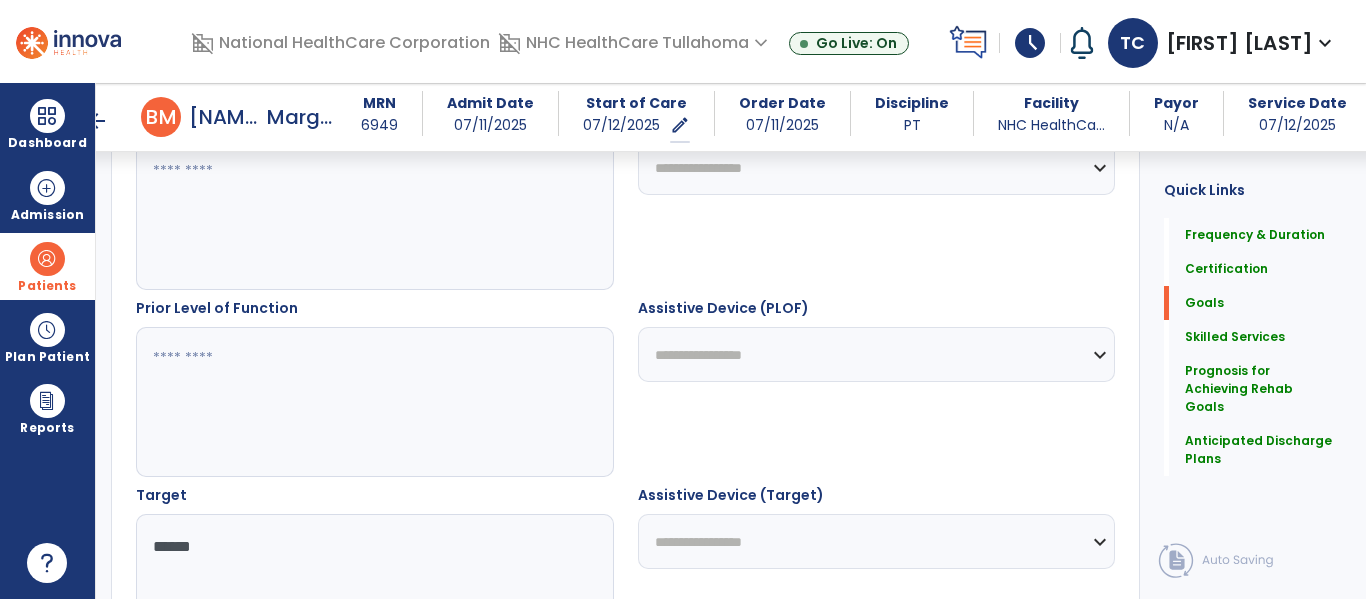 type on "******" 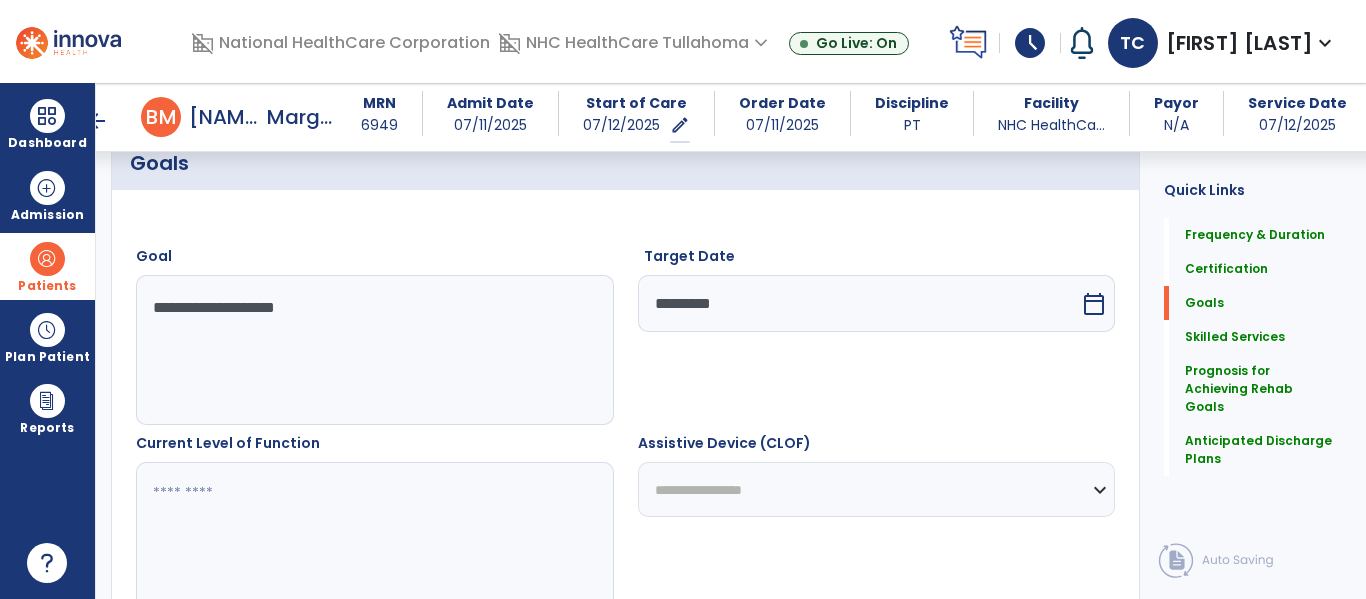 scroll, scrollTop: 691, scrollLeft: 0, axis: vertical 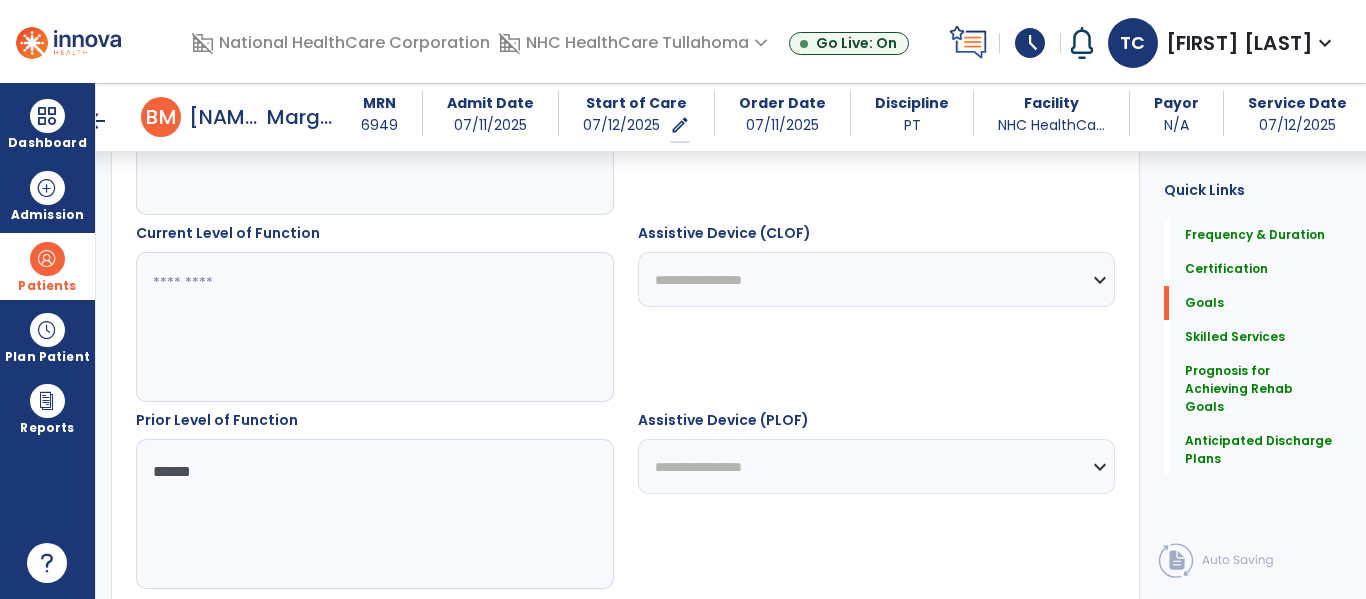 type on "******" 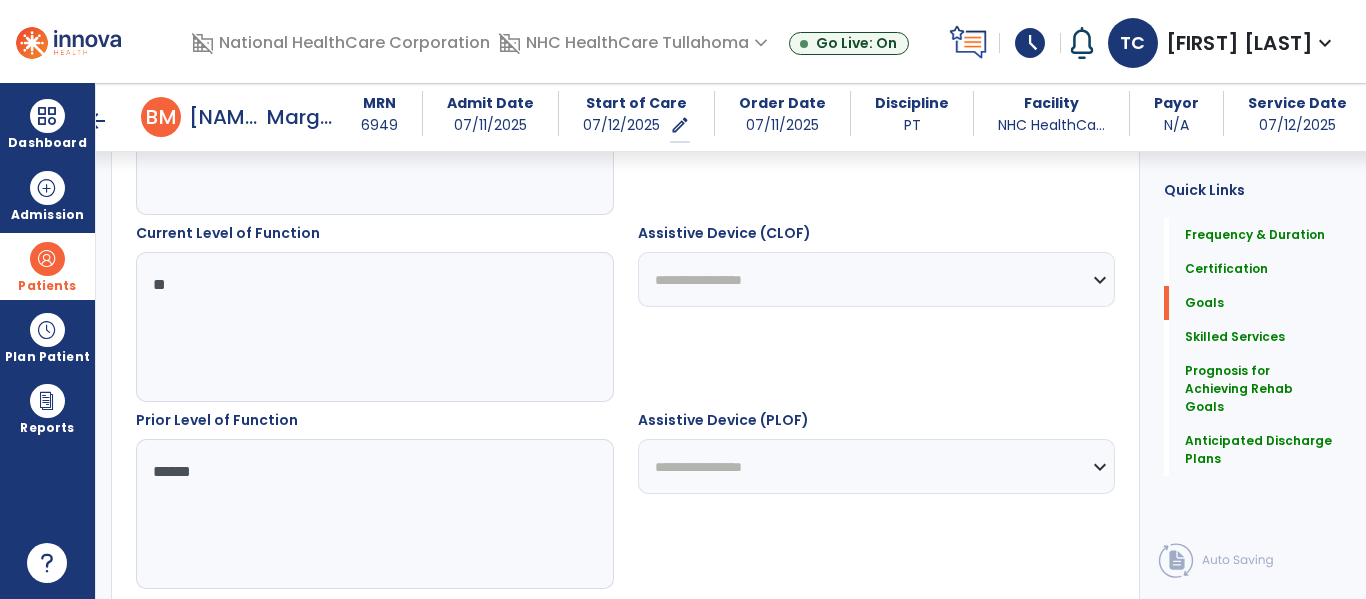 type on "*" 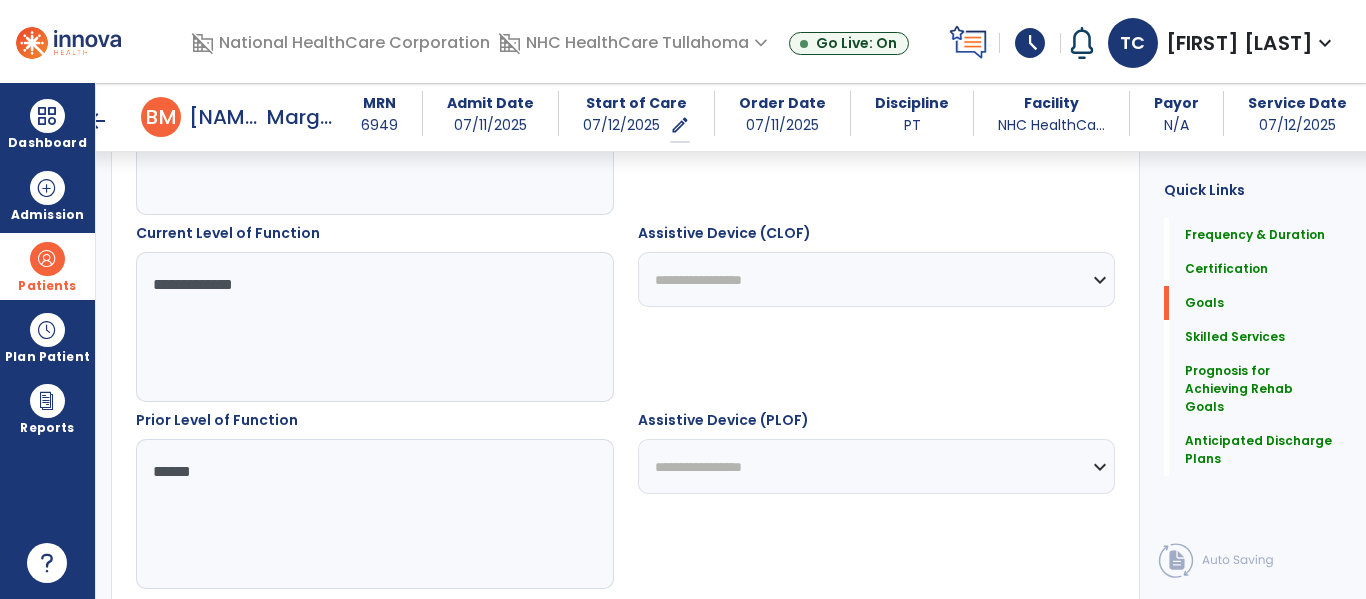 type on "**********" 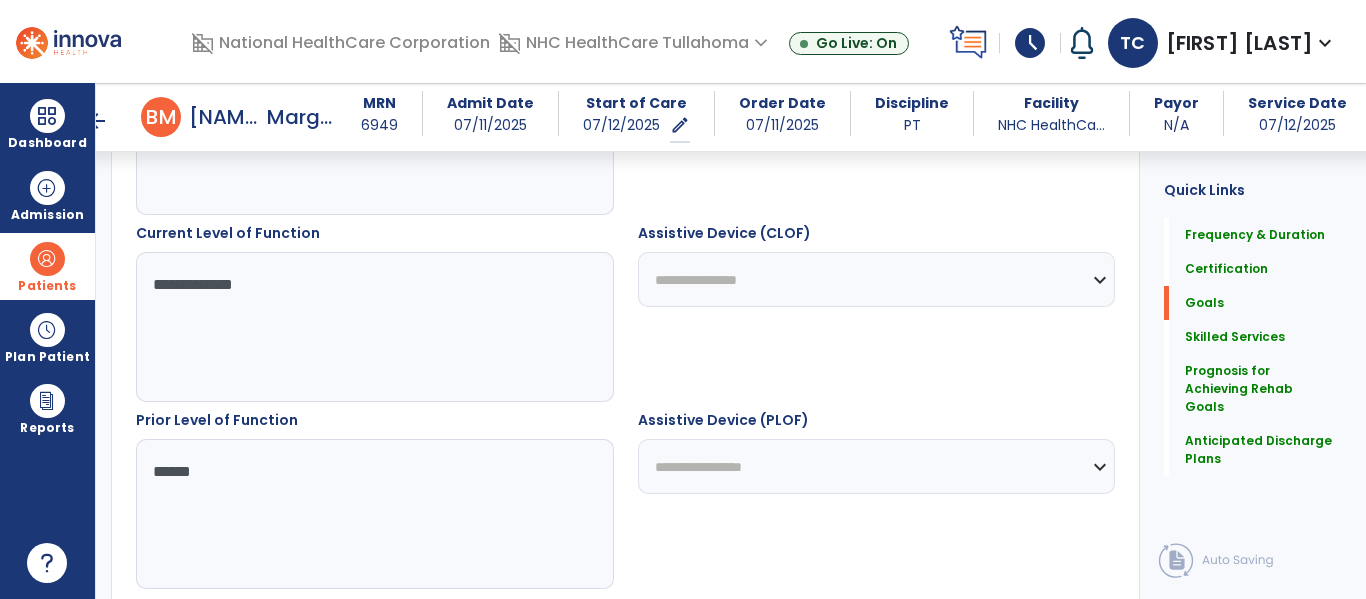 click on "**********" at bounding box center (877, 279) 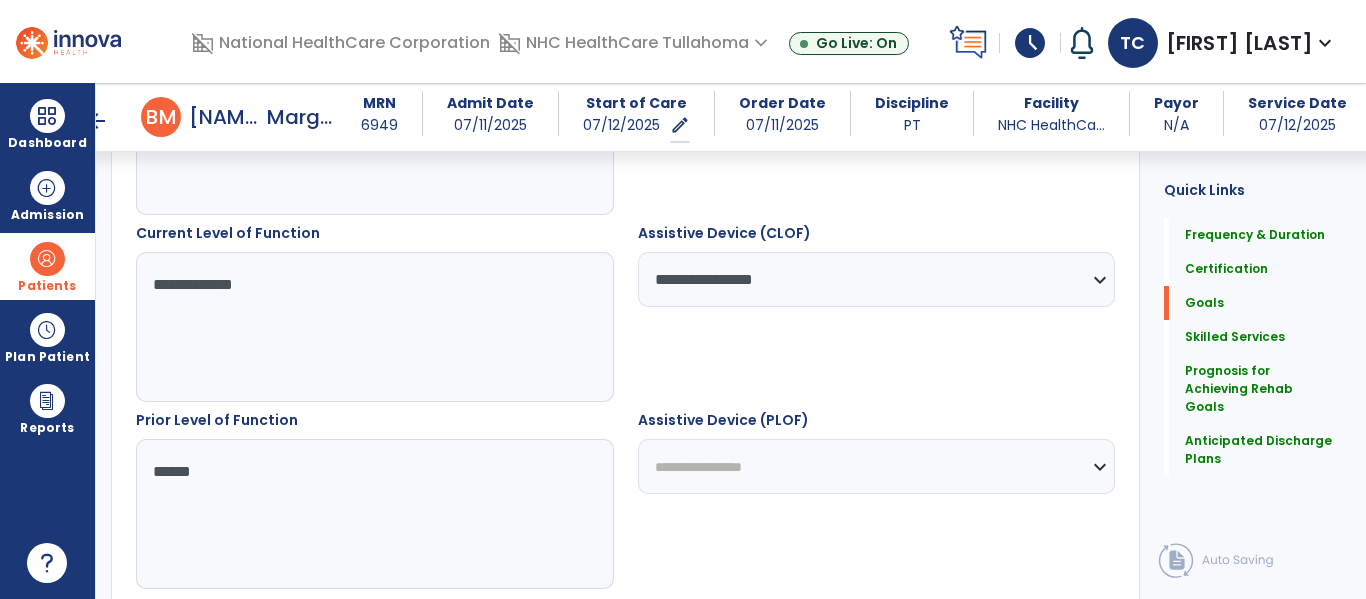 click on "**********" at bounding box center (877, 466) 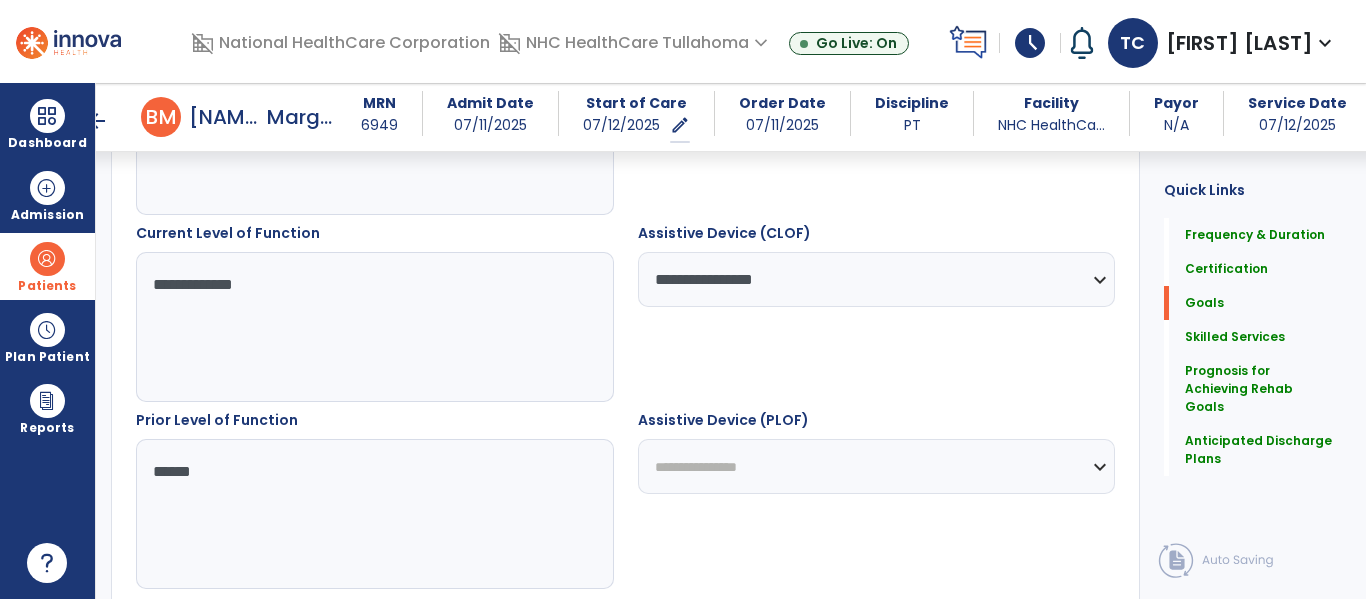 click on "**********" at bounding box center (877, 466) 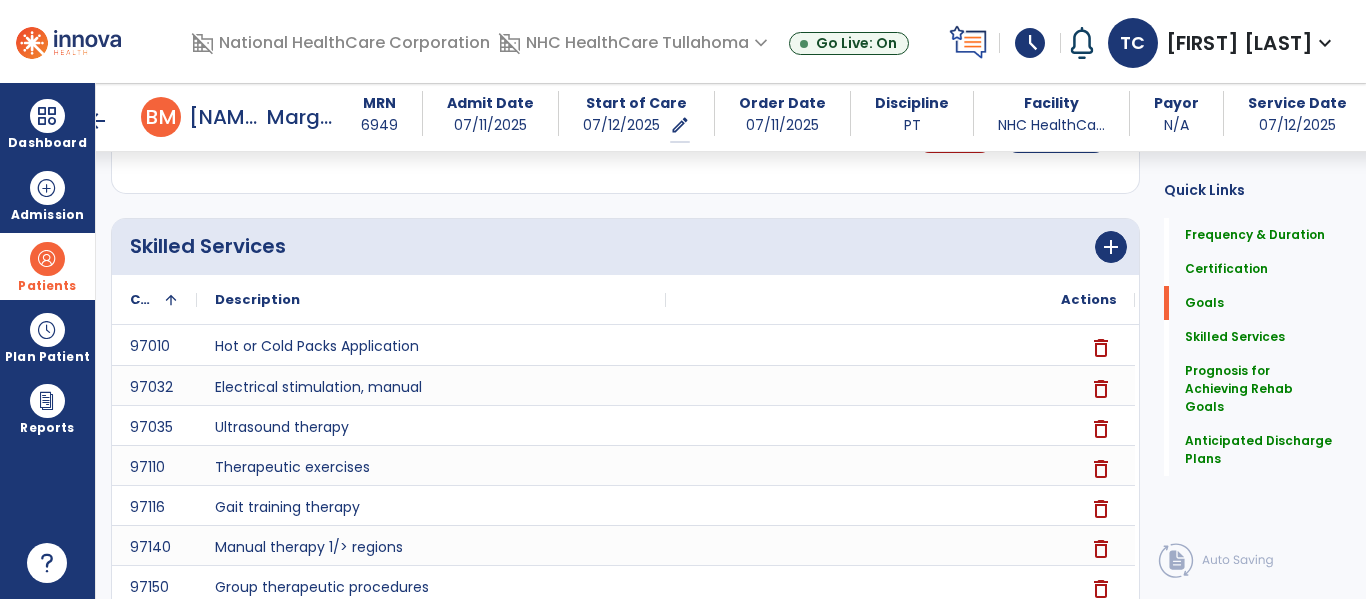 scroll, scrollTop: 1300, scrollLeft: 0, axis: vertical 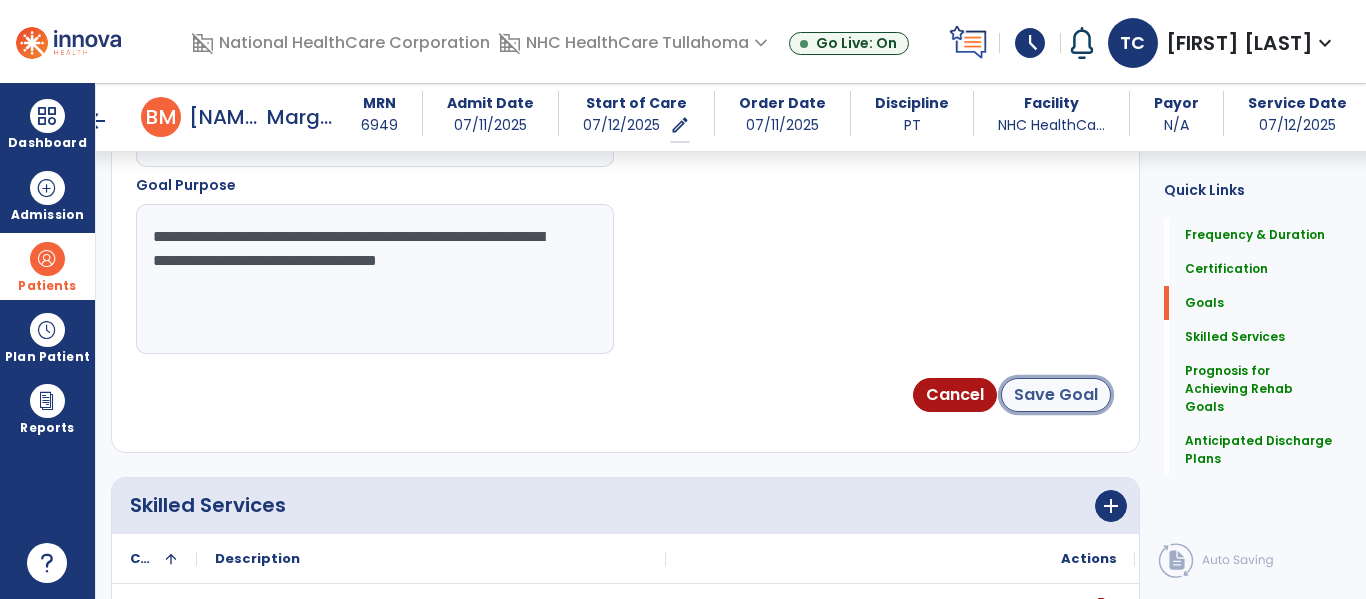 click on "Save Goal" at bounding box center (1056, 395) 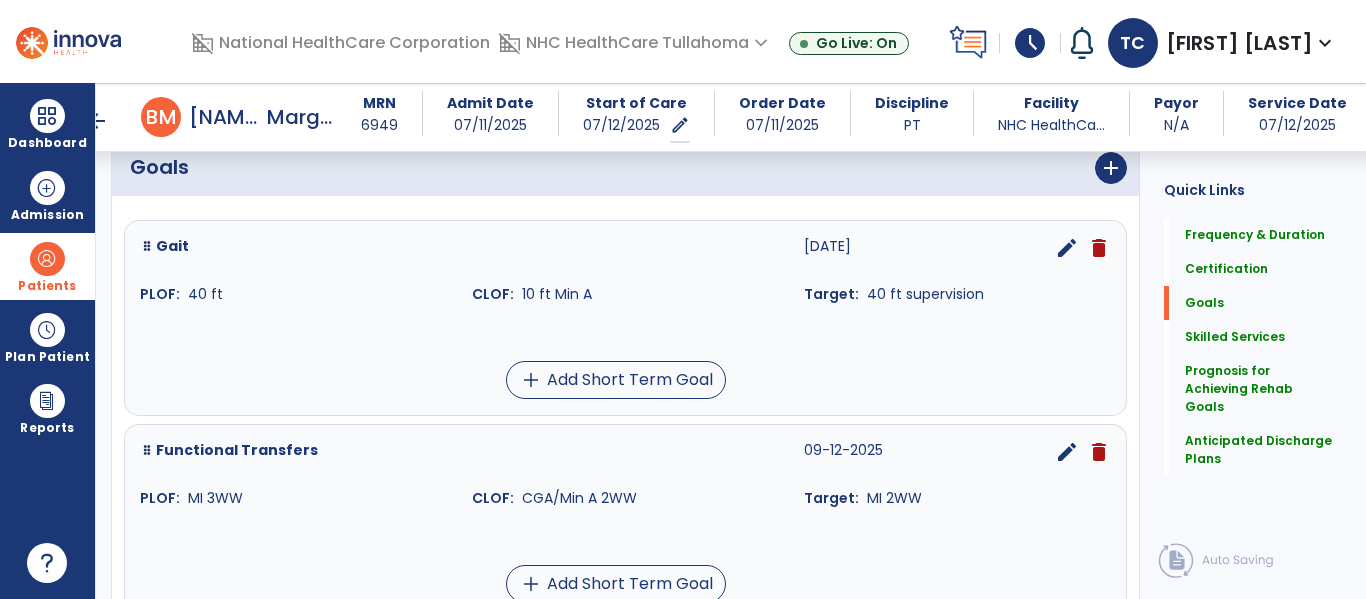 scroll, scrollTop: 476, scrollLeft: 0, axis: vertical 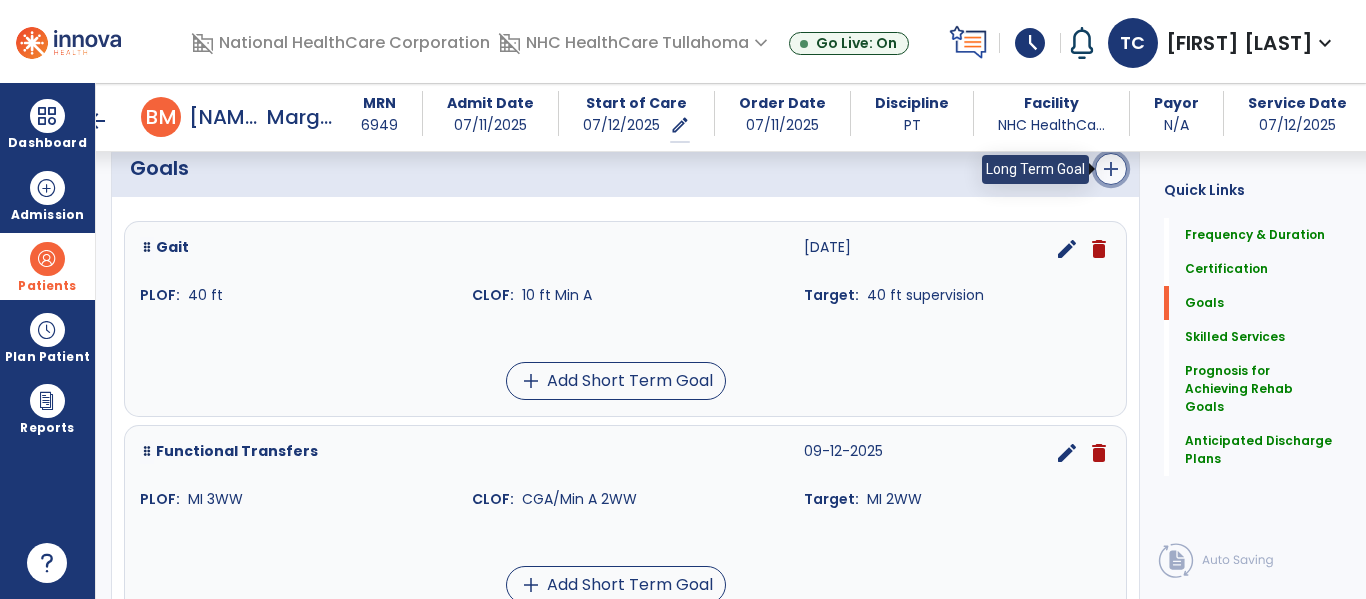 click on "add" at bounding box center (1111, 169) 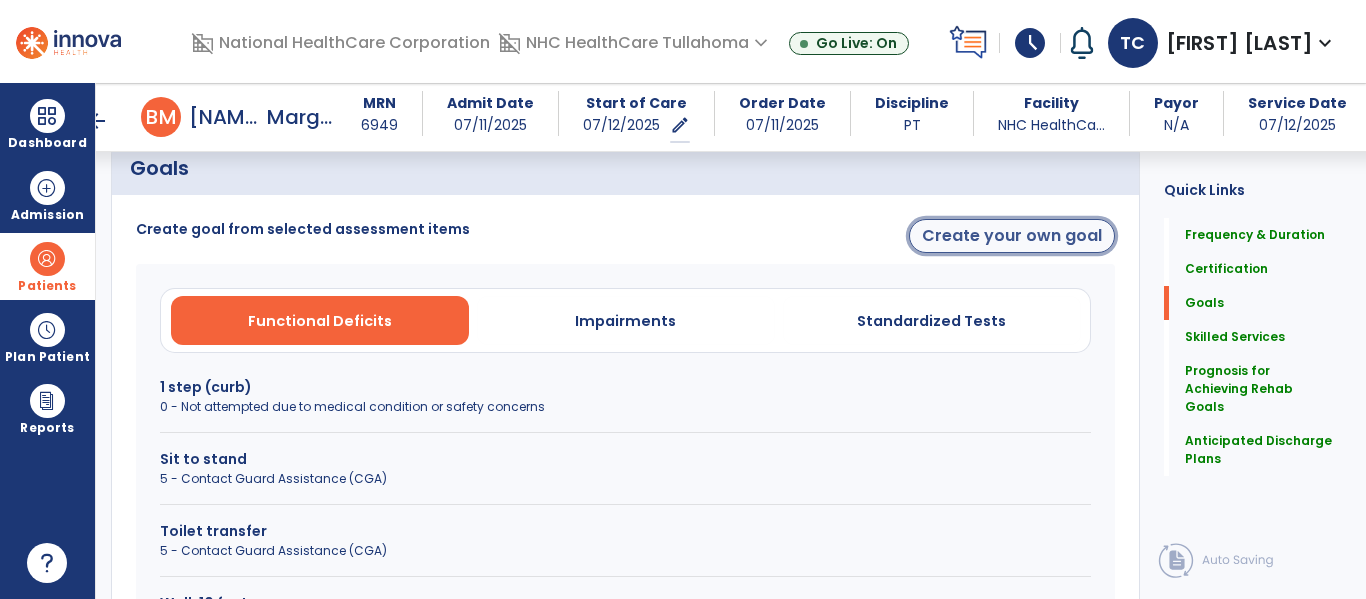 click on "Create your own goal" at bounding box center (1012, 236) 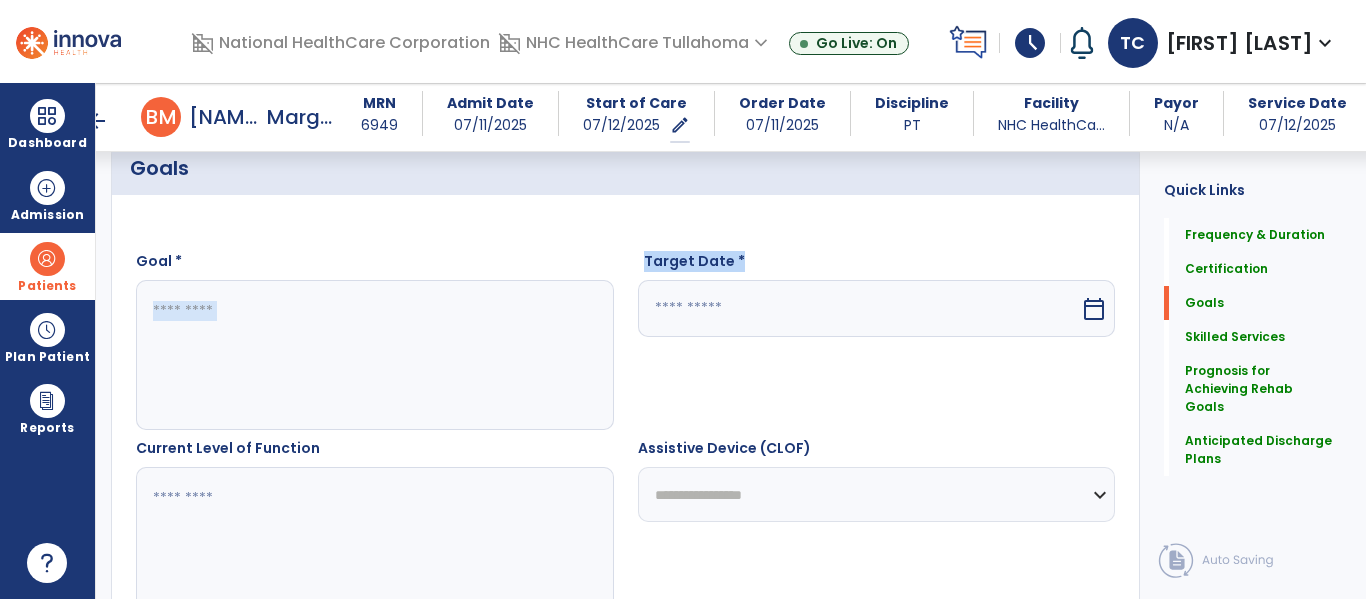 drag, startPoint x: 1001, startPoint y: 228, endPoint x: 379, endPoint y: 301, distance: 626.2691 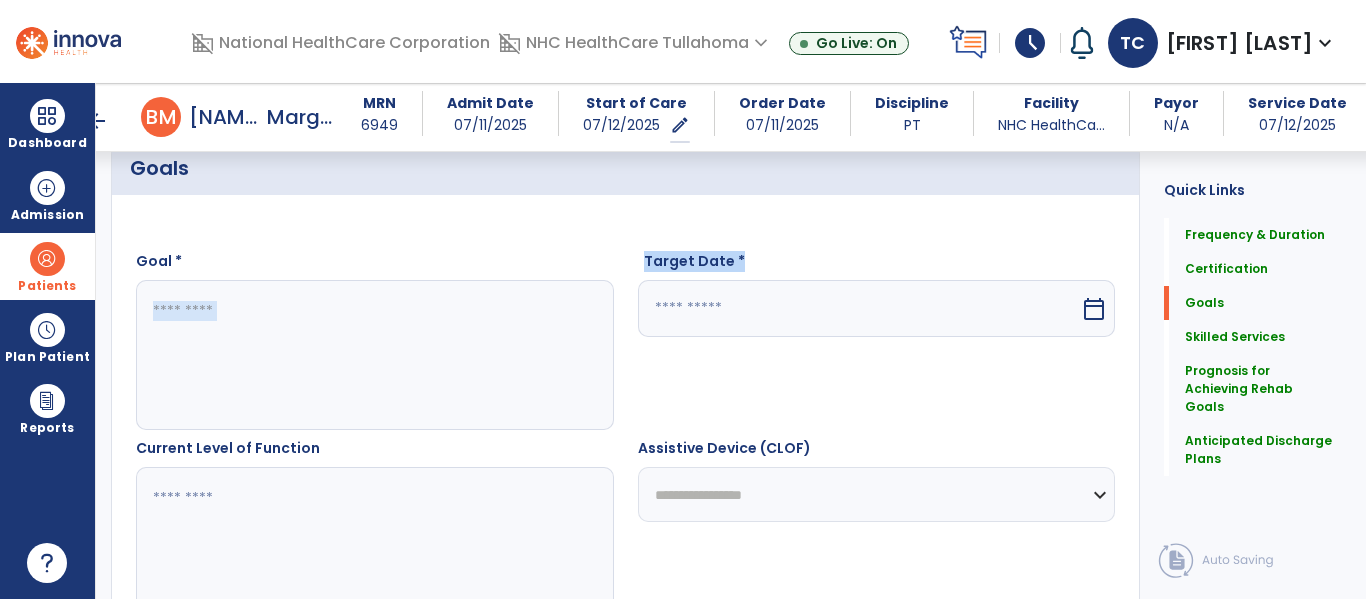 click on "**********" at bounding box center [625, 735] 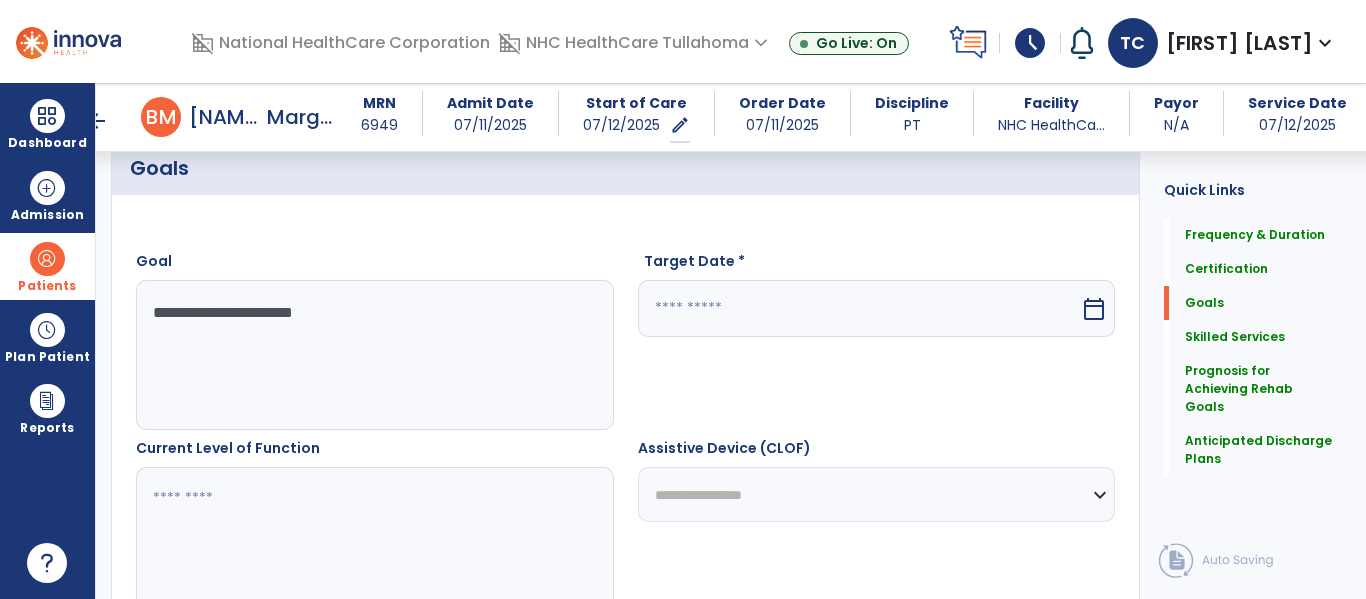 type on "**********" 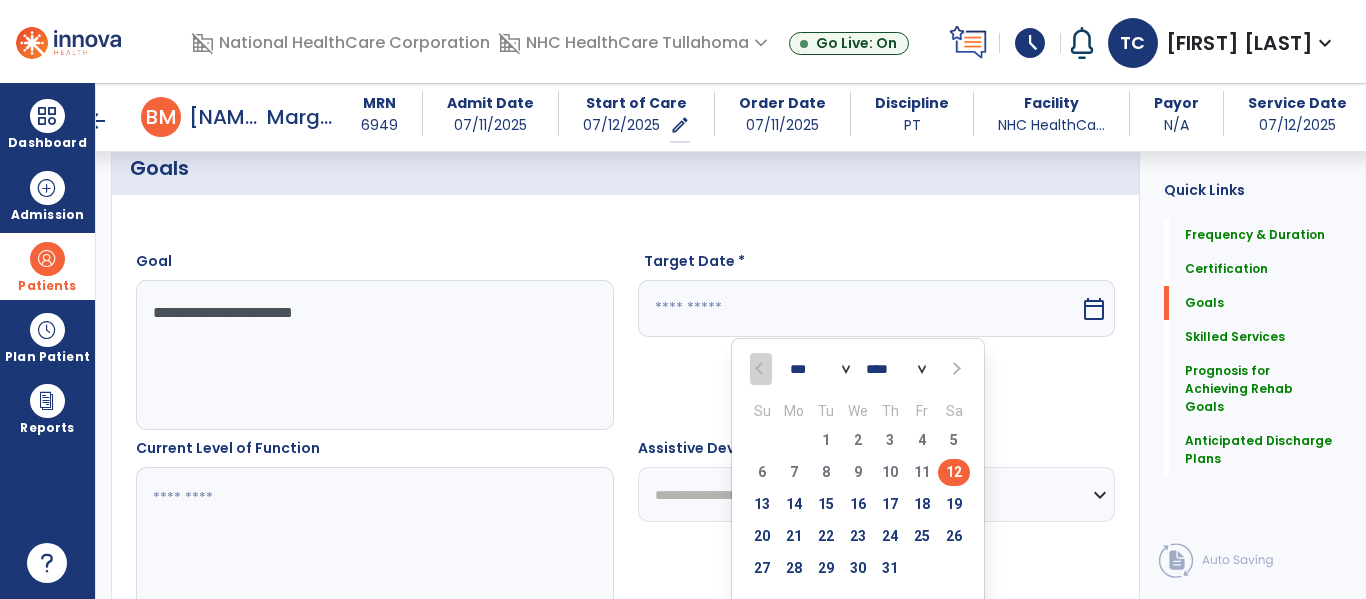 click at bounding box center [955, 369] 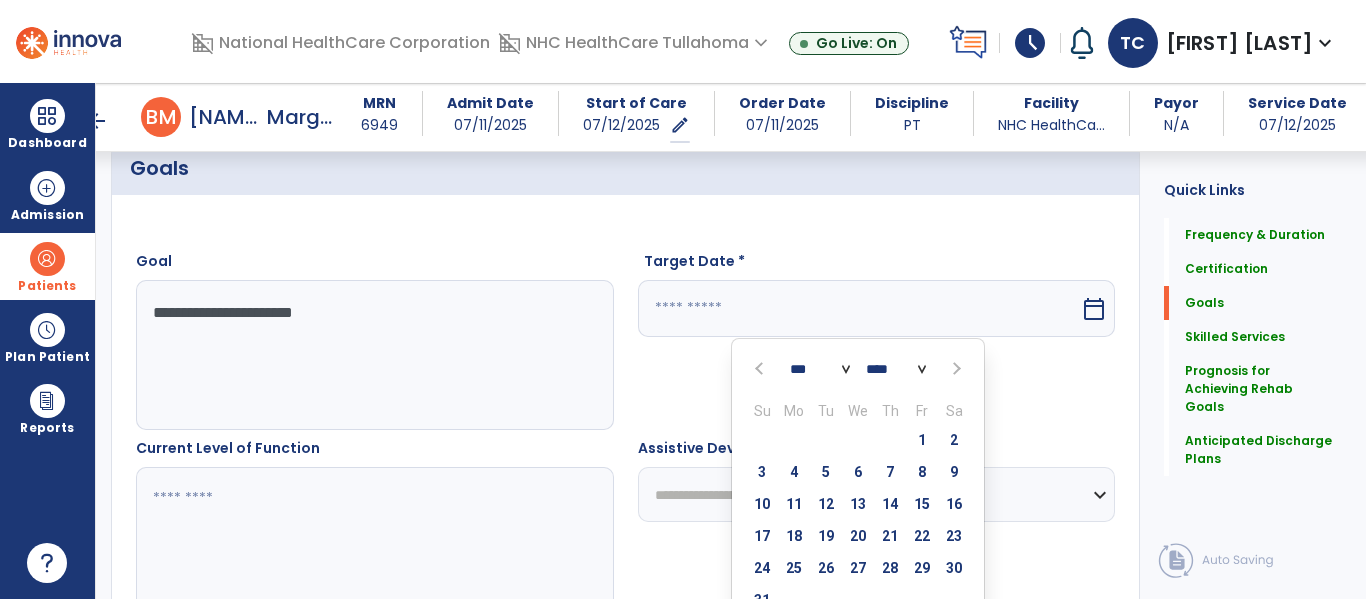 click at bounding box center [955, 369] 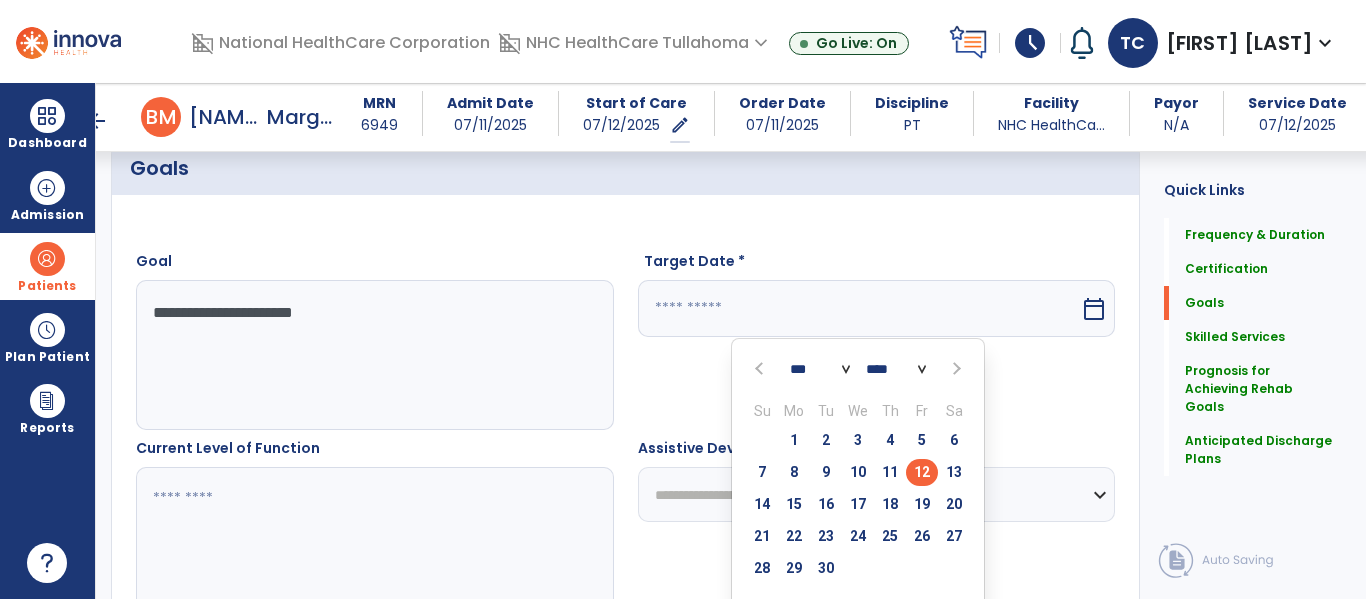 click on "12" at bounding box center [922, 472] 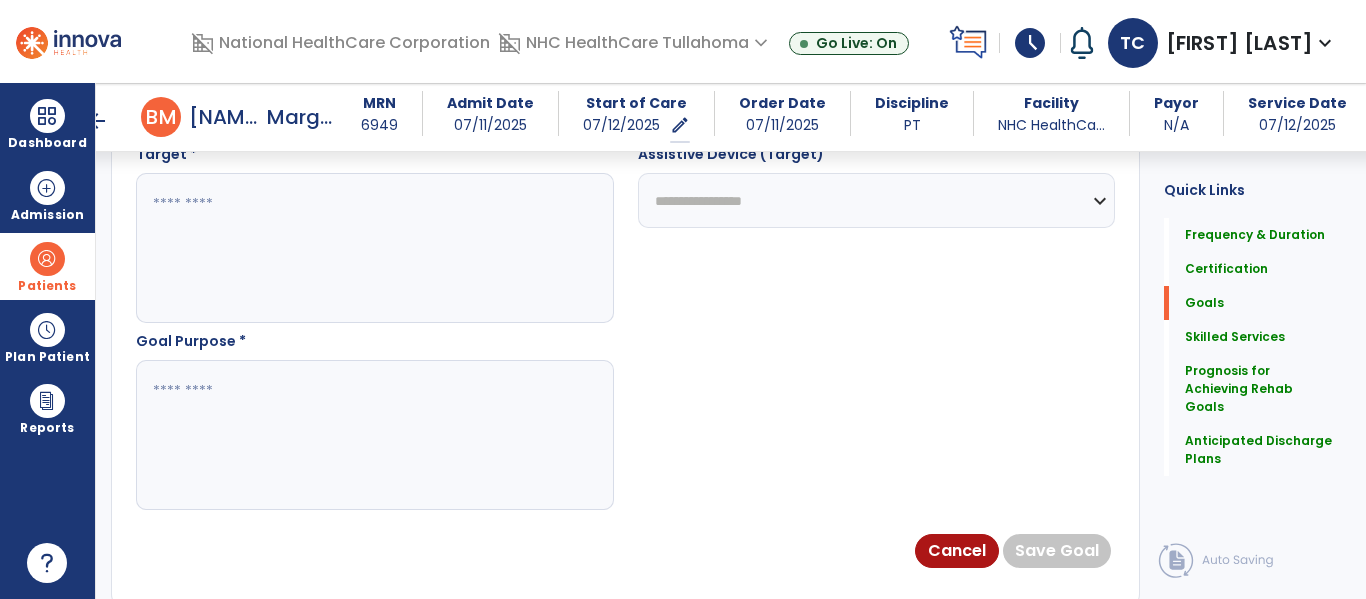 scroll, scrollTop: 1145, scrollLeft: 0, axis: vertical 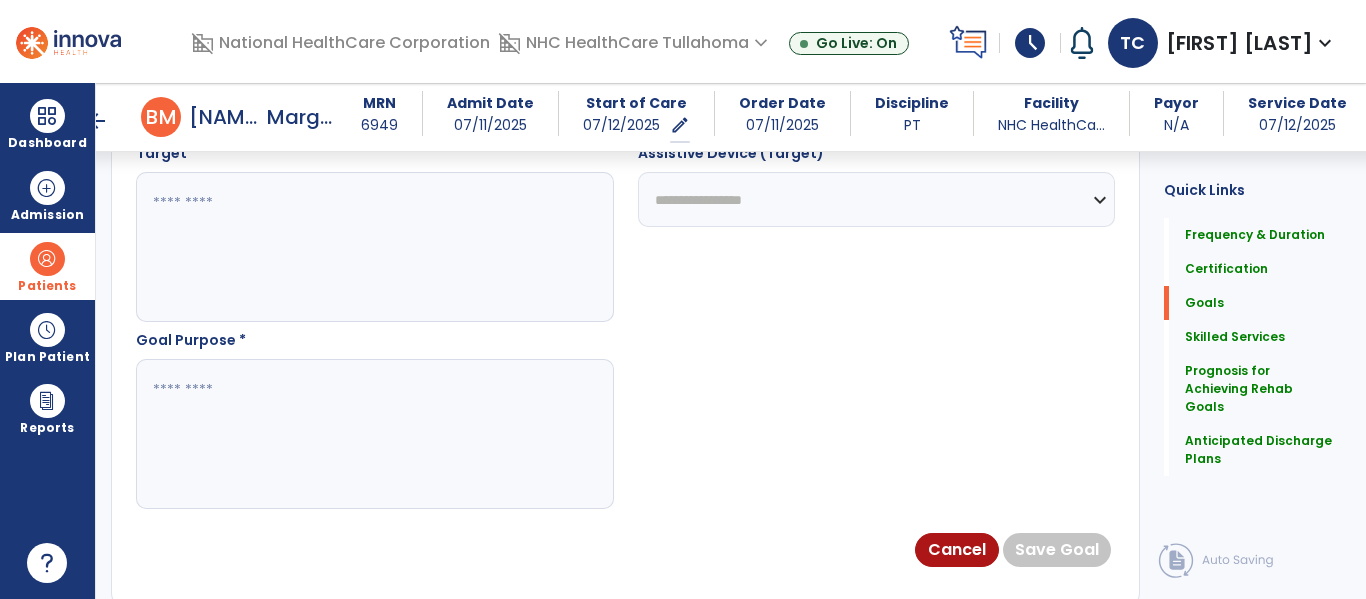 click at bounding box center (374, 434) 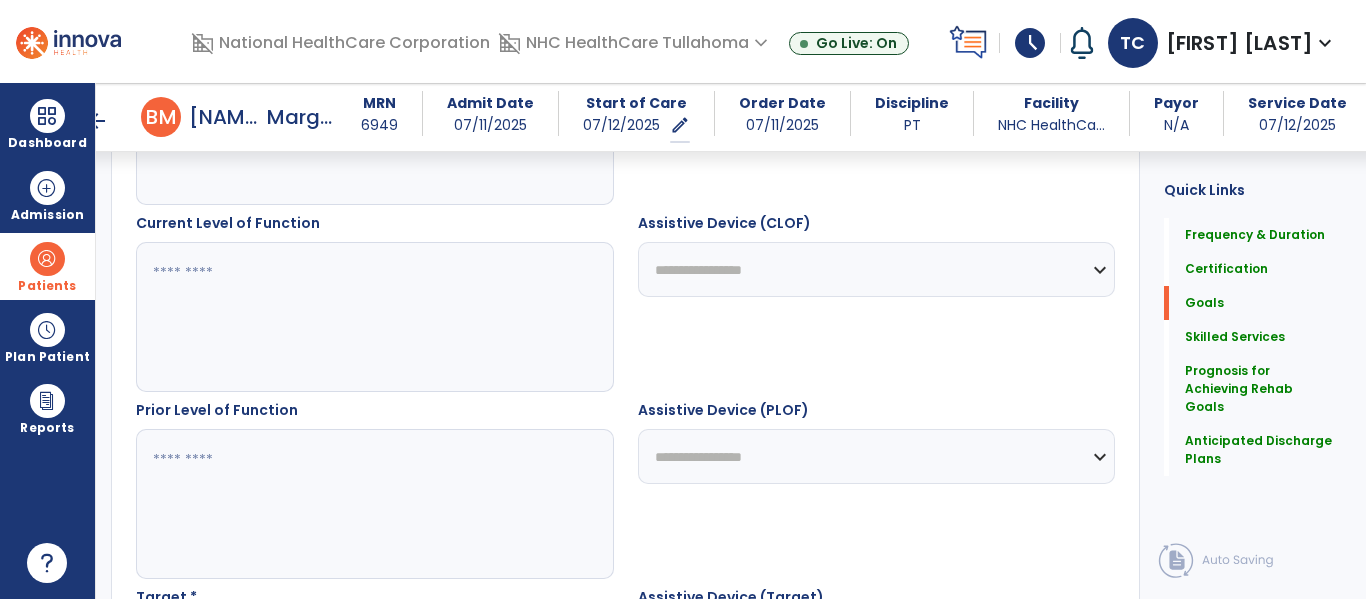 scroll, scrollTop: 696, scrollLeft: 0, axis: vertical 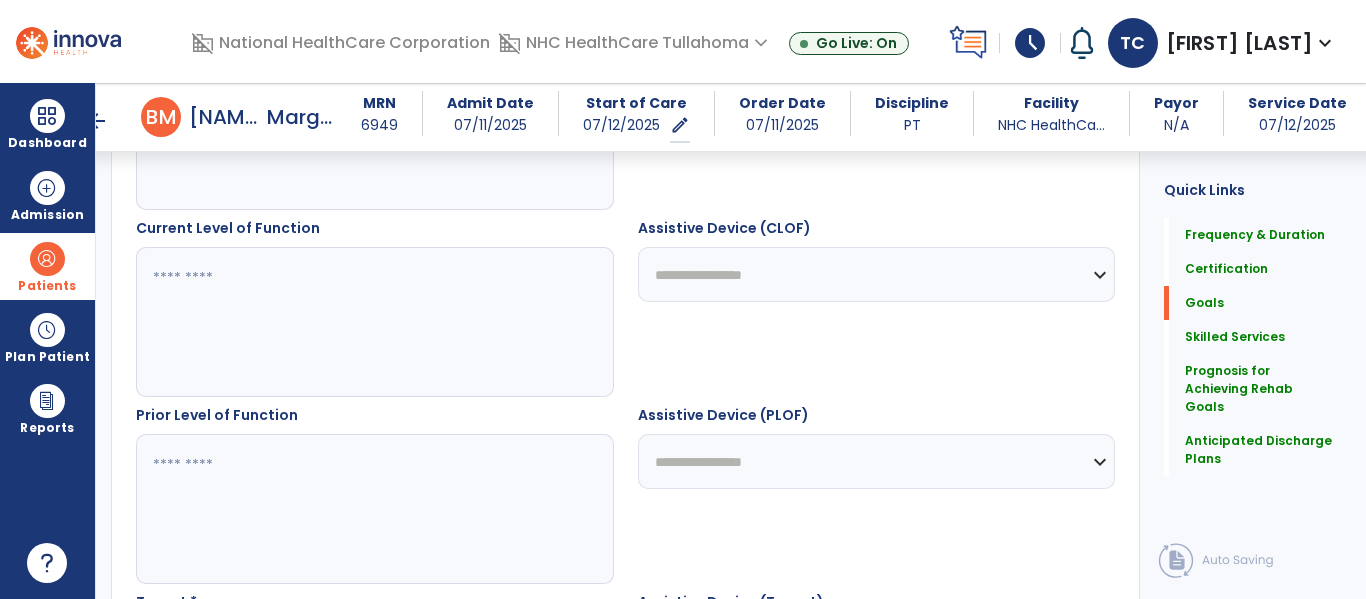 type on "**********" 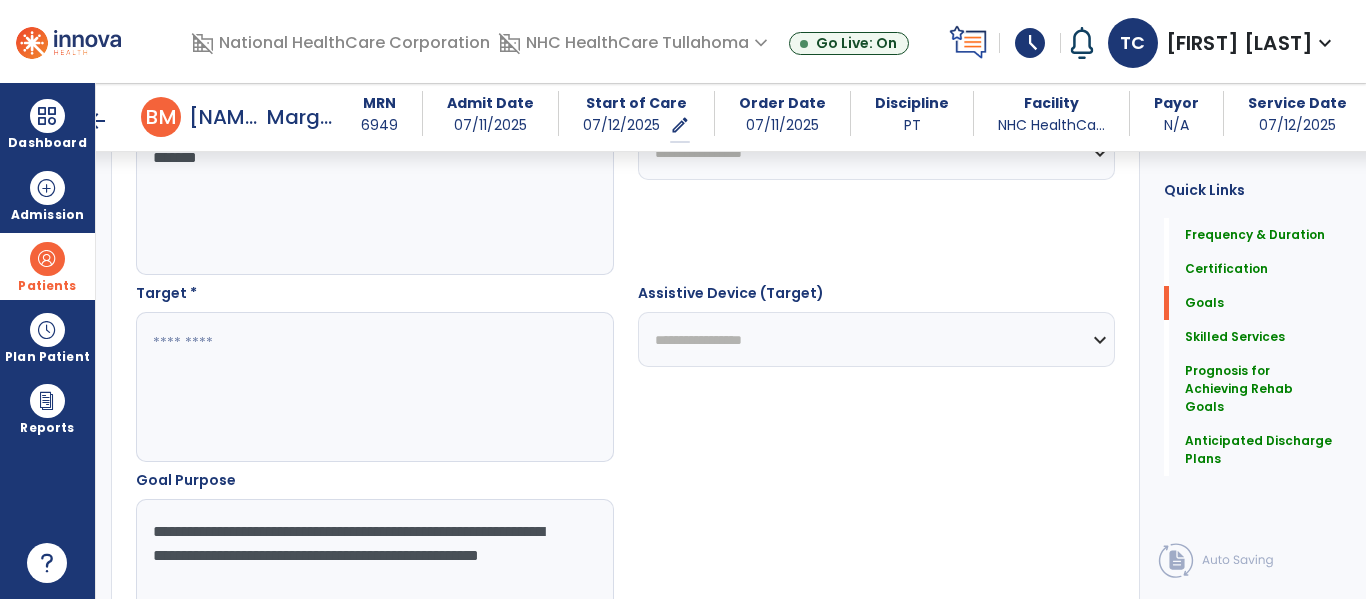 scroll, scrollTop: 1006, scrollLeft: 0, axis: vertical 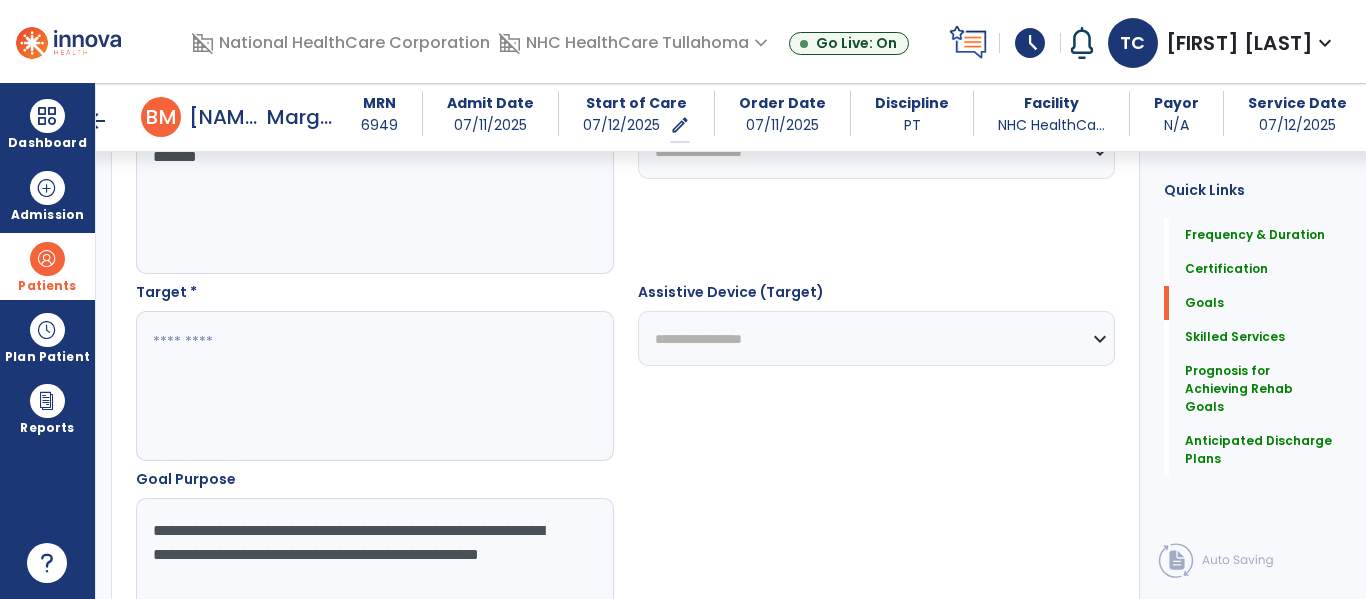 type on "*******" 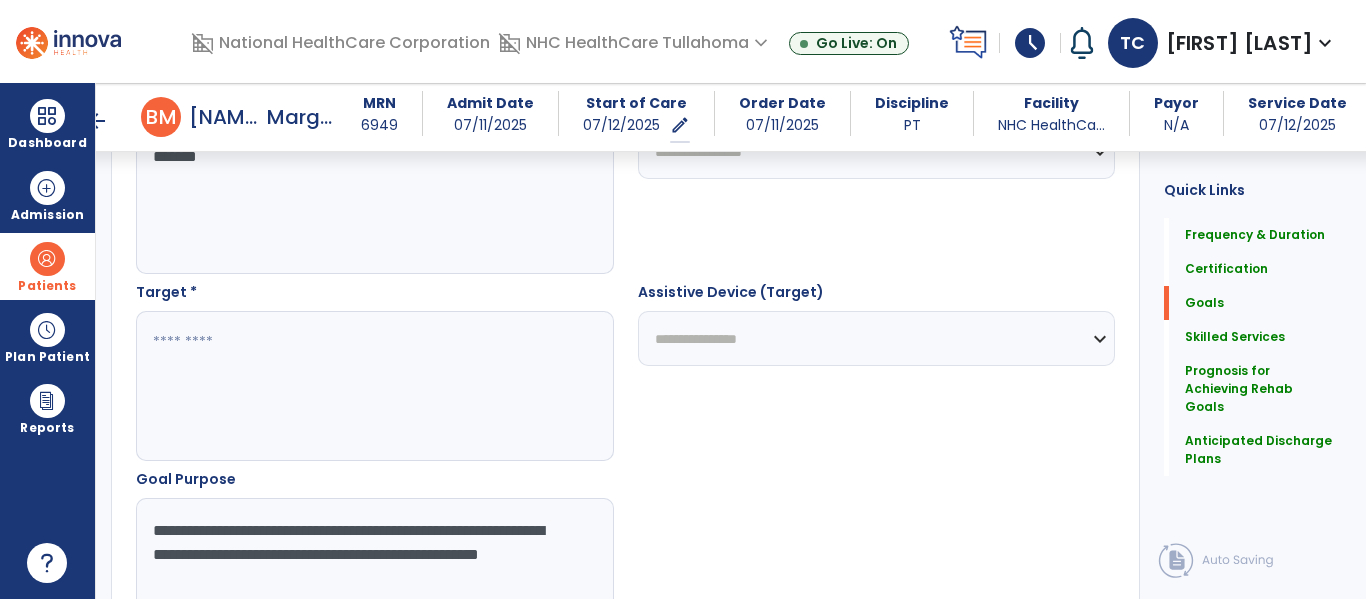click on "**********" at bounding box center (877, 338) 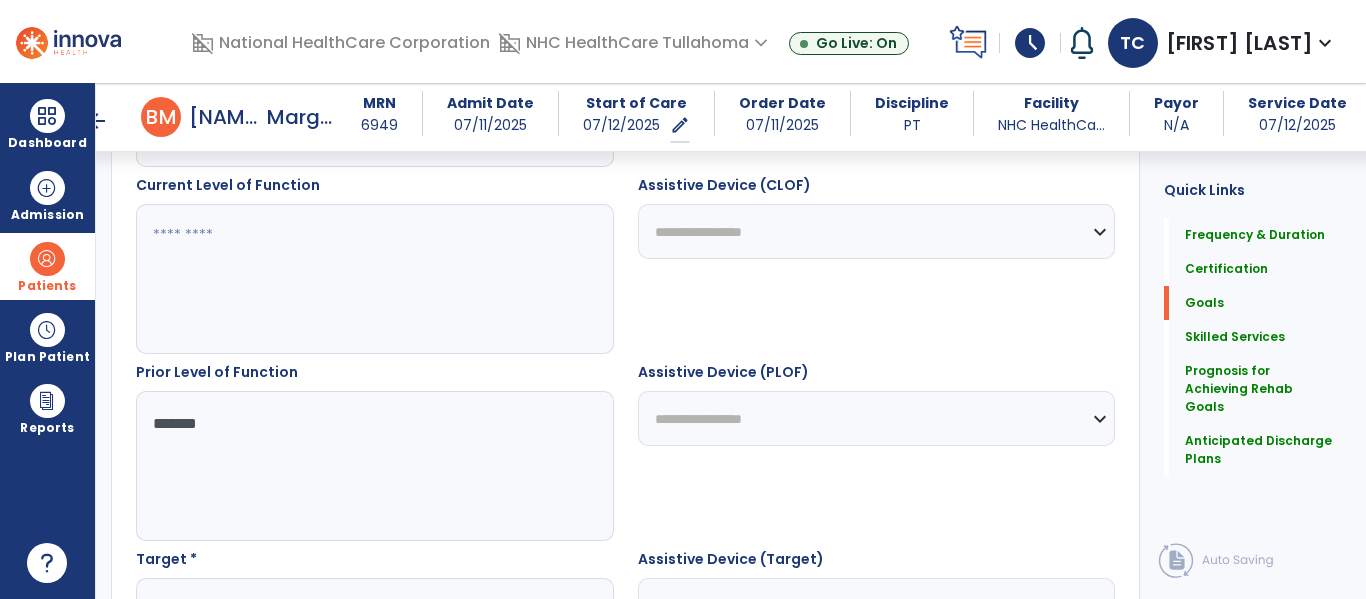 scroll, scrollTop: 738, scrollLeft: 0, axis: vertical 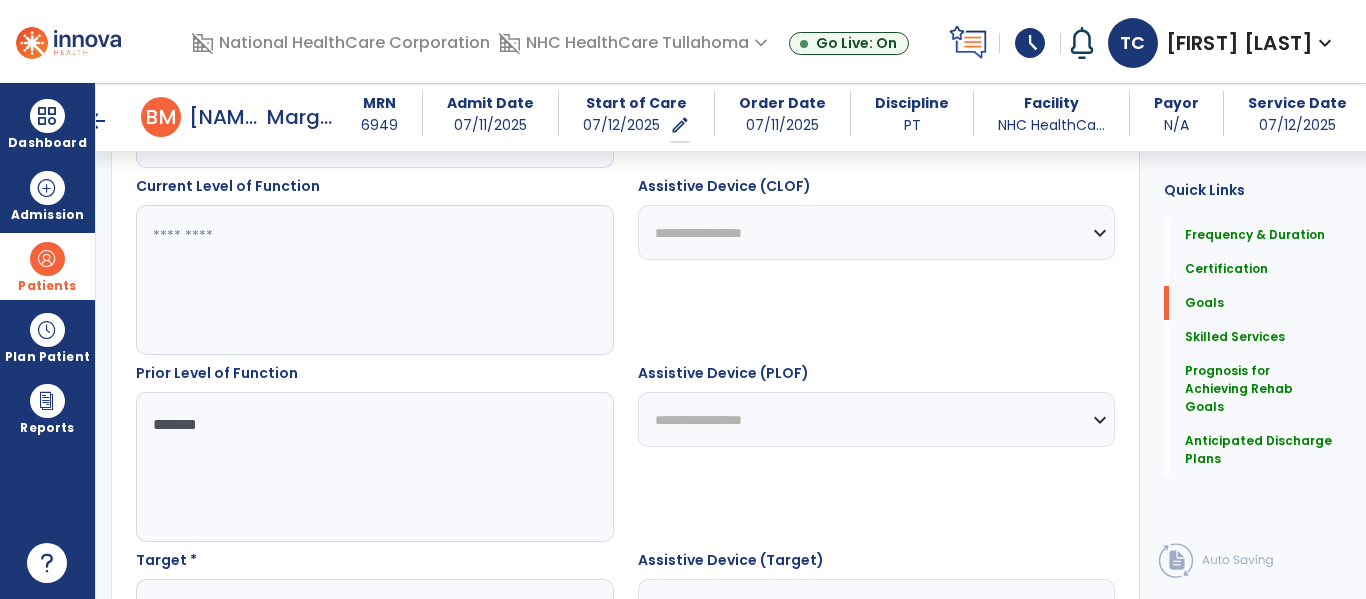click at bounding box center [374, 280] 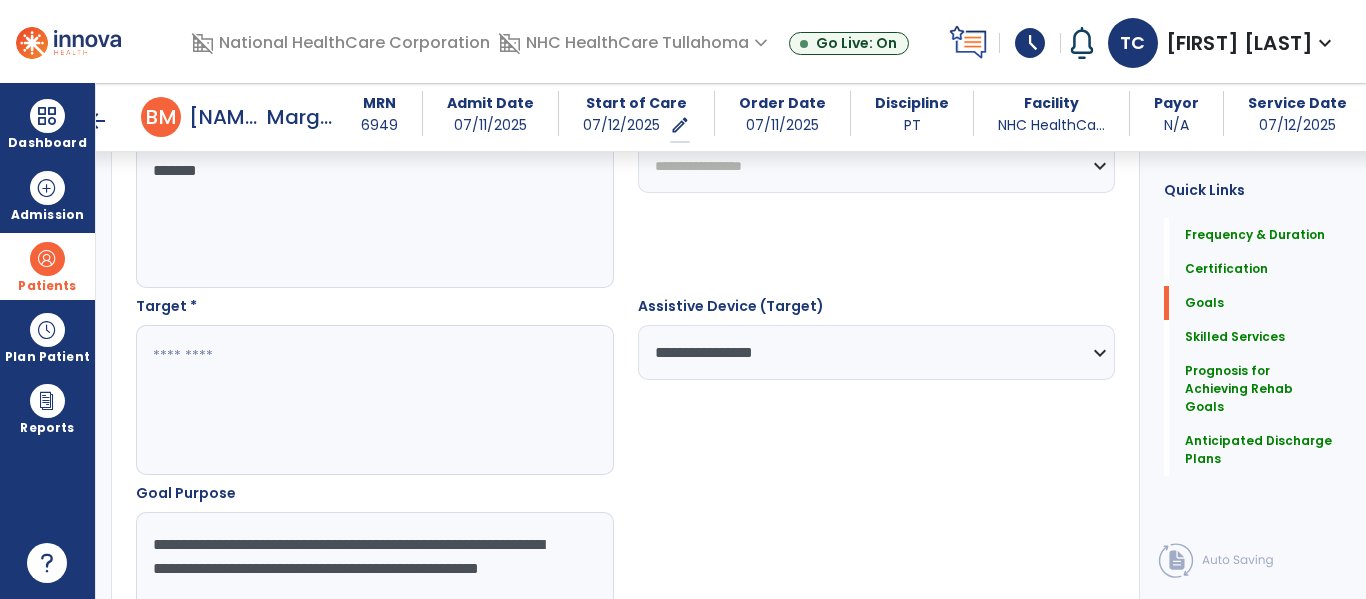 scroll, scrollTop: 993, scrollLeft: 0, axis: vertical 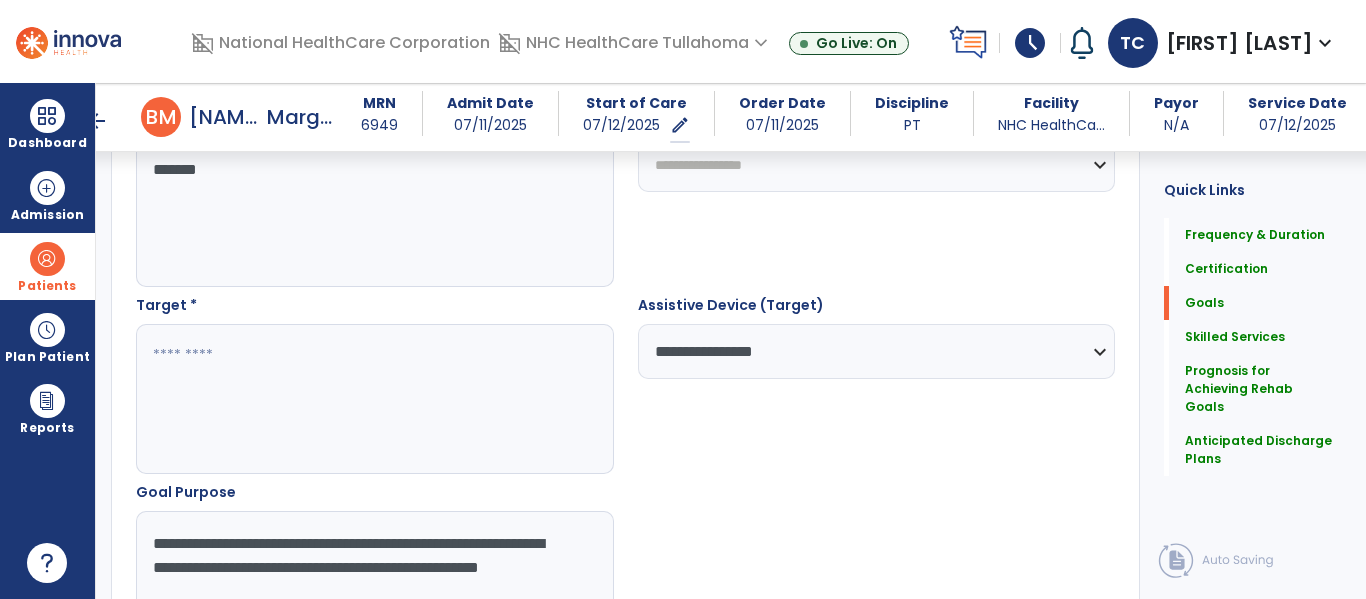 type on "*****" 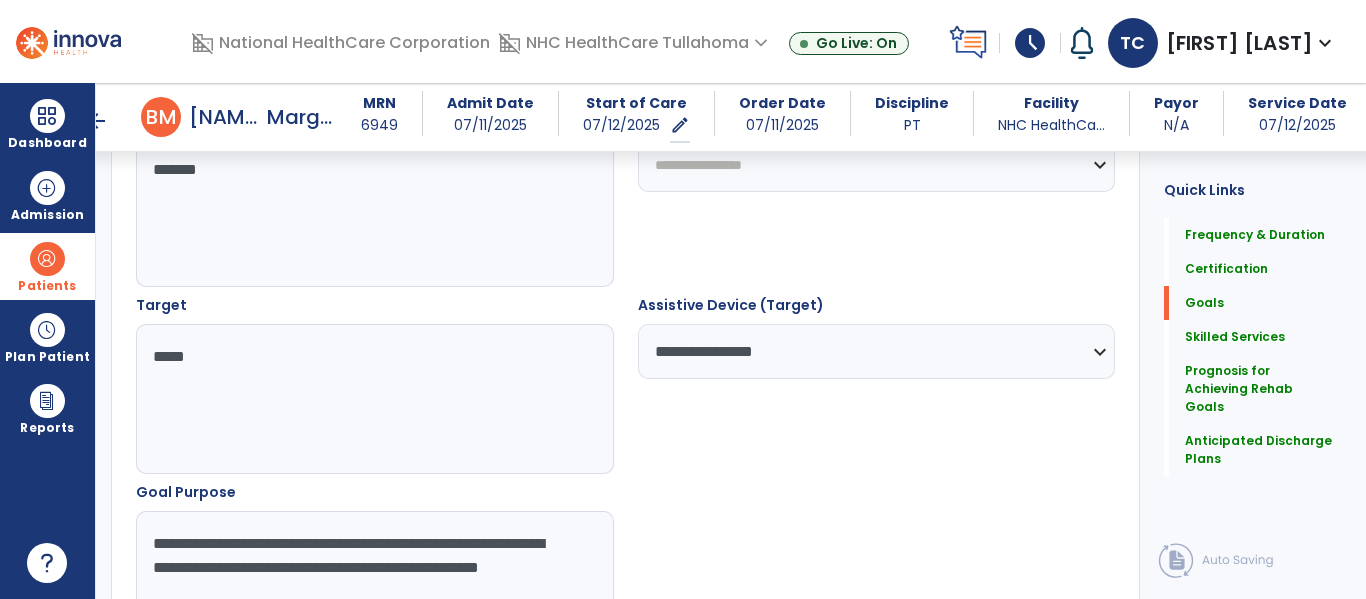 scroll, scrollTop: 1035, scrollLeft: 0, axis: vertical 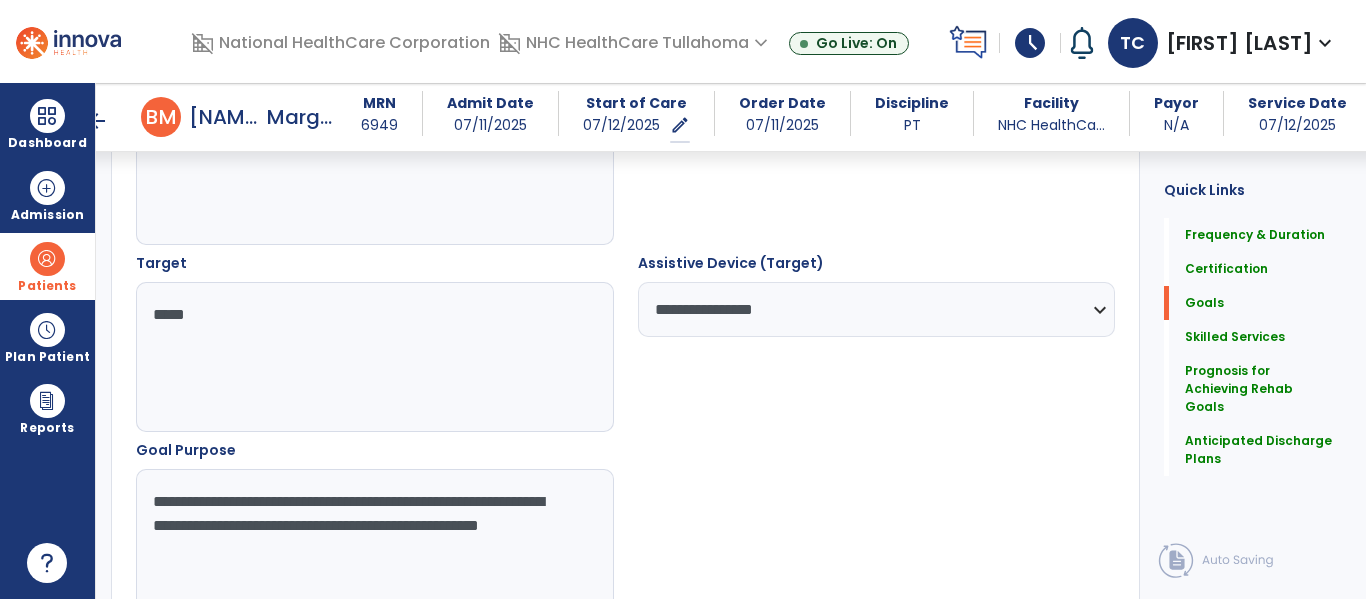 type on "*****" 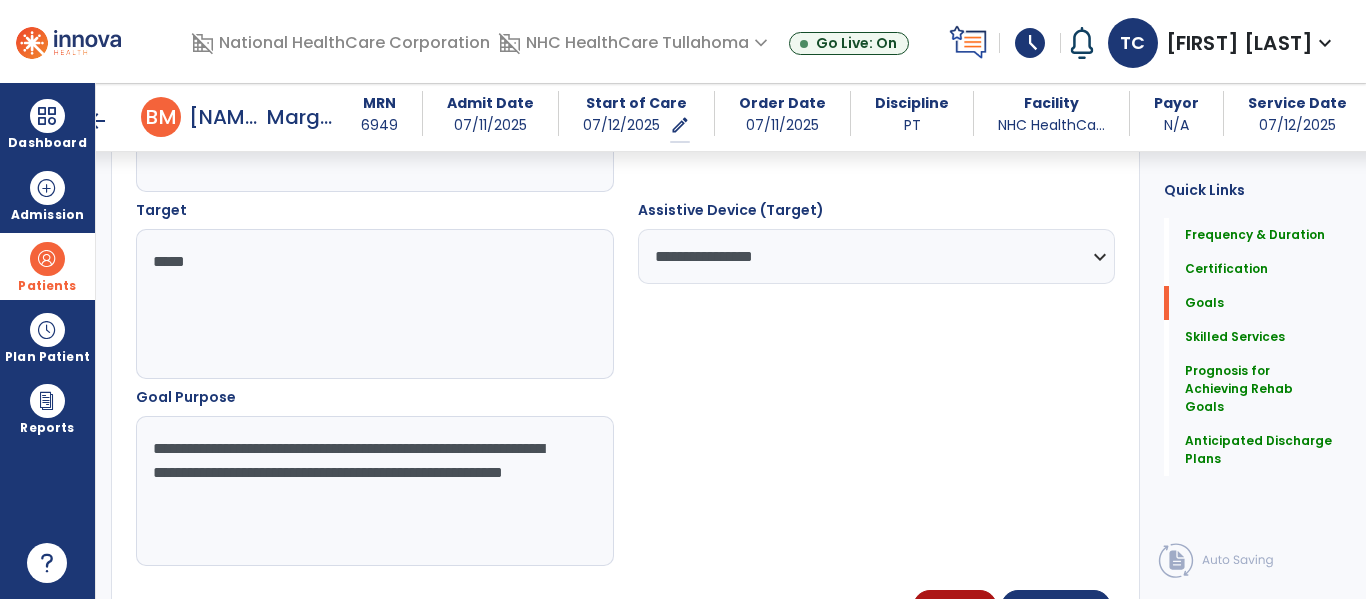 scroll, scrollTop: 1090, scrollLeft: 0, axis: vertical 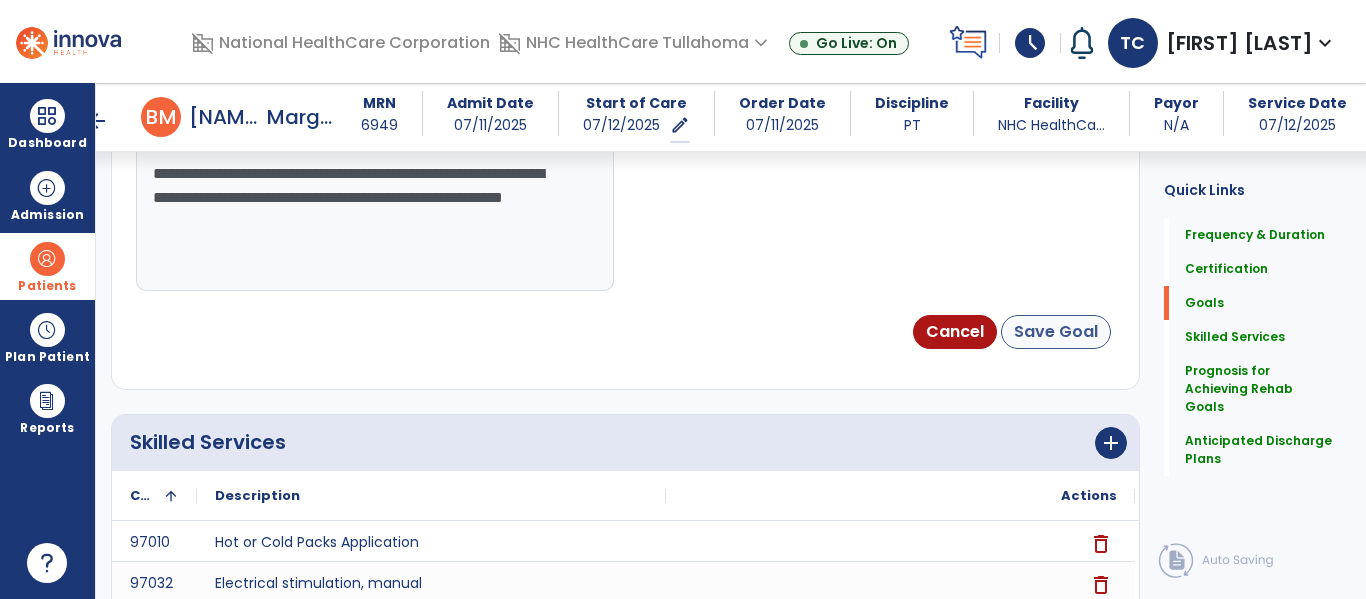 type on "**********" 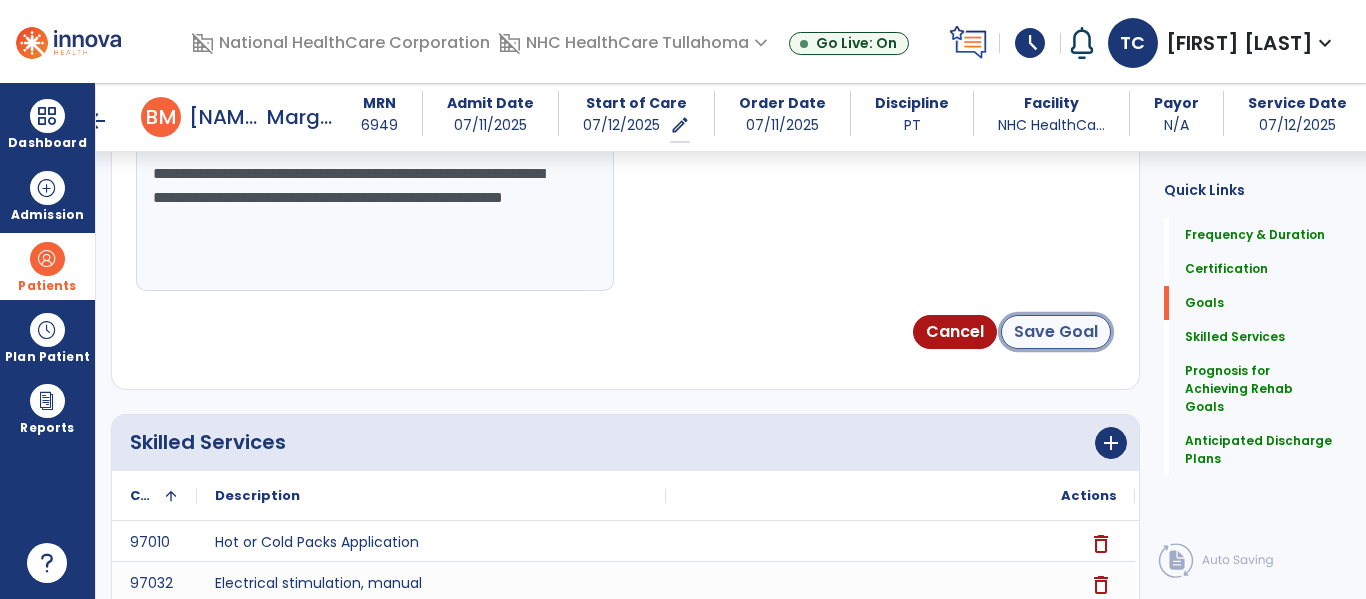 click on "Save Goal" at bounding box center (1056, 332) 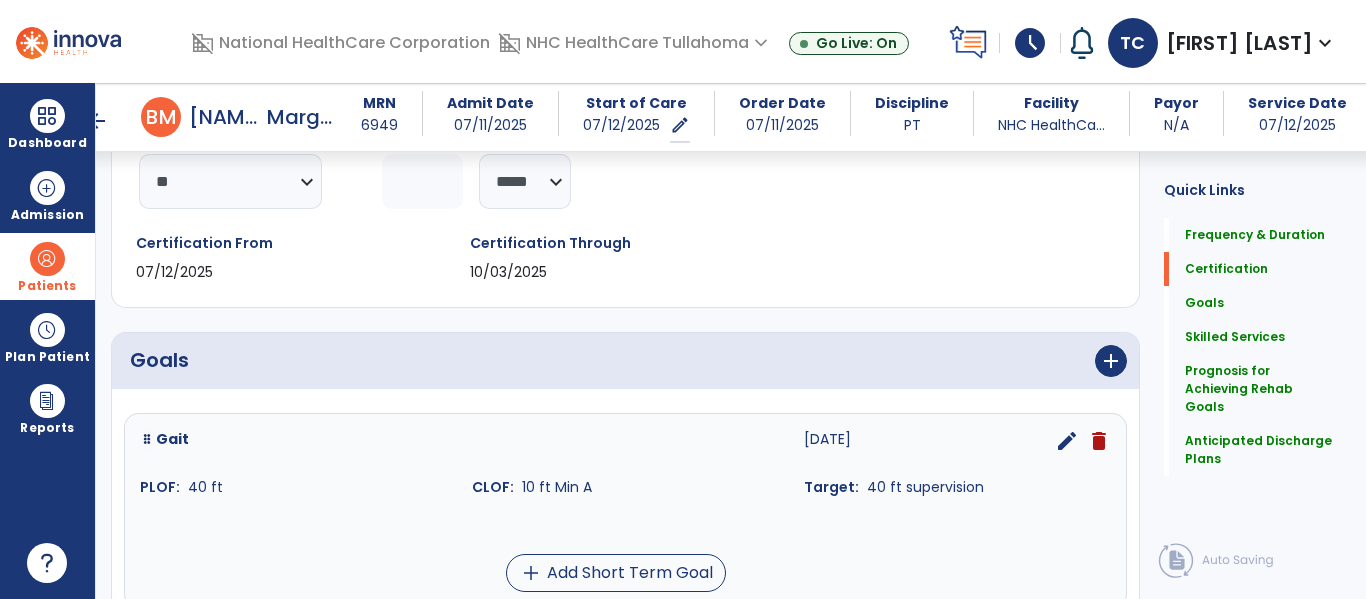 scroll, scrollTop: 0, scrollLeft: 0, axis: both 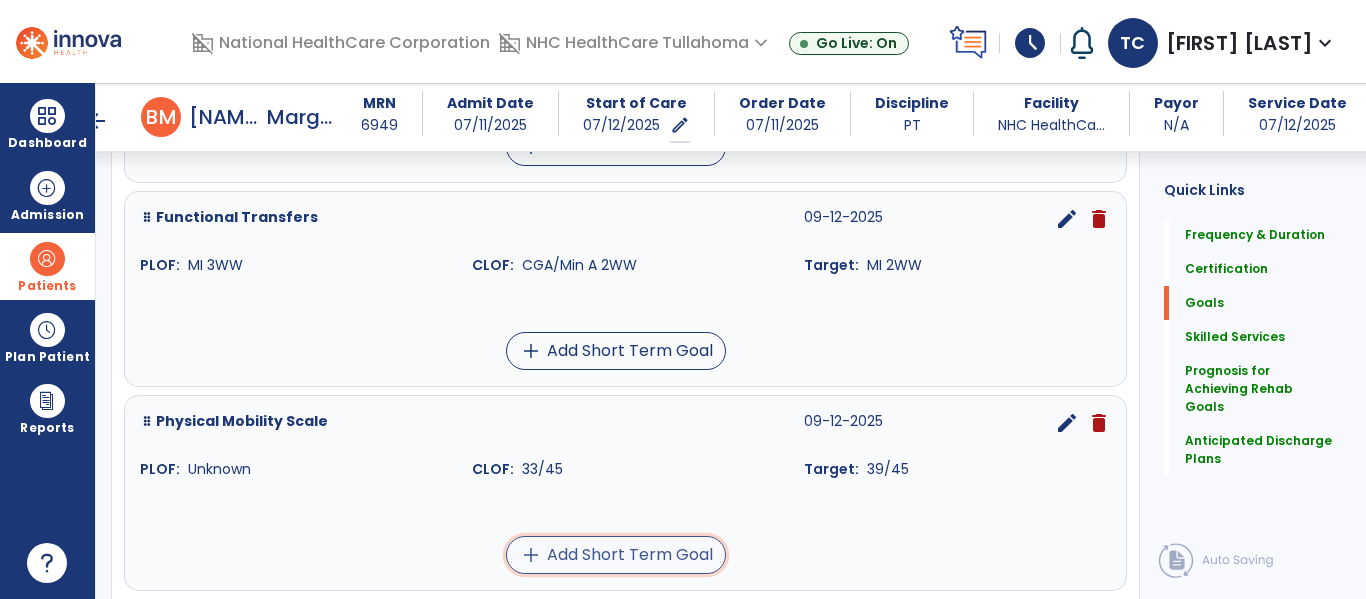 click on "add  Add Short Term Goal" at bounding box center [616, 555] 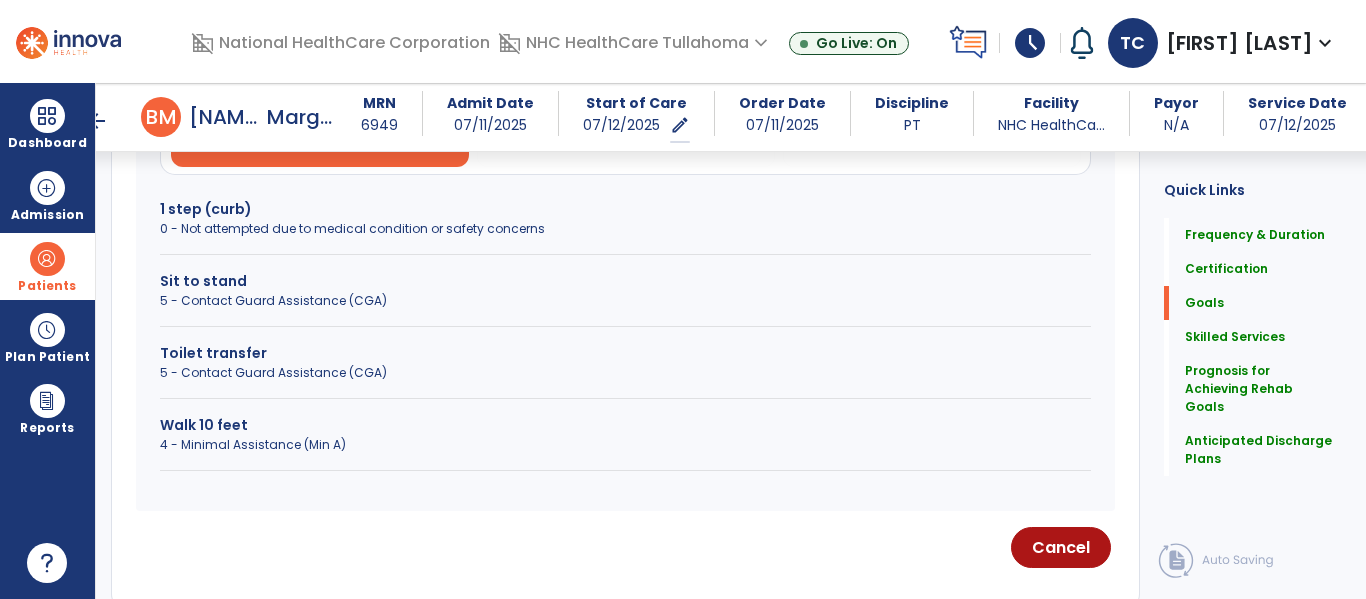 scroll, scrollTop: 332, scrollLeft: 0, axis: vertical 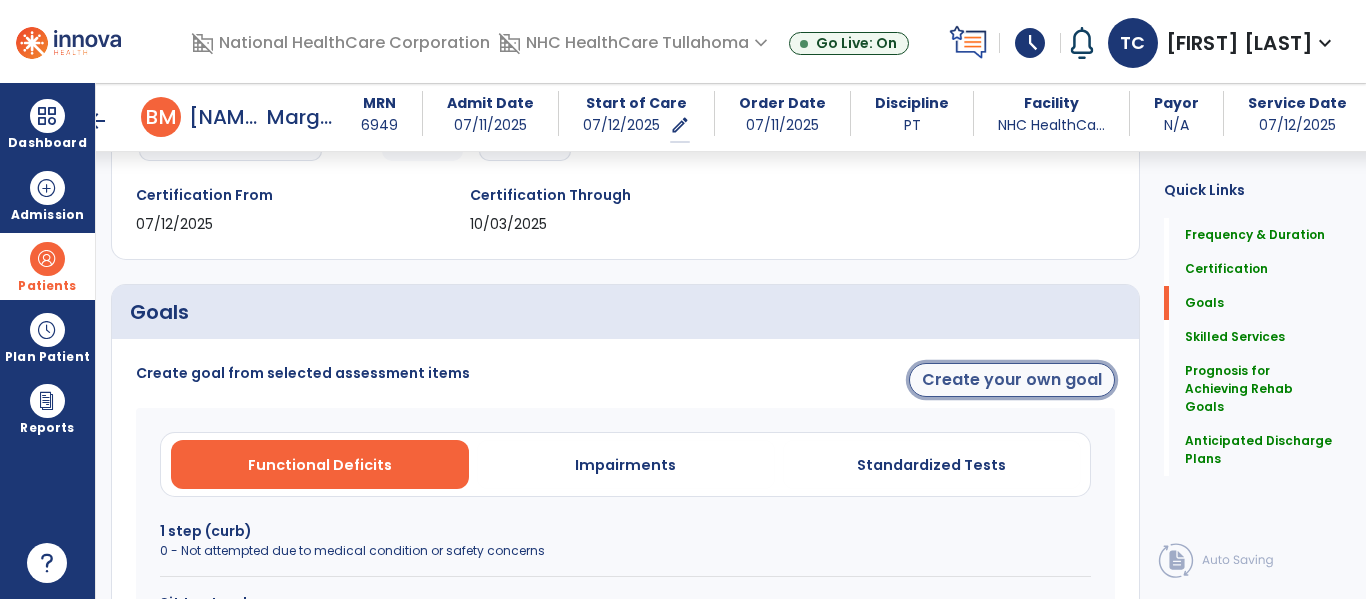 click on "Create your own goal" at bounding box center [1012, 380] 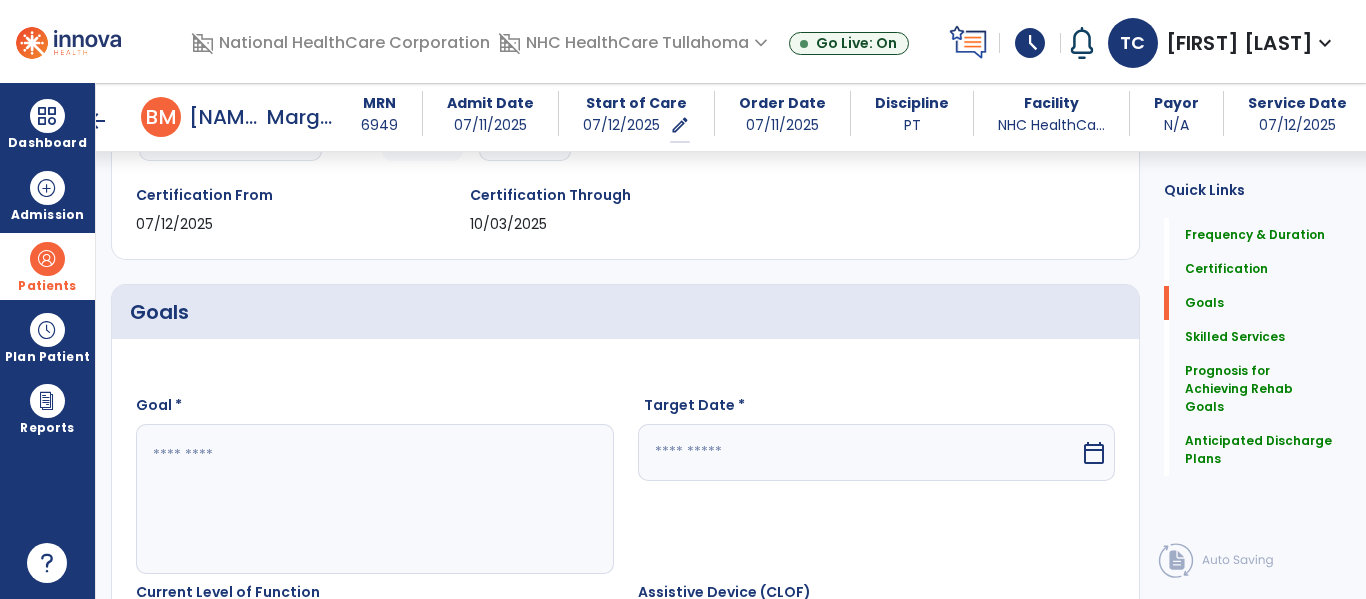 click at bounding box center (374, 499) 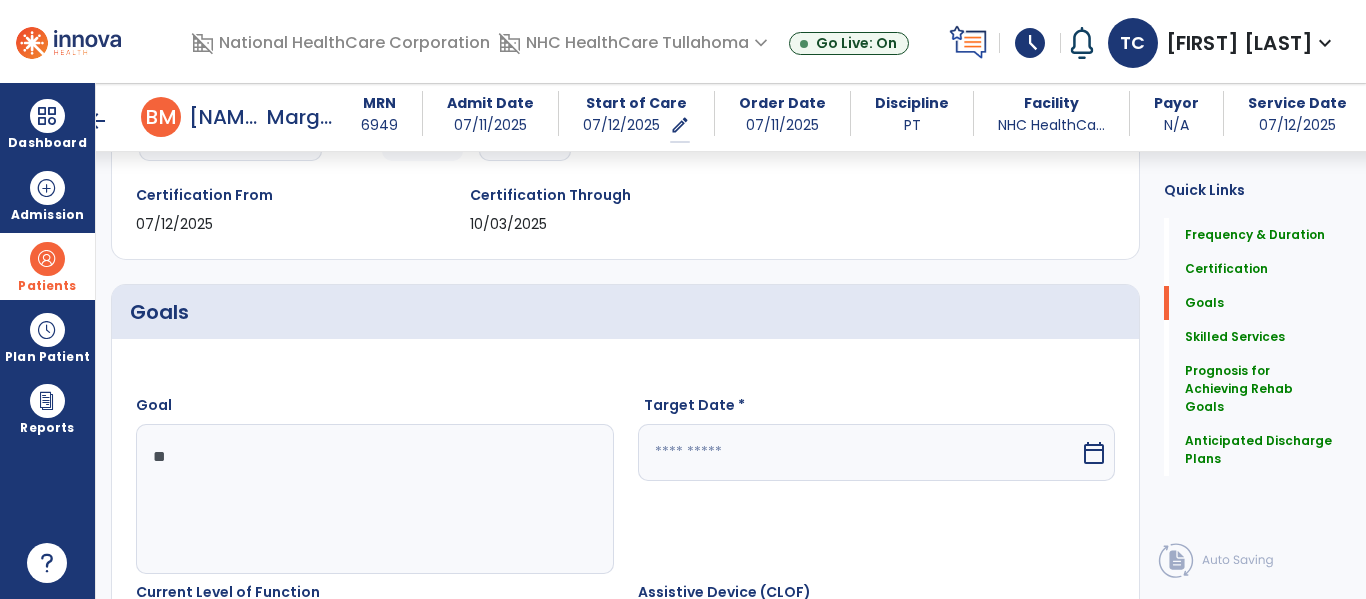 type on "*" 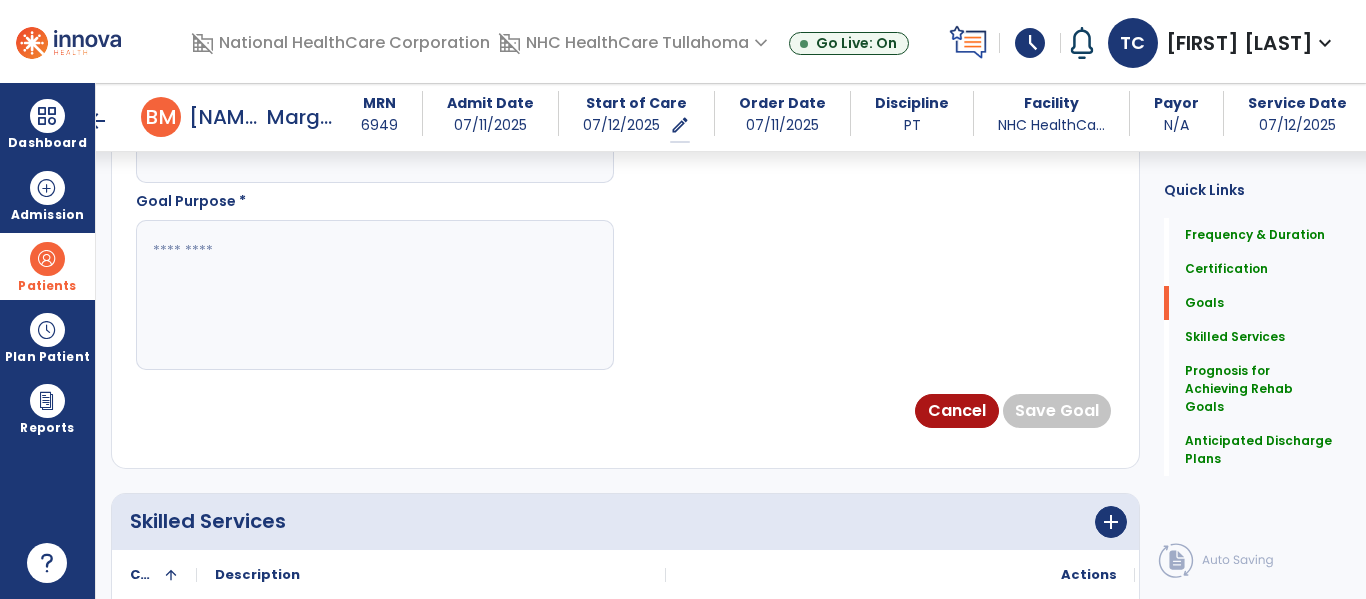 scroll, scrollTop: 1182, scrollLeft: 0, axis: vertical 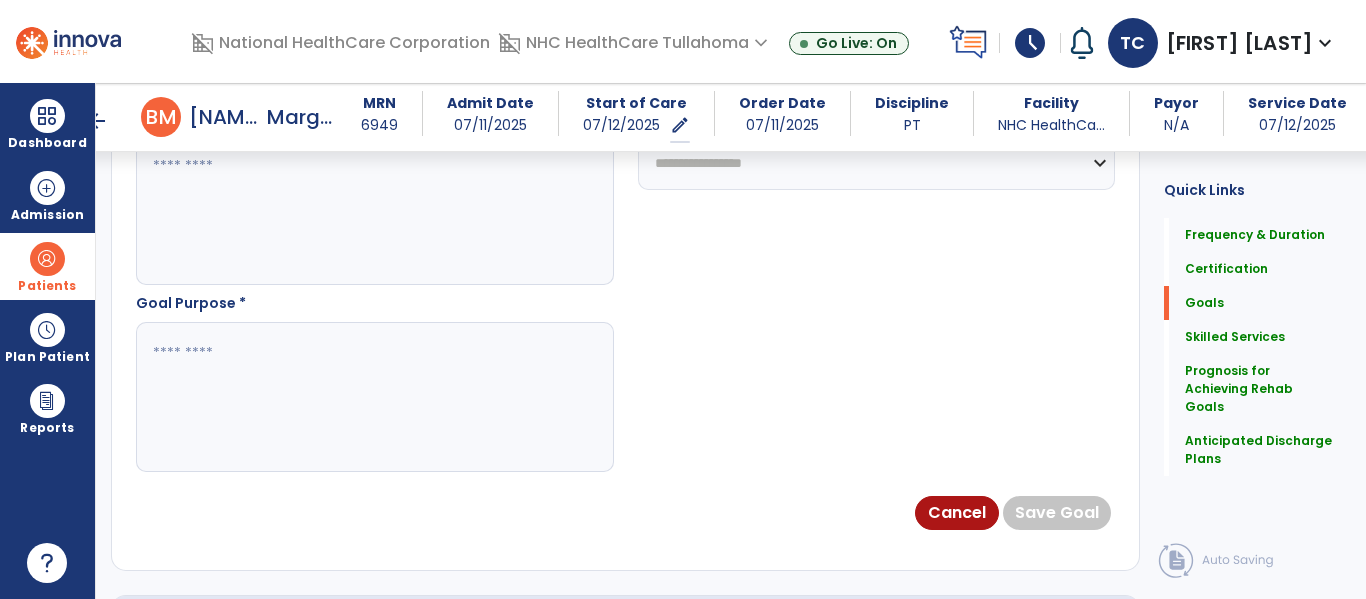 type on "**********" 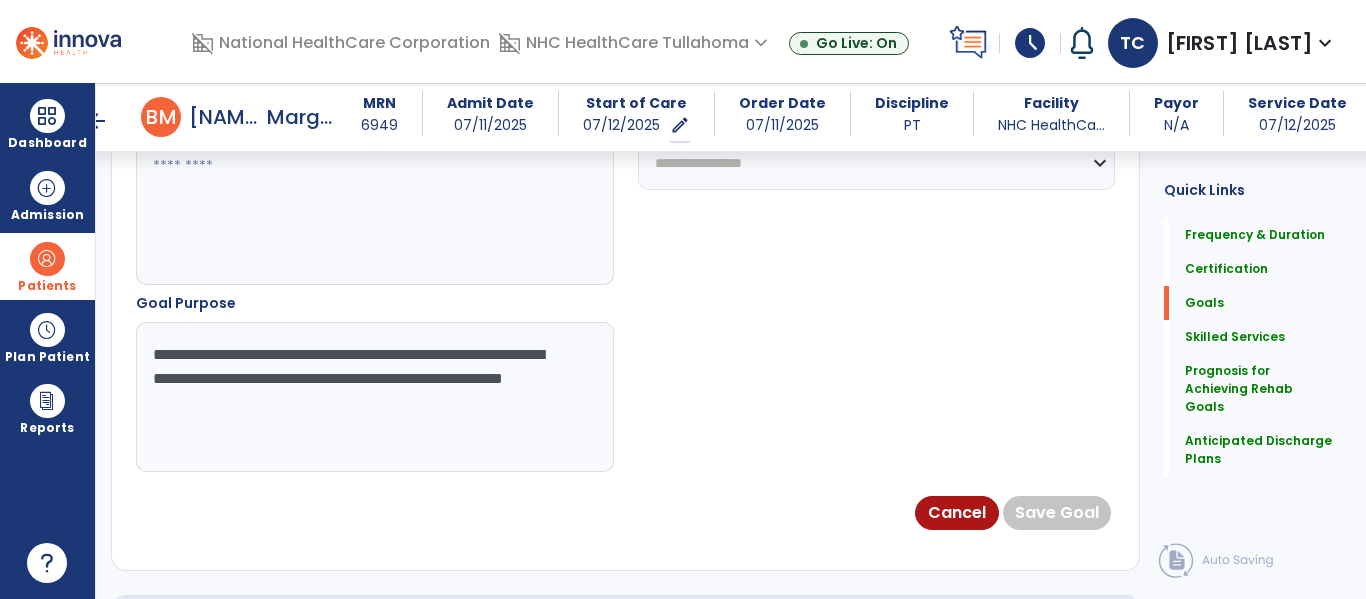 click on "**********" at bounding box center (374, 397) 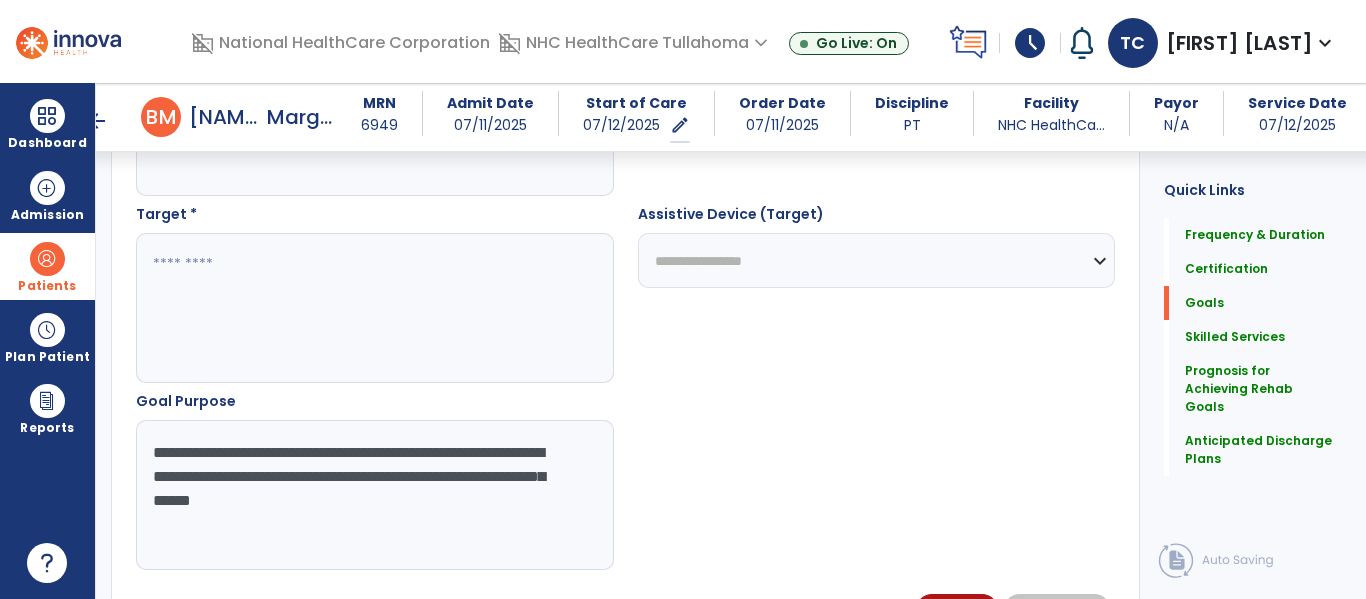 scroll, scrollTop: 1083, scrollLeft: 0, axis: vertical 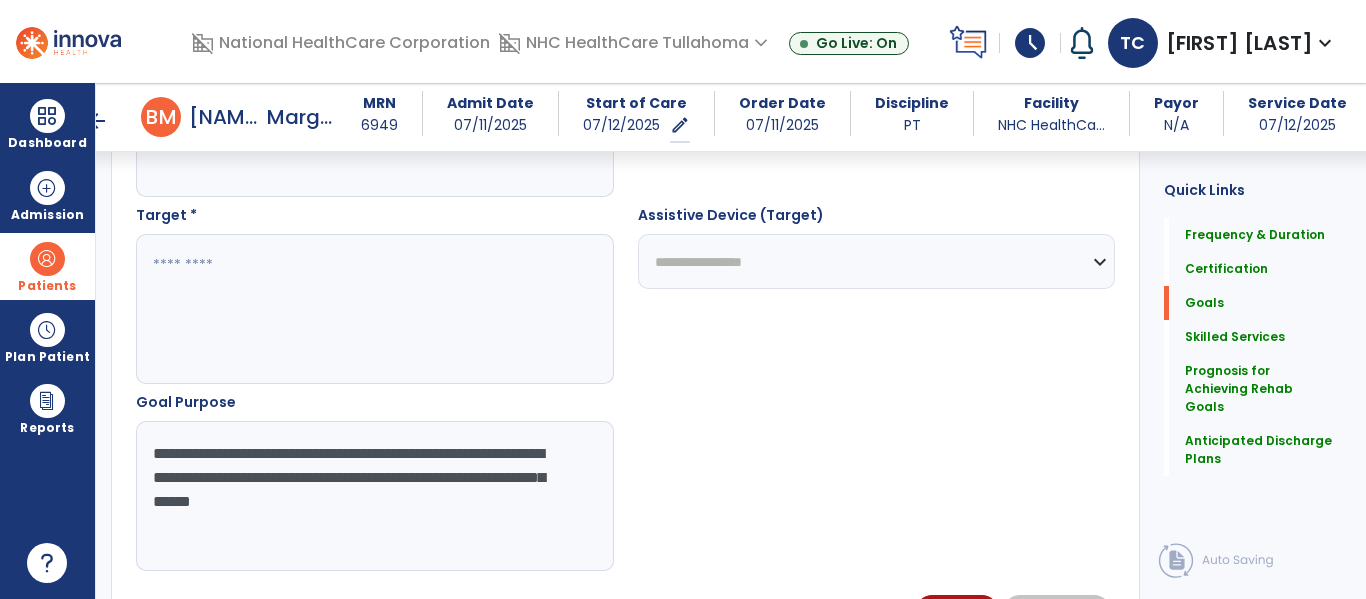 type on "**********" 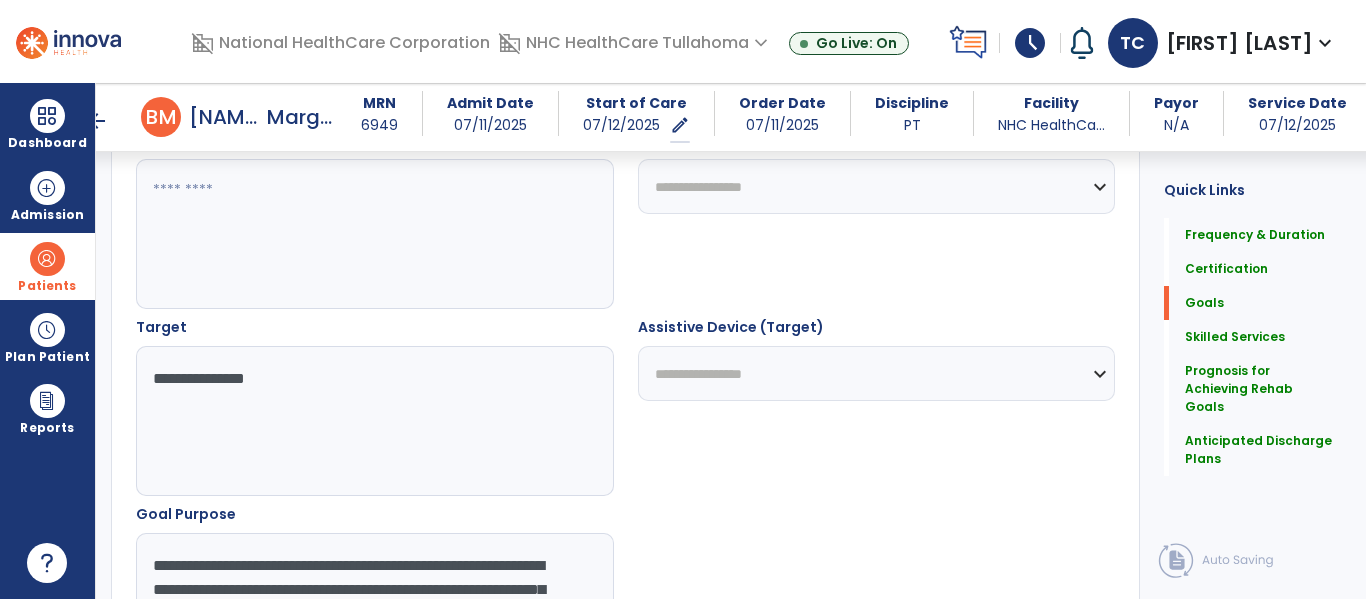 scroll, scrollTop: 924, scrollLeft: 0, axis: vertical 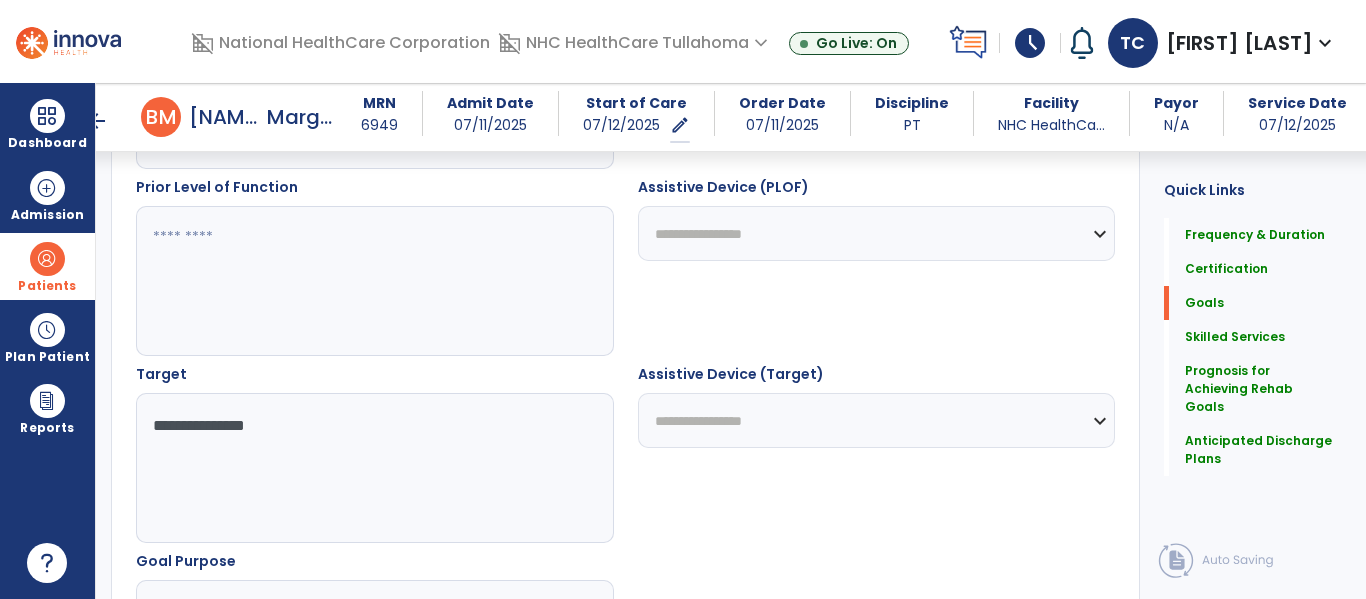 type on "**********" 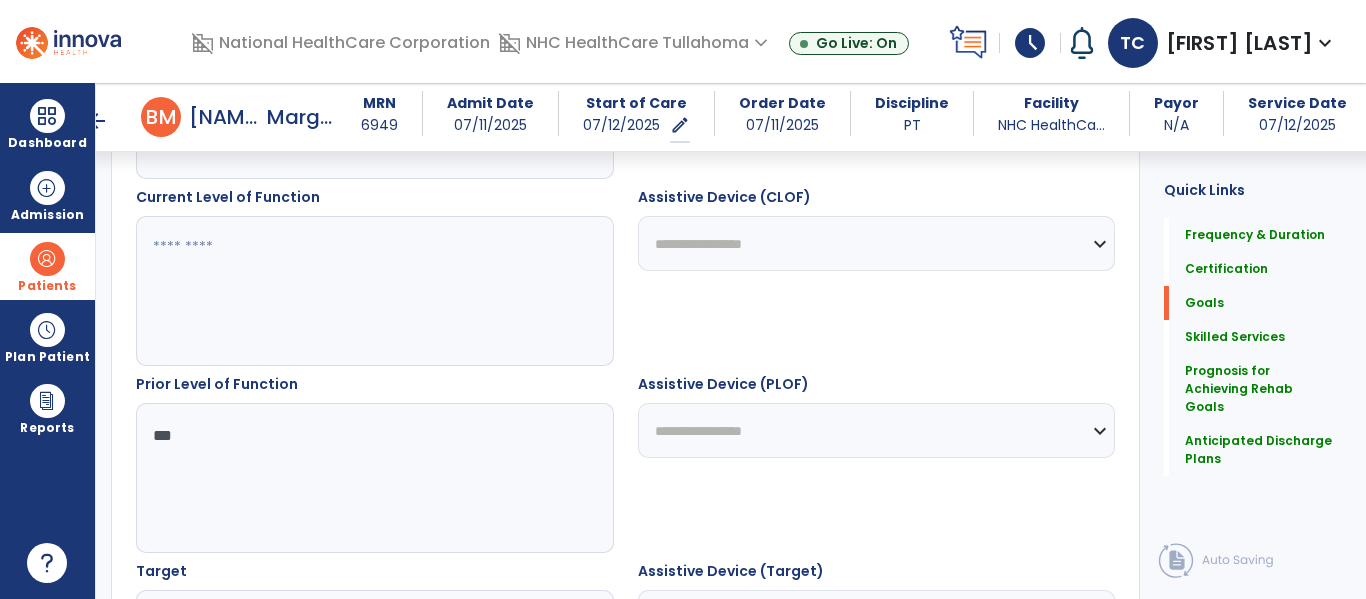 scroll, scrollTop: 528, scrollLeft: 0, axis: vertical 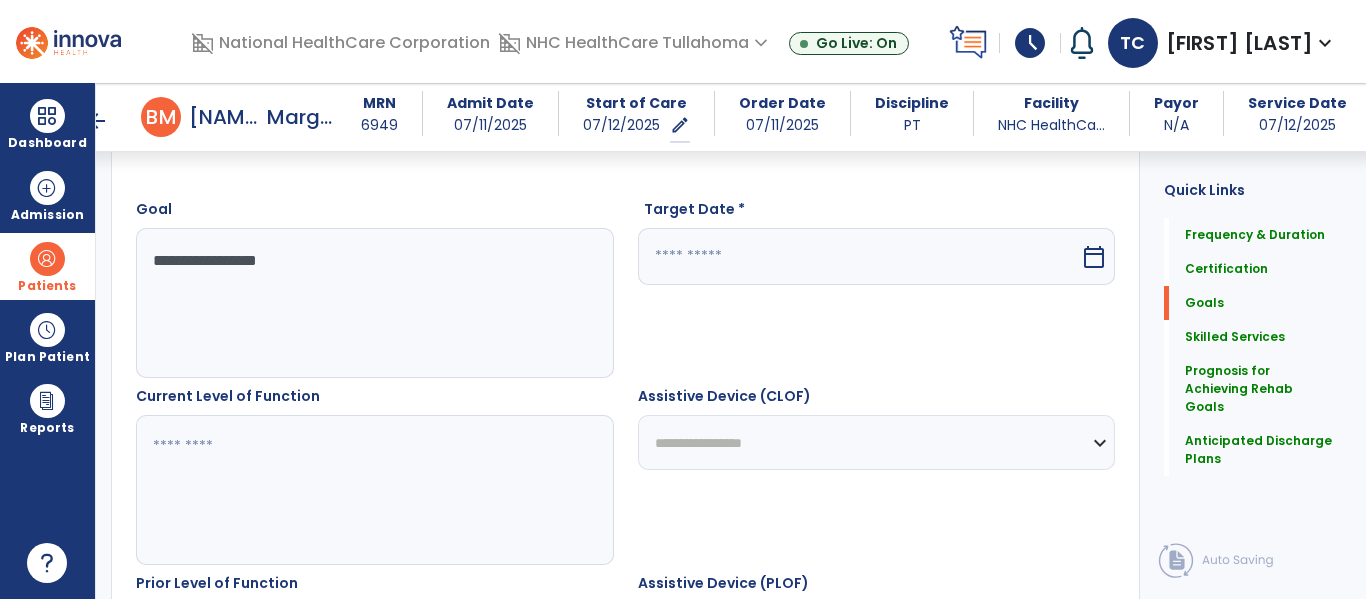 type on "***" 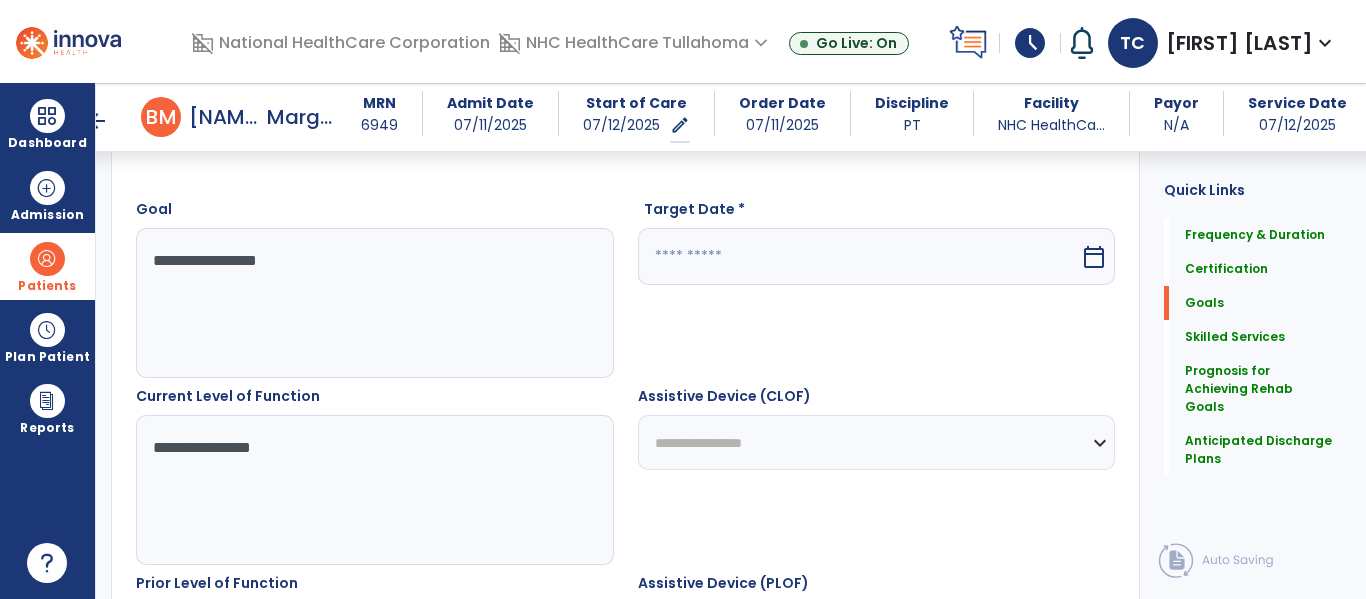 type on "**********" 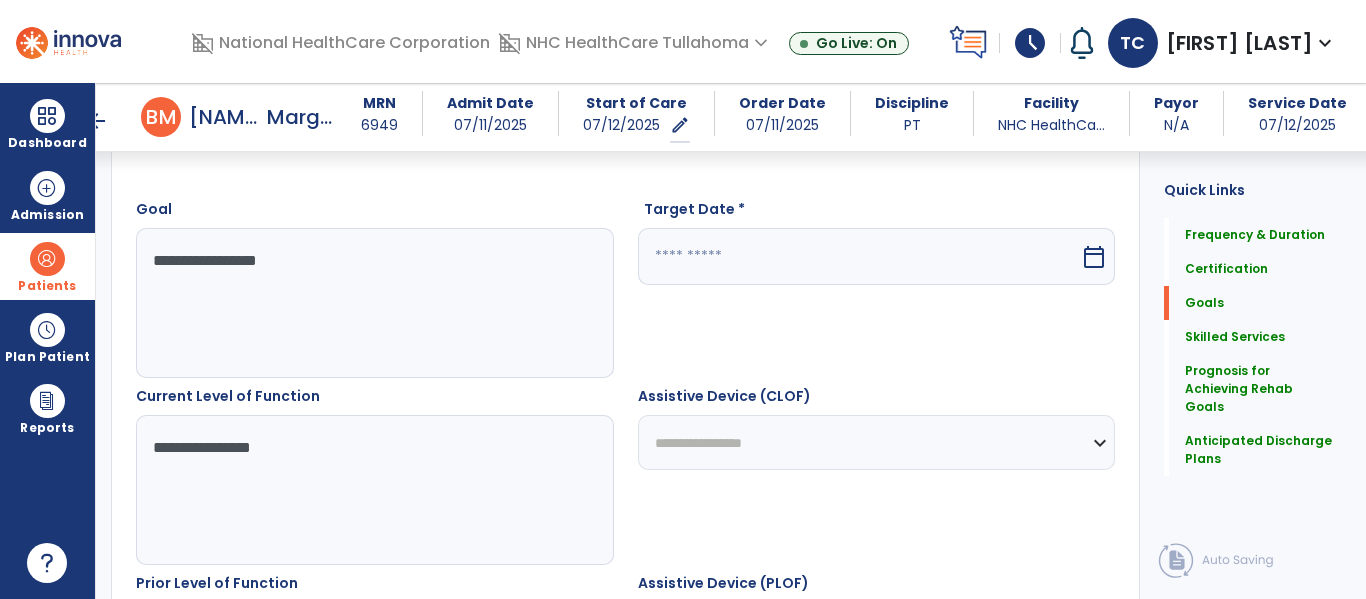 click at bounding box center (859, 256) 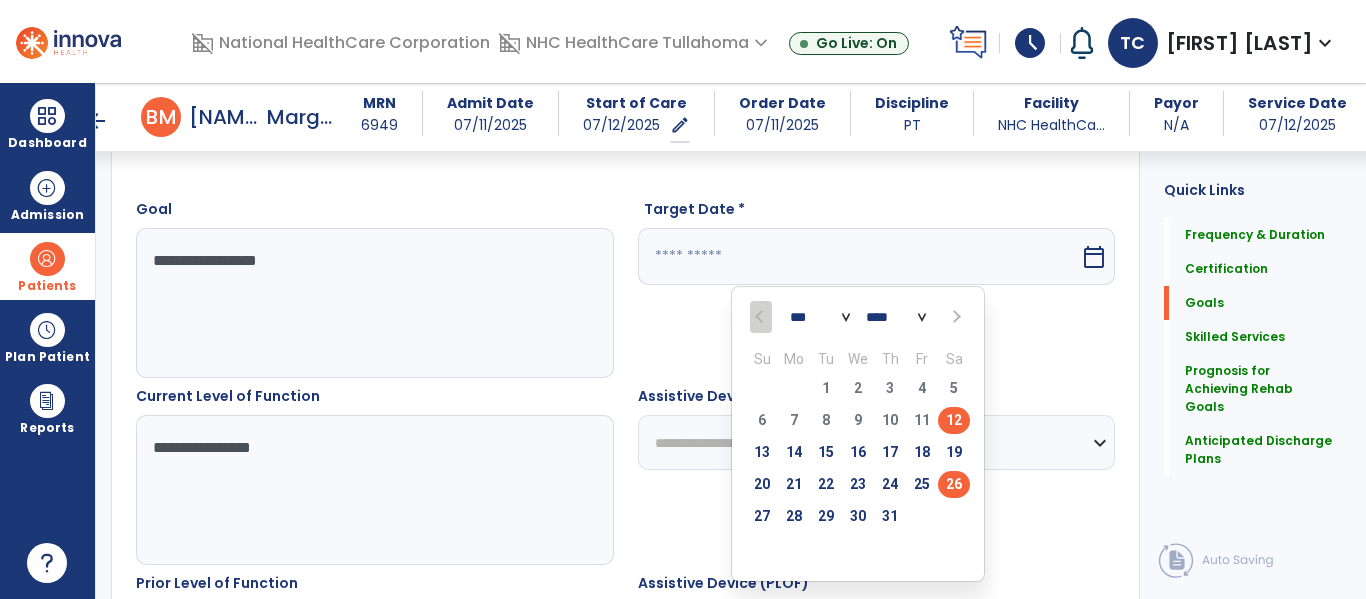 click on "26" at bounding box center (954, 484) 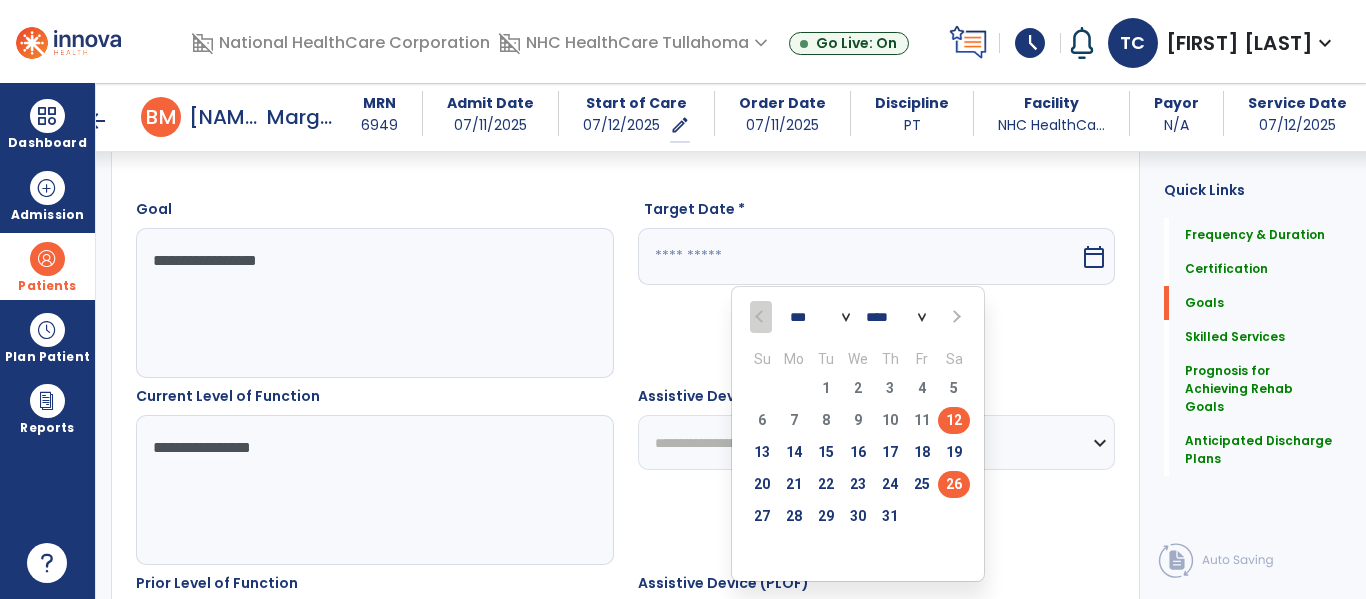 type on "*********" 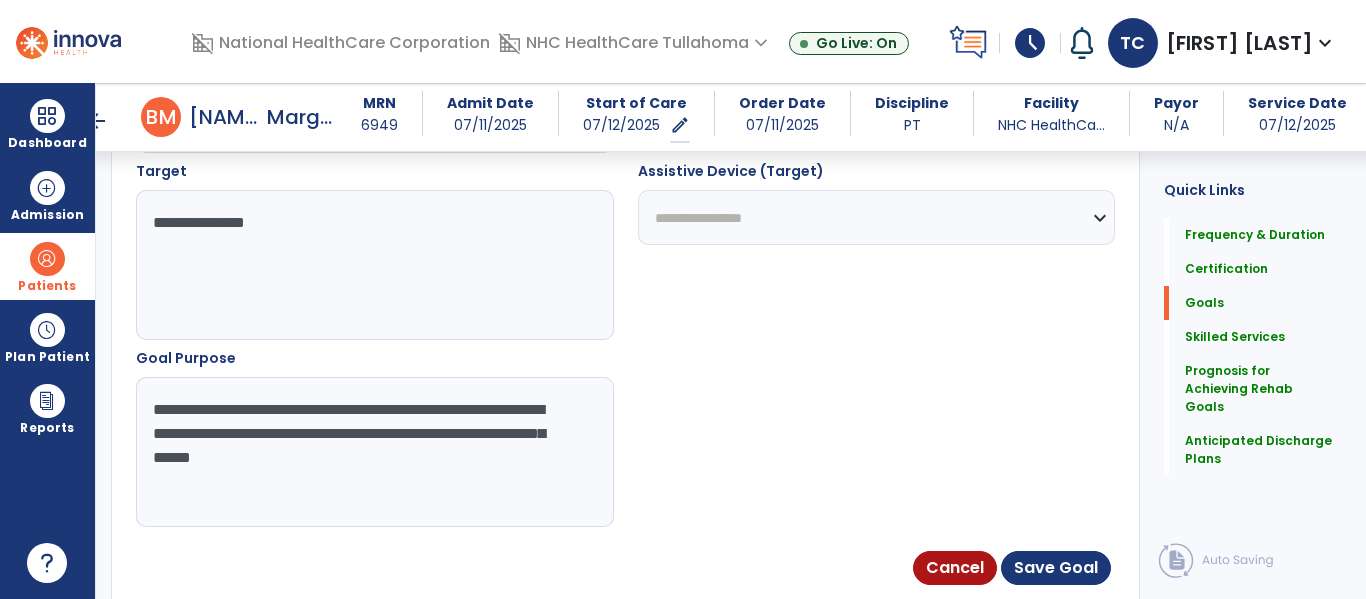 scroll, scrollTop: 1127, scrollLeft: 0, axis: vertical 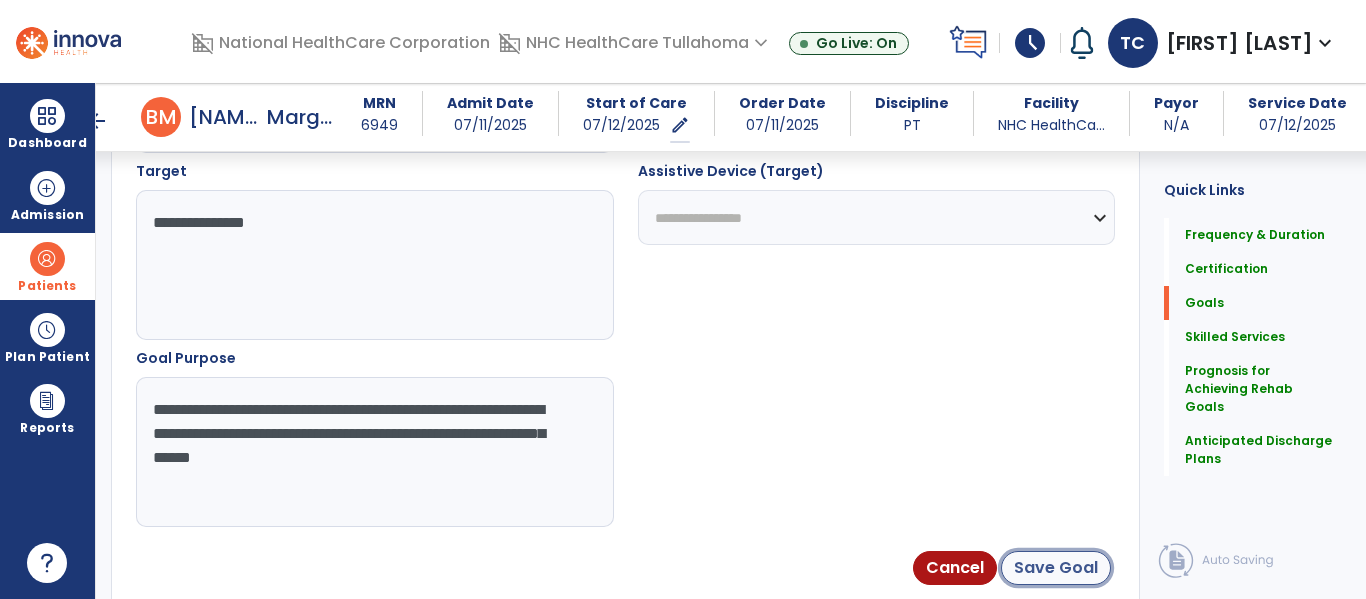 click on "Save Goal" at bounding box center (1056, 568) 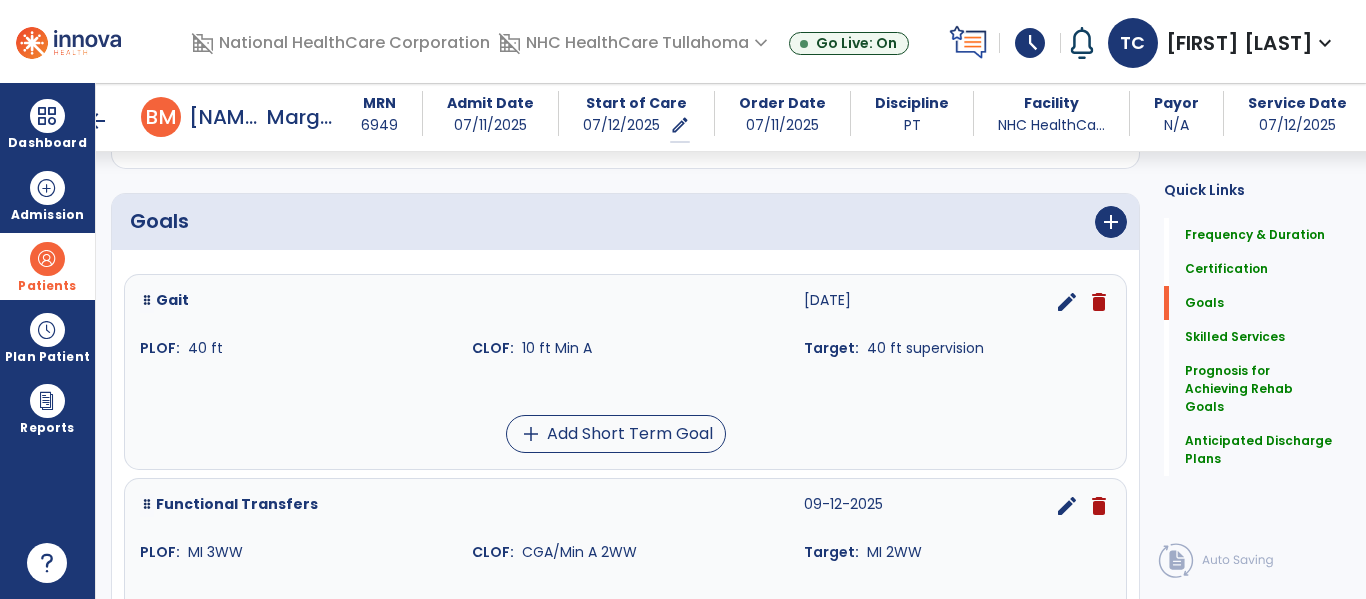 scroll, scrollTop: 412, scrollLeft: 0, axis: vertical 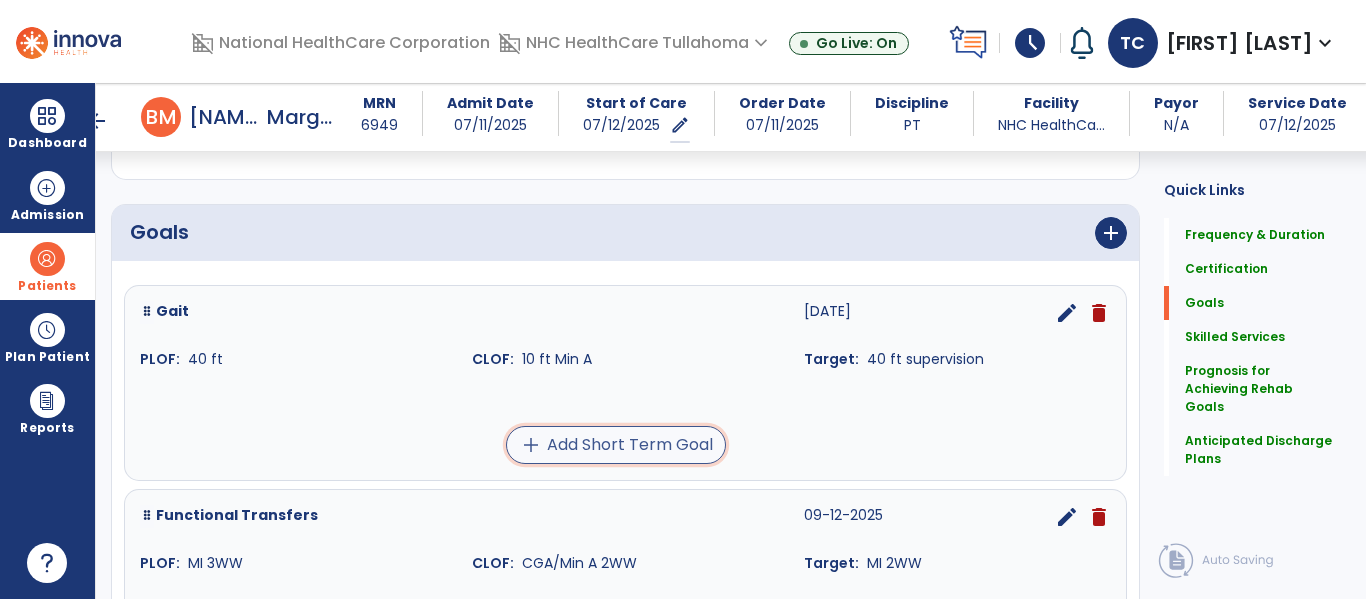 click on "add  Add Short Term Goal" at bounding box center (616, 445) 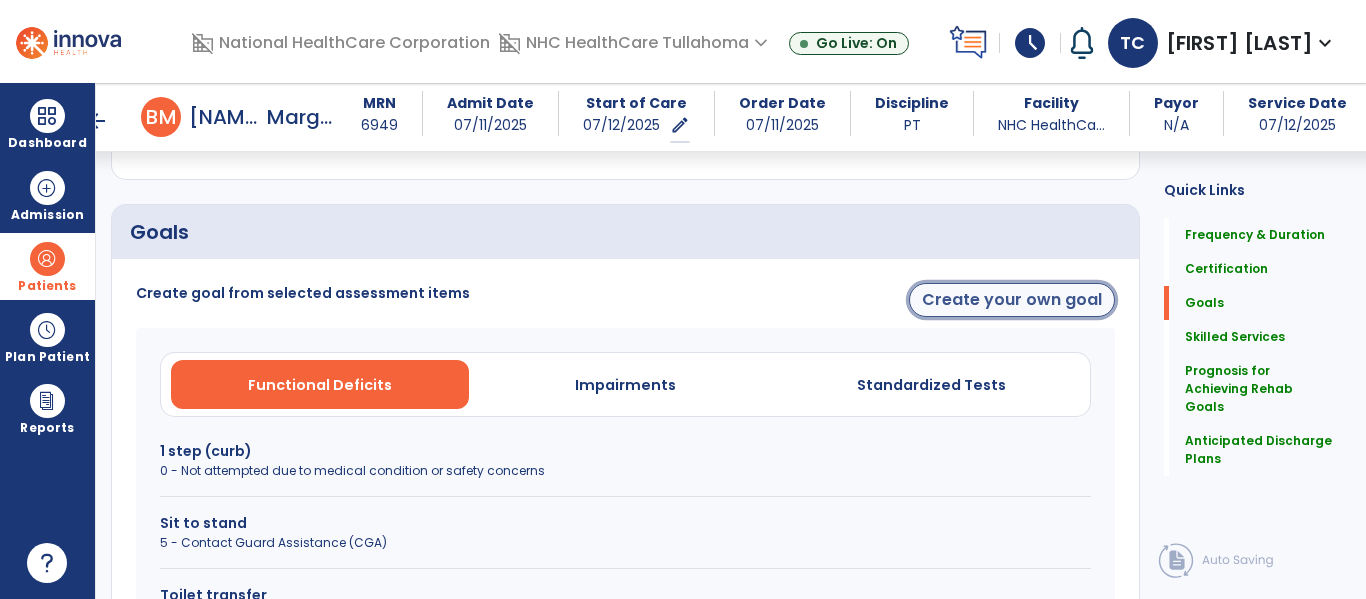 click on "Create your own goal" at bounding box center (1012, 300) 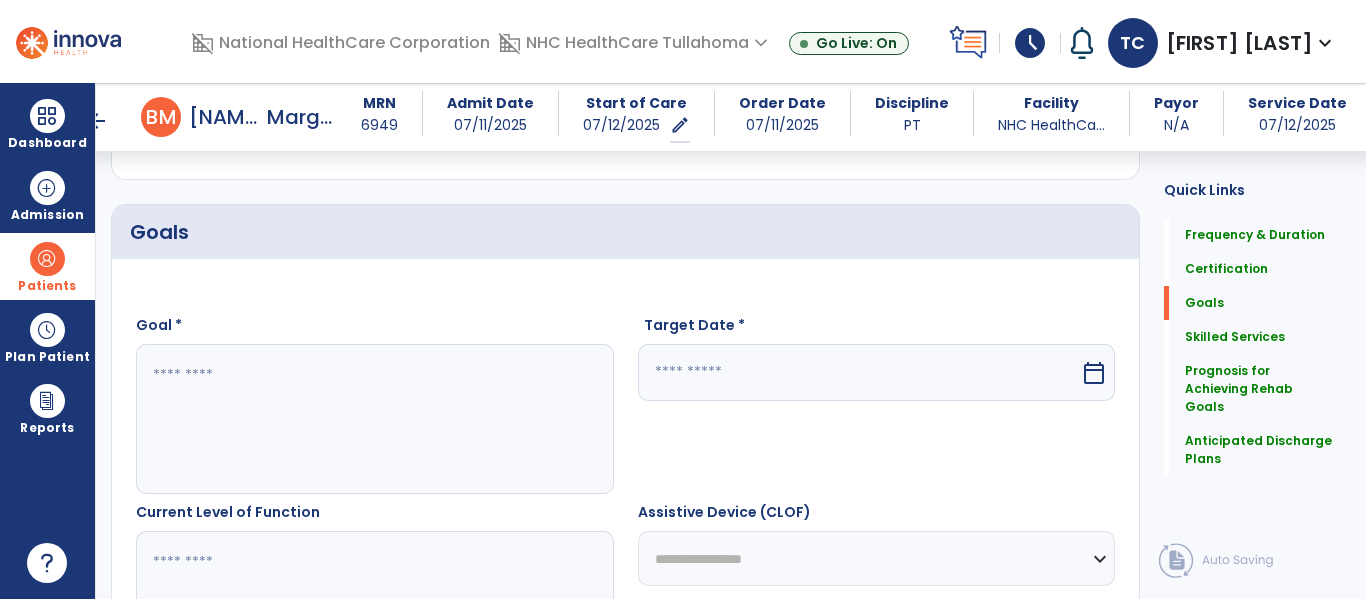 click at bounding box center (374, 419) 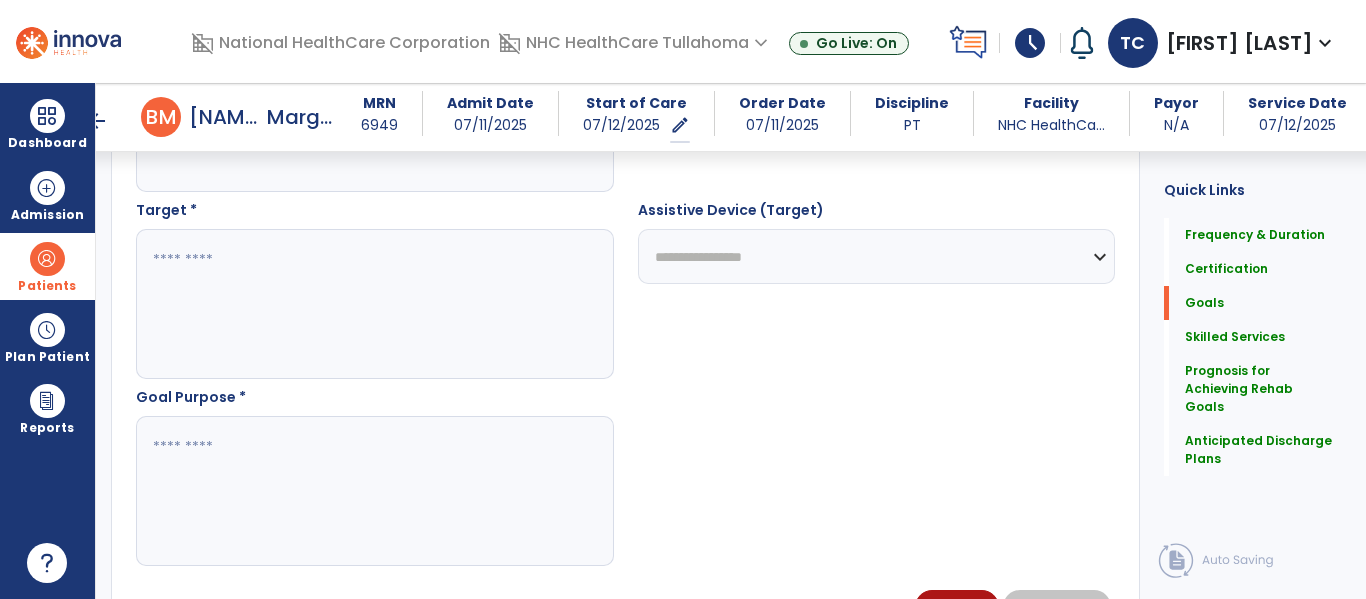 scroll, scrollTop: 1087, scrollLeft: 0, axis: vertical 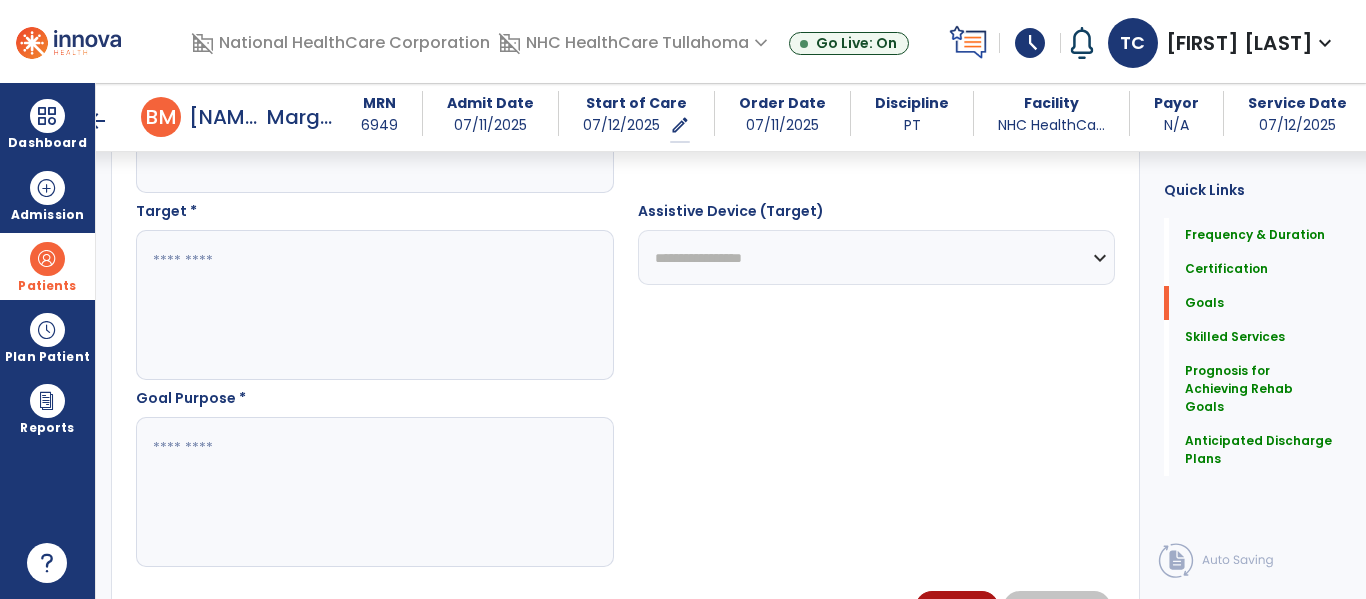 type on "****" 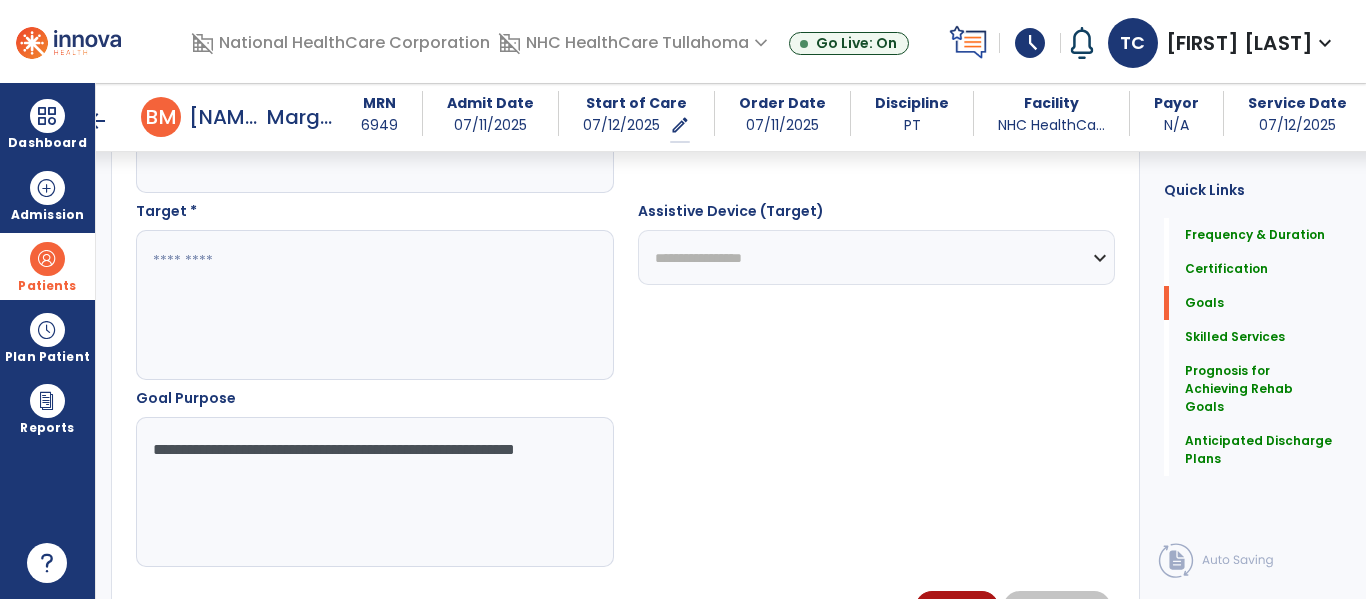 click on "**********" at bounding box center [374, 492] 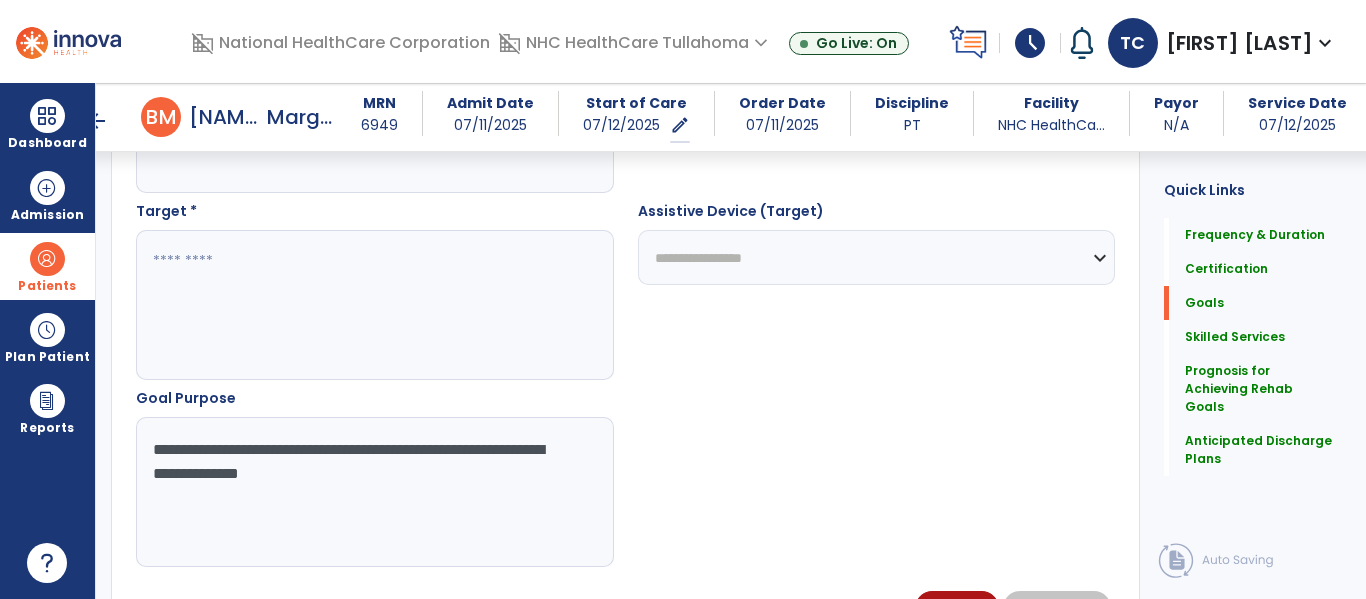 click on "**********" at bounding box center (374, 492) 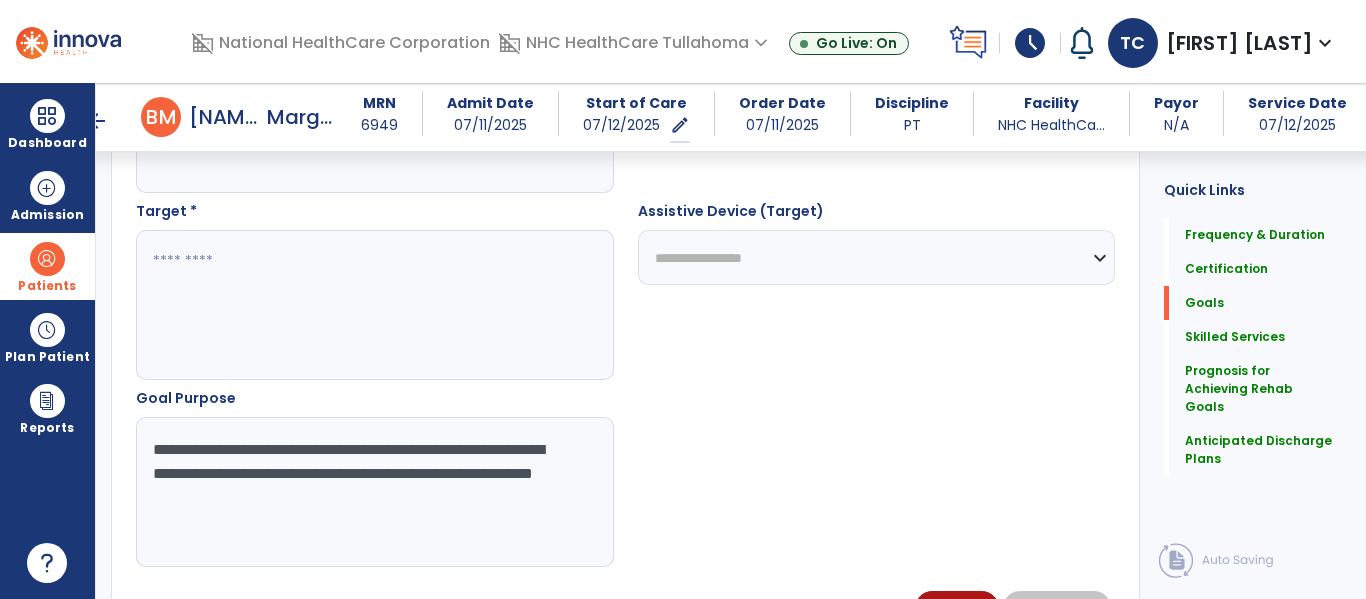 click on "**********" at bounding box center (374, 492) 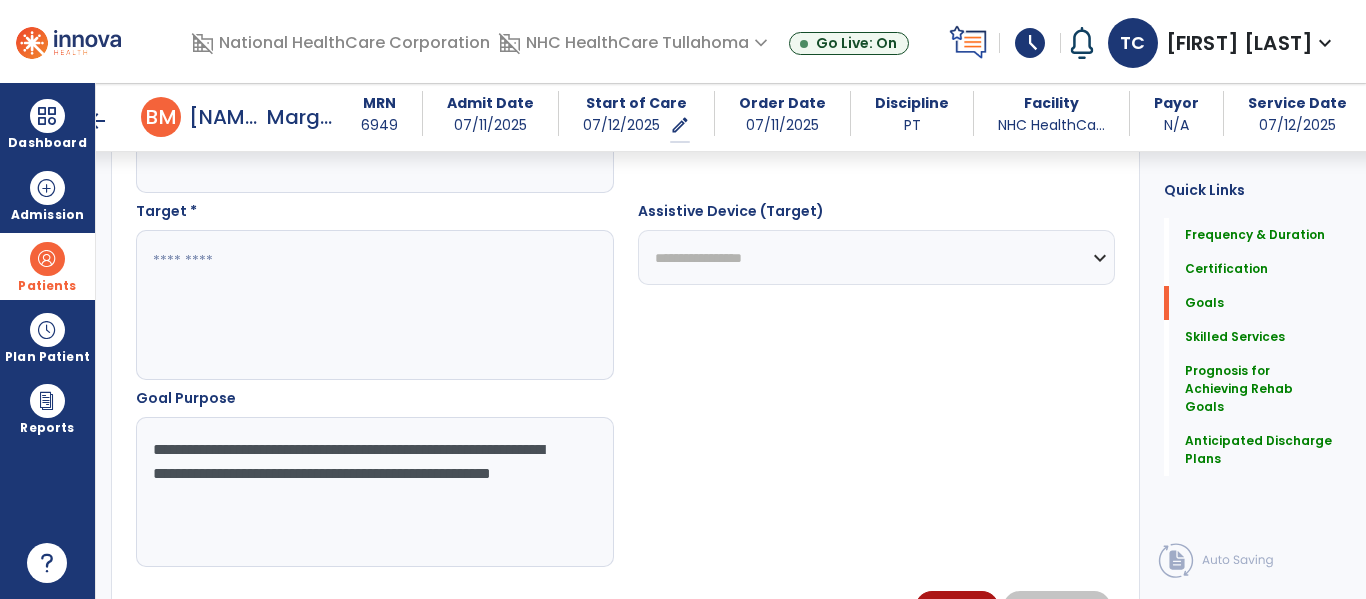 click on "**********" at bounding box center (374, 492) 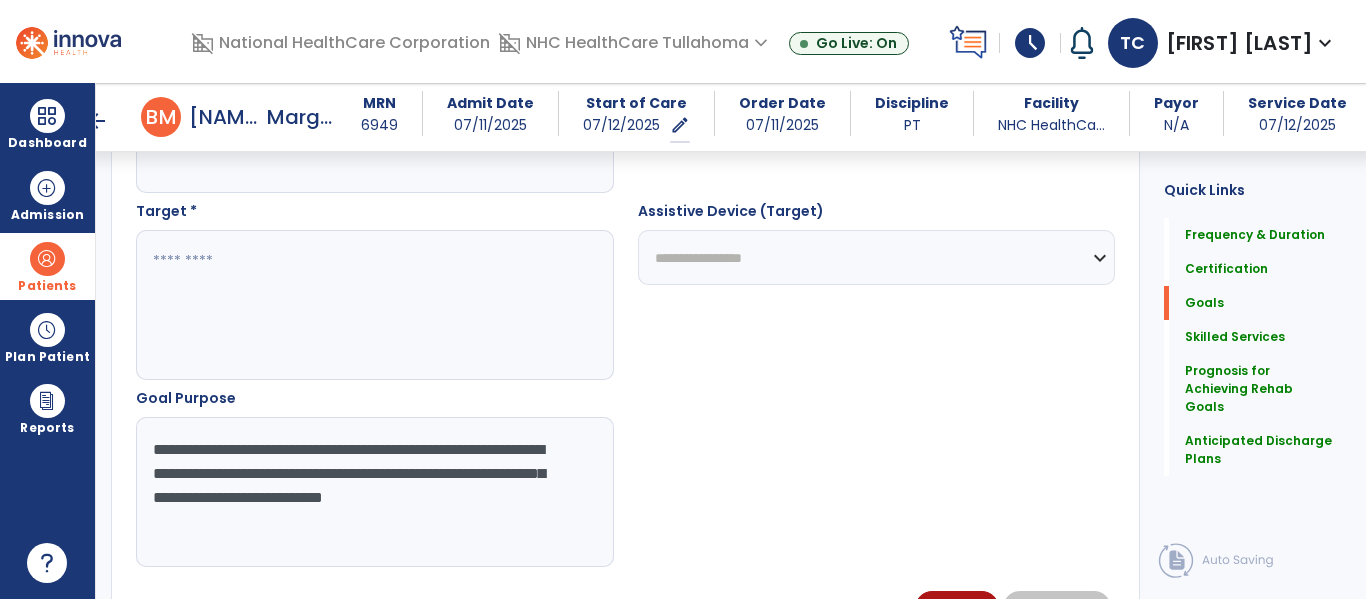 click on "**********" at bounding box center [374, 492] 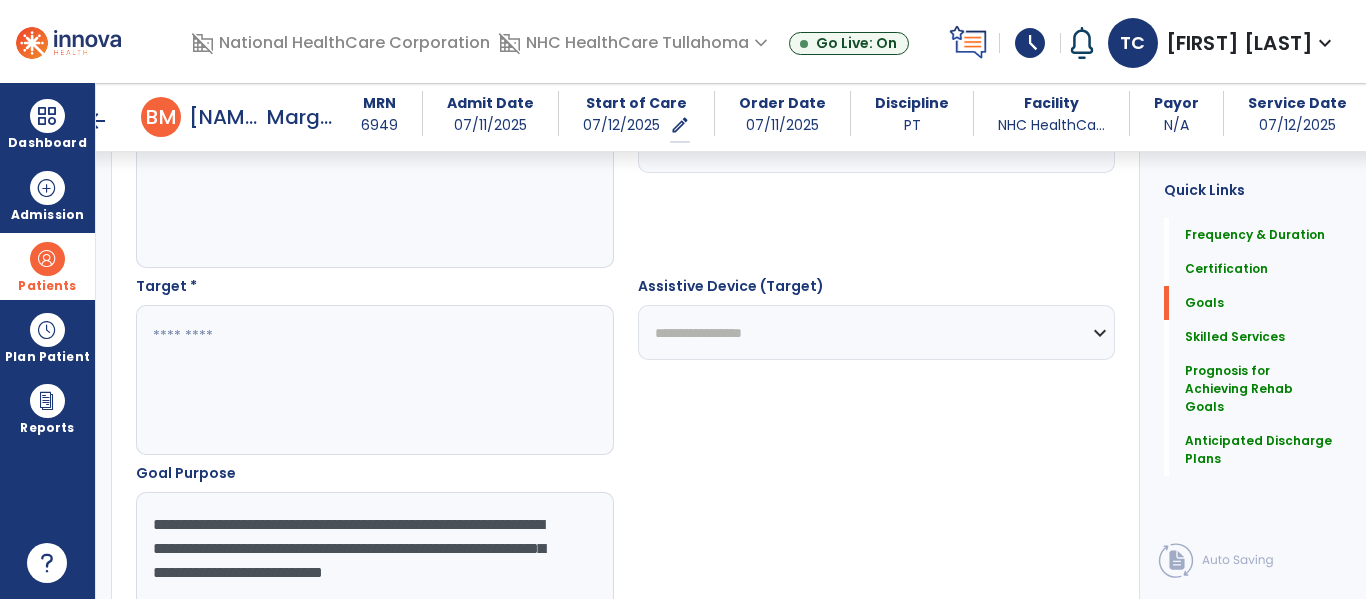 scroll, scrollTop: 997, scrollLeft: 0, axis: vertical 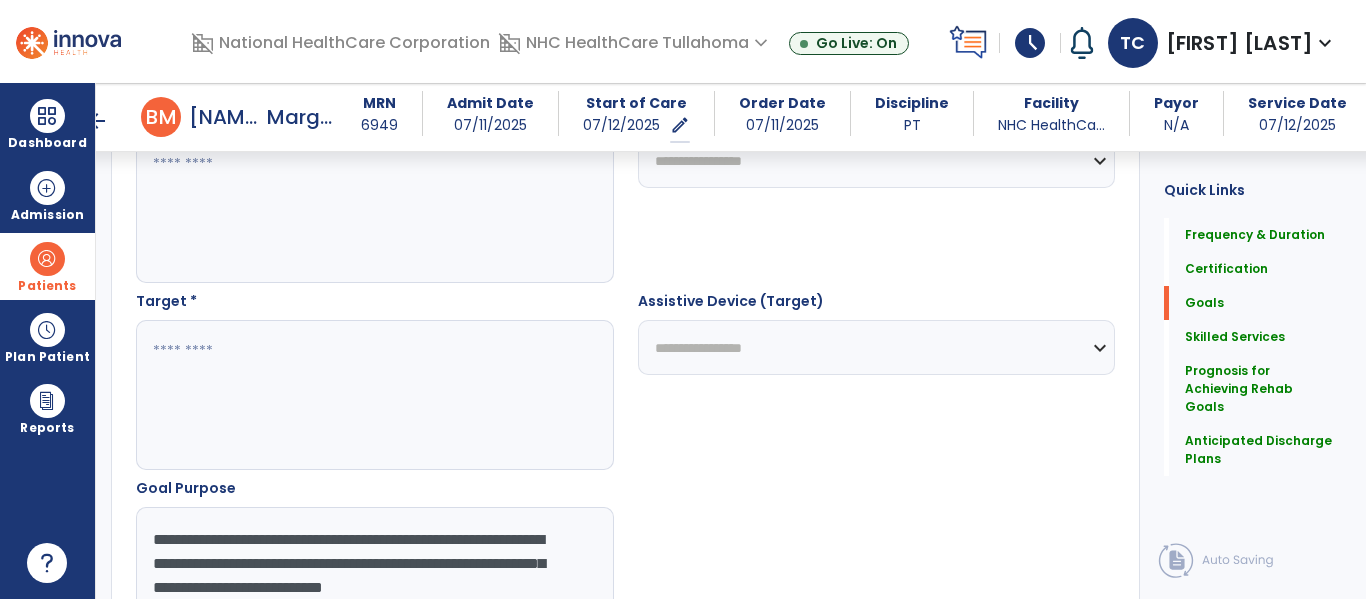 type on "**********" 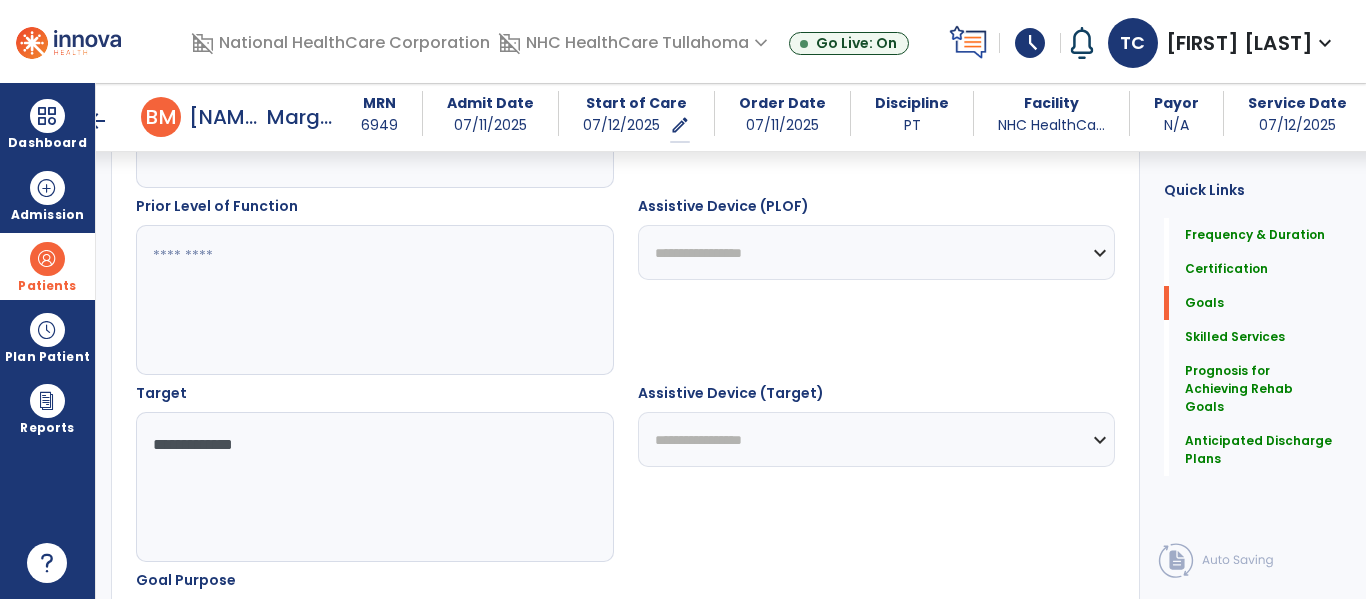 scroll, scrollTop: 903, scrollLeft: 0, axis: vertical 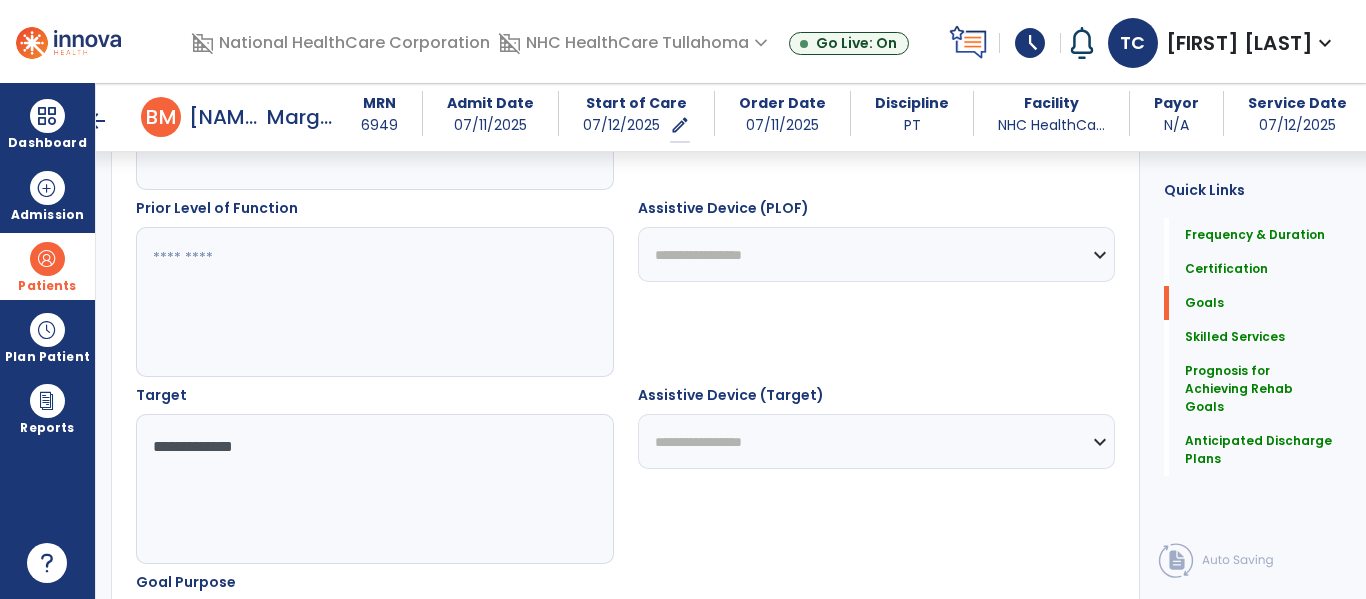type on "**********" 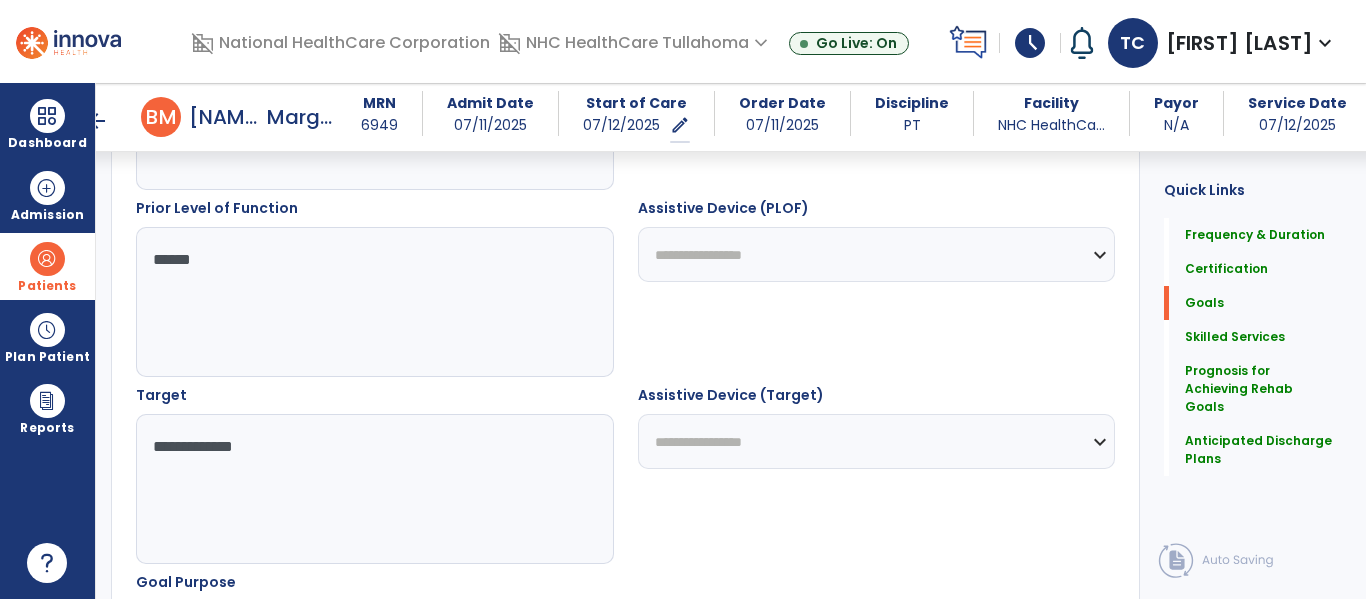click on "******" at bounding box center (374, 302) 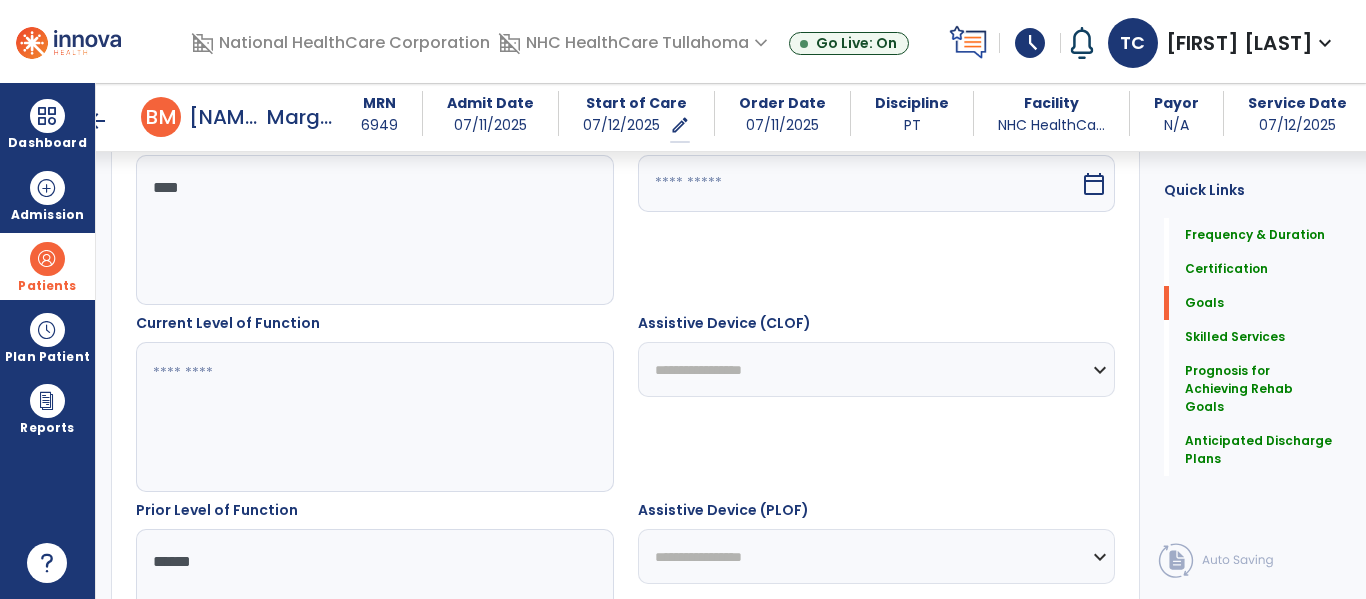 type on "******" 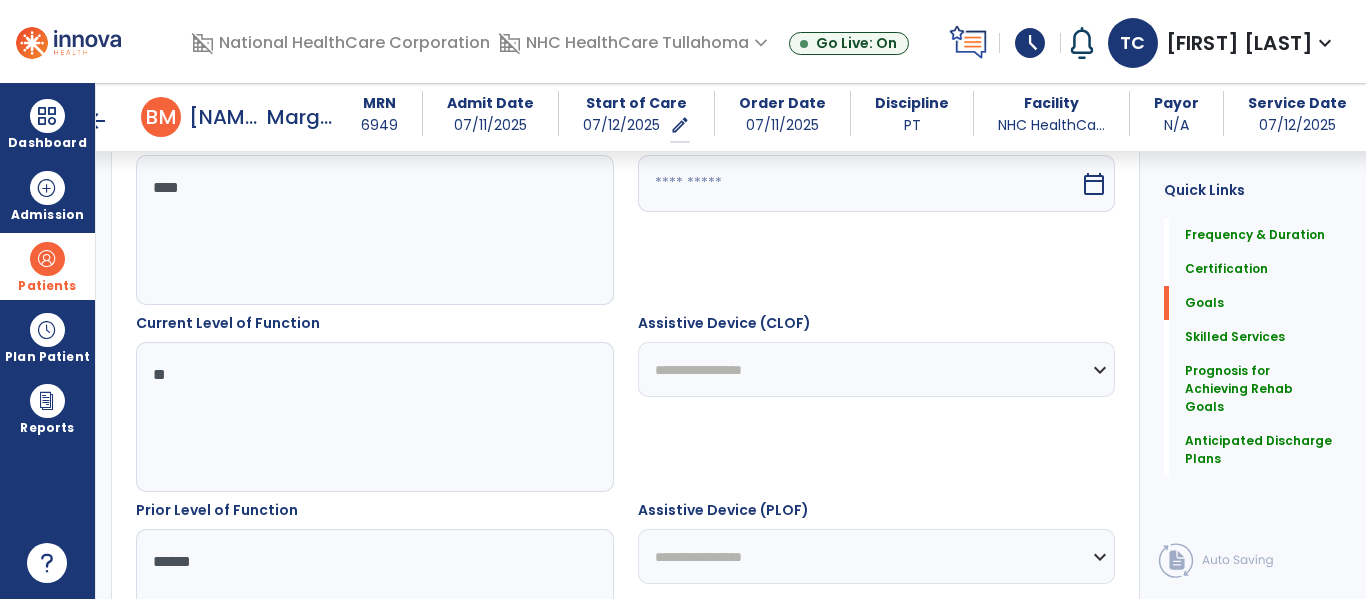 type on "*" 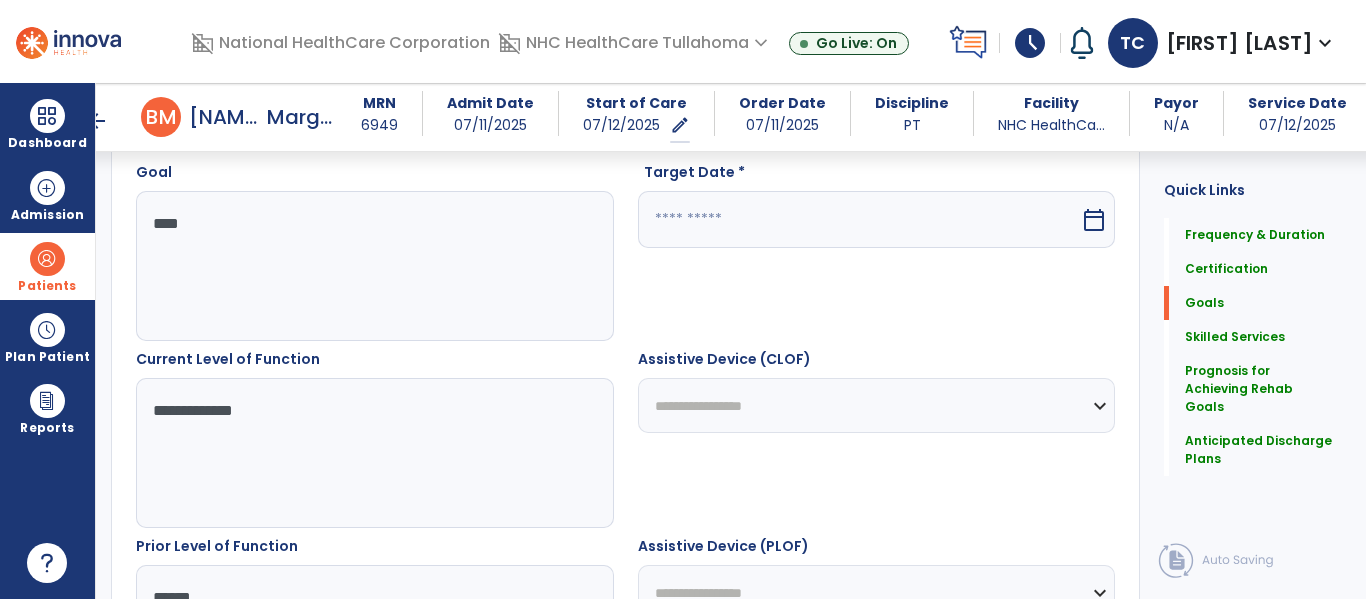 scroll, scrollTop: 564, scrollLeft: 0, axis: vertical 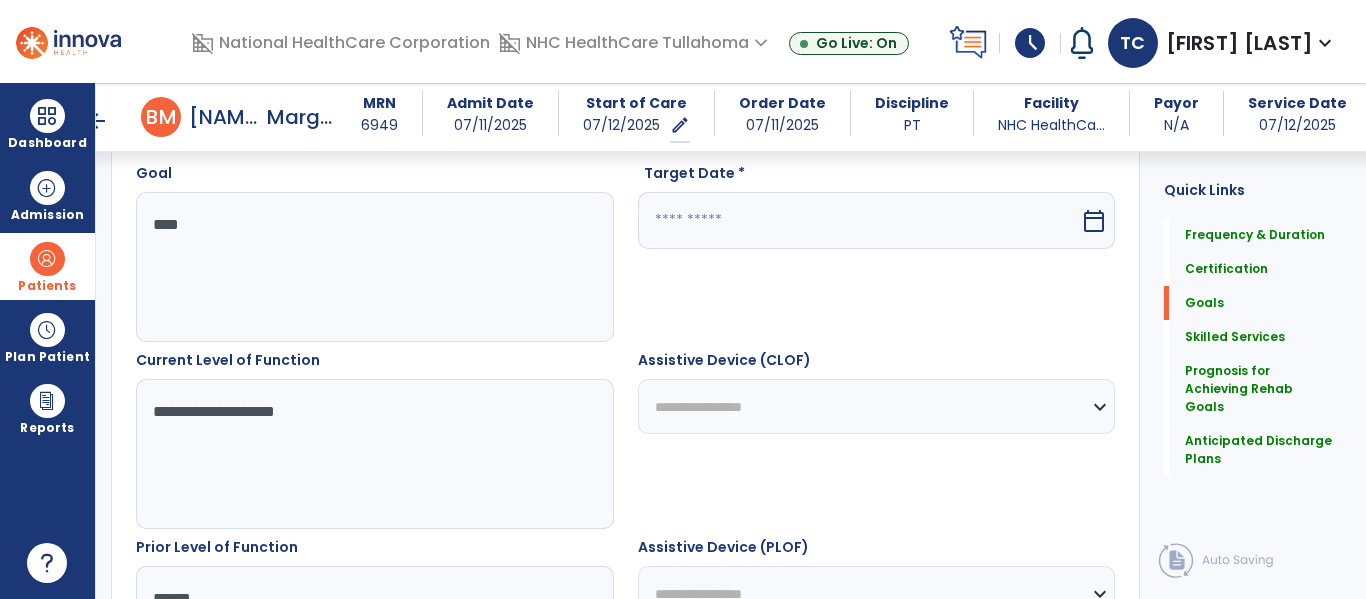 type on "**********" 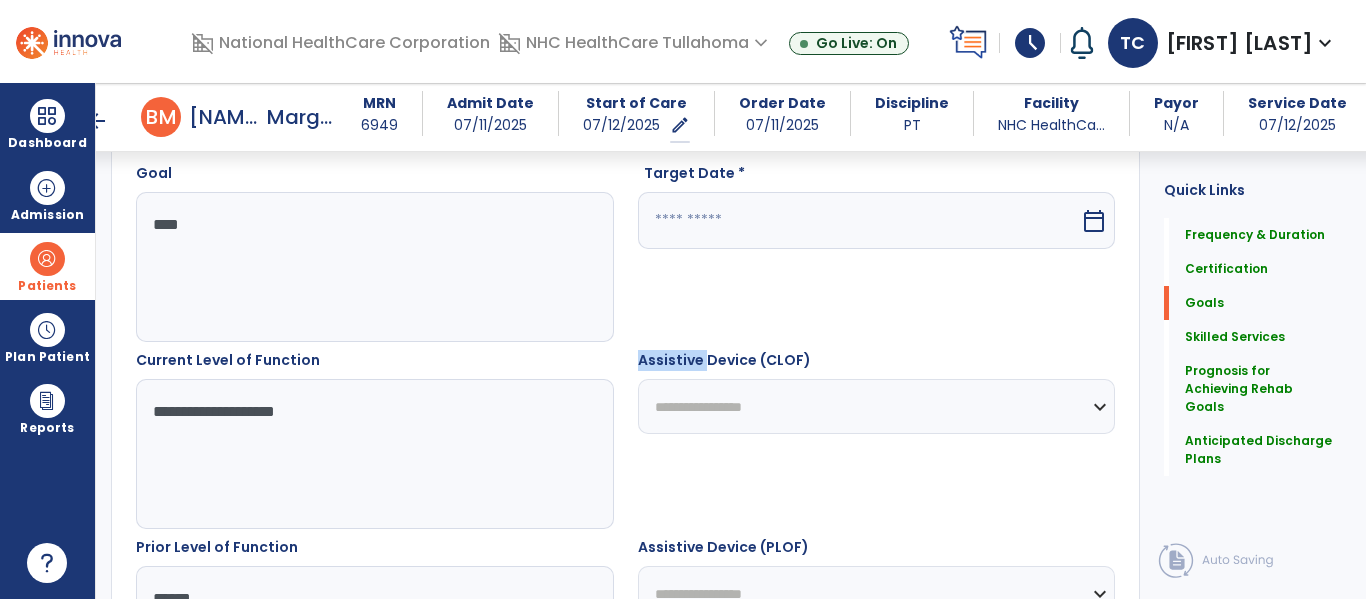 click on "**********" at bounding box center (877, 439) 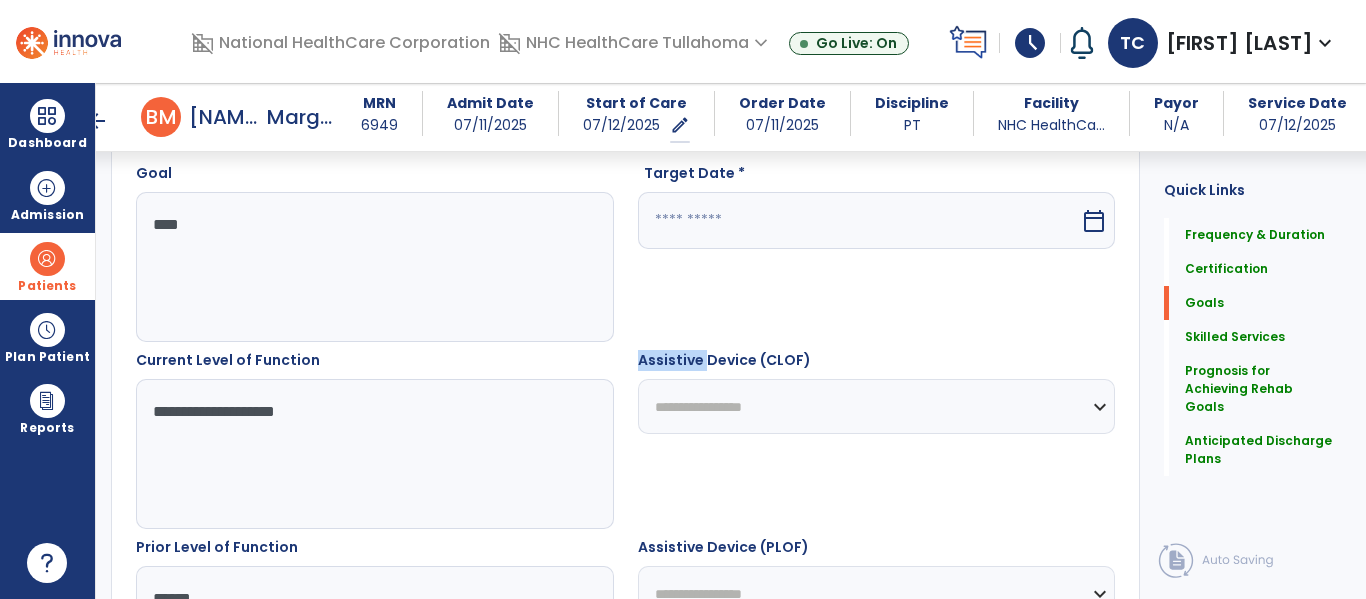 select on "**********" 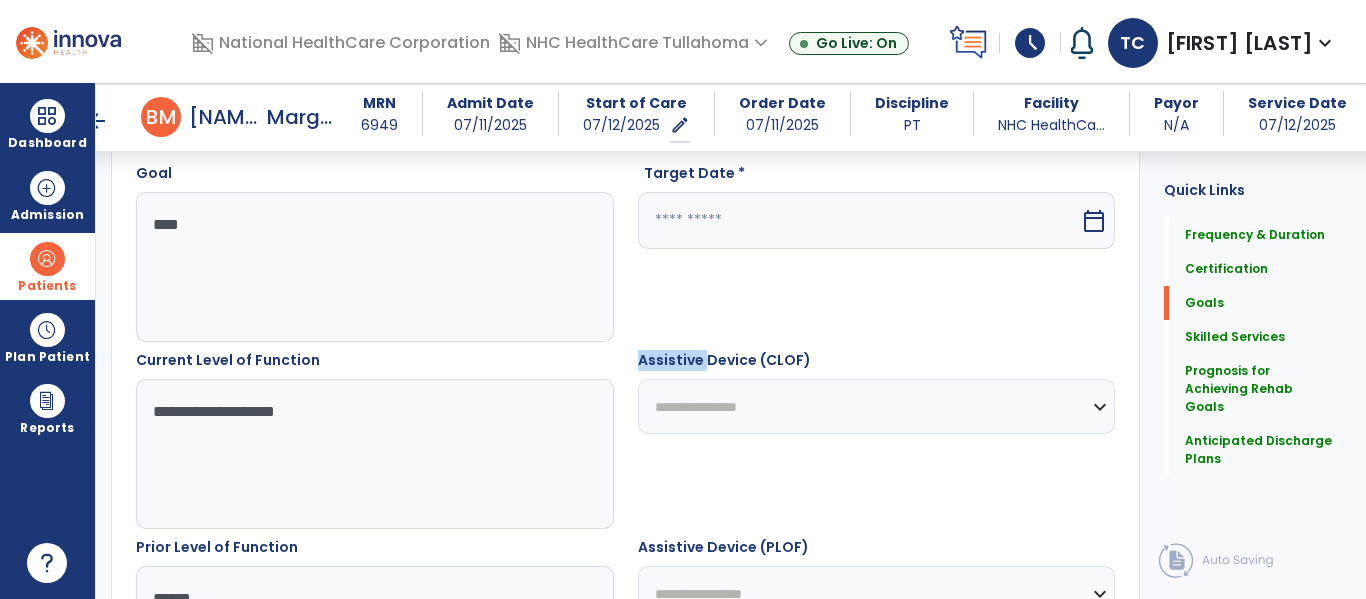 click on "**********" at bounding box center [877, 406] 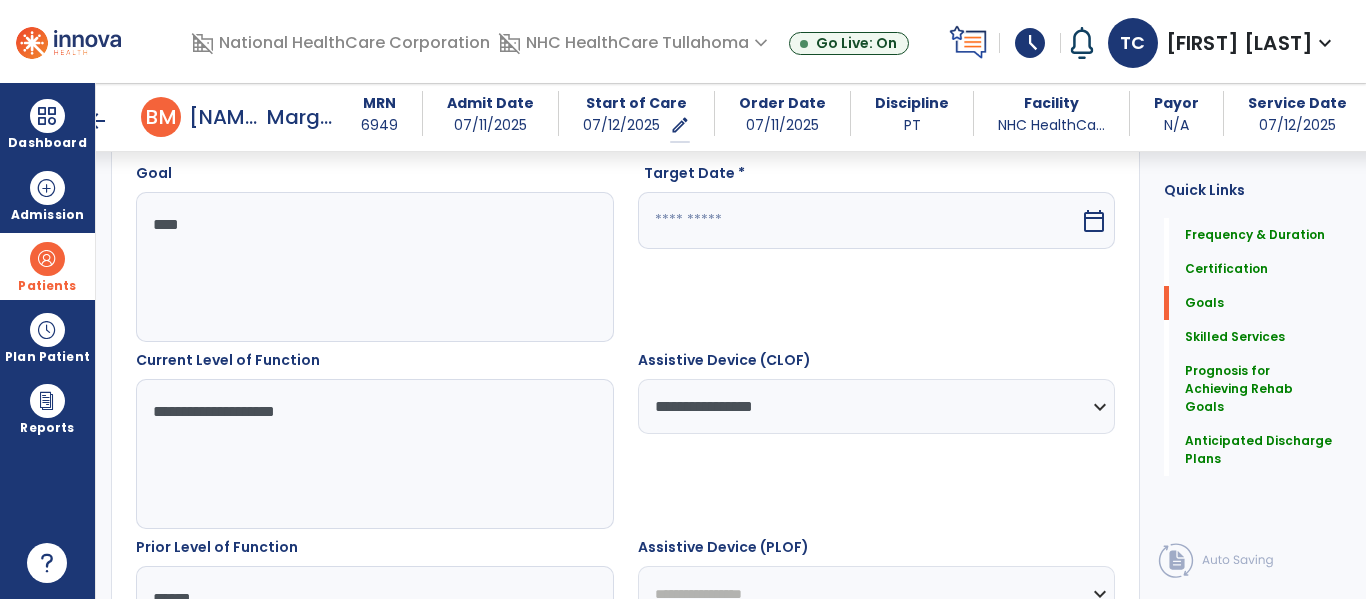 click on "calendar_today" at bounding box center [1094, 221] 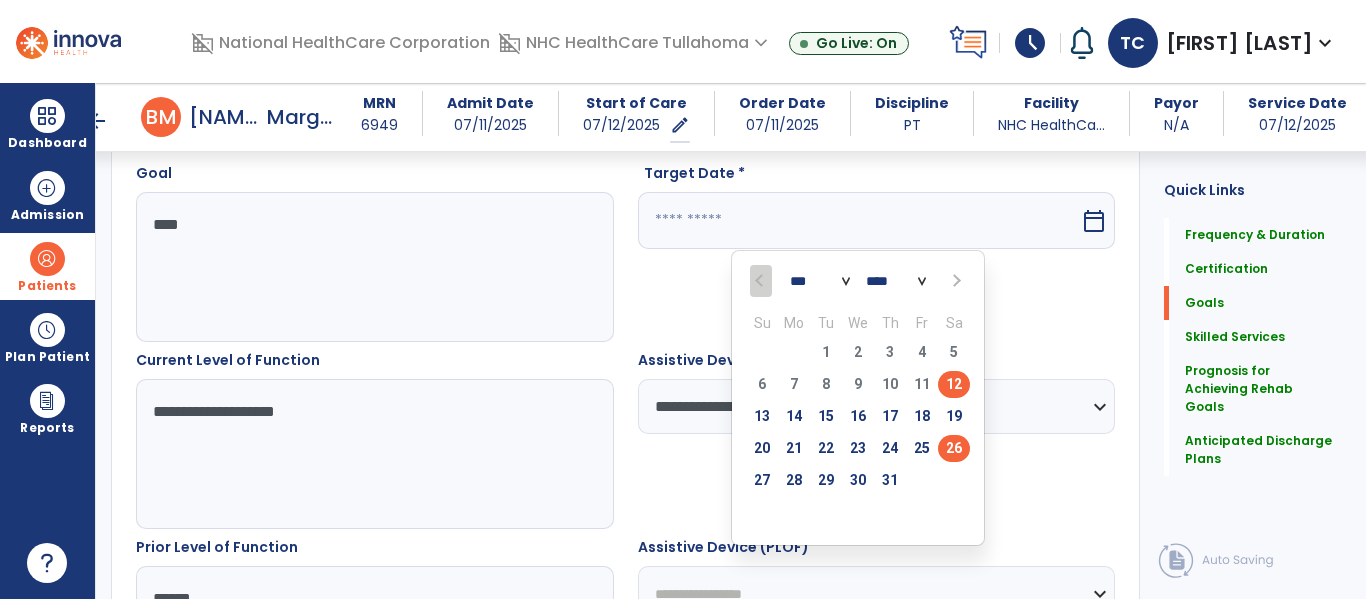 click on "26" at bounding box center [954, 448] 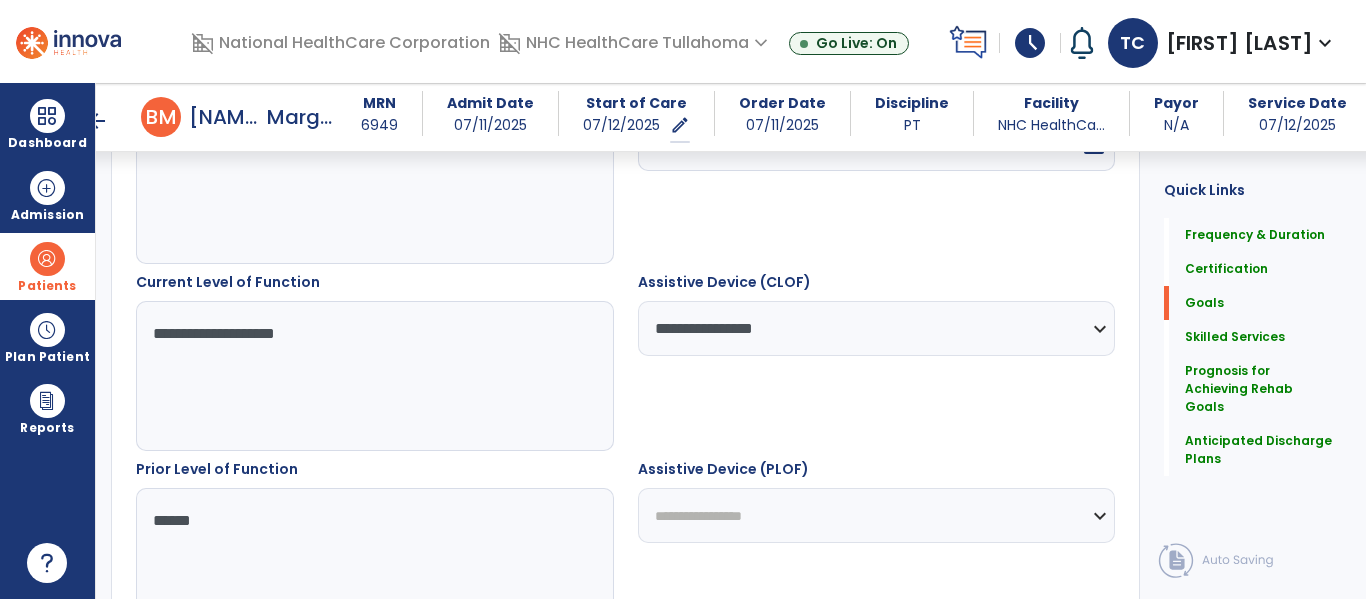 scroll, scrollTop: 812, scrollLeft: 0, axis: vertical 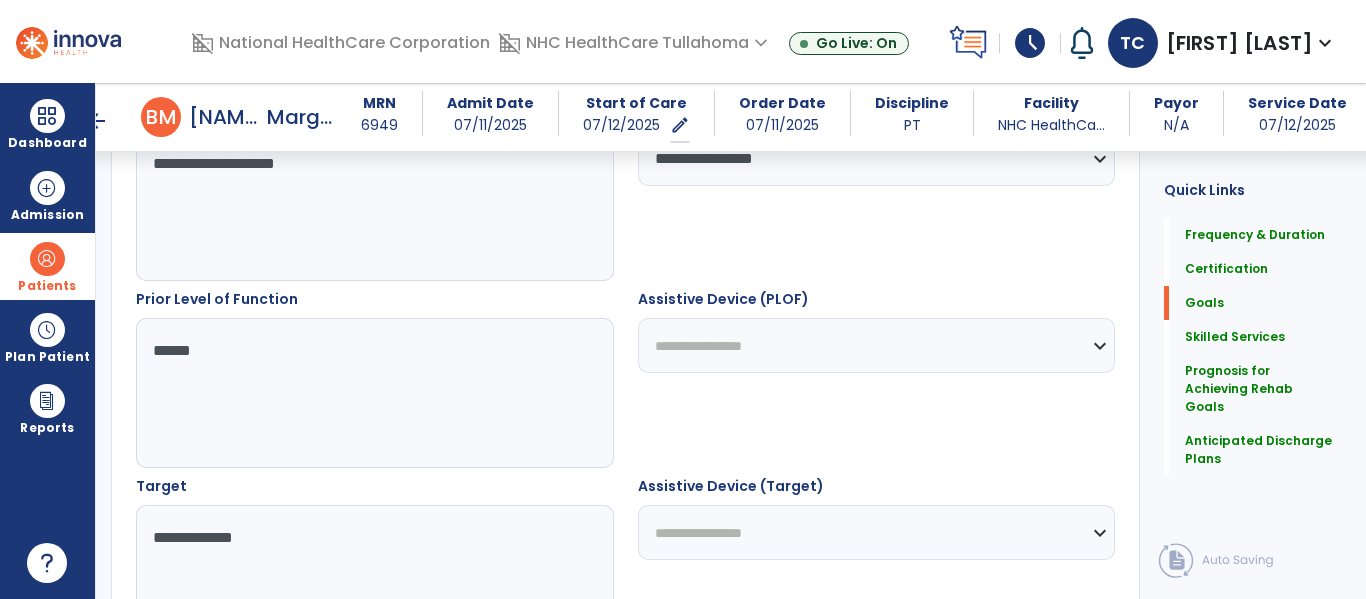 click on "**********" at bounding box center [877, 345] 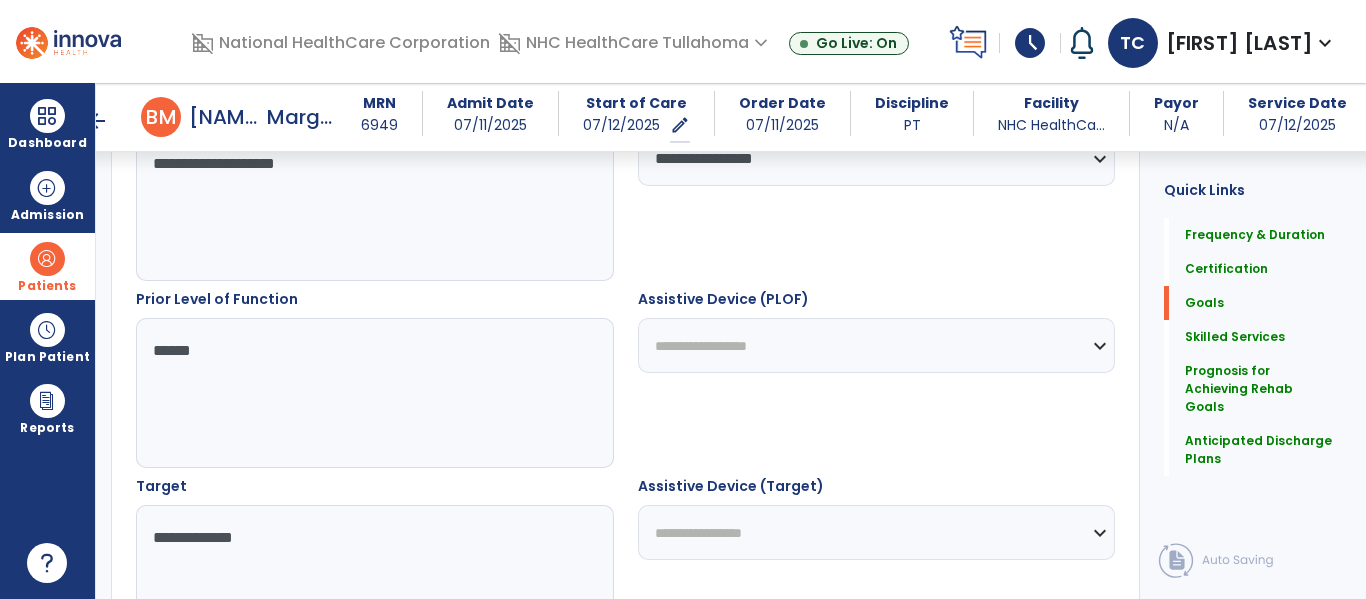 click on "**********" at bounding box center [877, 345] 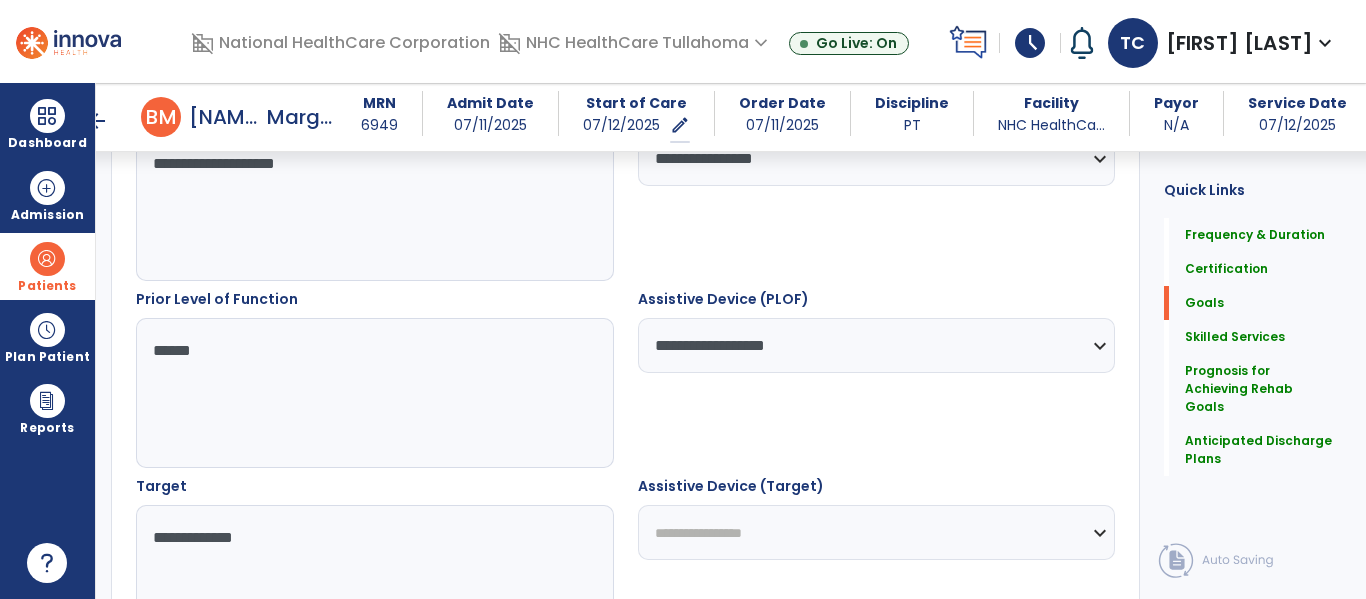 scroll, scrollTop: 908, scrollLeft: 0, axis: vertical 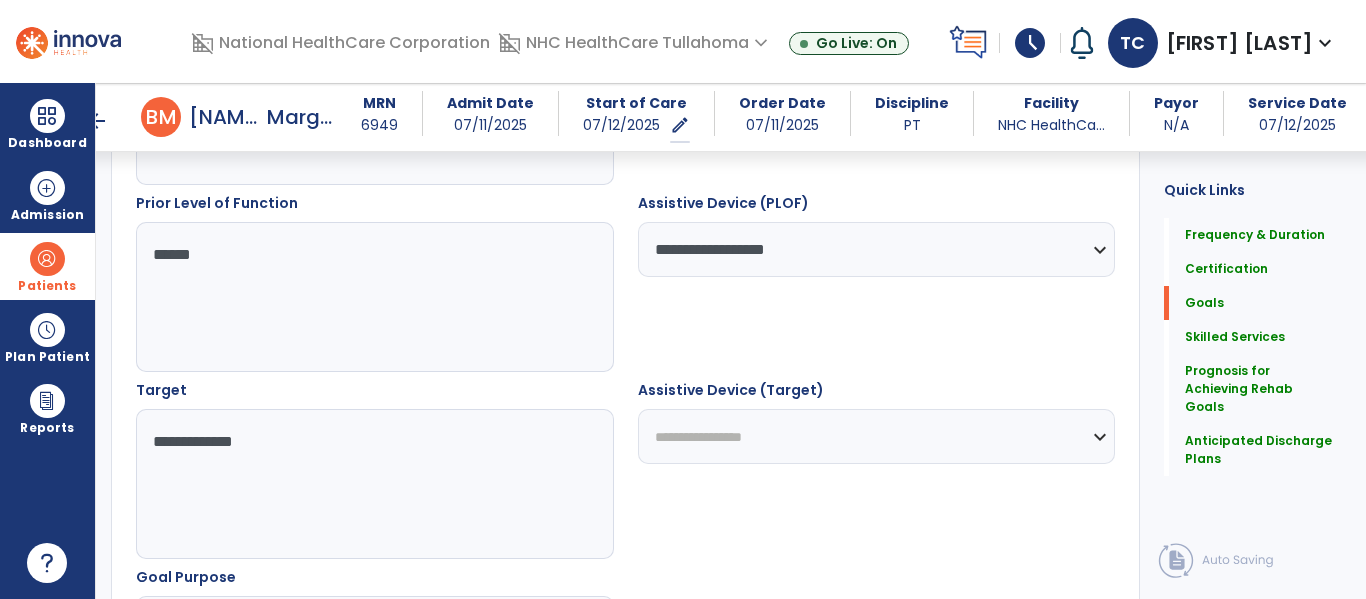 click on "**********" at bounding box center [877, 436] 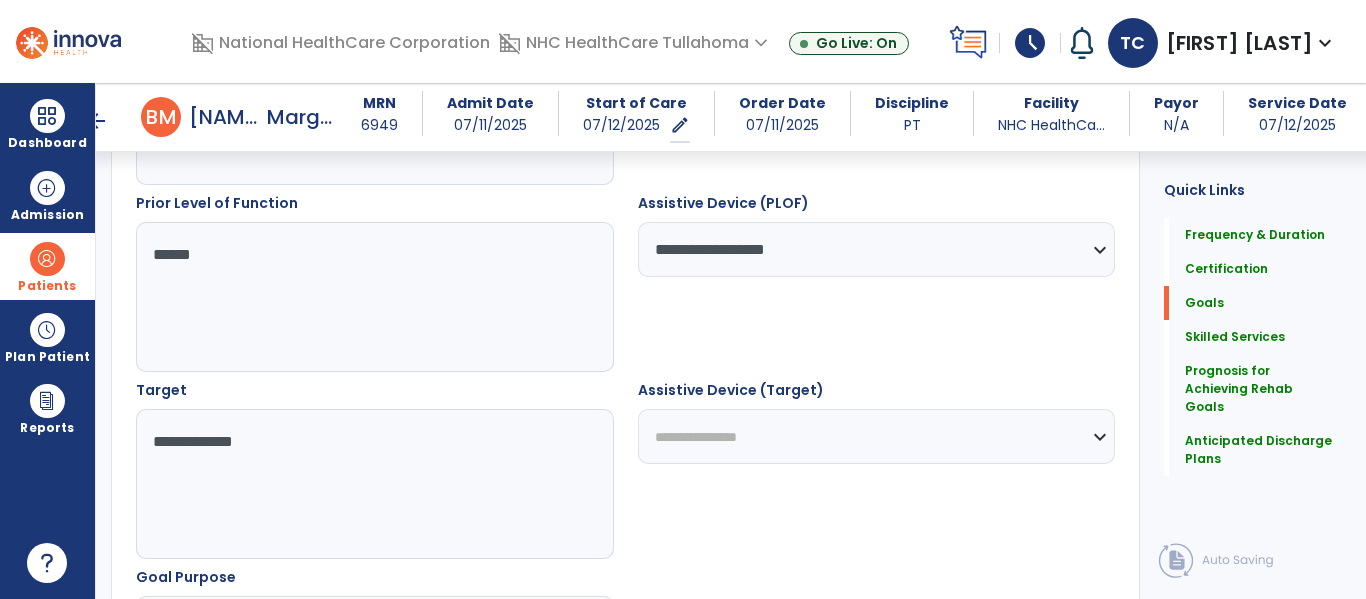 click on "**********" at bounding box center [877, 436] 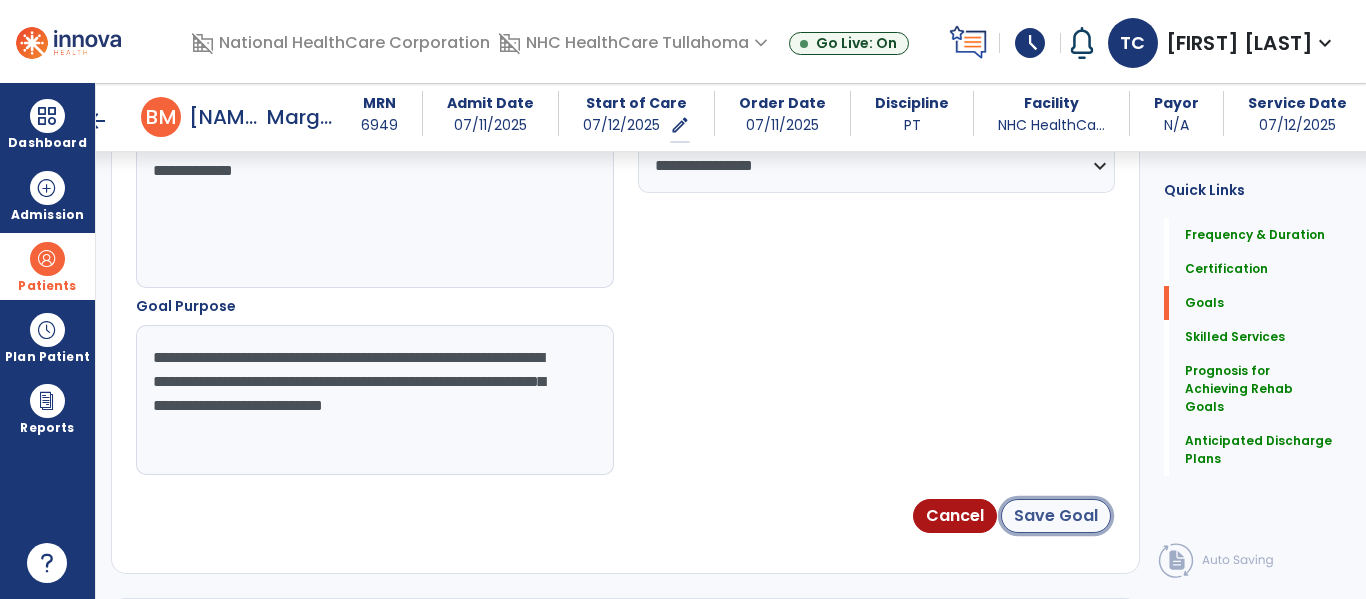 click on "Save Goal" at bounding box center [1056, 516] 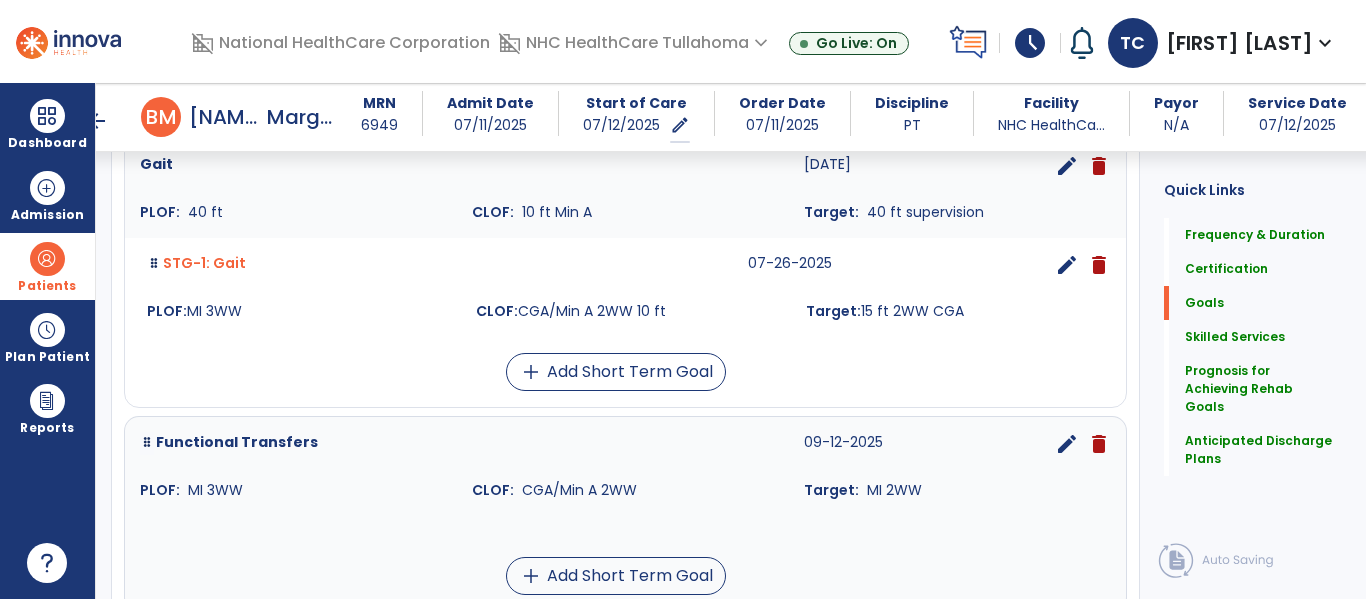 scroll, scrollTop: 502, scrollLeft: 0, axis: vertical 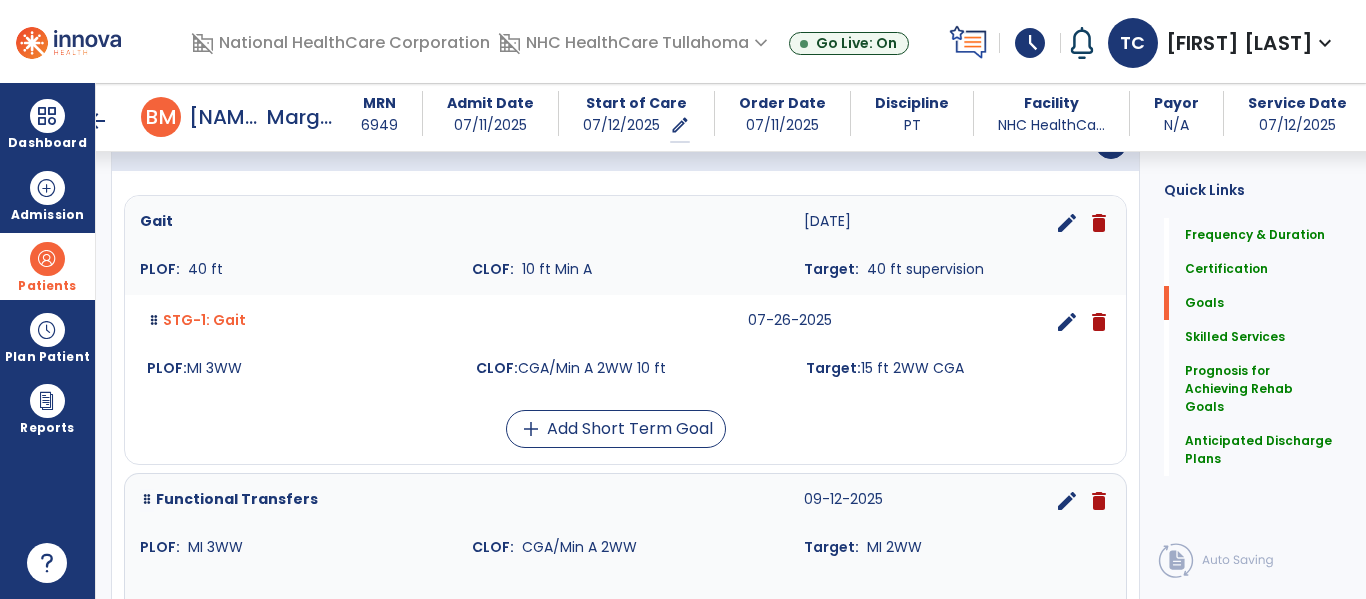 click on "edit delete" at bounding box center (1011, 322) 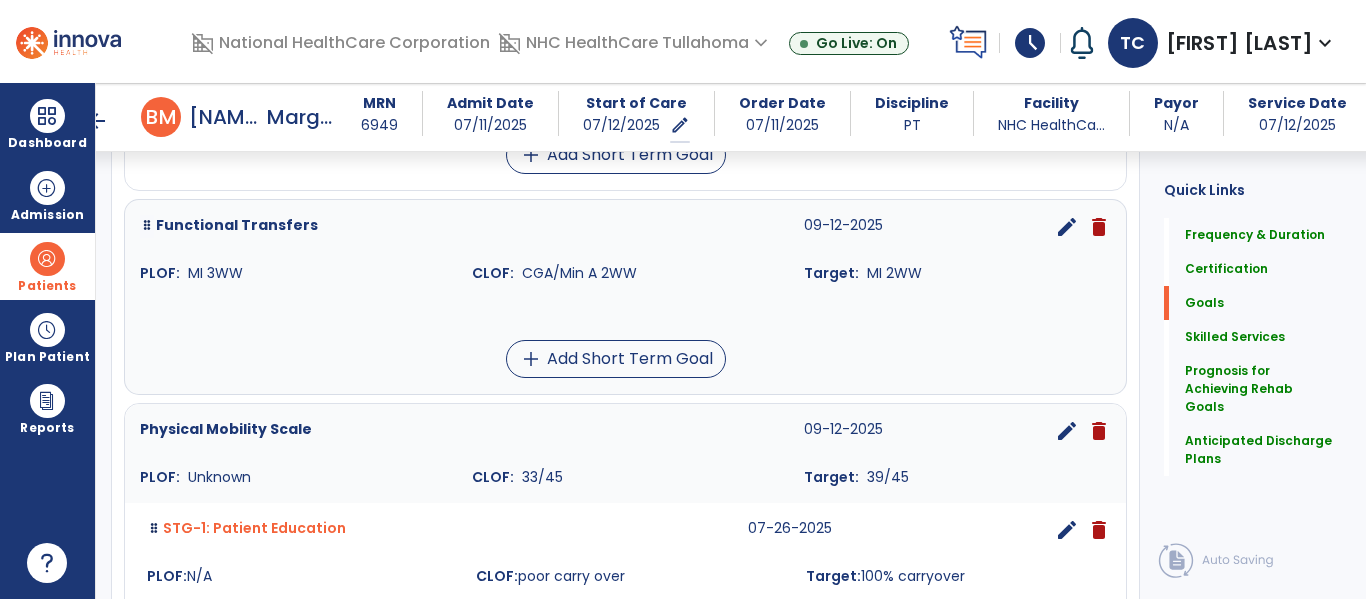 scroll, scrollTop: 0, scrollLeft: 0, axis: both 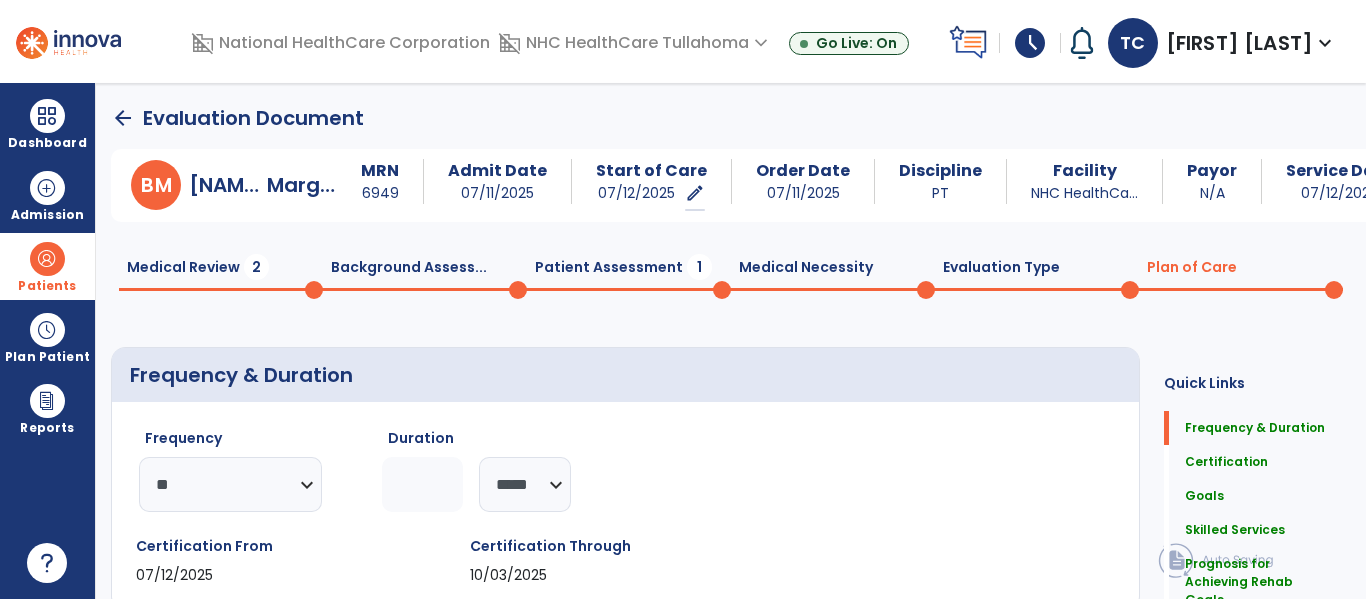 click on "Medical Review  2" 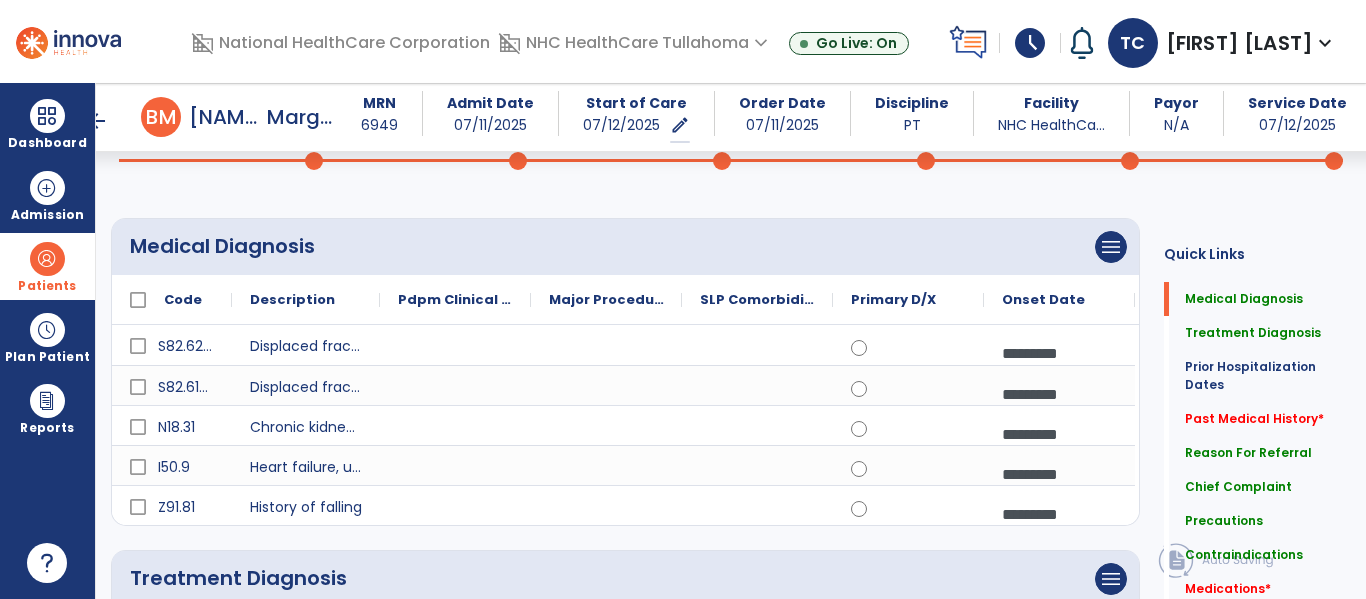 scroll, scrollTop: 109, scrollLeft: 0, axis: vertical 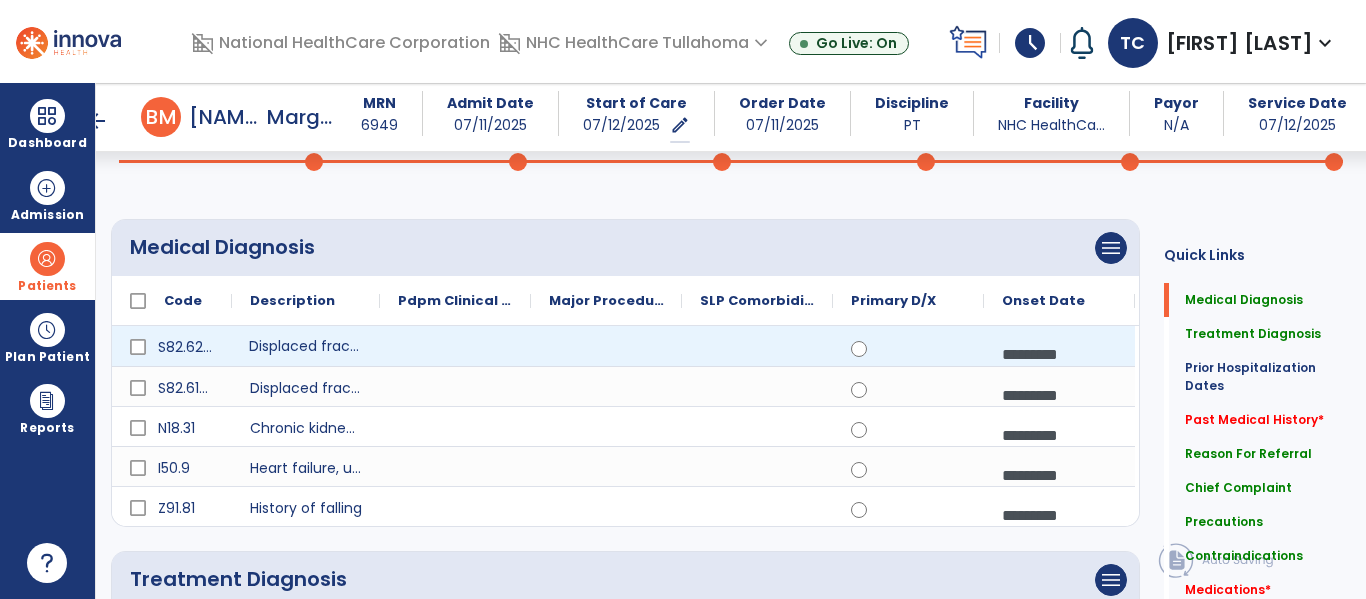 click on "Displaced fracture of lateral malleolus of left fibula, subsequent encounter for closed fracture with routine healing" 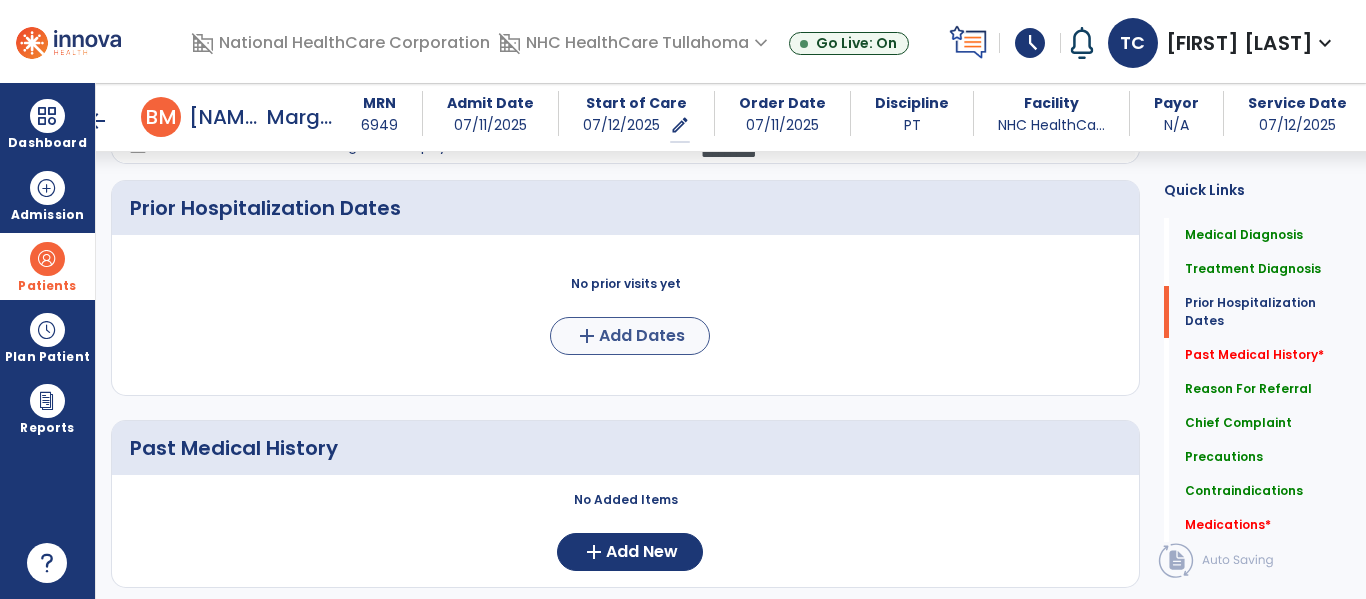 scroll, scrollTop: 685, scrollLeft: 0, axis: vertical 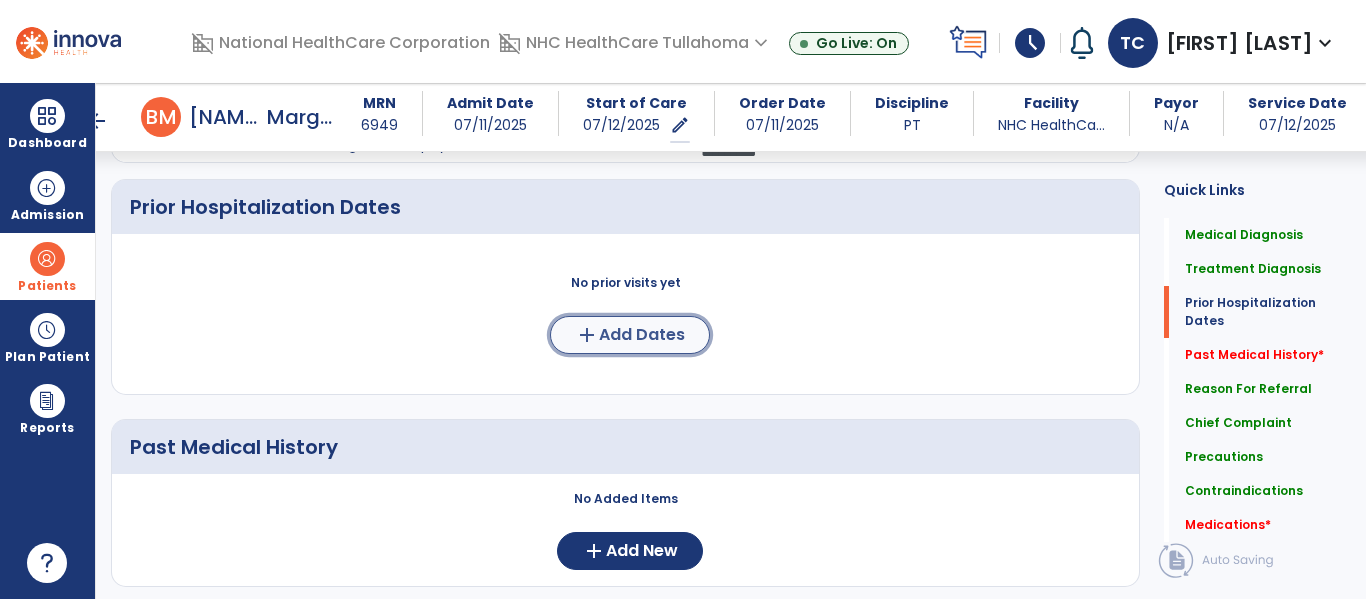 click on "Add Dates" 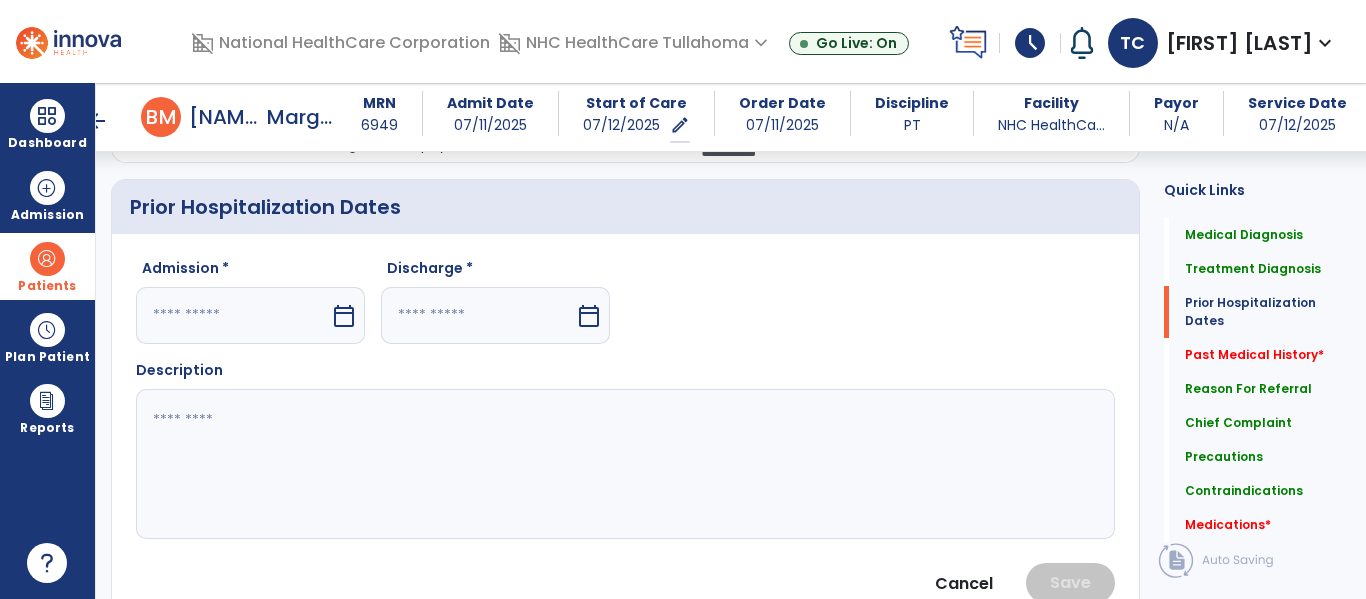 click on "calendar_today" at bounding box center (344, 316) 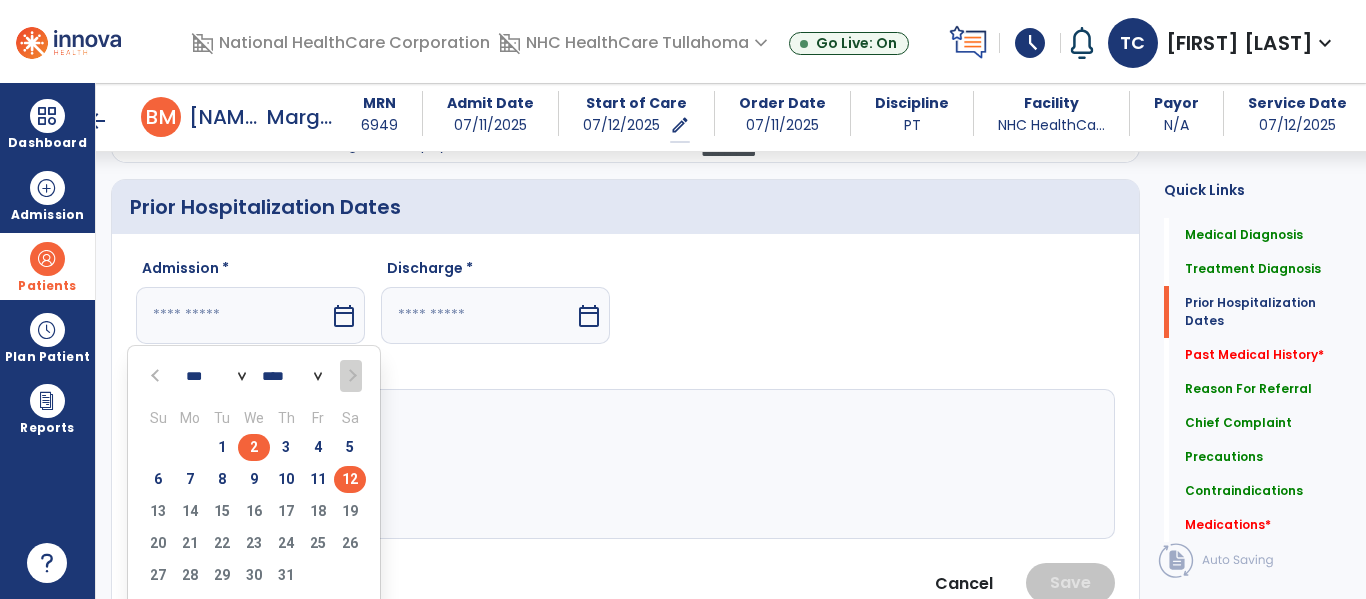 click on "2" at bounding box center (254, 447) 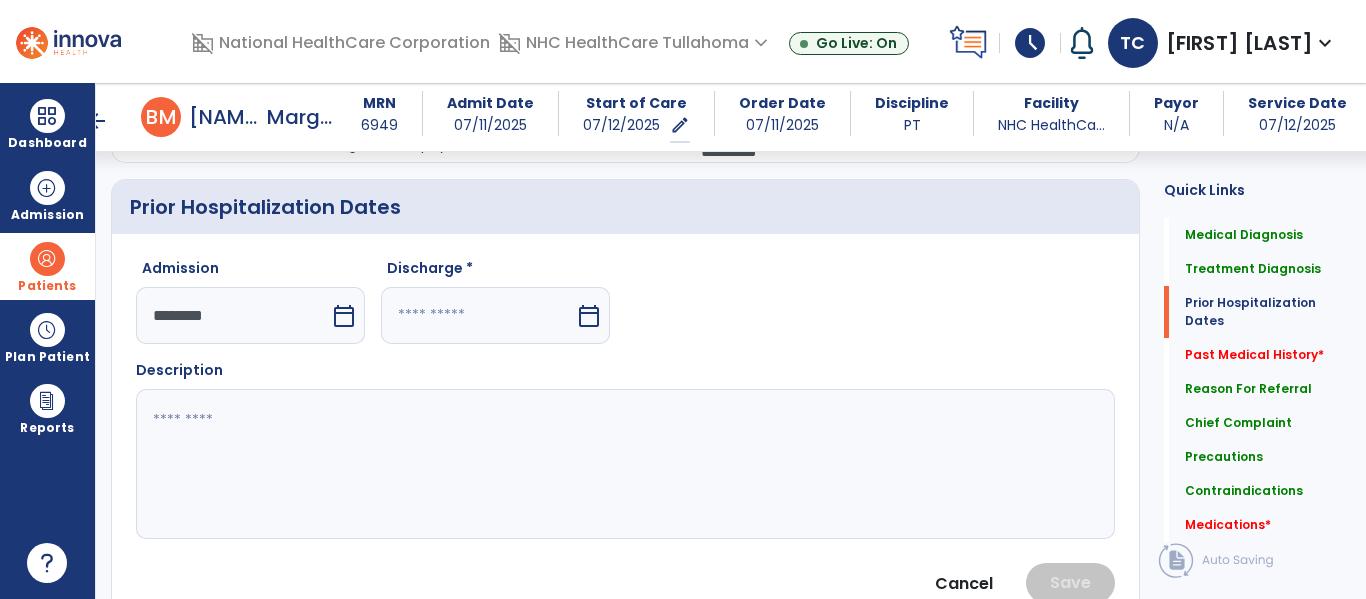 click on "calendar_today" at bounding box center [589, 316] 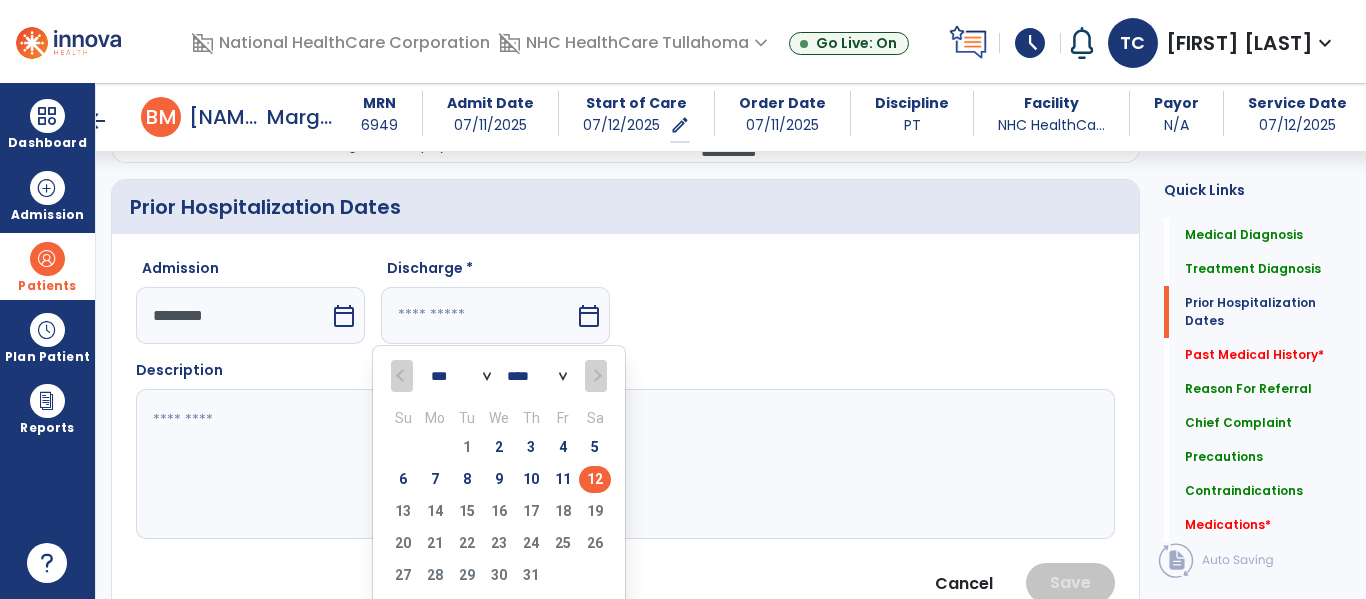 click on "calendar_today" at bounding box center (589, 316) 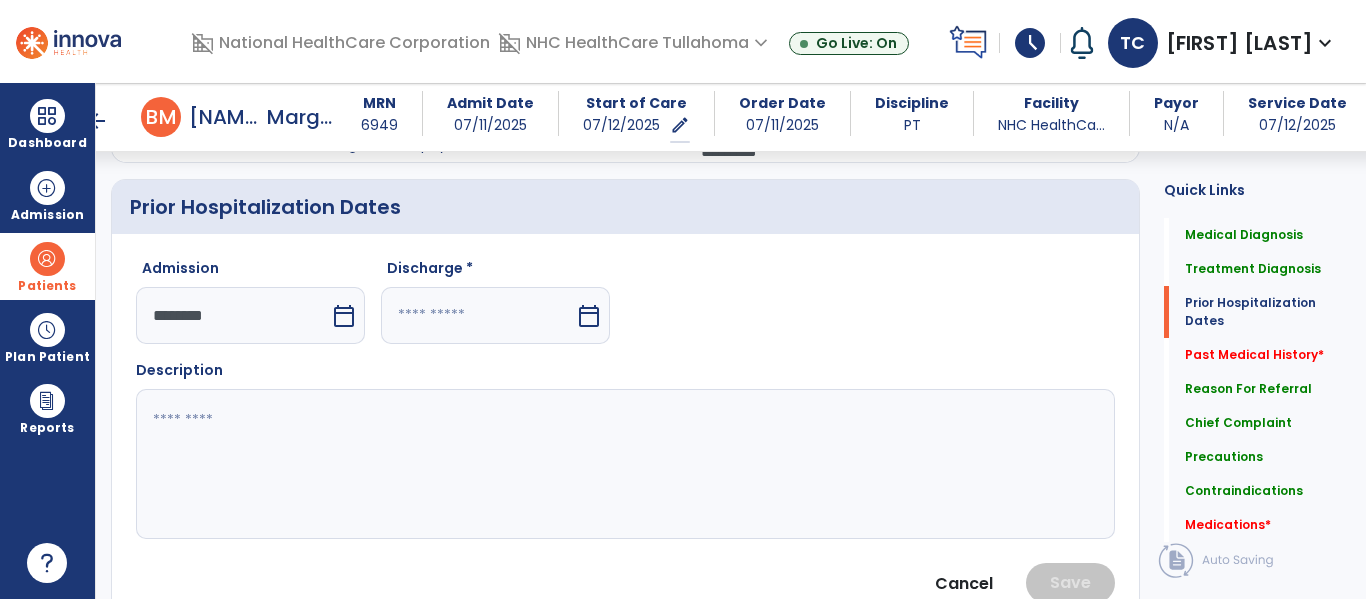 click on "calendar_today" at bounding box center [589, 316] 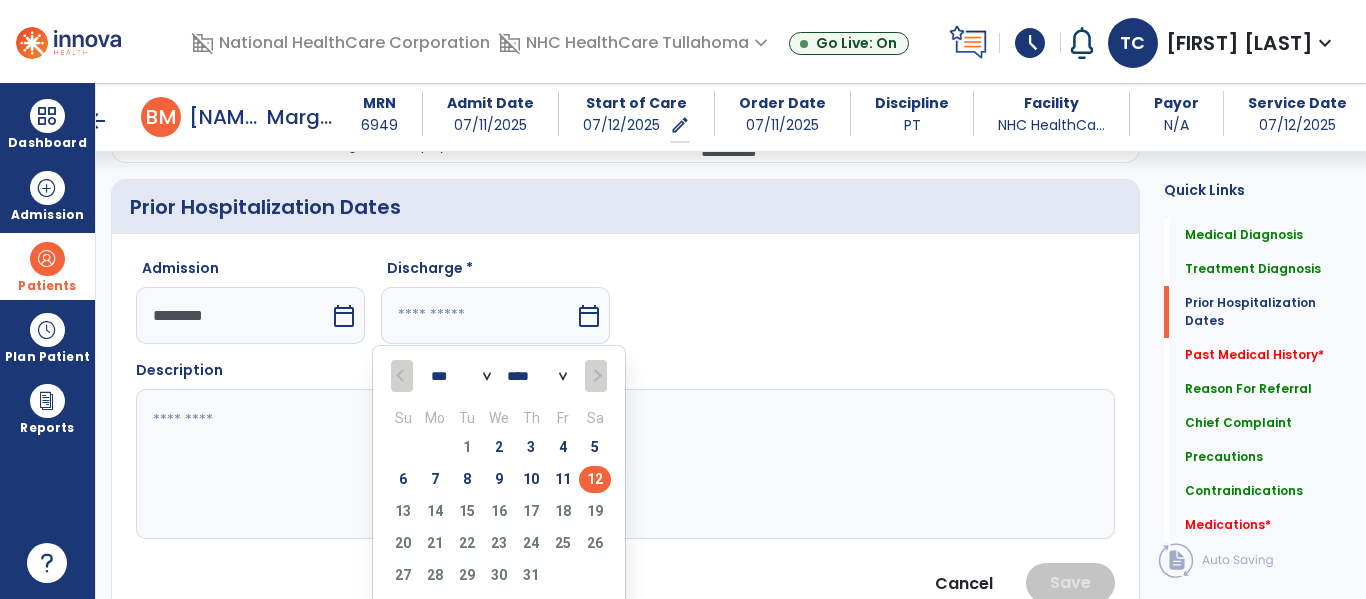 click on "11" at bounding box center [563, 482] 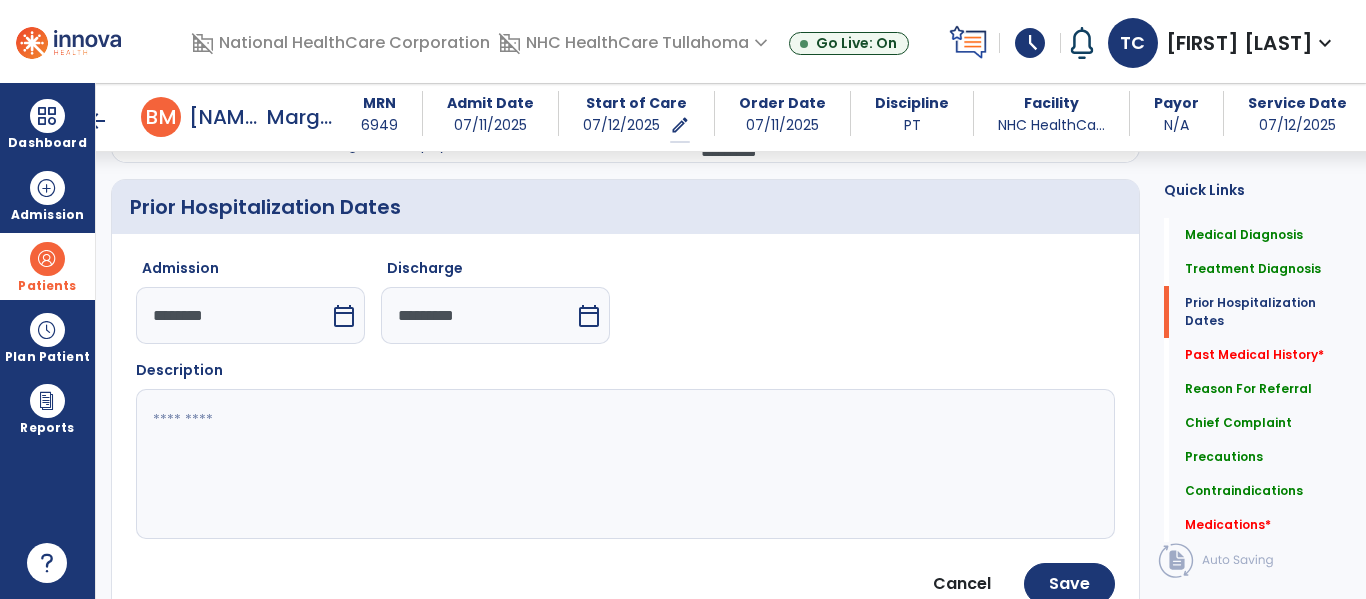 click 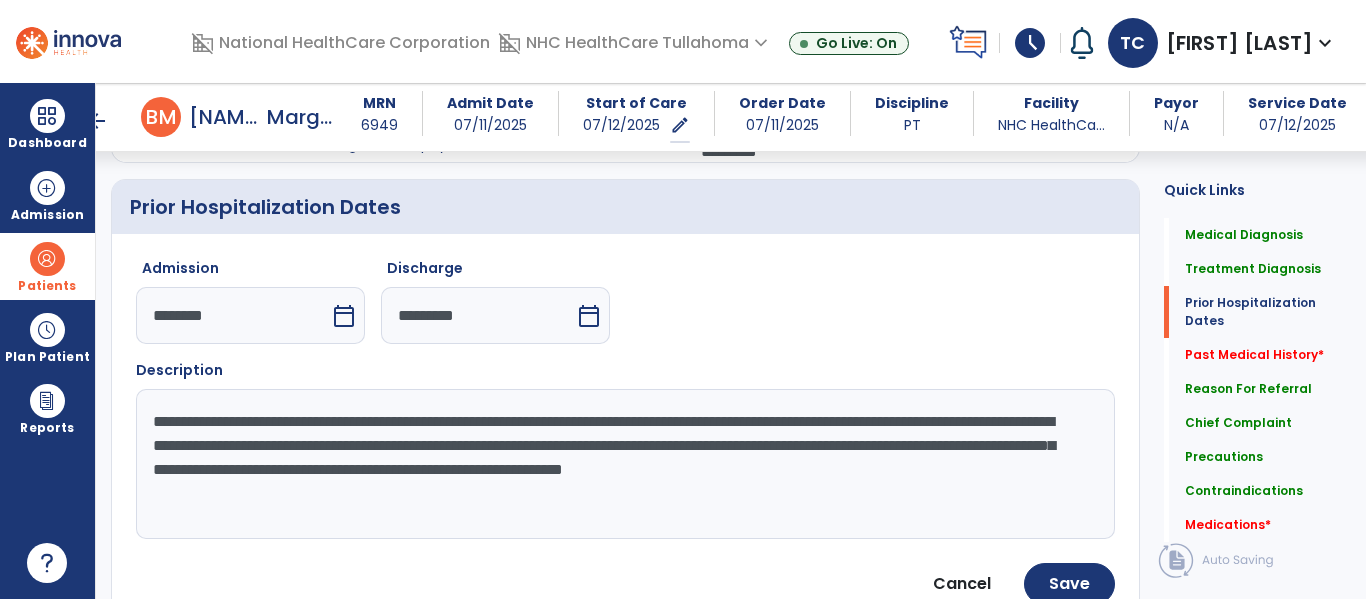 click on "**********" 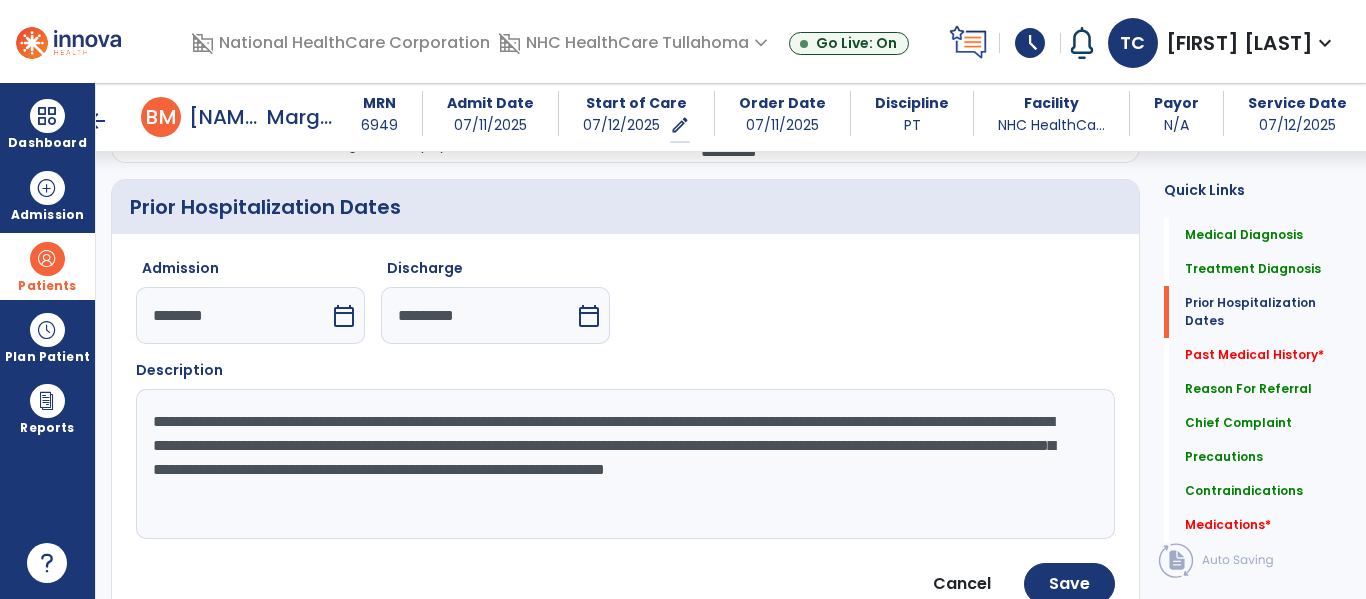 click on "**********" 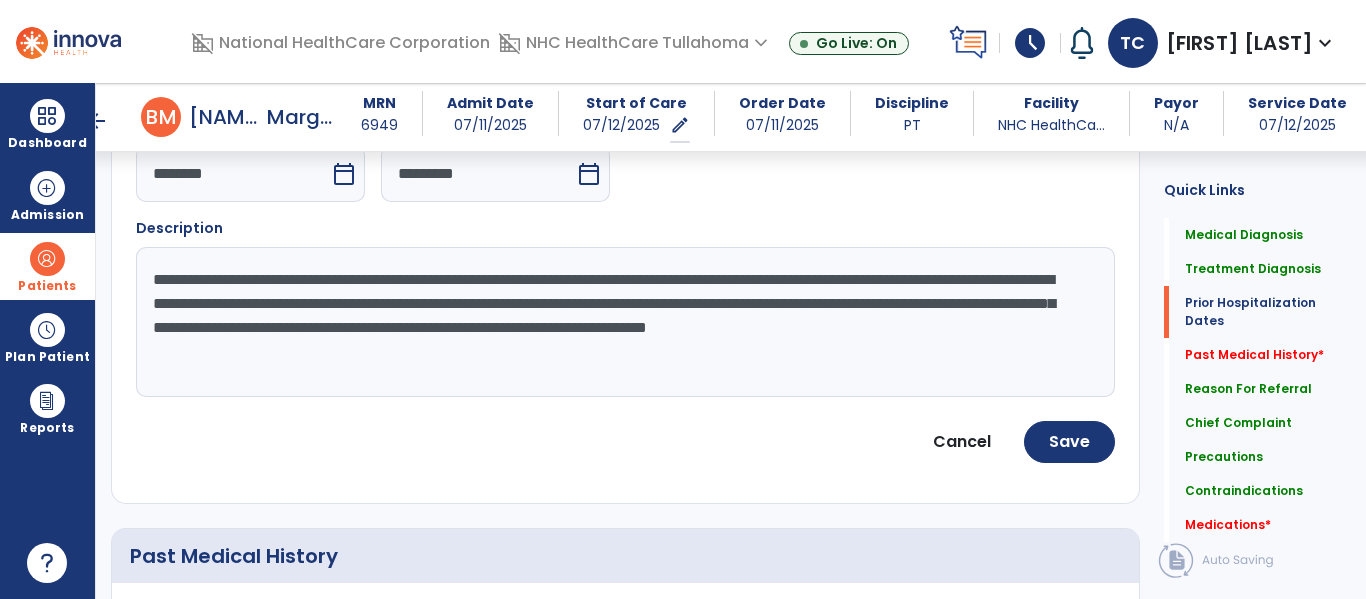scroll, scrollTop: 833, scrollLeft: 0, axis: vertical 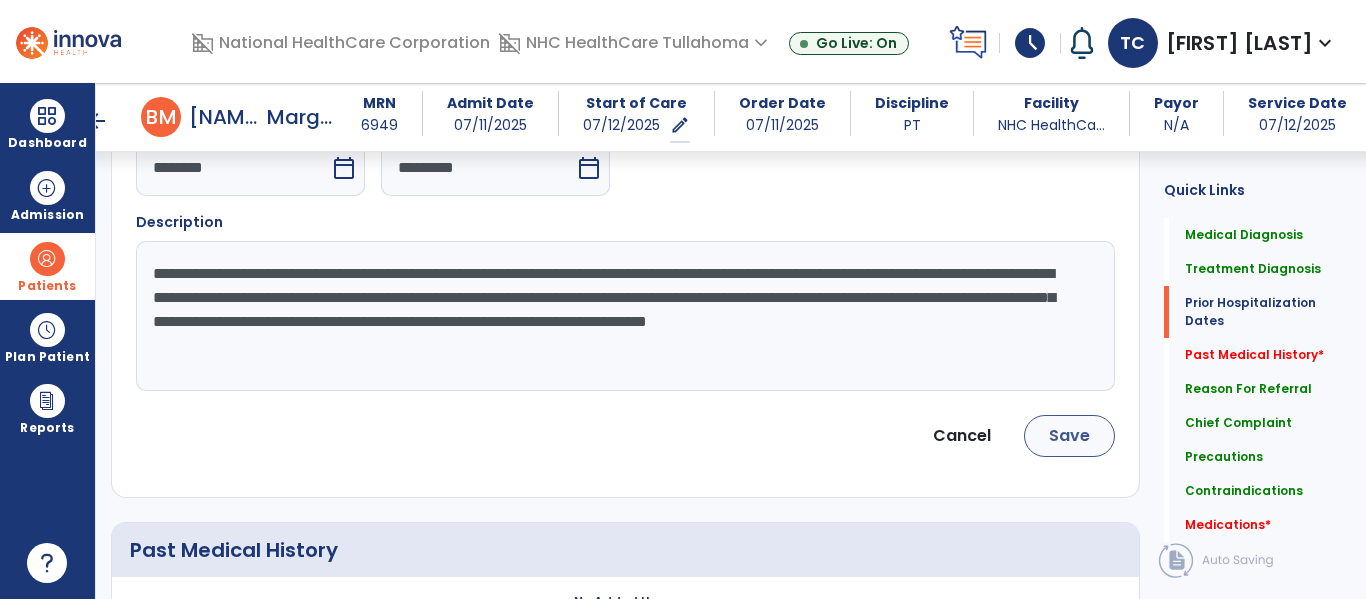 type on "**********" 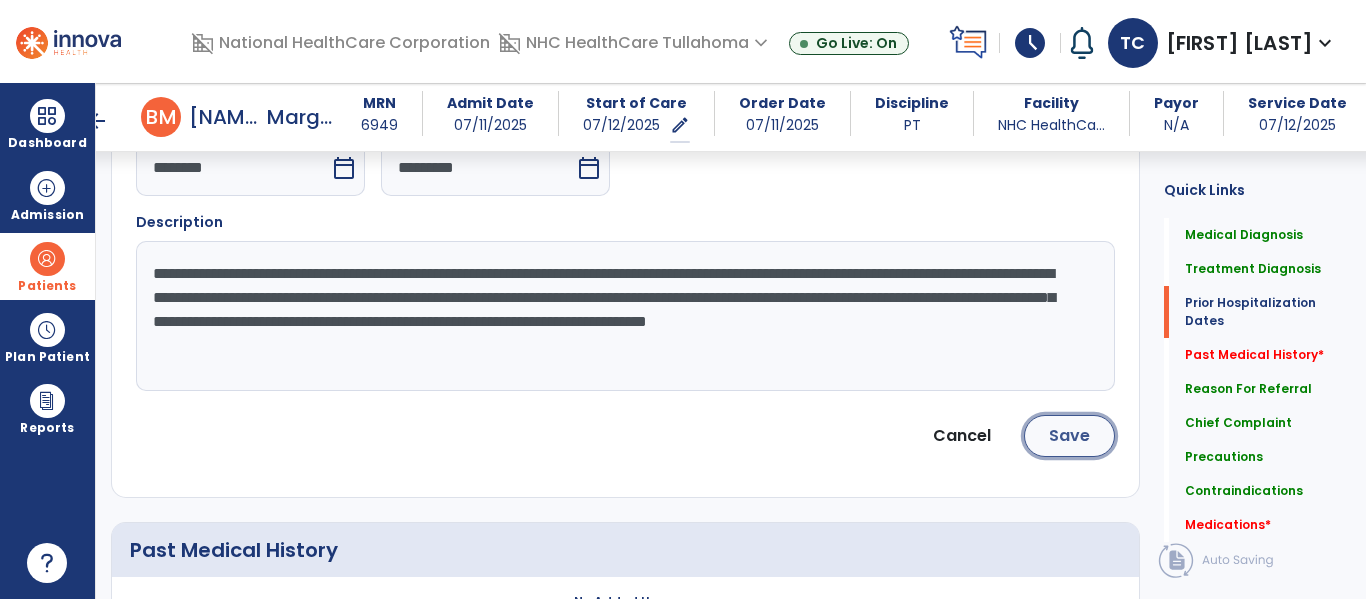 click on "Save" 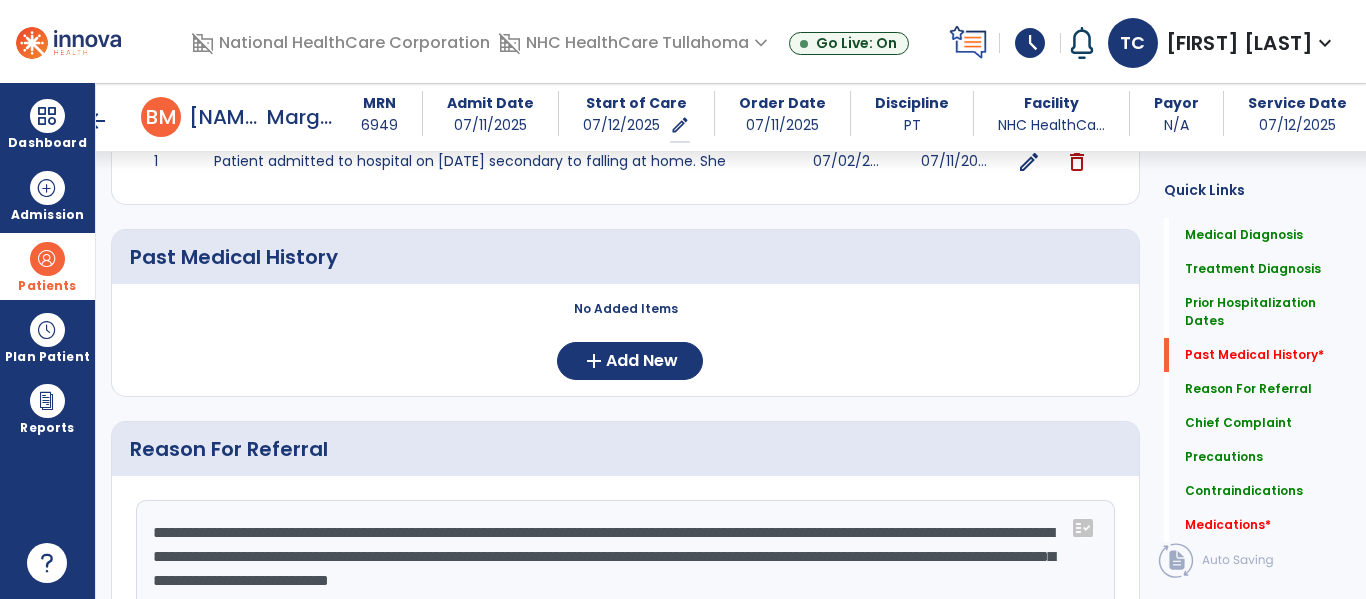 scroll, scrollTop: 849, scrollLeft: 0, axis: vertical 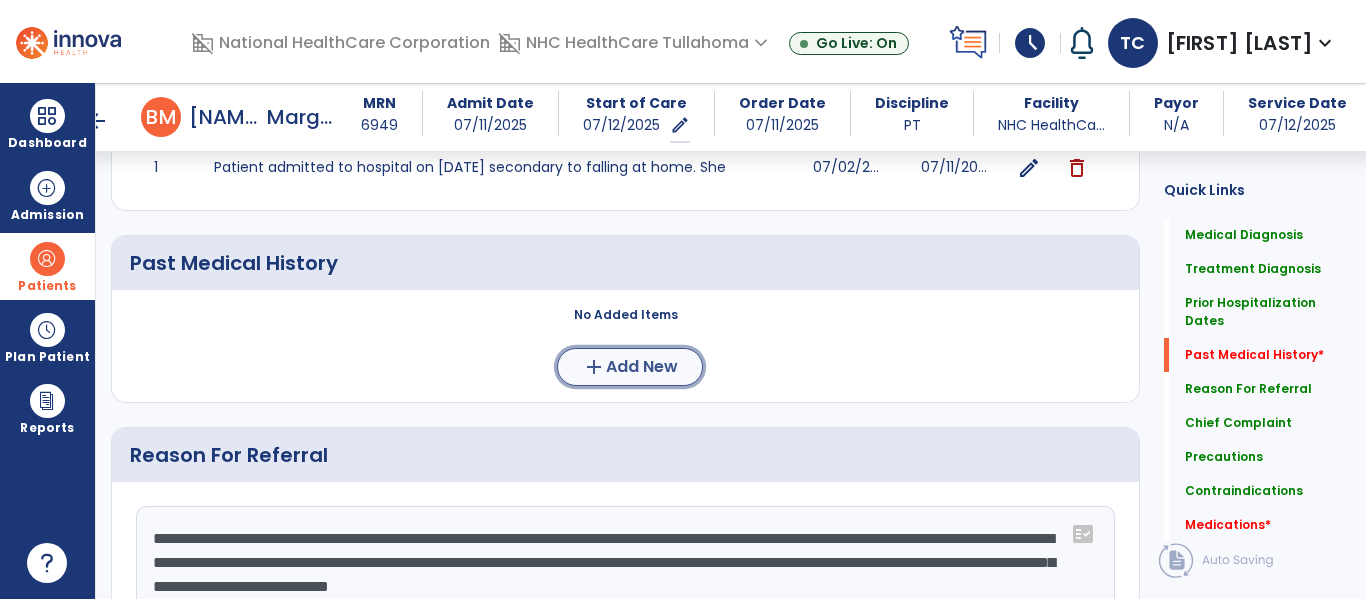 click on "Add New" 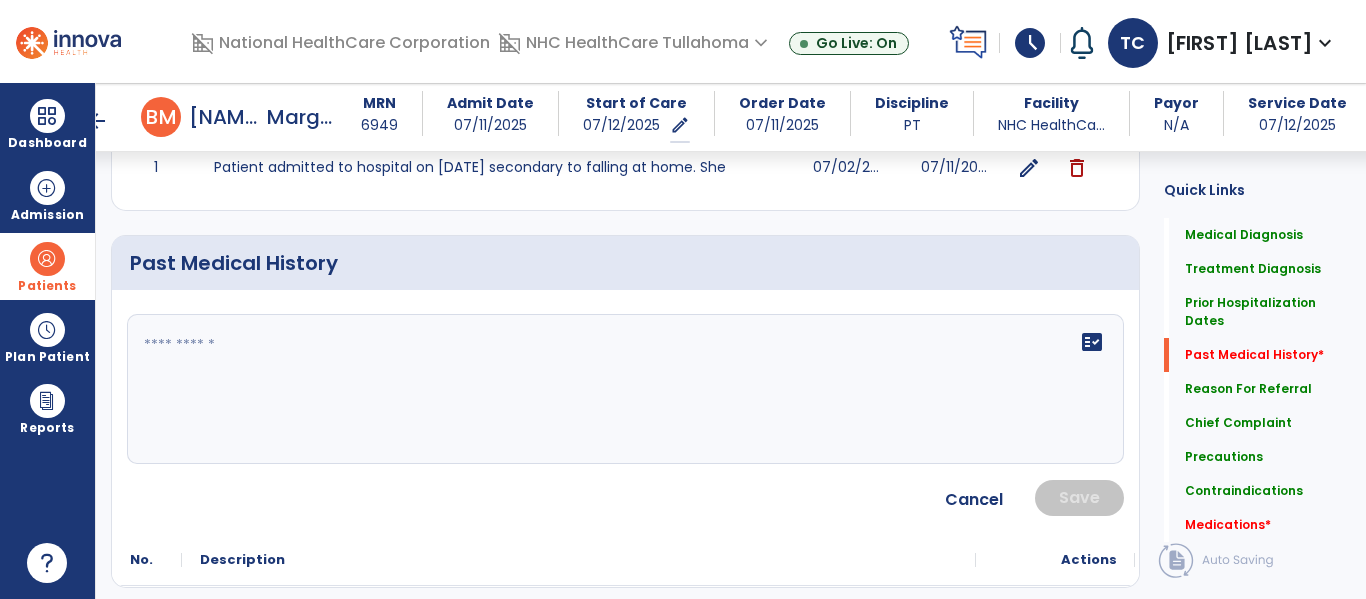 click on "fact_check" 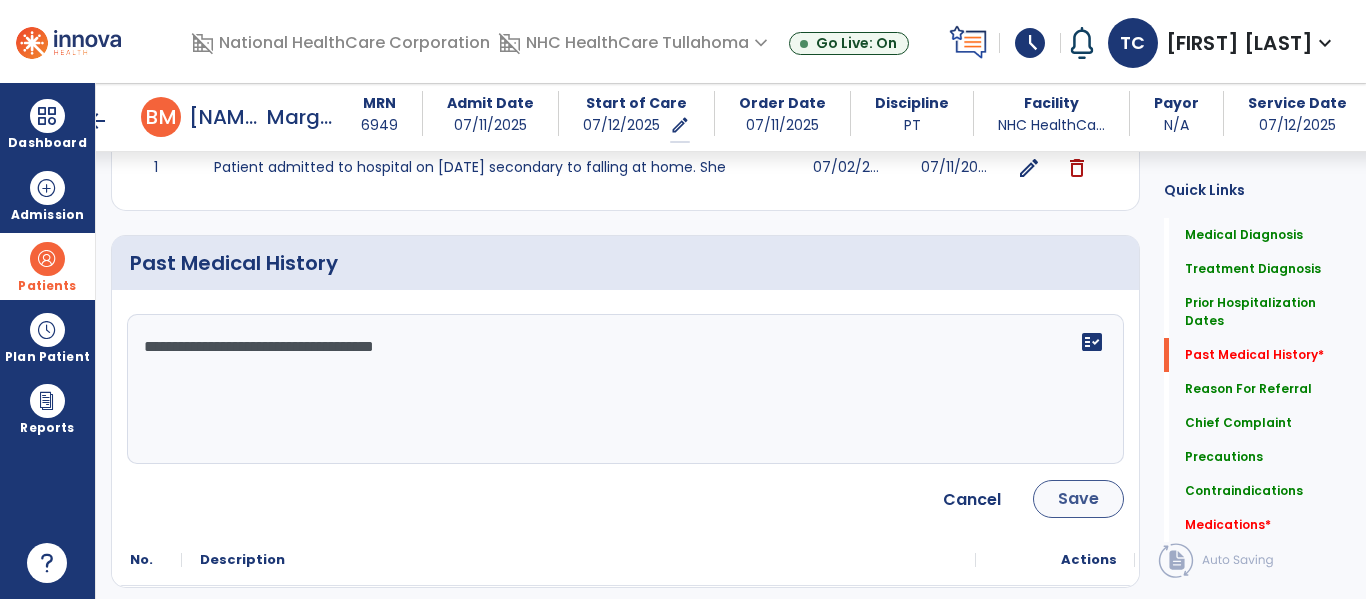 type on "**********" 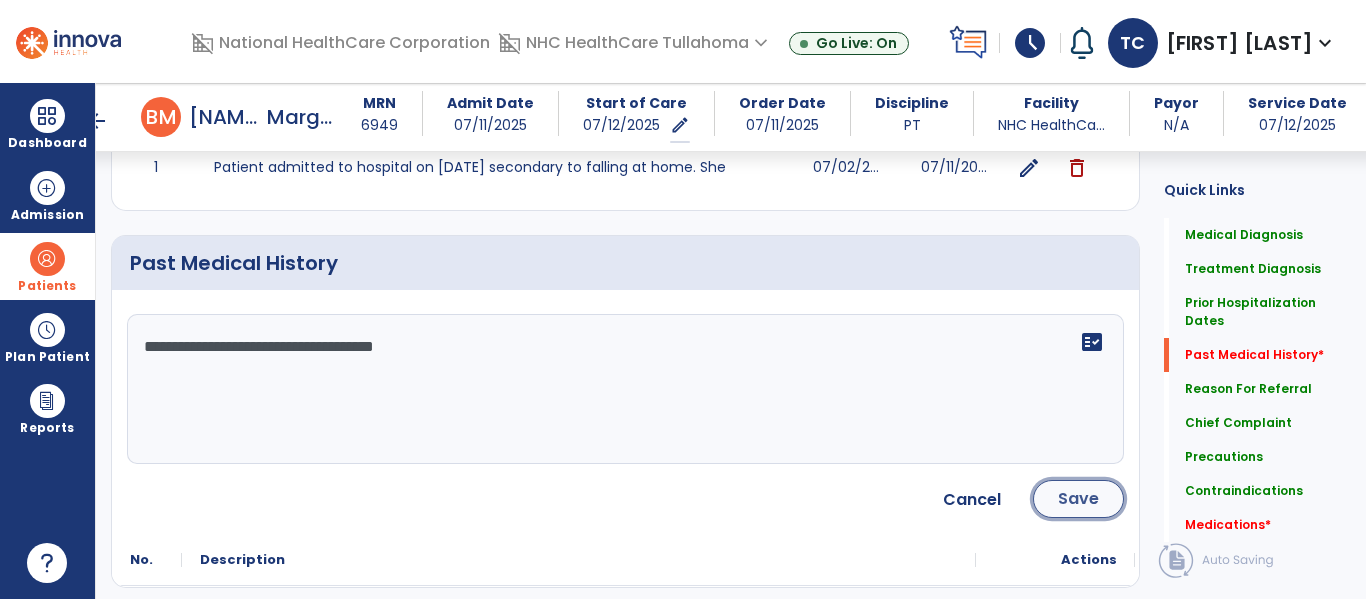 click on "Save" 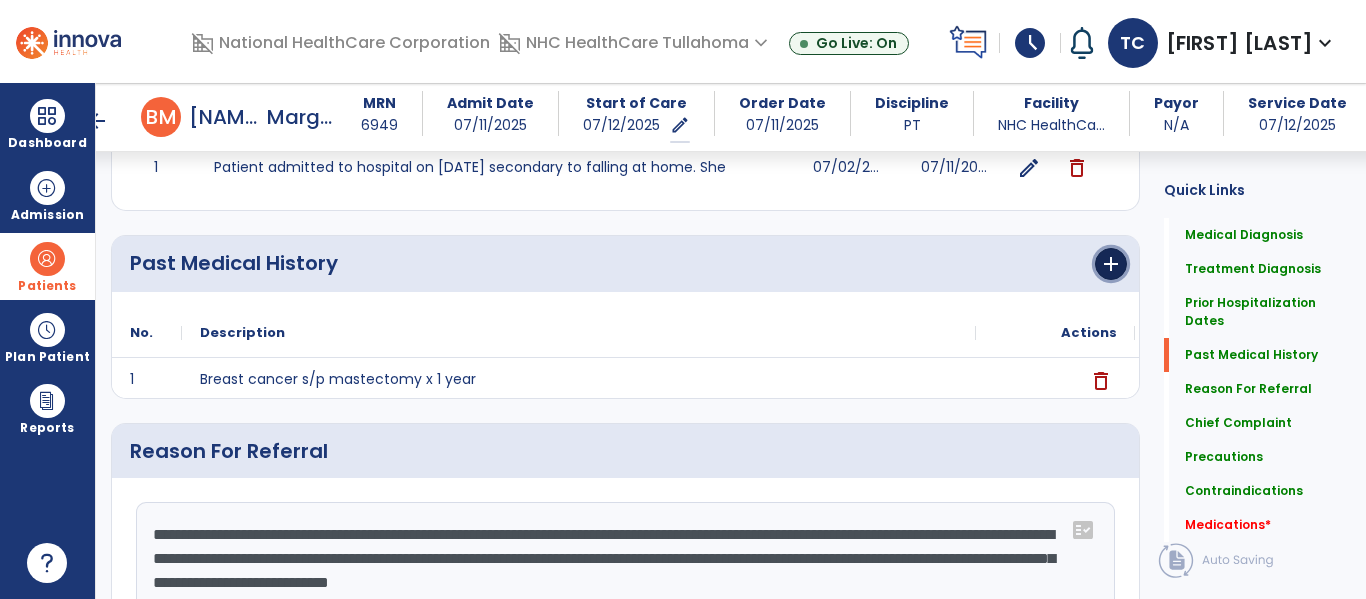 click on "add" 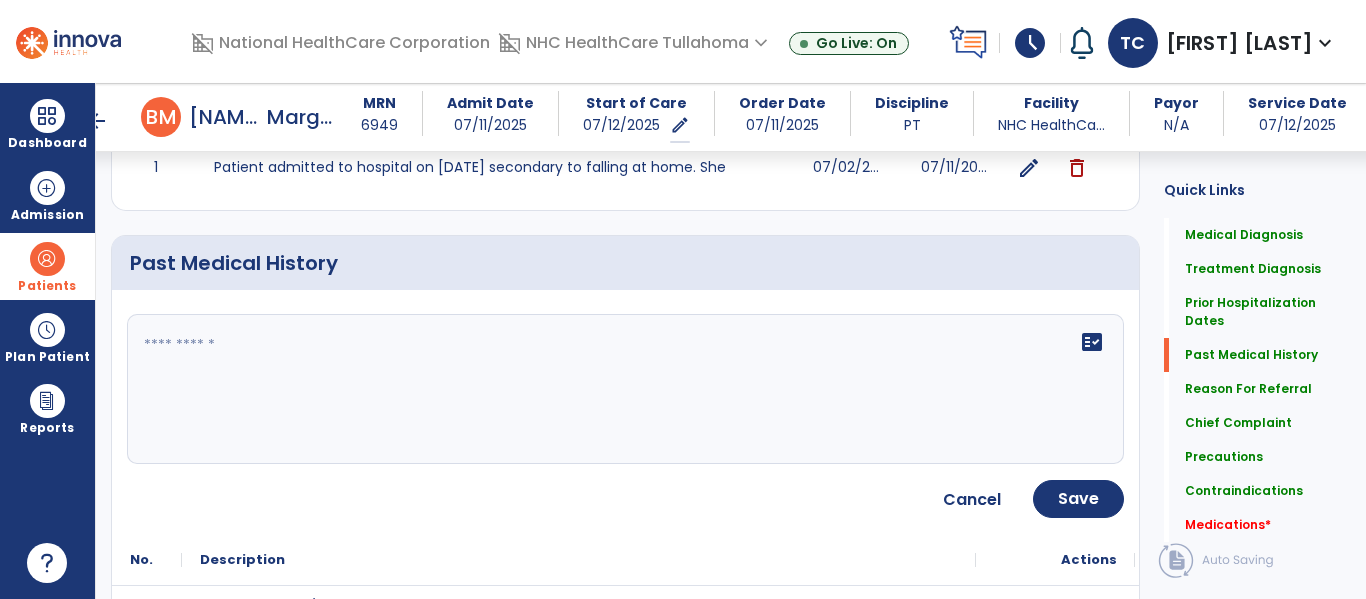 drag, startPoint x: 1109, startPoint y: 260, endPoint x: 573, endPoint y: 363, distance: 545.80676 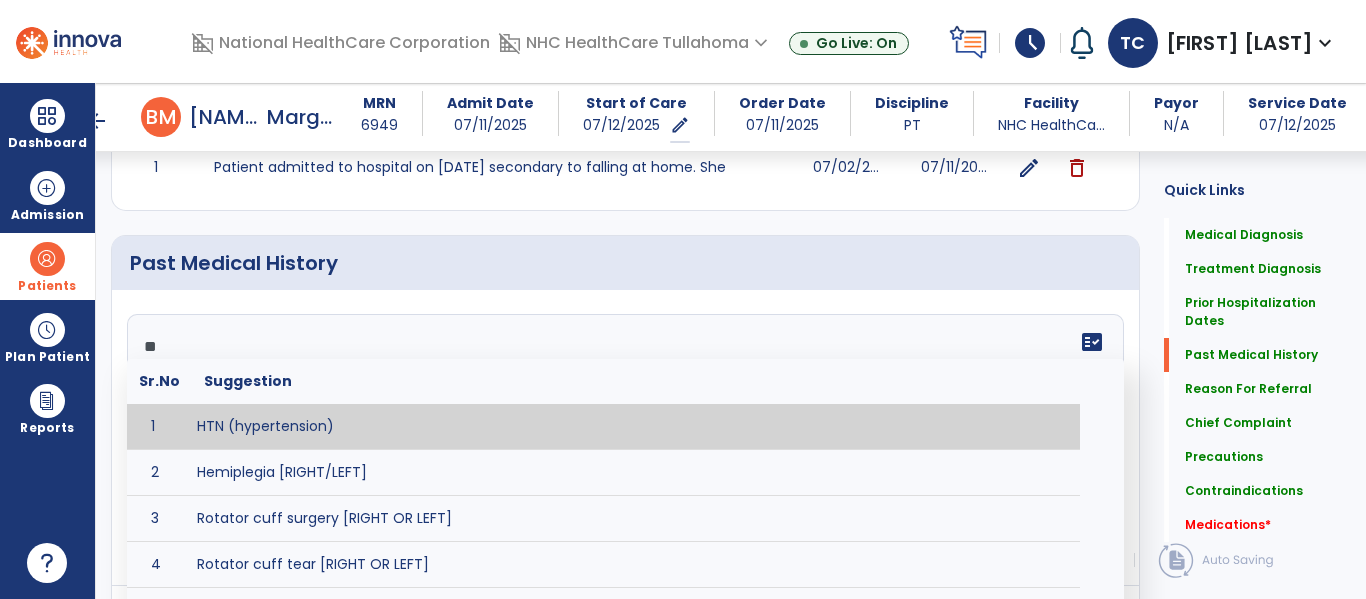 type on "**********" 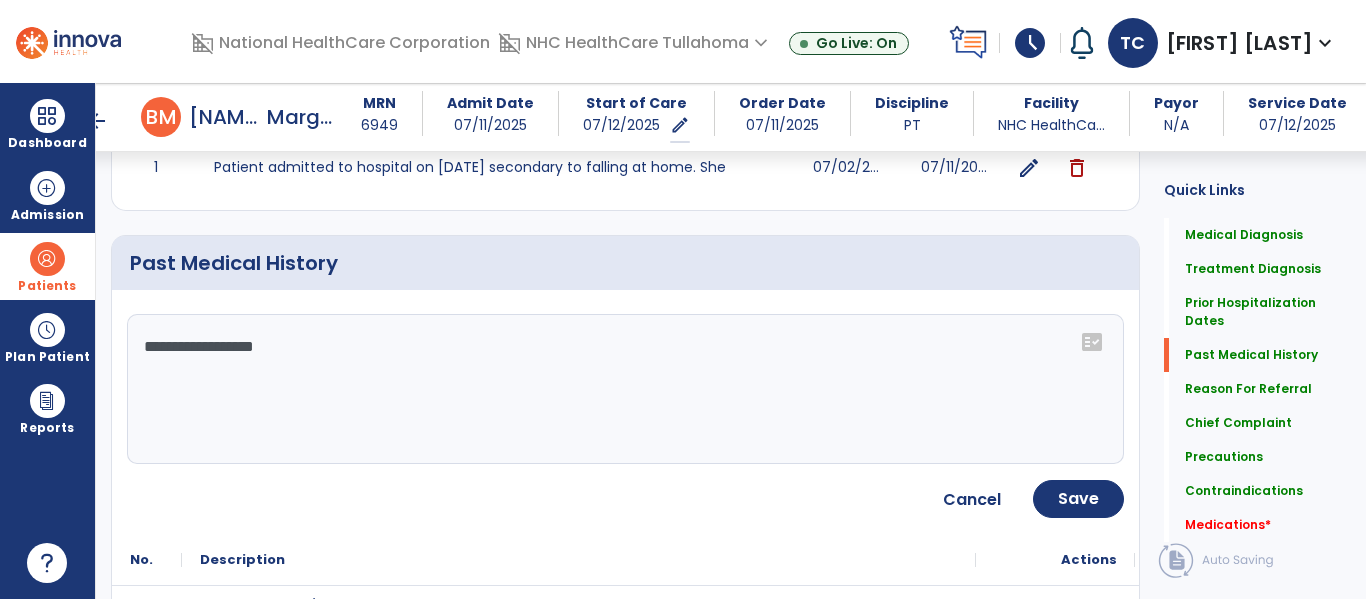 click on "**********" 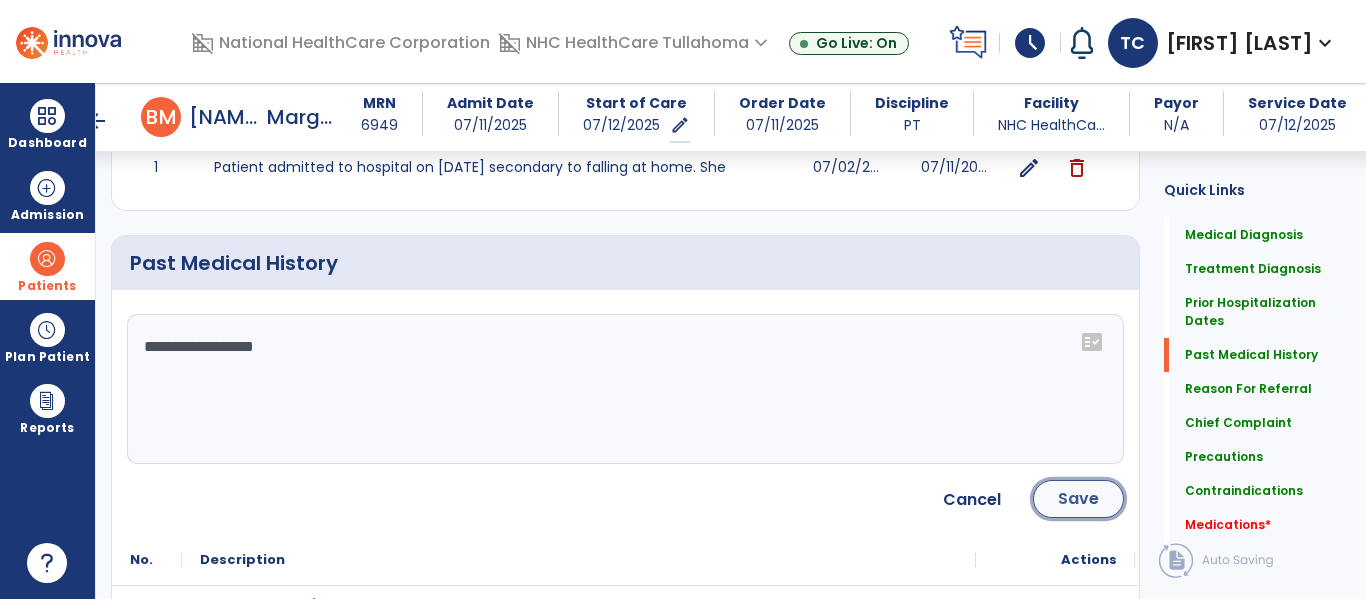 drag, startPoint x: 1073, startPoint y: 507, endPoint x: 1088, endPoint y: 481, distance: 30.016663 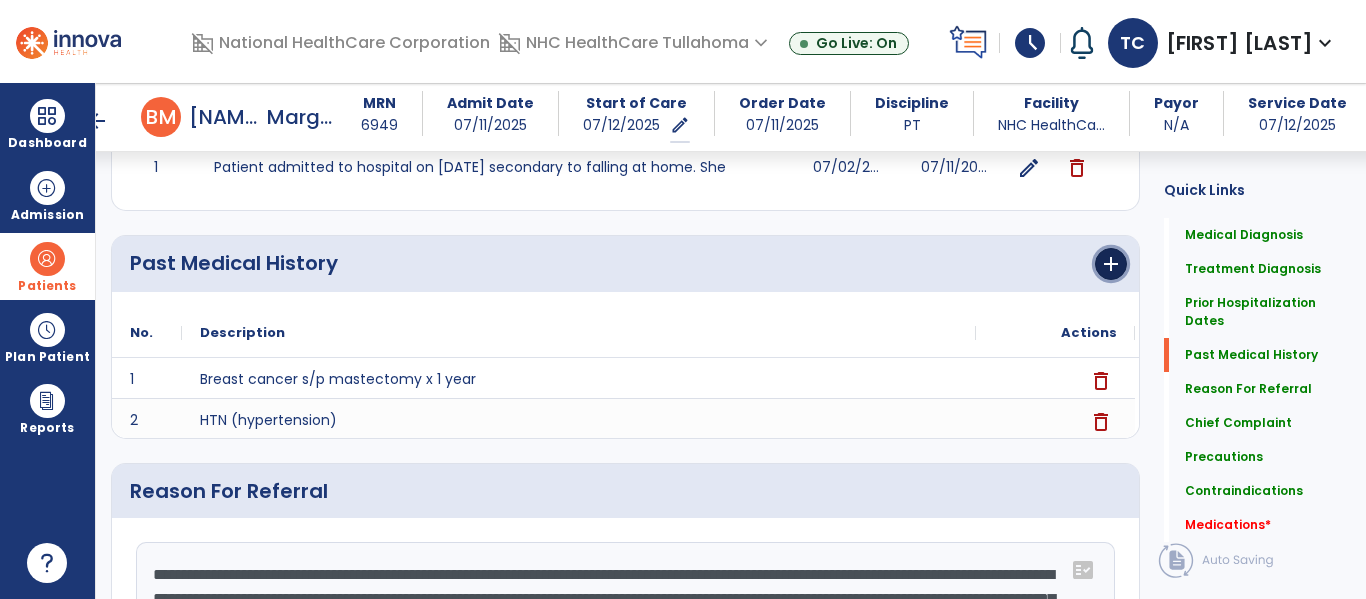click on "add" 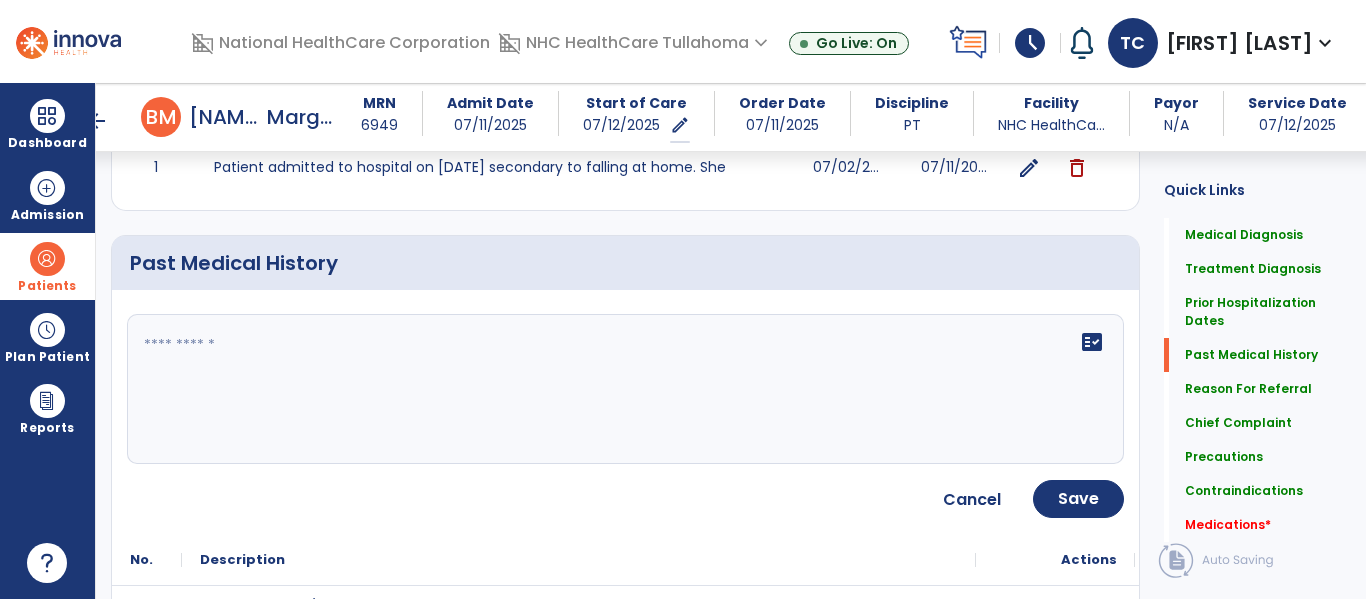 click 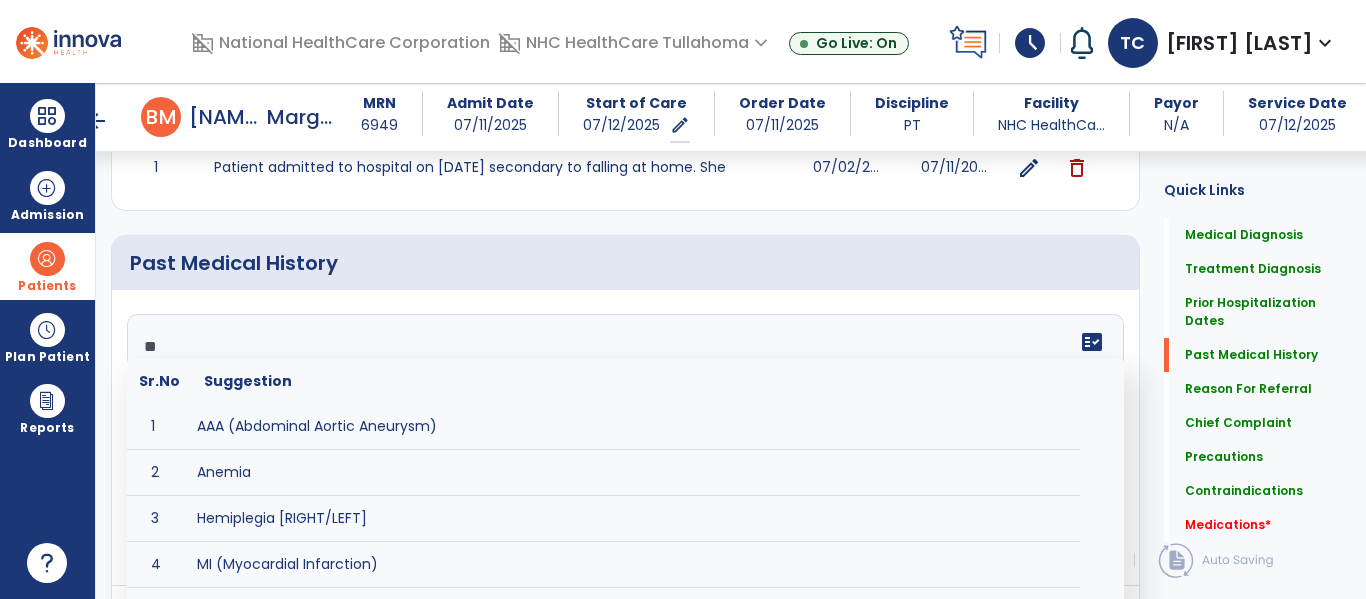 type on "*" 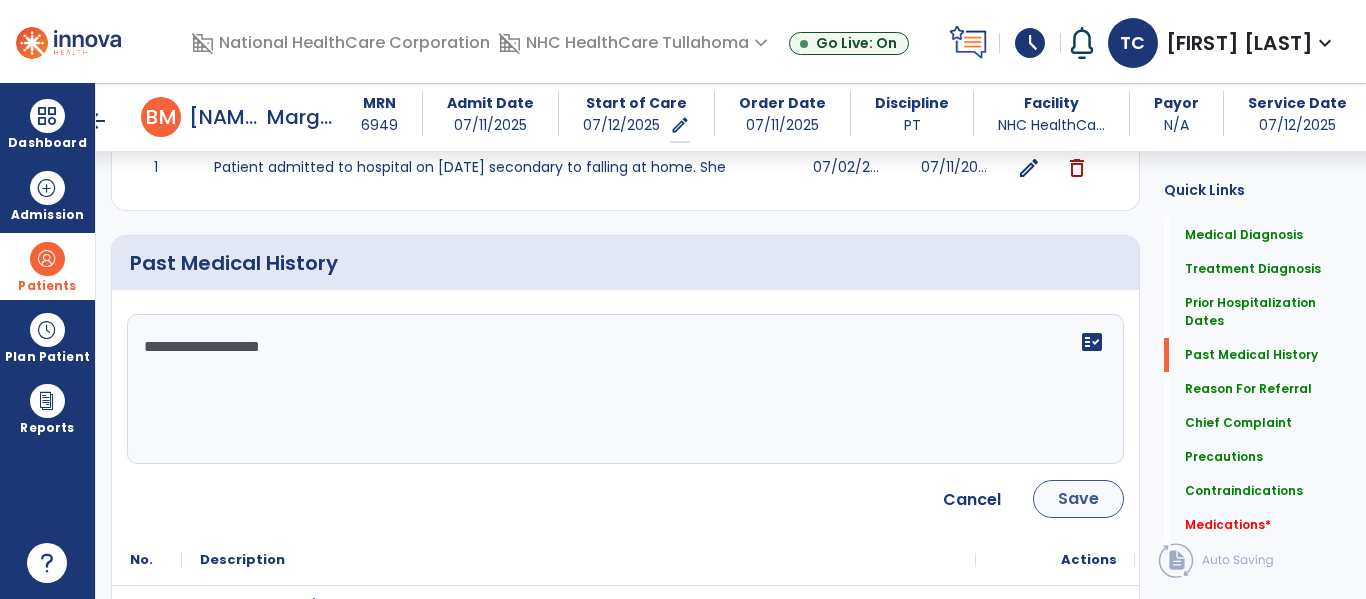 type on "**********" 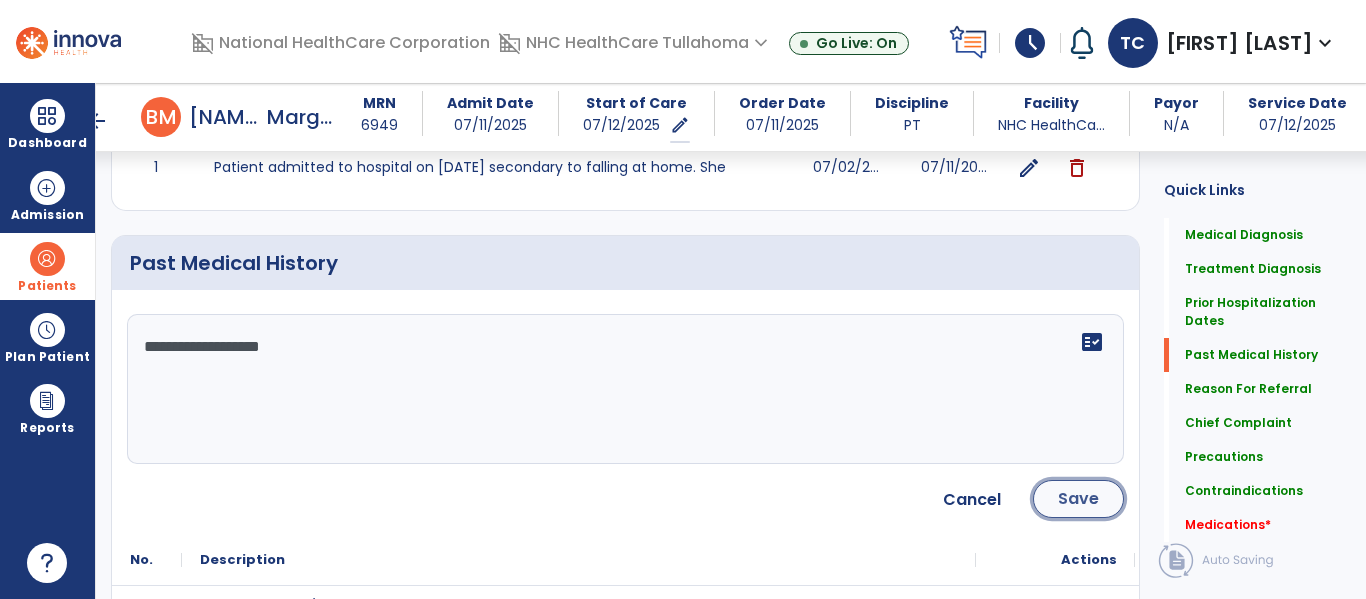 click on "Save" 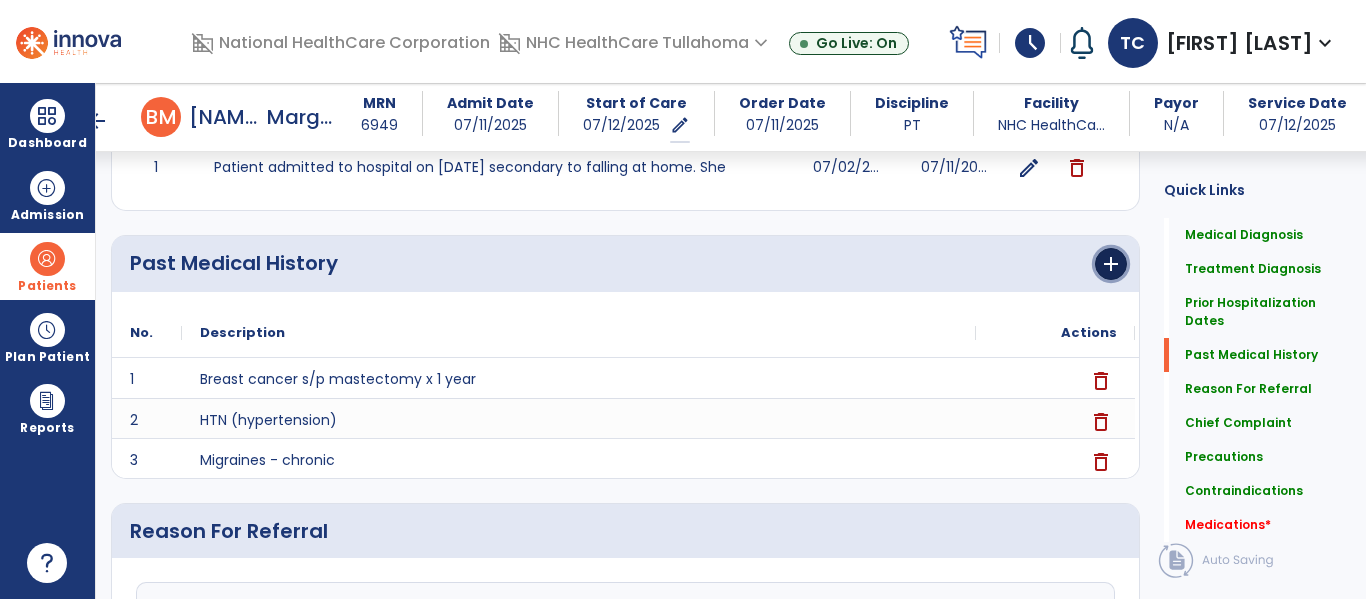 click on "add" 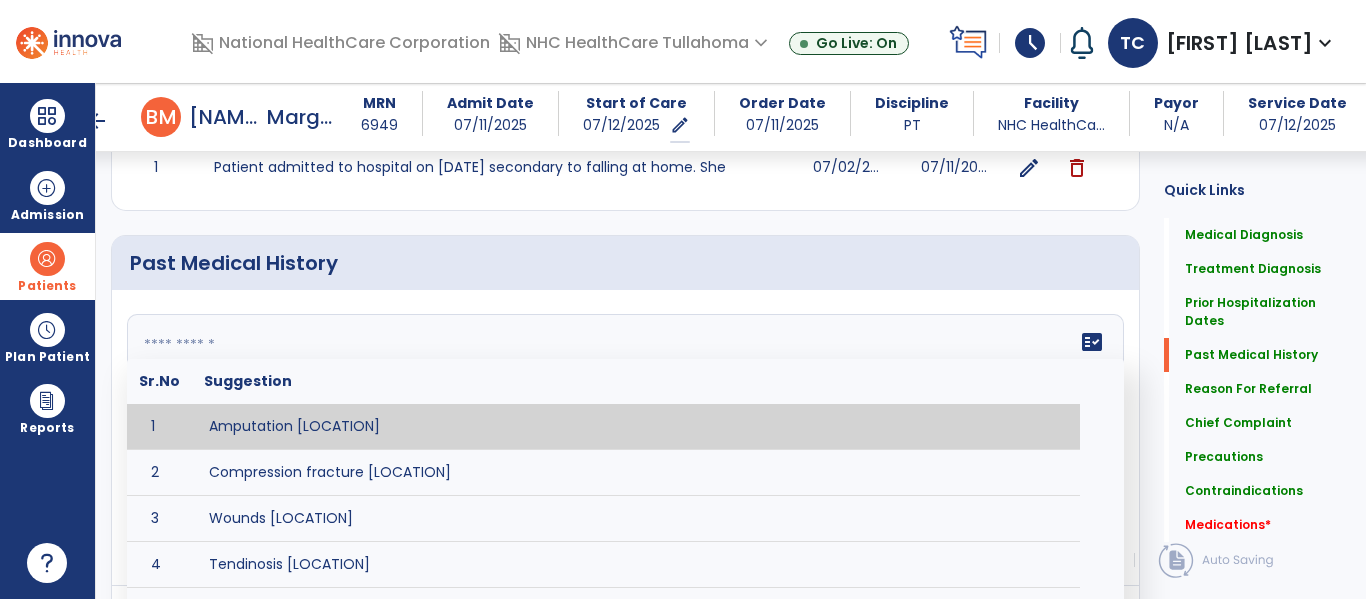 click on "fact_check  Sr.No Suggestion 1 Amputation [LOCATION] 2 Compression fracture [LOCATION] 3 Wounds [LOCATION] 4 Tendinosis [LOCATION] 5 Venous stasis ulcer [LOCATION] 6 Achilles tendon tear [LOCATION] 7 ACL tear surgically repaired [LOCATION] 8 Above knee amputation (AKA) [LOCATION] 9 Below knee amputation (BKE) [LOCATION] 10 Cancer (SITE/TYPE) 11 Surgery (TYPE) 12 AAA (Abdominal Aortic Aneurysm) 13 Achilles tendon tear [LOCATION] 14 Acute Renal Failure 15 AIDS (Acquired Immune Deficiency Syndrome) 16 Alzheimer's Disease 17 Anemia 18 Angina 19 Anxiety 20 ASHD (Arteriosclerotic Heart Disease) 21 Atrial Fibrillation 22 Bipolar Disorder 23 Bowel Obstruction 24 C-Diff 25 Coronary Artery Bypass Graft (CABG) 26 CAD (Coronary Artery Disease) 27 Carpal tunnel syndrome 28 Chronic bronchitis 29 Chronic renal failure 30 Colostomy 31 COPD (Chronic Obstructive Pulmonary Disease) 32 CRPS (Complex Regional Pain Syndrome) 33 CVA (Cerebrovascular Accident) 34 CVI (Chronic Venous Insufficiency) 35 DDD (Degenerative Disc Disease)" 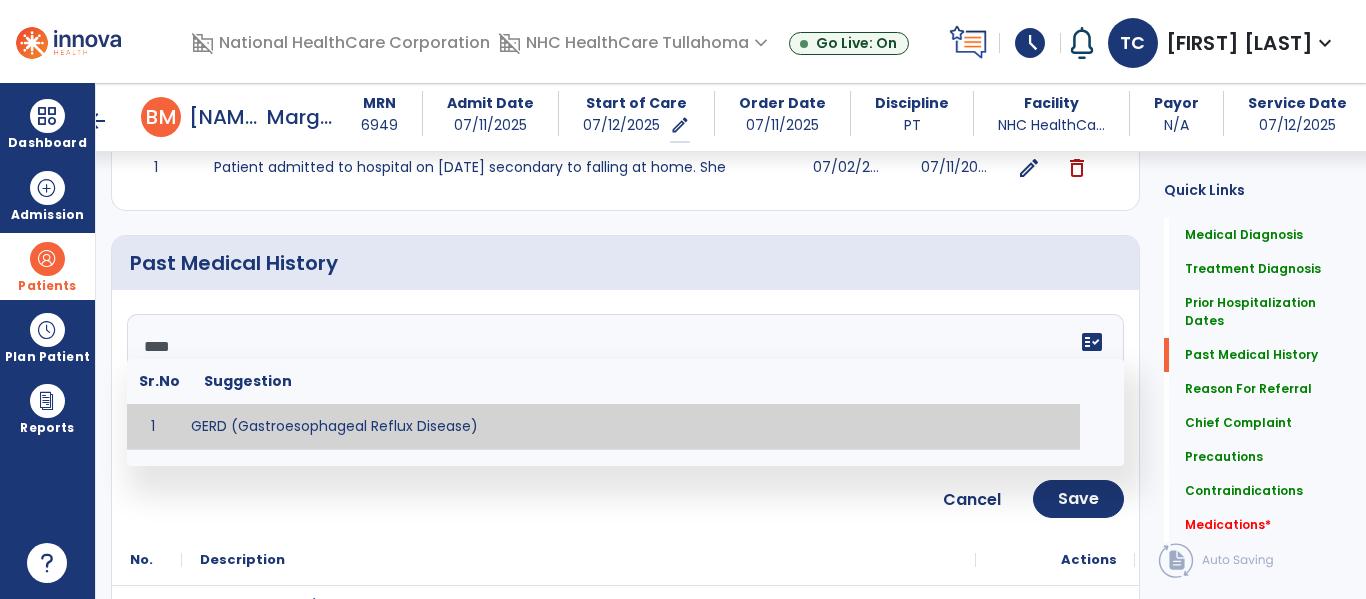 type on "**********" 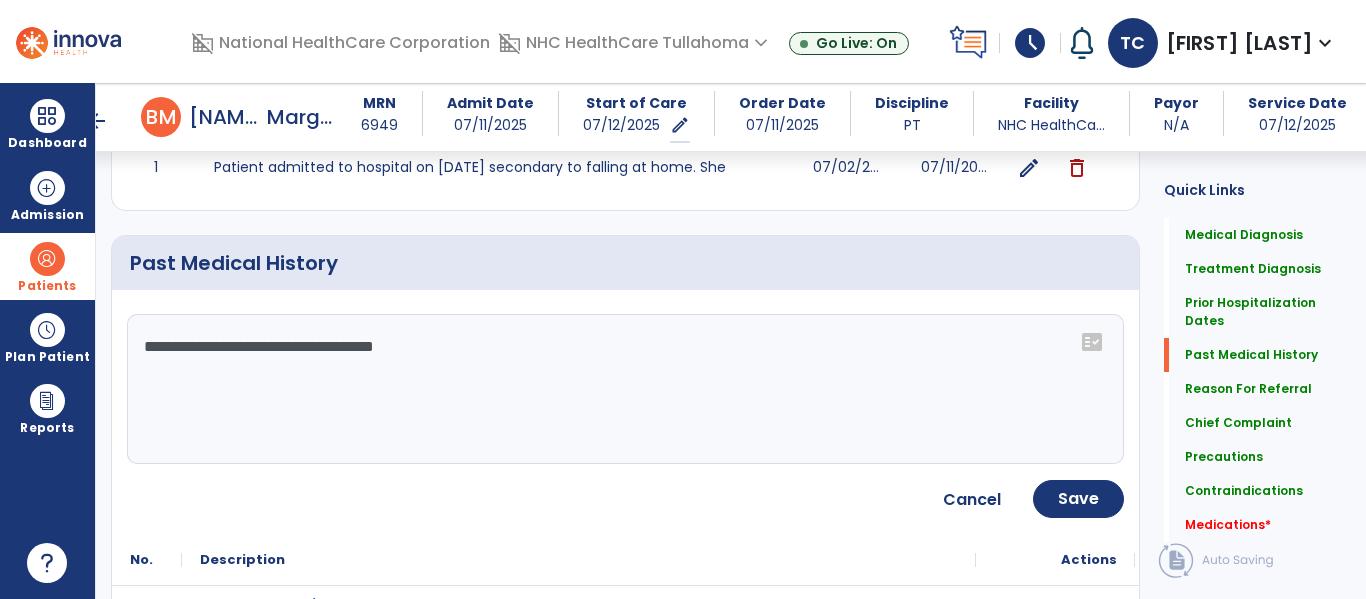 click on "**********" 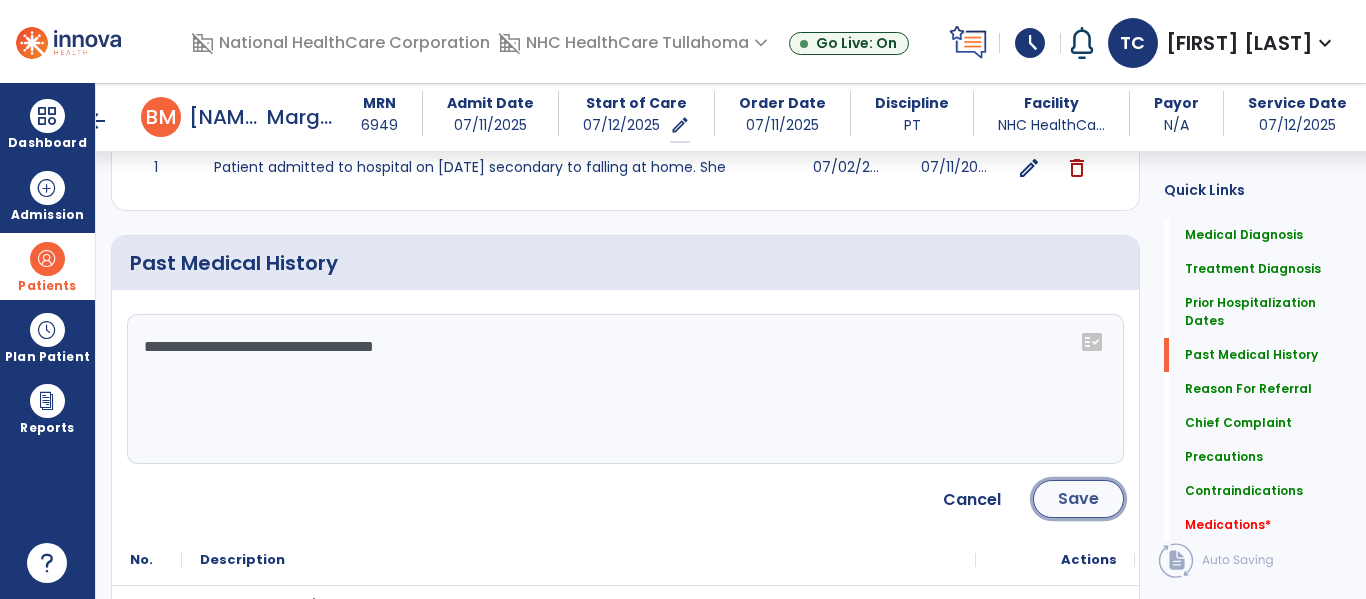 click on "Save" 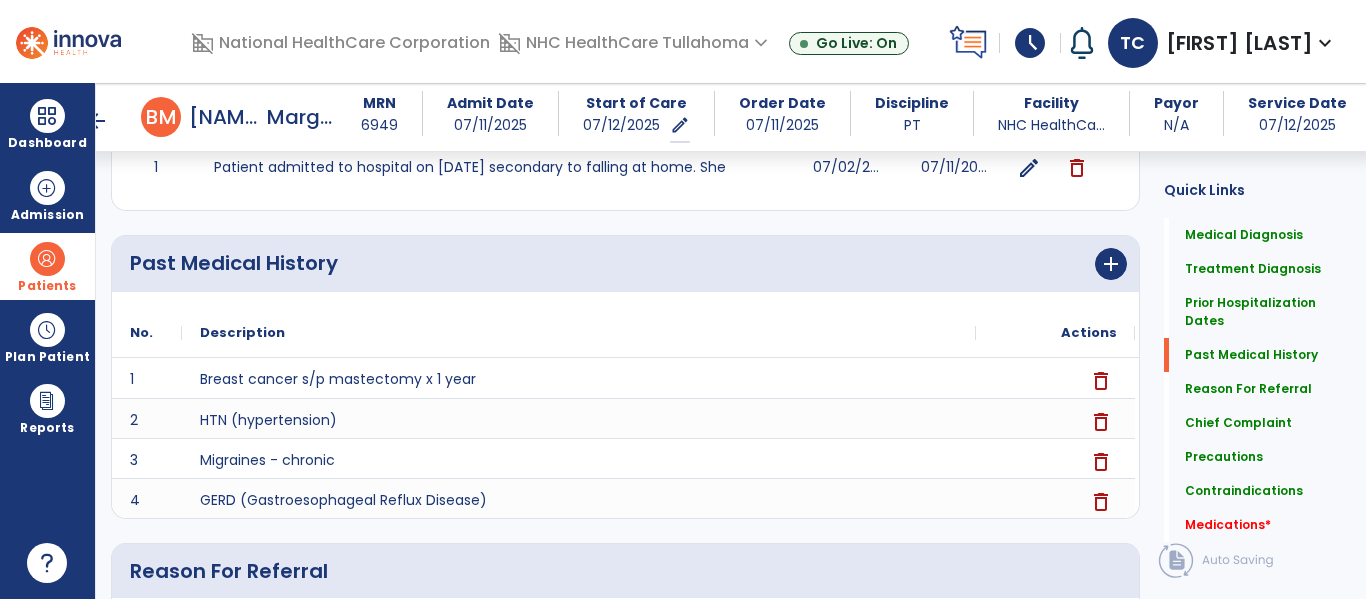 click on "Past Medical History      add" 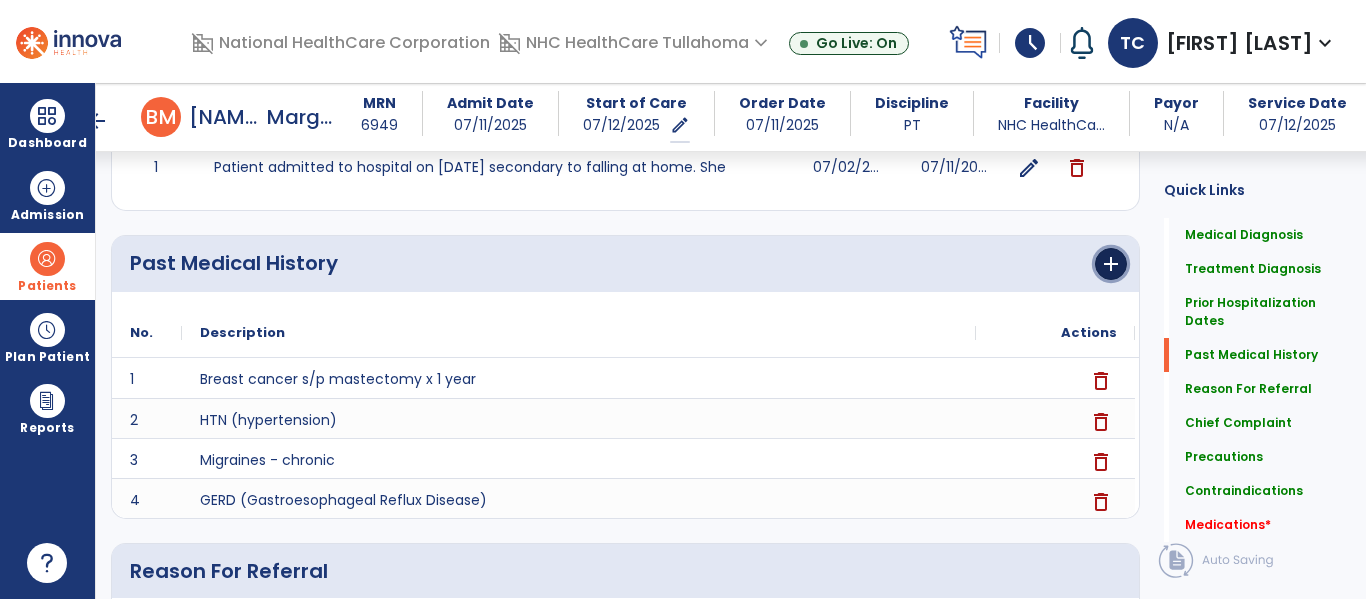 click on "add" 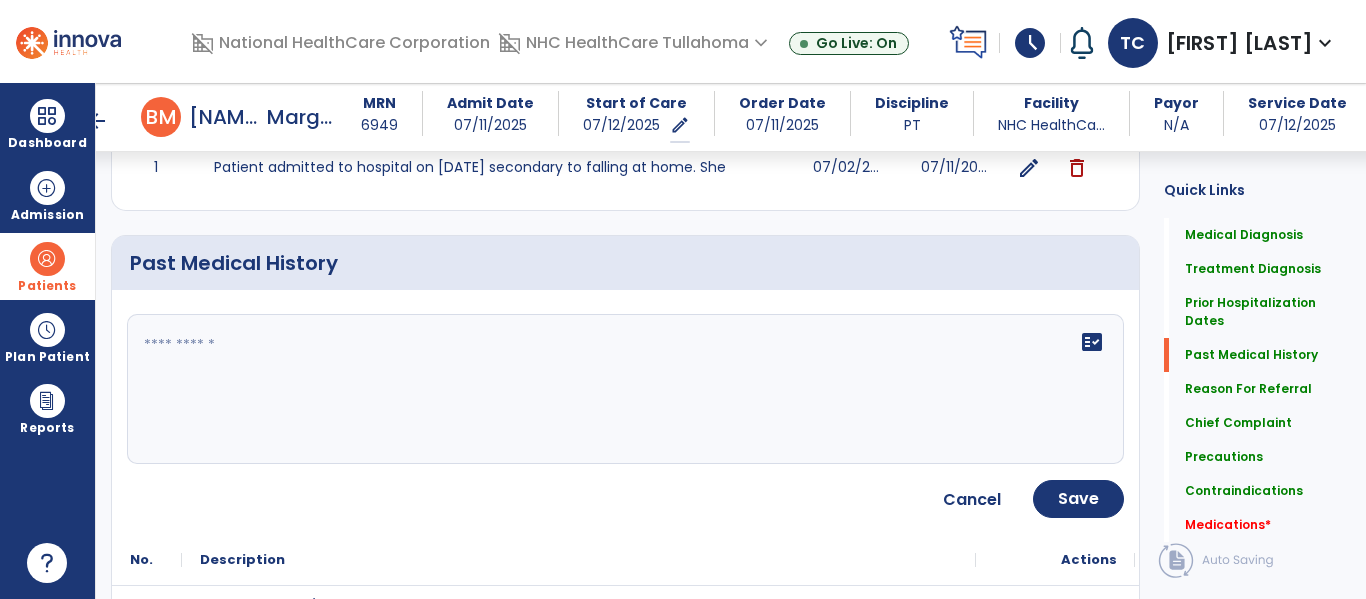 click on "fact_check" 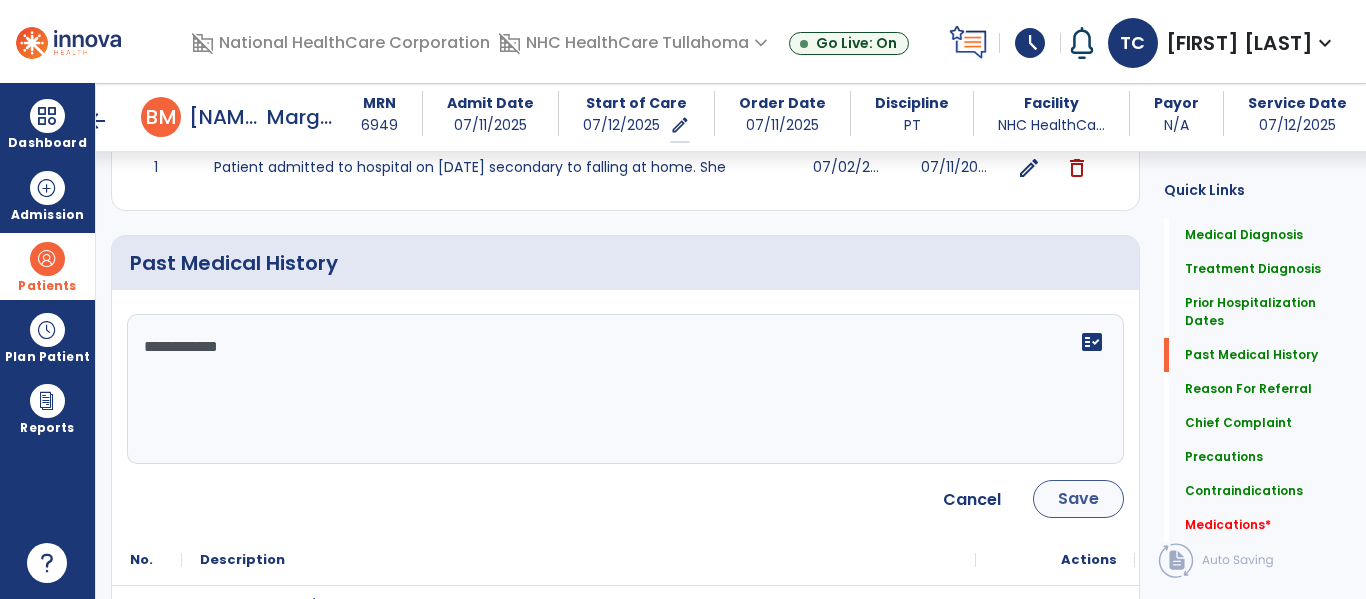 type on "**********" 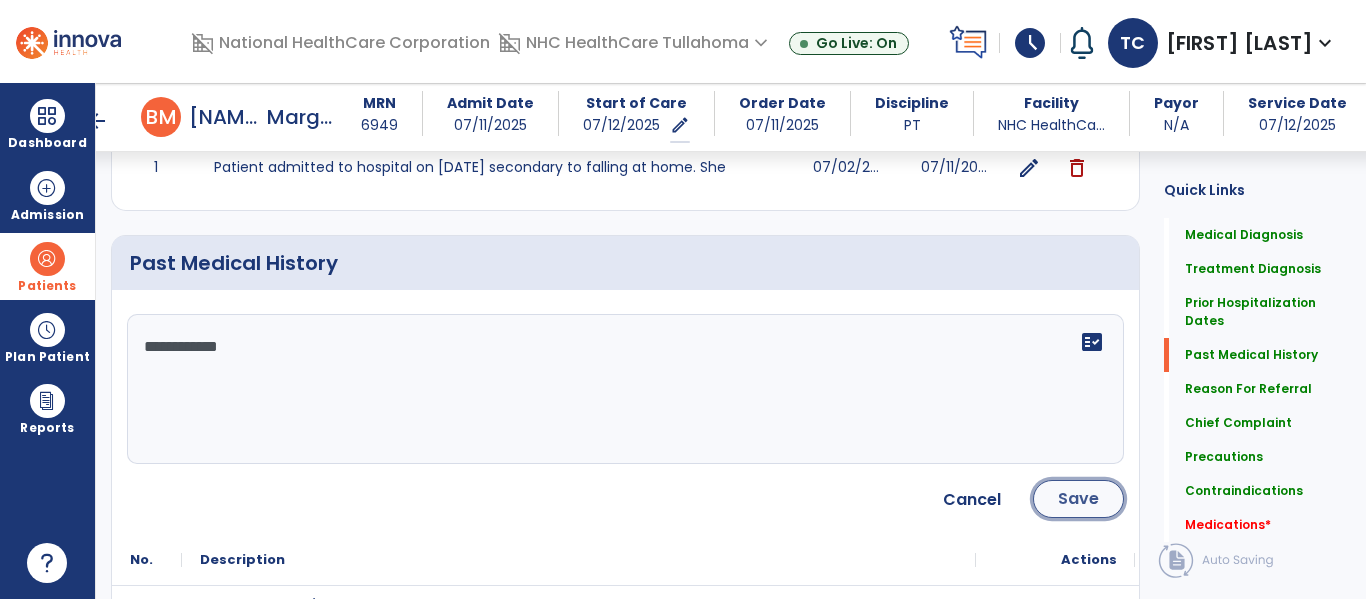 click on "Save" 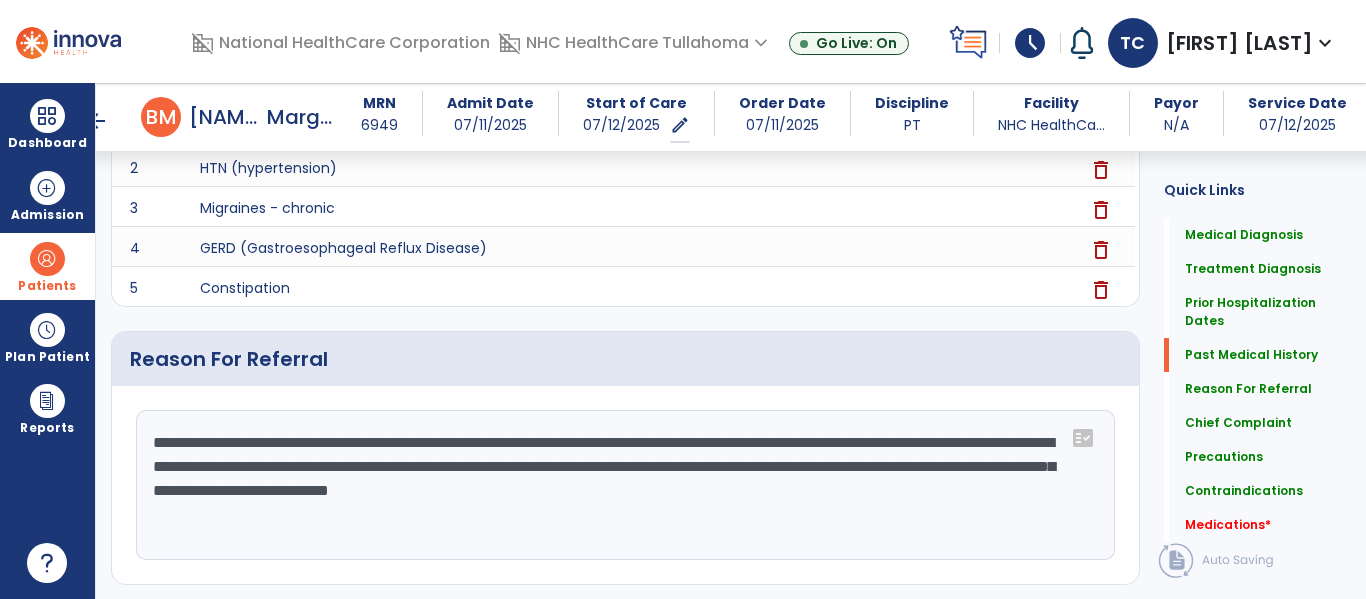 scroll, scrollTop: 910, scrollLeft: 0, axis: vertical 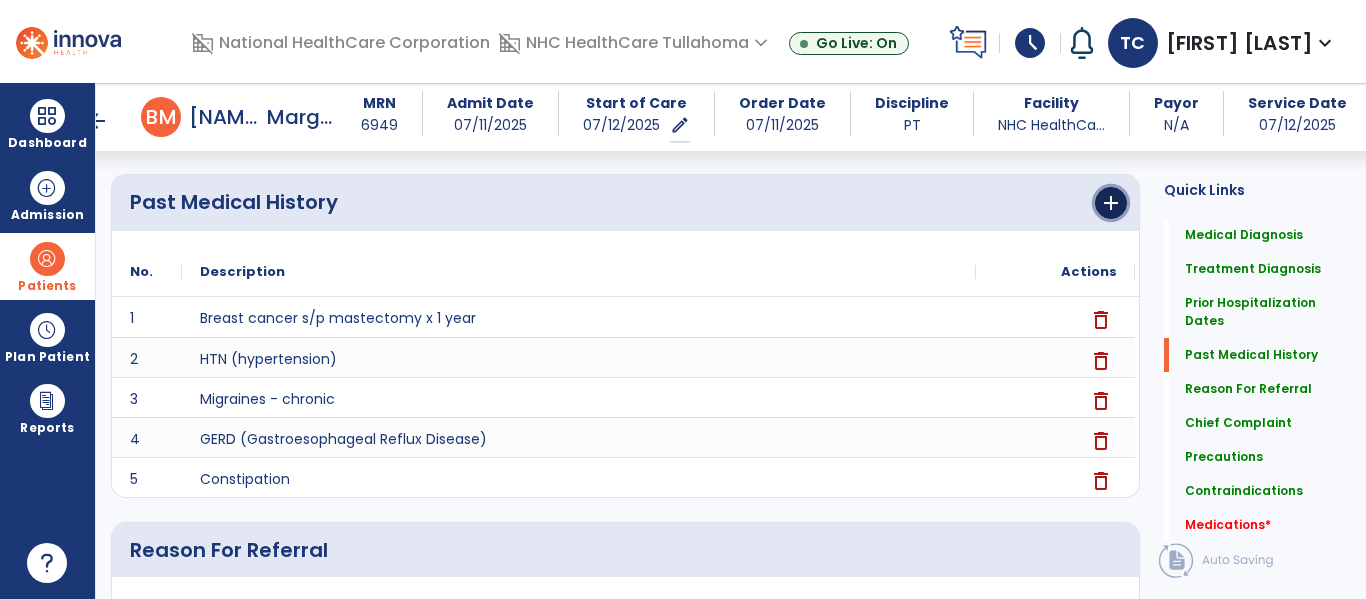 click on "add" 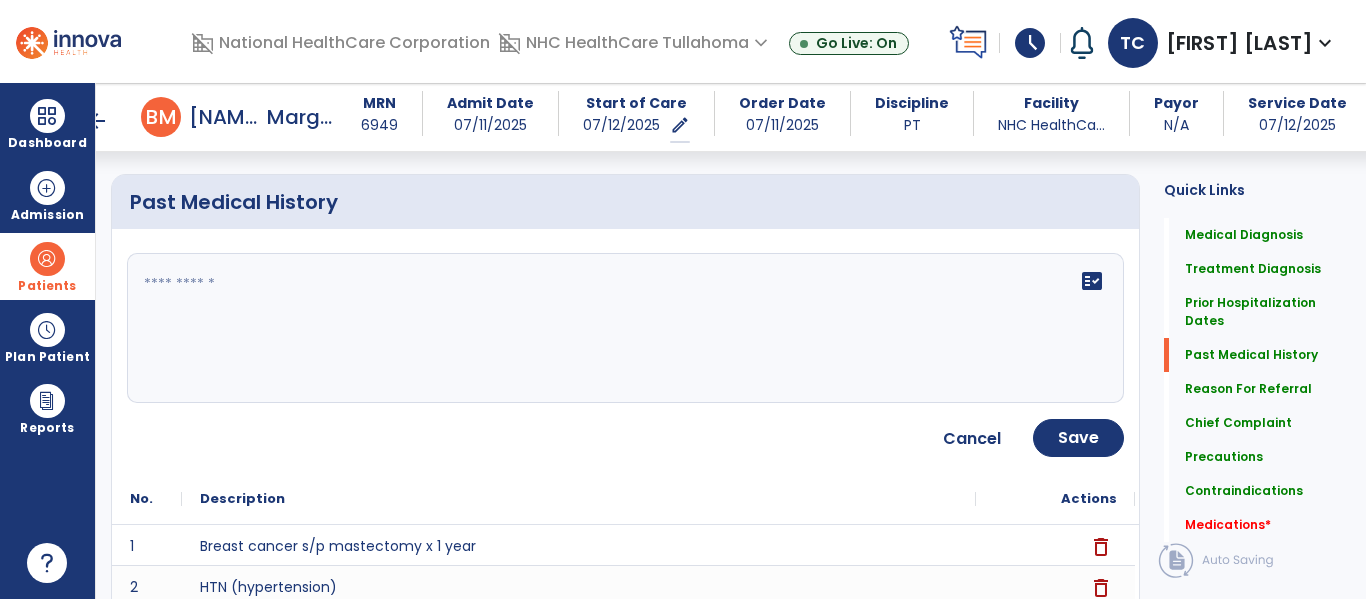 click on "fact_check" 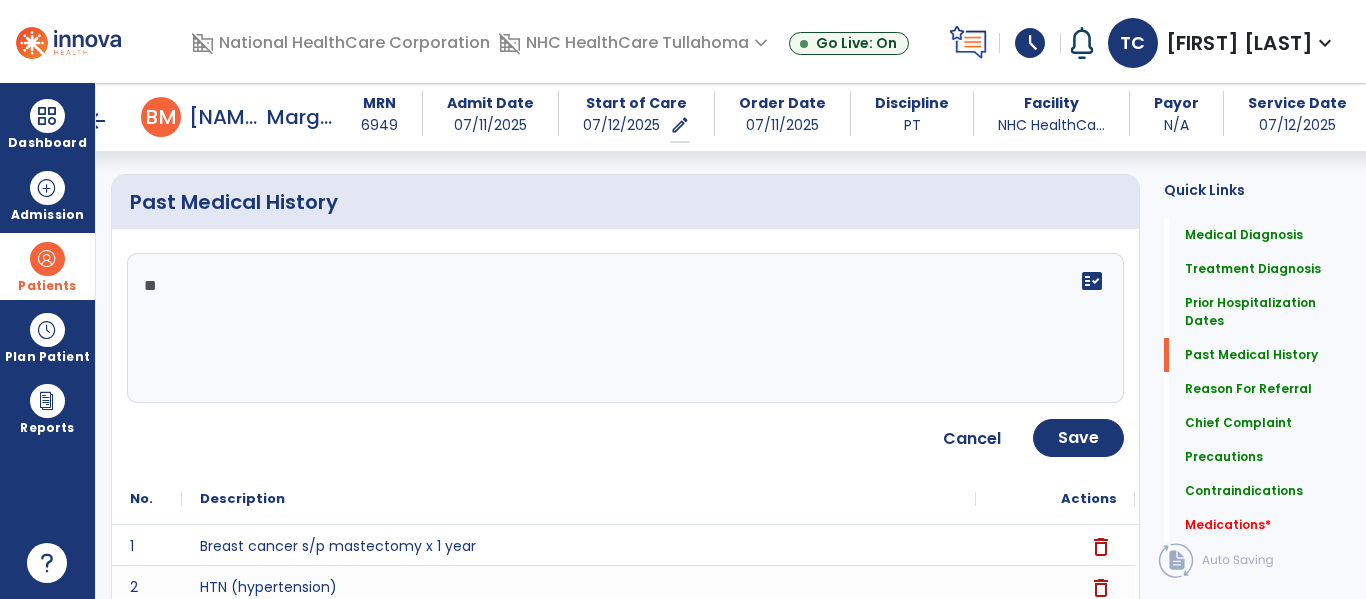 type on "*" 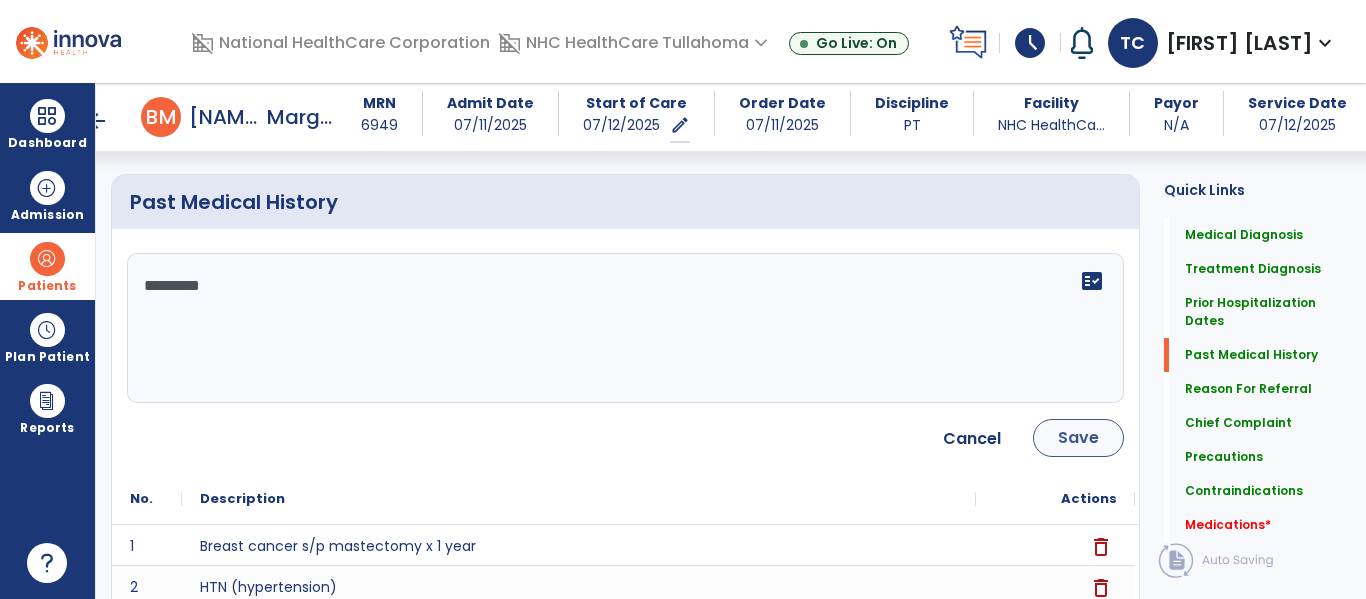 type on "*********" 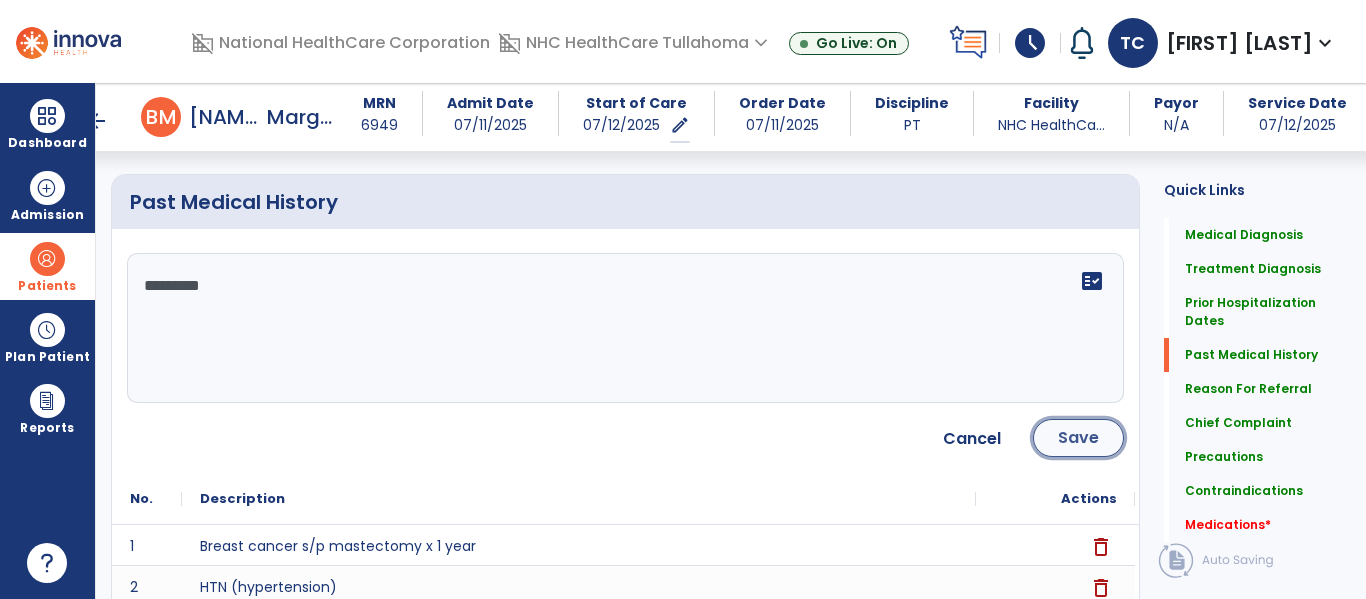 click on "Save" 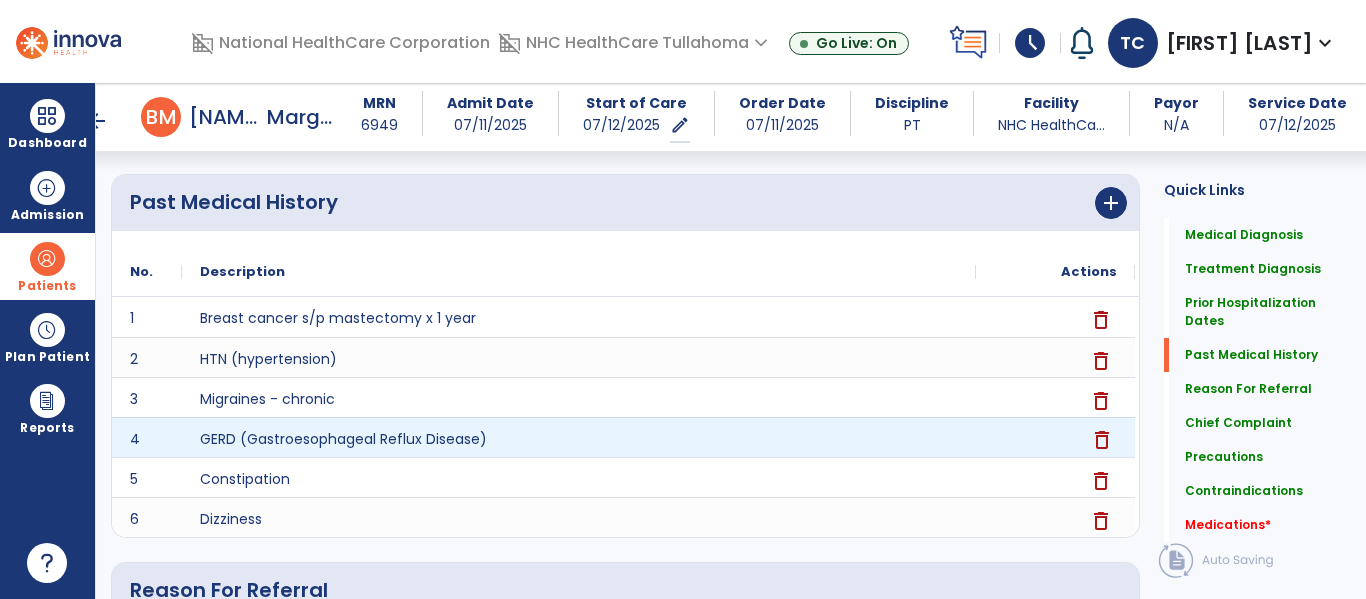 drag, startPoint x: 1042, startPoint y: 448, endPoint x: 767, endPoint y: 423, distance: 276.13403 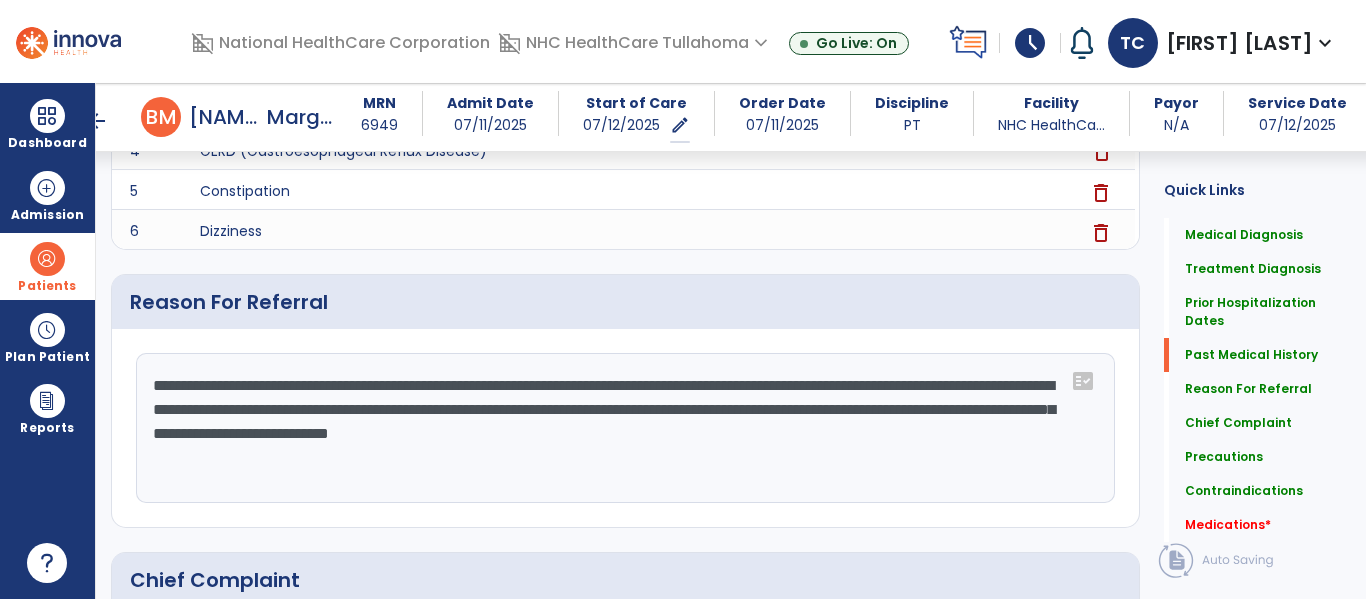 scroll, scrollTop: 1207, scrollLeft: 0, axis: vertical 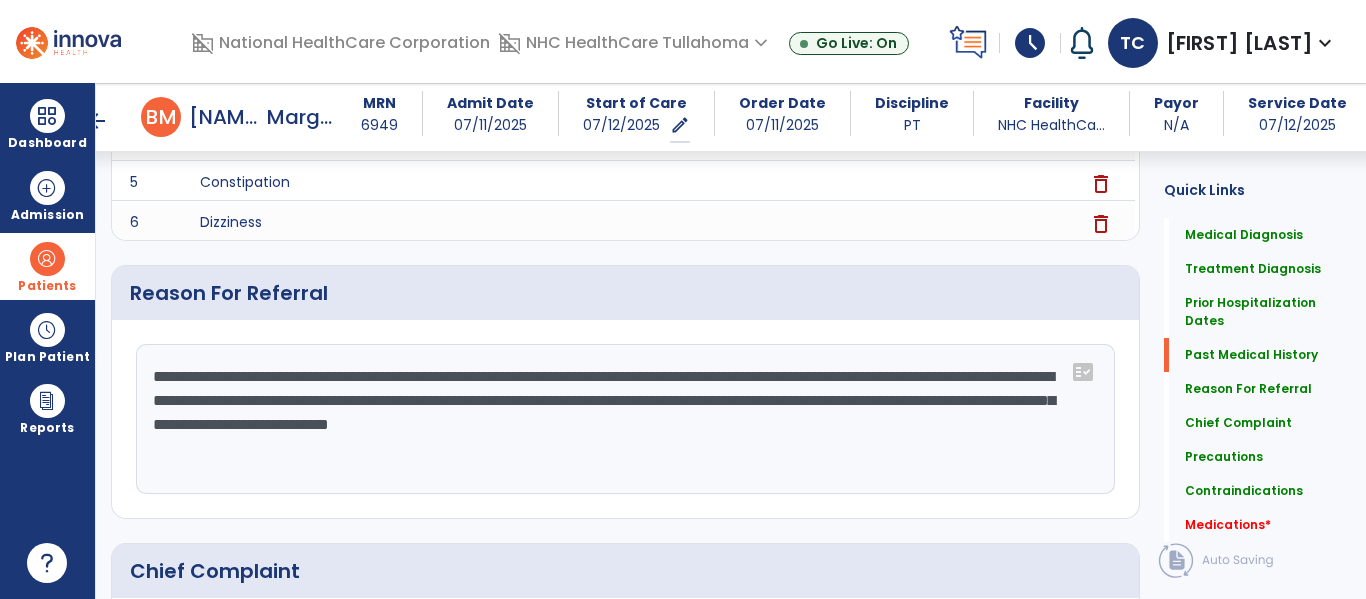 click on "**********" 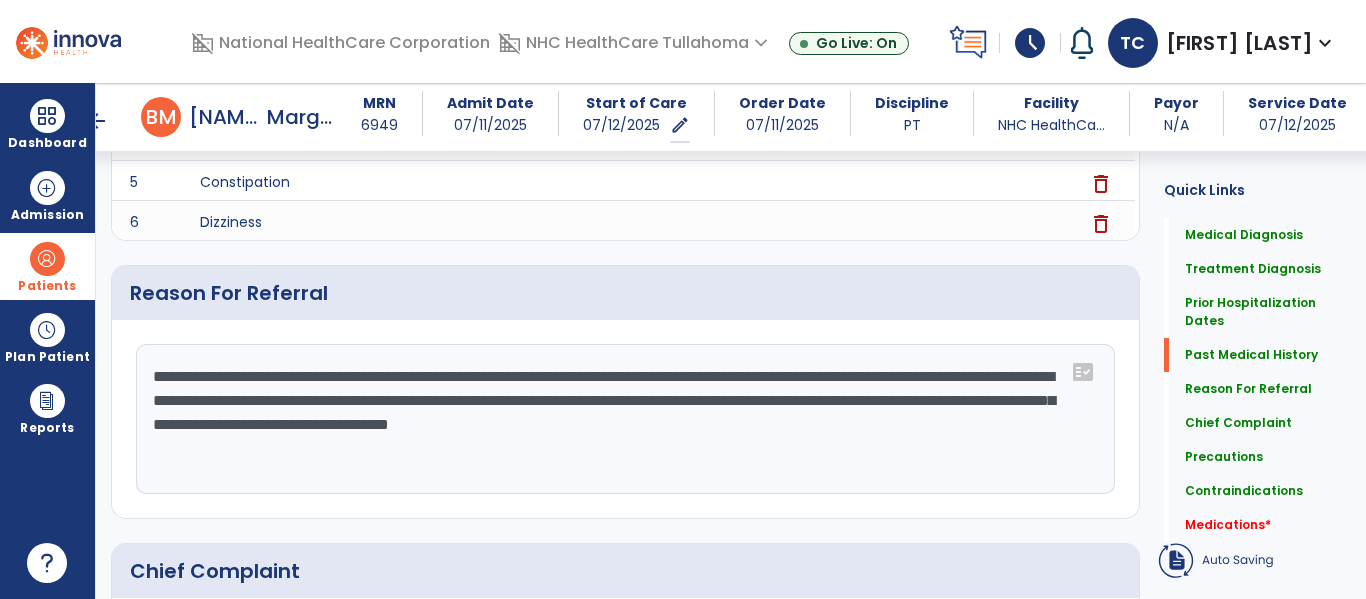 click on "**********" 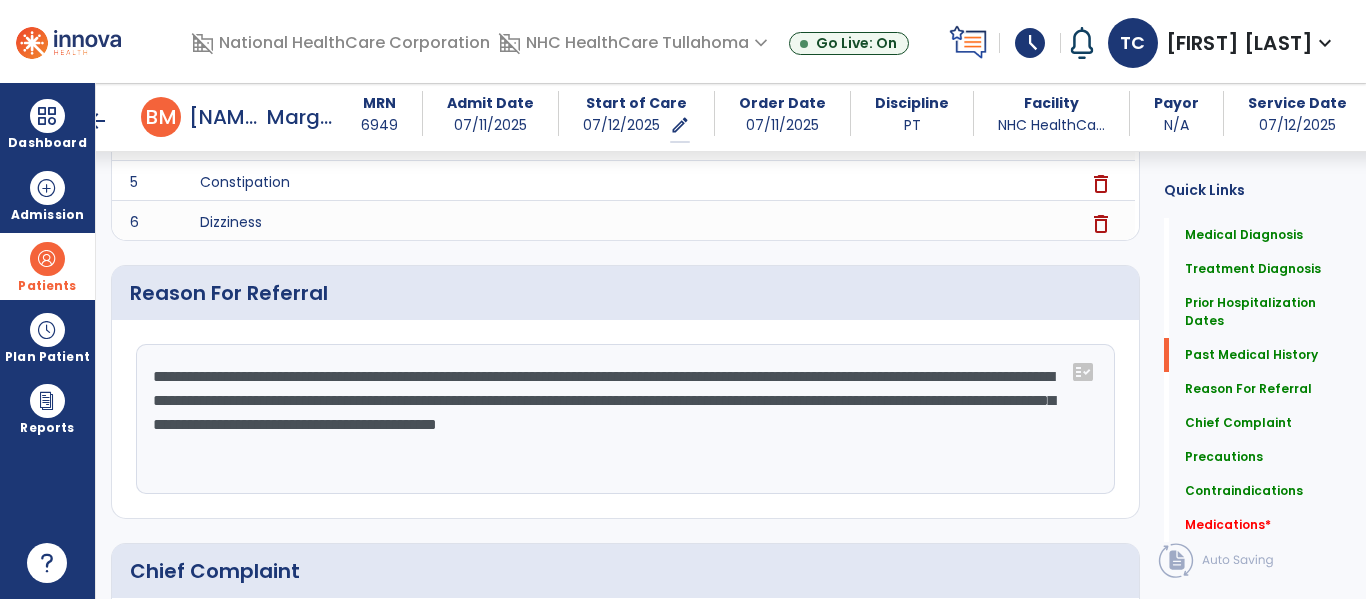 drag, startPoint x: 714, startPoint y: 401, endPoint x: 494, endPoint y: 395, distance: 220.0818 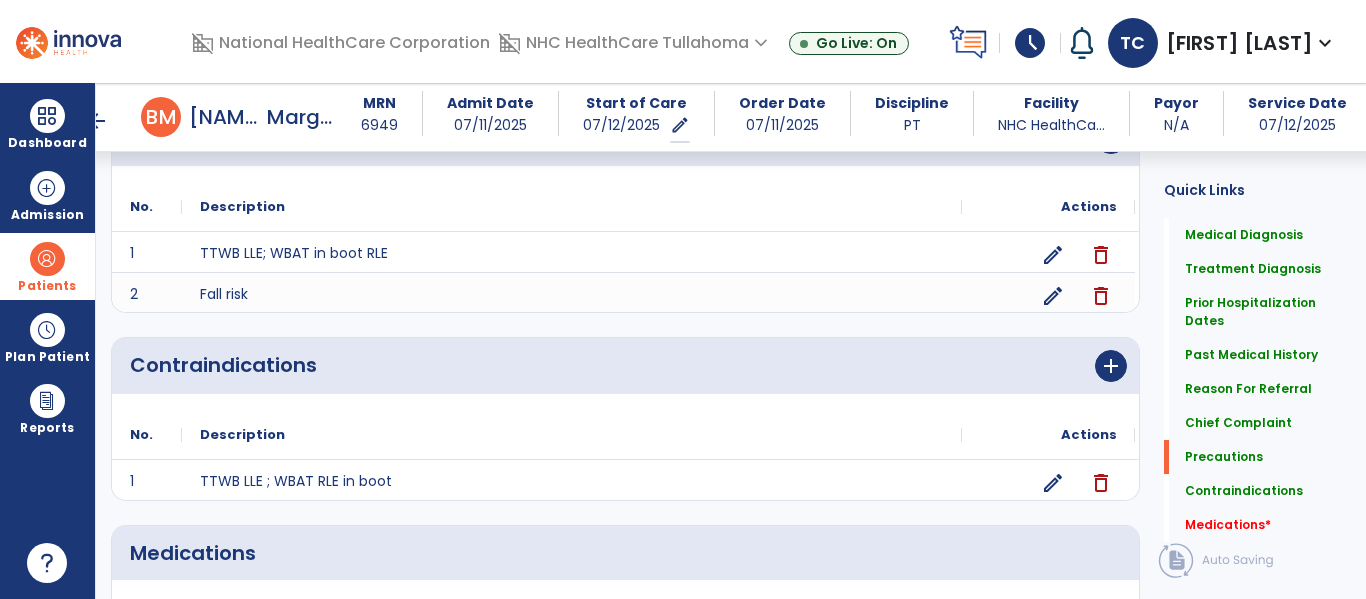 scroll, scrollTop: 2083, scrollLeft: 0, axis: vertical 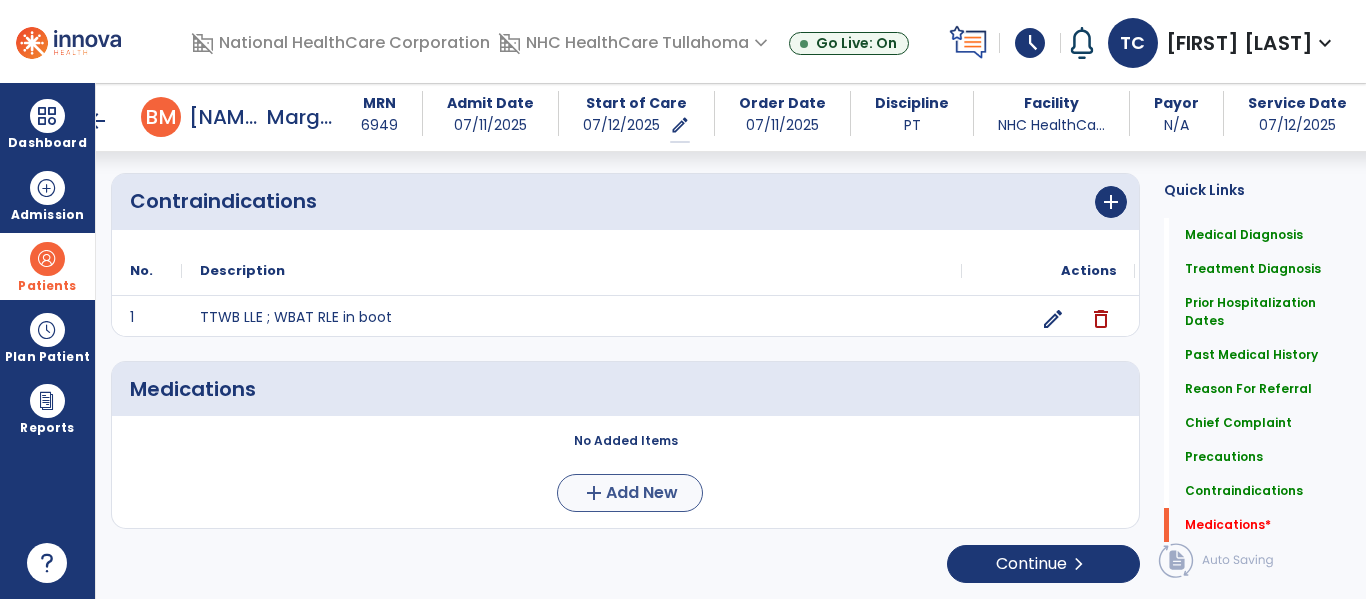 type on "**********" 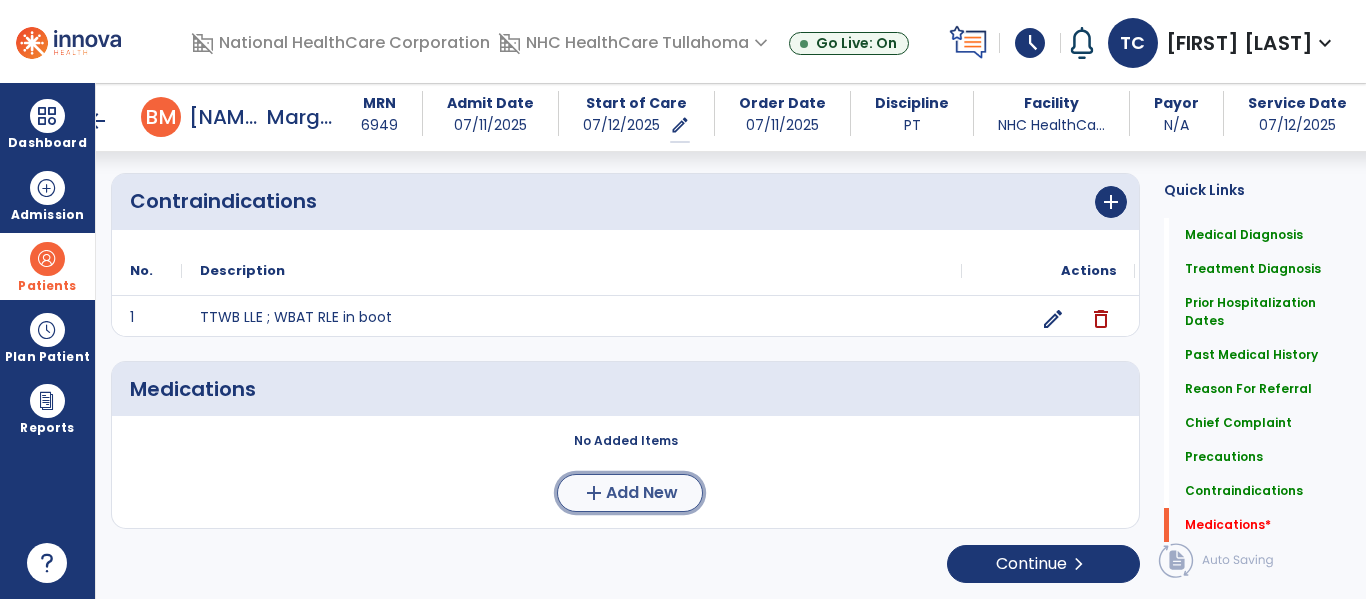 click on "add" 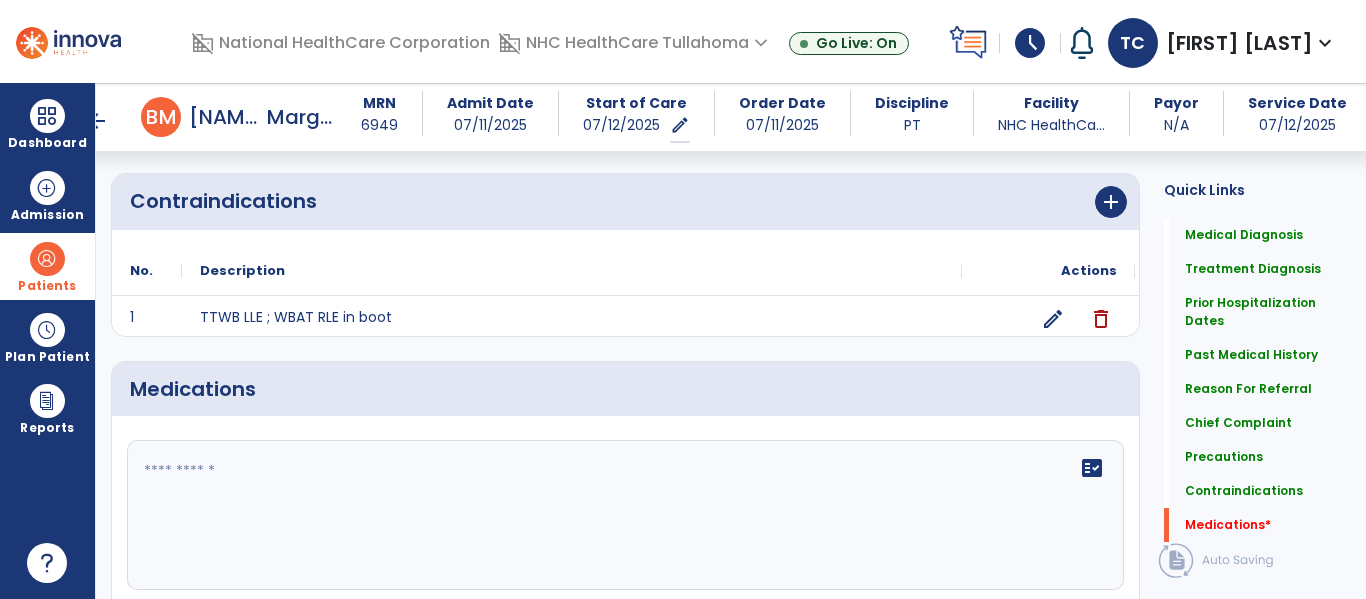 click 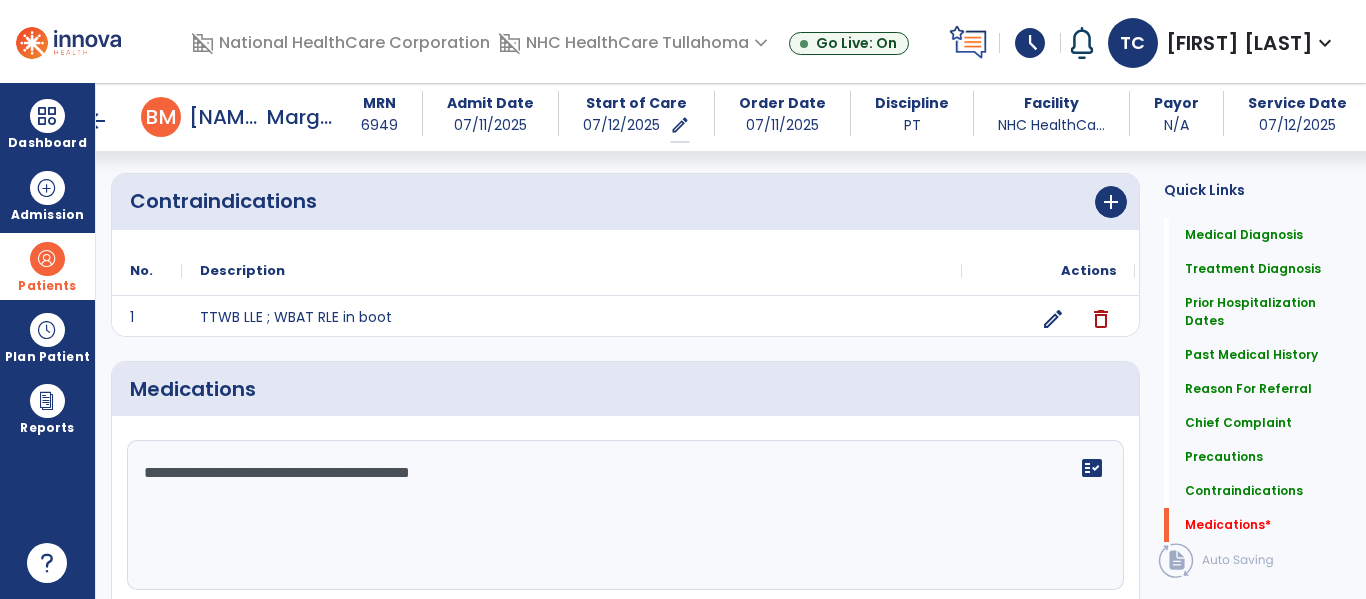 scroll, scrollTop: 2224, scrollLeft: 0, axis: vertical 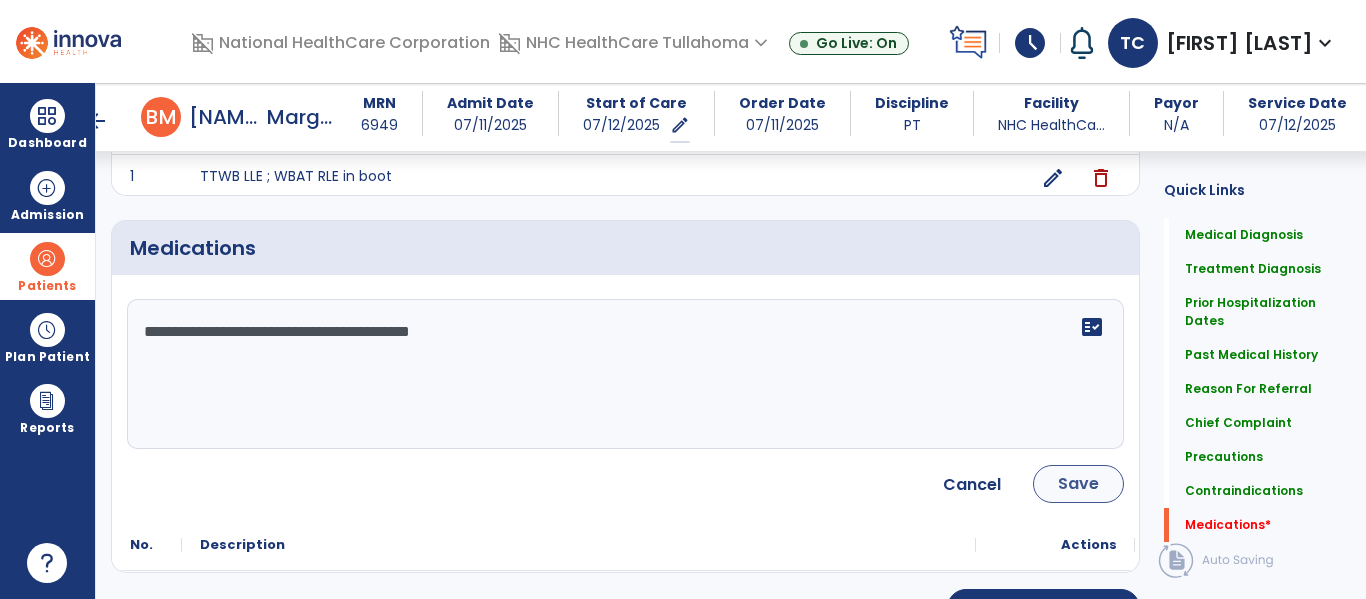 type on "**********" 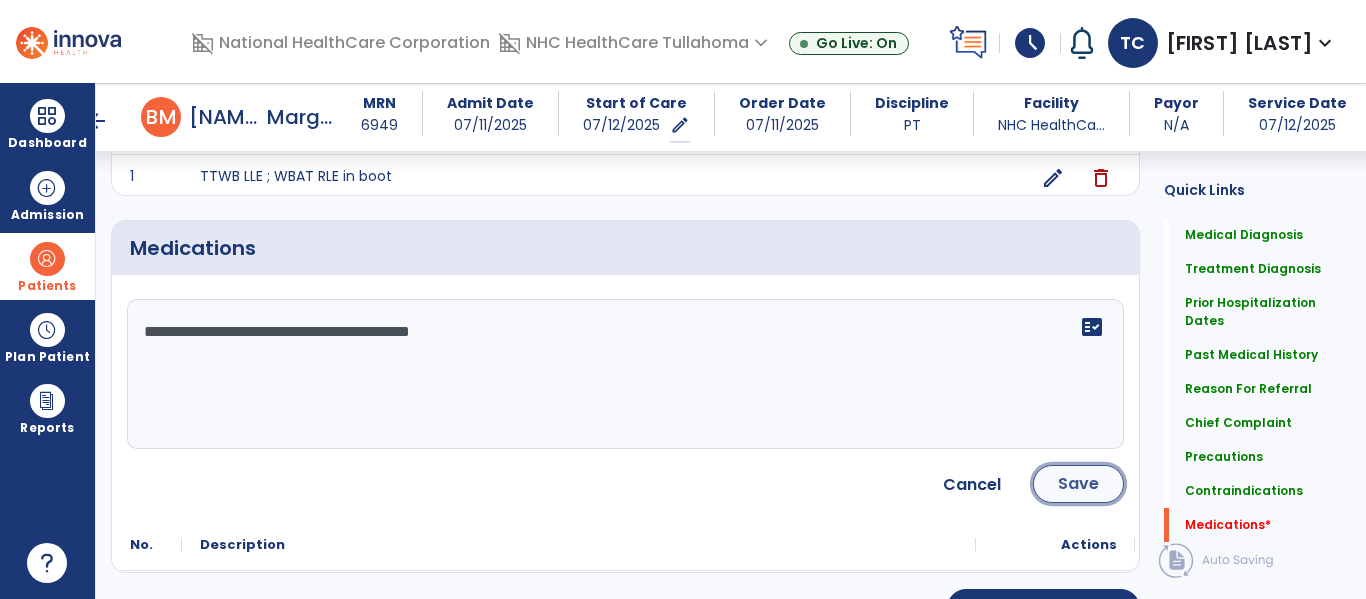 click on "Save" 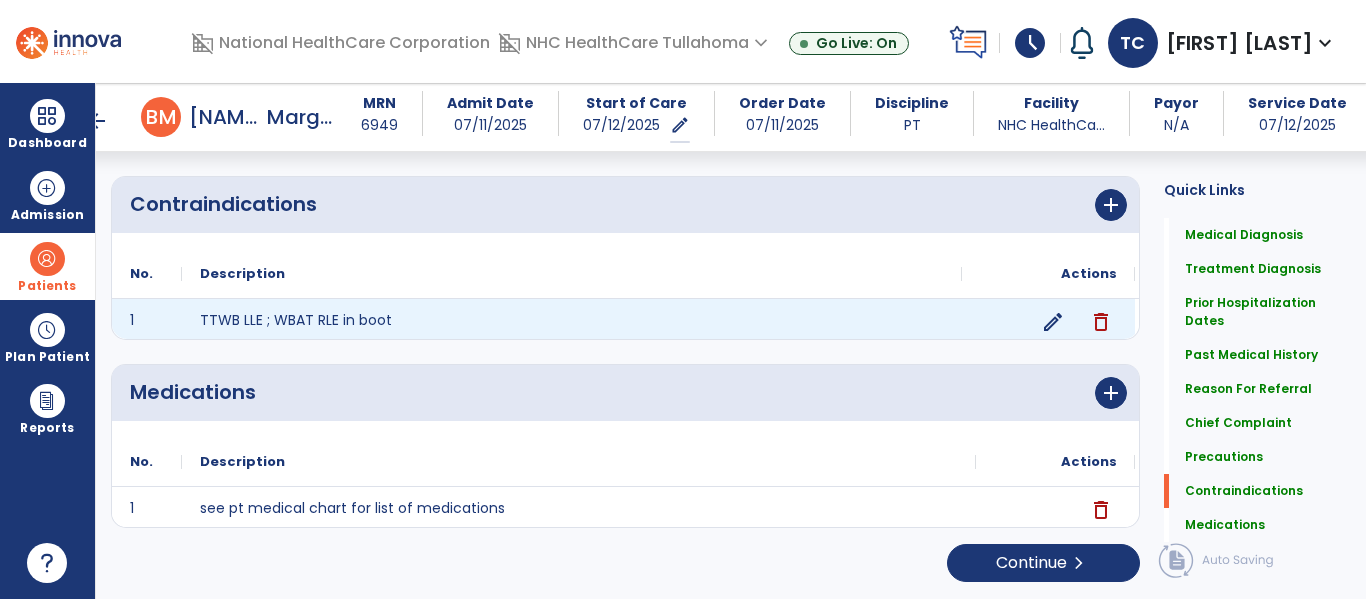 scroll, scrollTop: 2079, scrollLeft: 0, axis: vertical 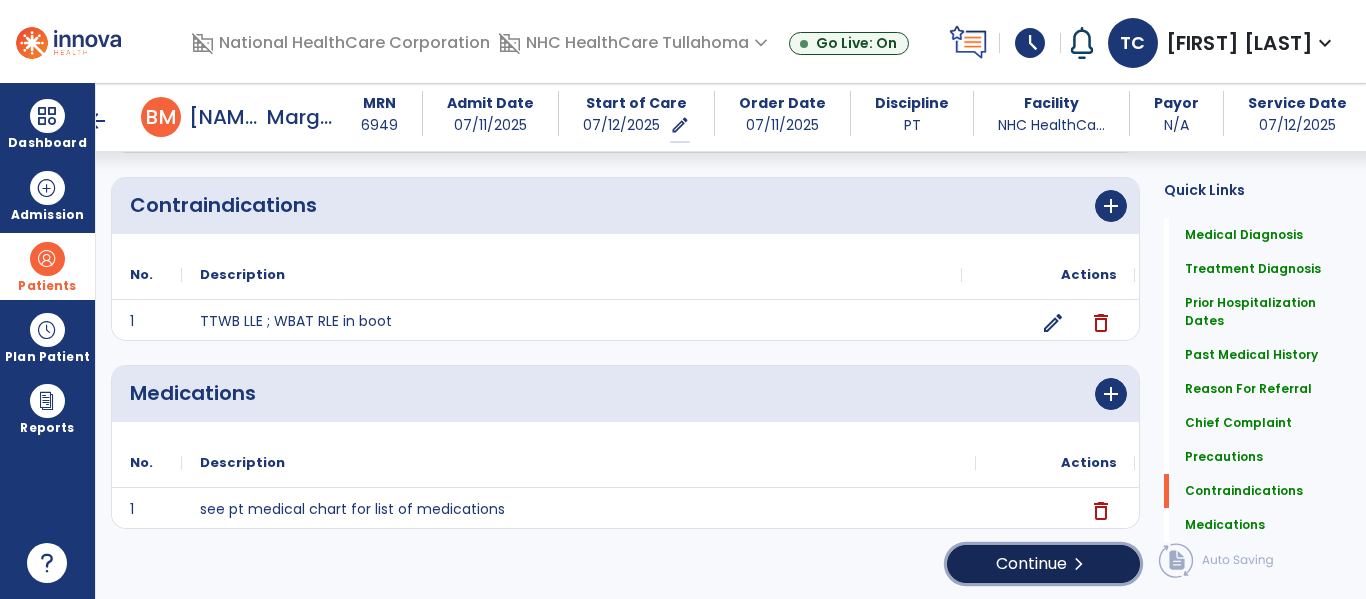 click on "Continue  chevron_right" 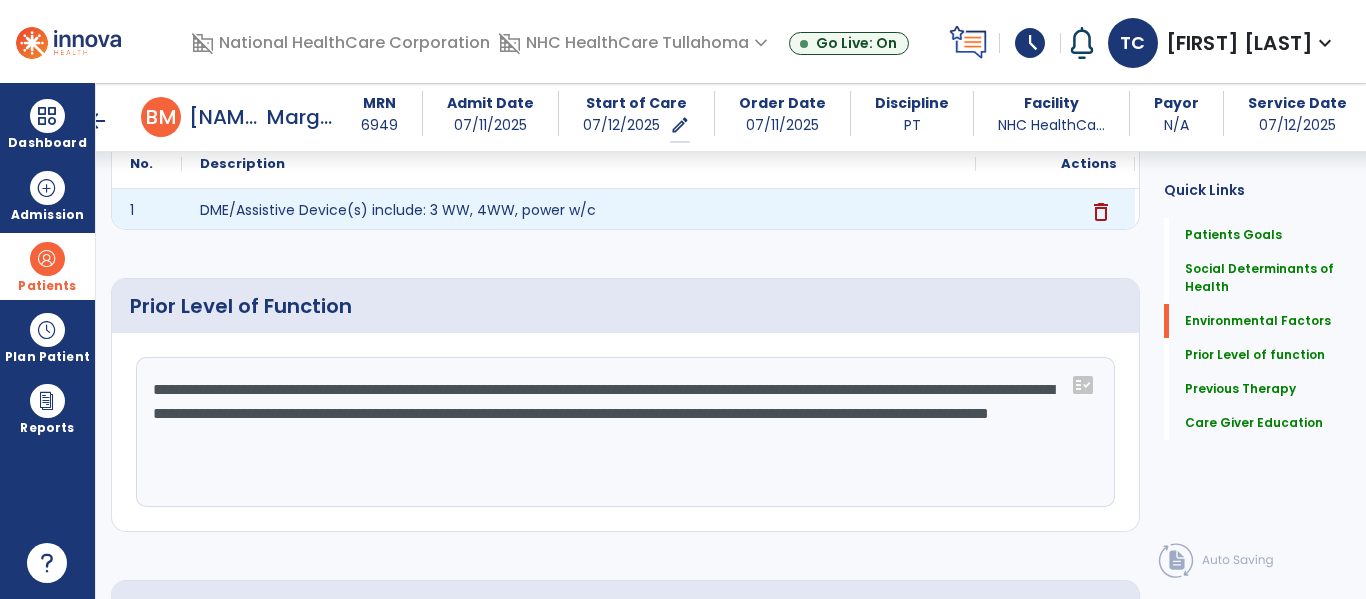 scroll, scrollTop: 728, scrollLeft: 0, axis: vertical 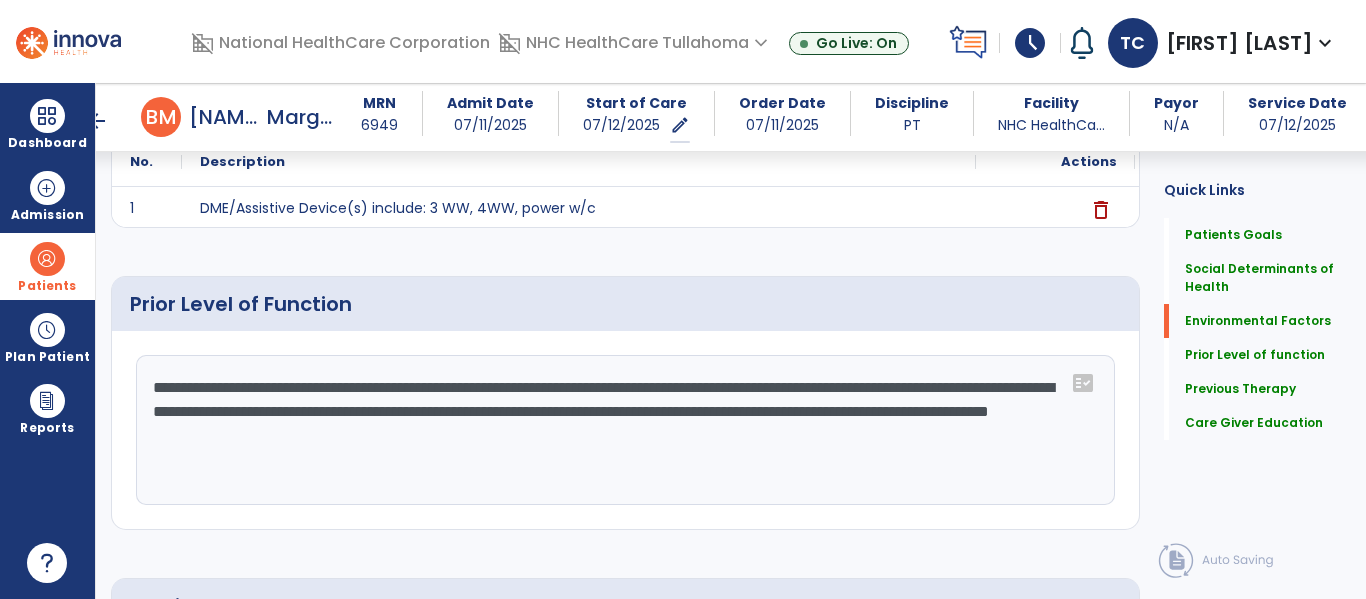 click on "**********" 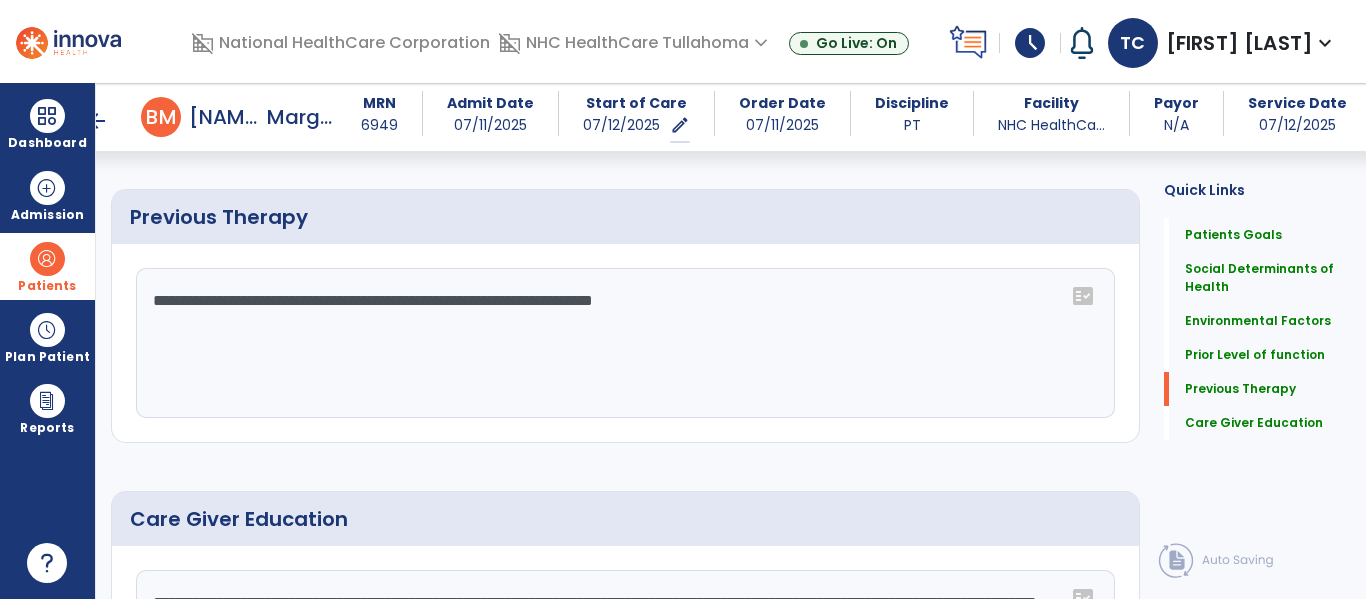 scroll, scrollTop: 1333, scrollLeft: 0, axis: vertical 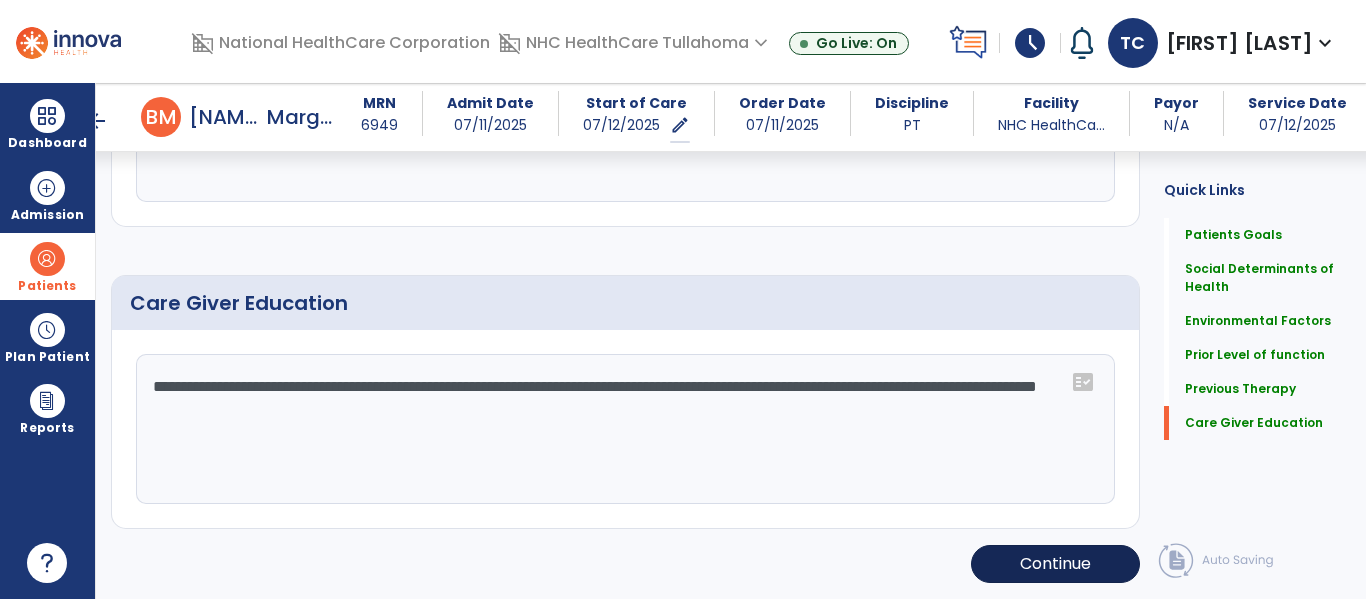type on "**********" 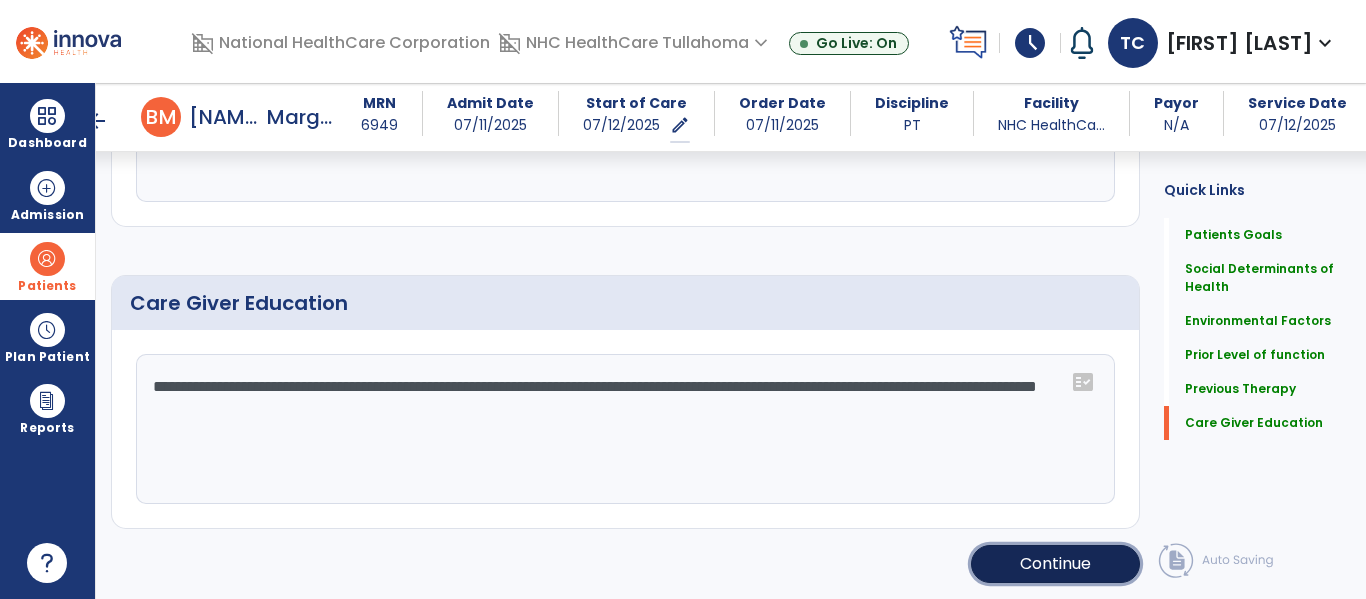click on "Continue" 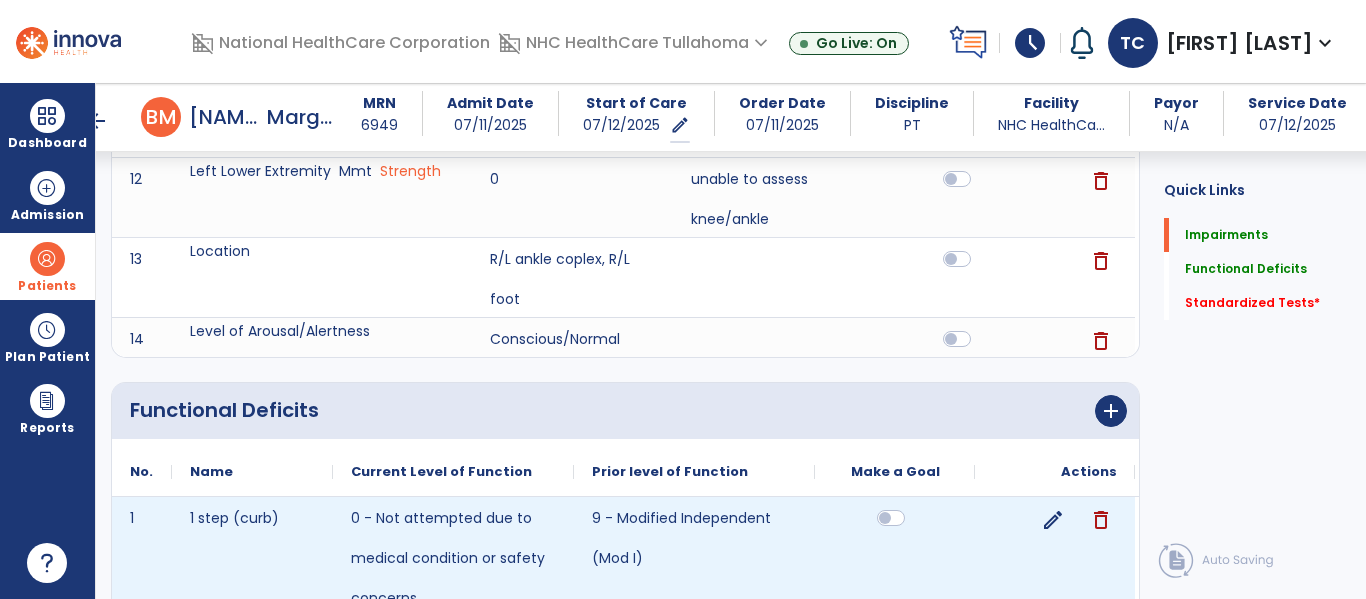 scroll, scrollTop: 1287, scrollLeft: 0, axis: vertical 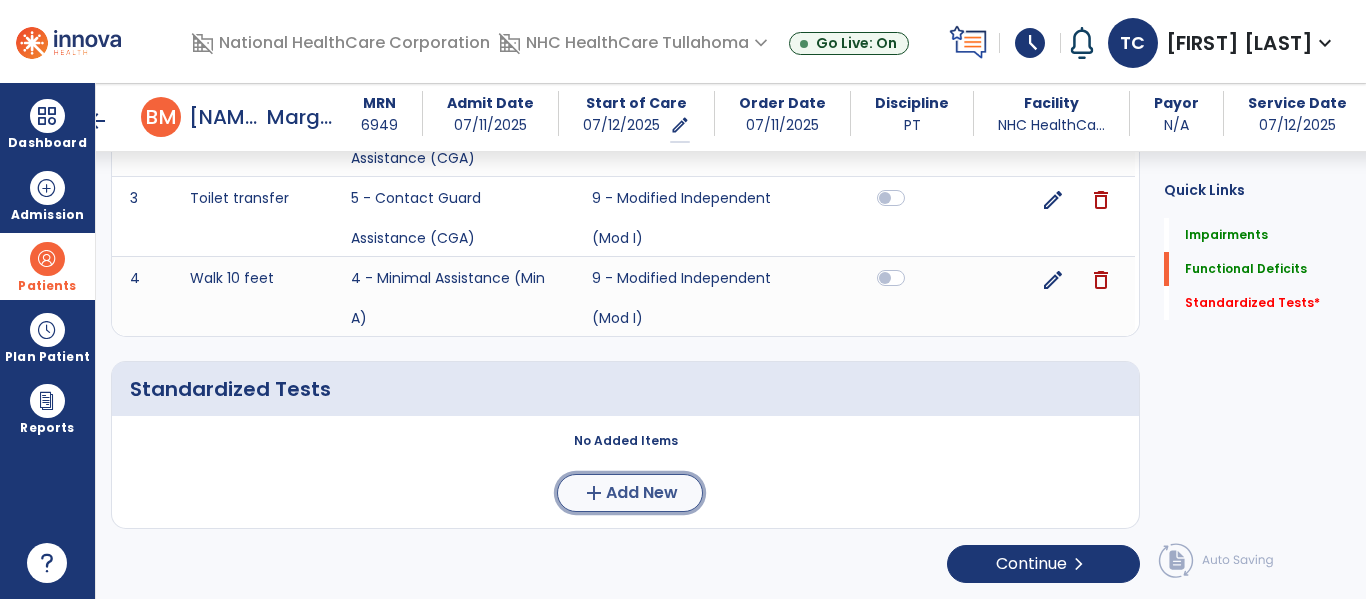 click on "add" 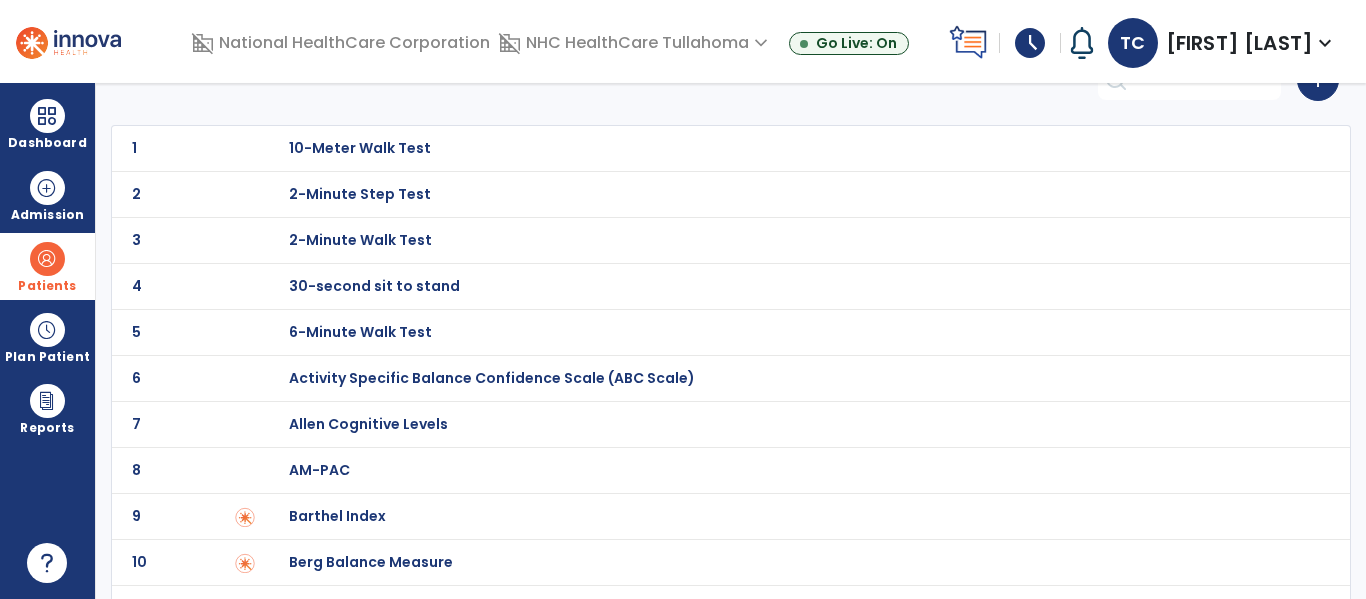 scroll, scrollTop: 86, scrollLeft: 0, axis: vertical 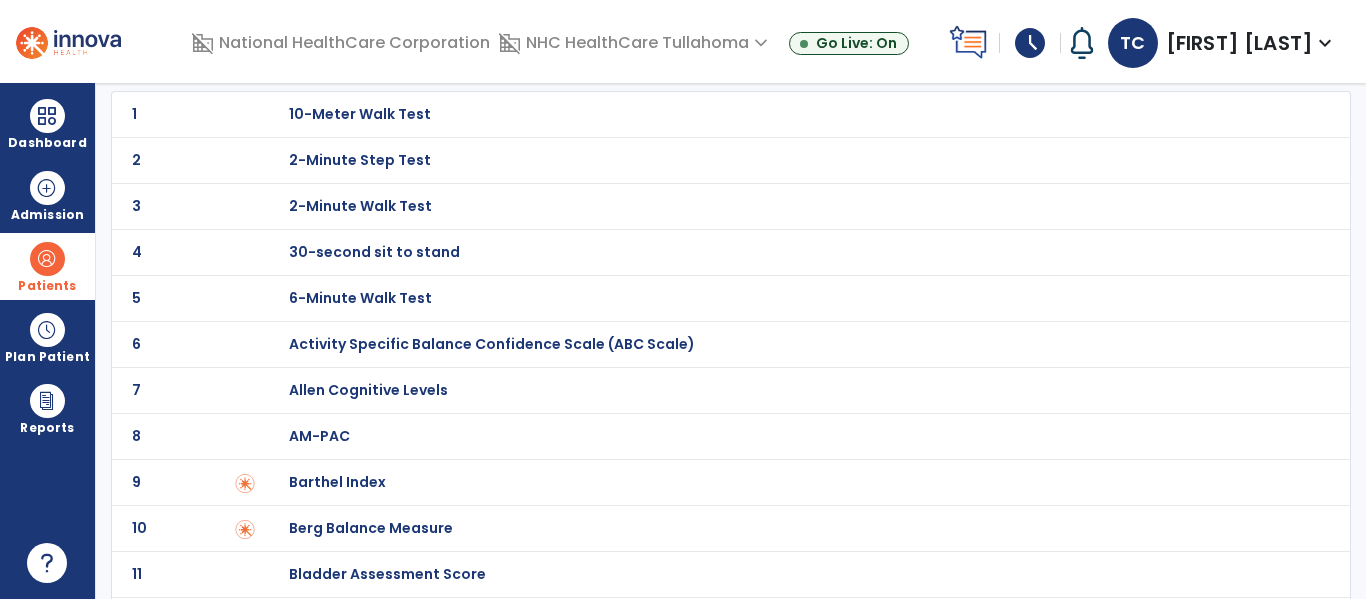 click on "AM-PAC" at bounding box center (360, 114) 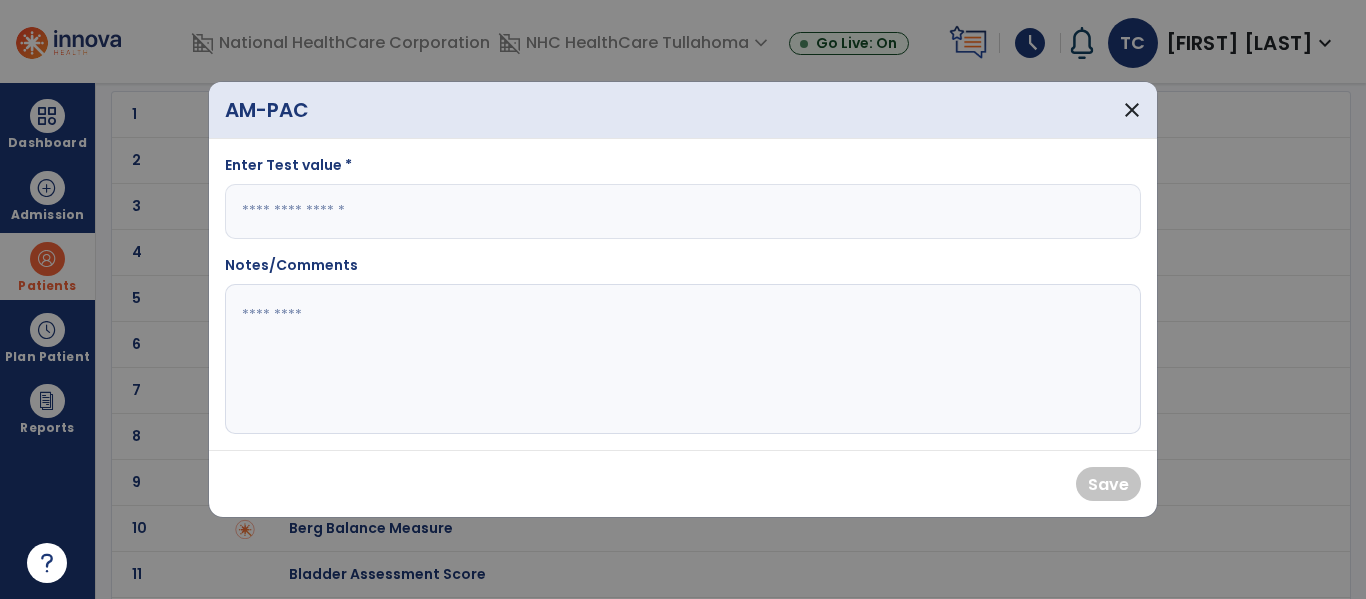 click at bounding box center [683, 211] 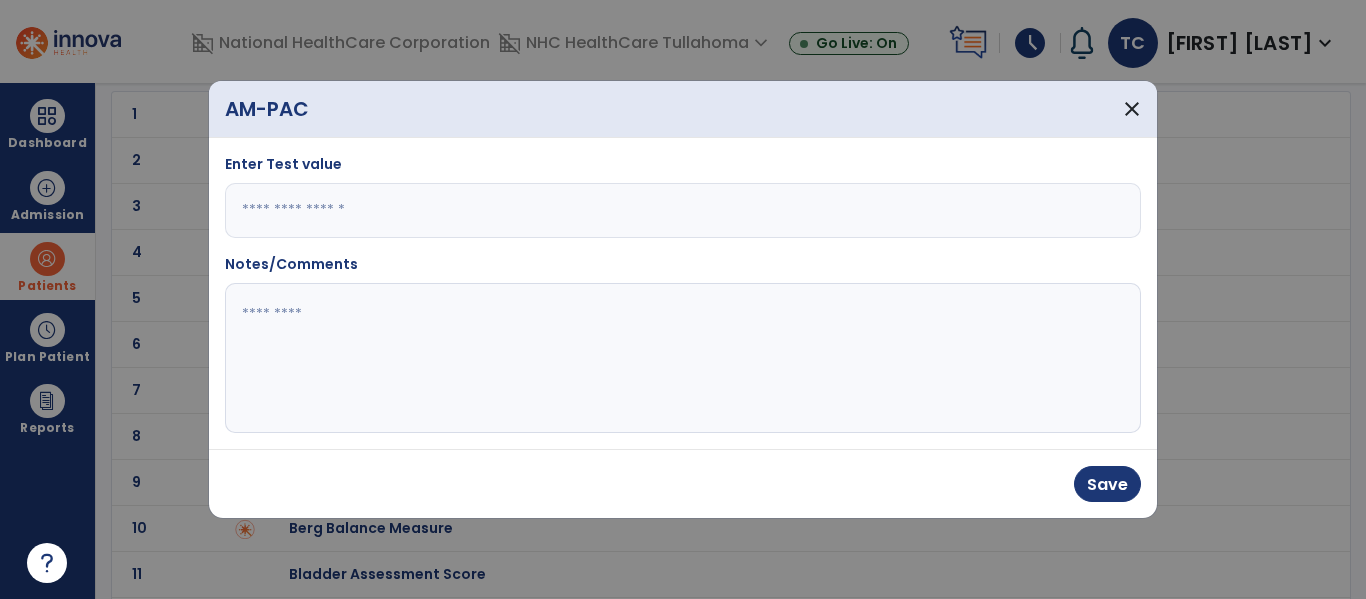 type on "**" 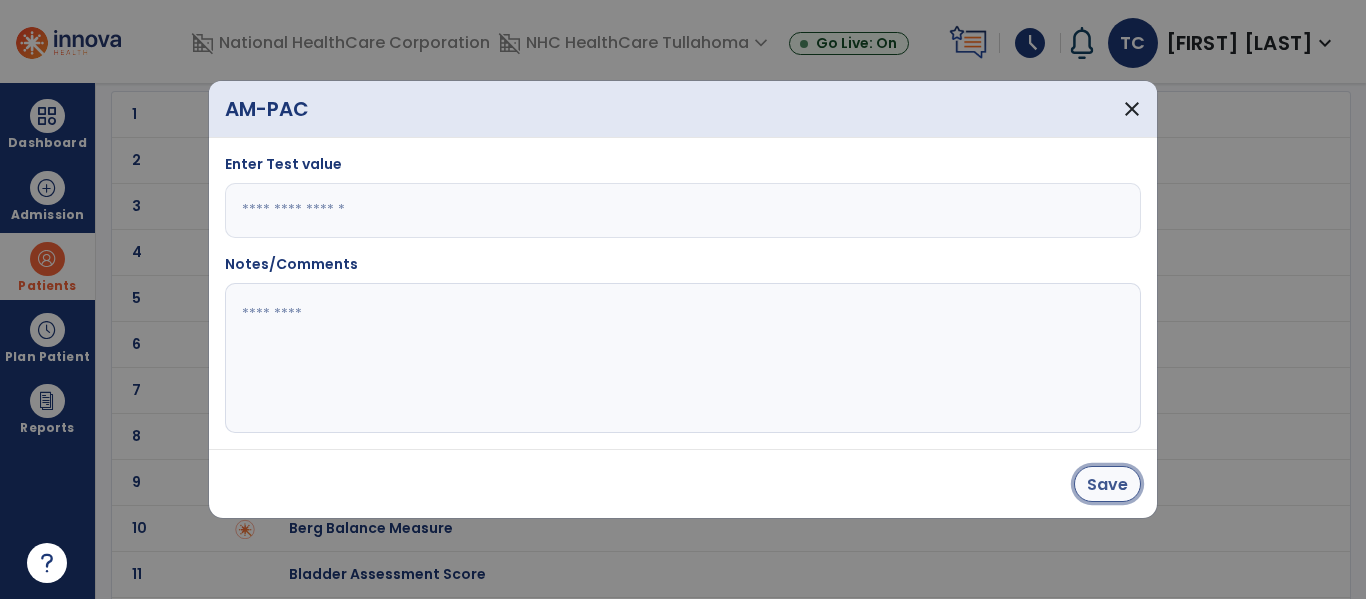 click on "Save" at bounding box center (1107, 484) 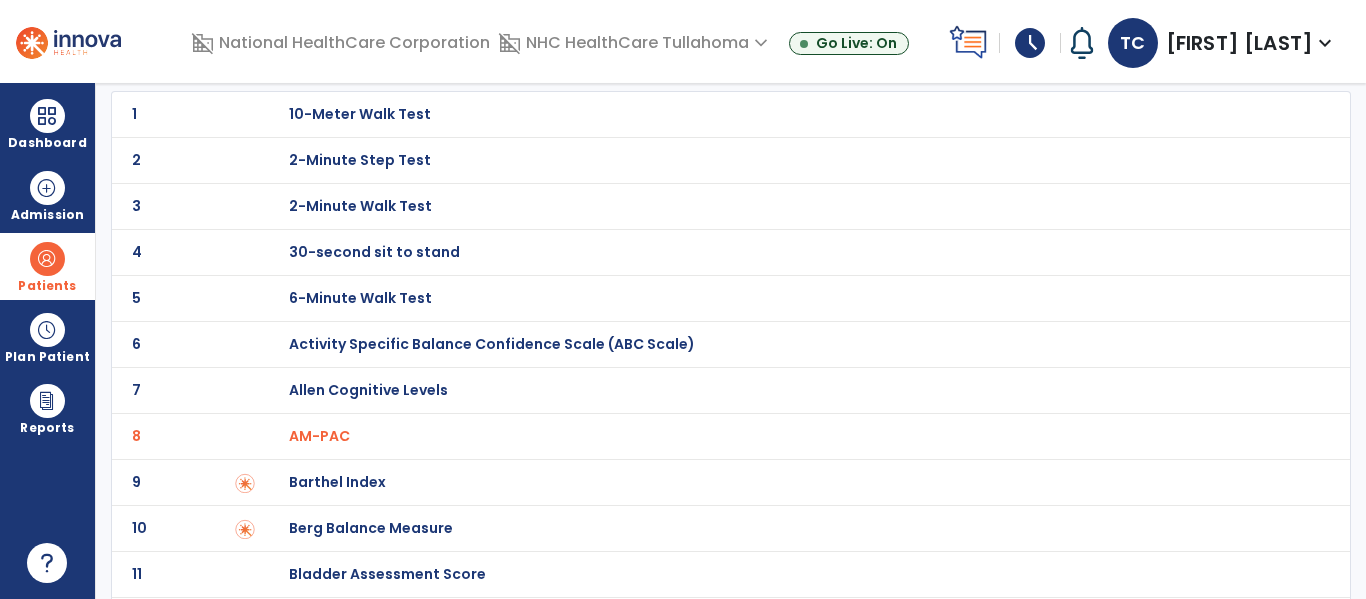 scroll, scrollTop: 0, scrollLeft: 0, axis: both 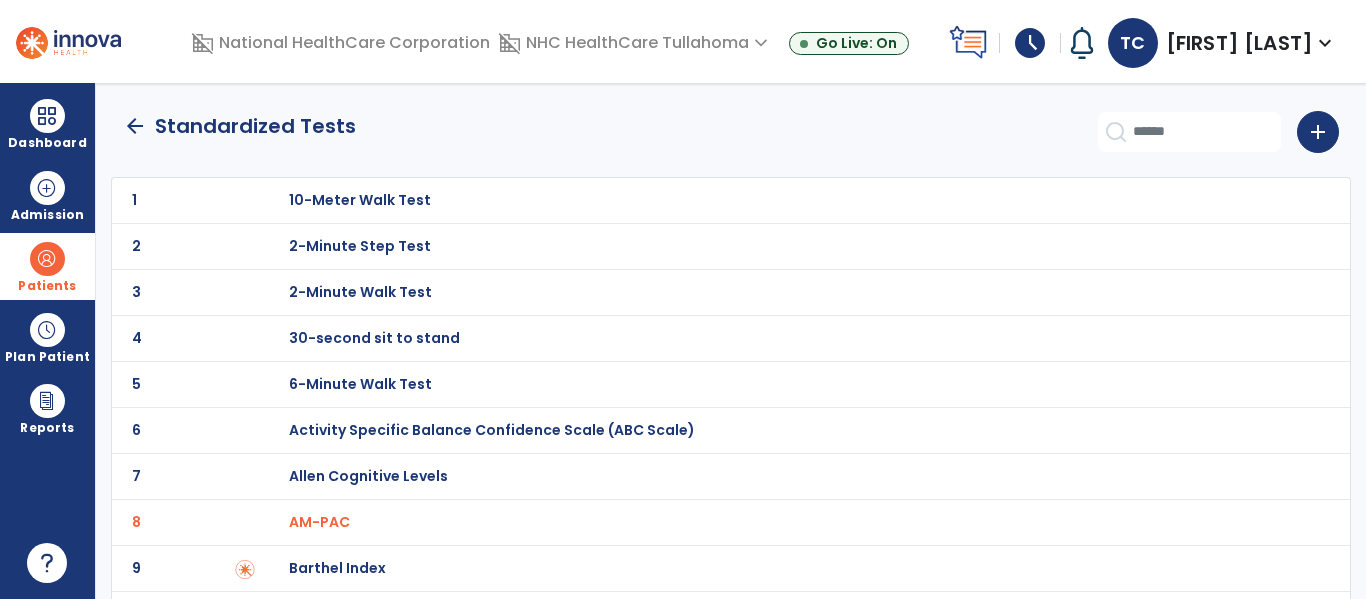 click on "arrow_back" 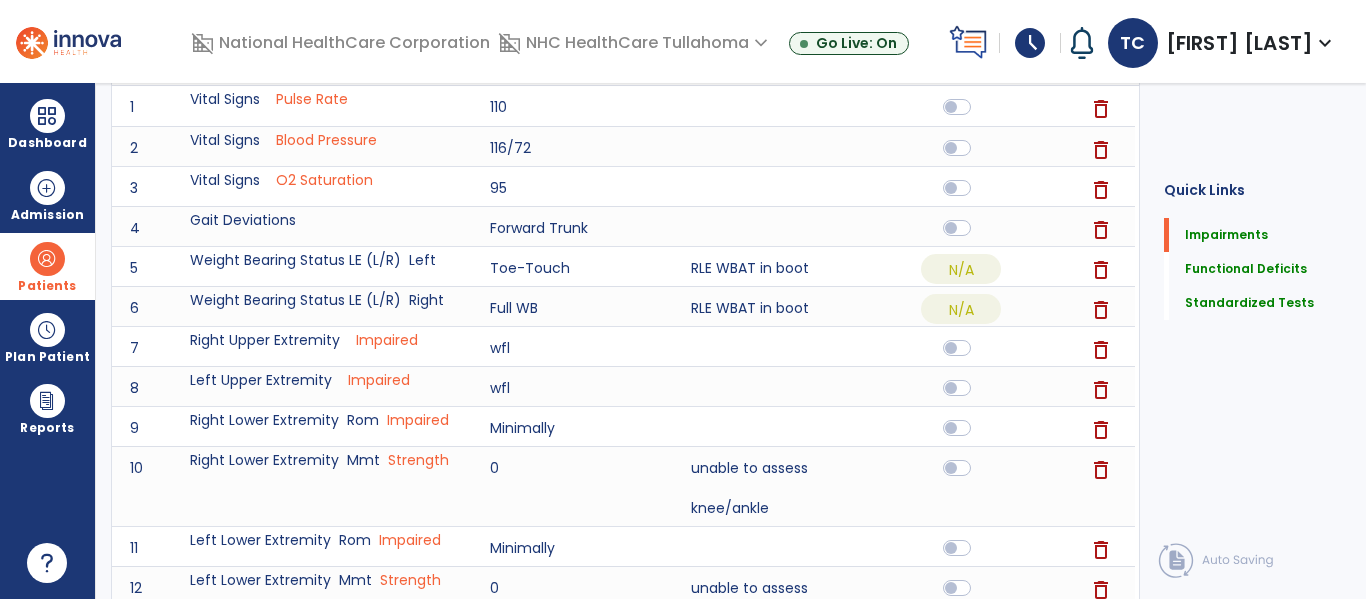 scroll, scrollTop: 0, scrollLeft: 0, axis: both 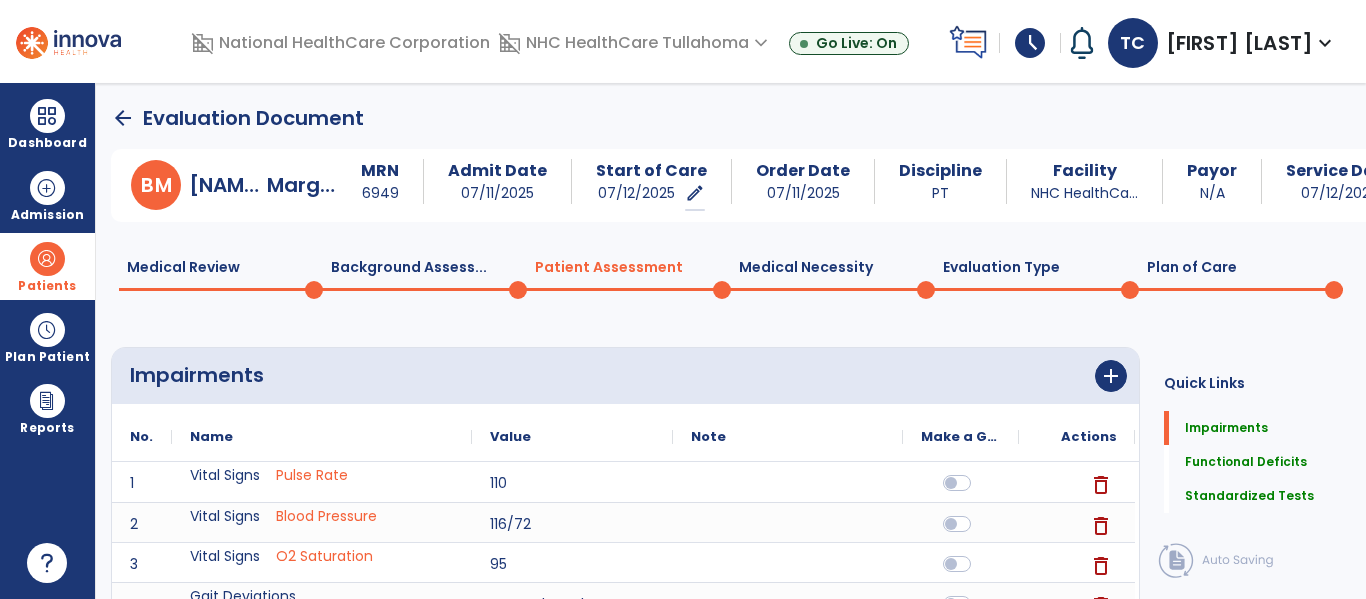 click on "Medical Review  0  Background Assess...  0  Patient Assessment  0  Medical Necessity  0  Evaluation Type  0  Plan of Care  0" 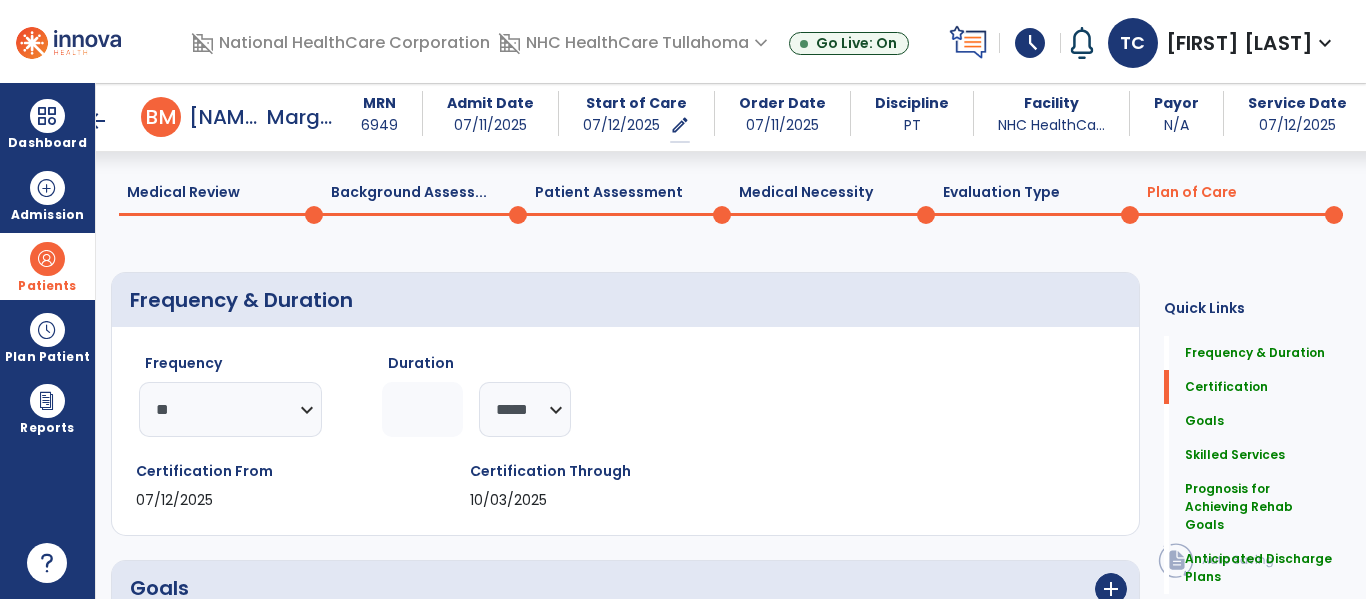 scroll, scrollTop: 44, scrollLeft: 0, axis: vertical 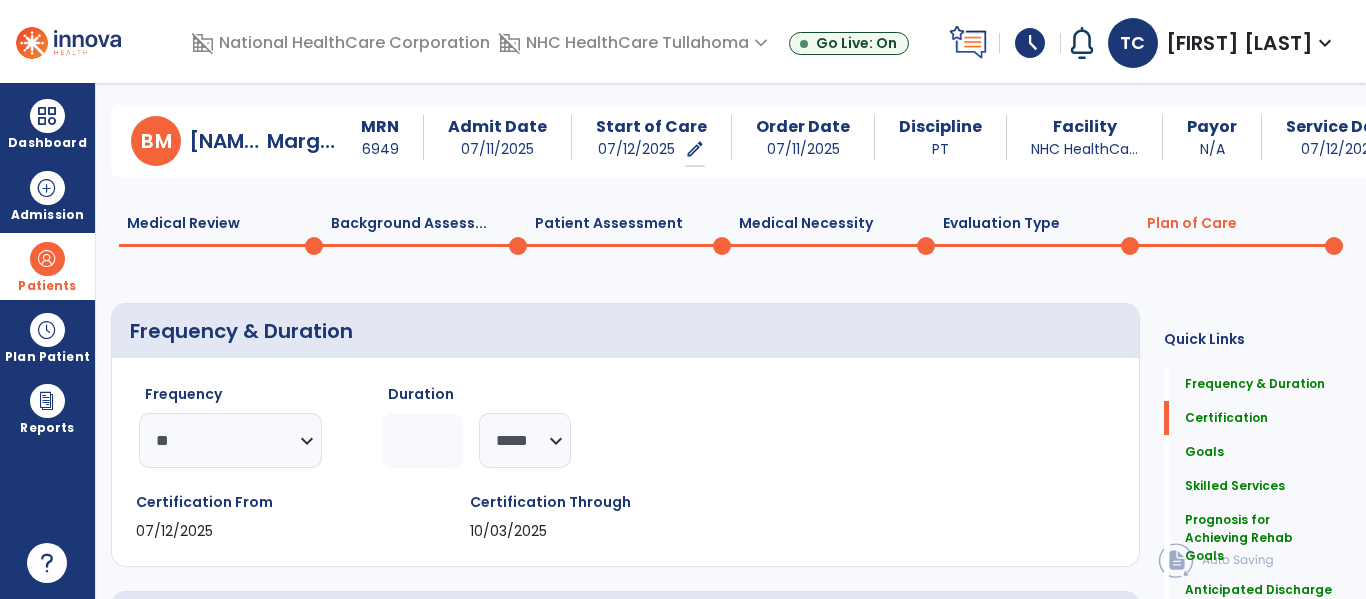 click on "Evaluation Type  0" 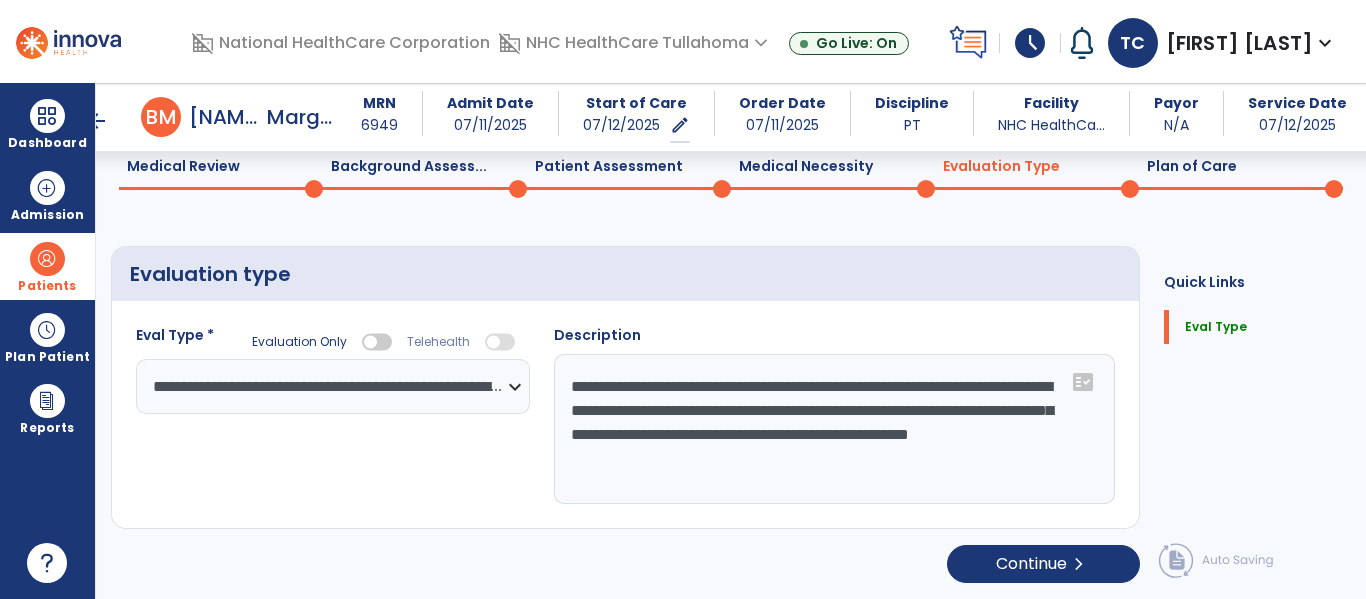 scroll, scrollTop: 82, scrollLeft: 0, axis: vertical 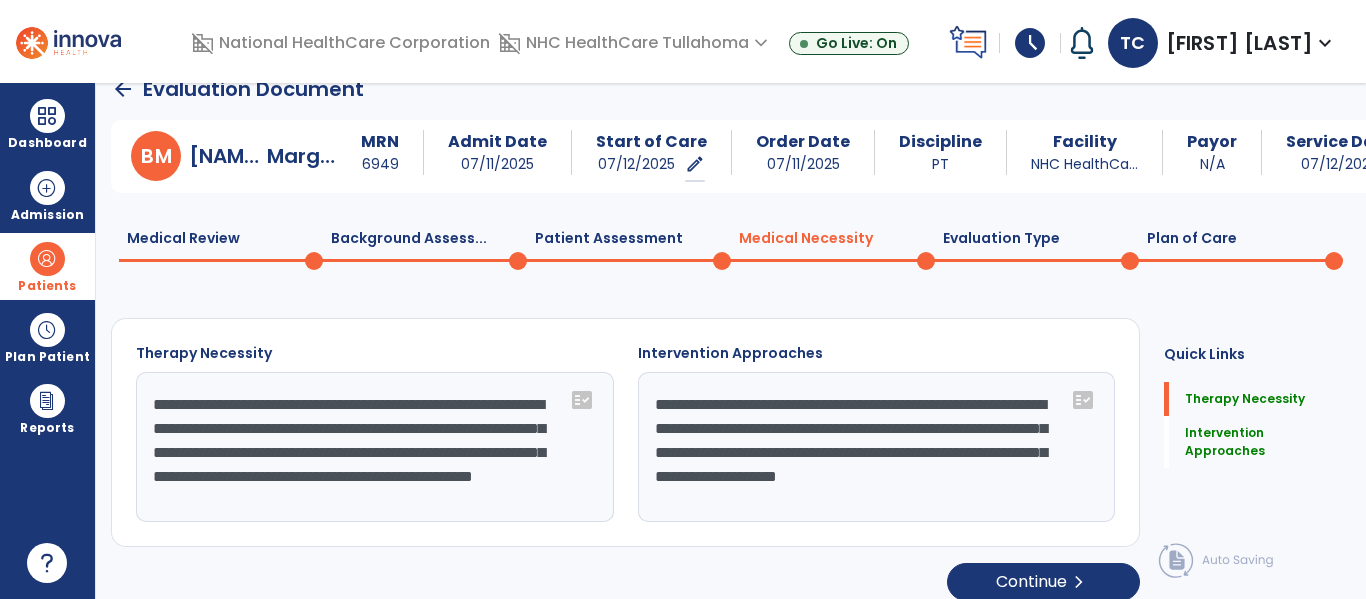 click on "Patient Assessment  0" 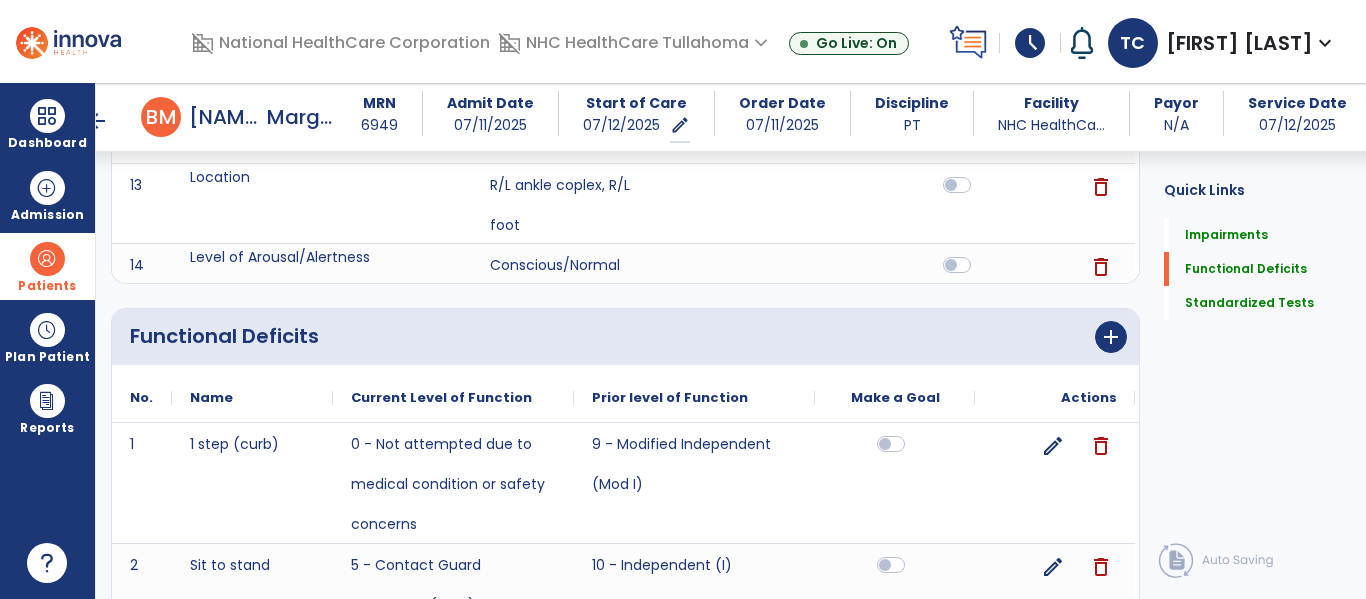 scroll, scrollTop: 851, scrollLeft: 0, axis: vertical 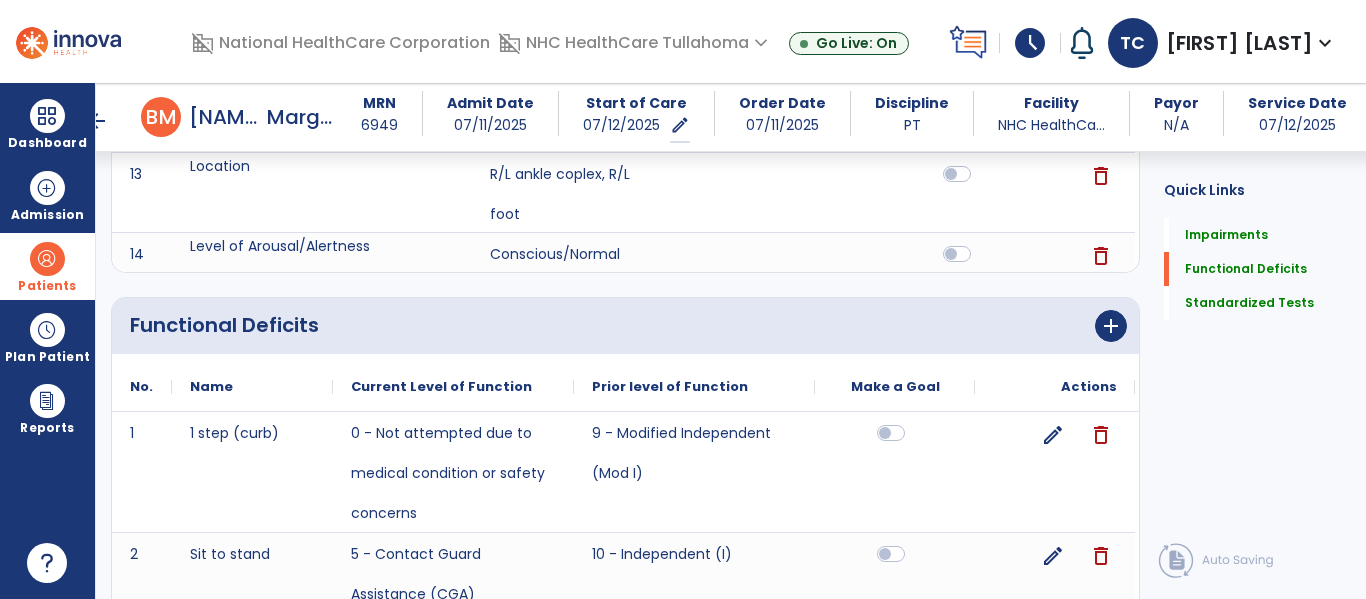 click on "Quick Links  Impairments   Impairments   Functional Deficits   Functional Deficits   Standardized Tests   Standardized Tests" 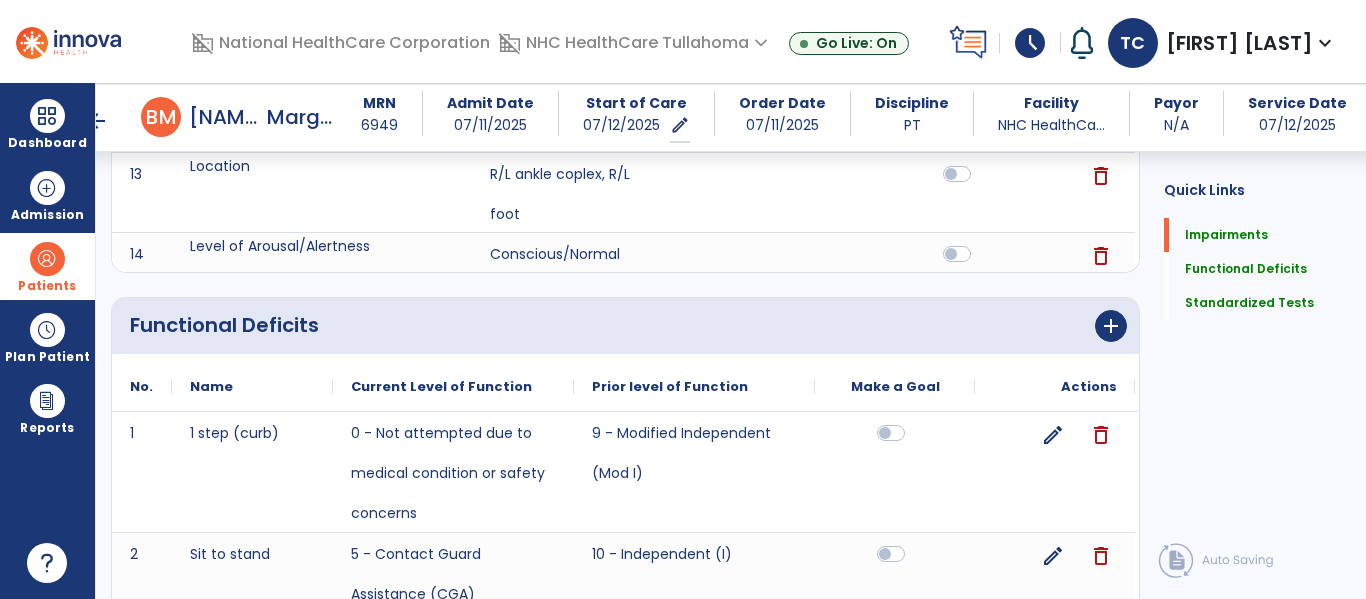 scroll, scrollTop: 0, scrollLeft: 0, axis: both 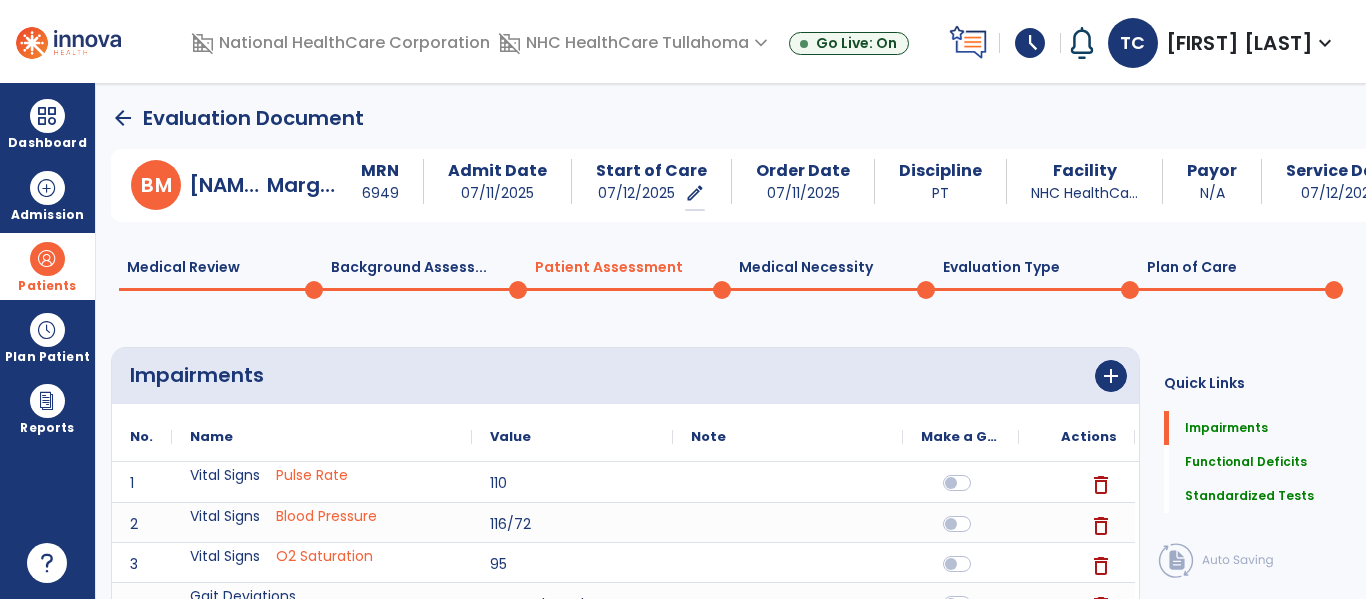 click on "Background Assess...  0" 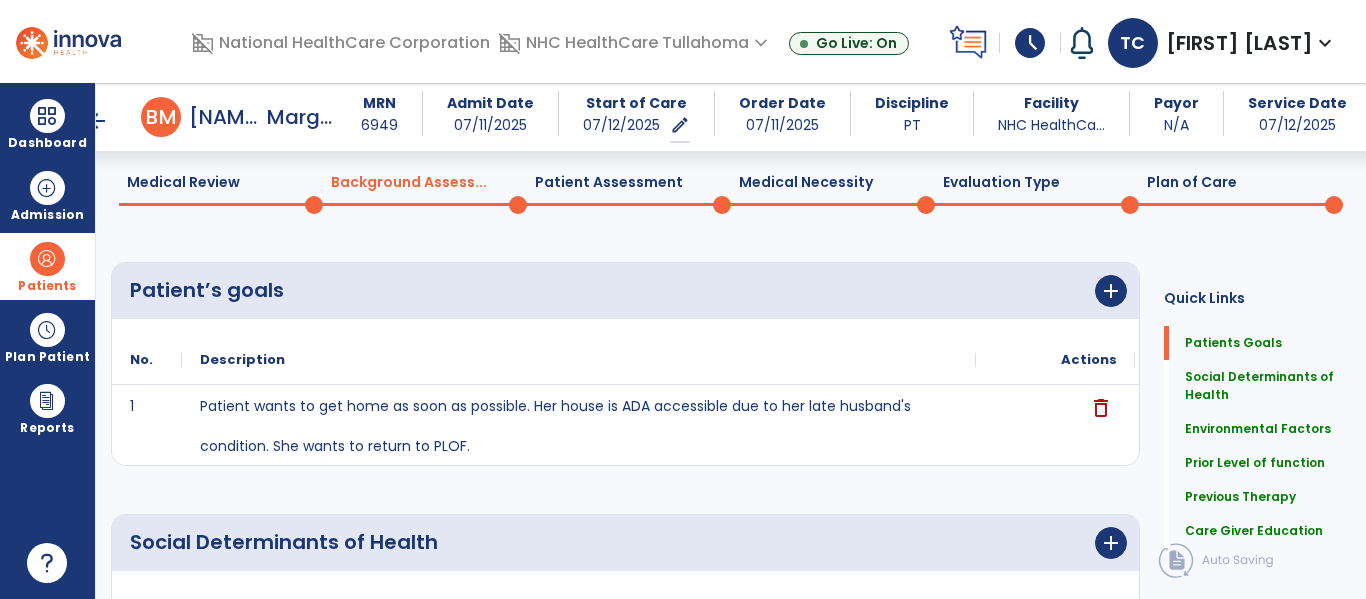 scroll, scrollTop: 0, scrollLeft: 0, axis: both 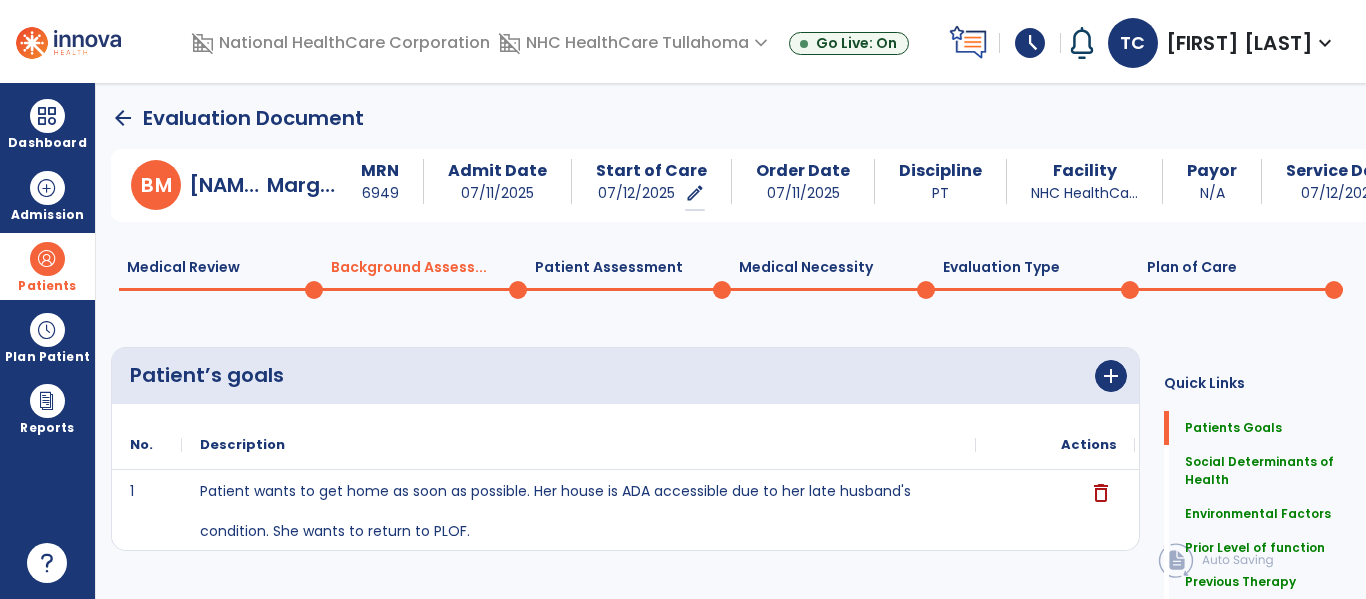 click on "Medical Review  0" 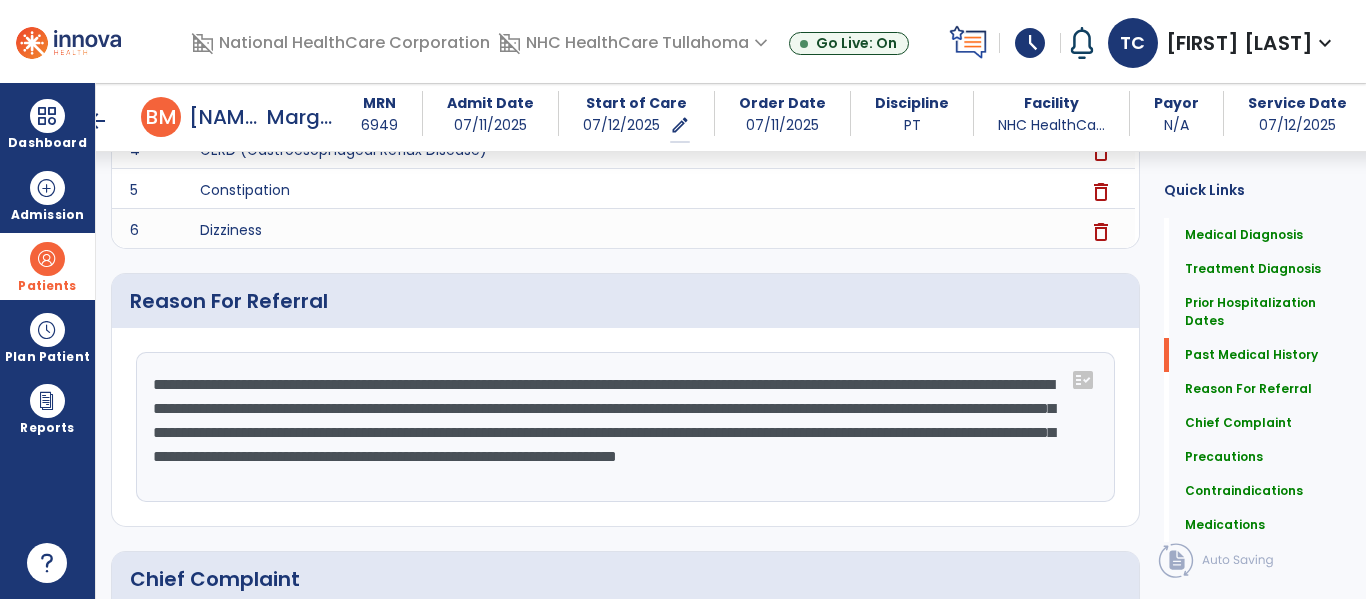scroll, scrollTop: 1200, scrollLeft: 0, axis: vertical 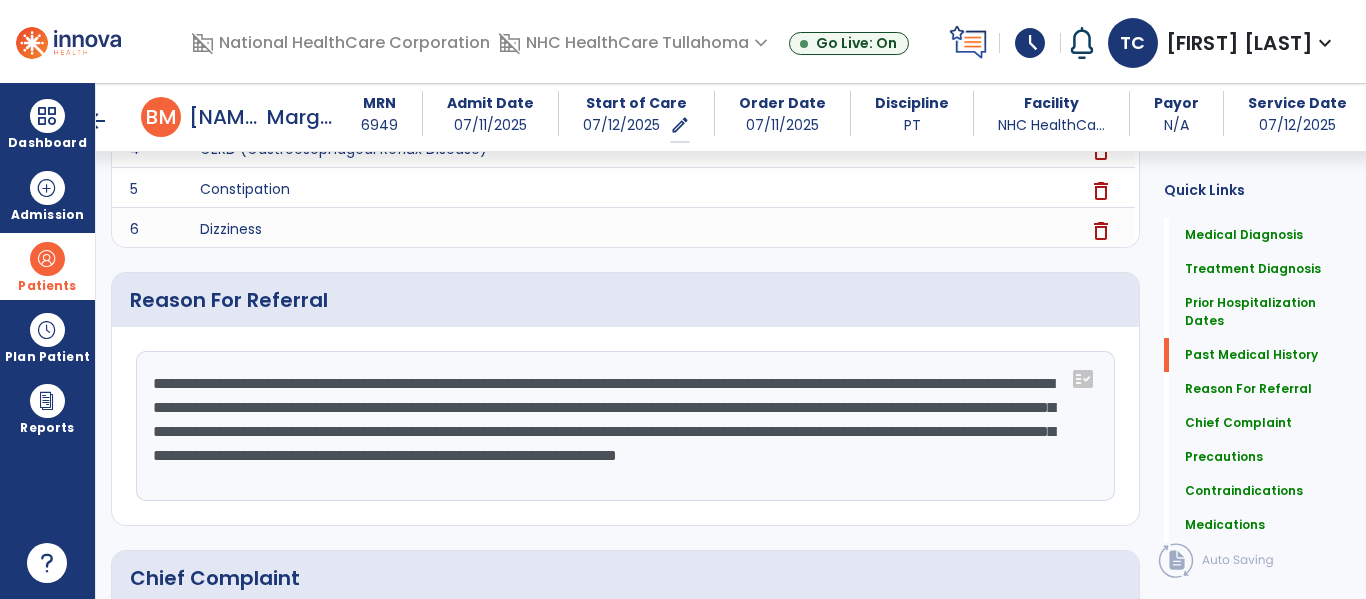 click on "**********" 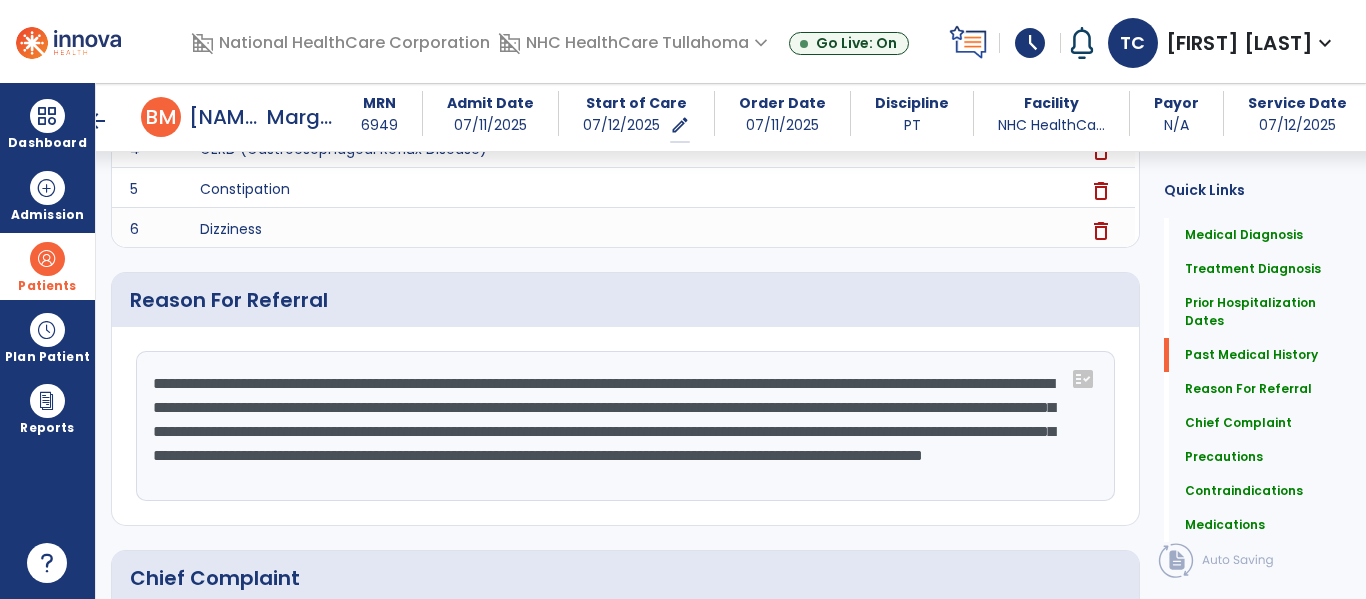 scroll, scrollTop: 16, scrollLeft: 0, axis: vertical 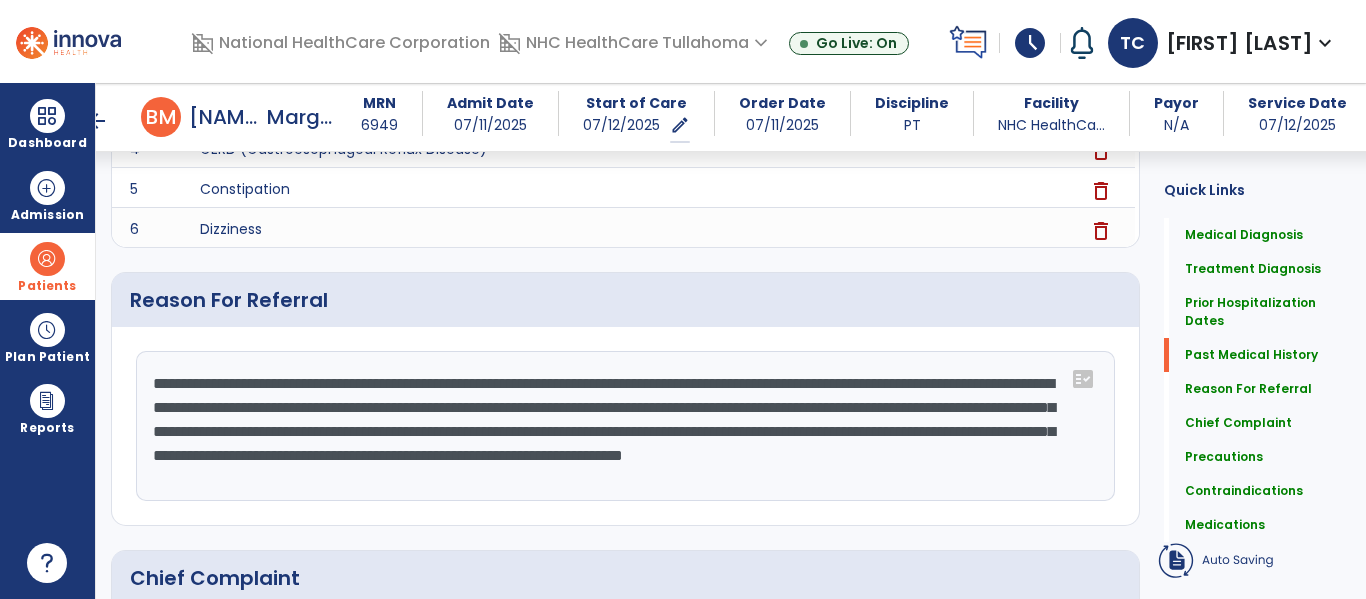 click on "**********" 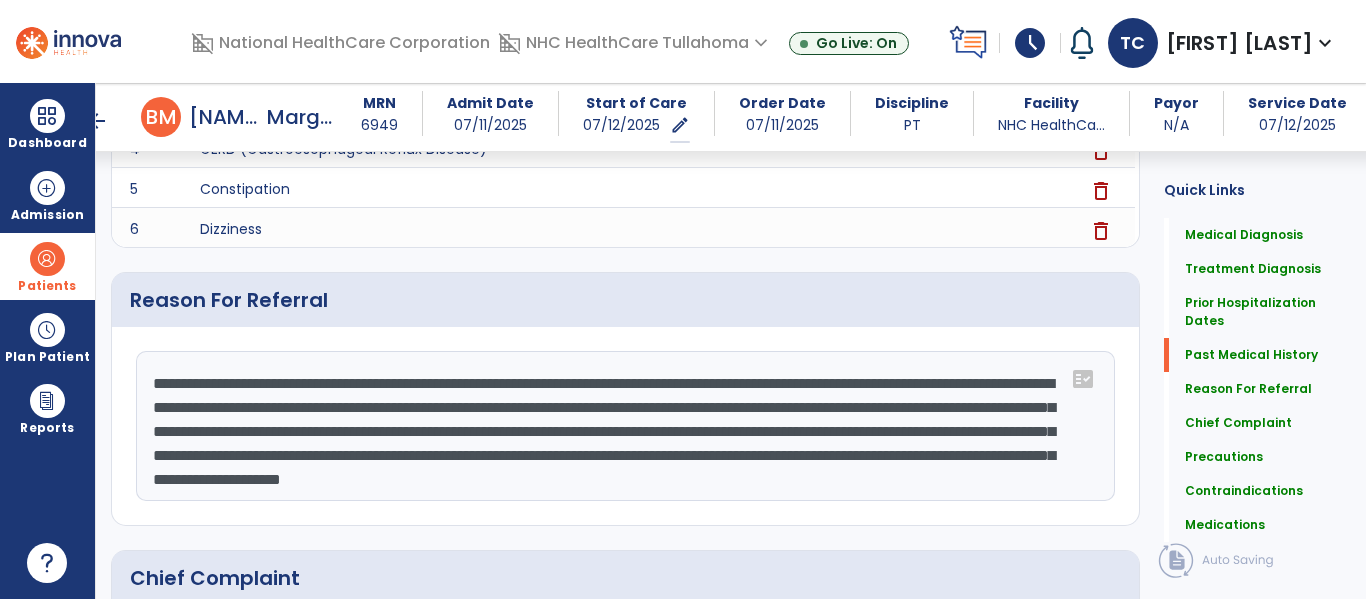 scroll, scrollTop: 24, scrollLeft: 0, axis: vertical 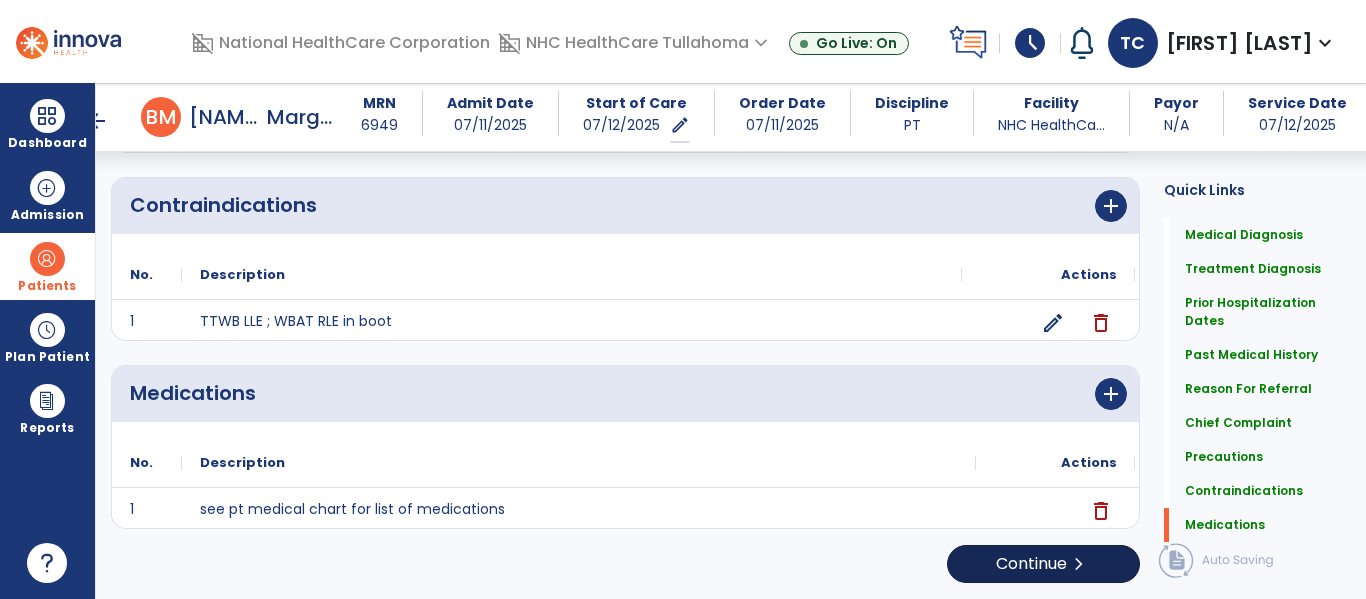 type on "**********" 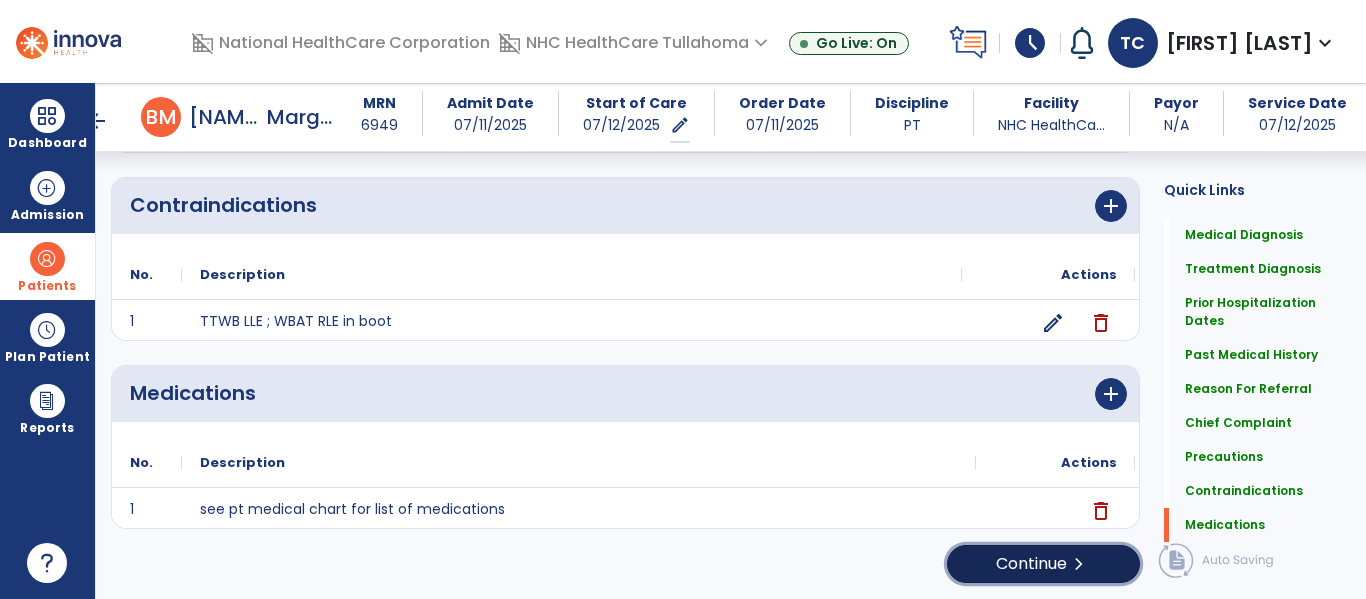 click on "Continue  chevron_right" 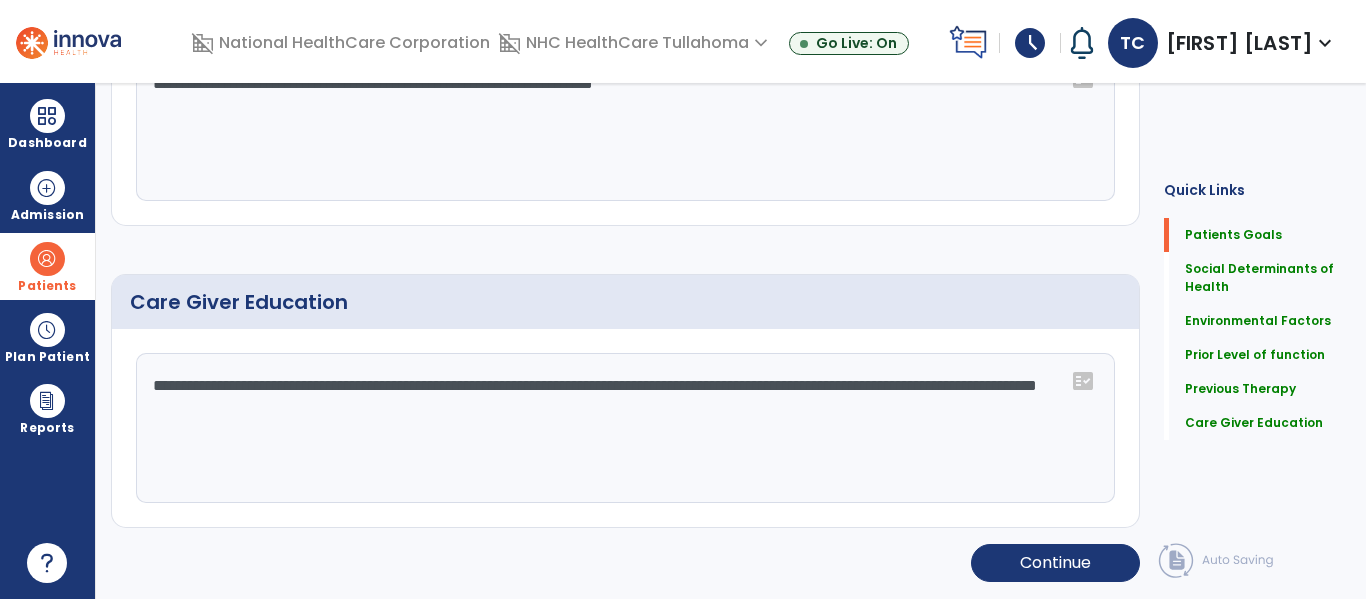 scroll, scrollTop: 15, scrollLeft: 0, axis: vertical 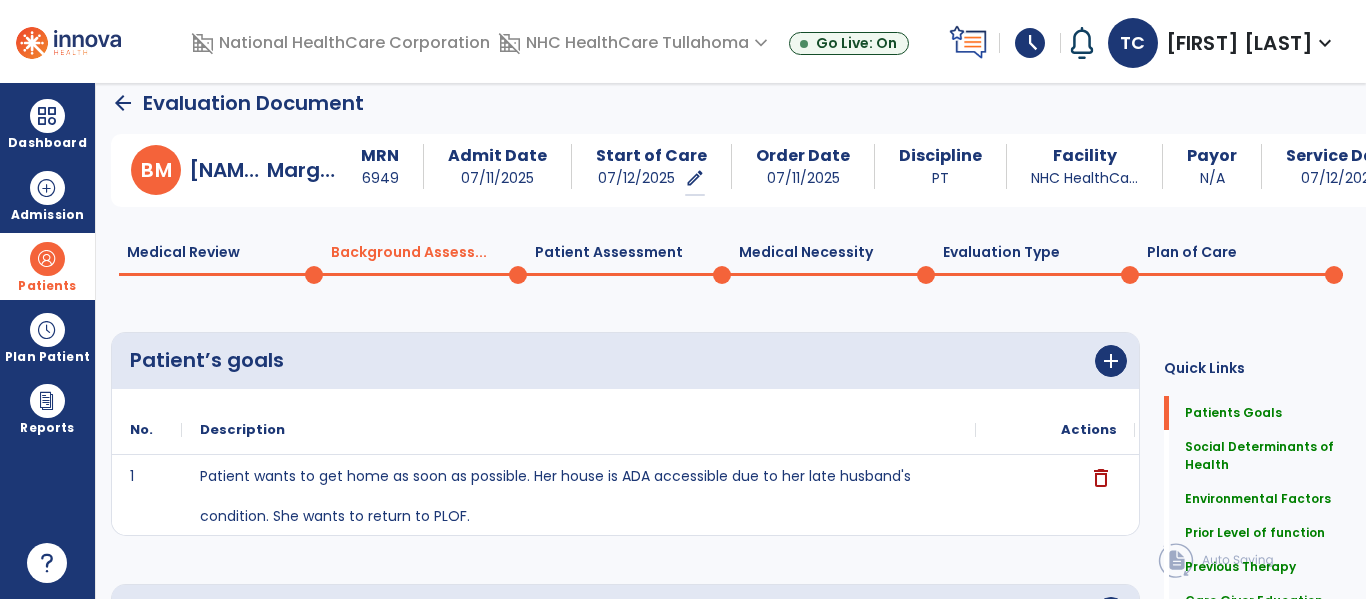 click on "Evaluation Type  0" 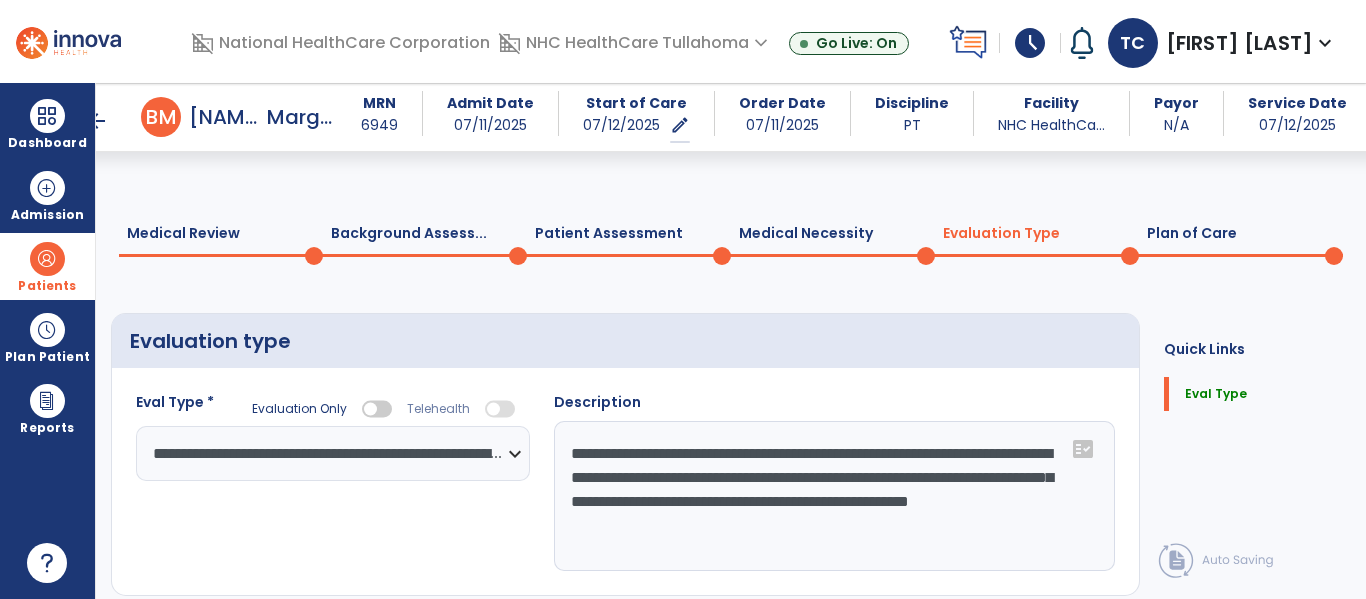 scroll, scrollTop: 82, scrollLeft: 0, axis: vertical 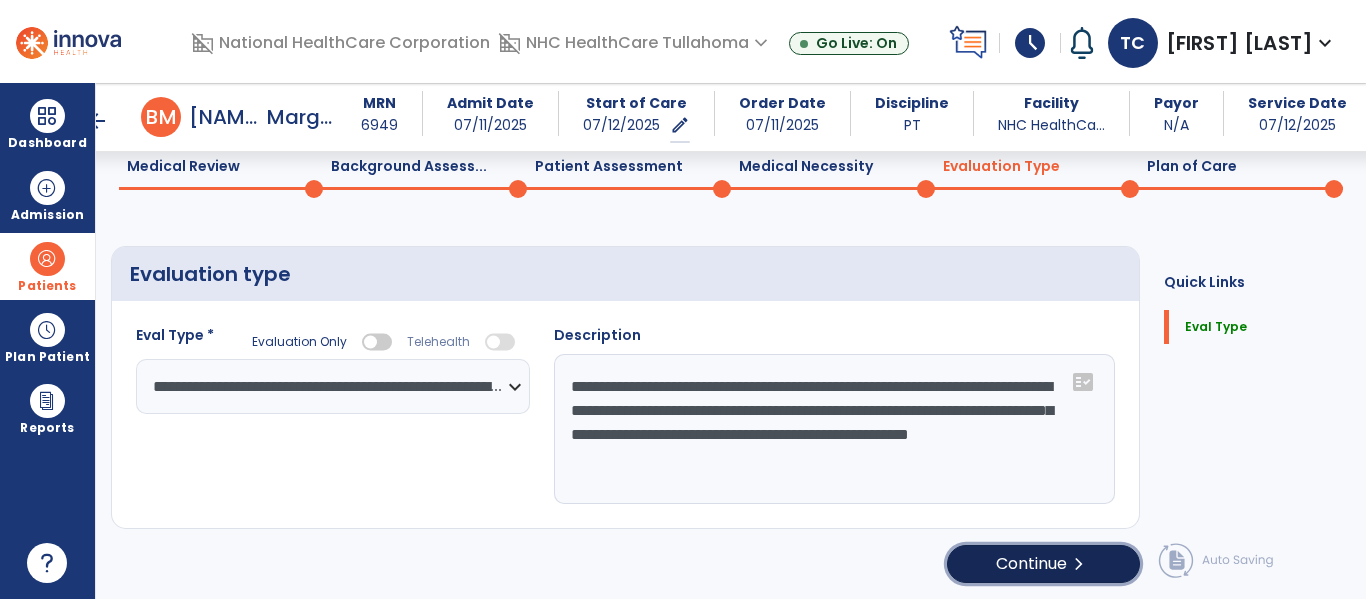 click on "Continue  chevron_right" 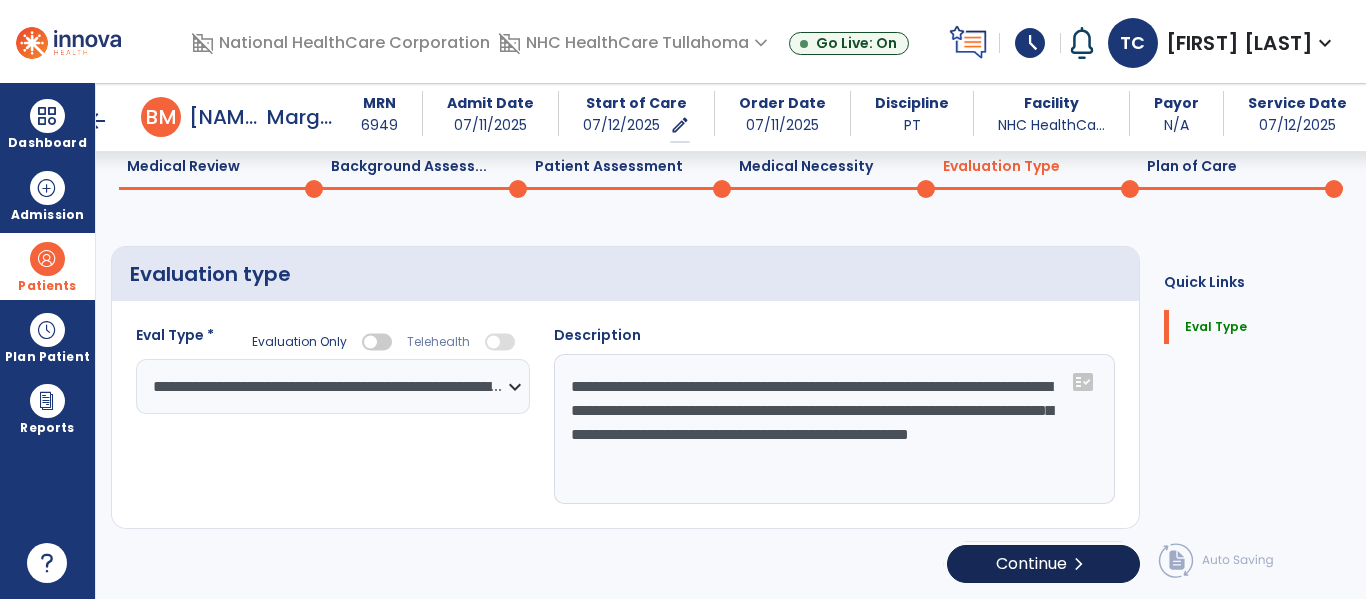 select on "**" 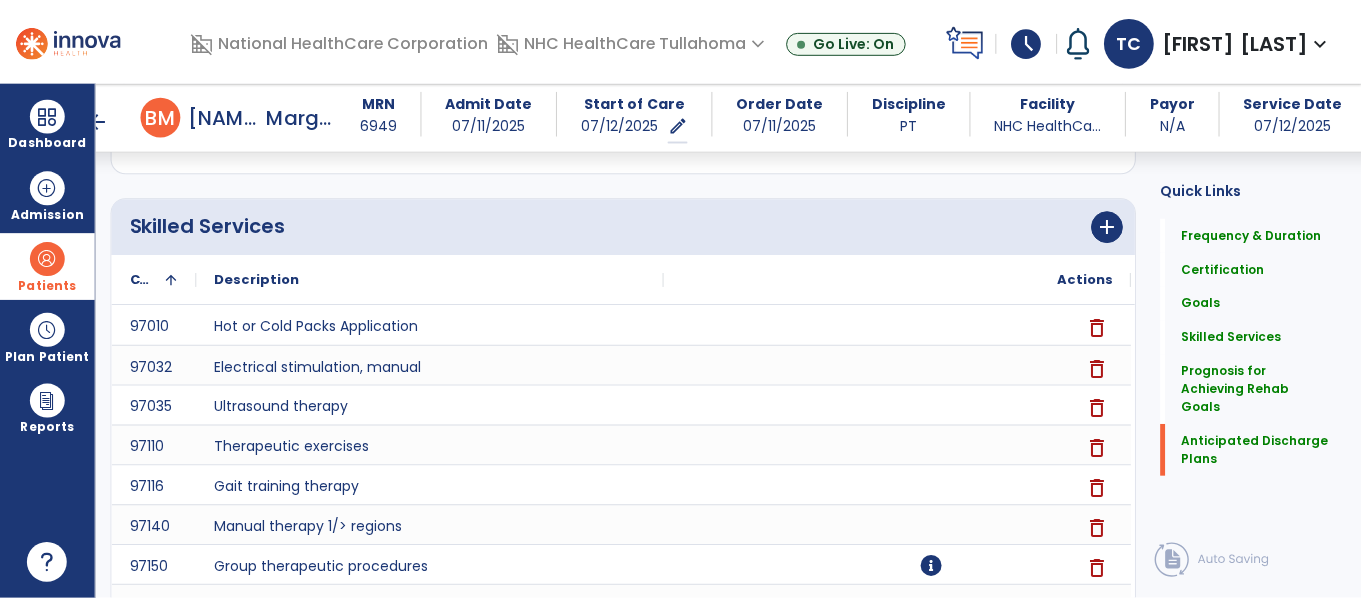scroll, scrollTop: 1980, scrollLeft: 0, axis: vertical 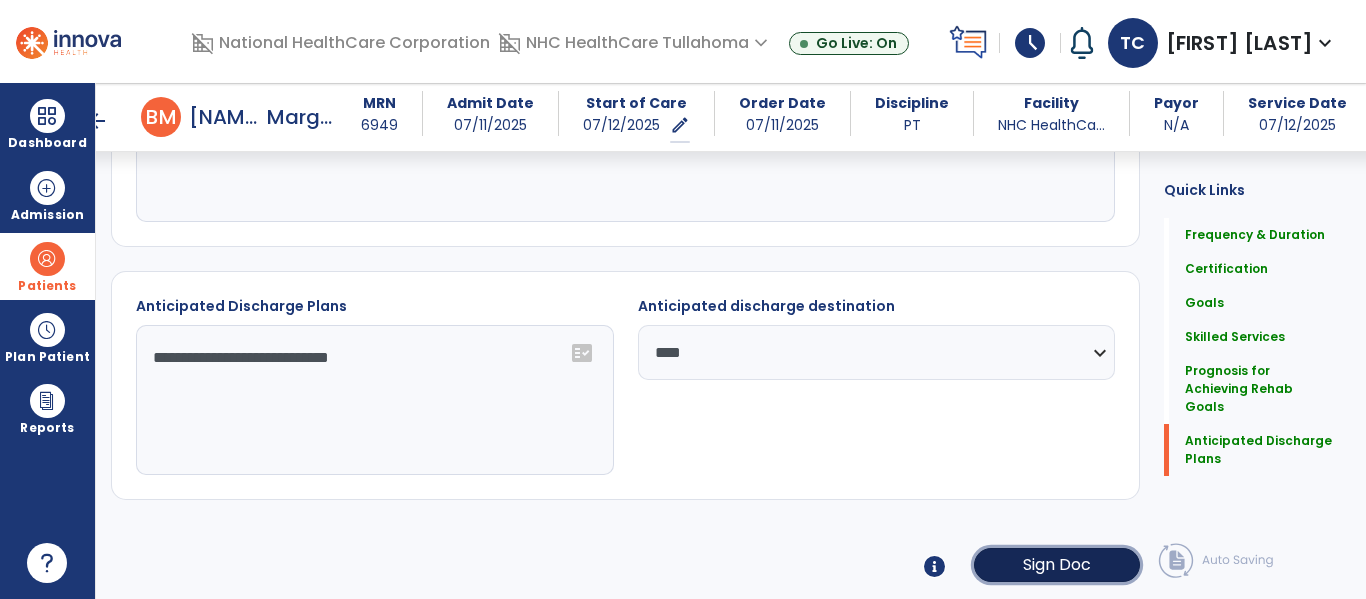 click on "Sign Doc" 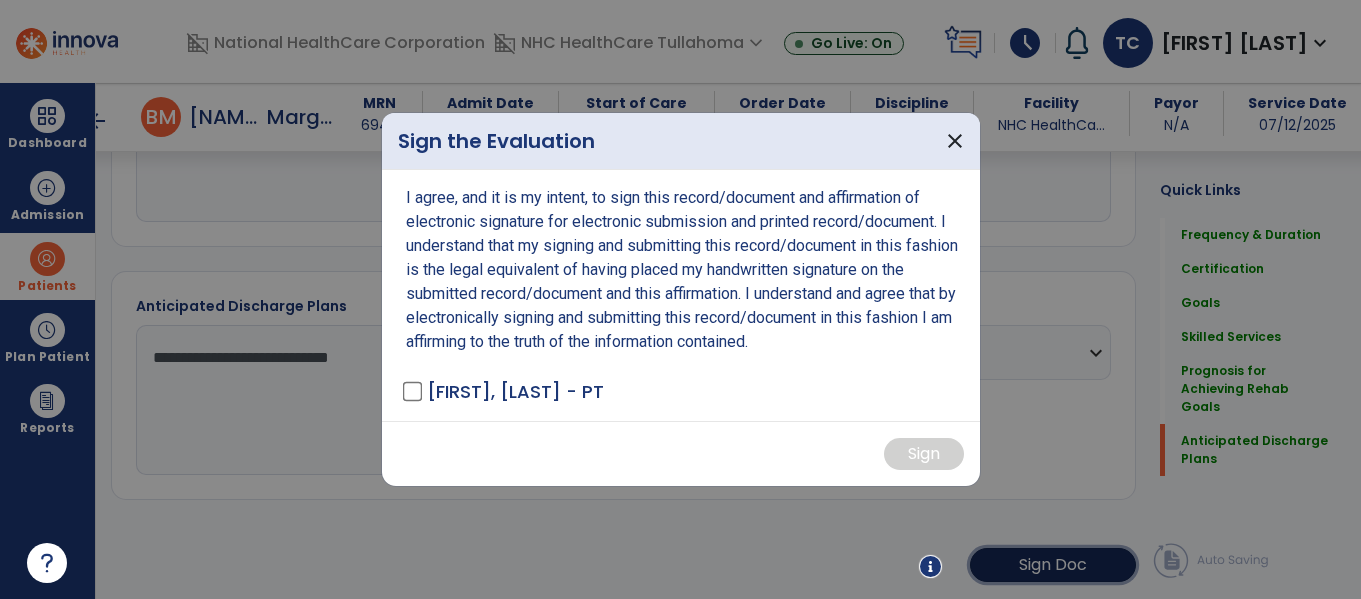 scroll, scrollTop: 1980, scrollLeft: 0, axis: vertical 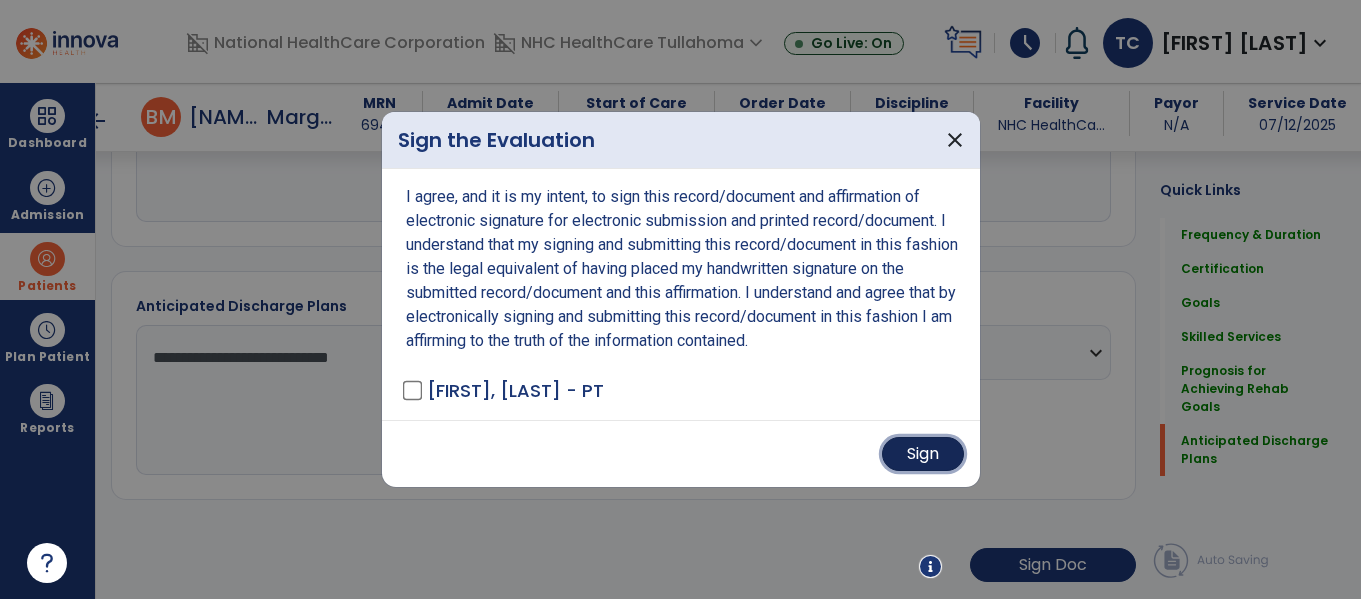 click on "Sign" at bounding box center (923, 454) 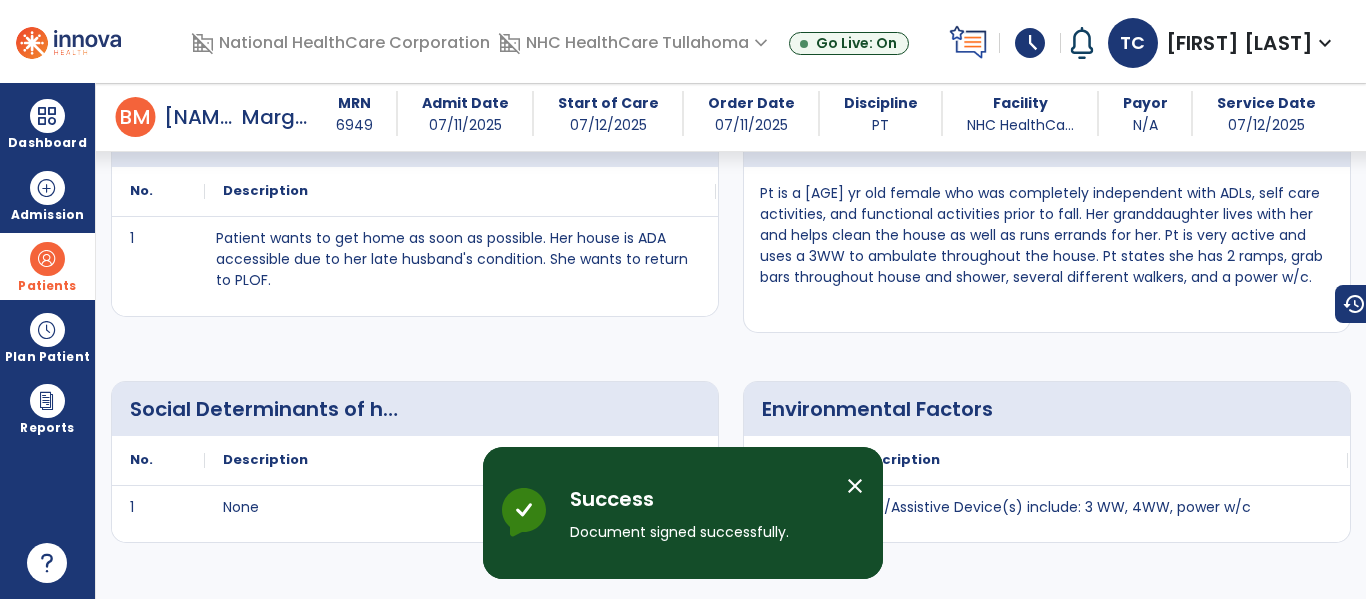 scroll, scrollTop: 2197, scrollLeft: 0, axis: vertical 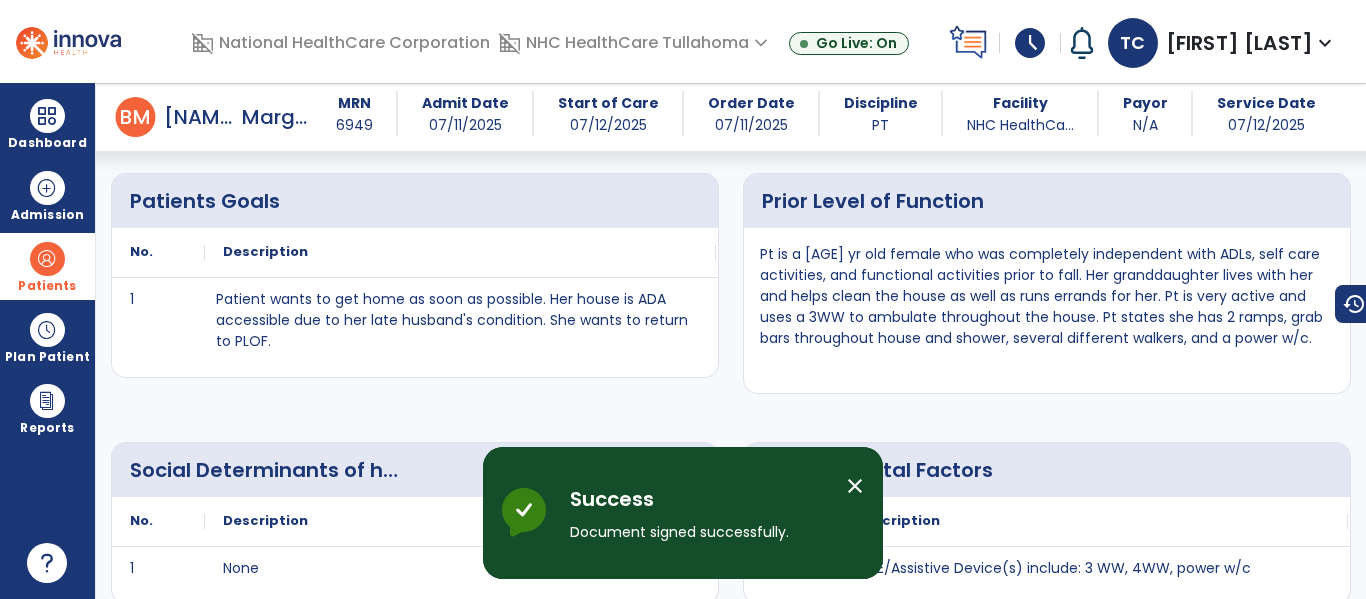 click on "Patients Goals" at bounding box center (415, 201) 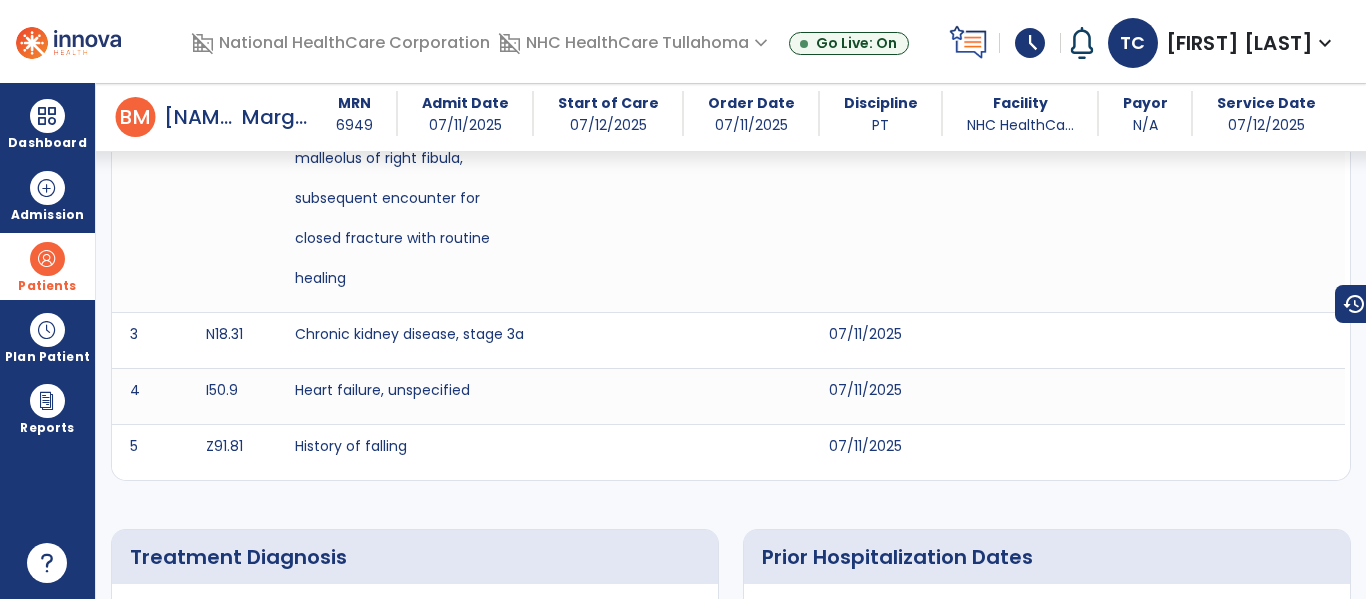 scroll, scrollTop: 0, scrollLeft: 0, axis: both 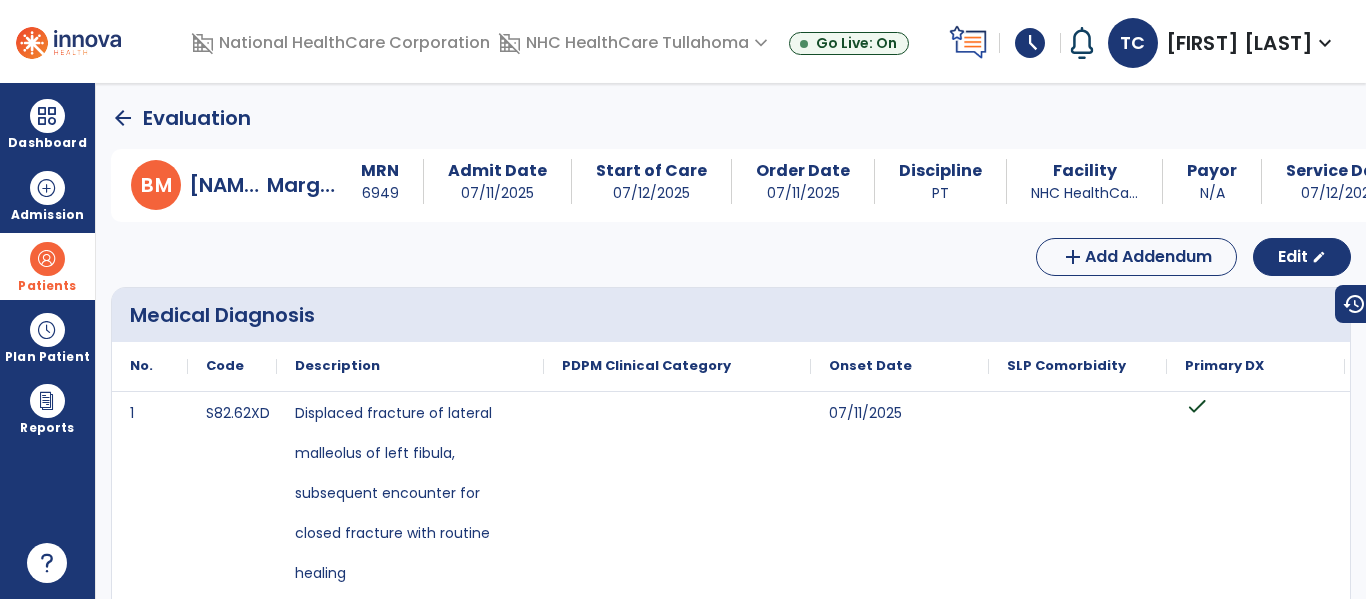 click on "arrow_back" 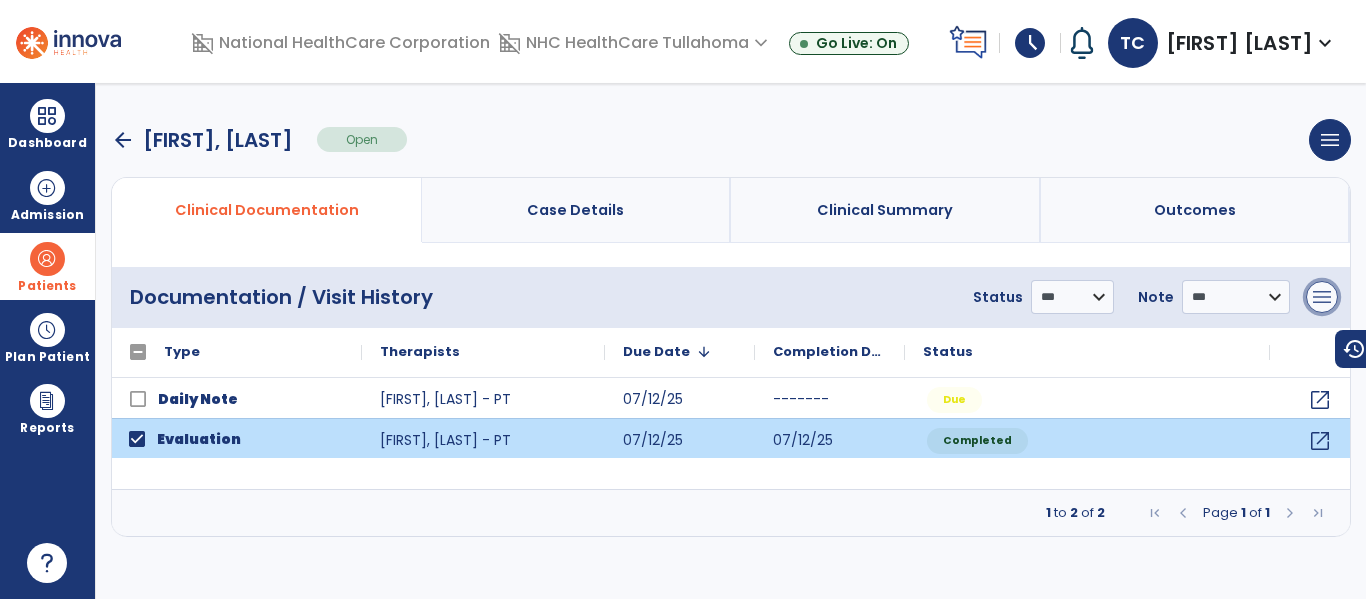click on "menu" at bounding box center (1322, 297) 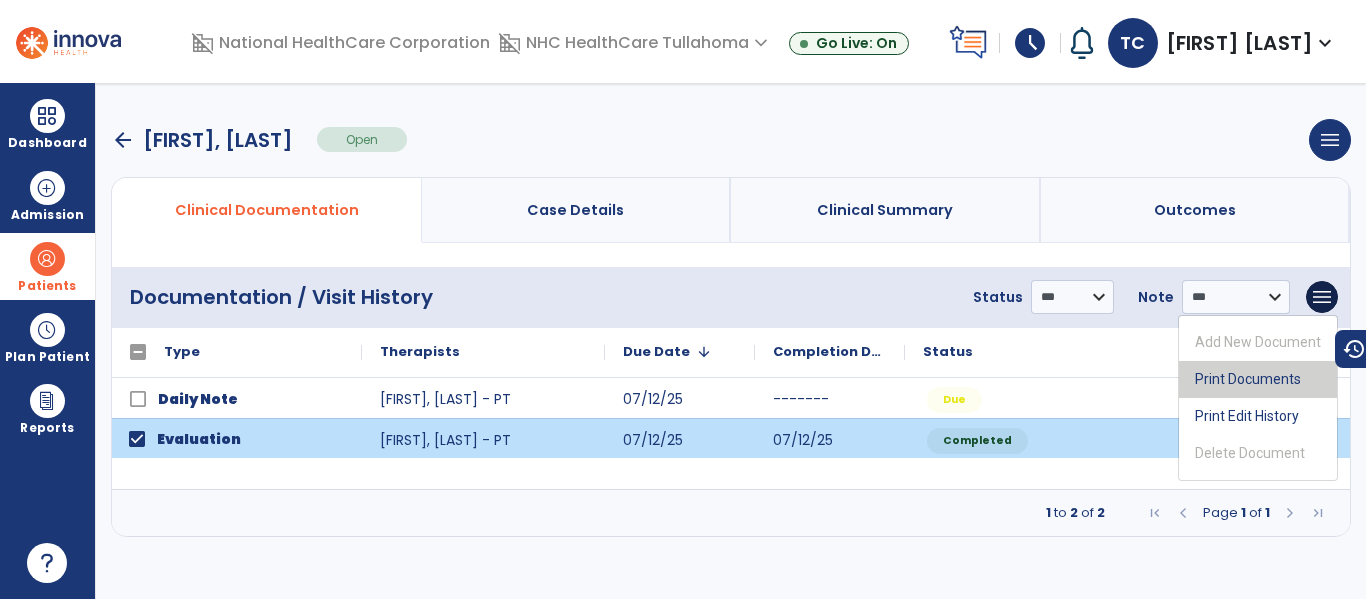click on "Print Documents" at bounding box center [1258, 379] 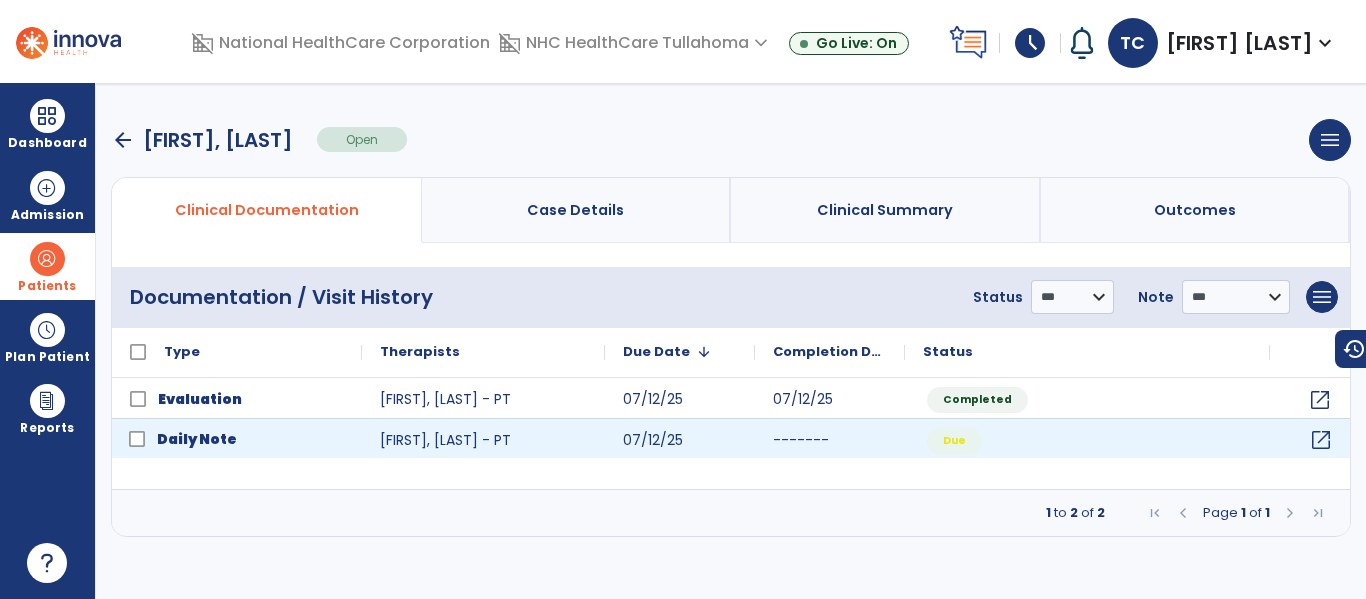 click on "open_in_new" 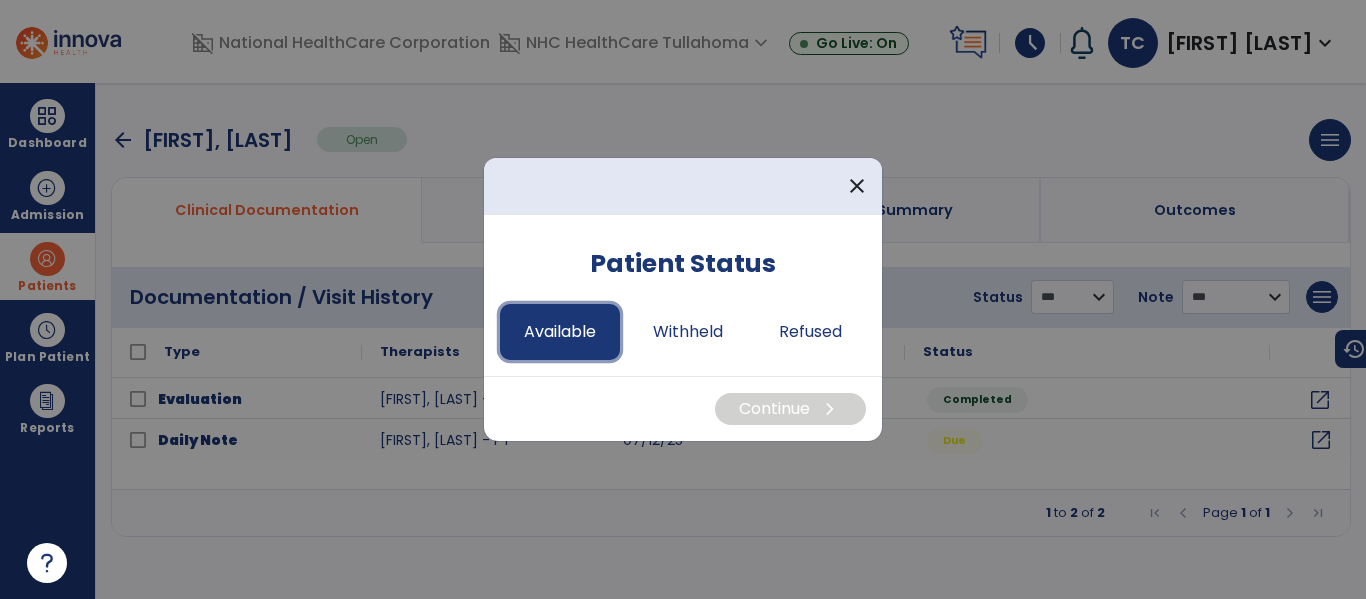 click on "Available" at bounding box center [560, 332] 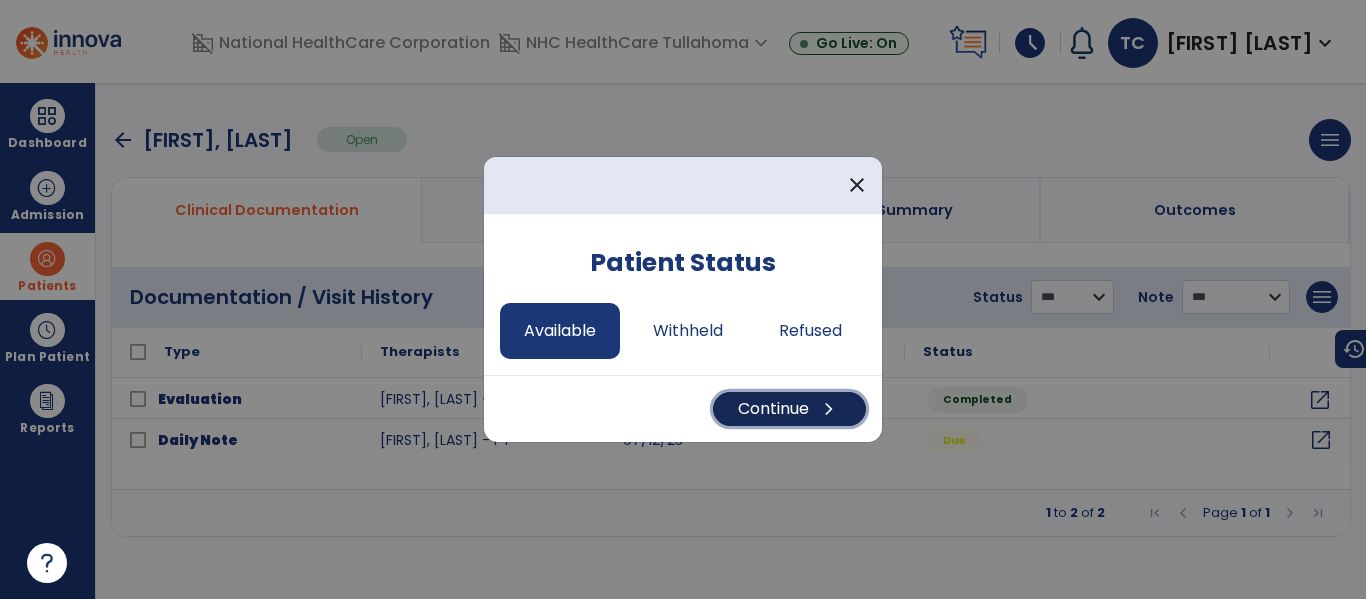 click on "Continue   chevron_right" at bounding box center [789, 409] 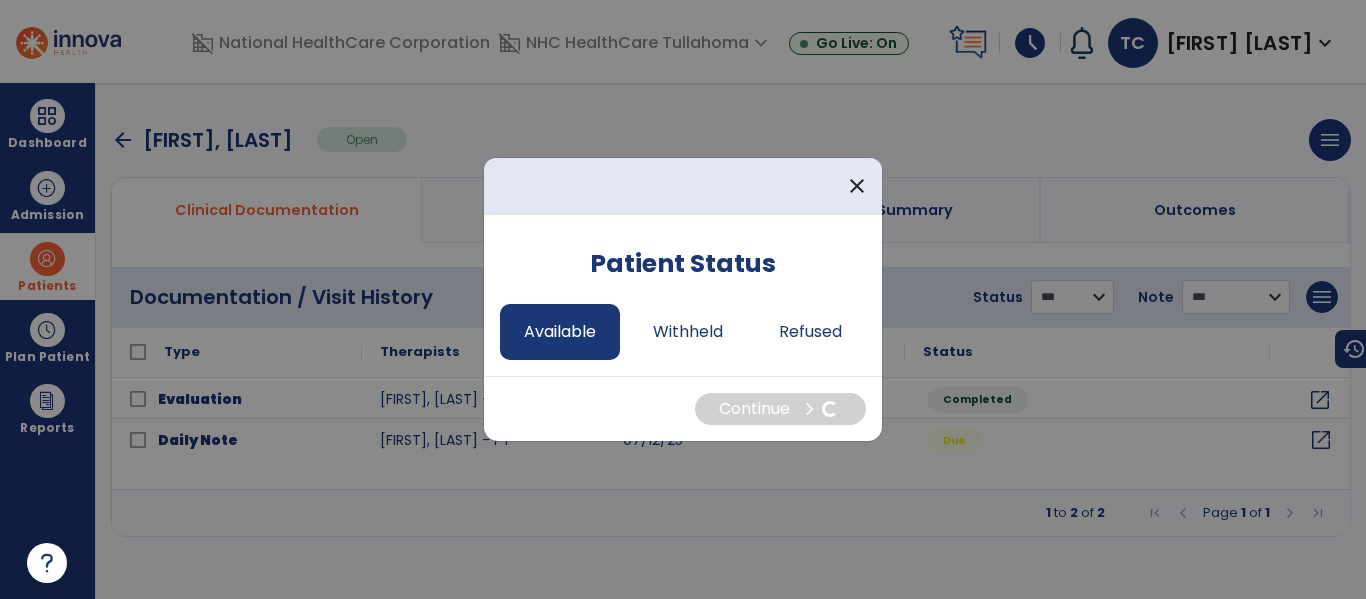 select on "*" 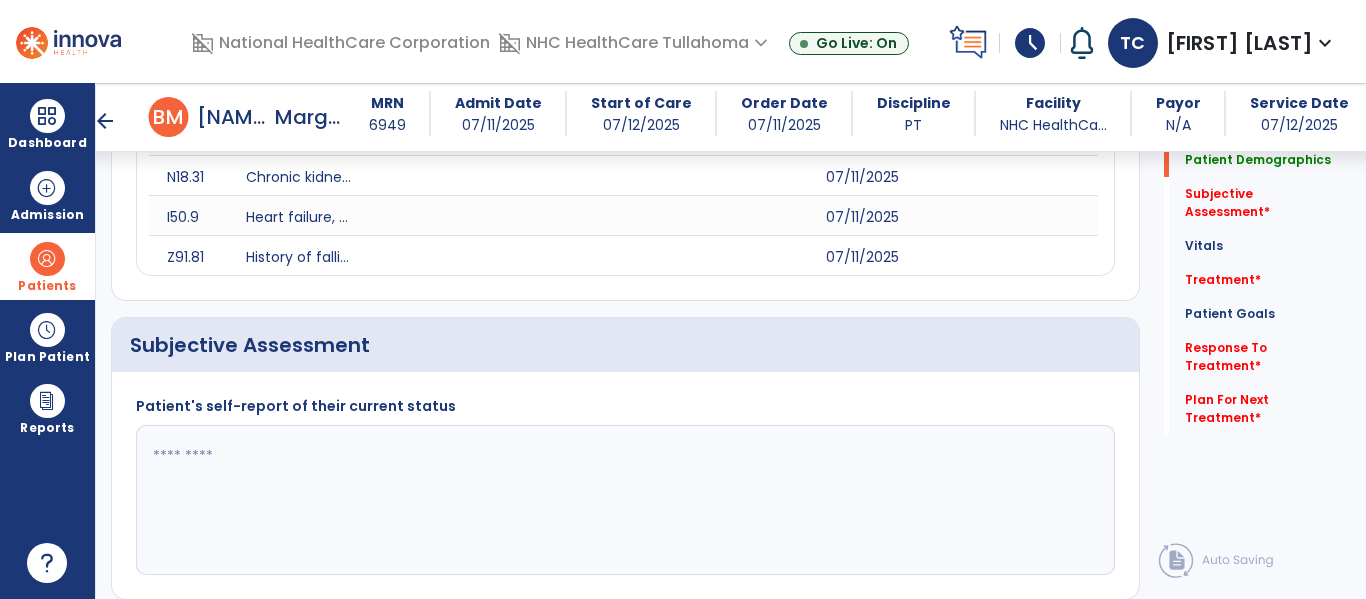 scroll, scrollTop: 475, scrollLeft: 0, axis: vertical 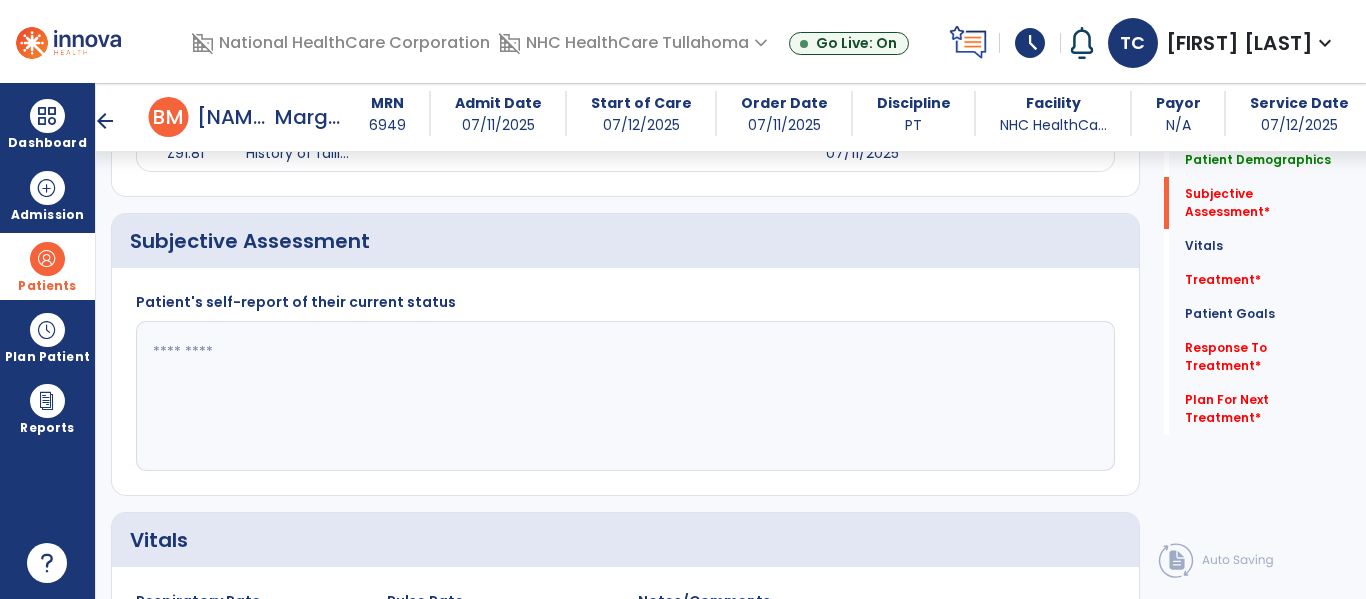 click 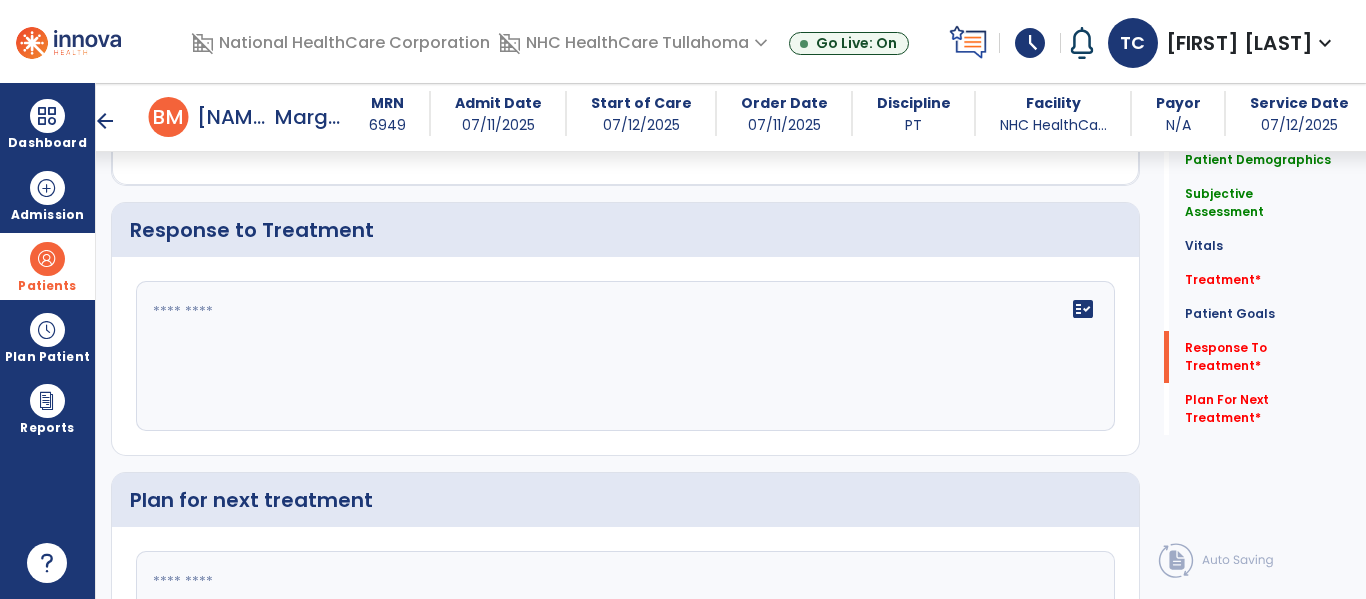 type on "**********" 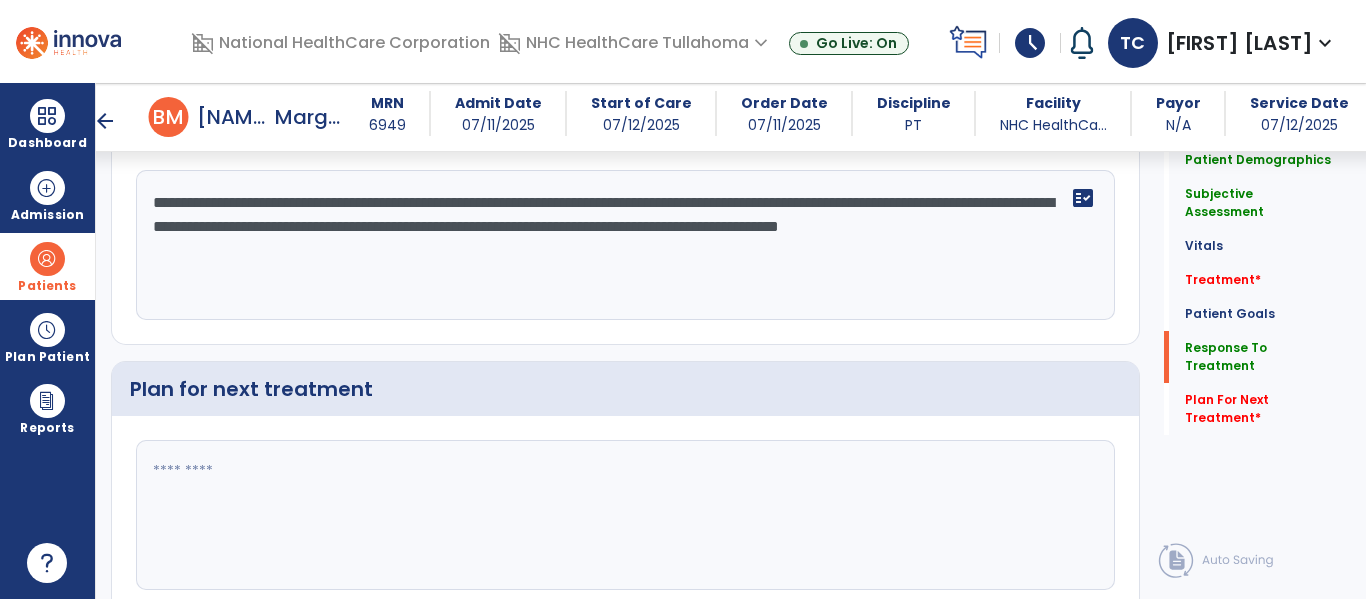 scroll, scrollTop: 2569, scrollLeft: 0, axis: vertical 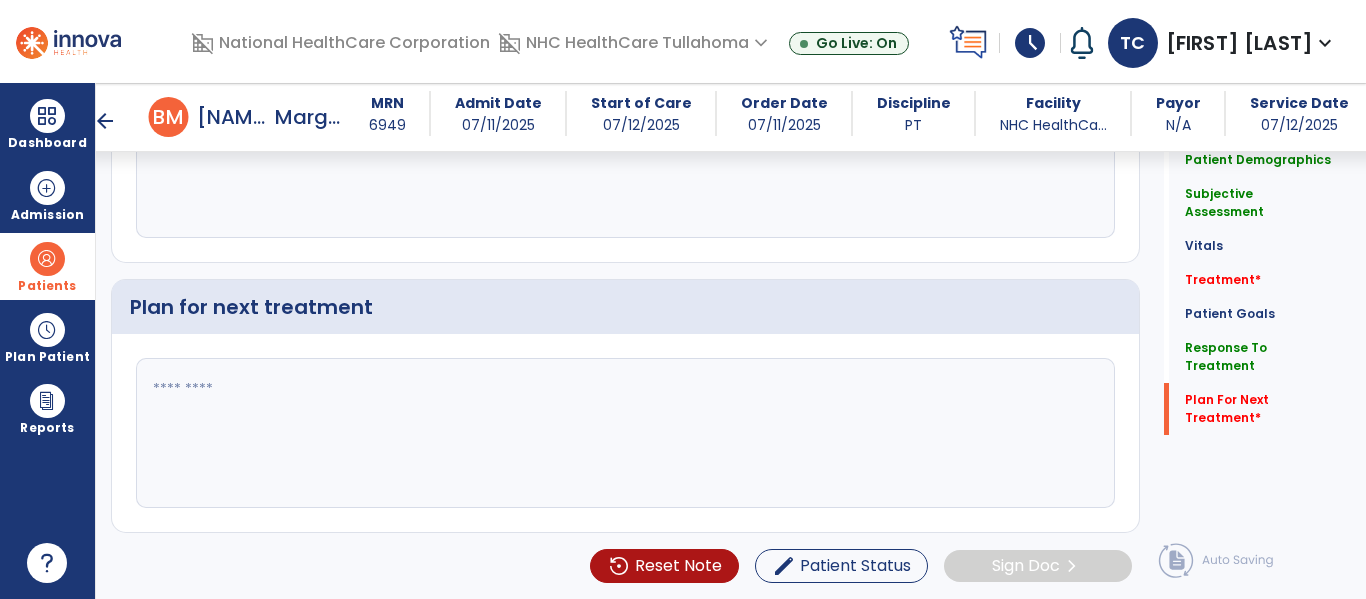type on "**********" 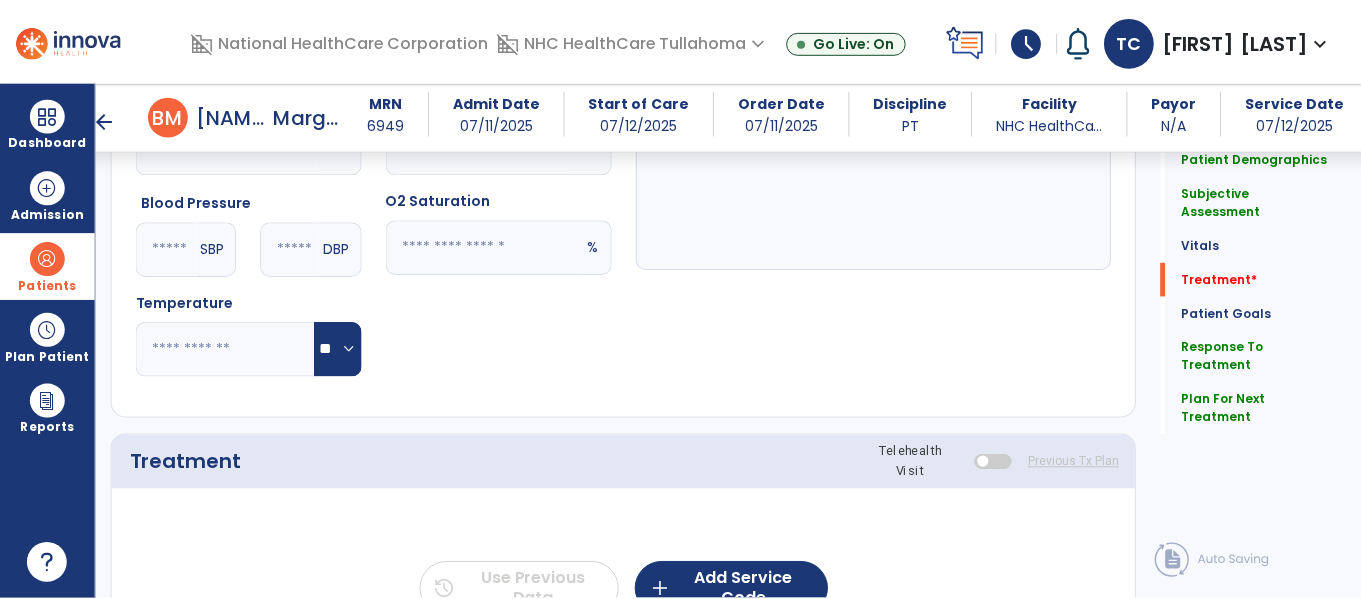 scroll, scrollTop: 1172, scrollLeft: 0, axis: vertical 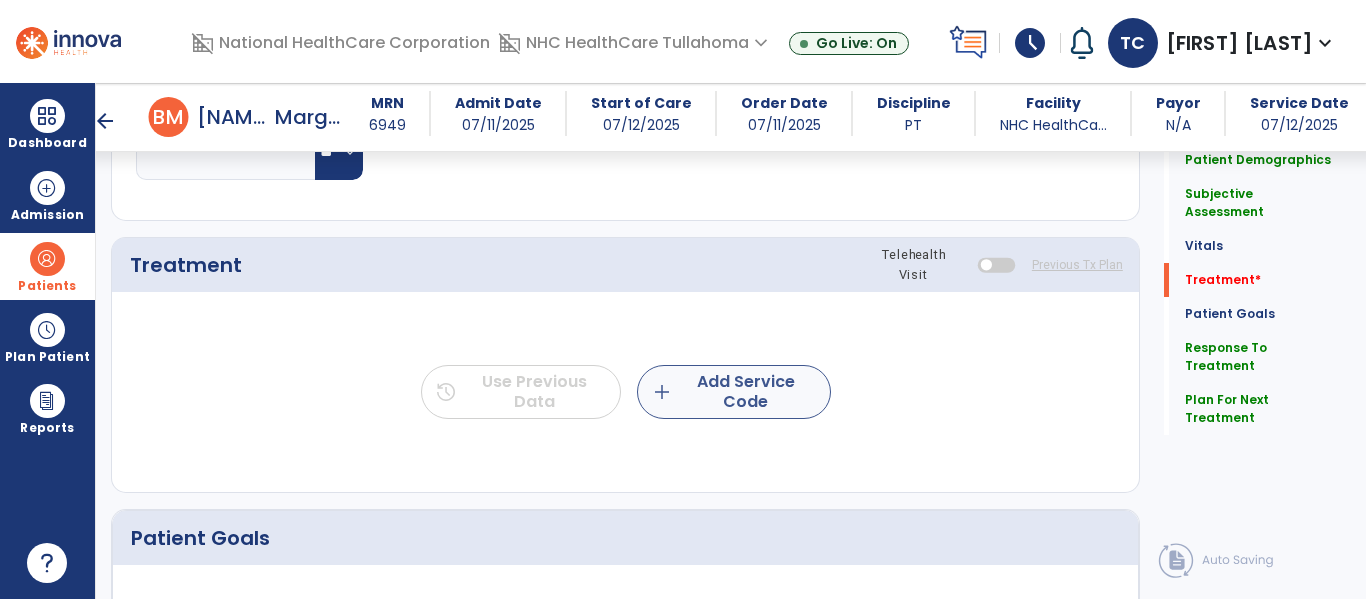type on "**********" 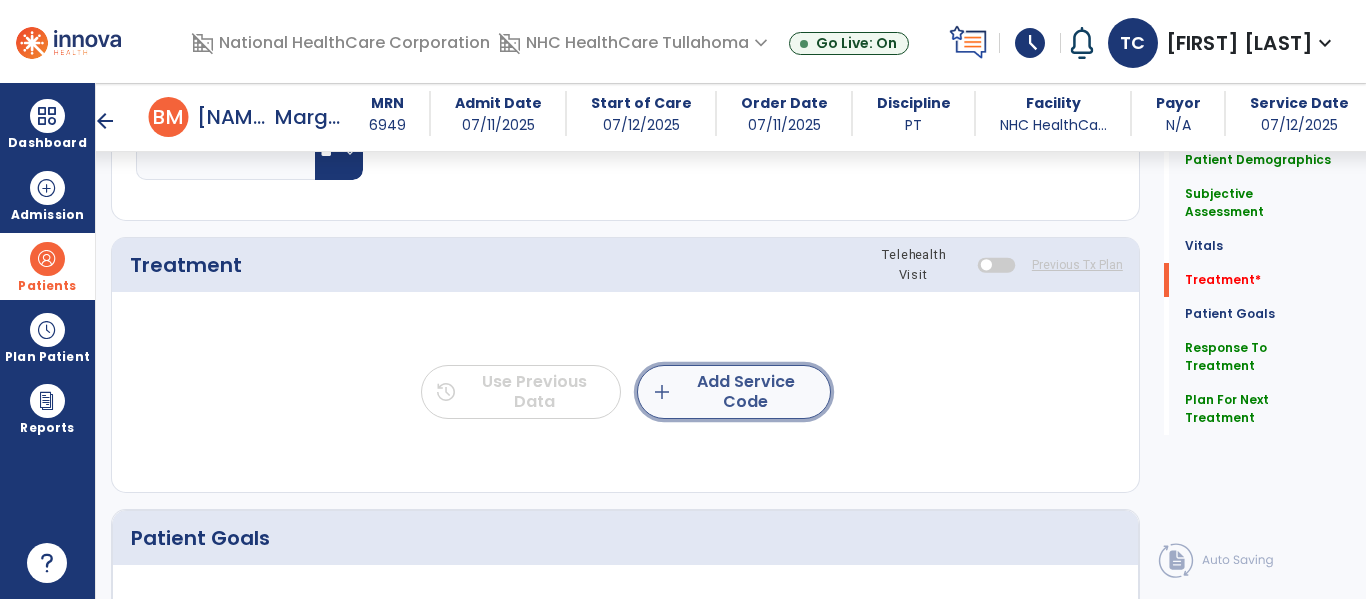 click on "add  Add Service Code" 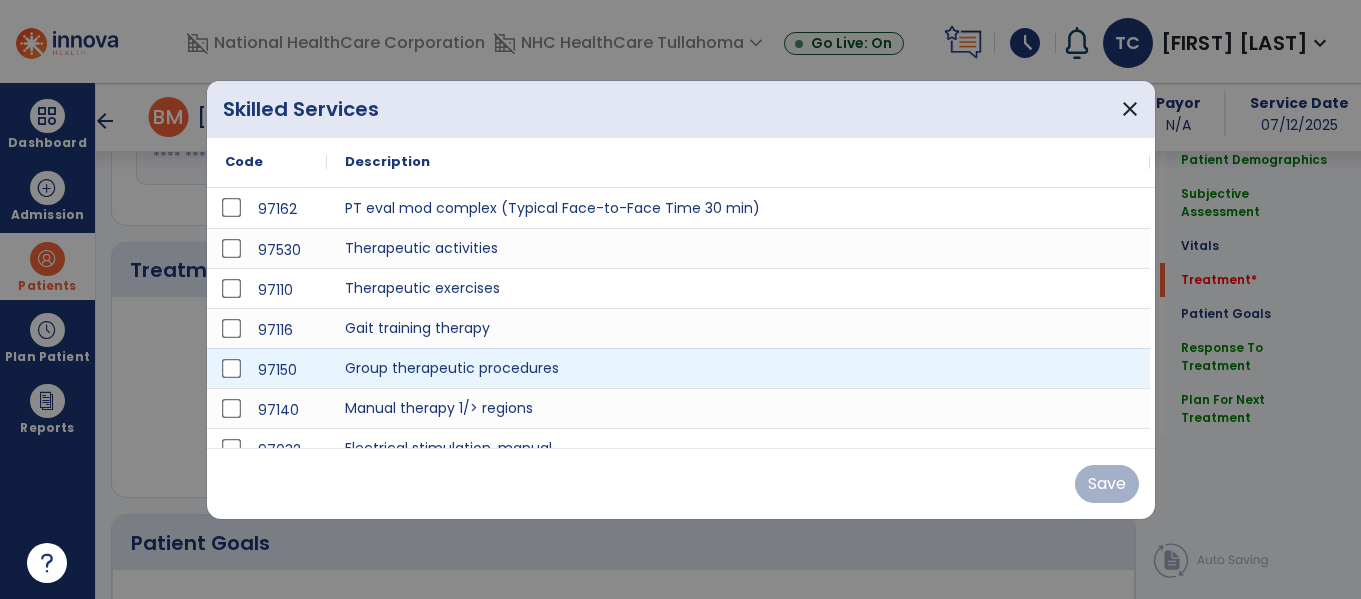 scroll, scrollTop: 1172, scrollLeft: 0, axis: vertical 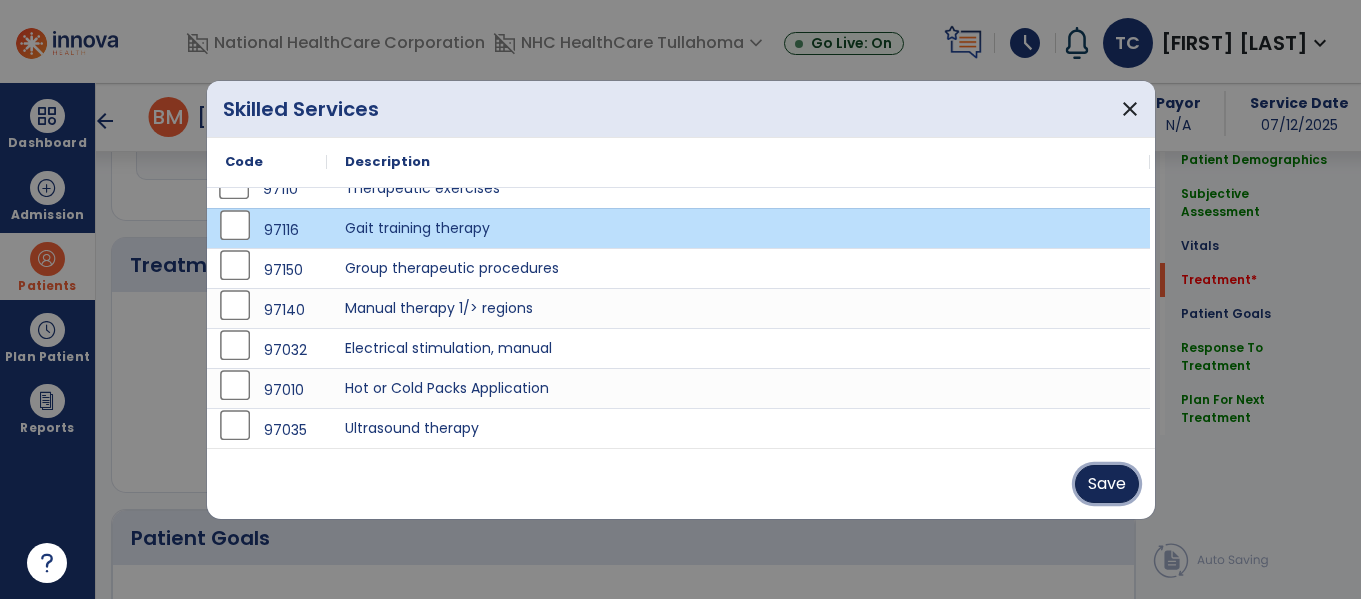 click on "Save" at bounding box center [1107, 484] 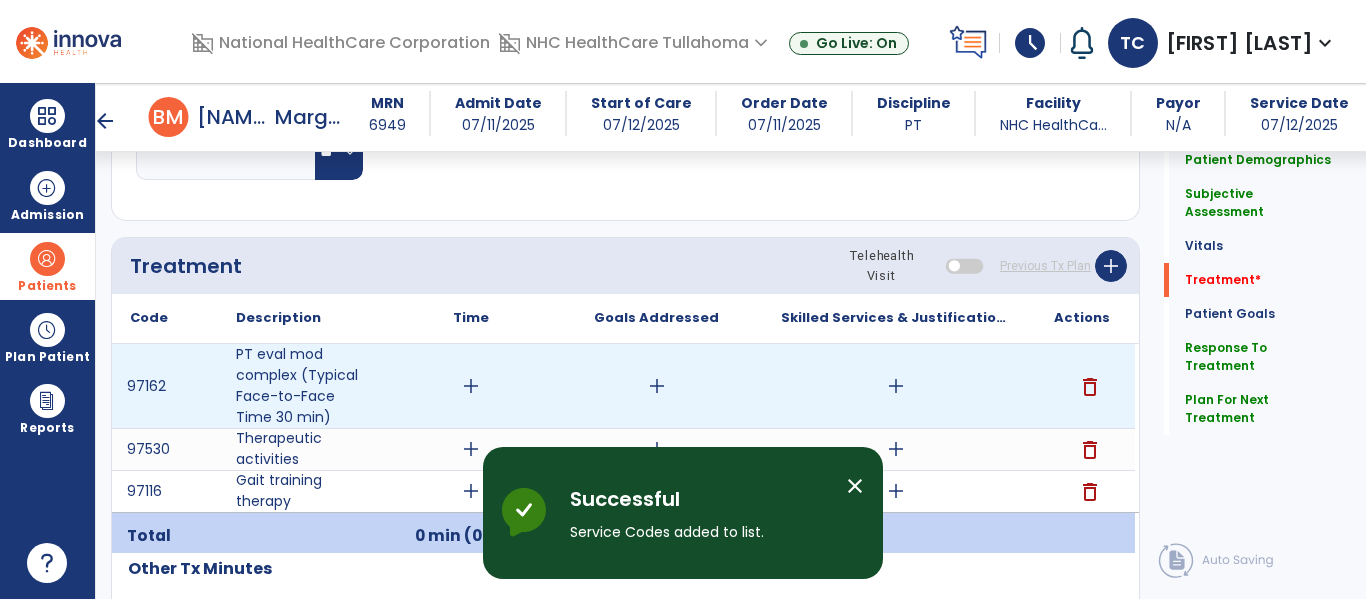 click on "add" at bounding box center (471, 386) 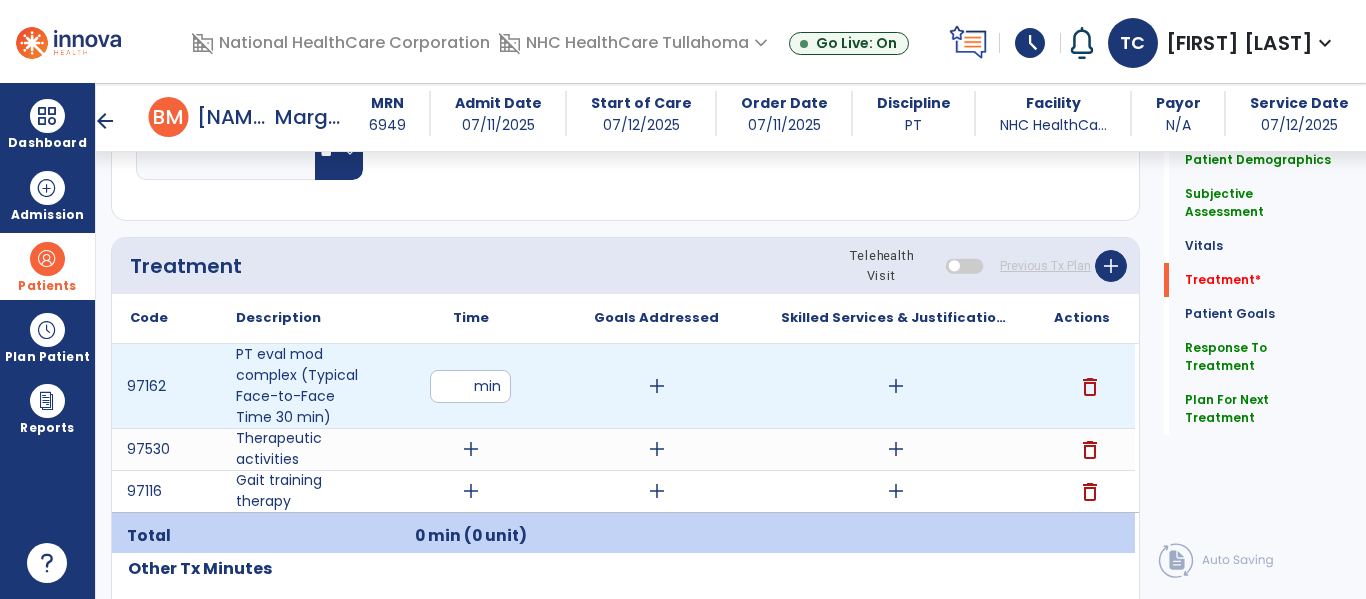 type on "**" 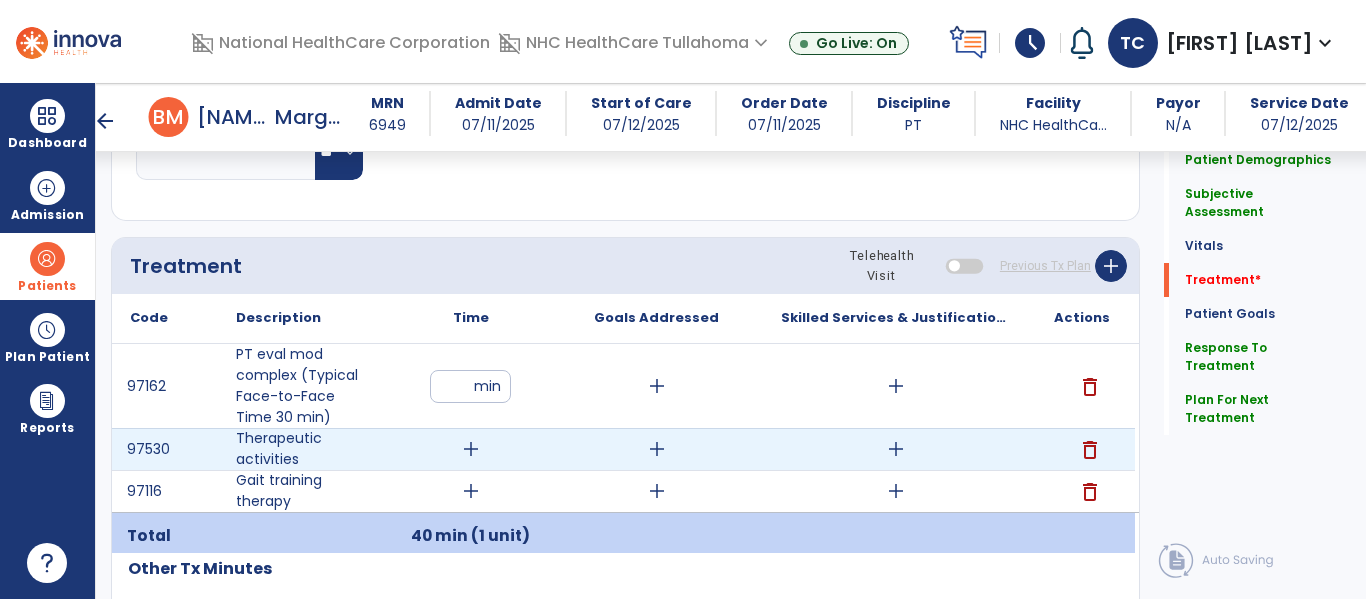 click on "add" at bounding box center [471, 449] 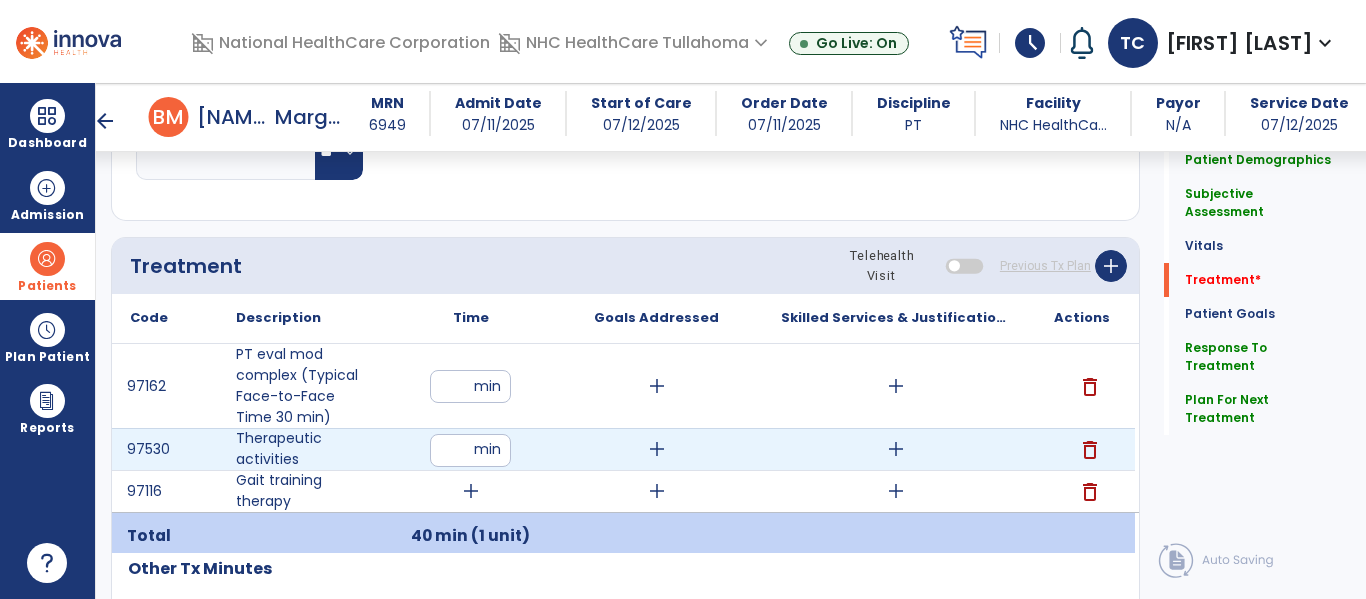 type on "*" 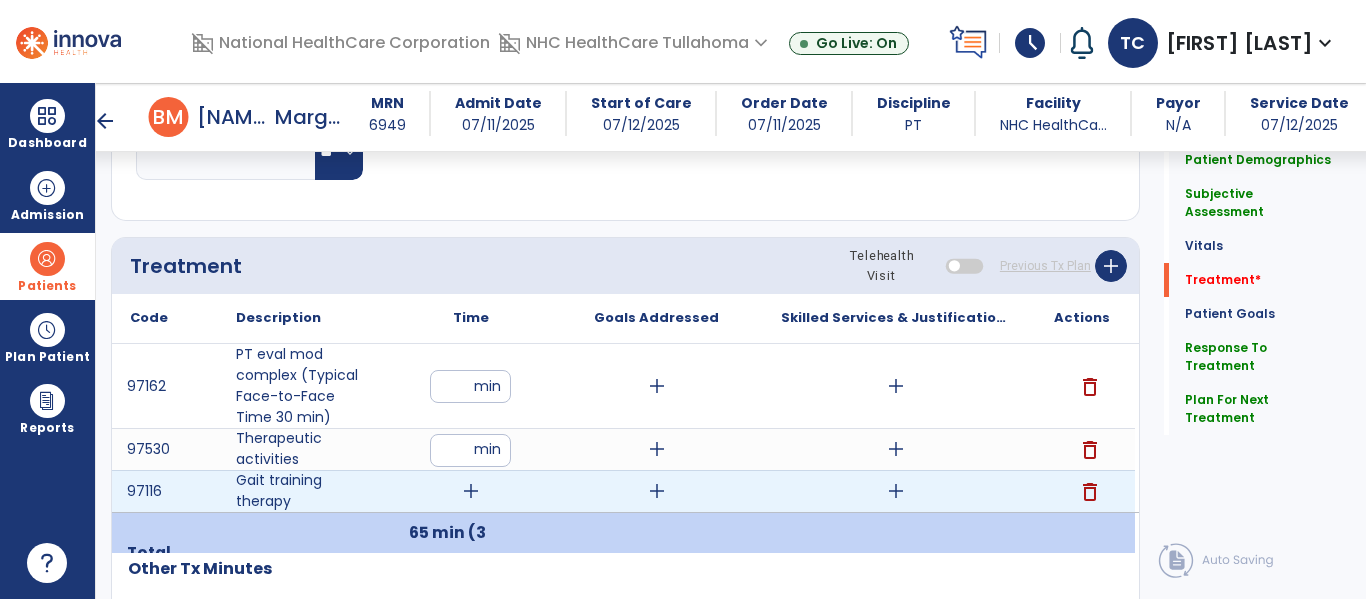 click on "add" at bounding box center (471, 491) 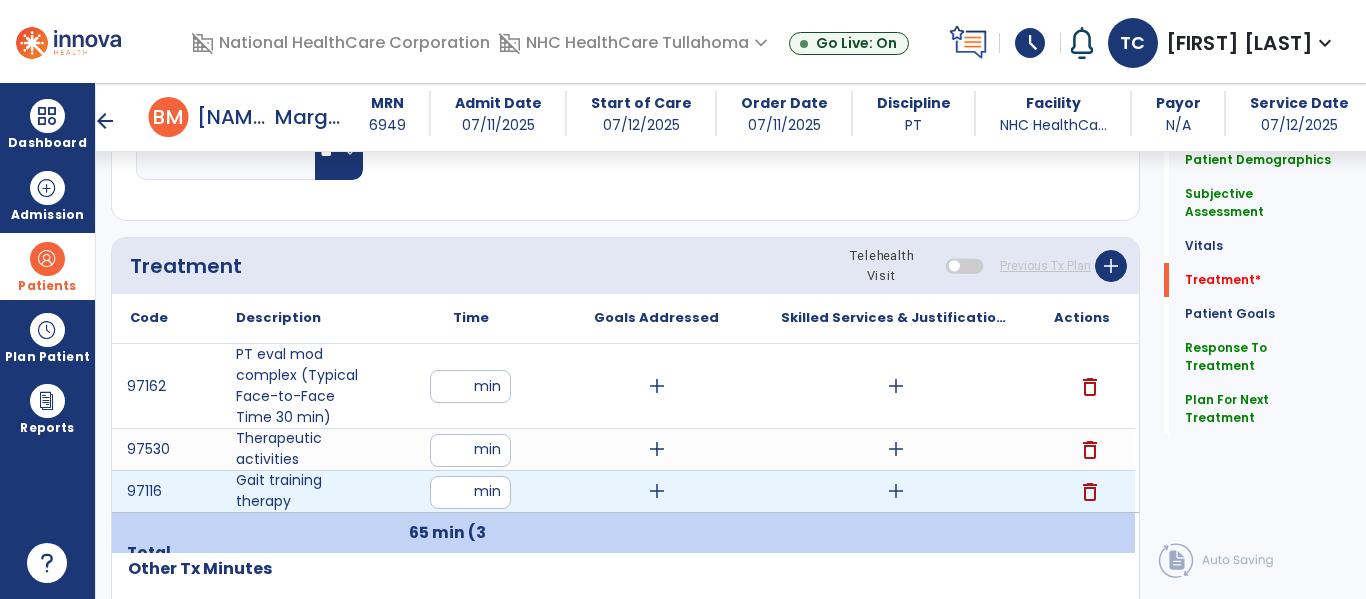 type on "**" 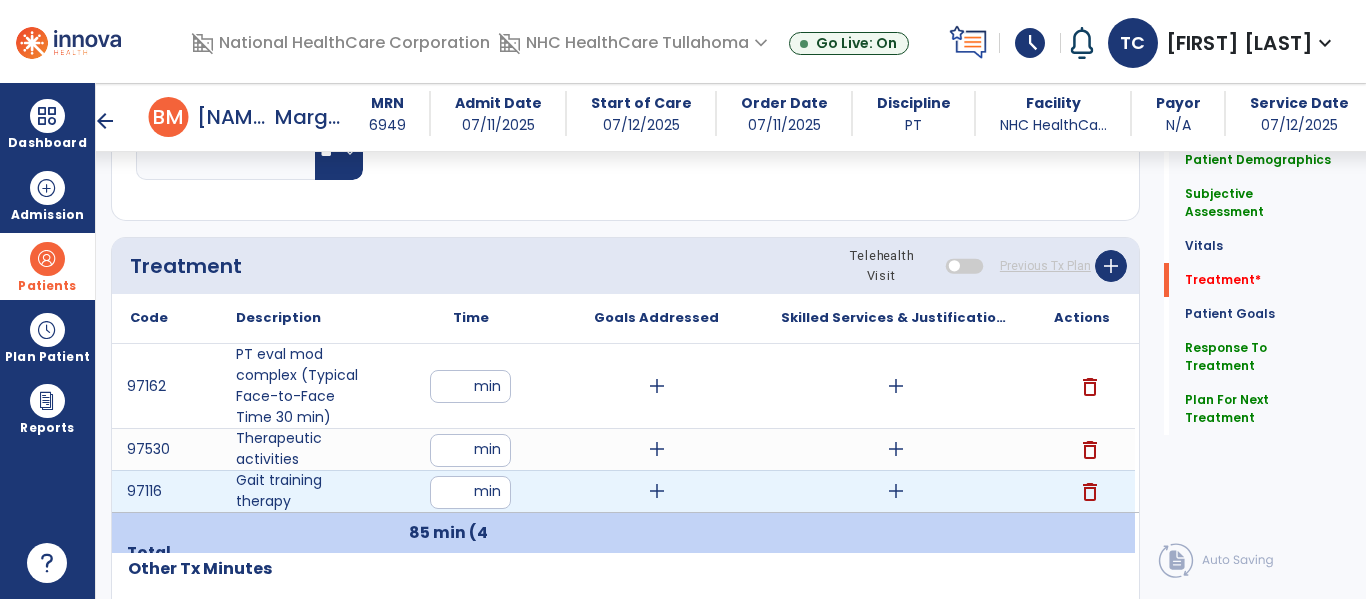 click on "**" at bounding box center [470, 492] 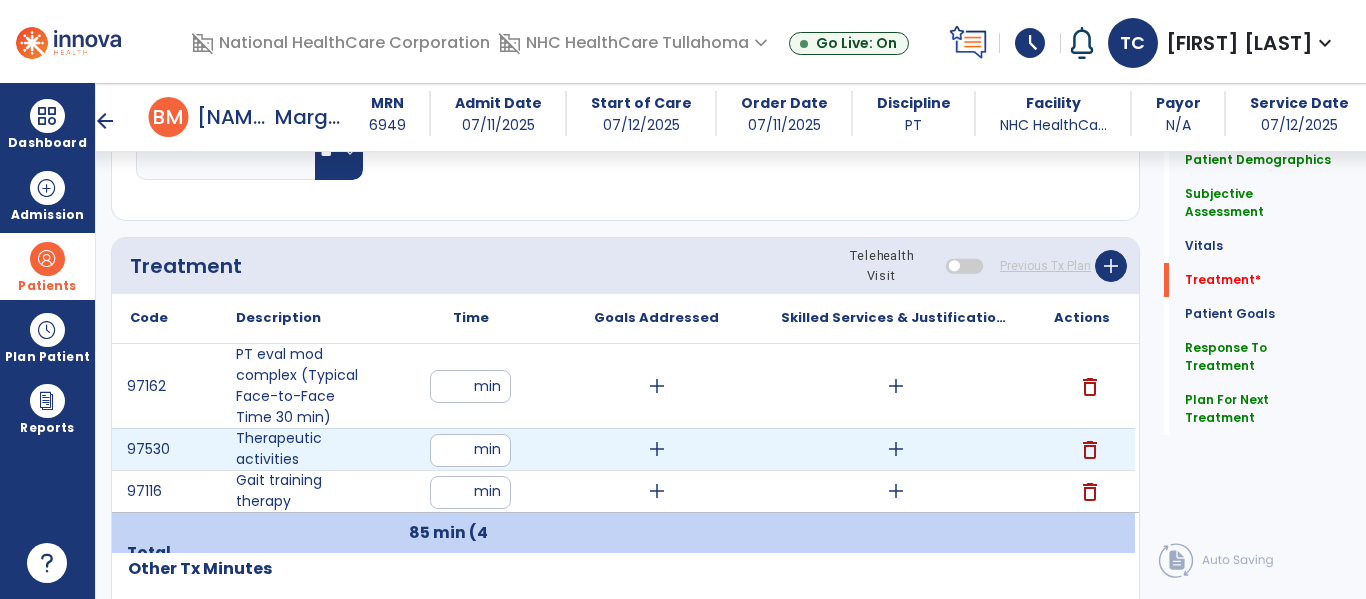 click on "**" at bounding box center [470, 450] 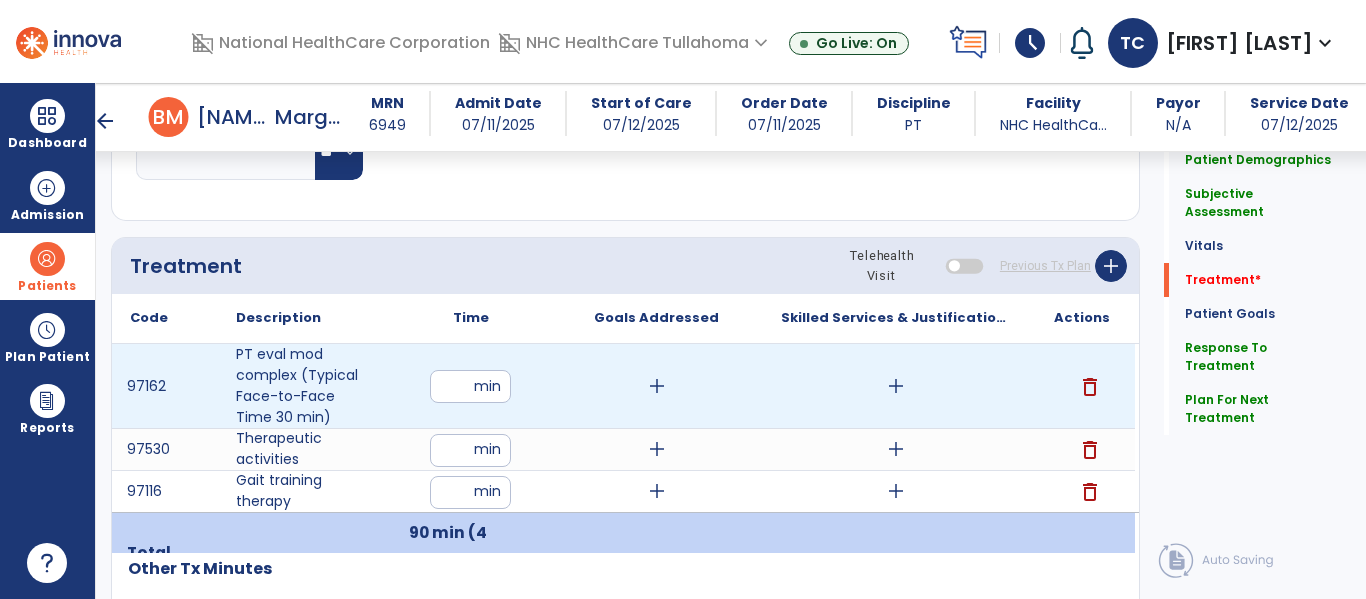 click on "add" at bounding box center (657, 386) 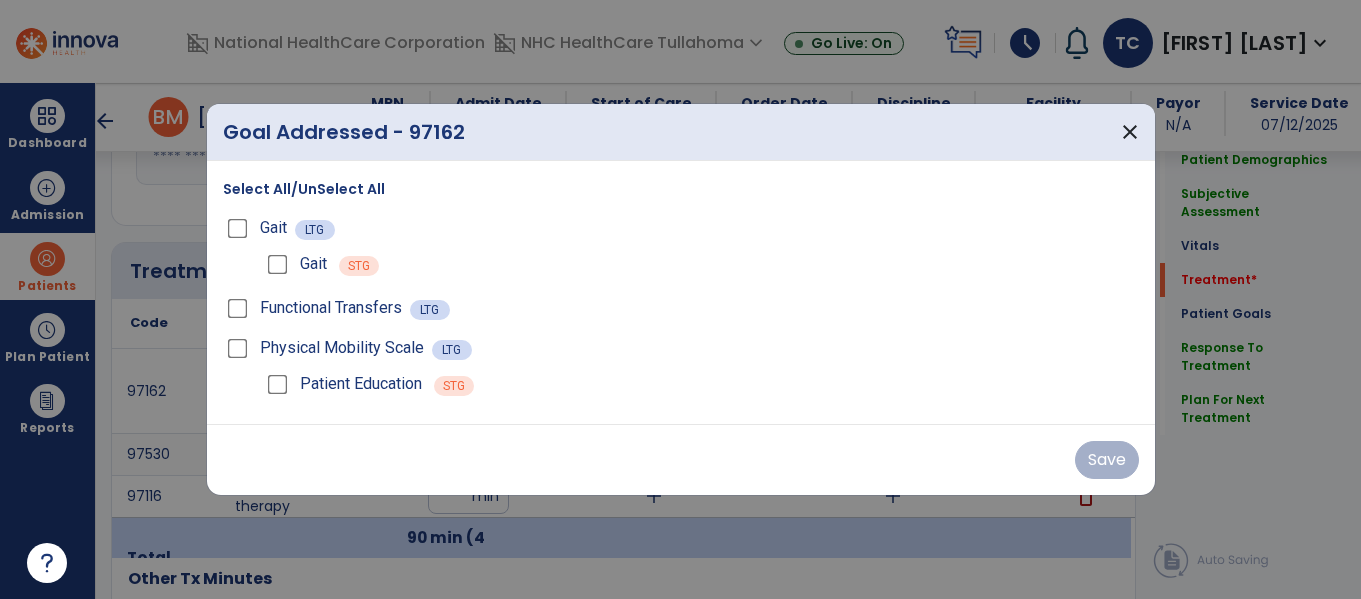 scroll, scrollTop: 1172, scrollLeft: 0, axis: vertical 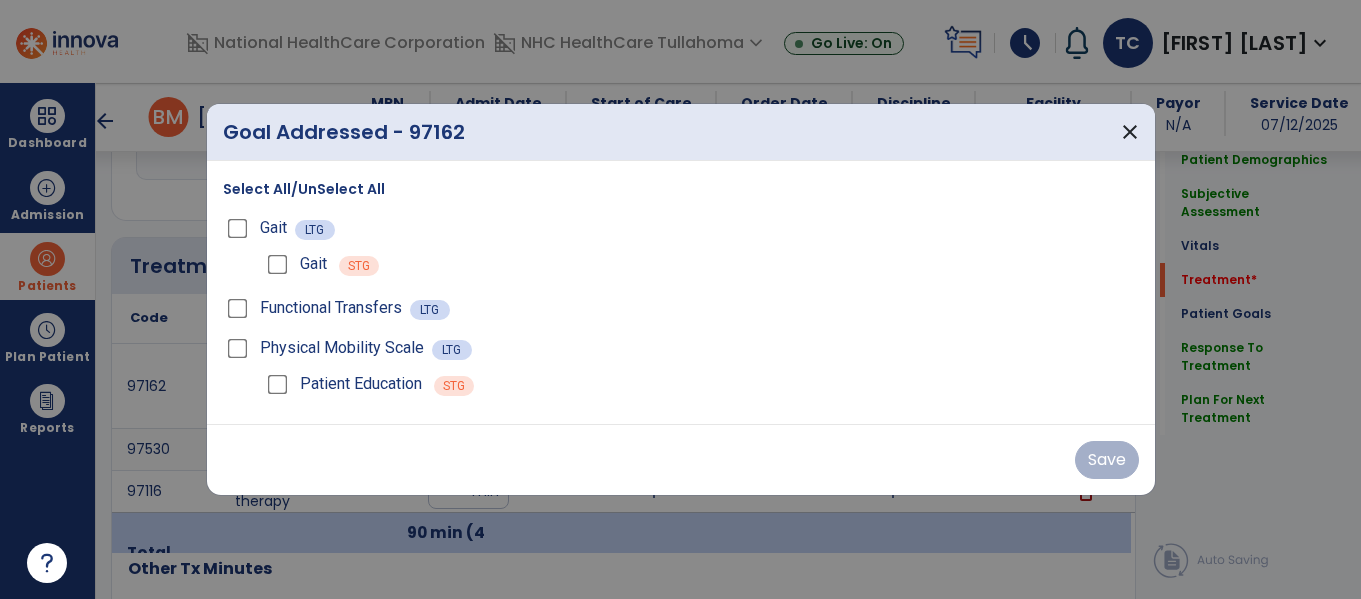click on "Select All/UnSelect All" at bounding box center [304, 189] 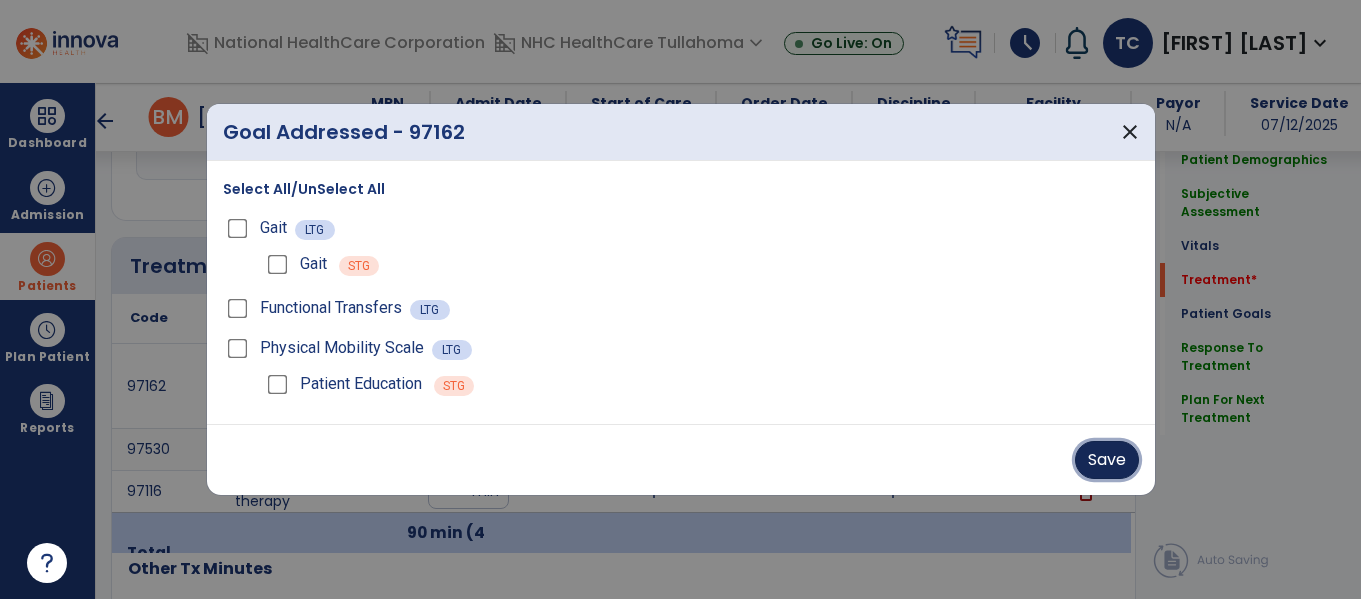 click on "Save" at bounding box center (1107, 460) 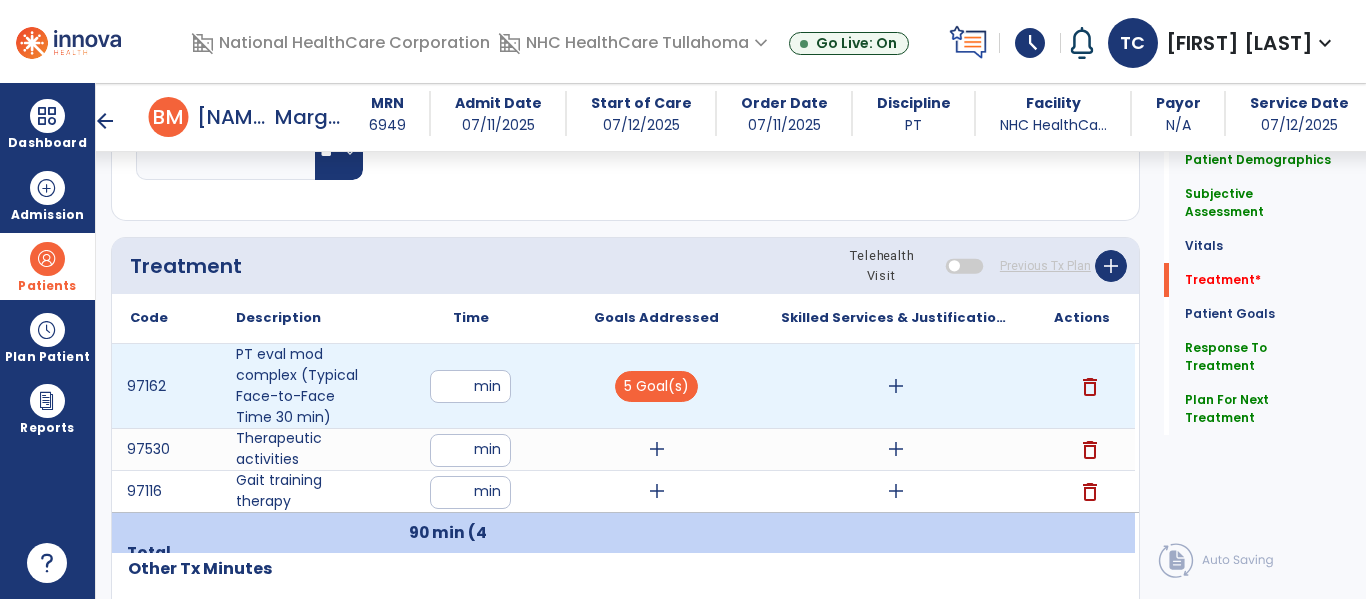 click on "add" at bounding box center (896, 386) 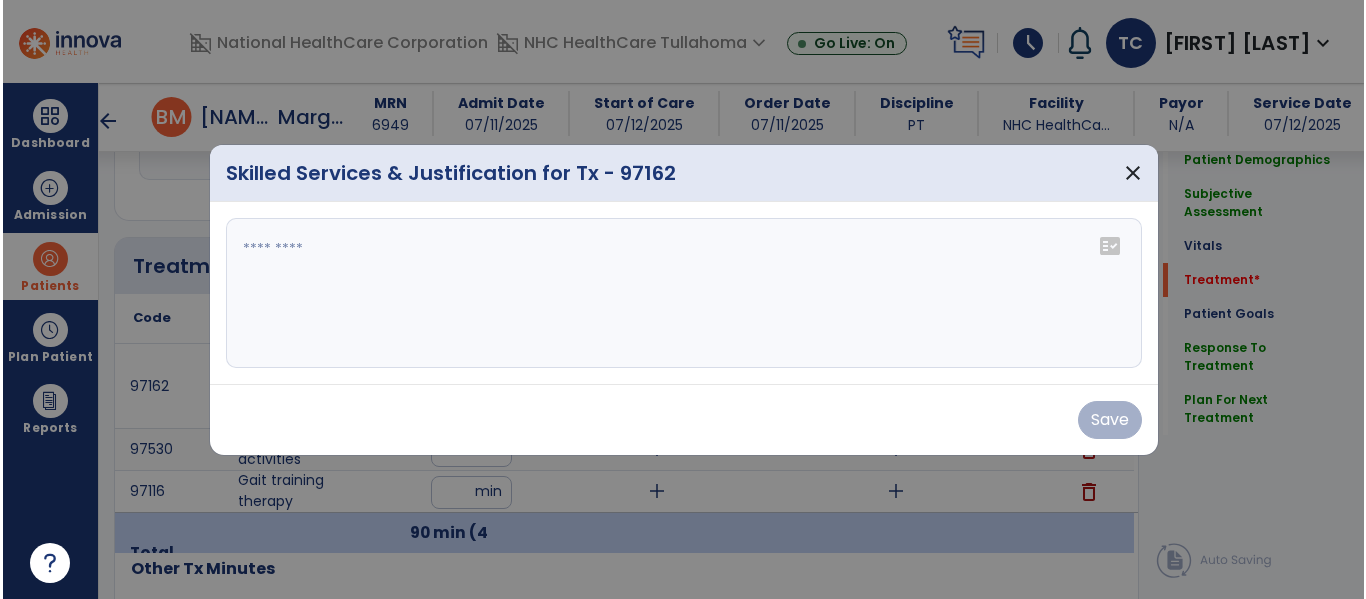scroll, scrollTop: 1172, scrollLeft: 0, axis: vertical 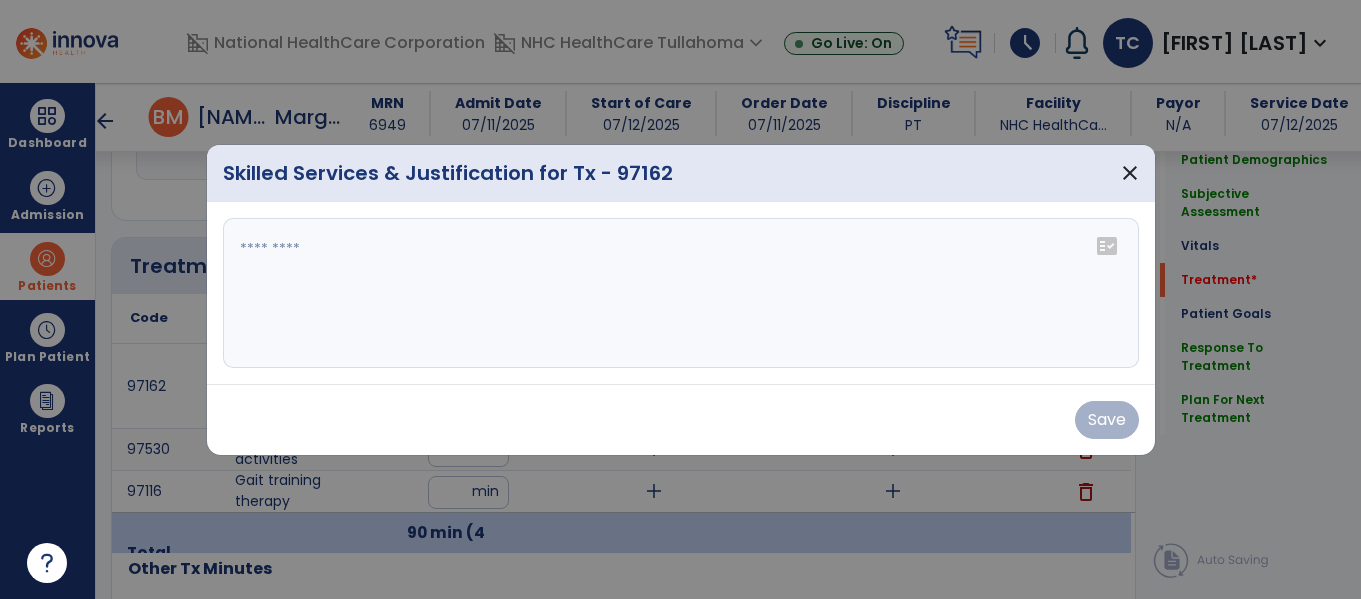 click at bounding box center [681, 293] 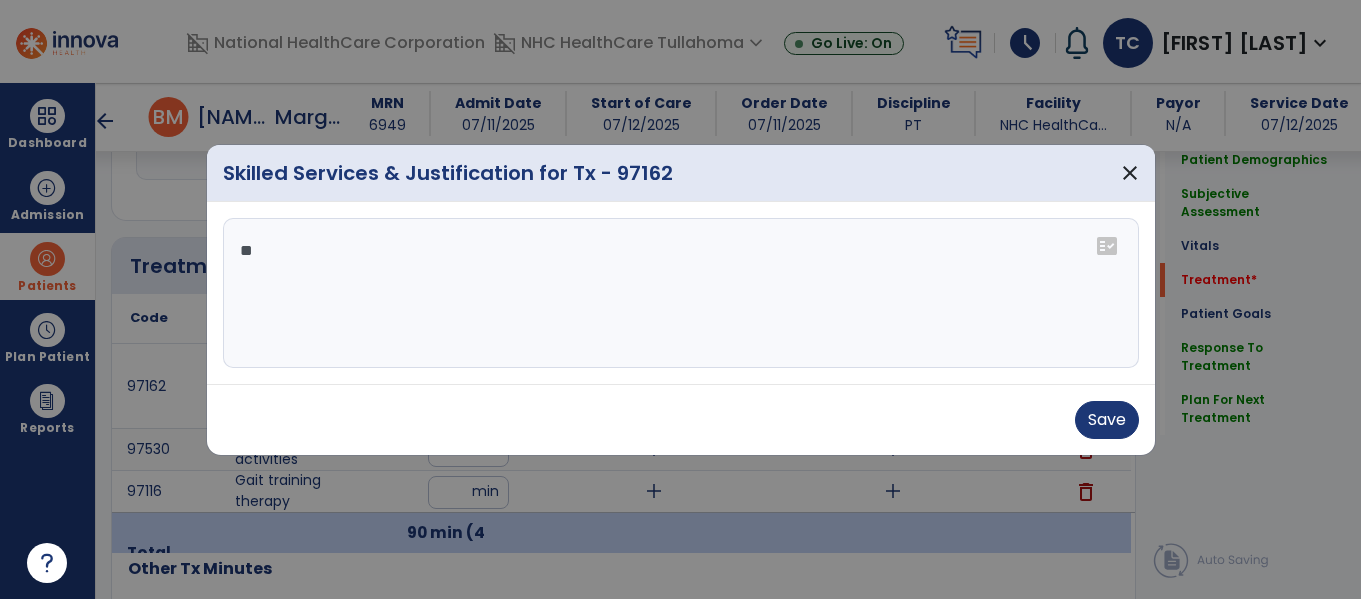 type on "*" 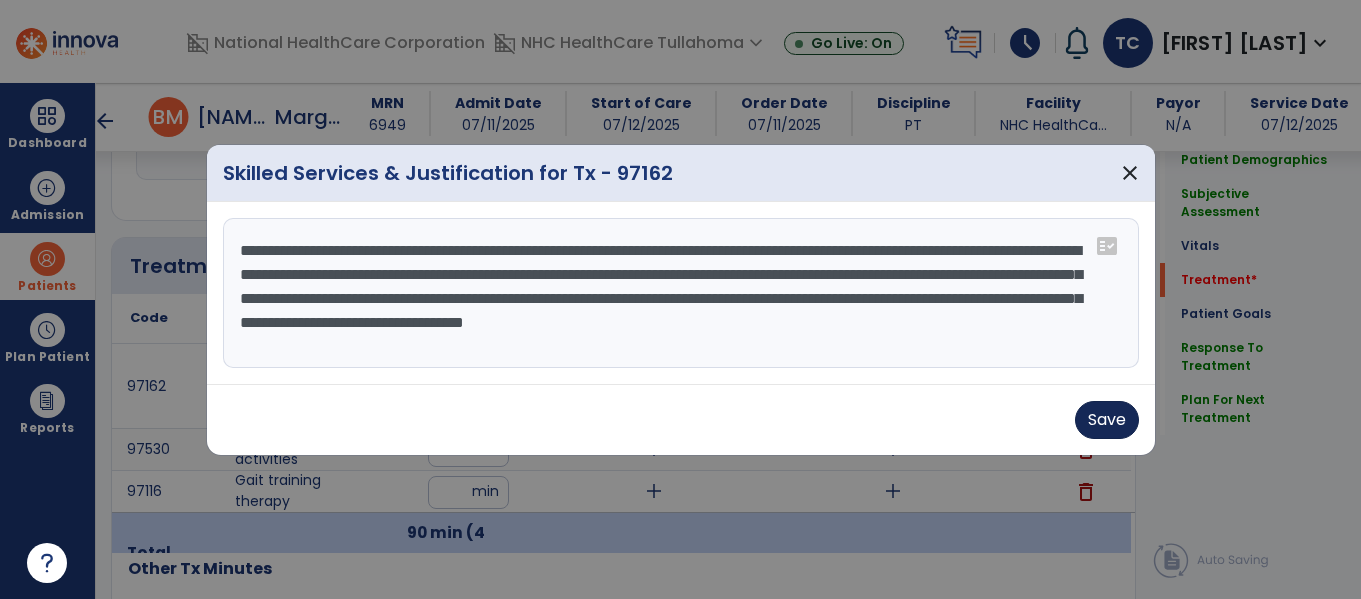 type on "**********" 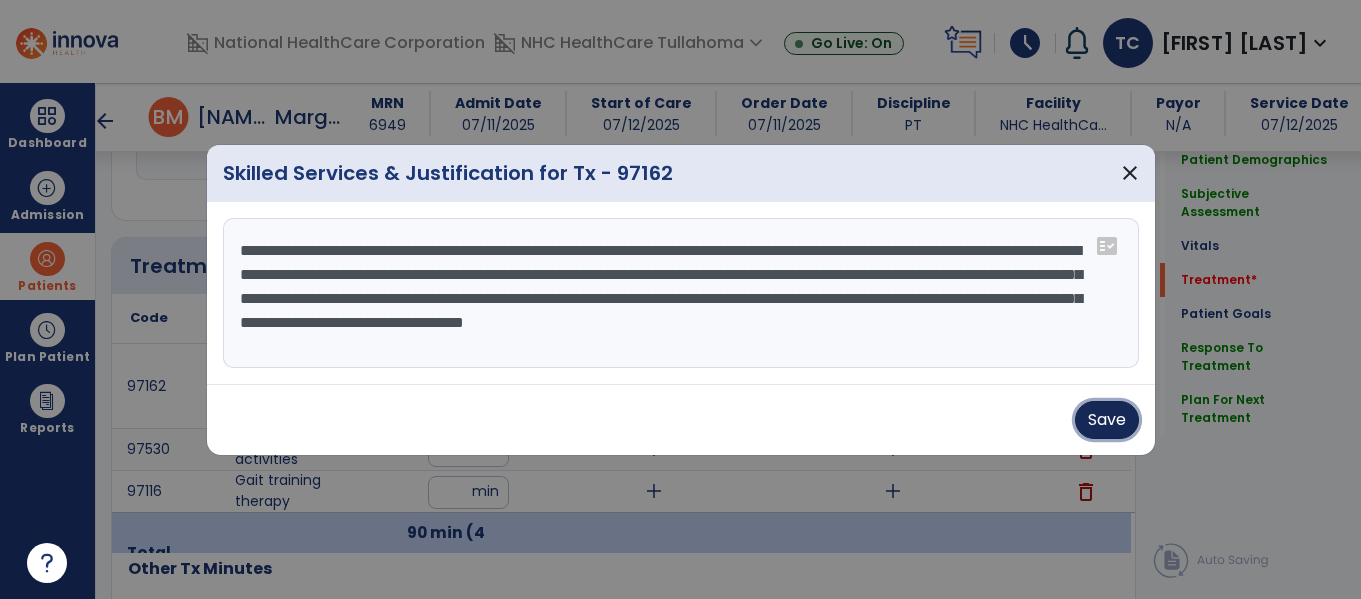click on "Save" at bounding box center [1107, 420] 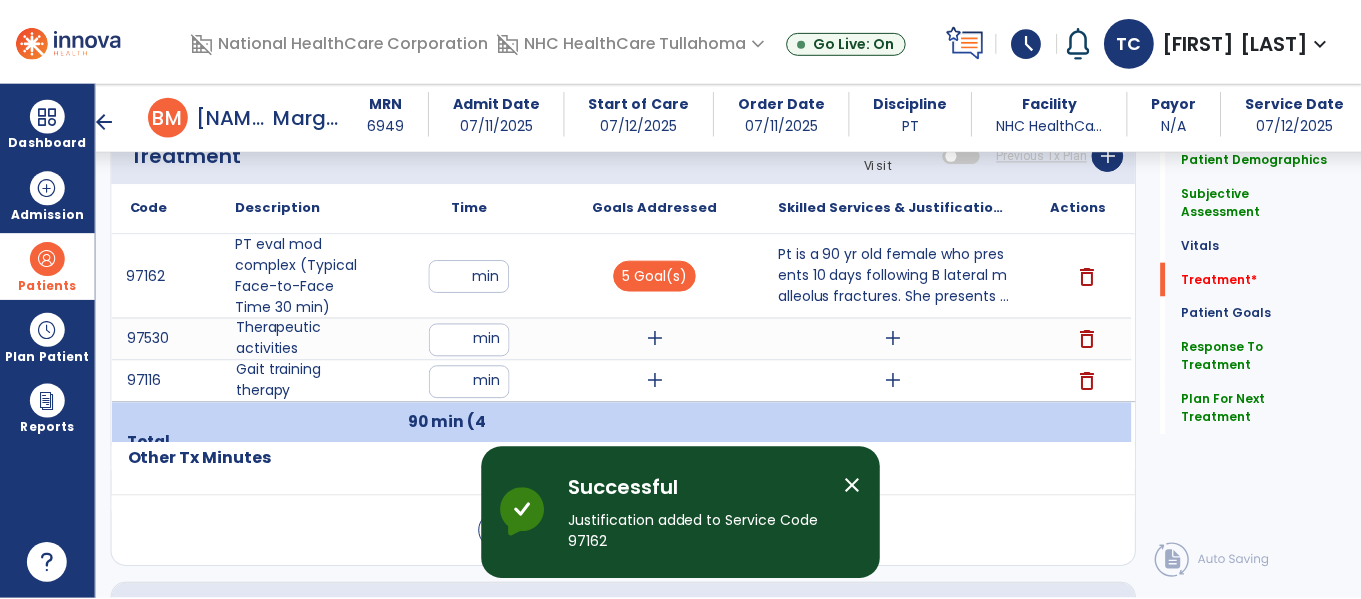 scroll, scrollTop: 1283, scrollLeft: 0, axis: vertical 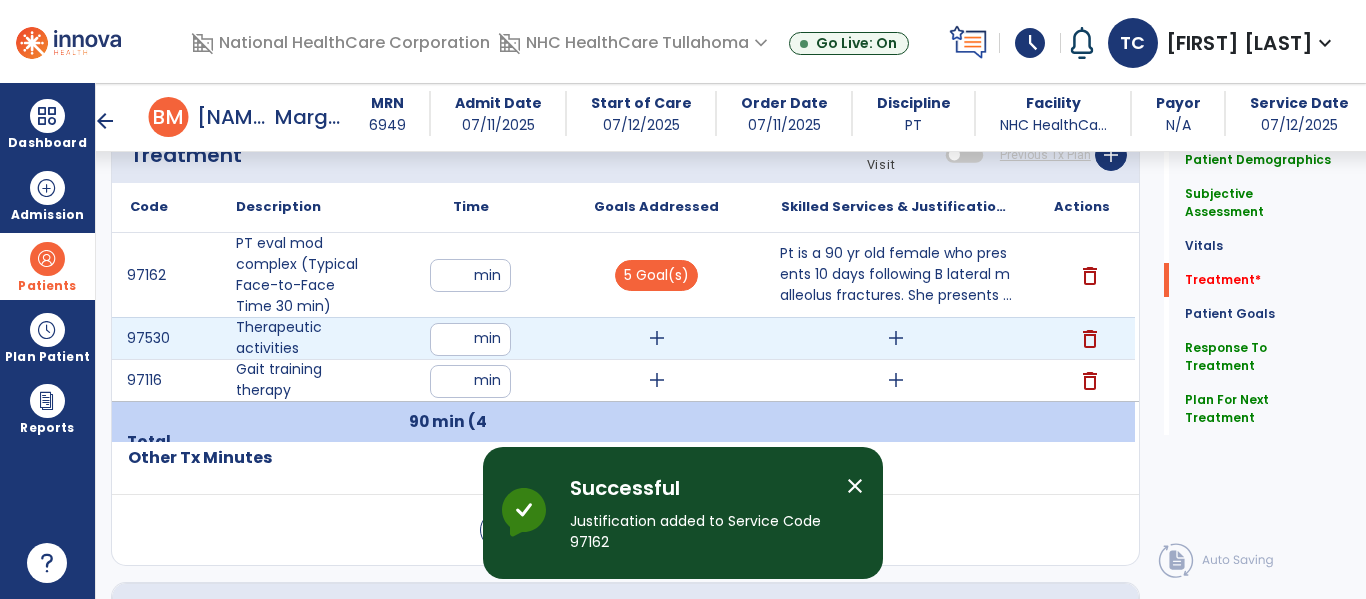 click on "add" at bounding box center [896, 338] 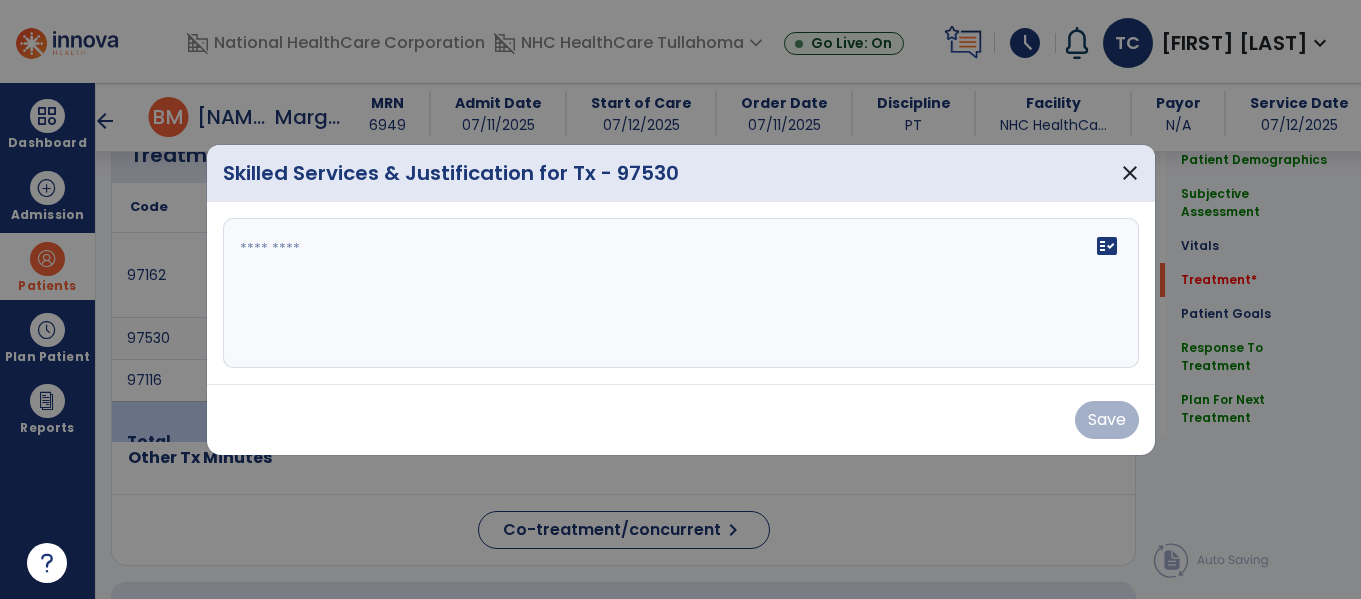 scroll, scrollTop: 1283, scrollLeft: 0, axis: vertical 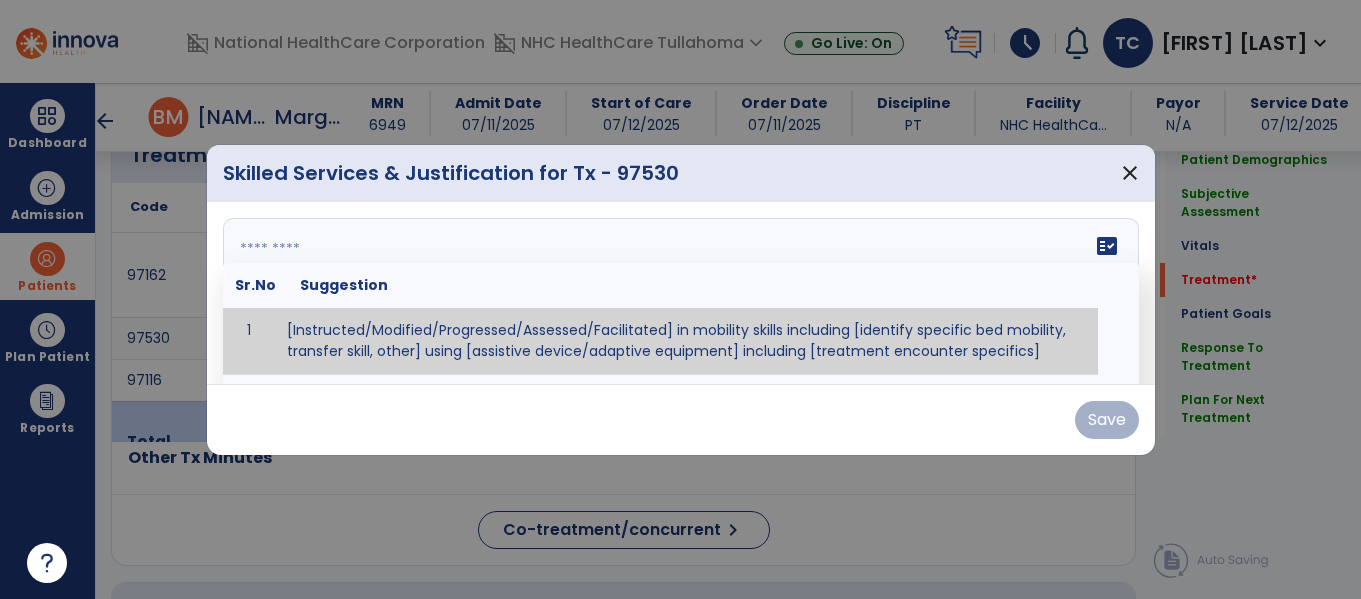 click on "fact_check  Sr.No Suggestion 1 [Instructed/Modified/Progressed/Assessed/Facilitated] in mobility skills including [identify specific bed mobility, transfer skill, other] using [assistive device/adaptive equipment] including [treatment encounter specifics]" at bounding box center (681, 293) 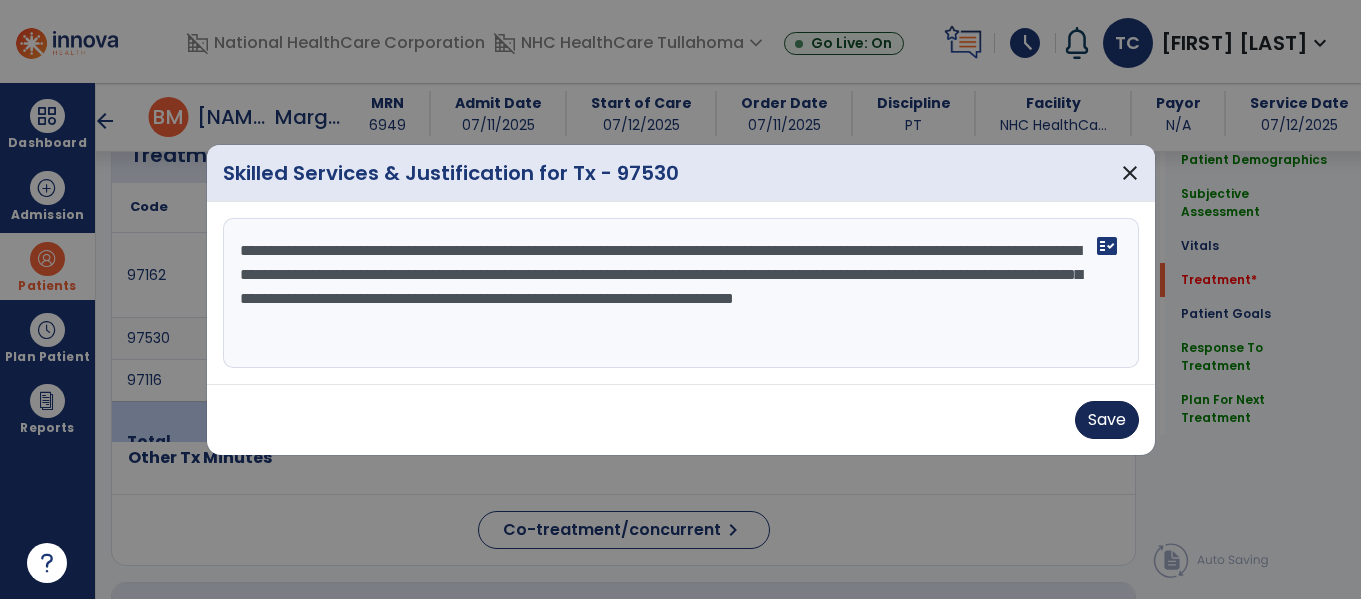 type on "**********" 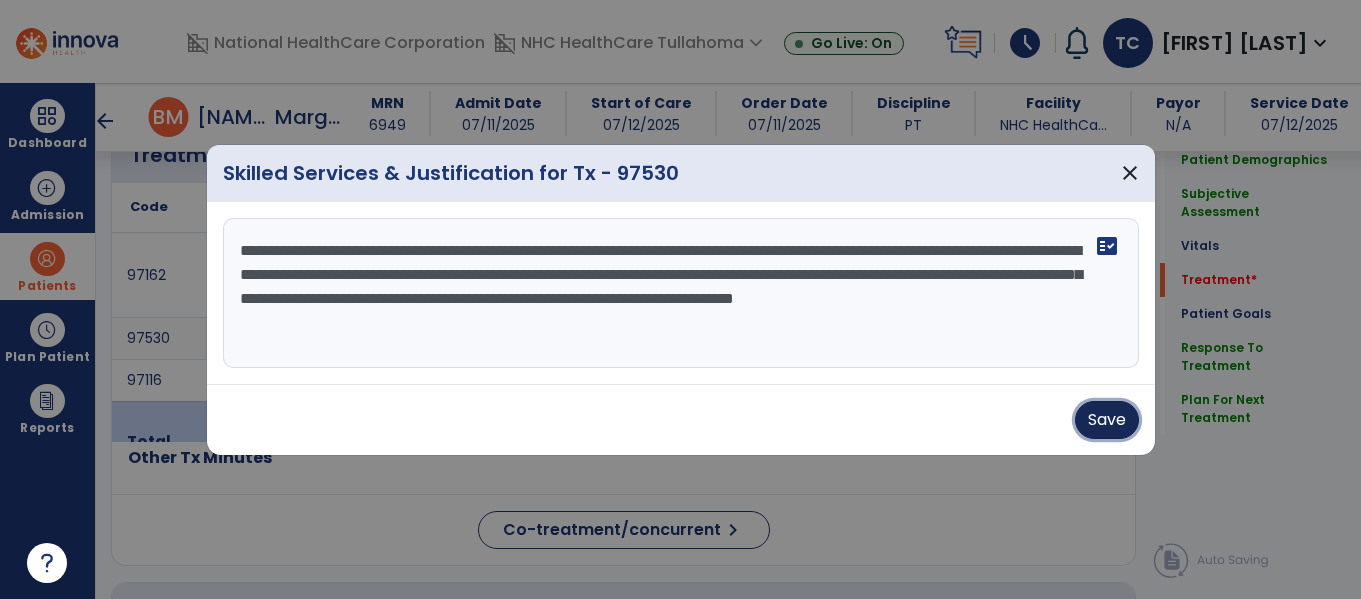 click on "Save" at bounding box center [1107, 420] 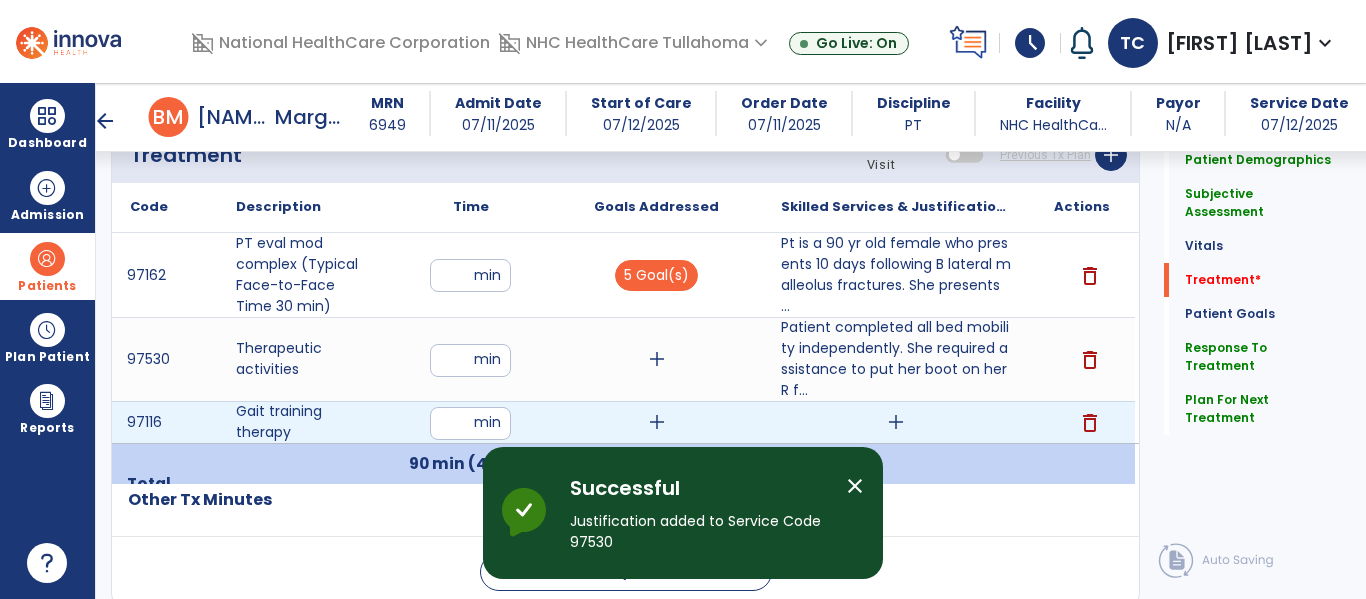 click on "add" at bounding box center [896, 422] 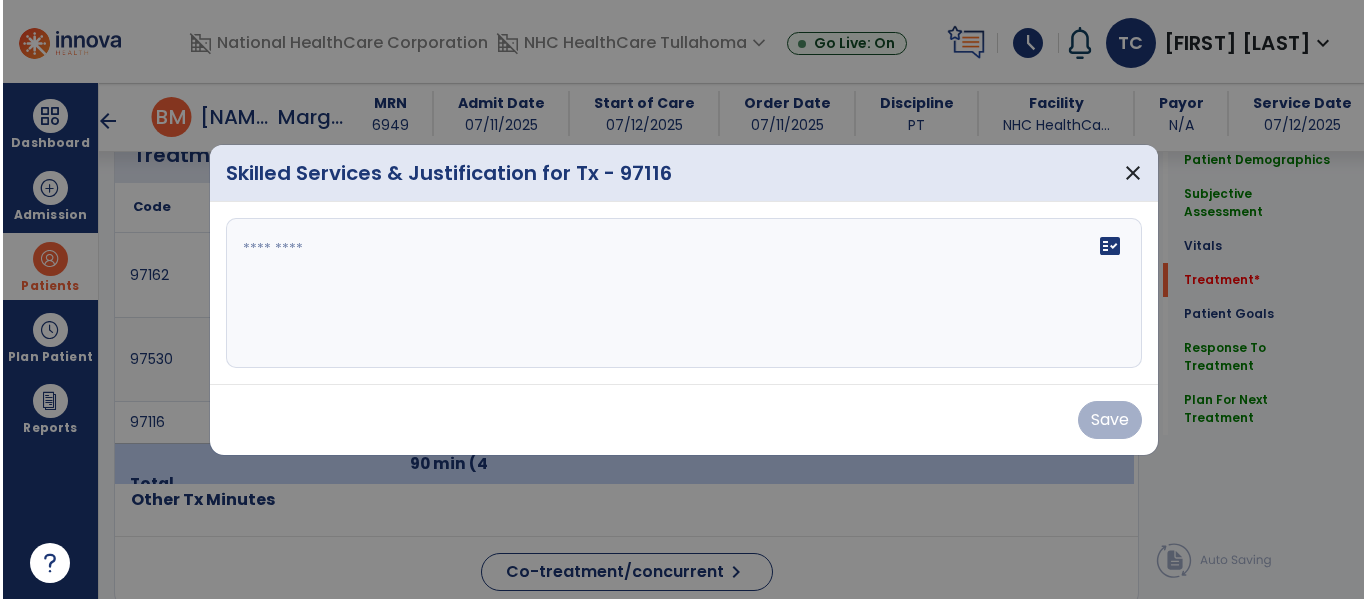 scroll, scrollTop: 1283, scrollLeft: 0, axis: vertical 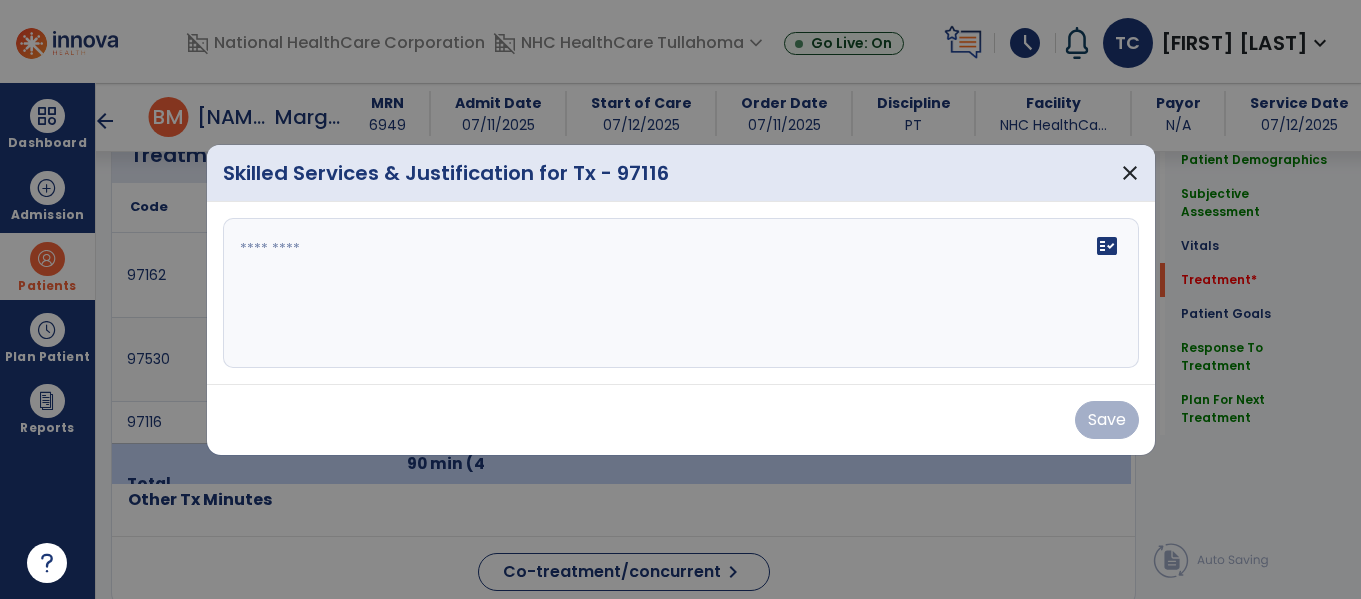click on "fact_check" at bounding box center [681, 293] 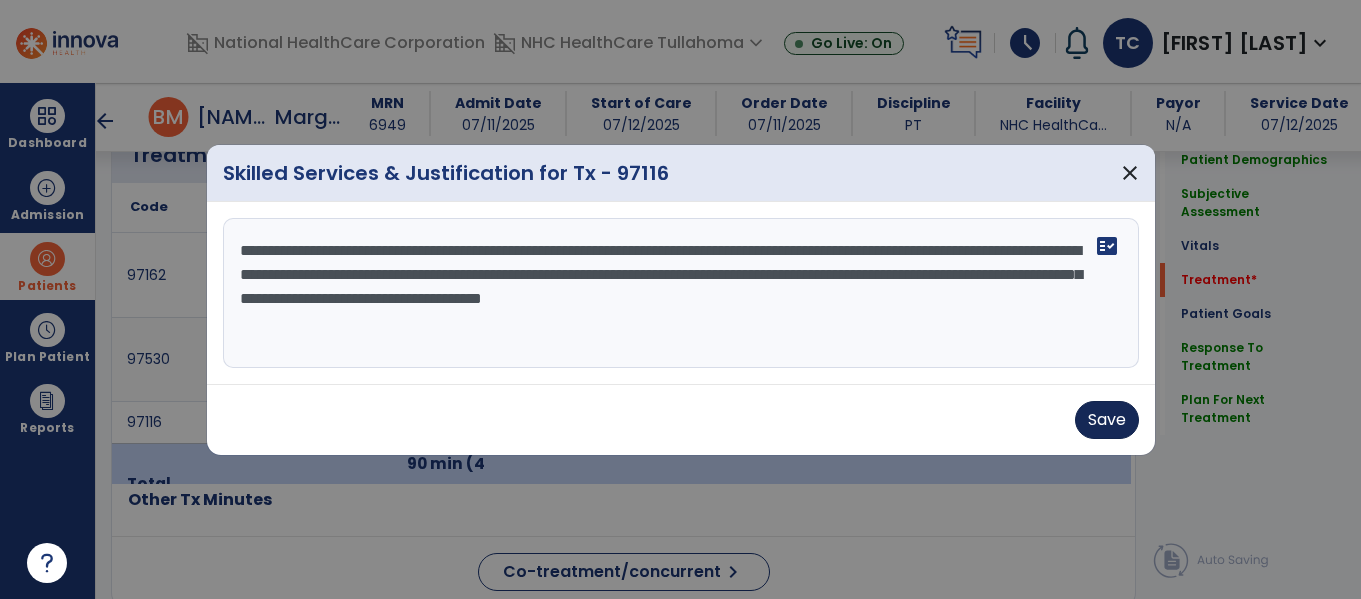 type on "**********" 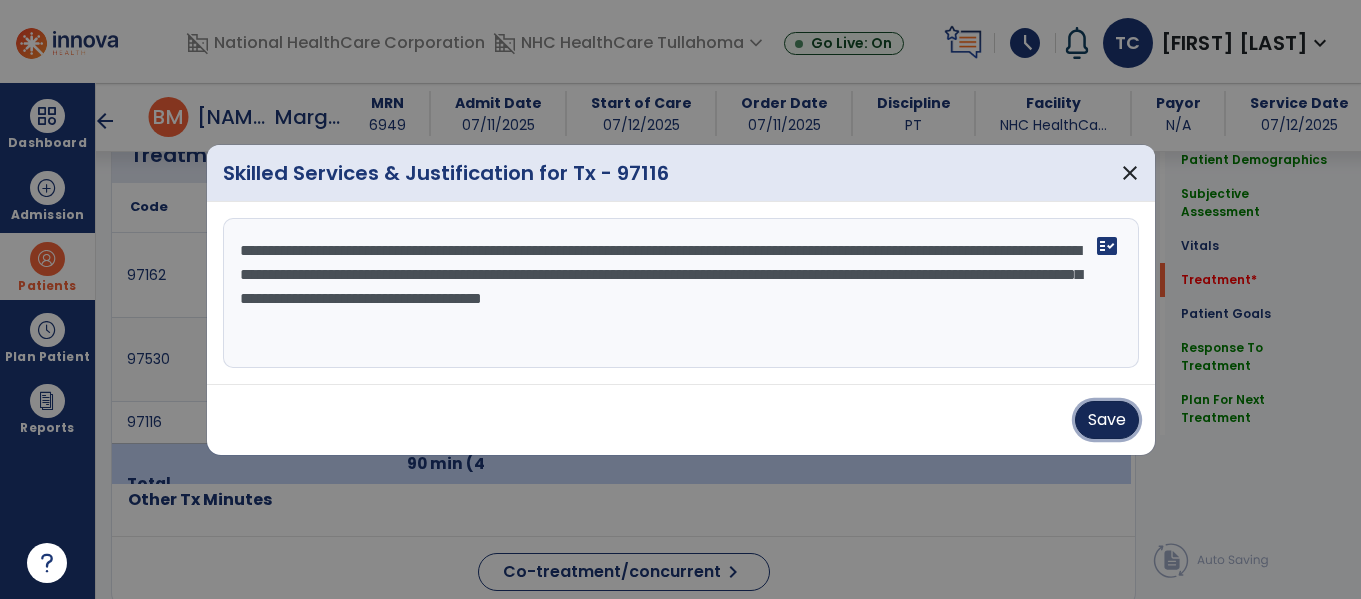click on "Save" at bounding box center (1107, 420) 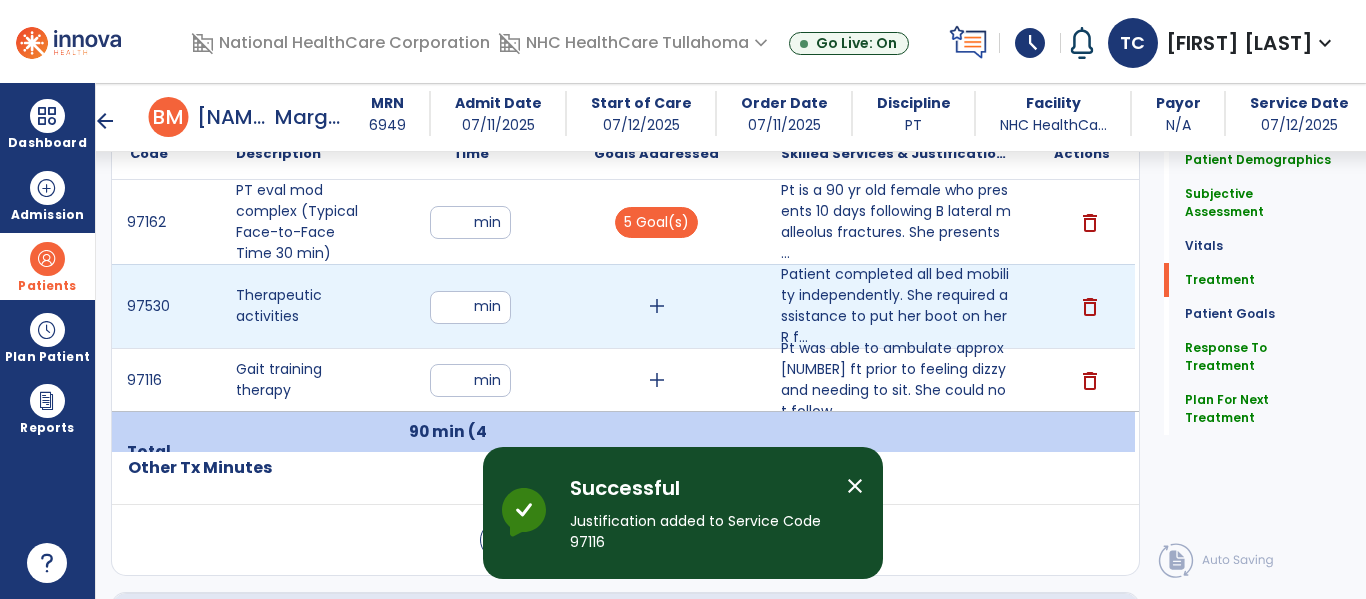 click on "add" at bounding box center [657, 306] 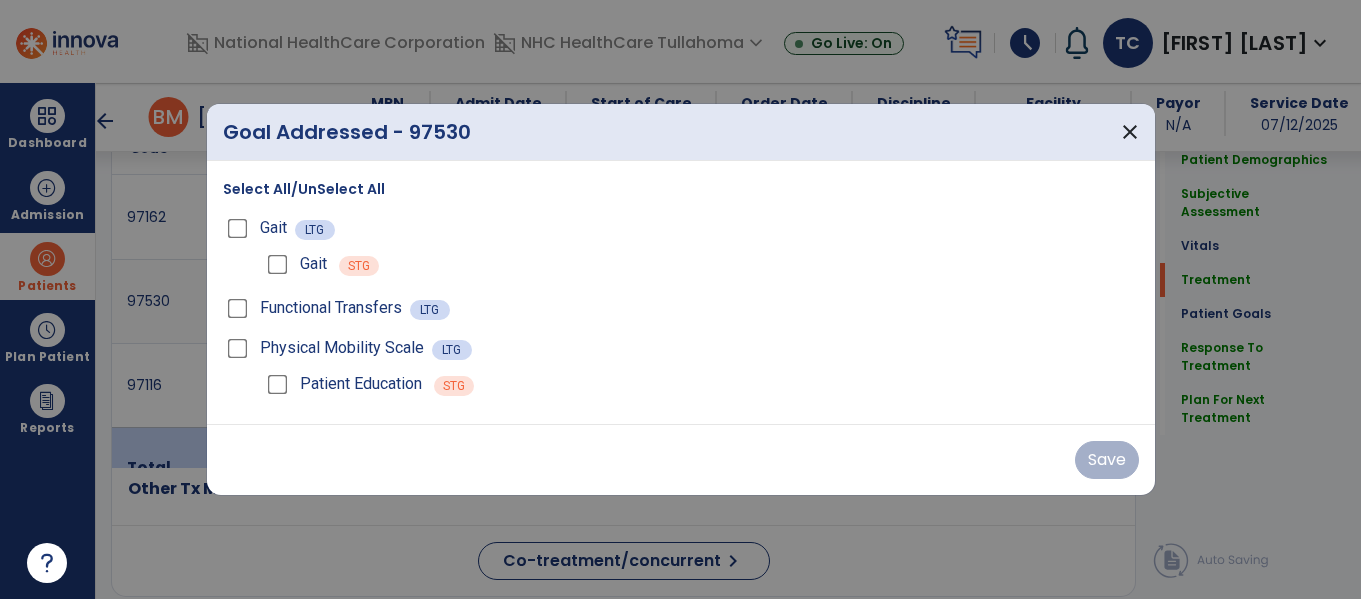 scroll, scrollTop: 1336, scrollLeft: 0, axis: vertical 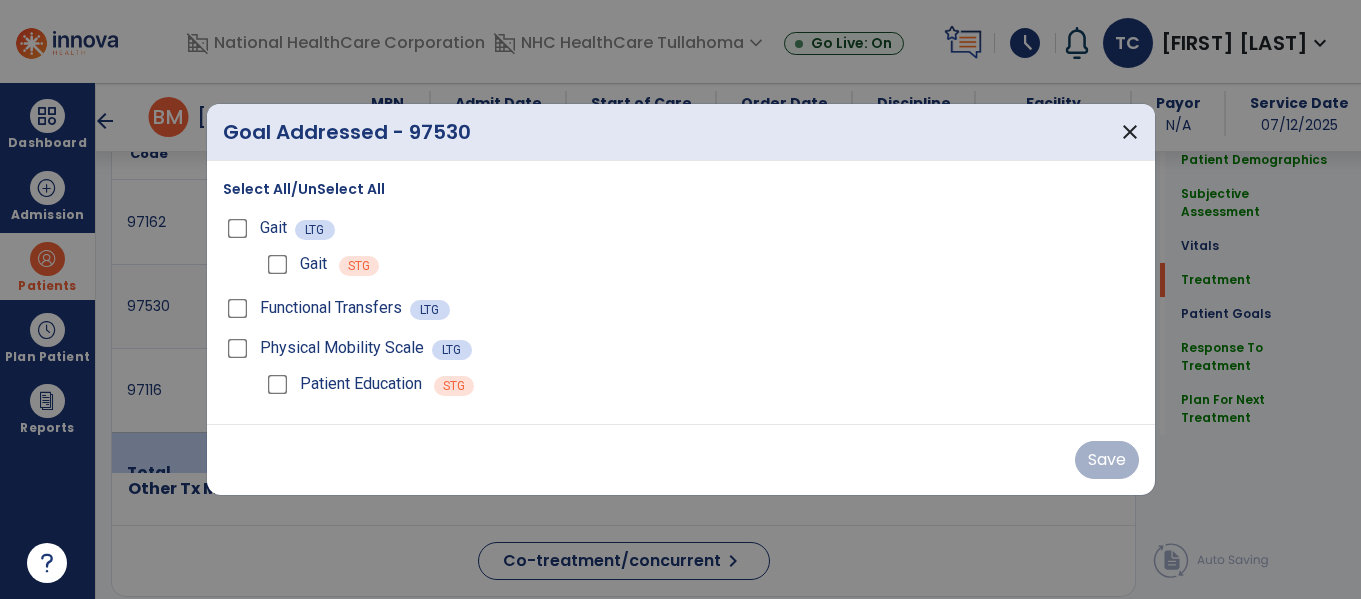 click on "Select All/UnSelect All" at bounding box center (304, 189) 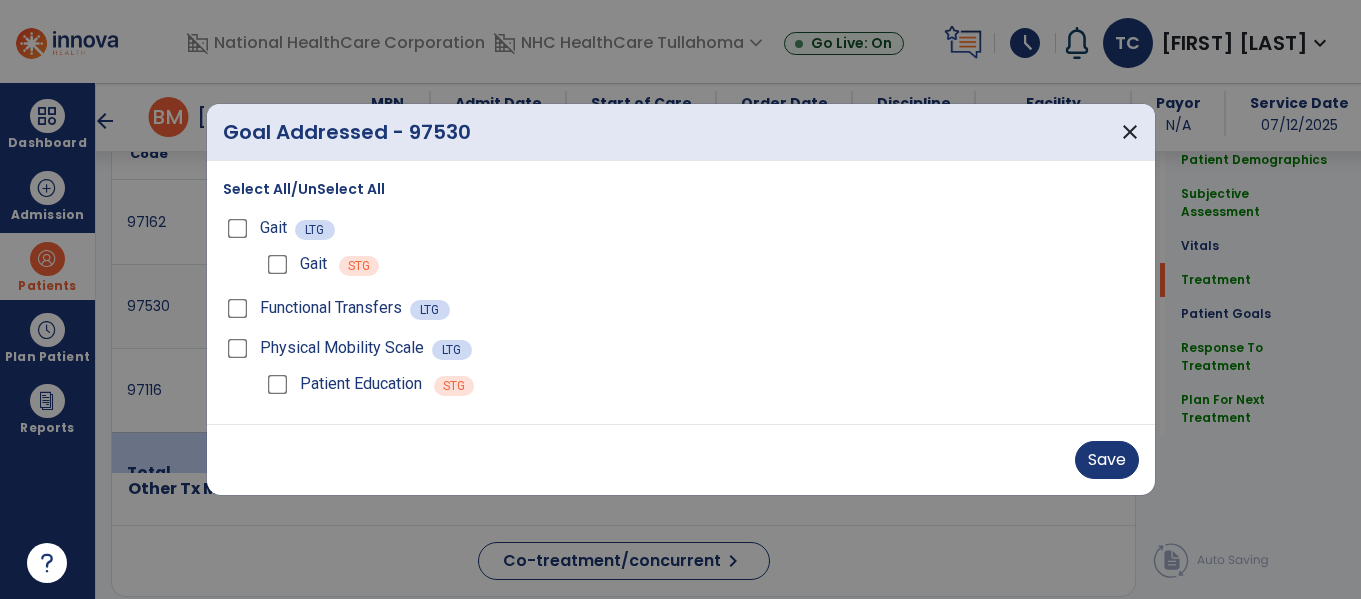 click on "Save" at bounding box center (681, 459) 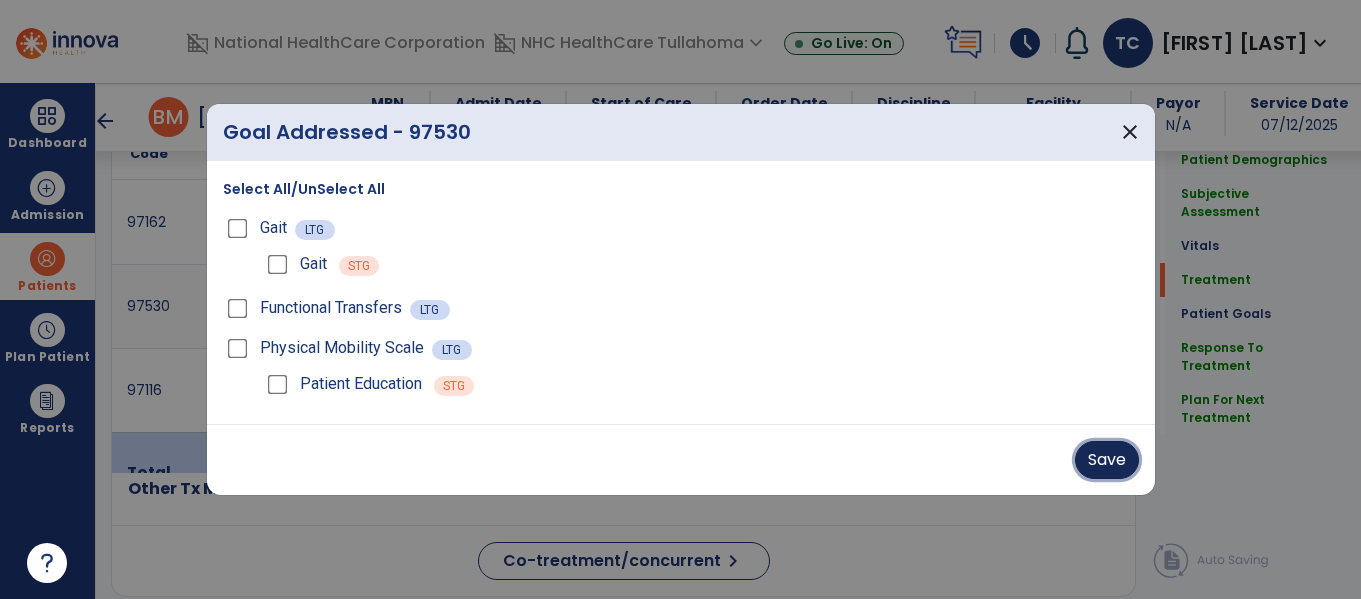 click on "Save" at bounding box center [1107, 460] 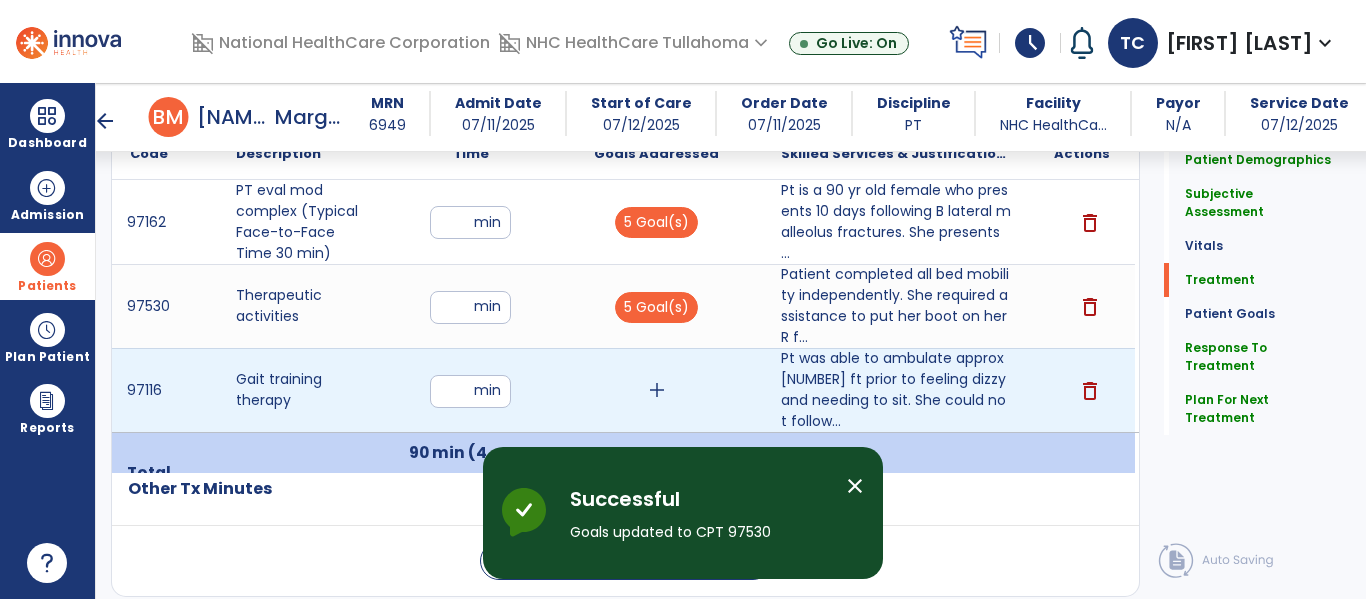 click on "add" at bounding box center [657, 390] 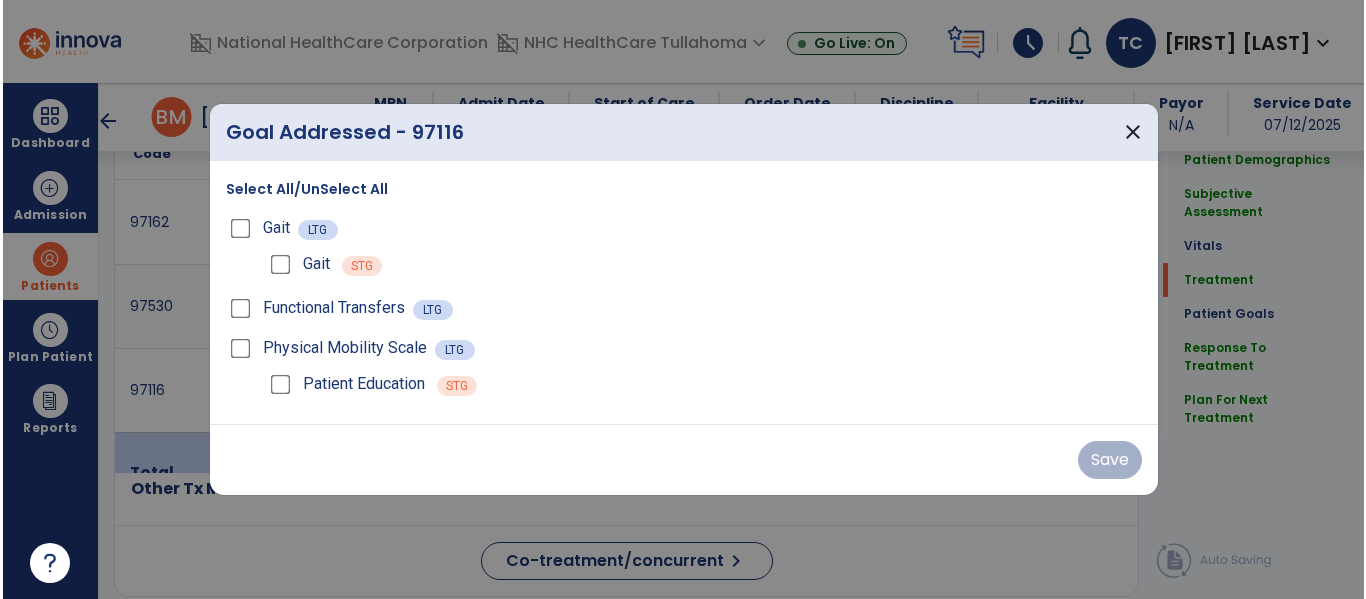 scroll, scrollTop: 1336, scrollLeft: 0, axis: vertical 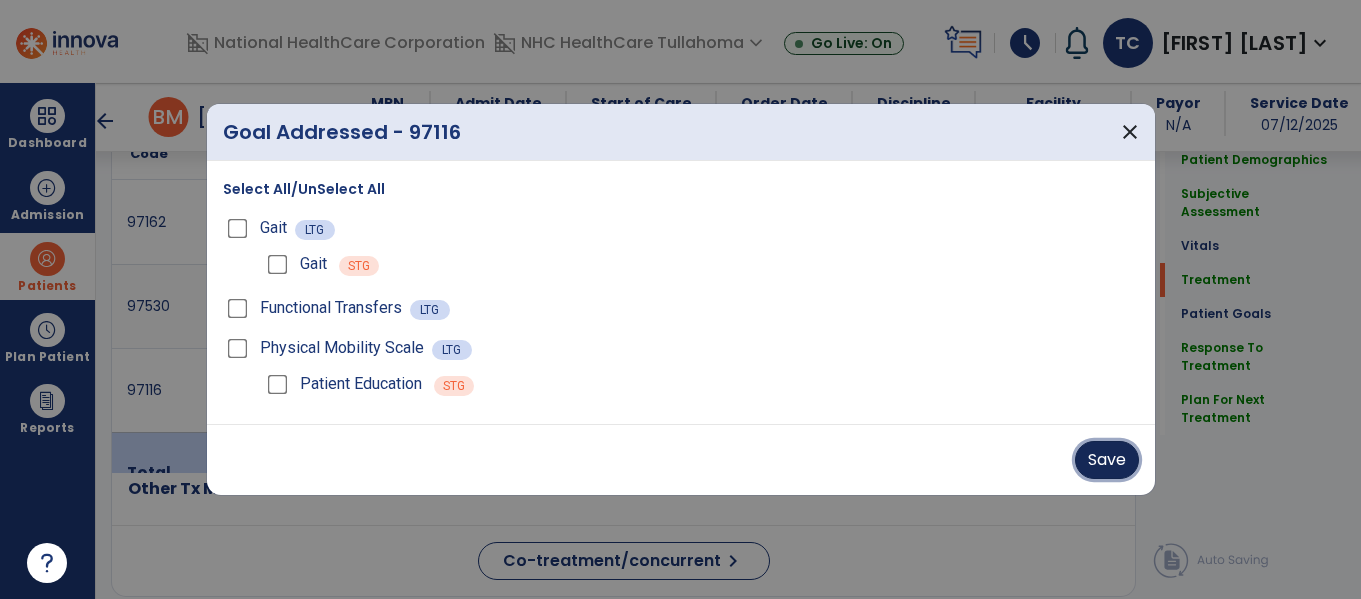 click on "Save" at bounding box center (1107, 460) 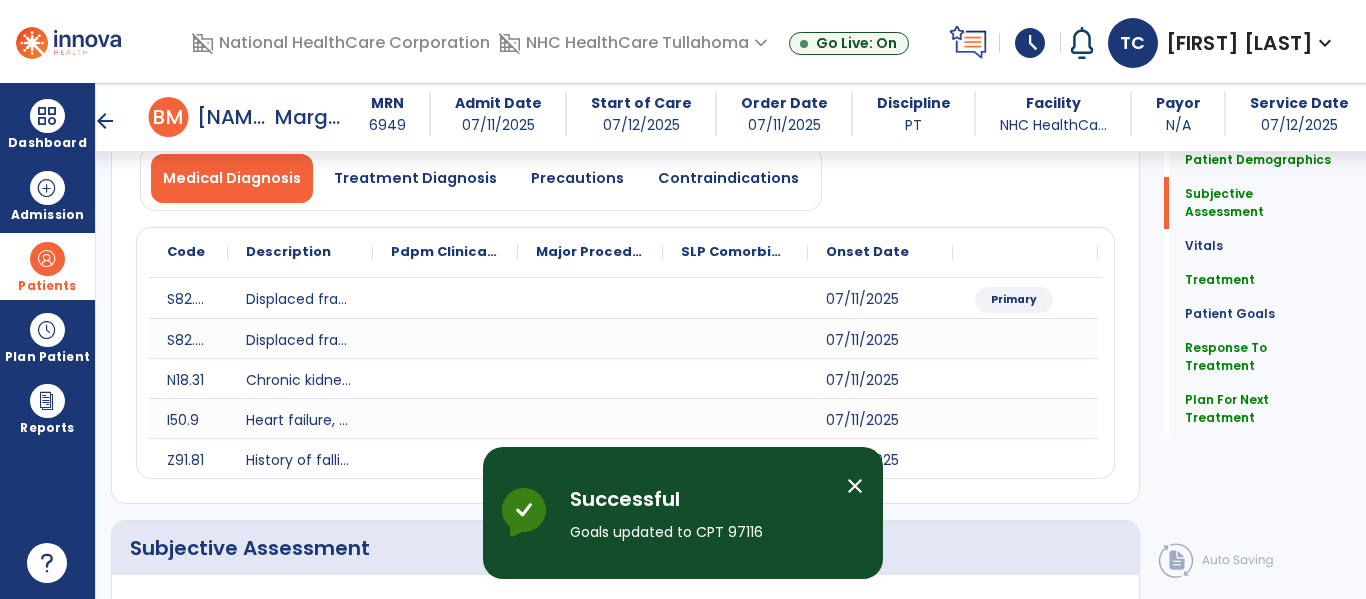 scroll, scrollTop: 0, scrollLeft: 0, axis: both 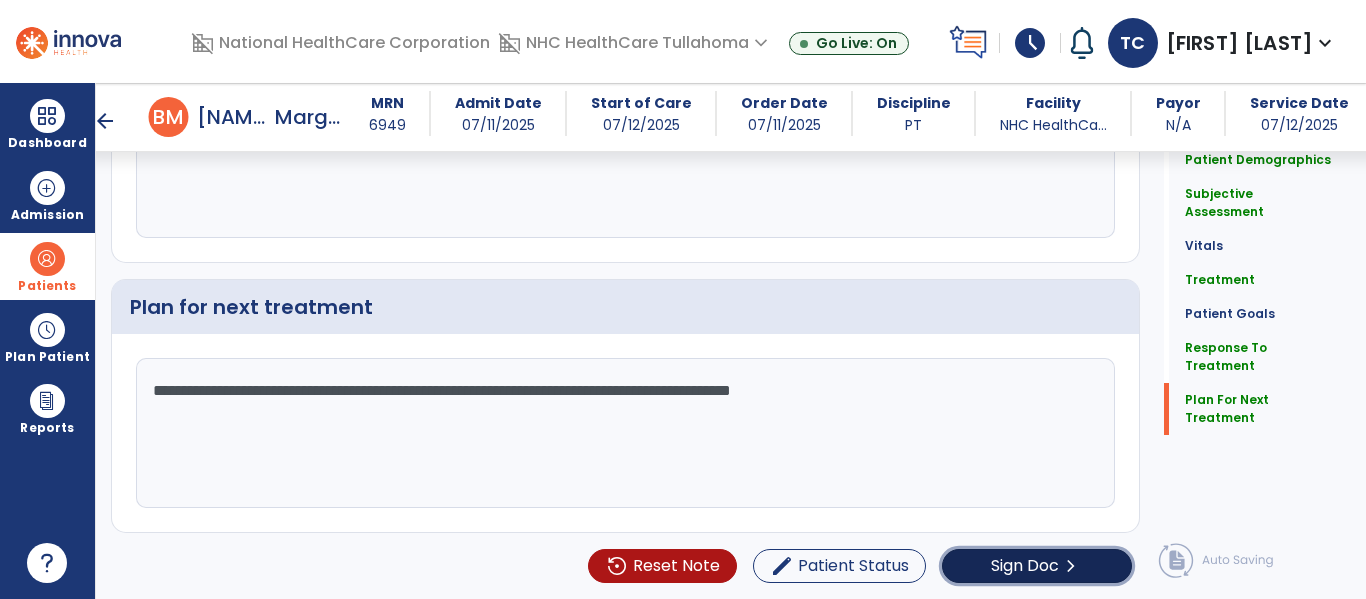 click on "Sign Doc" 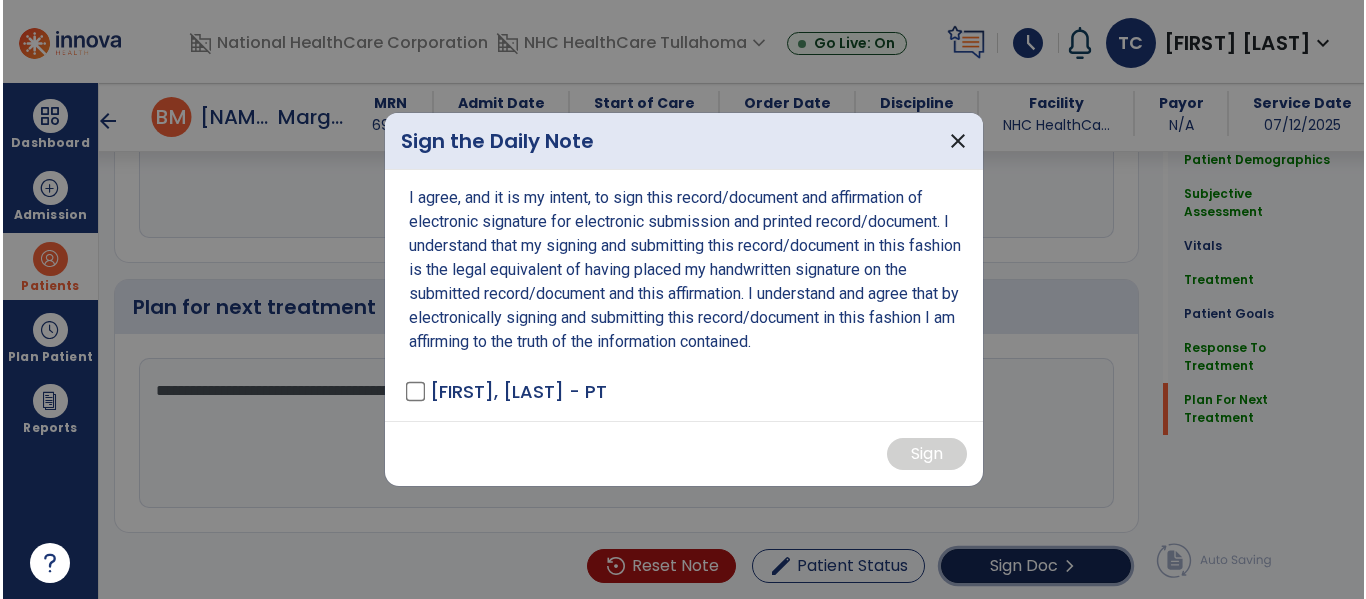 scroll, scrollTop: 2837, scrollLeft: 0, axis: vertical 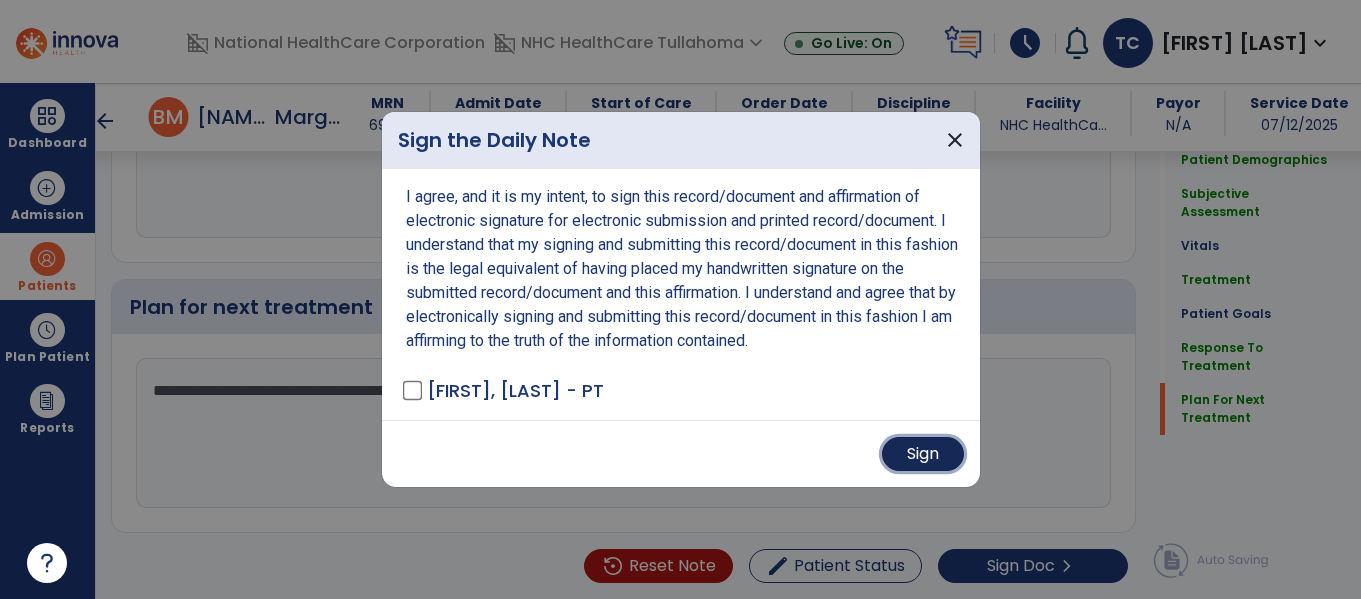 click on "Sign" at bounding box center (923, 454) 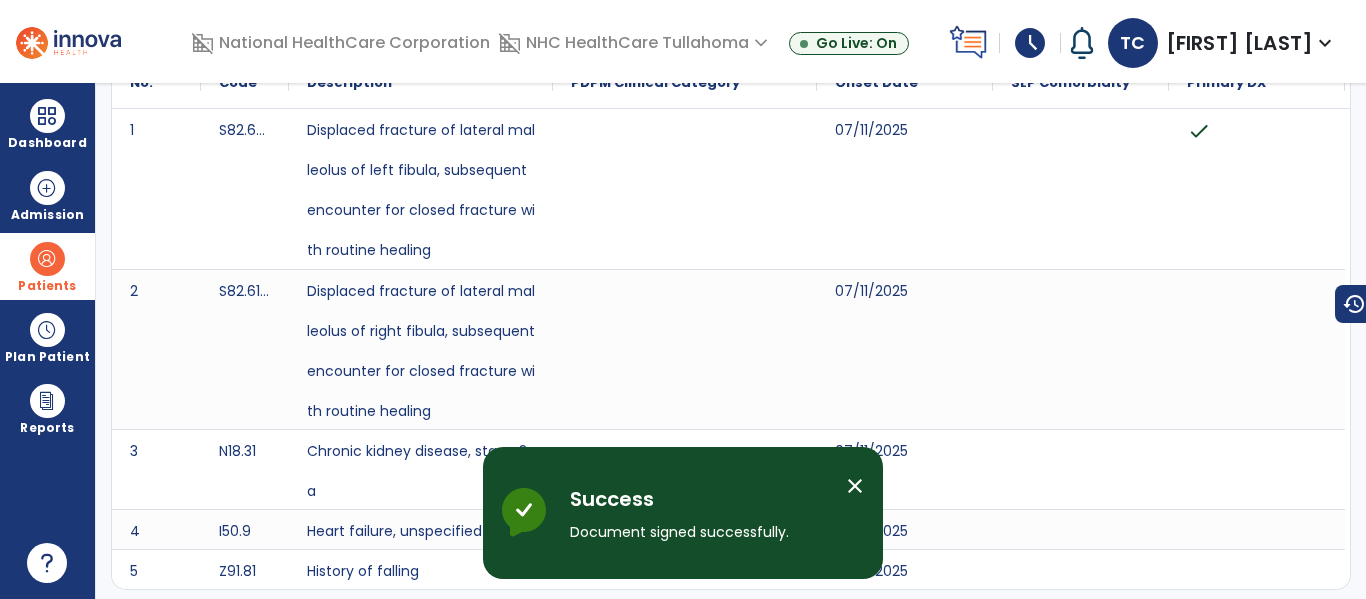 scroll, scrollTop: 0, scrollLeft: 0, axis: both 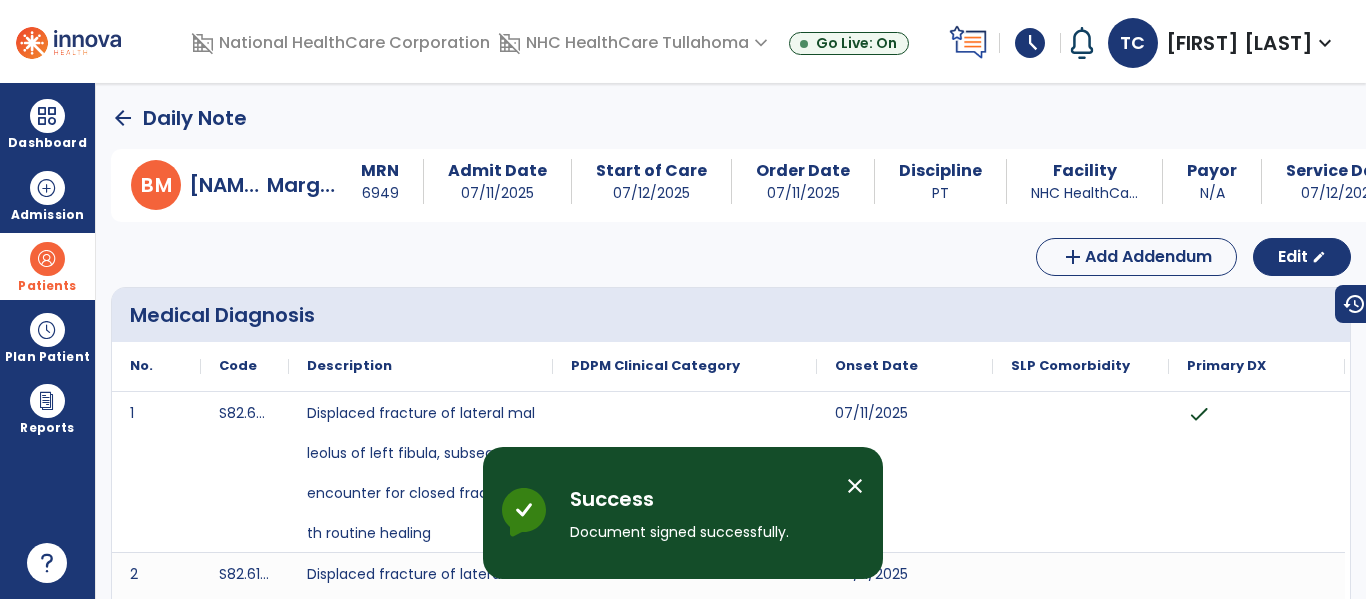 click on "arrow_back" 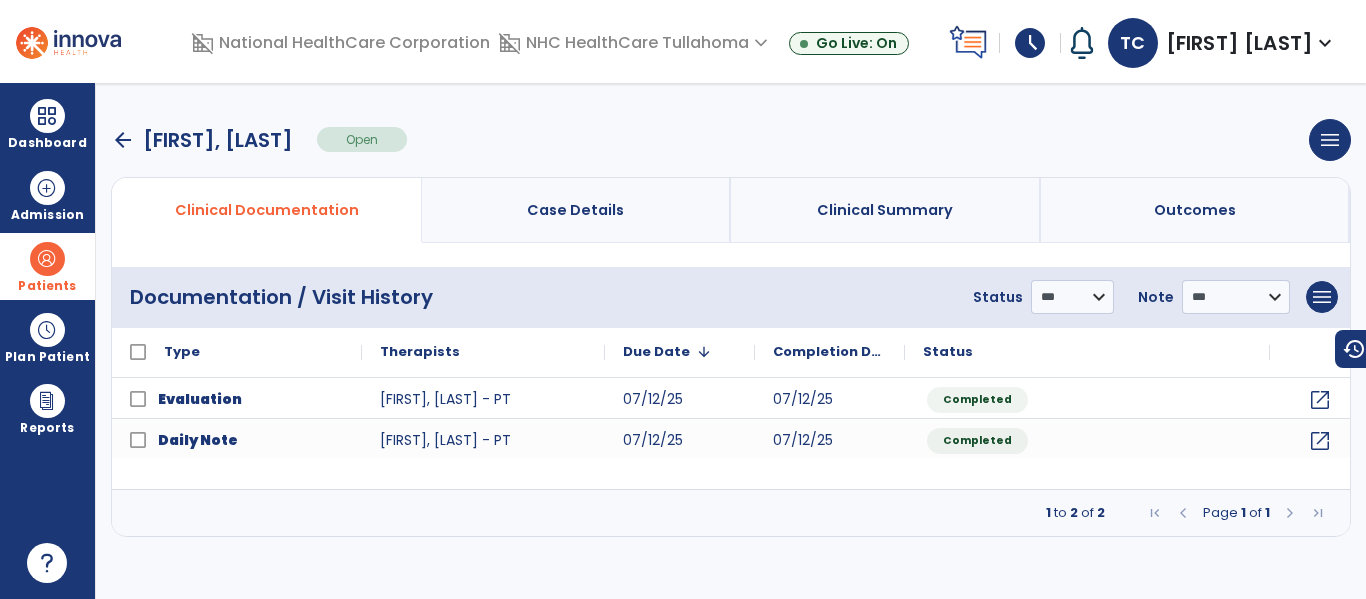 click on "arrow_back" at bounding box center [123, 140] 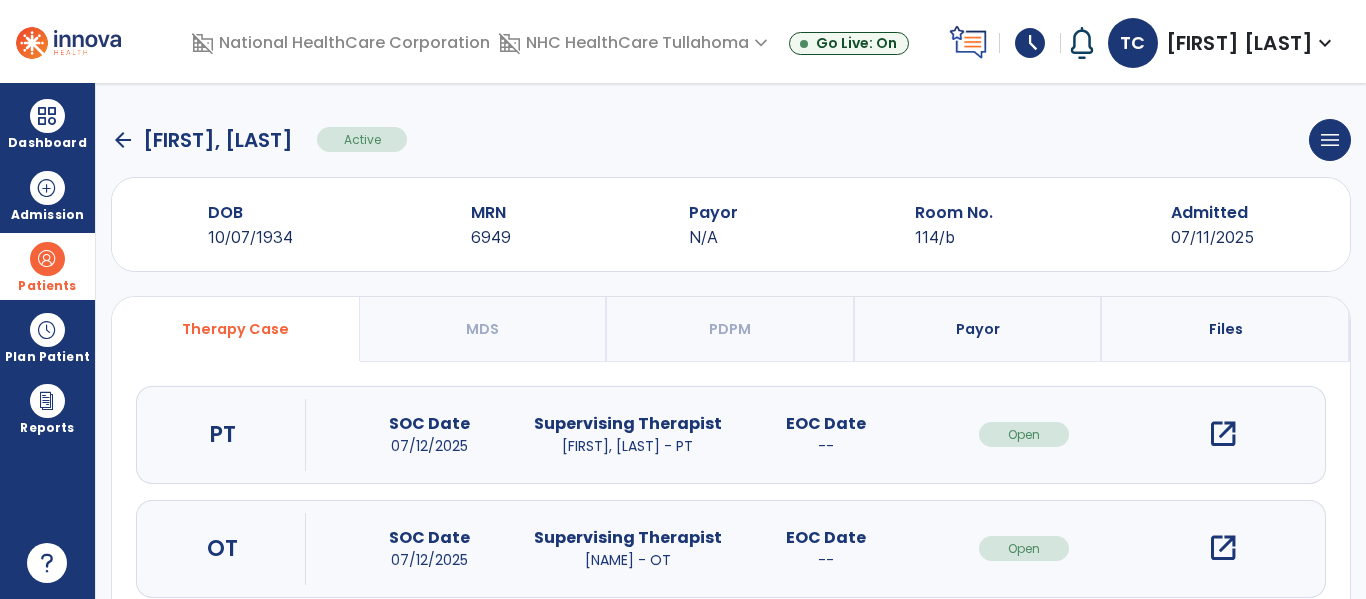 click on "arrow_back" 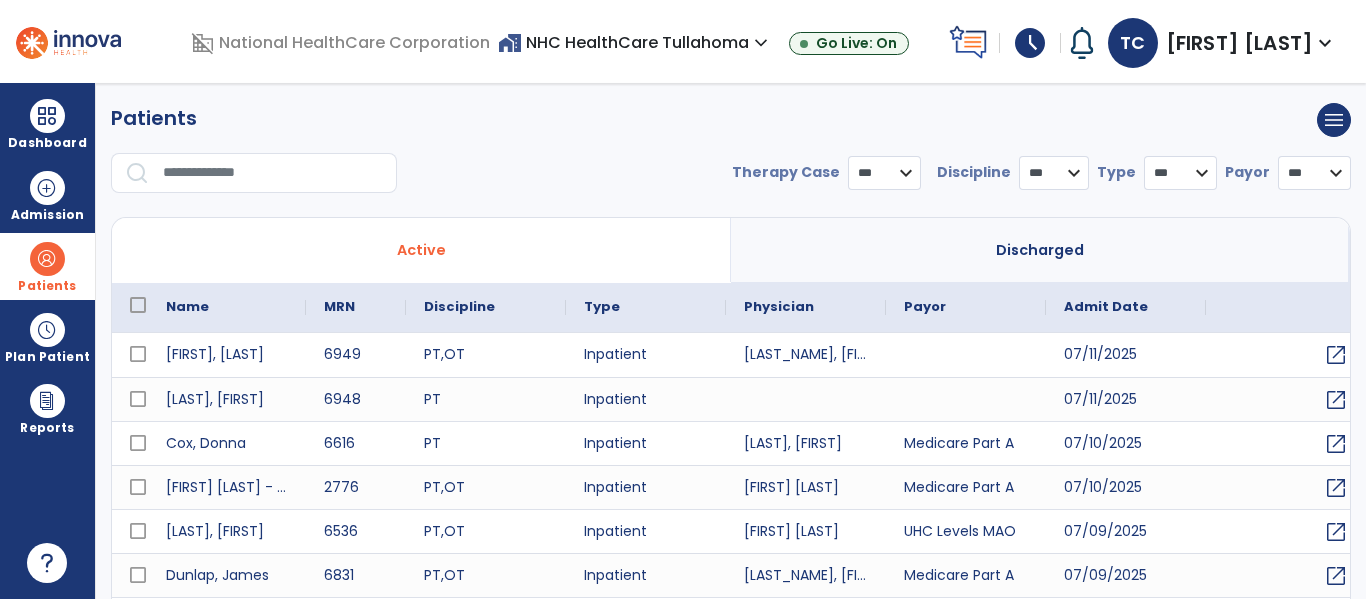 select on "***" 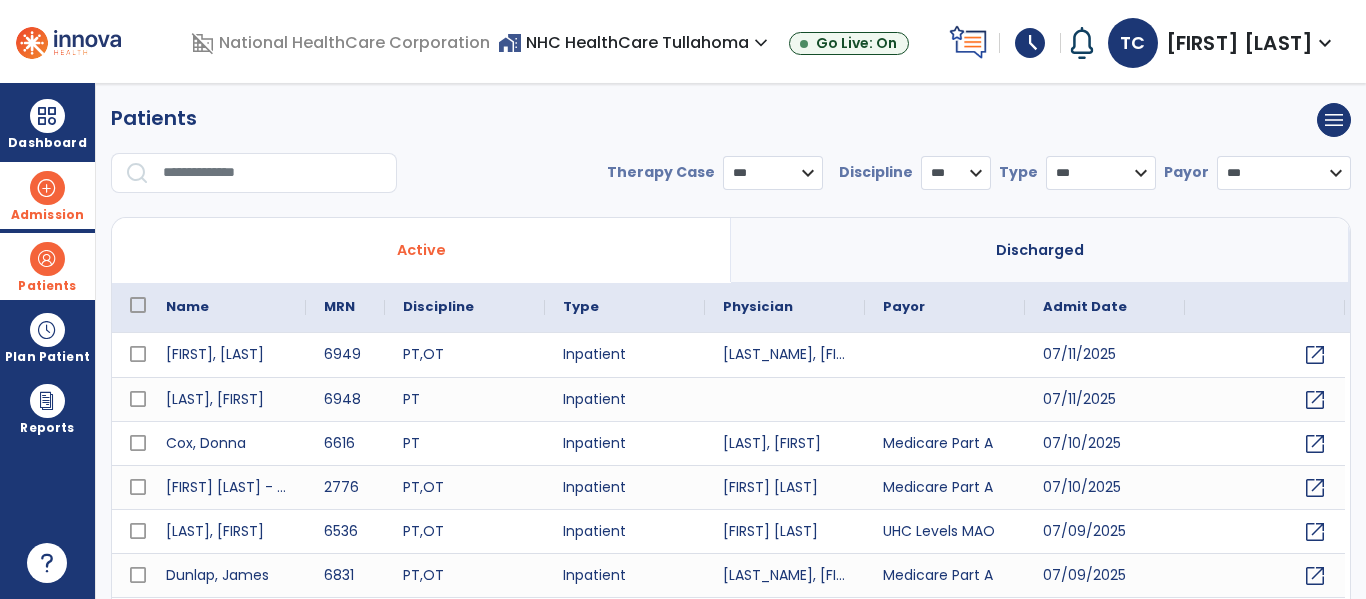 click on "Admission" at bounding box center (47, 195) 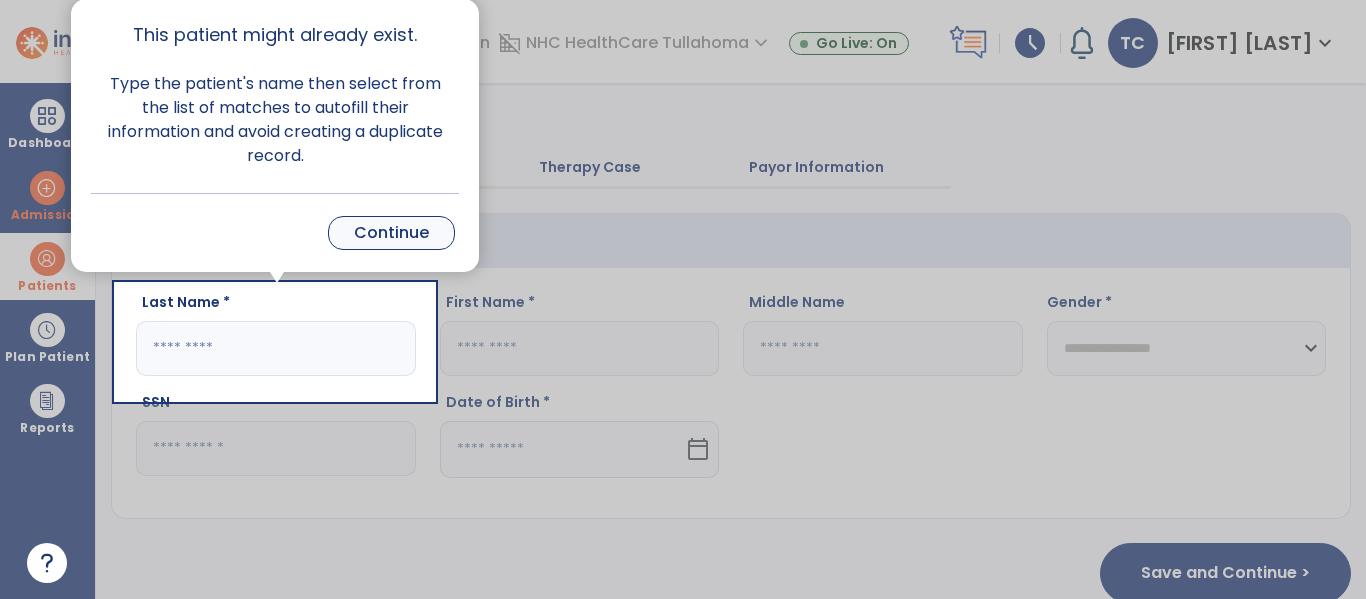 click on "Continue" at bounding box center [391, 233] 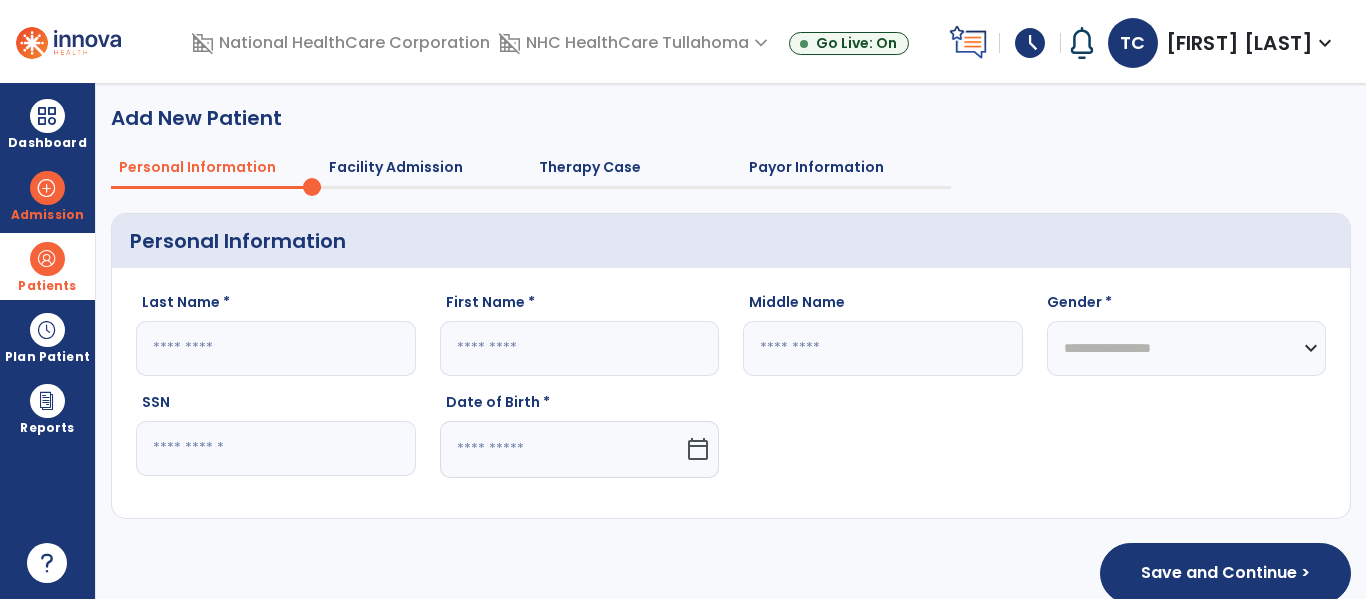 click at bounding box center (47, 259) 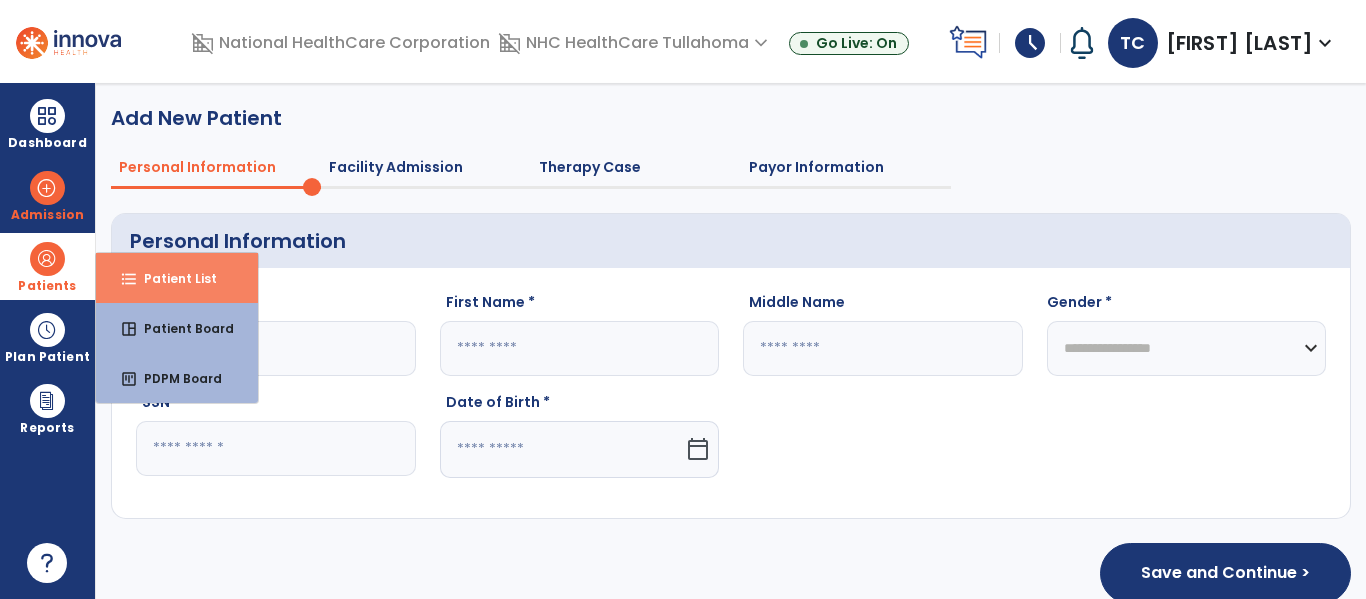 click on "format_list_bulleted  Patient List" at bounding box center [177, 278] 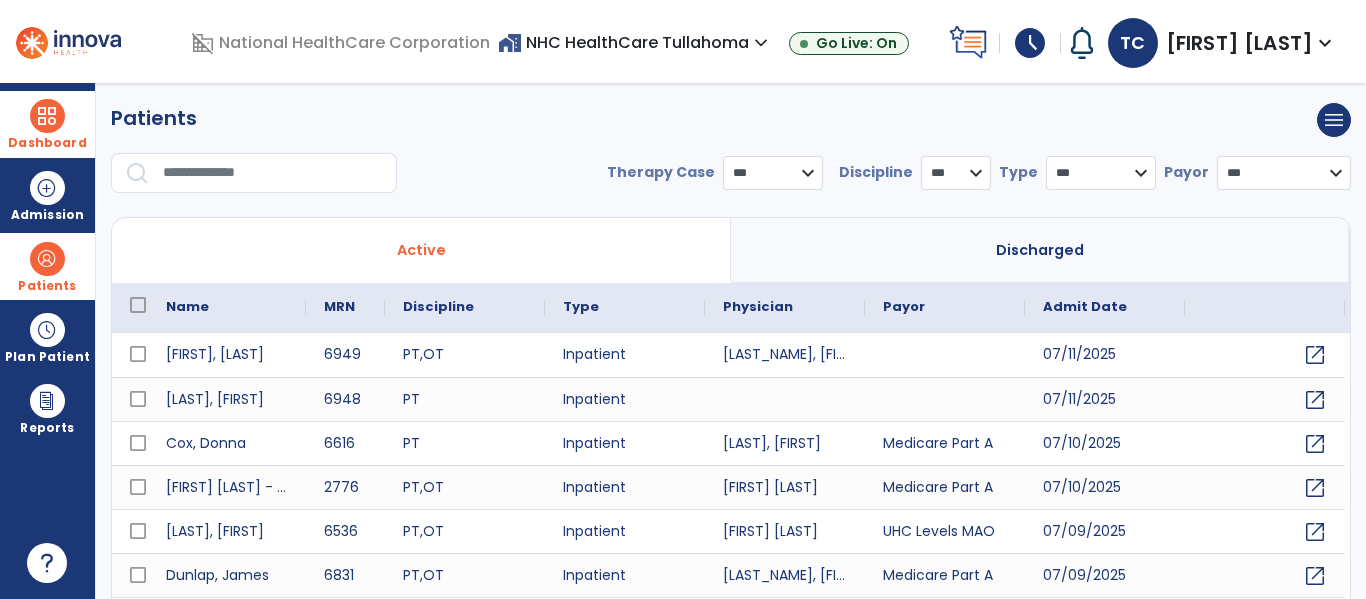 click at bounding box center (47, 116) 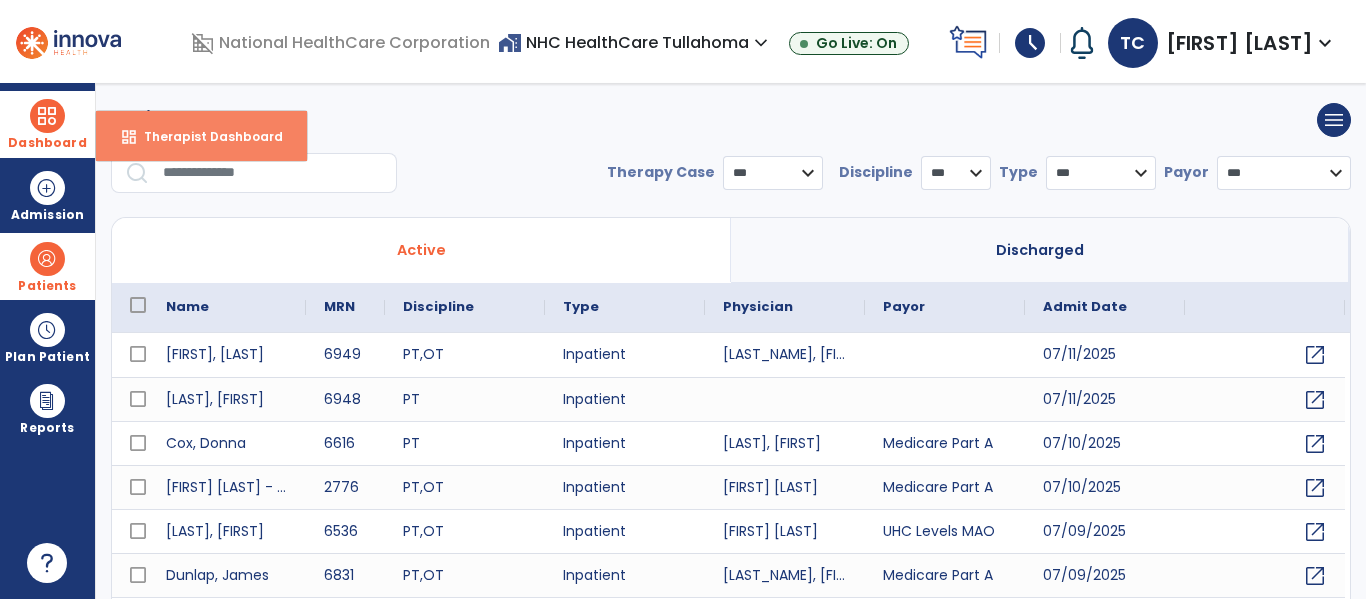 click on "Therapist Dashboard" at bounding box center (205, 136) 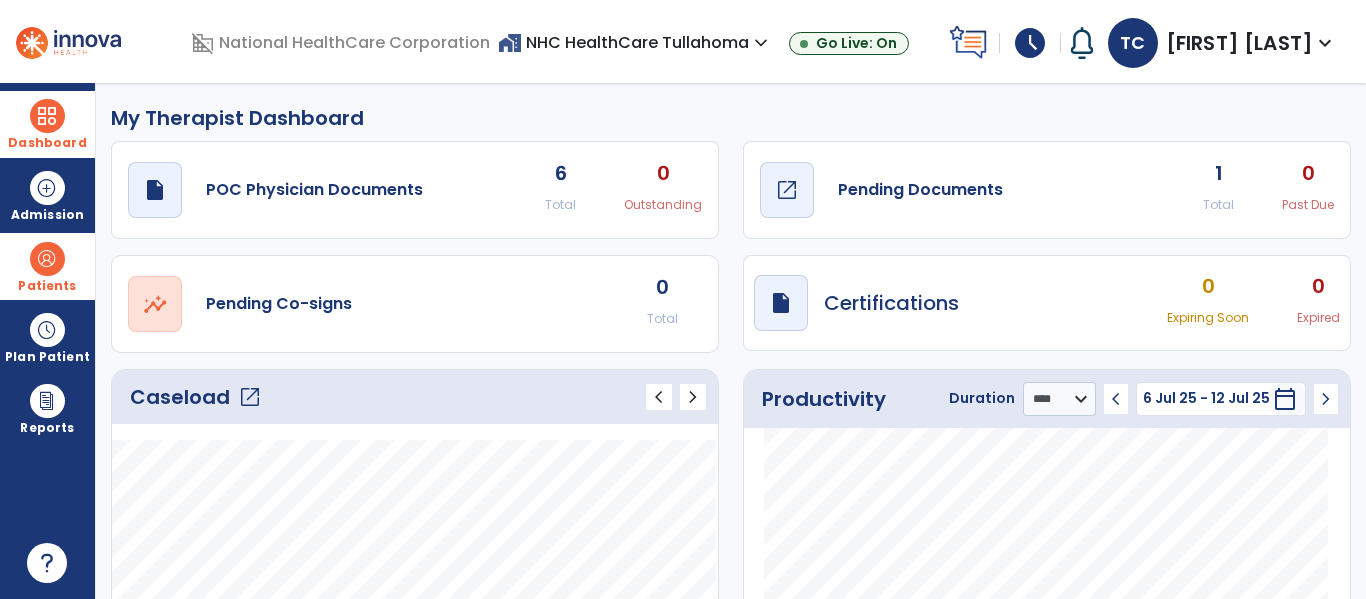 click on "open_in_new" 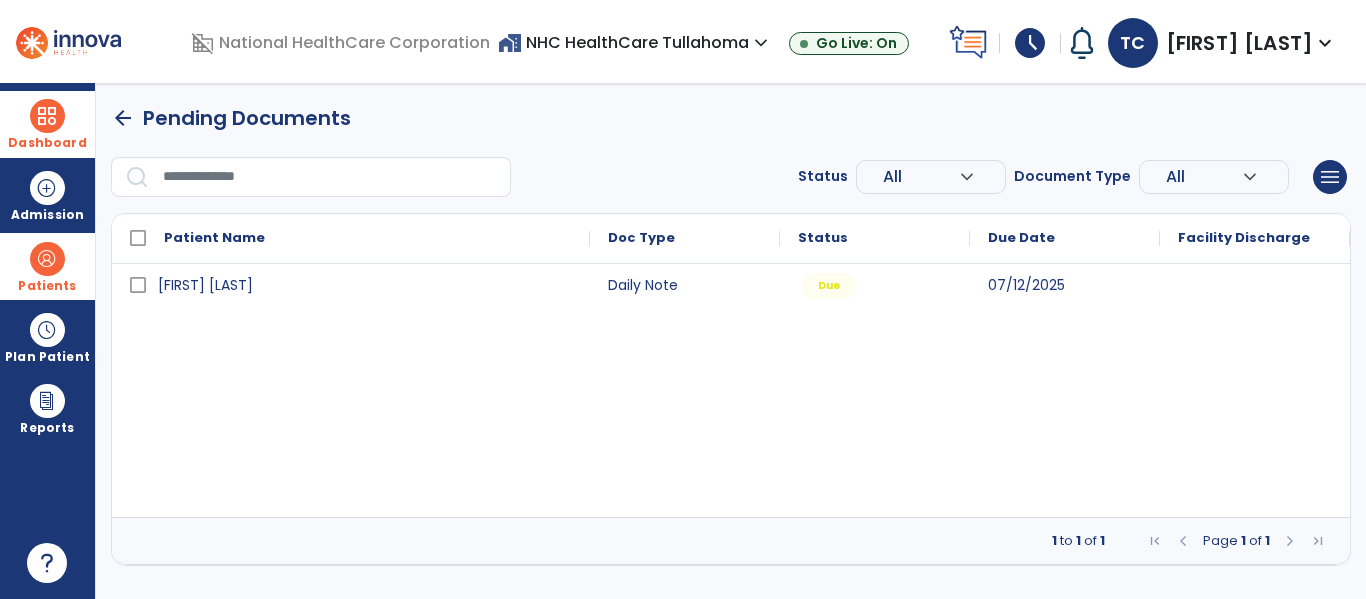 drag, startPoint x: 780, startPoint y: 197, endPoint x: 377, endPoint y: 303, distance: 416.70734 